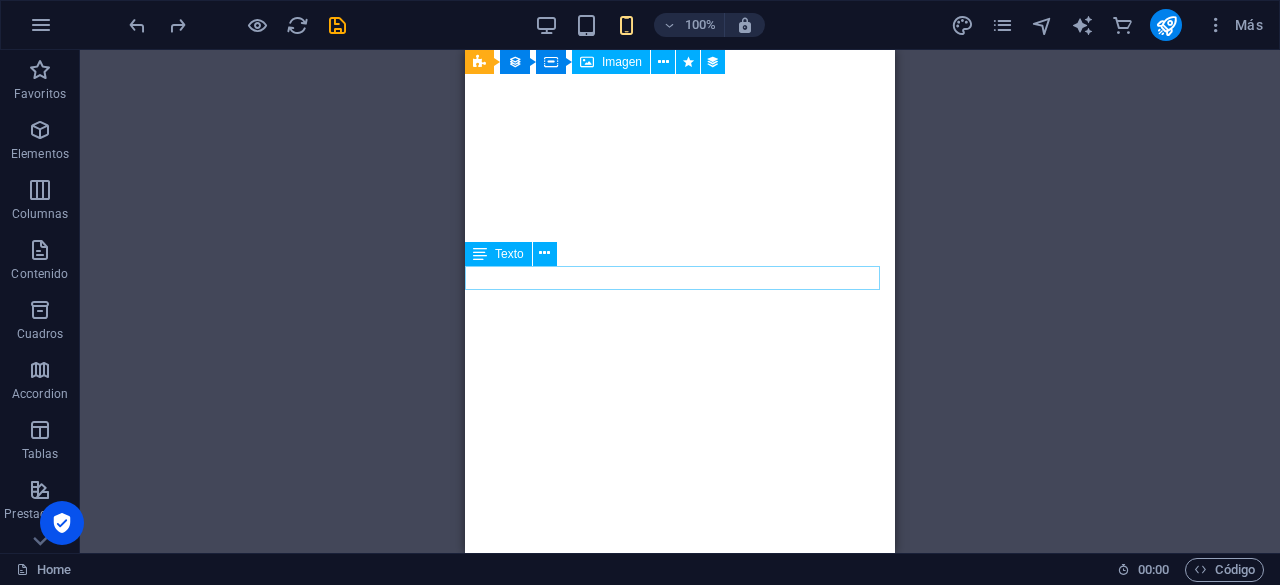 scroll, scrollTop: 0, scrollLeft: 0, axis: both 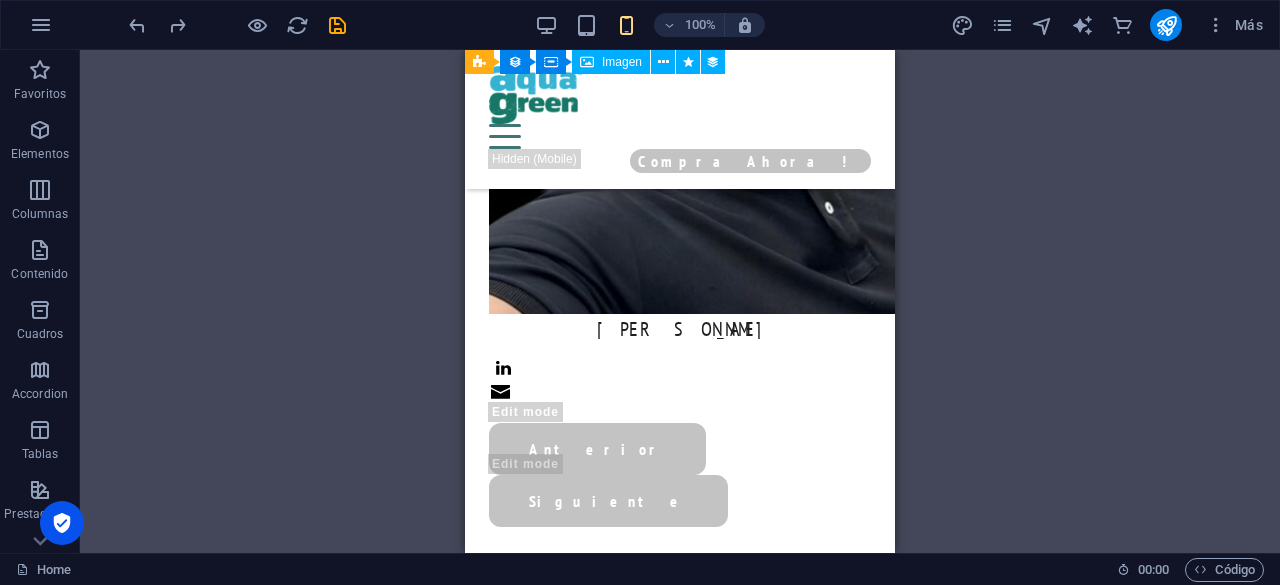 click on "H2   Banner   Banner   Contenedor   Barra de menús   Menú   Botón   Separador   Contenedor   Contenedor   HTML   Barra de menús   Logo   Texto   Texto   Texto   2 columnas   Contenedor   Texto   Contenedor   Texto   Contenedor   Texto   Contenedor   Texto   Texto   Contenedor   Tarjetas   H4   Tarjetas   Tarjetas   Contenedor   Texto   Imagen   Imagen   Contenedor   Contenedor   H4   Texto   Contenedor   H4   Tarjetas   Contenedor   Texto   Imagen   Contenedor   Imagen amplia con texto   Imagen   Imagen amplia con texto   Contenedor   Texto   3 columnas   Contenedor   Texto   Contenedor   Contenedor   Texto   Contenedor   Texto   Contenedor   Contenedor   Texto   Contenedor   Texto   Contenedor   Imagen   Equipo   Equipo   Elemento de colección   Elemento de colección   Equipo   Contenedor   Contenedor   Texto   Contenedor   H3   Contenedor   Contenedor   Elemento de colección   Contenedor   Contenedor   H3   Elemento de colección   Contenedor   Contenedor   Elemento de colección" at bounding box center (680, 301) 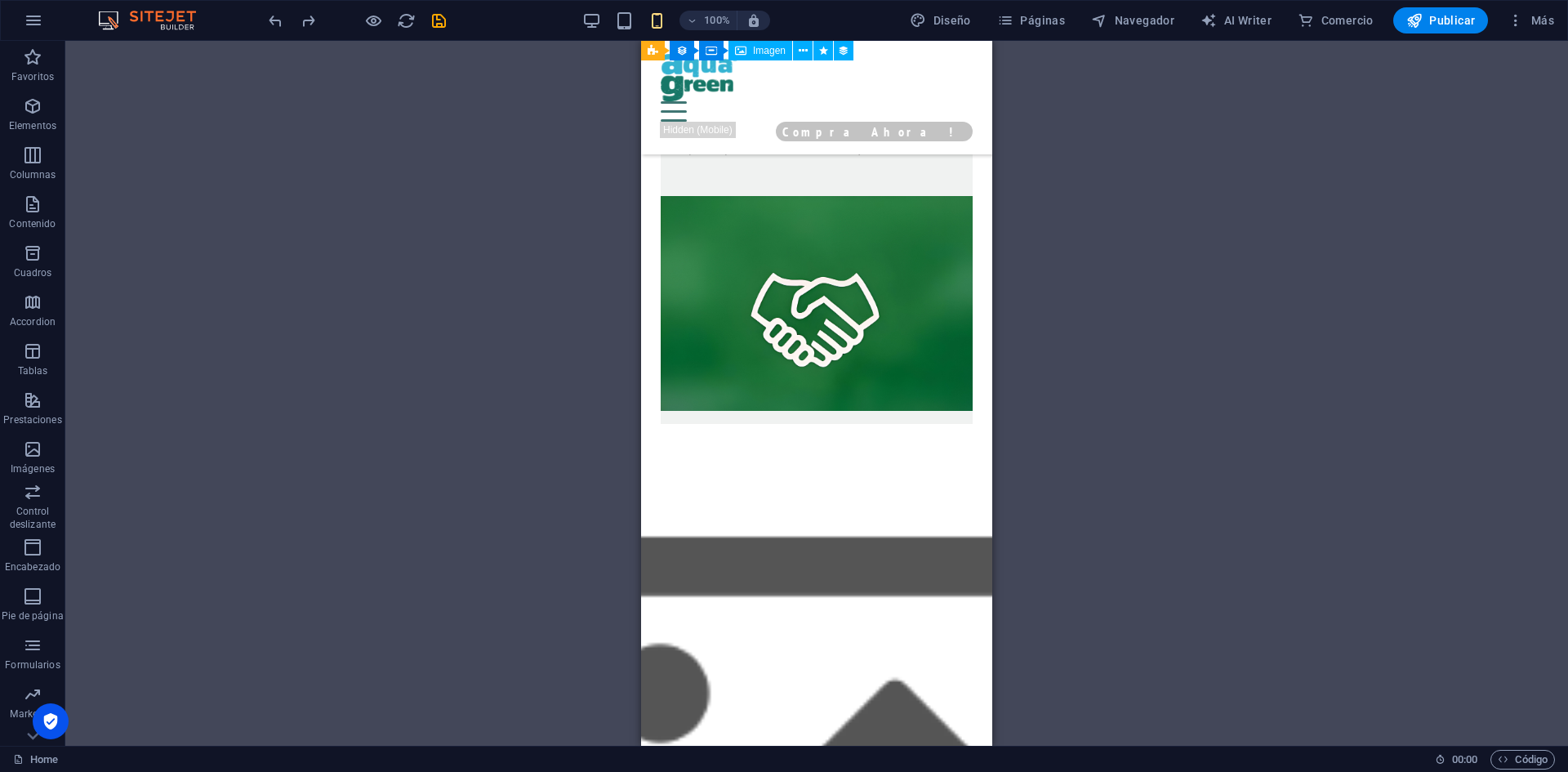 scroll, scrollTop: 3581, scrollLeft: 0, axis: vertical 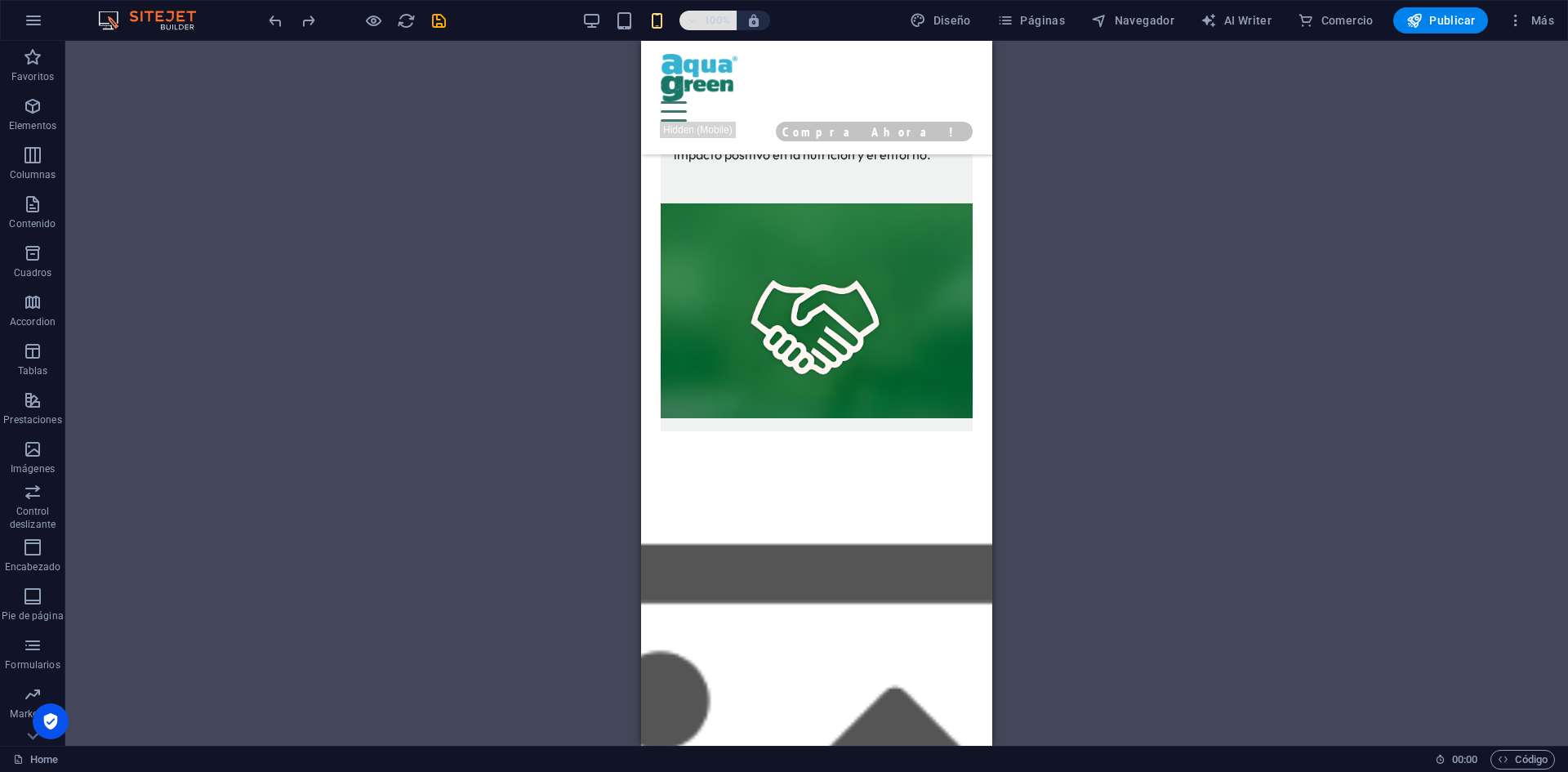 click at bounding box center (692, 20) 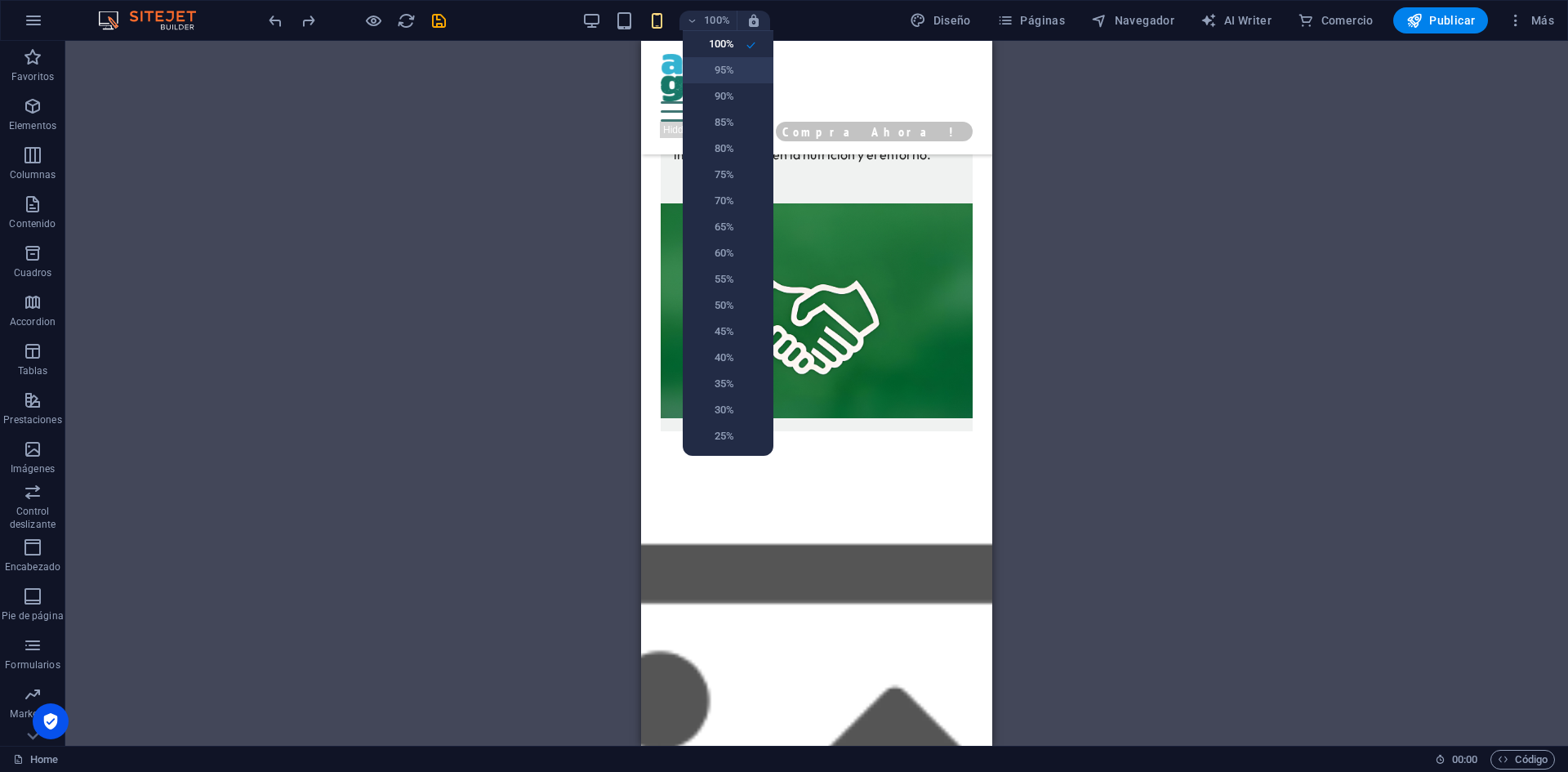 click on "95%" at bounding box center [713, 70] 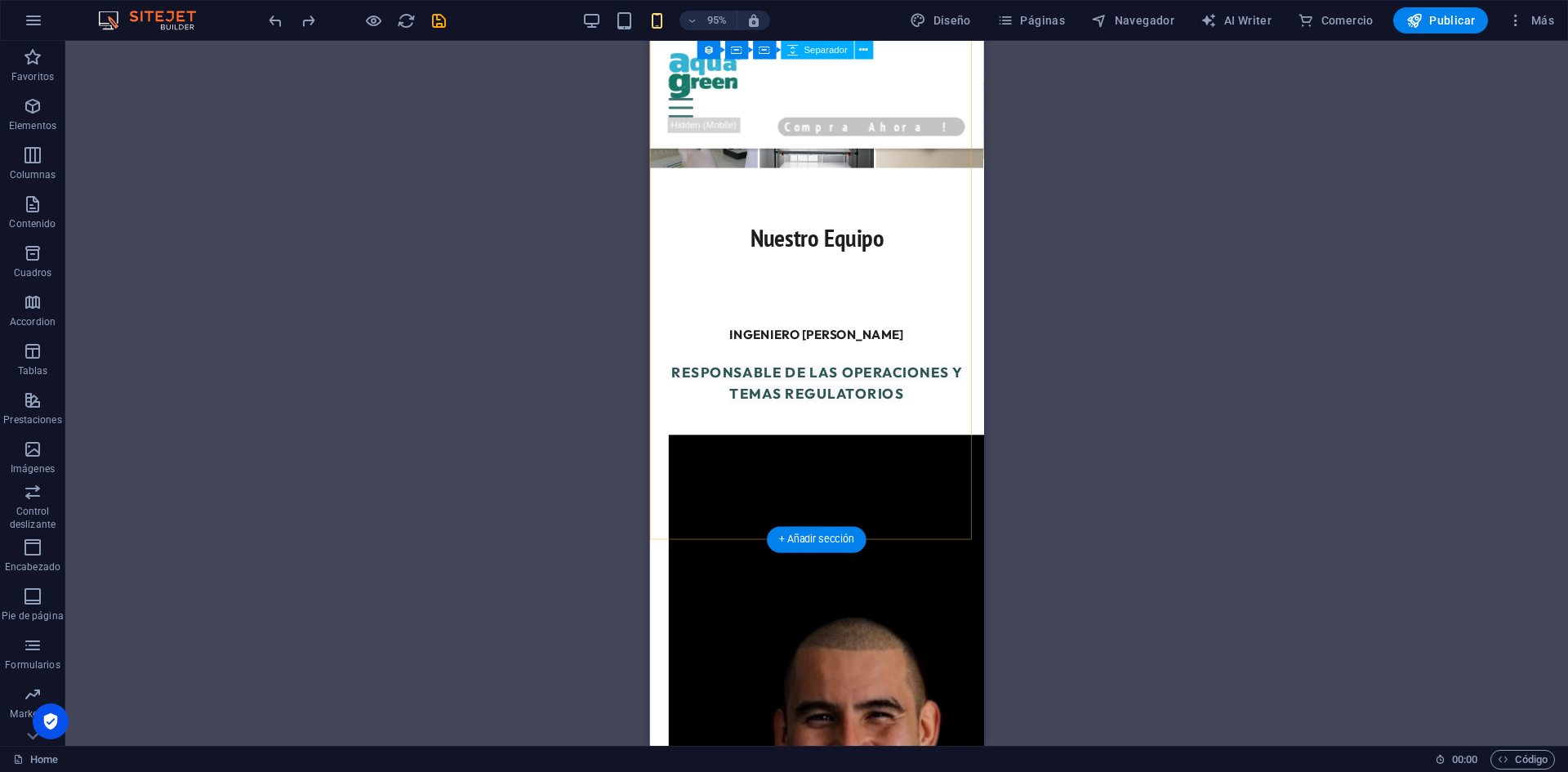 scroll, scrollTop: 4720, scrollLeft: 0, axis: vertical 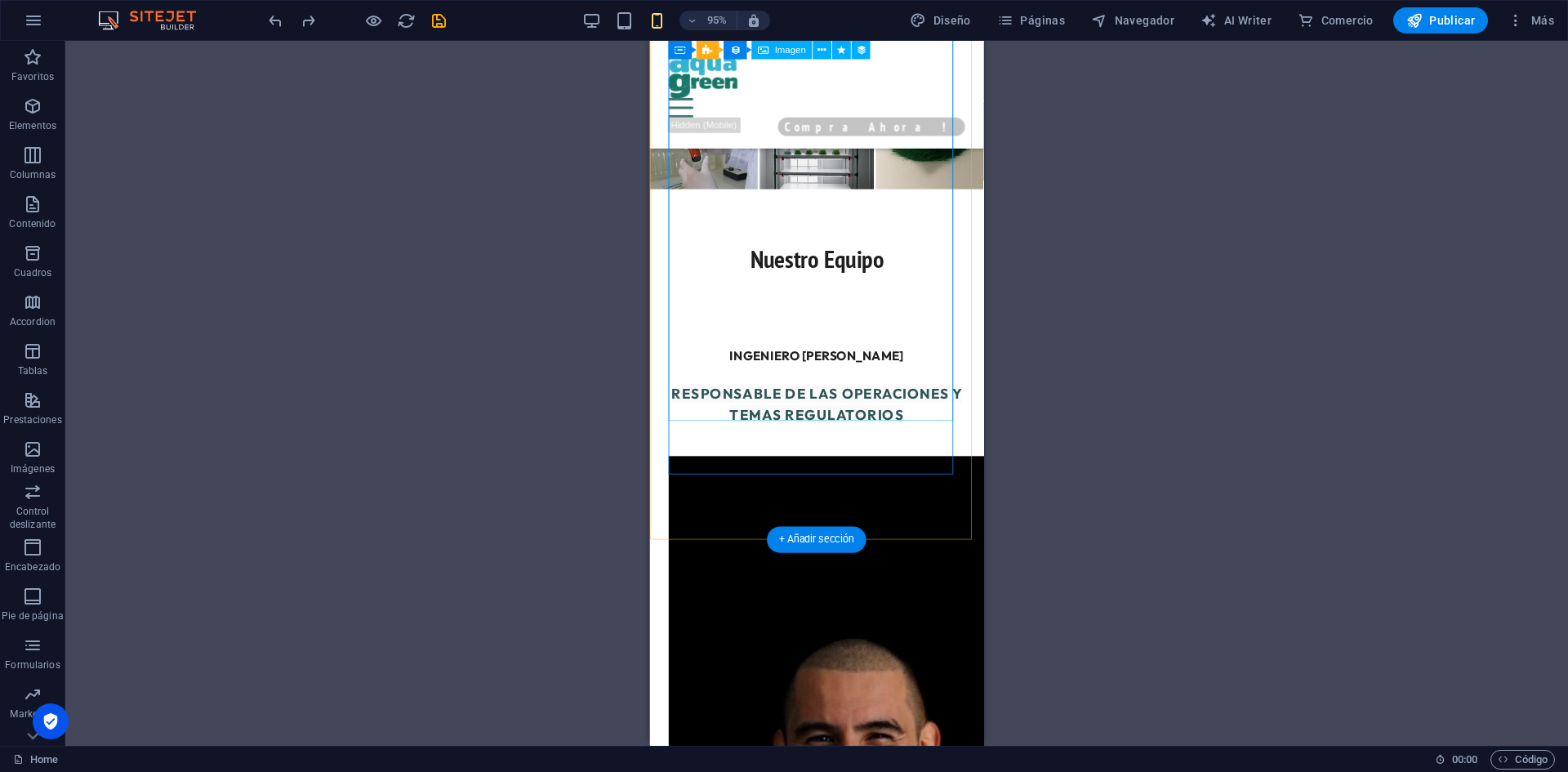 drag, startPoint x: 683, startPoint y: 627, endPoint x: 730, endPoint y: 185, distance: 444.4918 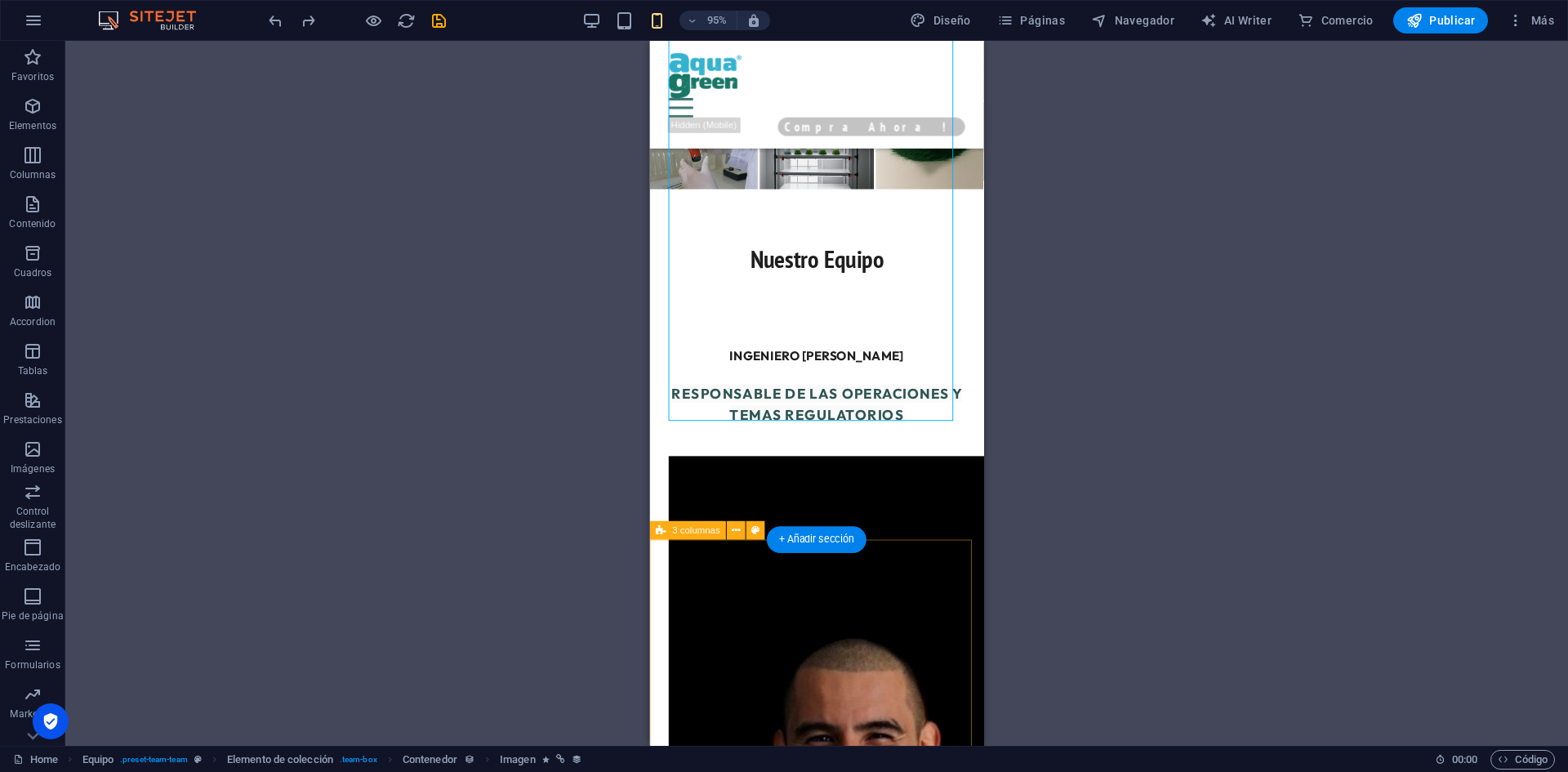 click on "INGENIERO [PERSON_NAME] RESPONSABLE DE LA  PRODUCCIÓN Y EL ASEGURAMIENTO DE LA  CALIDAD BIÓLOGO RESPONSABLE DEL CENTRO DE CULTIVO LABORATORIO,  INNOVACIÓN, I+D" at bounding box center (825, 2807) 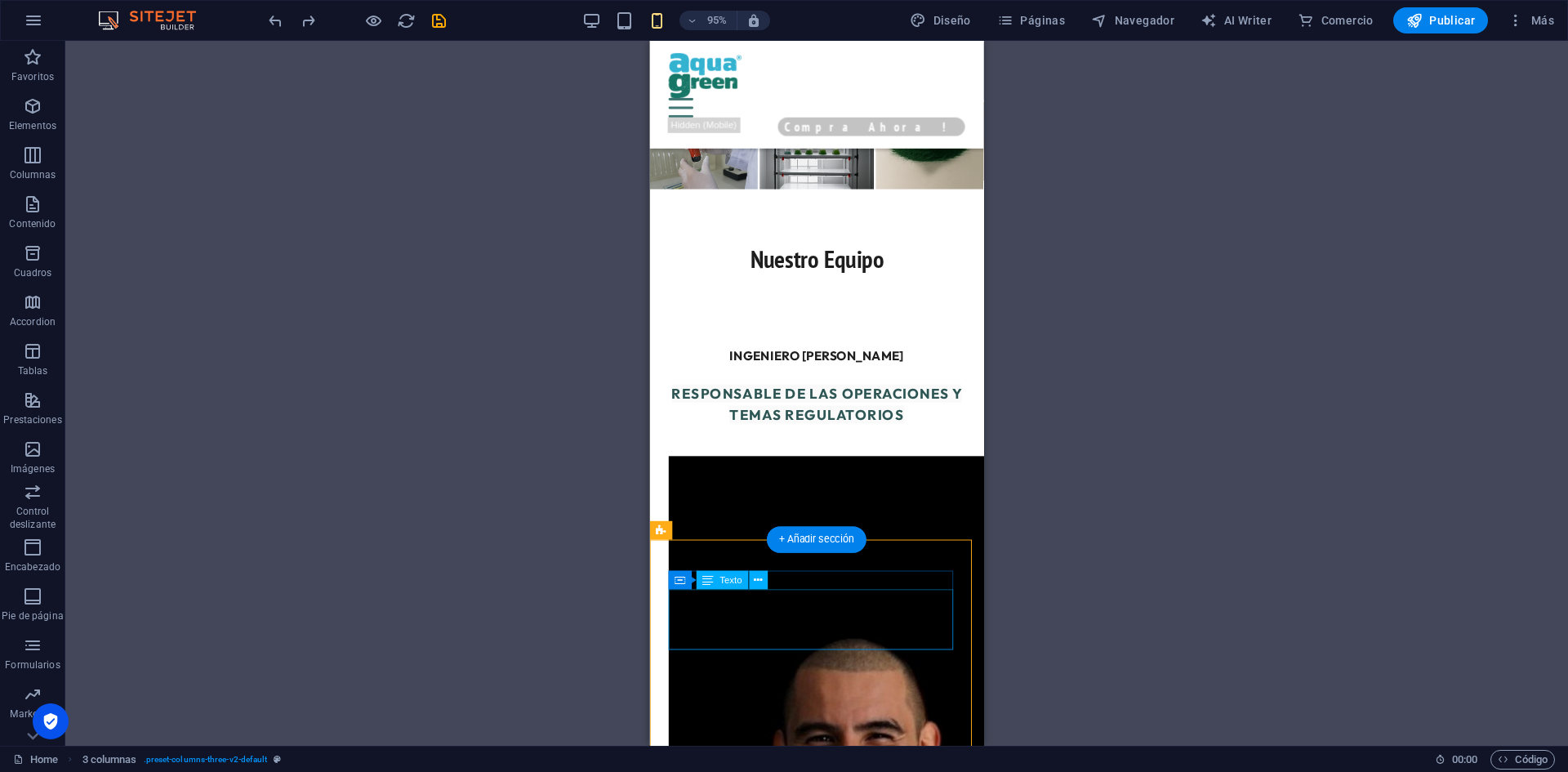 drag, startPoint x: 688, startPoint y: 596, endPoint x: 676, endPoint y: 677, distance: 81.88406 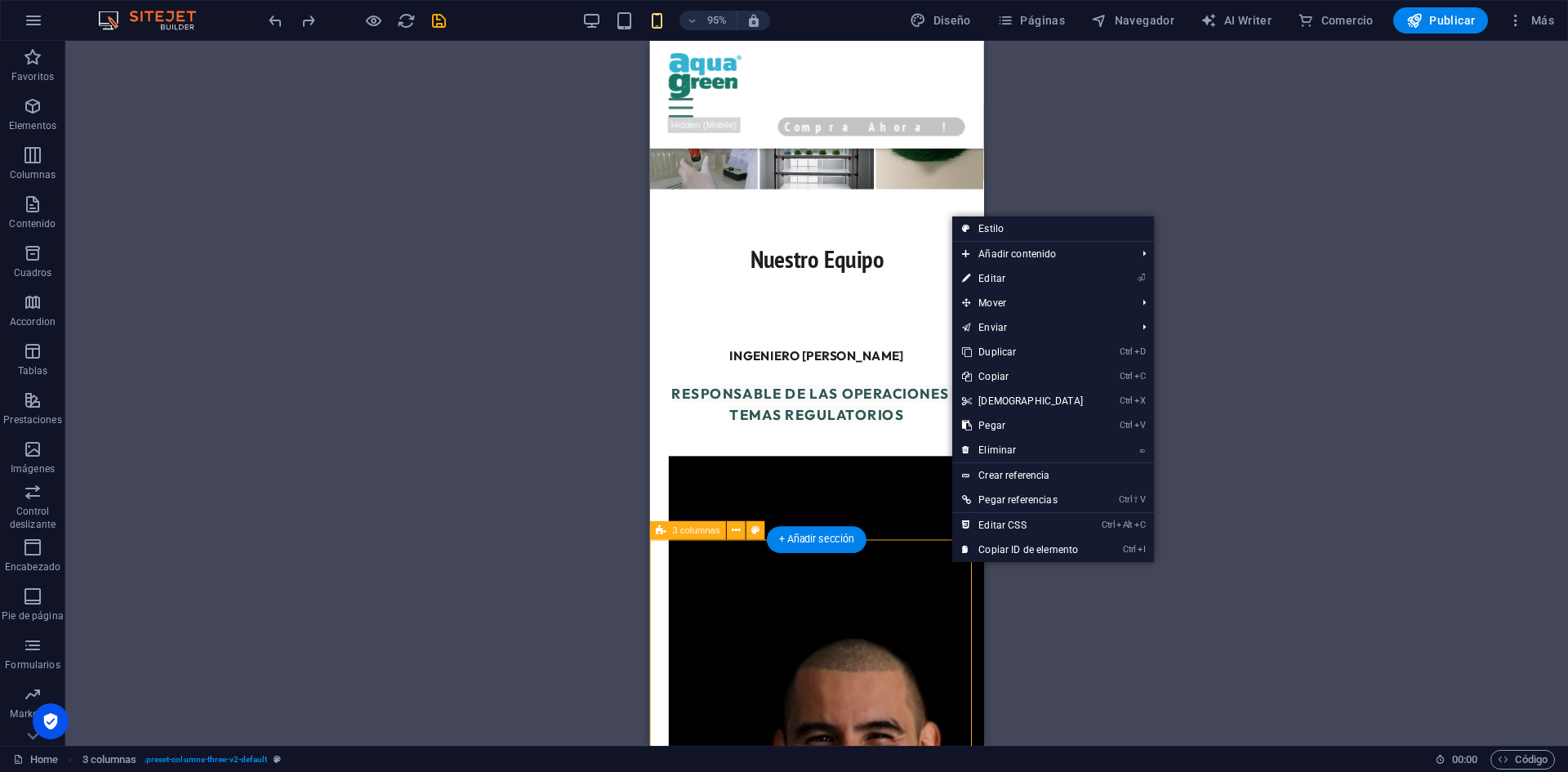 click on "INGENIERO [PERSON_NAME] RESPONSABLE DE LA  PRODUCCIÓN Y EL ASEGURAMIENTO DE LA  CALIDAD BIÓLOGO RESPONSABLE DEL CENTRO DE CULTIVO LABORATORIO,  INNOVACIÓN, I+D" at bounding box center [825, 2807] 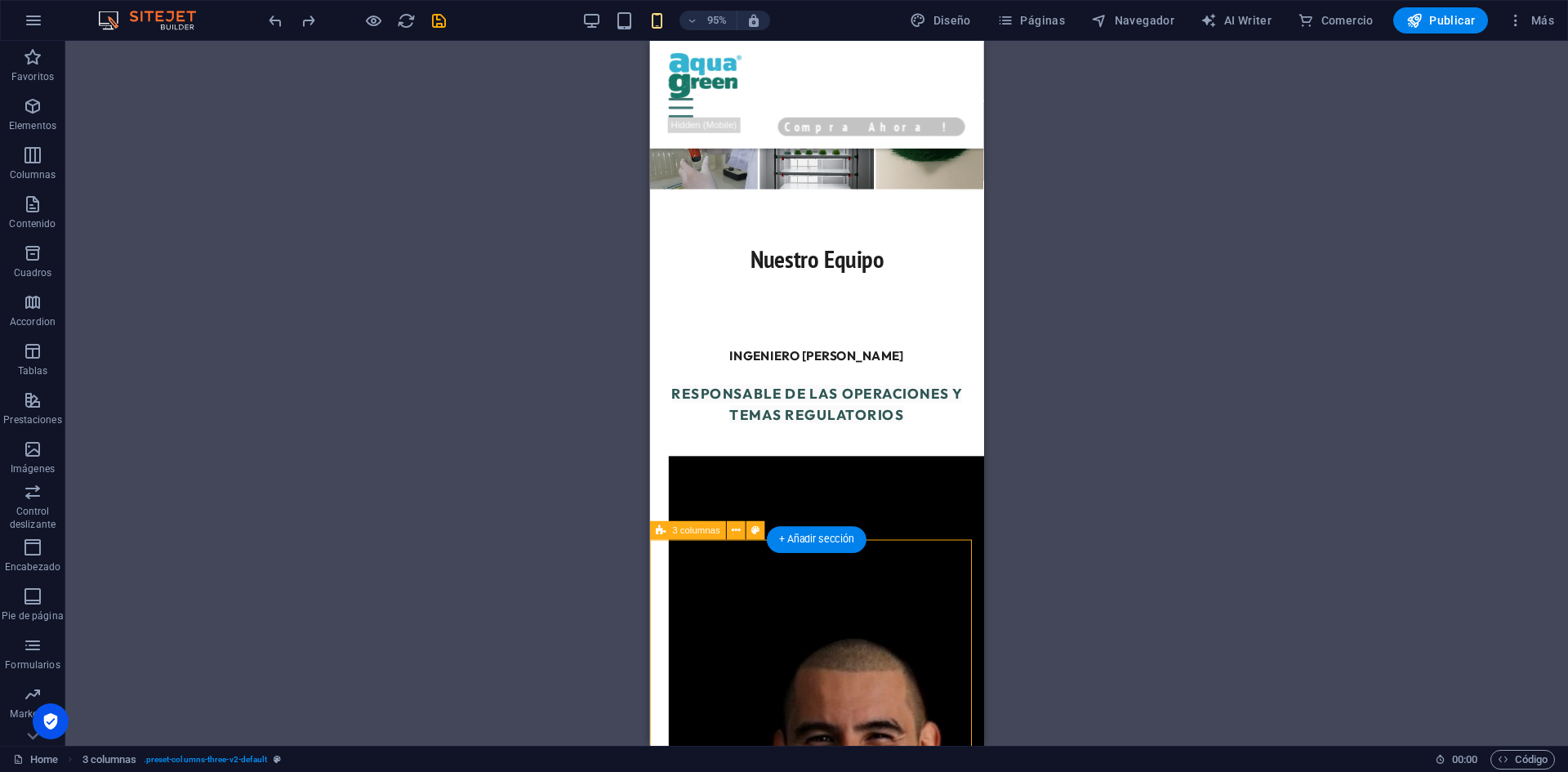 click on "INGENIERO [PERSON_NAME] RESPONSABLE DE LA  PRODUCCIÓN Y EL ASEGURAMIENTO DE LA  CALIDAD BIÓLOGO RESPONSABLE DEL CENTRO DE CULTIVO LABORATORIO,  INNOVACIÓN, I+D" at bounding box center (825, 2807) 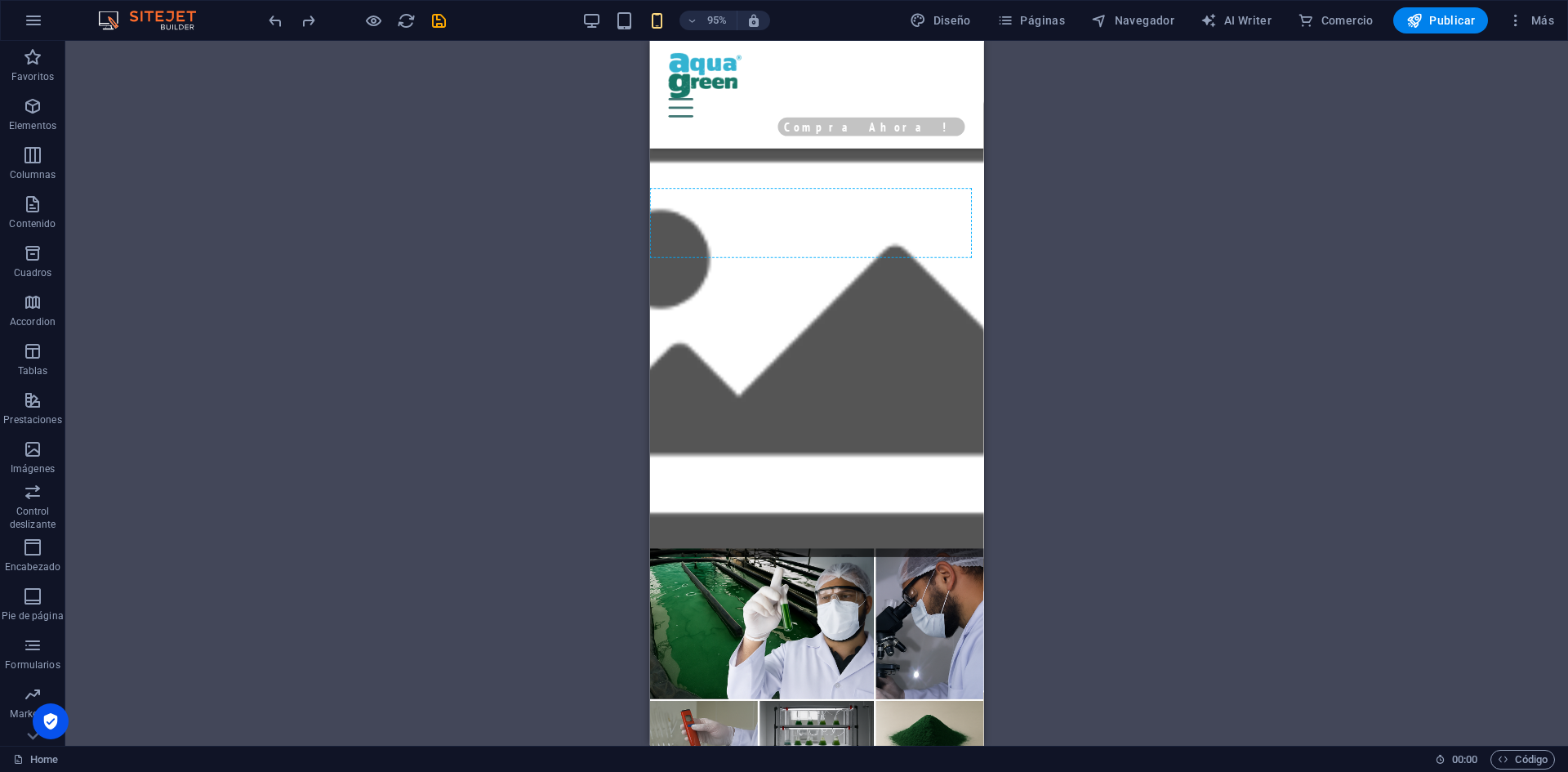 scroll, scrollTop: 3935, scrollLeft: 0, axis: vertical 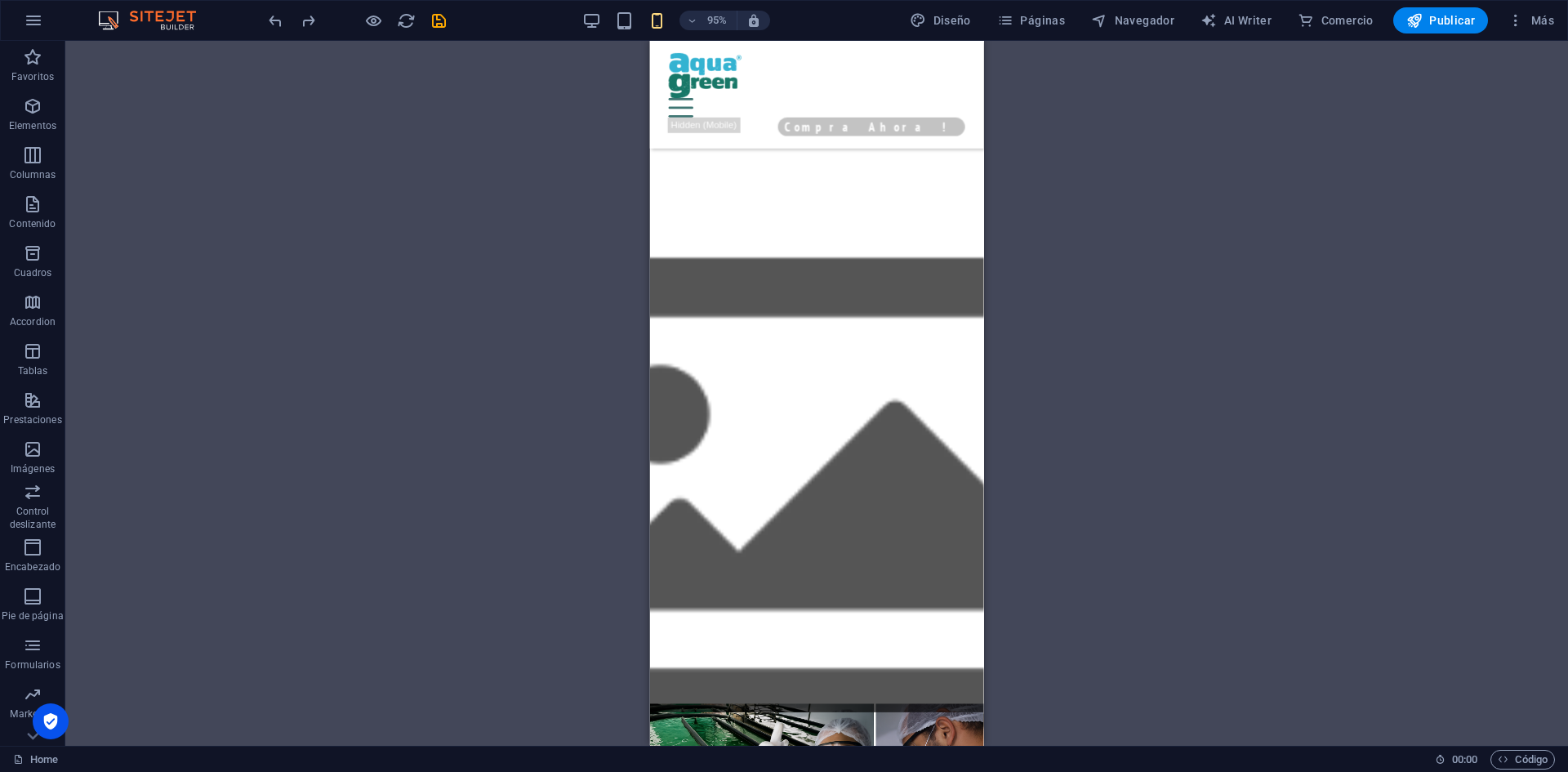 drag, startPoint x: 941, startPoint y: 583, endPoint x: 722, endPoint y: 226, distance: 418.8198 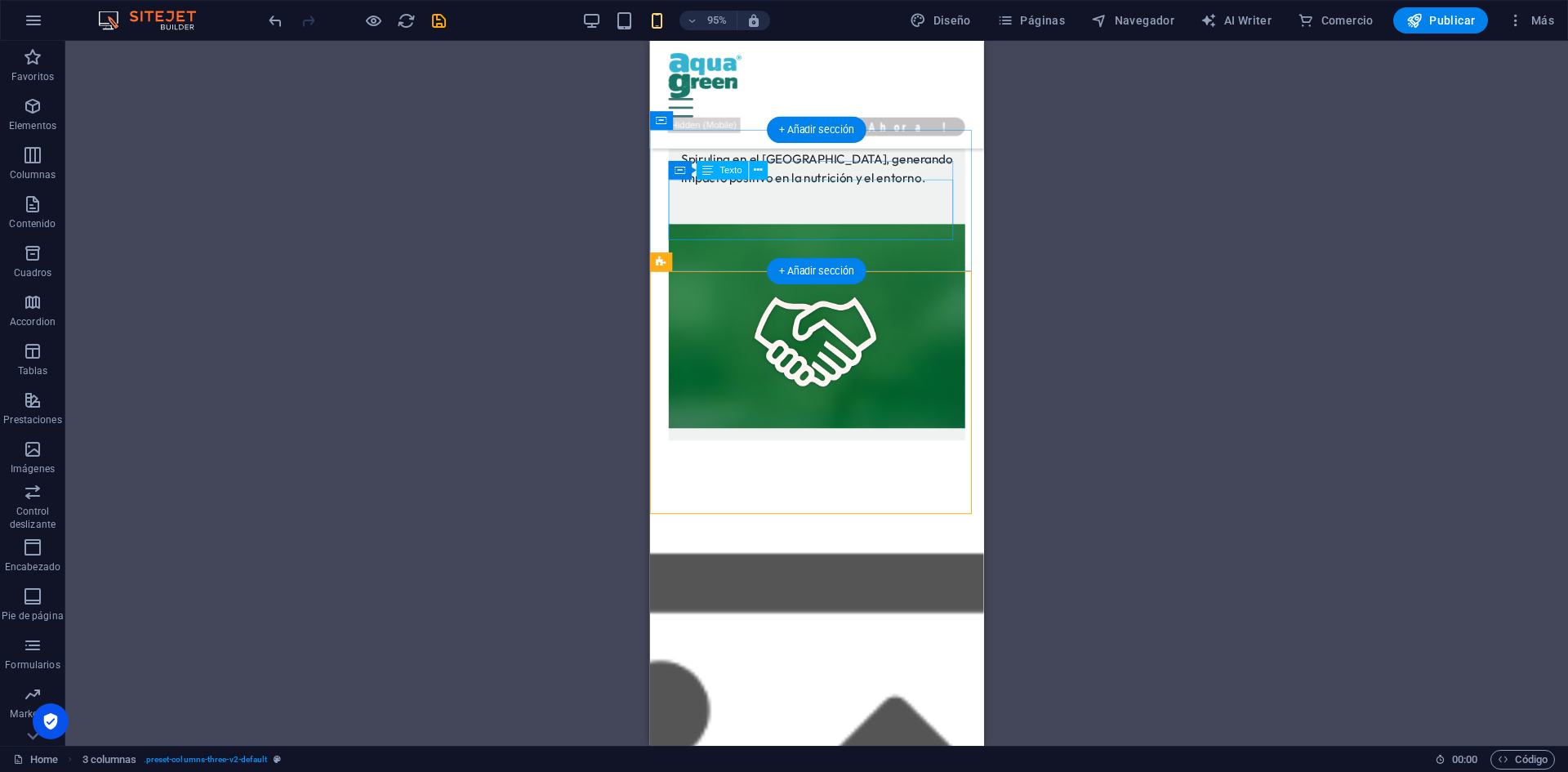 scroll, scrollTop: 3362, scrollLeft: 0, axis: vertical 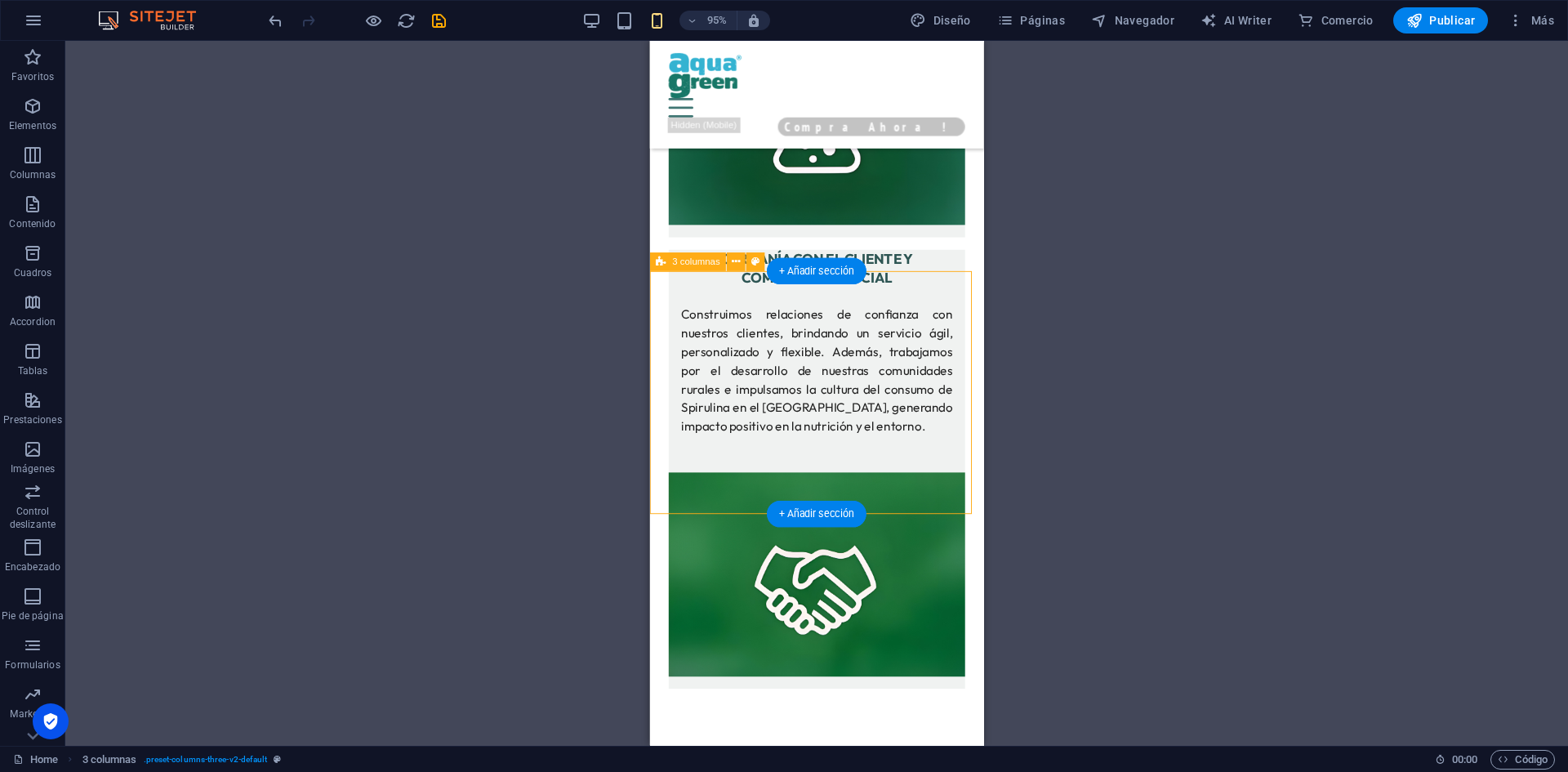 click on "INGENIERO [PERSON_NAME] RESPONSABLE DE LA  PRODUCCIÓN Y EL ASEGURAMIENTO DE LA  CALIDAD BIÓLOGO RESPONSABLE DEL CENTRO DE CULTIVO LABORATORIO,  INNOVACIÓN, I+D" at bounding box center [825, 1957] 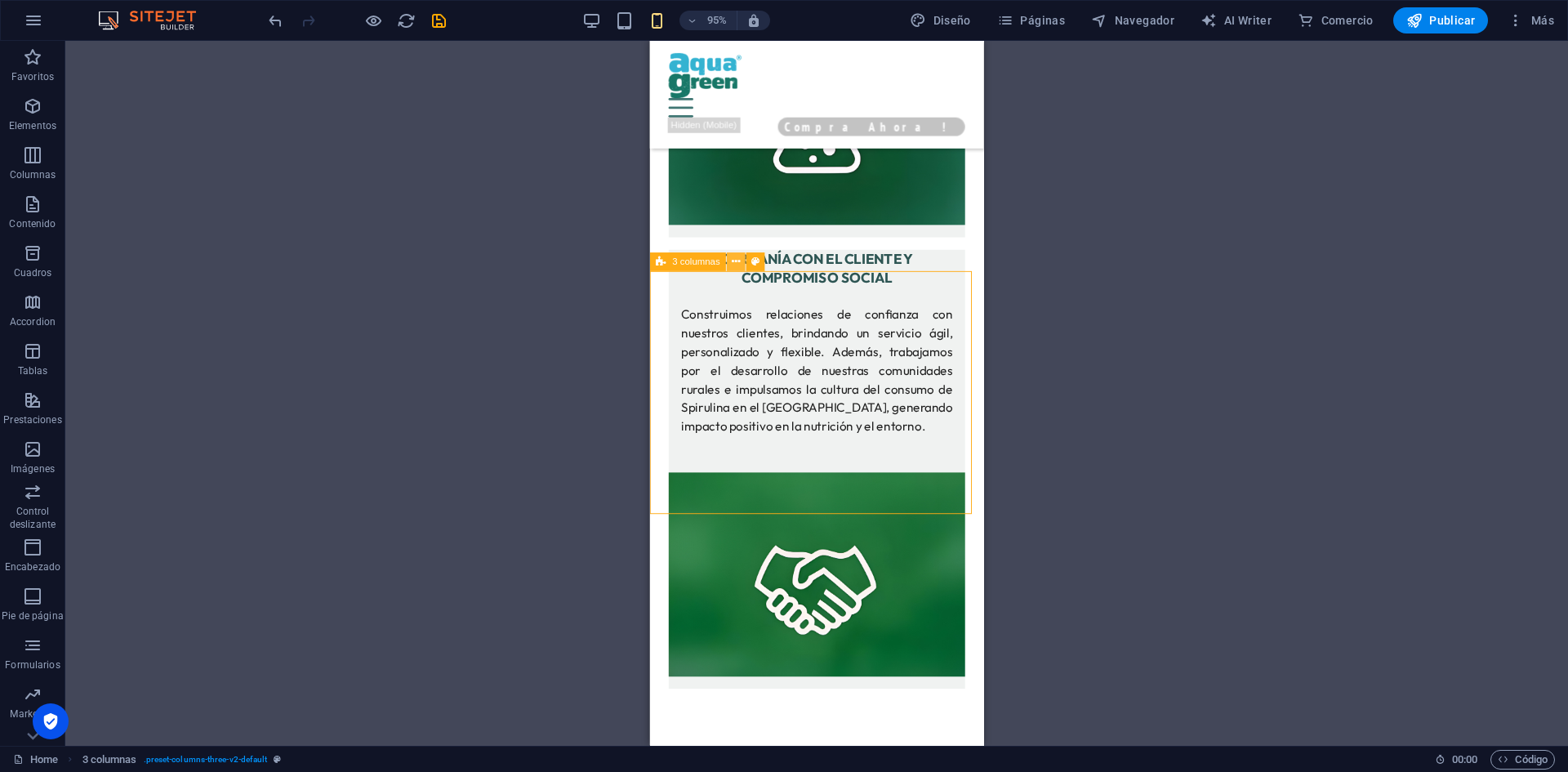 click at bounding box center [736, 262] 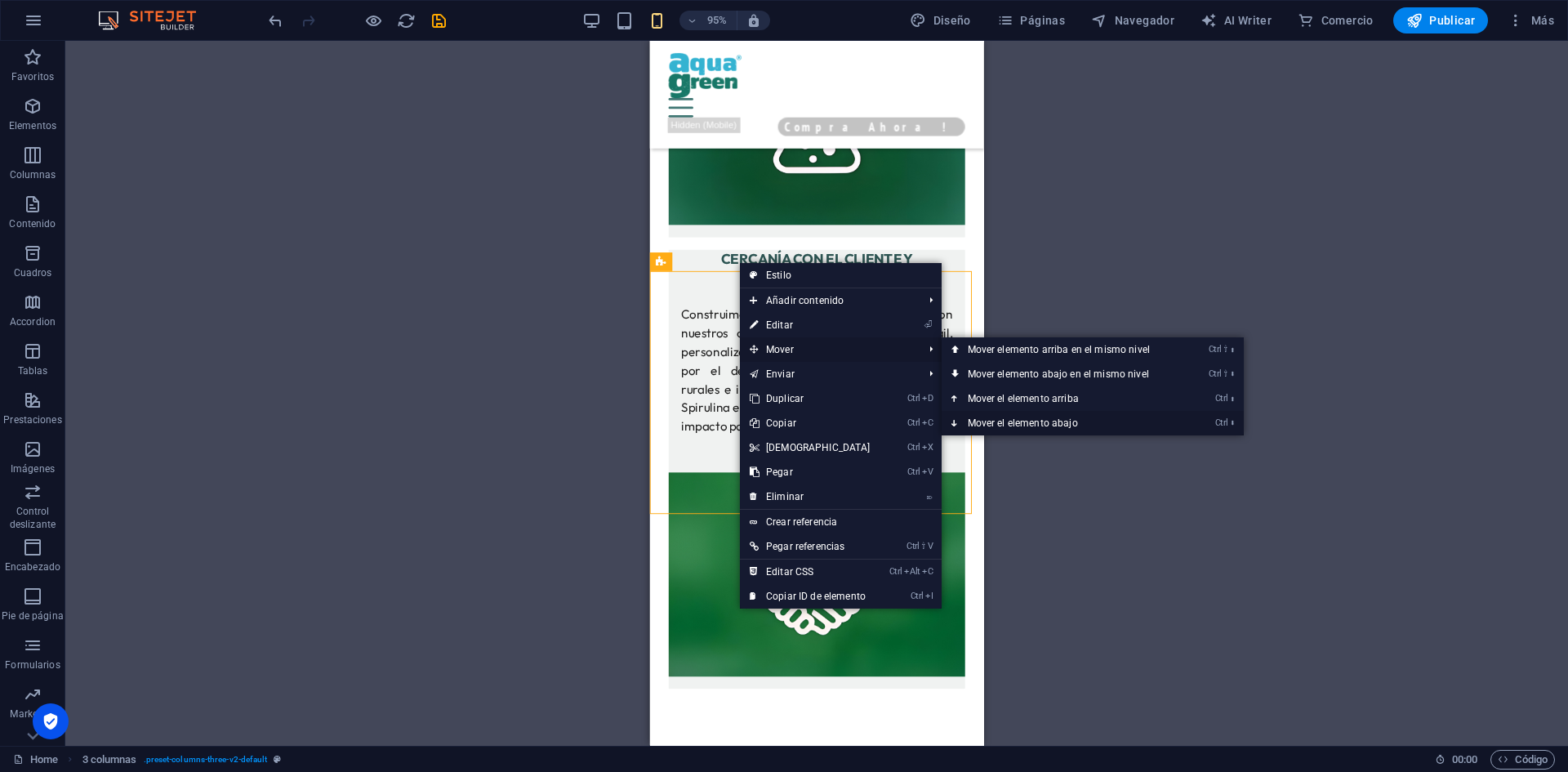 click on "Ctrl ⬇  Mover el elemento abajo" at bounding box center [1062, 423] 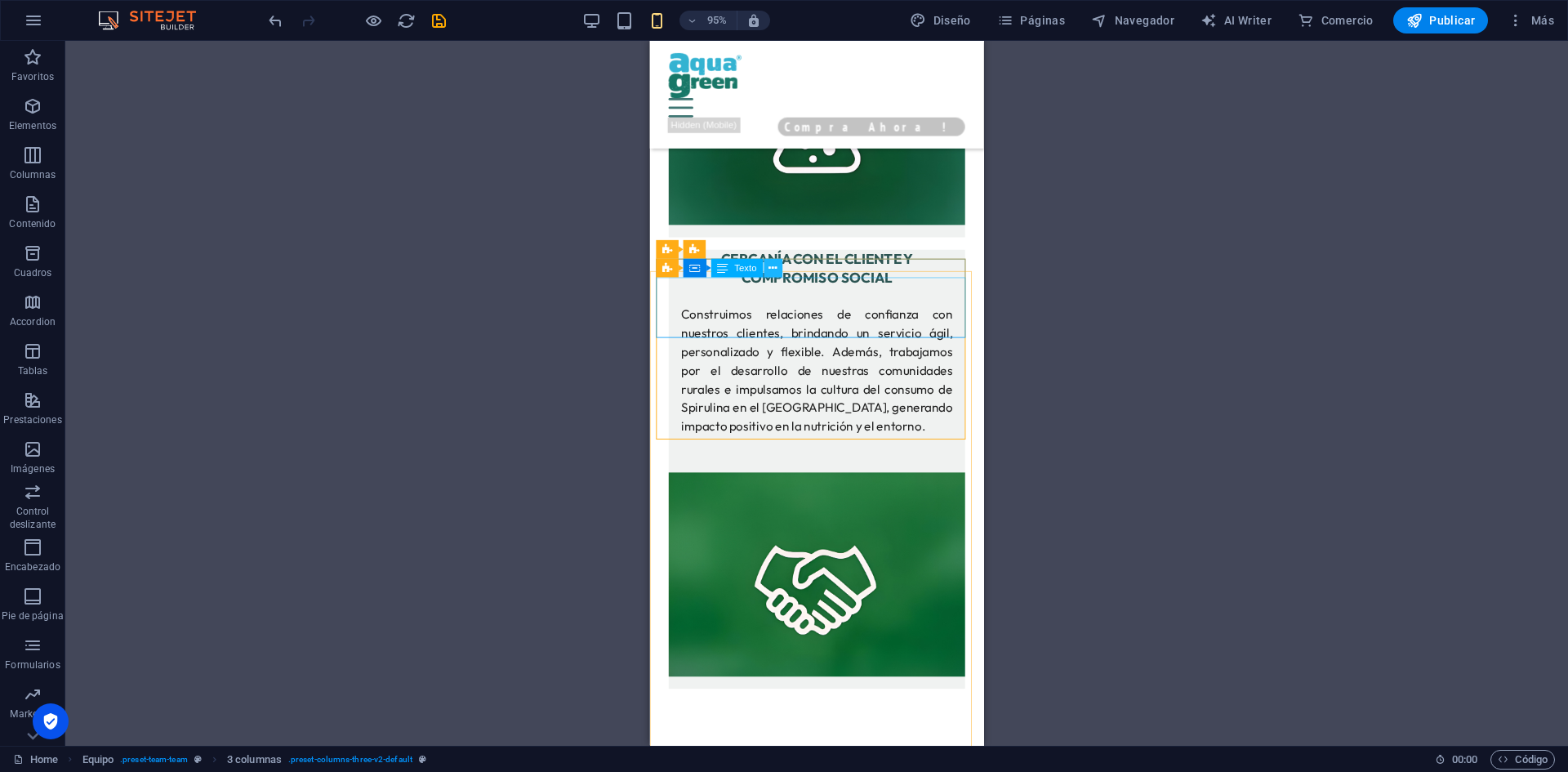 click at bounding box center (773, 268) 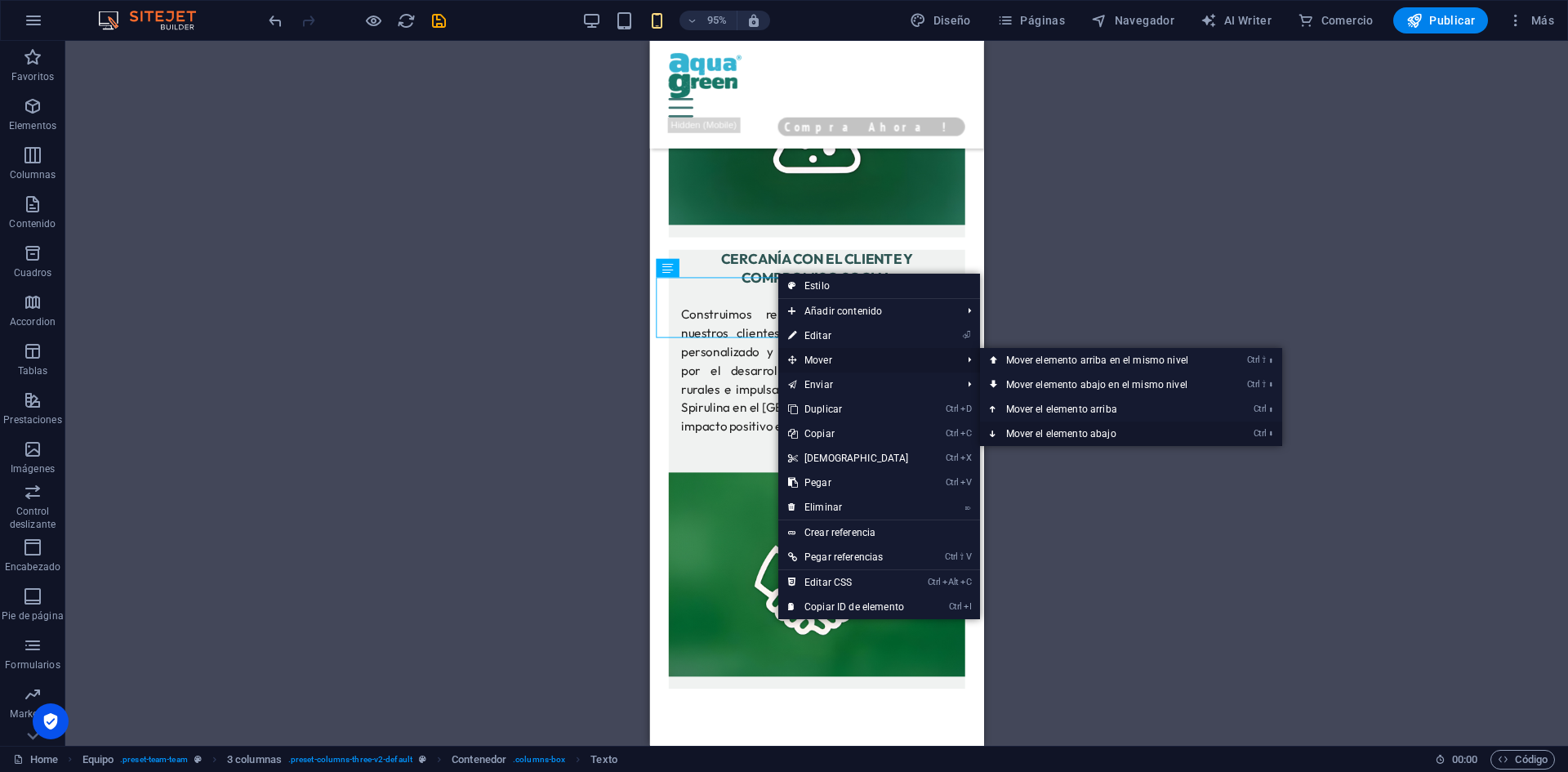 click on "Ctrl ⬇  Mover el elemento abajo" at bounding box center (1100, 434) 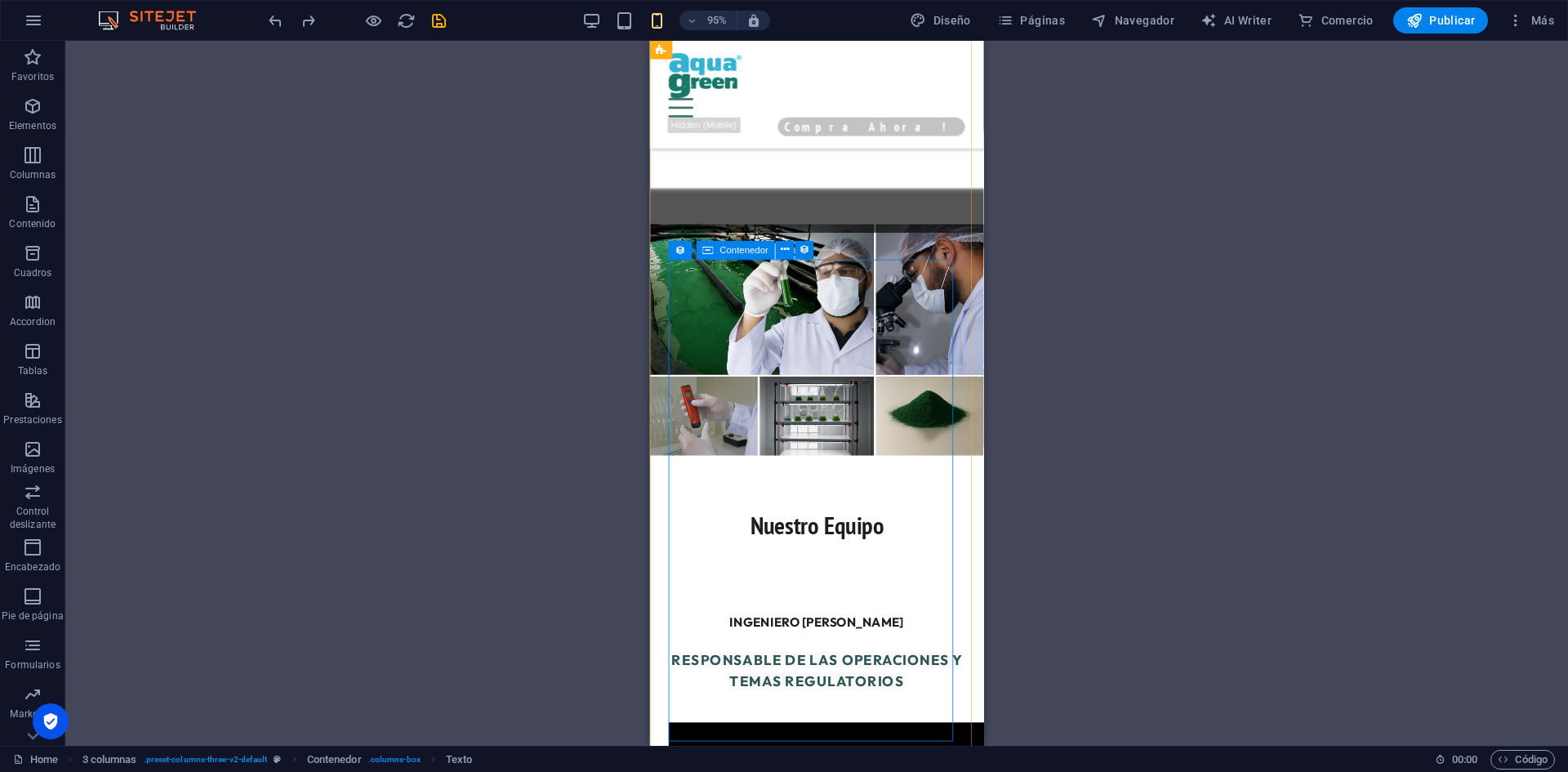 scroll, scrollTop: 4438, scrollLeft: 0, axis: vertical 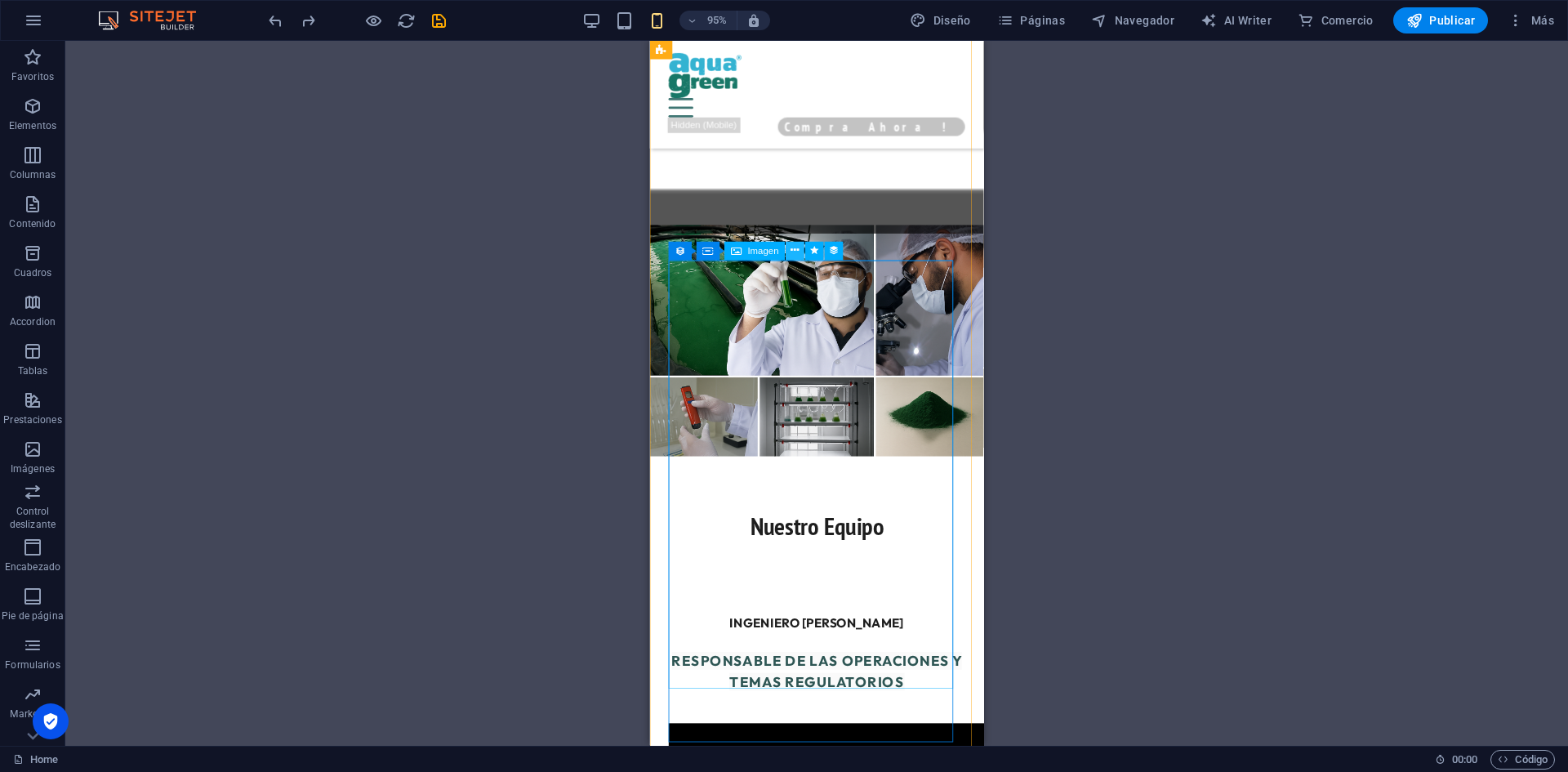 click at bounding box center (795, 251) 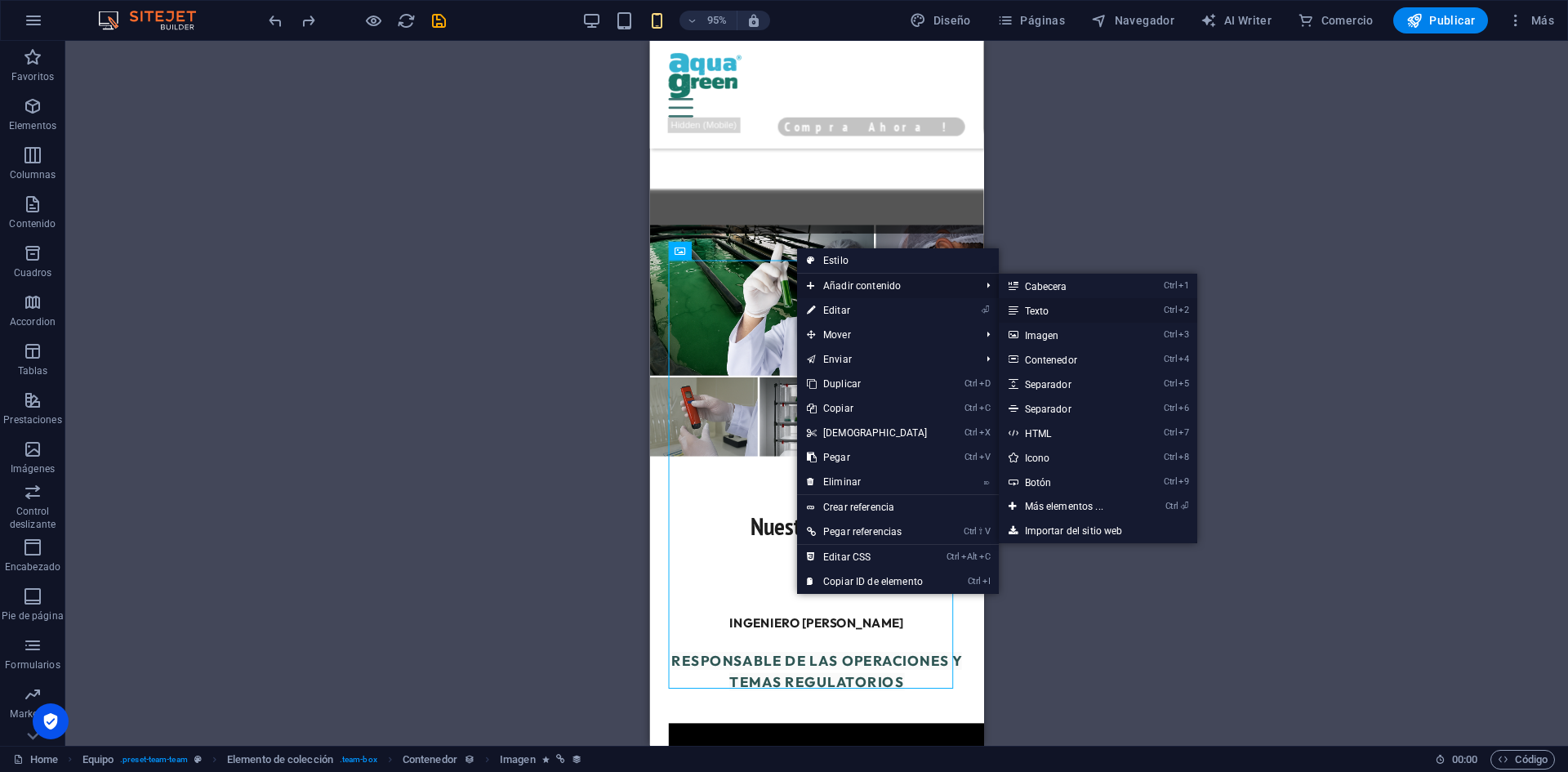 click on "Ctrl 2  Texto" at bounding box center [1067, 310] 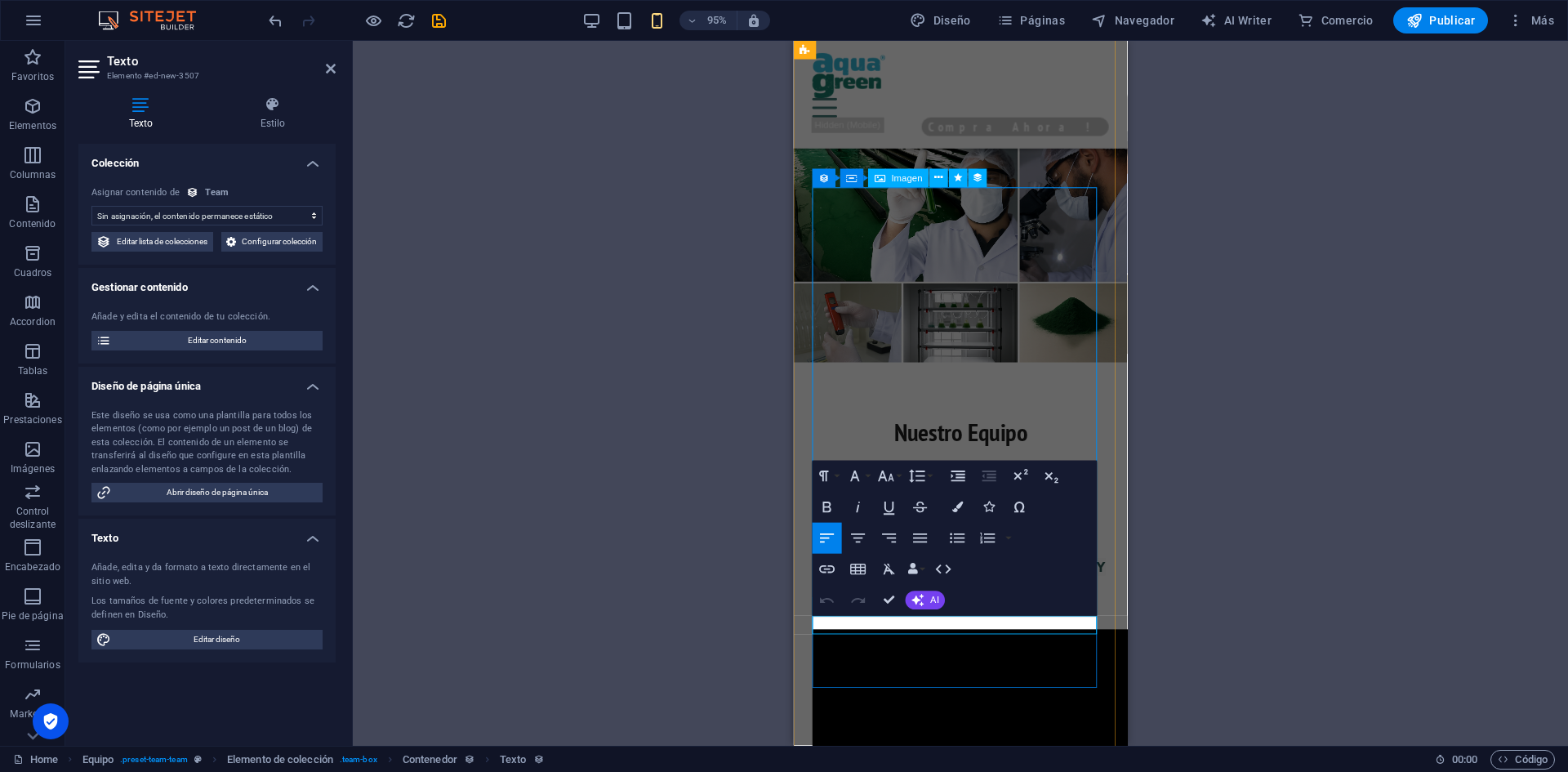 scroll, scrollTop: 4589, scrollLeft: 0, axis: vertical 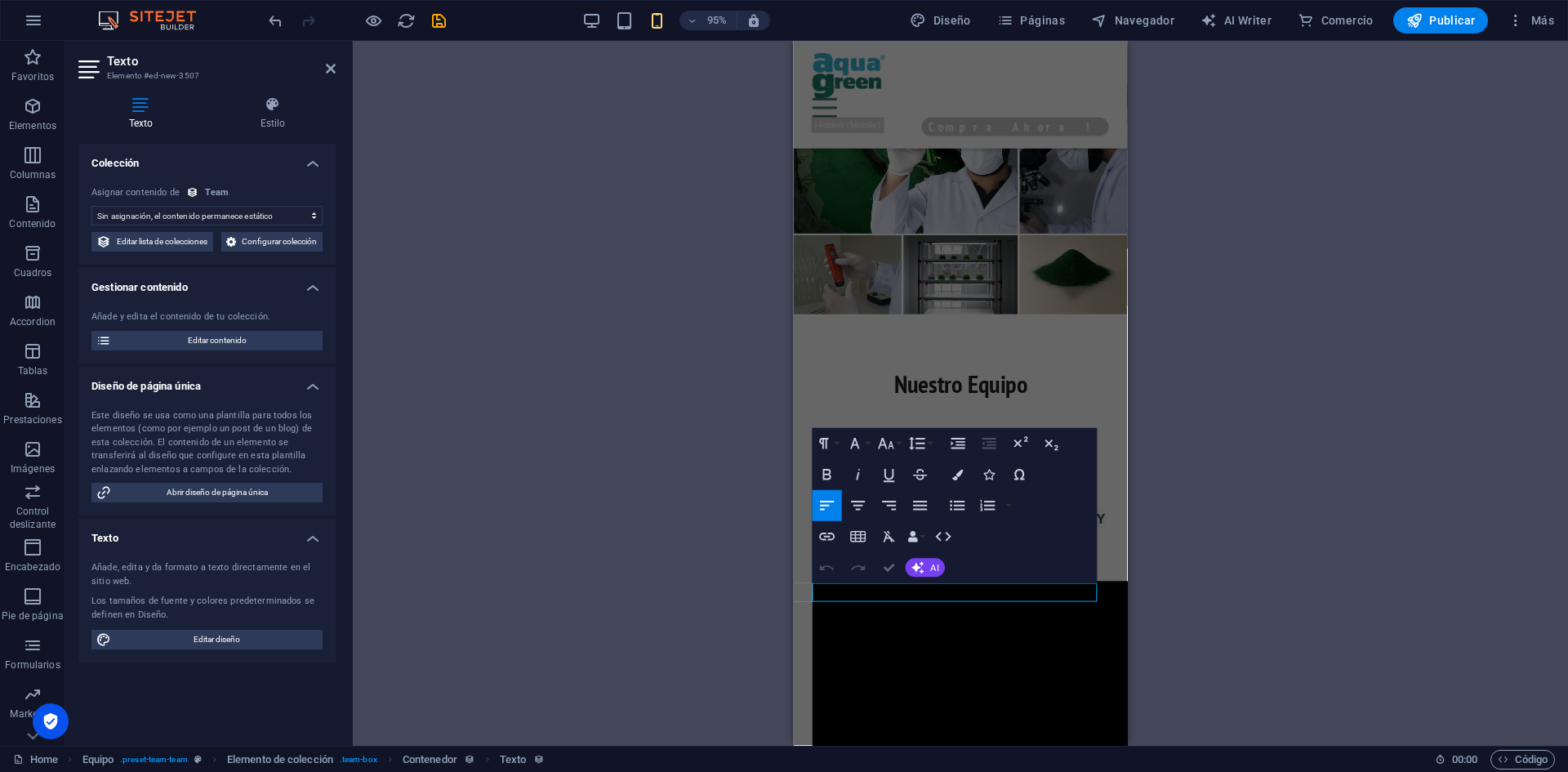 type 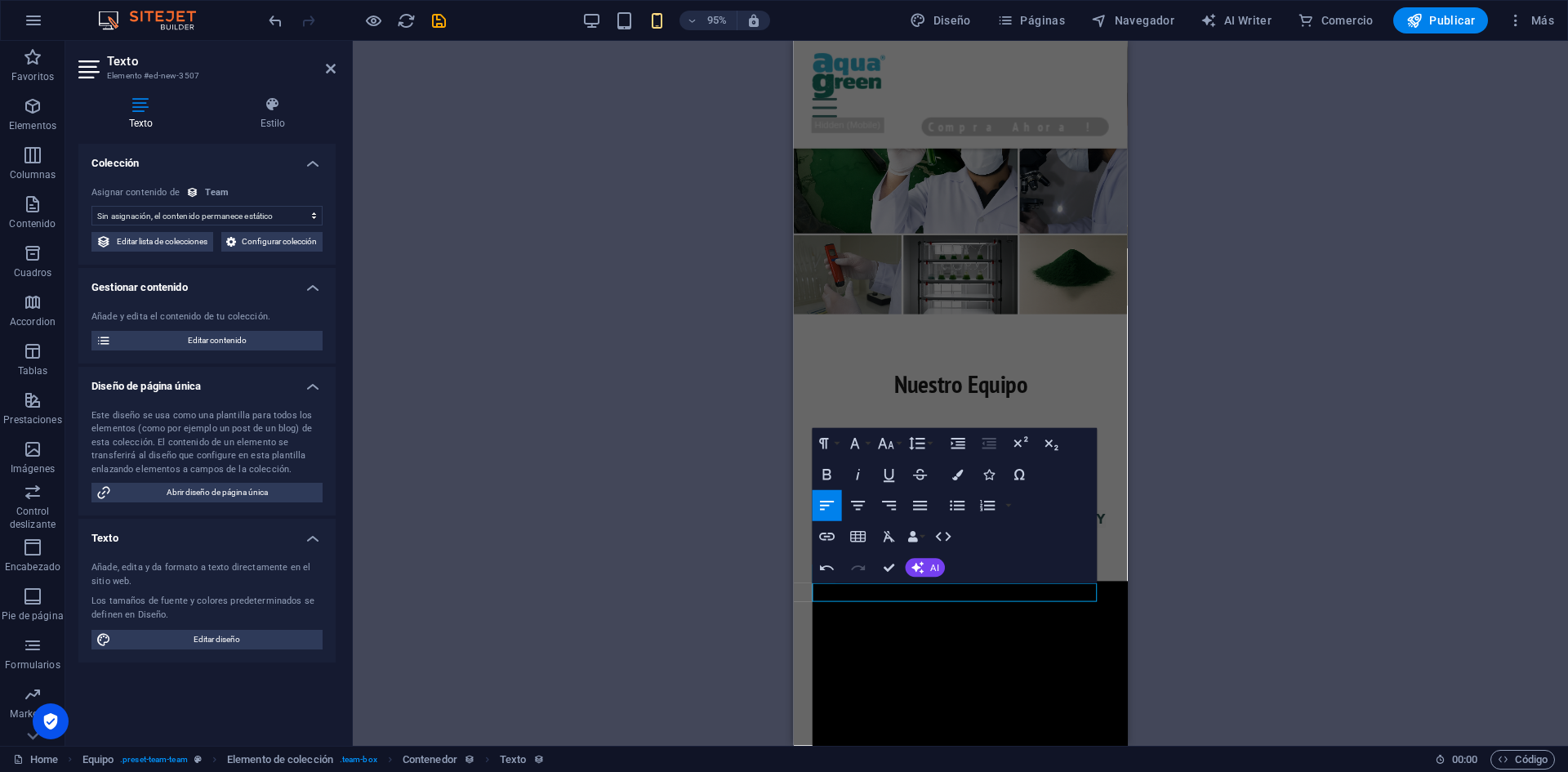 drag, startPoint x: 969, startPoint y: 620, endPoint x: 675, endPoint y: 593, distance: 295.23719 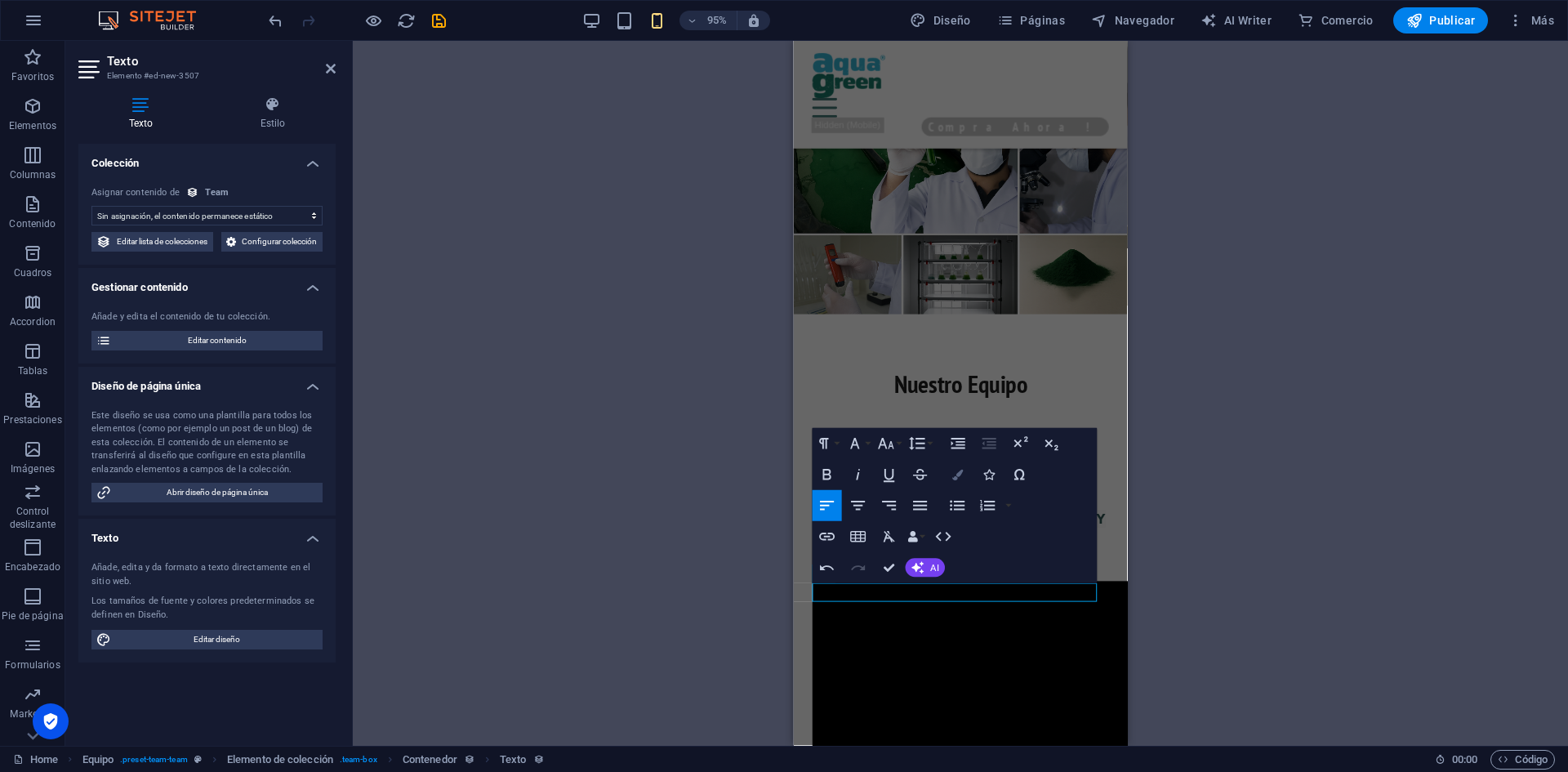 click at bounding box center [957, 474] 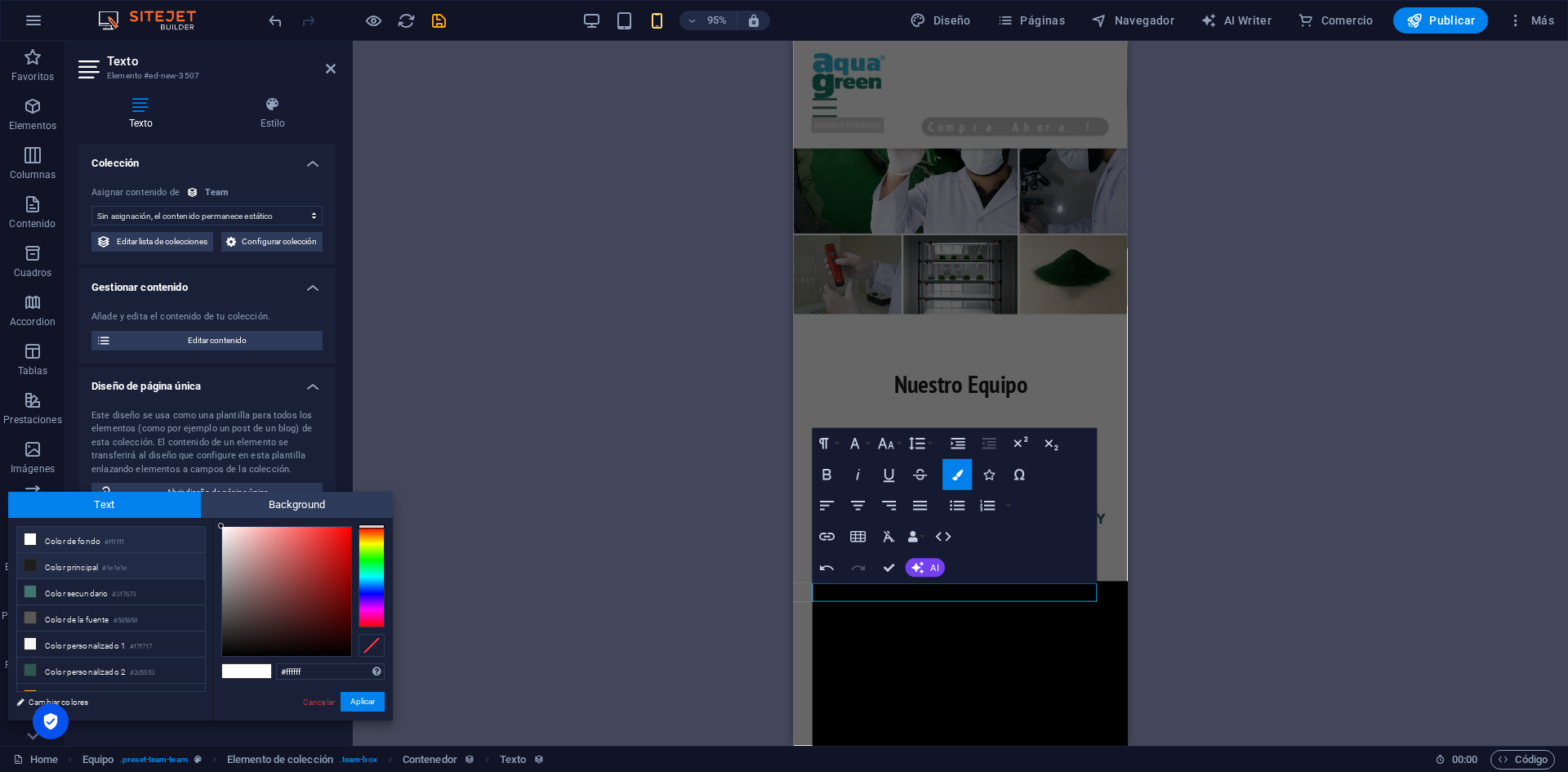 click on "Color principal
#1e1e1e" at bounding box center [111, 566] 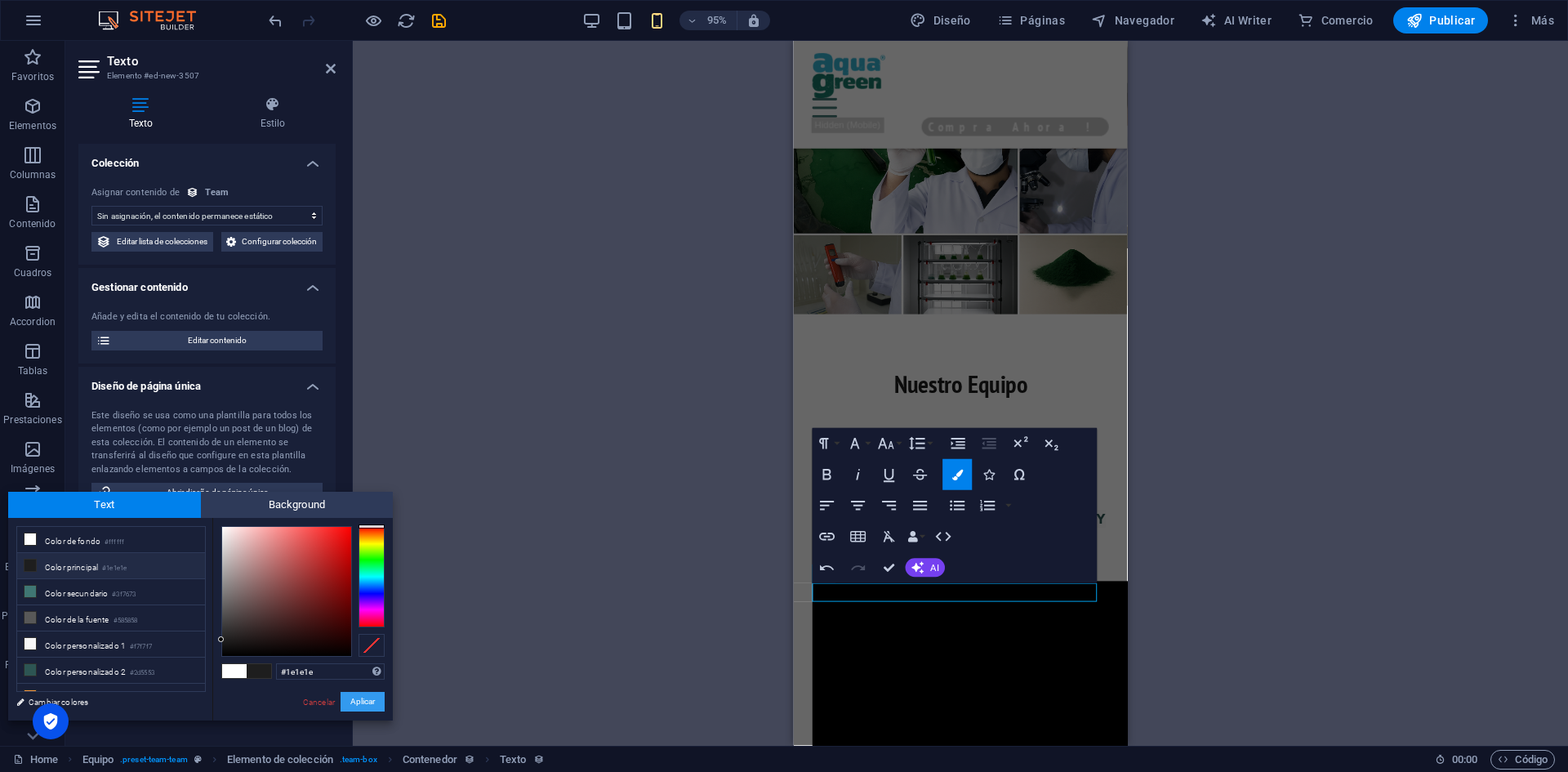 click on "Aplicar" at bounding box center [363, 702] 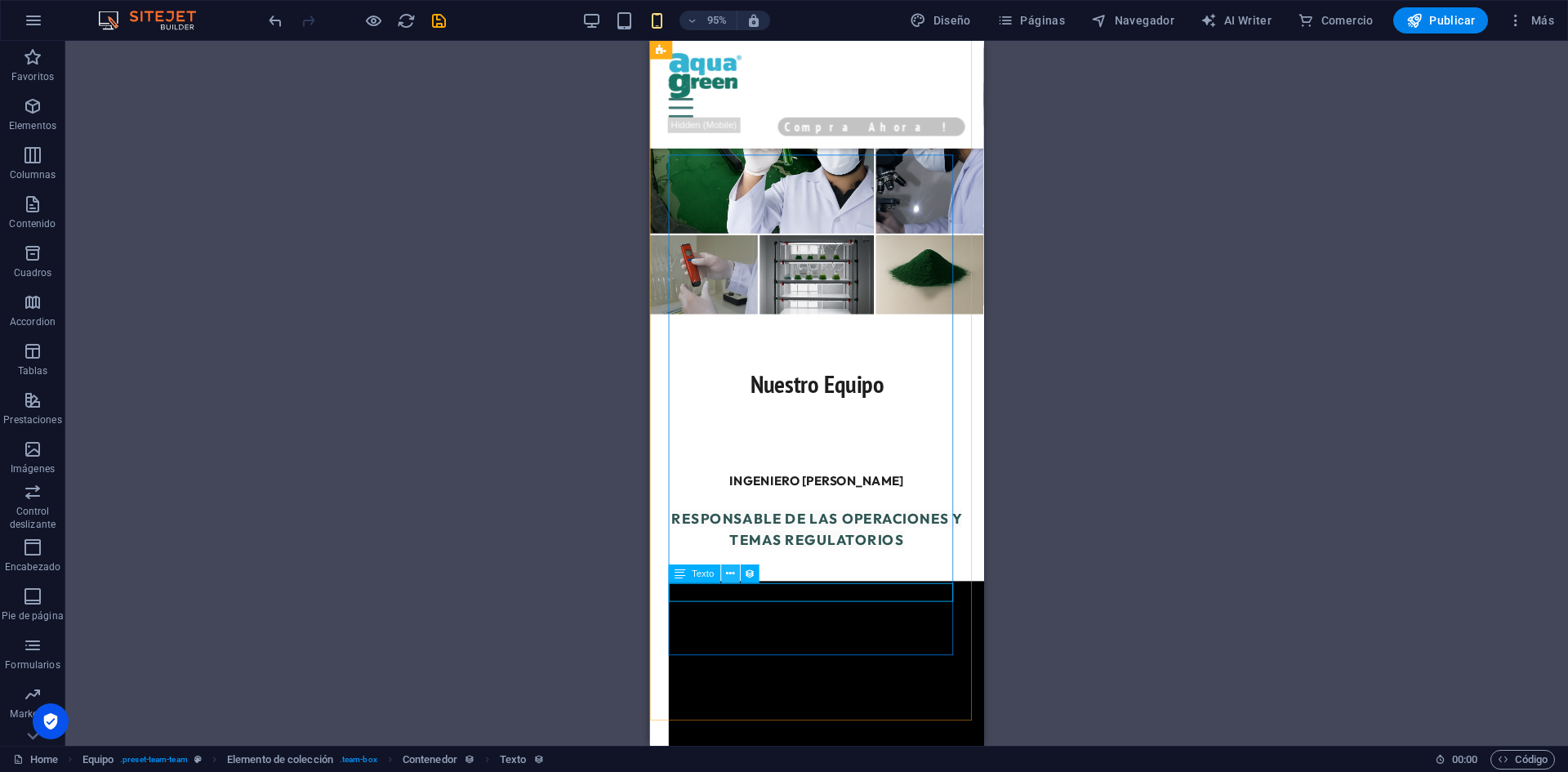 click at bounding box center (730, 574) 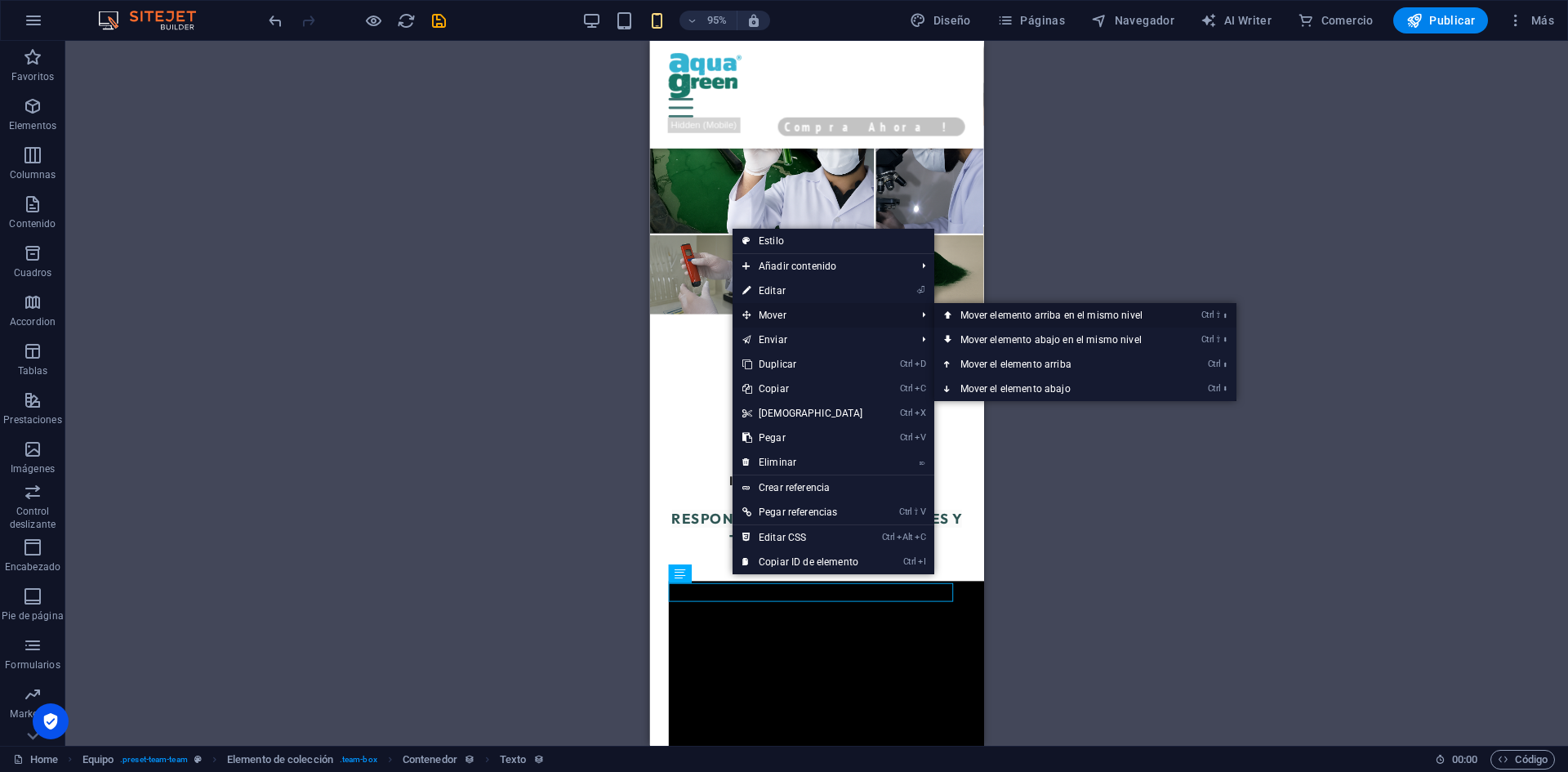 click on "Ctrl ⇧ ⬆  Mover elemento arriba en el mismo nivel" at bounding box center [1054, 315] 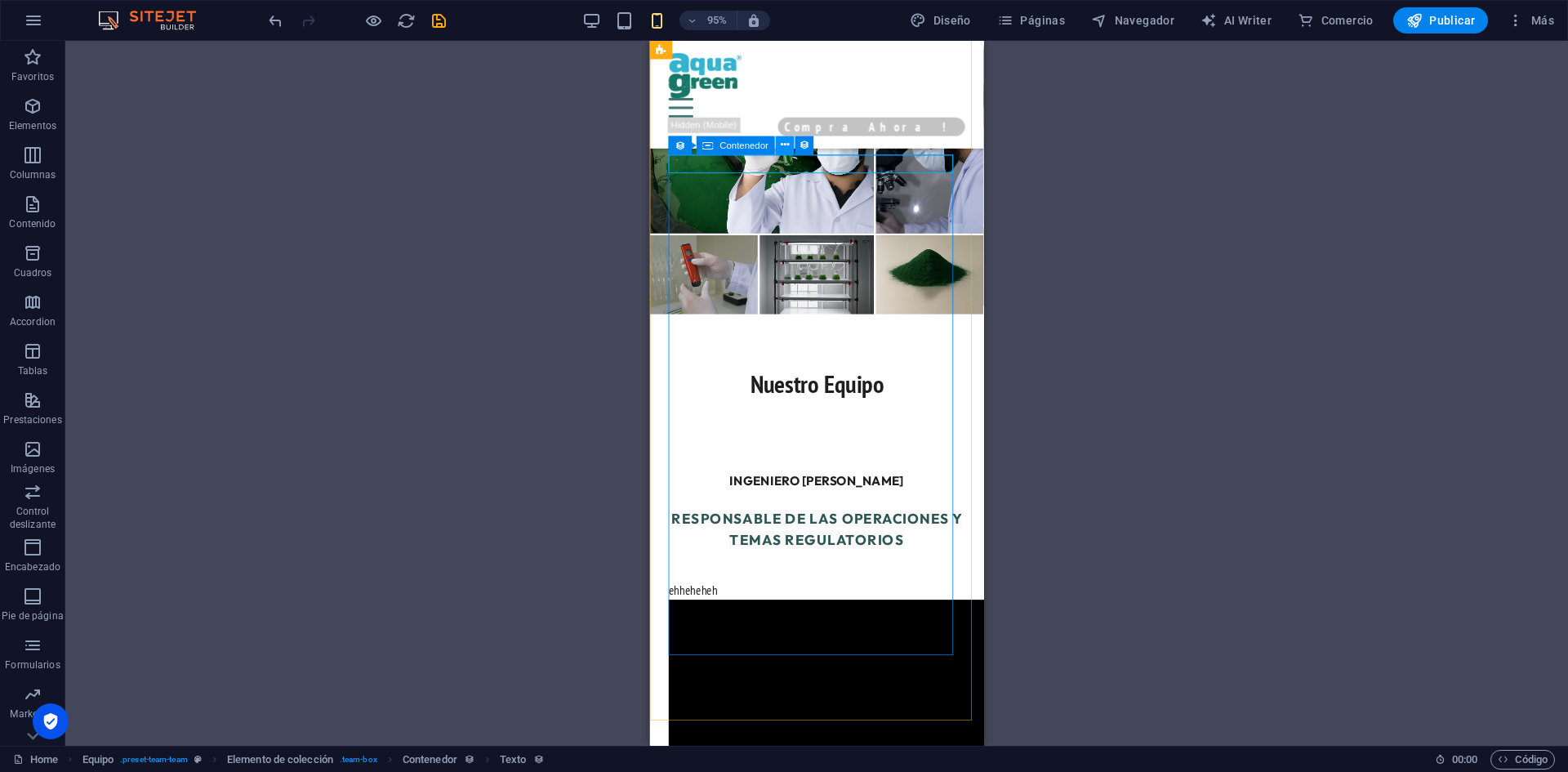 click at bounding box center (785, 145) 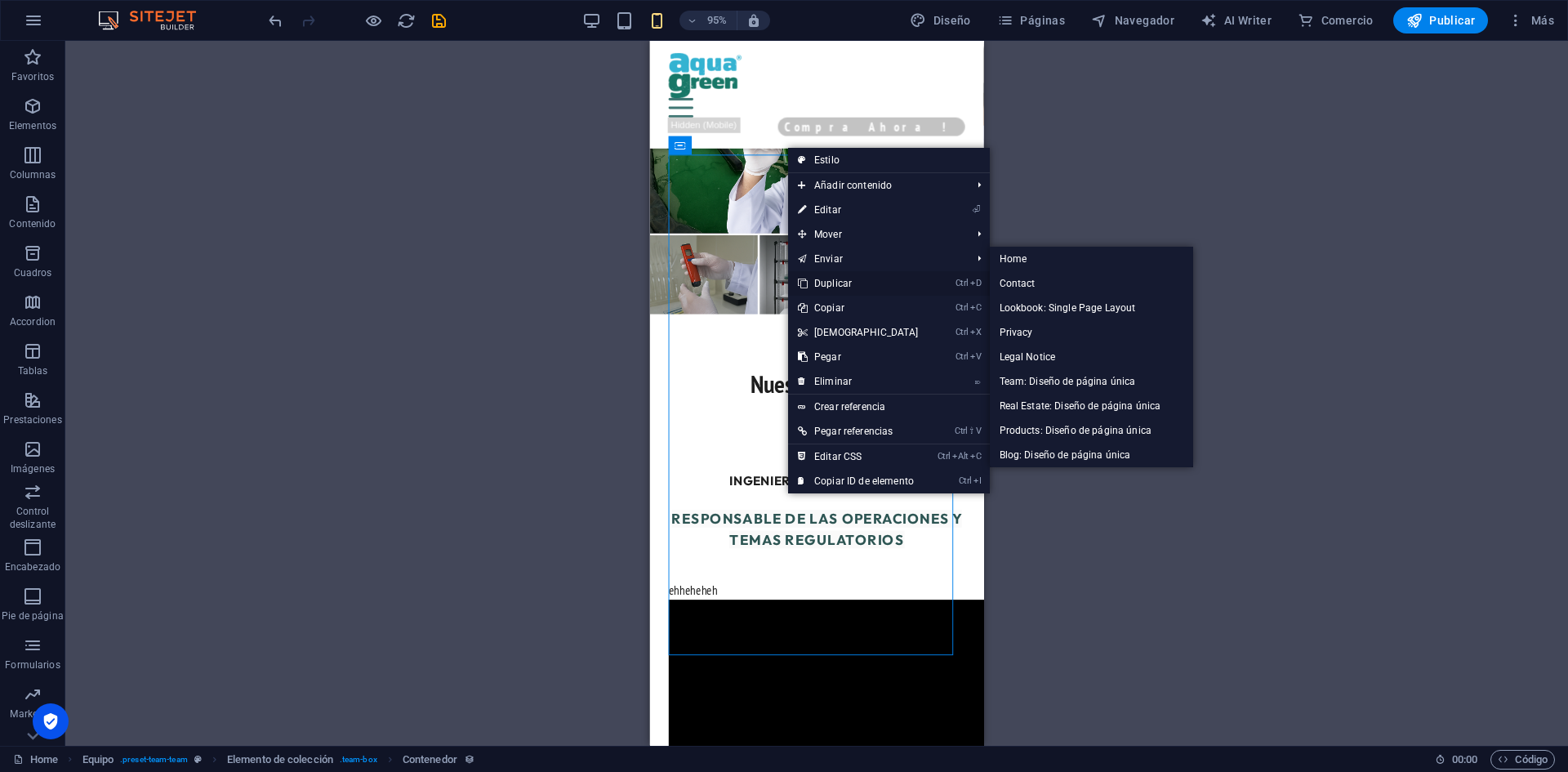 click on "Ctrl D  Duplicar" at bounding box center [858, 283] 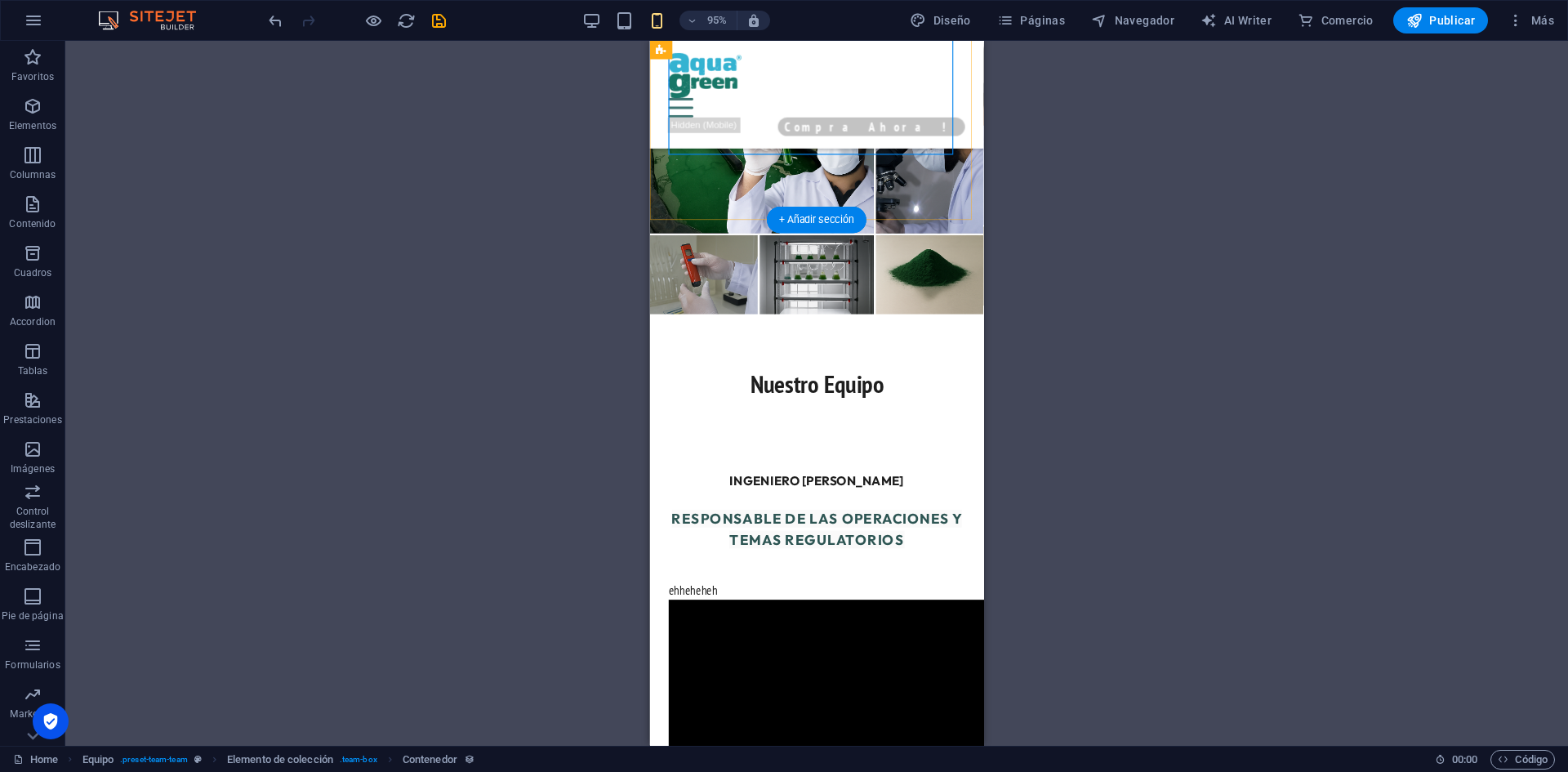 scroll, scrollTop: 5639, scrollLeft: 0, axis: vertical 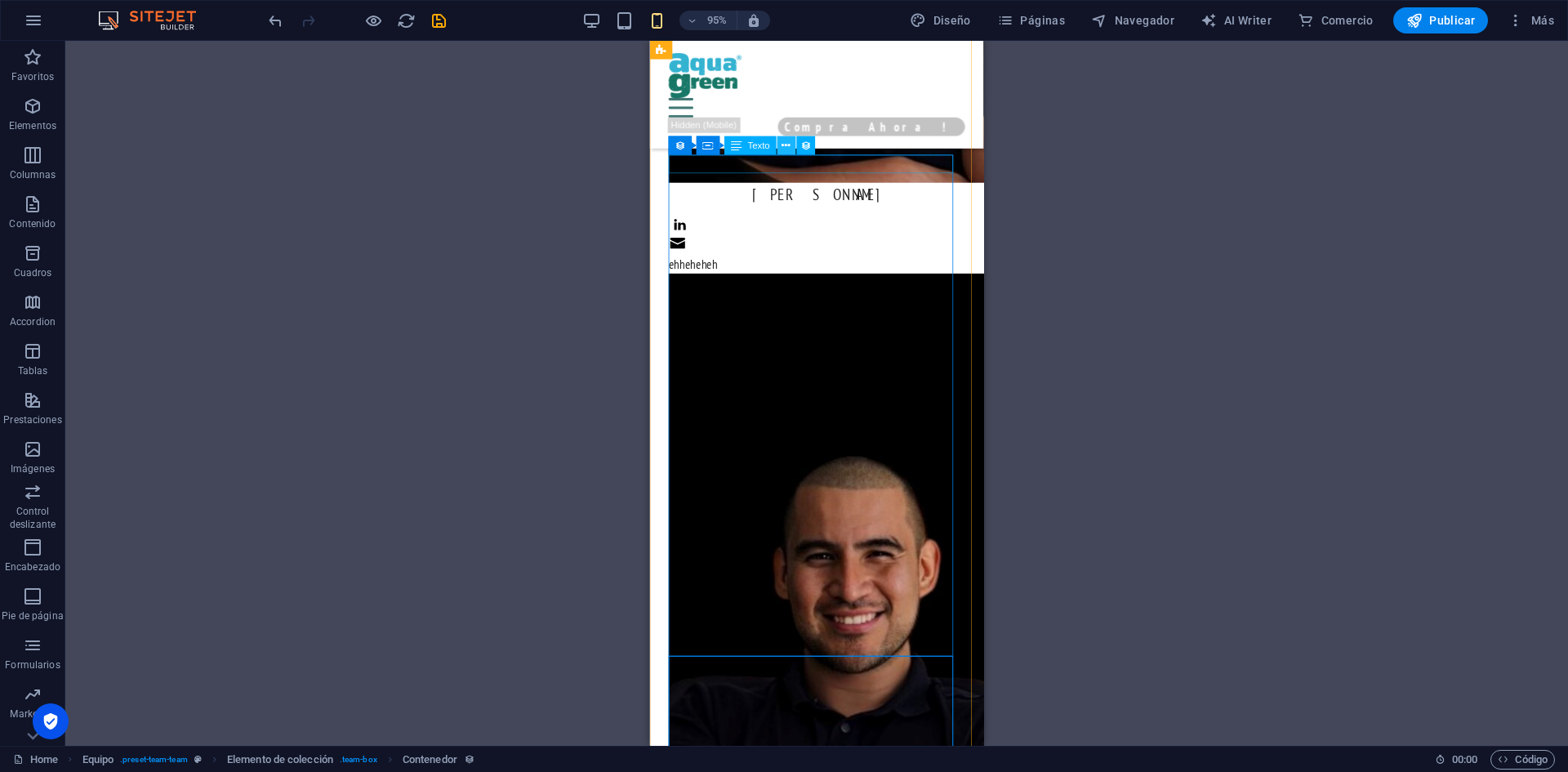 click at bounding box center (786, 146) 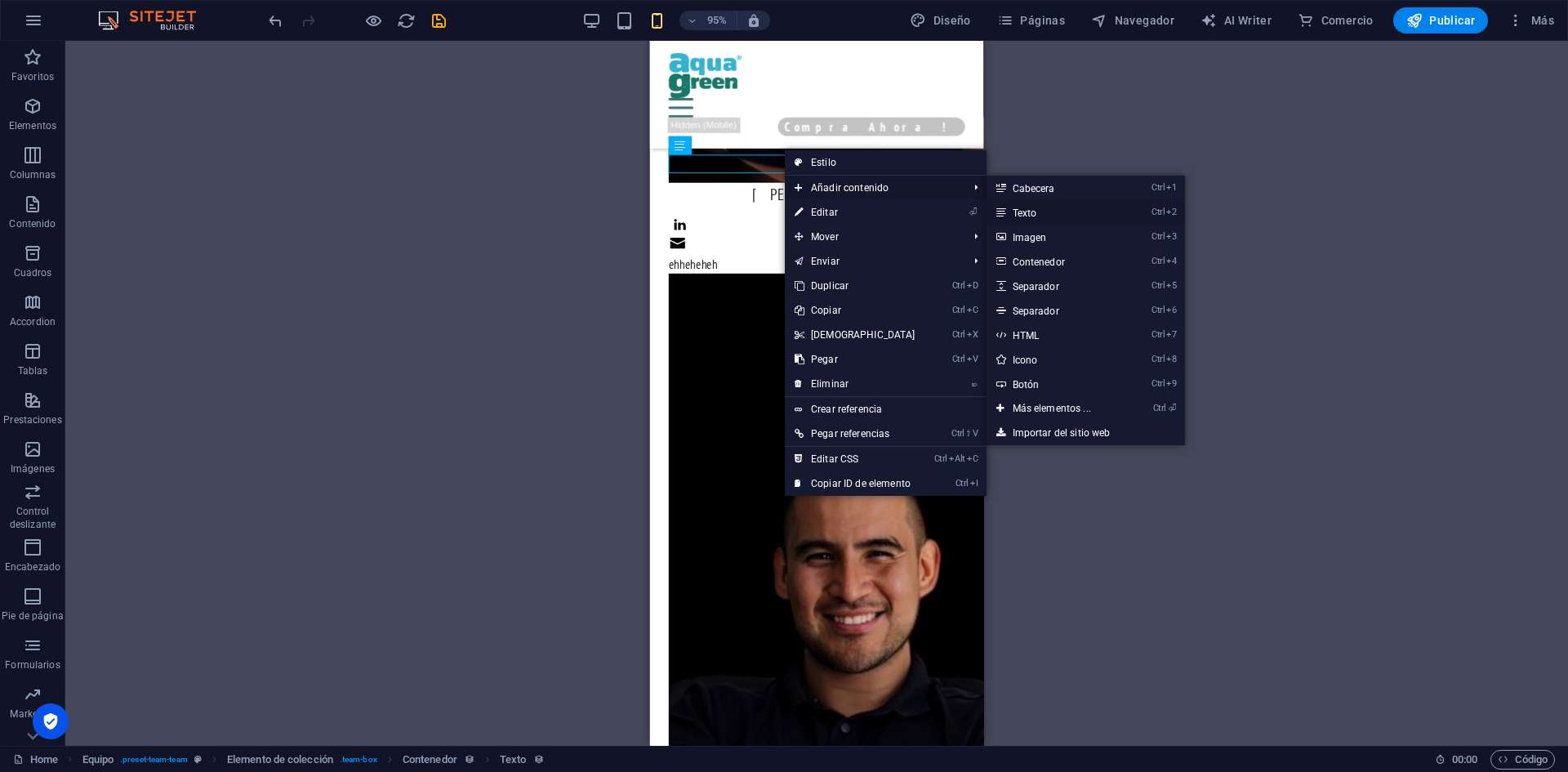 click on "Ctrl 2  Texto" at bounding box center [1055, 212] 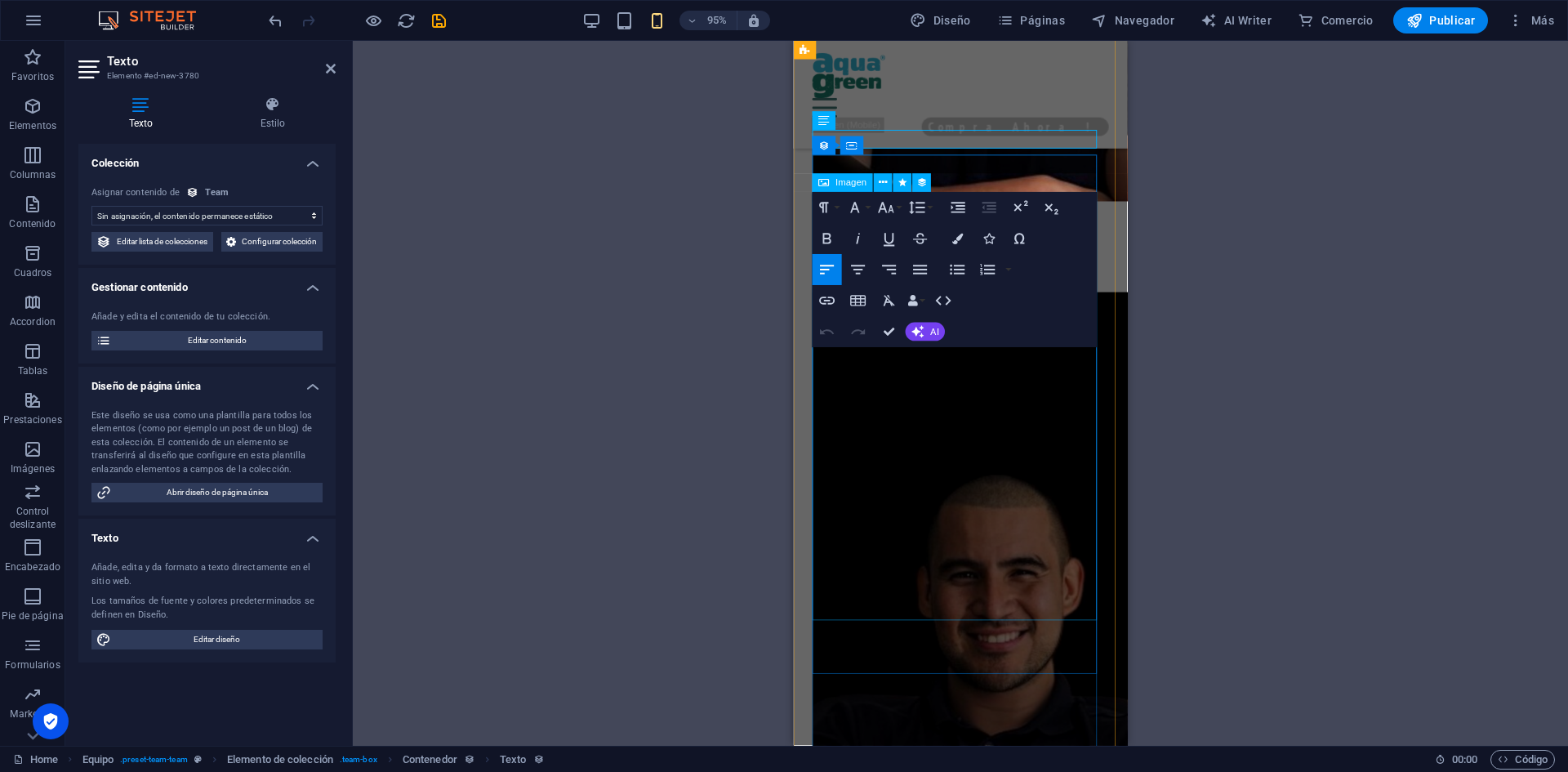 scroll, scrollTop: 5678, scrollLeft: 0, axis: vertical 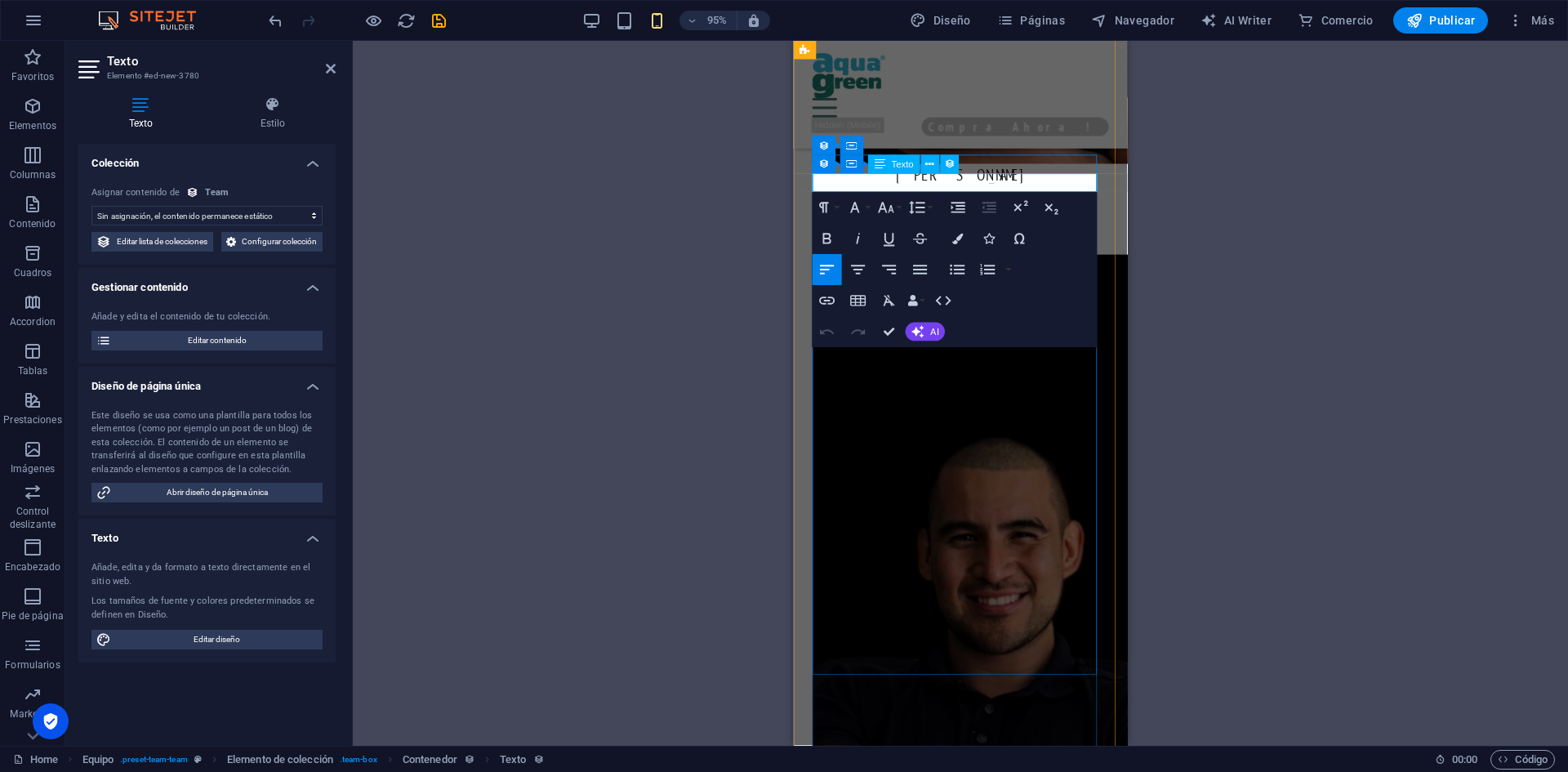 click on "Nuevo elemento de texto" at bounding box center (969, 2479) 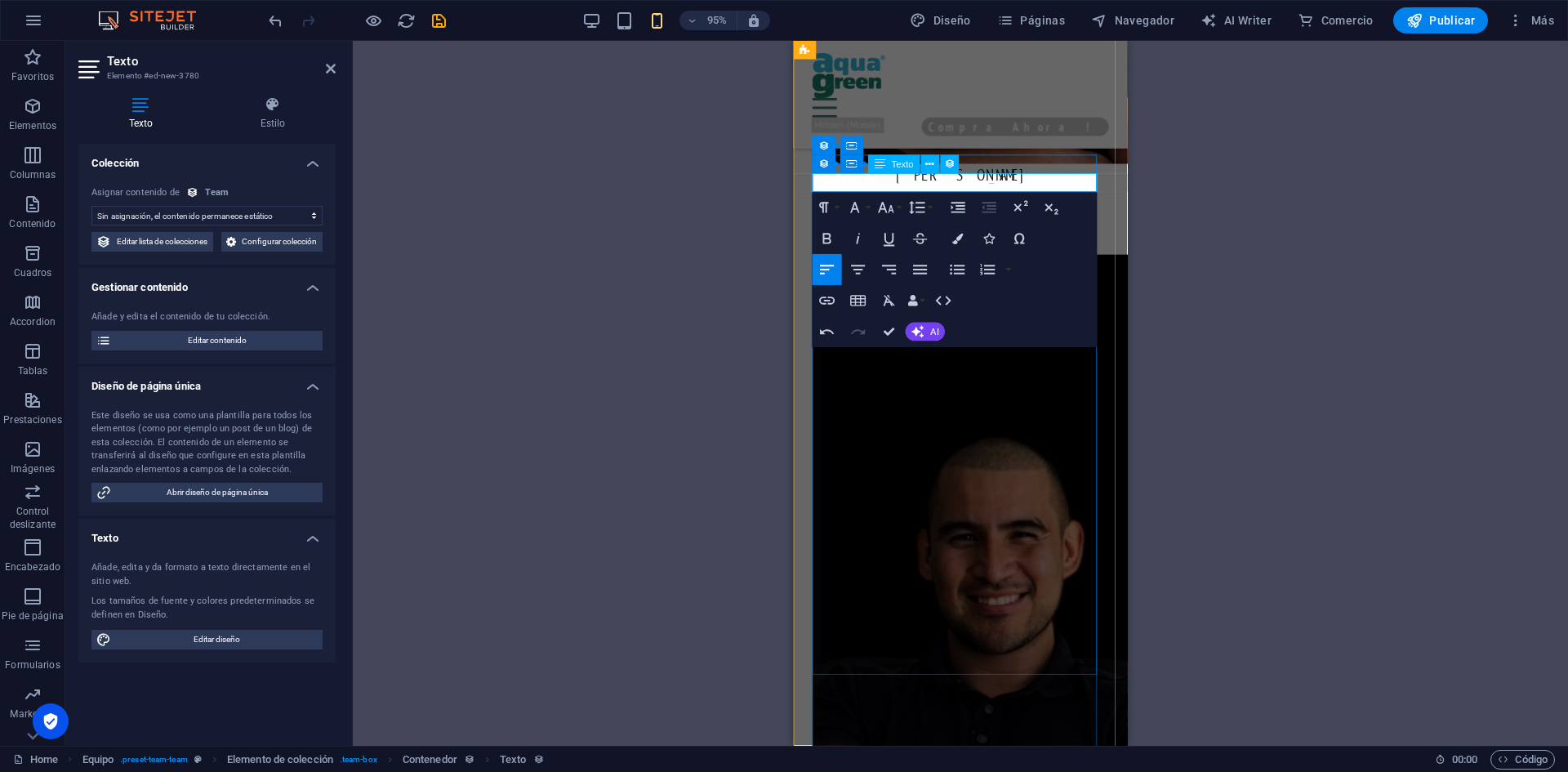 click on "Nuevo elemento de textojnb" at bounding box center (969, 2479) 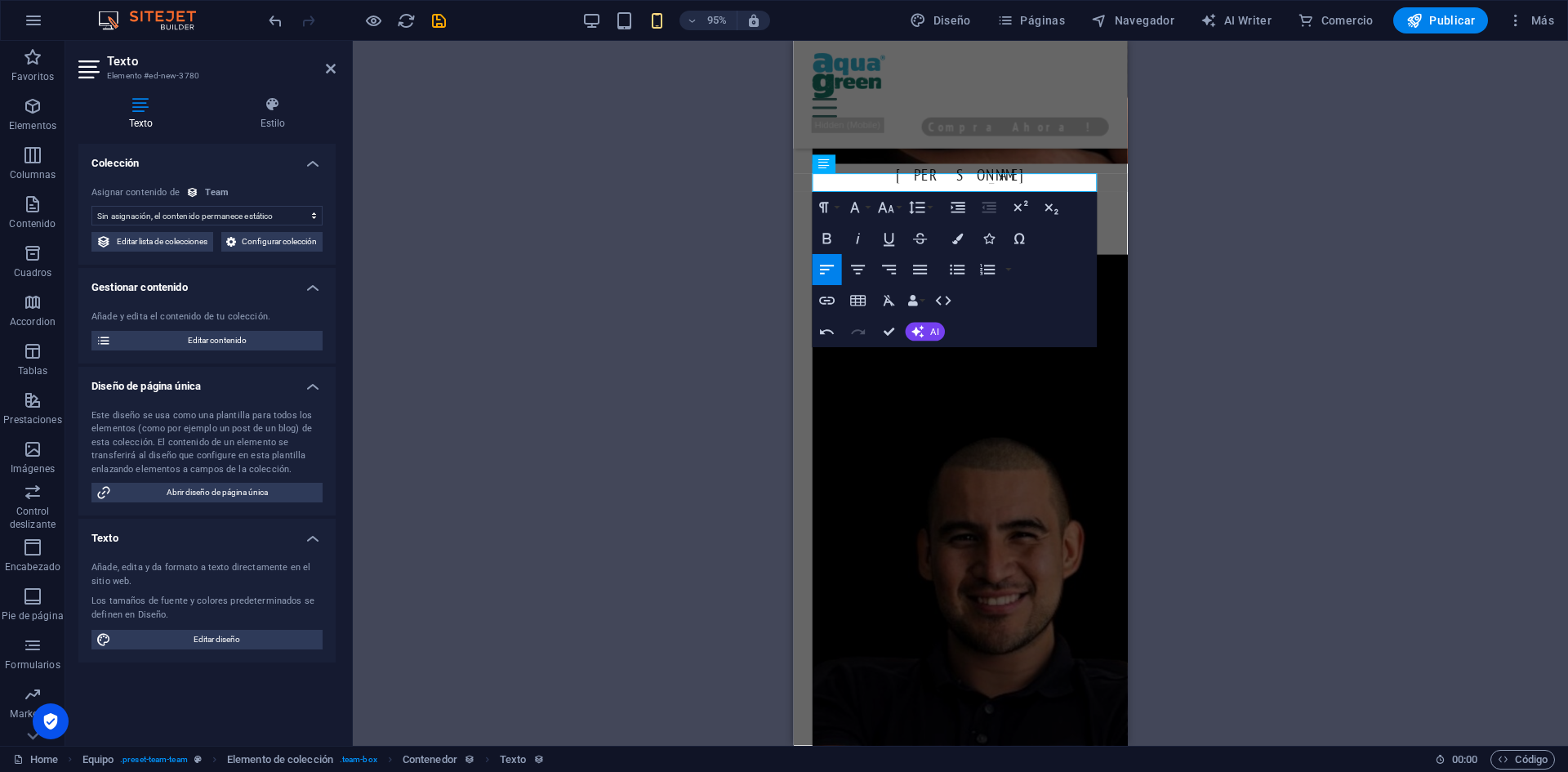 drag, startPoint x: 1018, startPoint y: 189, endPoint x: 736, endPoint y: 179, distance: 282.17725 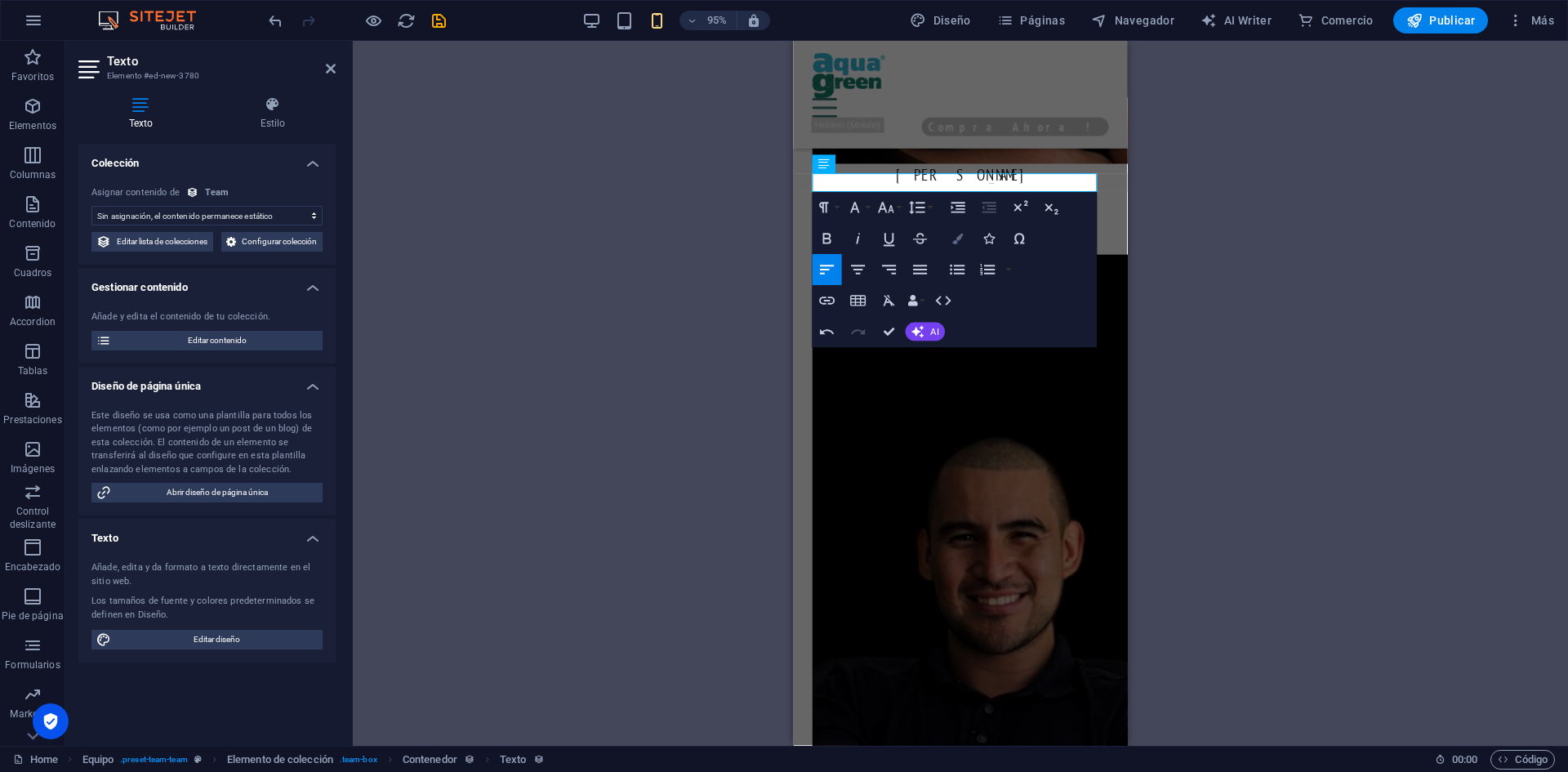 click on "Colors" at bounding box center [957, 239] 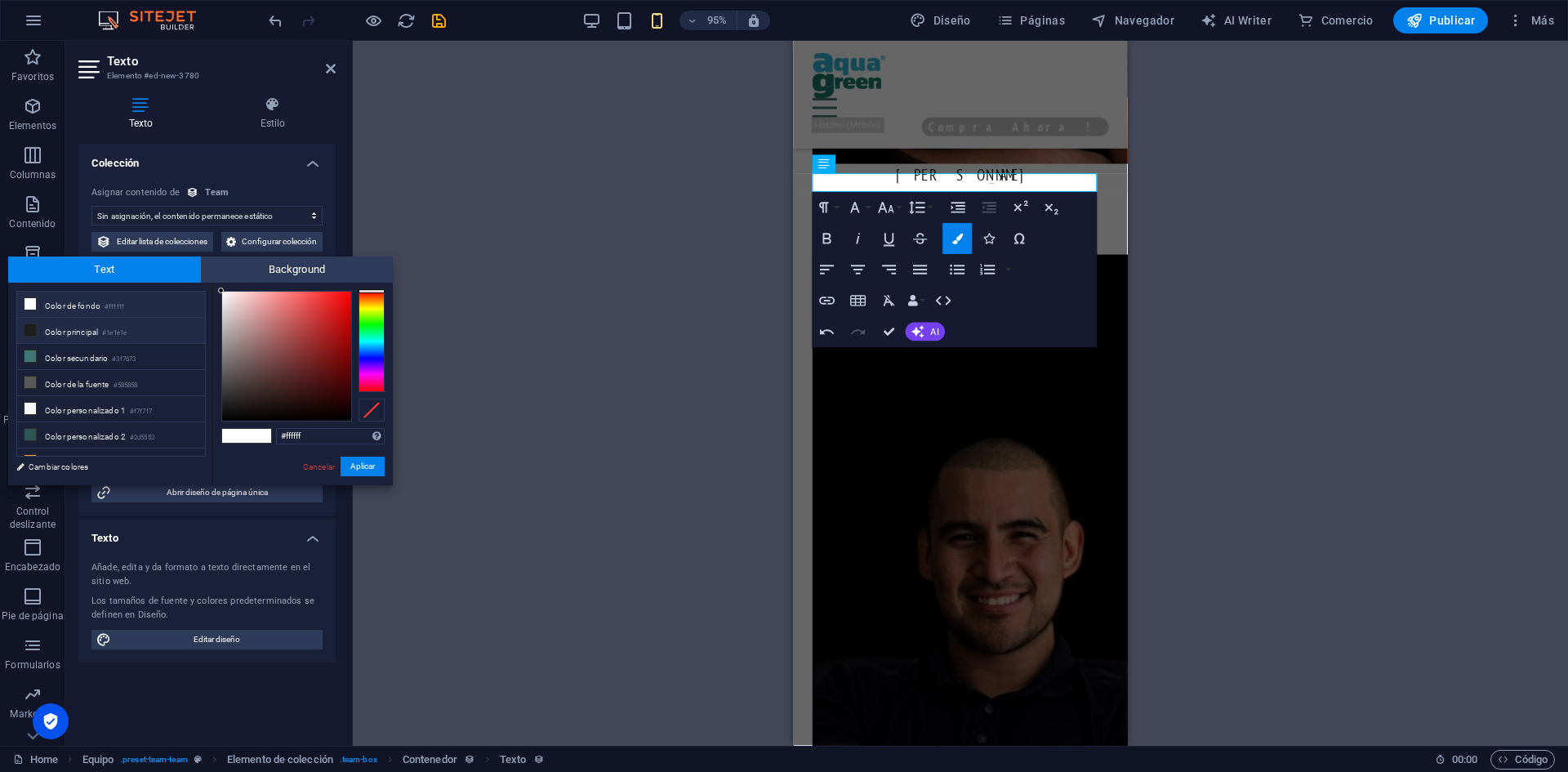 click on "Color principal
#1e1e1e" at bounding box center [111, 331] 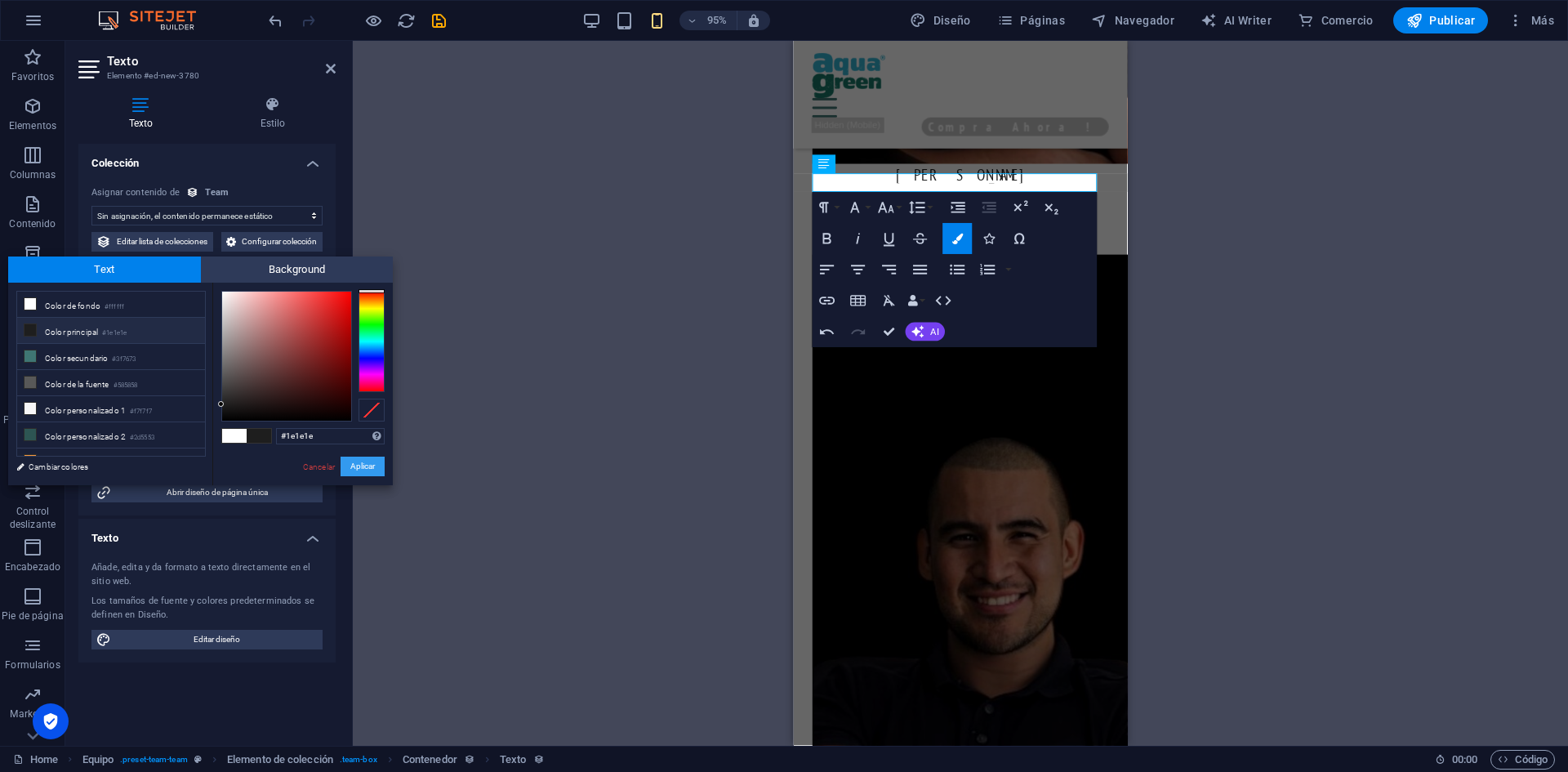 click on "Aplicar" at bounding box center [363, 466] 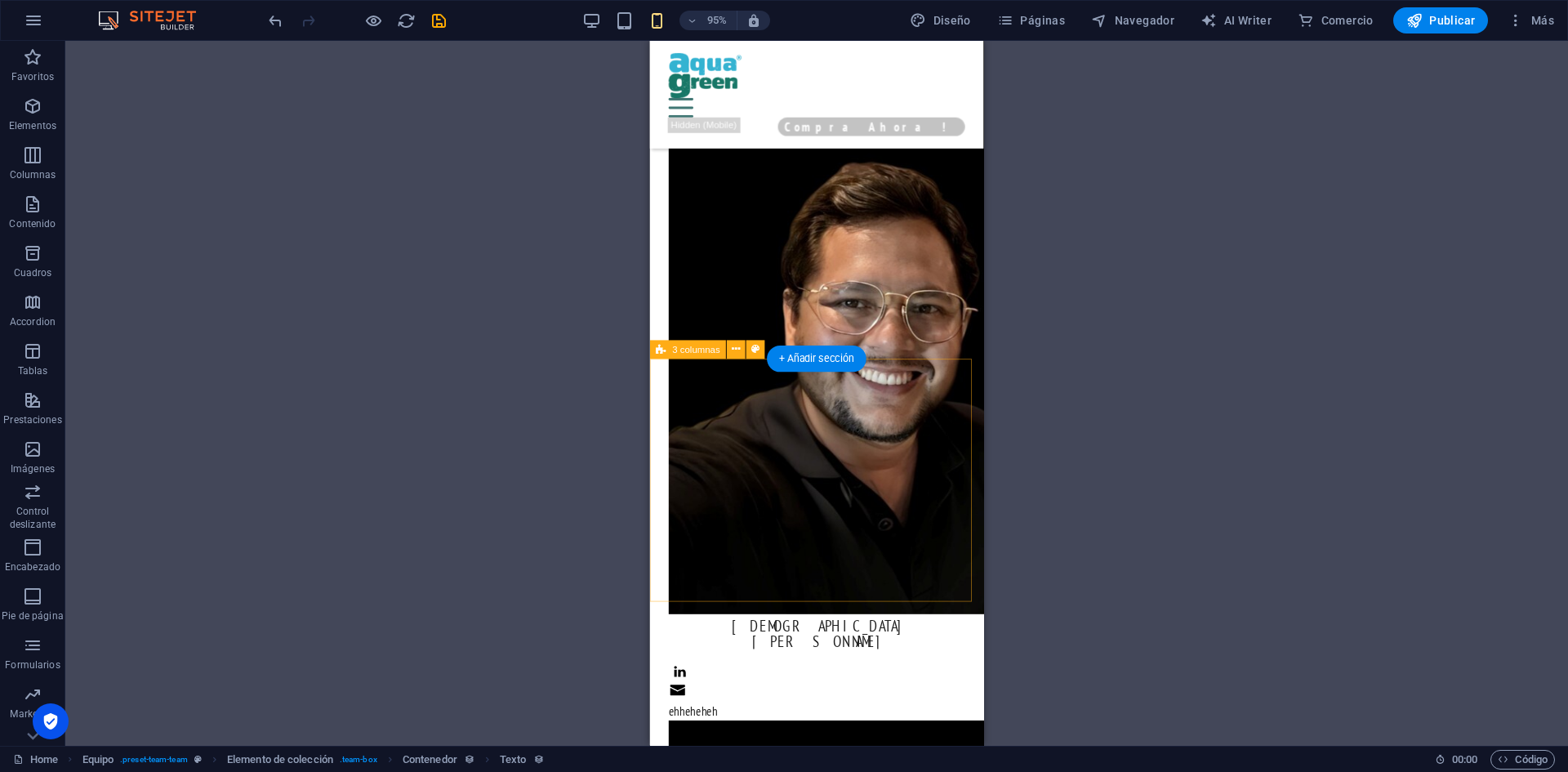 scroll, scrollTop: 6602, scrollLeft: 0, axis: vertical 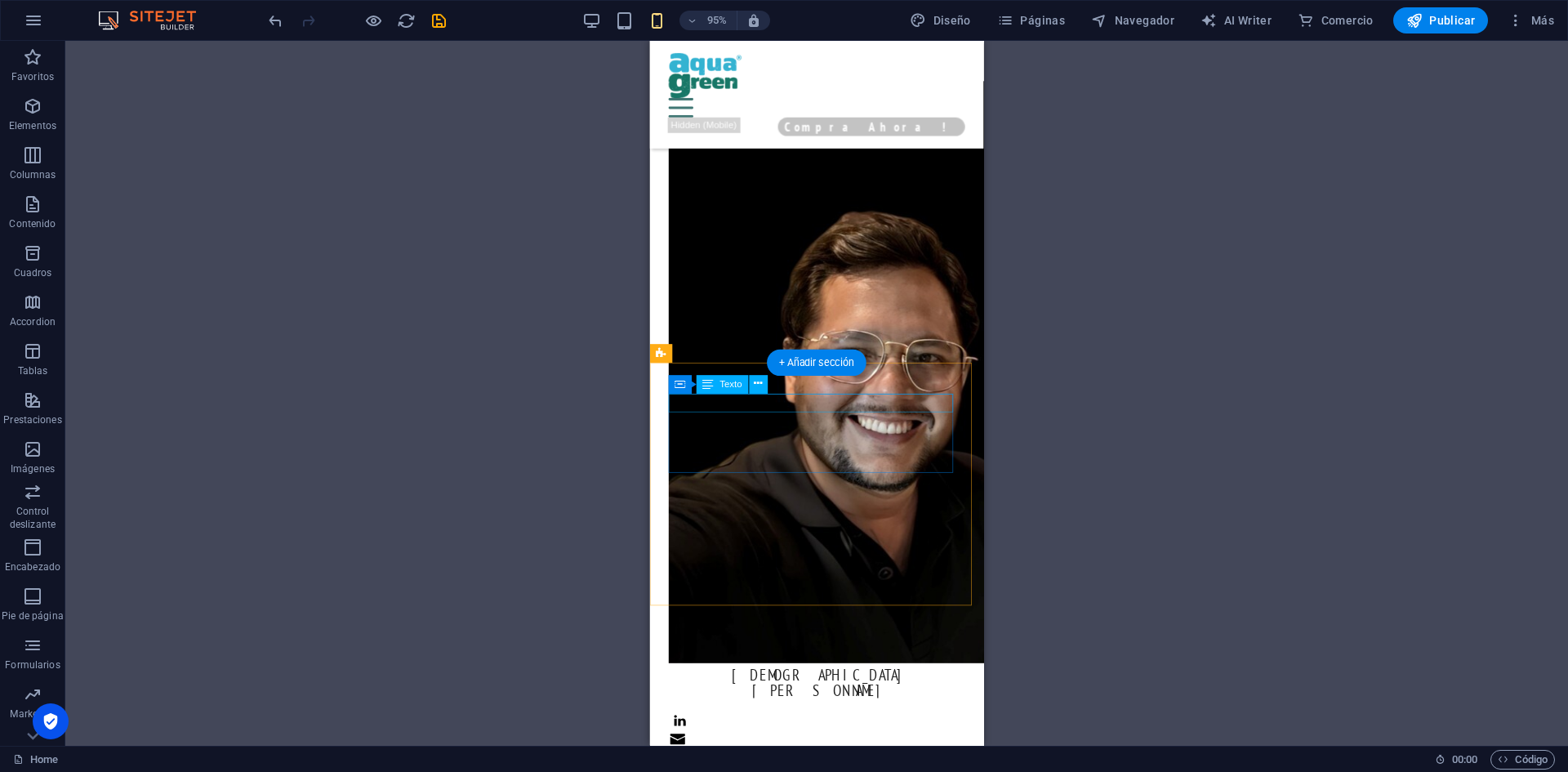 click on "INGENIERO [PERSON_NAME]" at bounding box center (825, 3107) 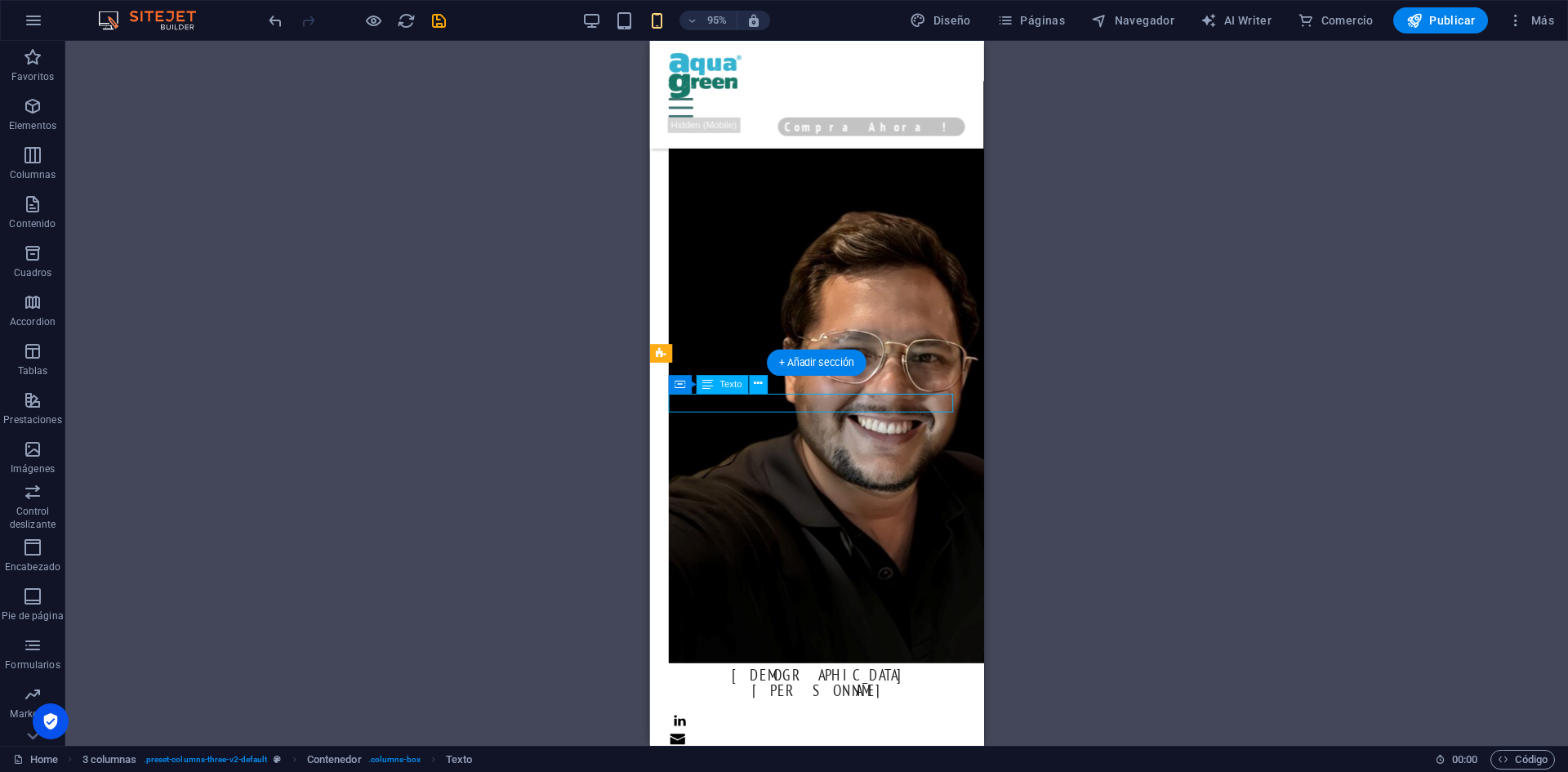 click on "INGENIERO [PERSON_NAME]" at bounding box center [825, 3107] 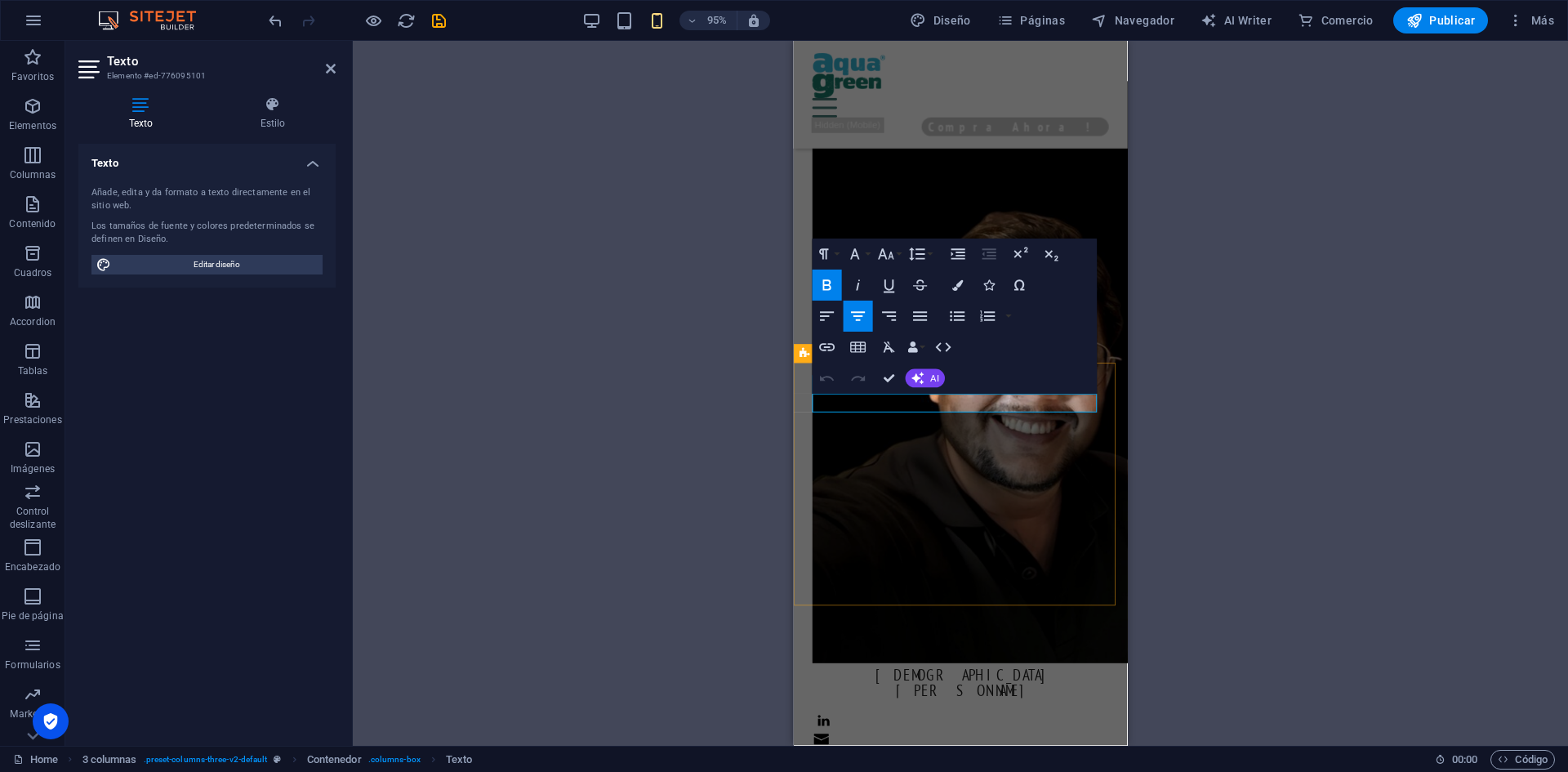 drag, startPoint x: 1039, startPoint y: 420, endPoint x: 804, endPoint y: 415, distance: 235.0532 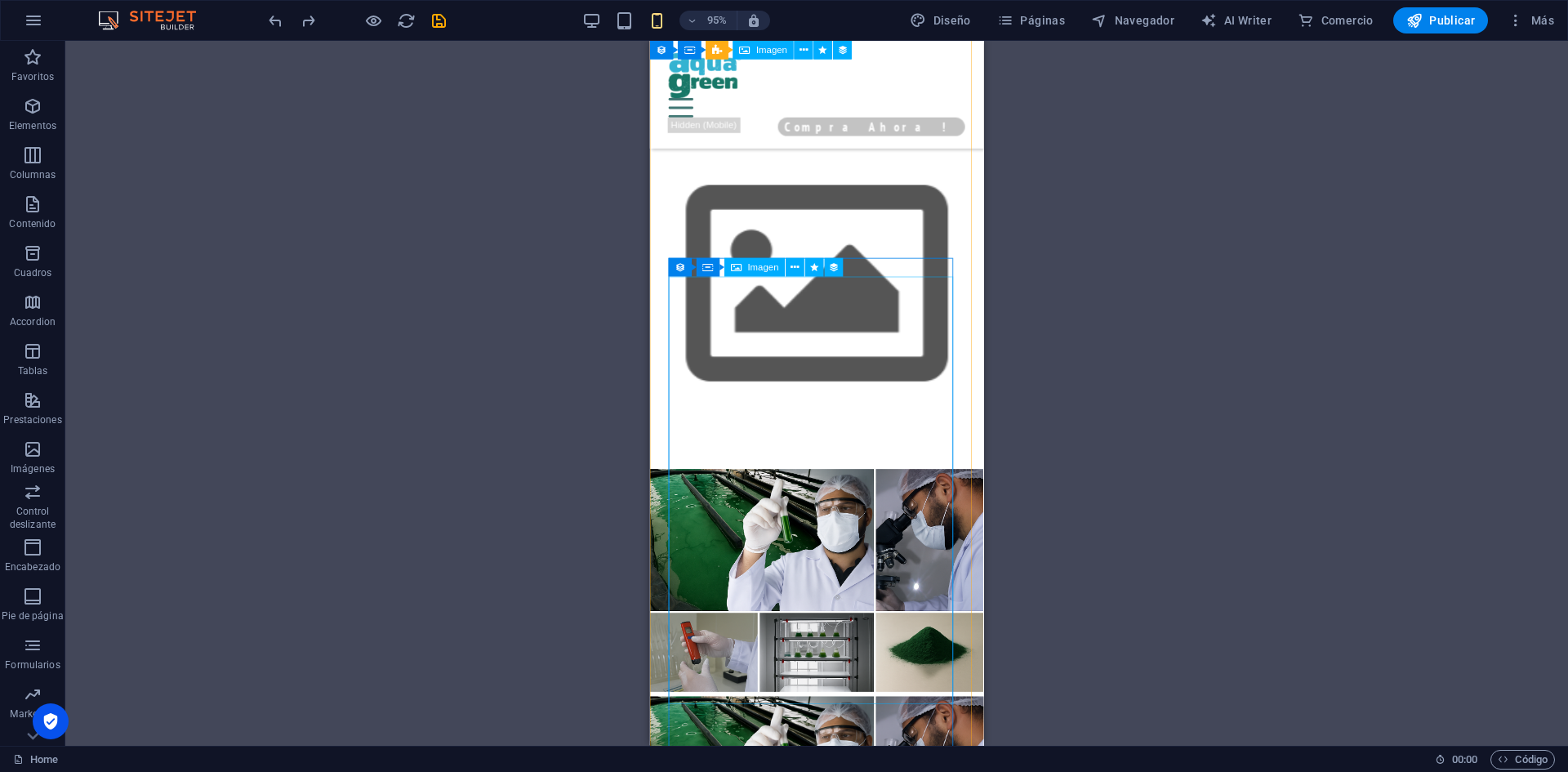 scroll, scrollTop: 3945, scrollLeft: 0, axis: vertical 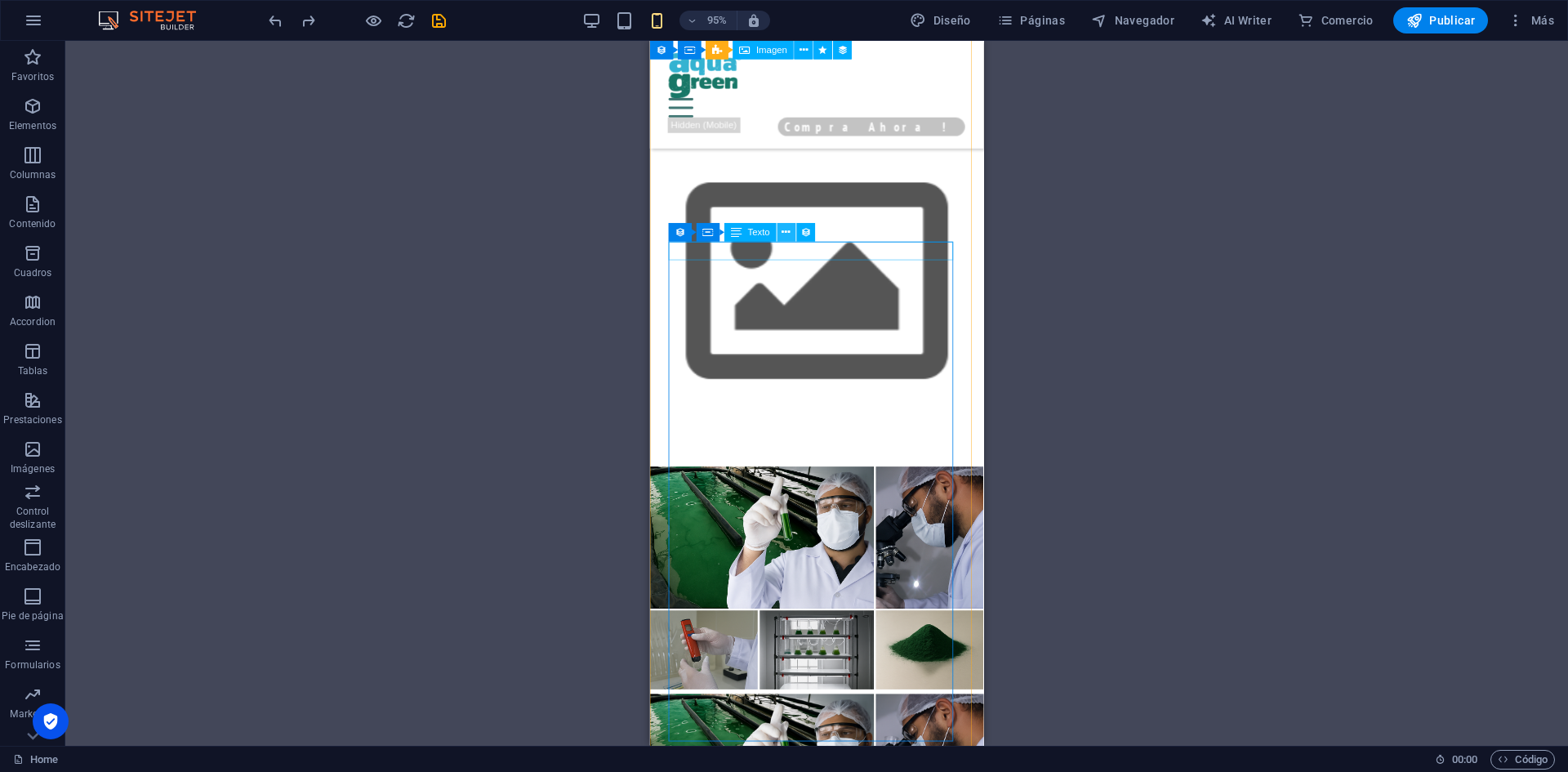 click at bounding box center [786, 233] 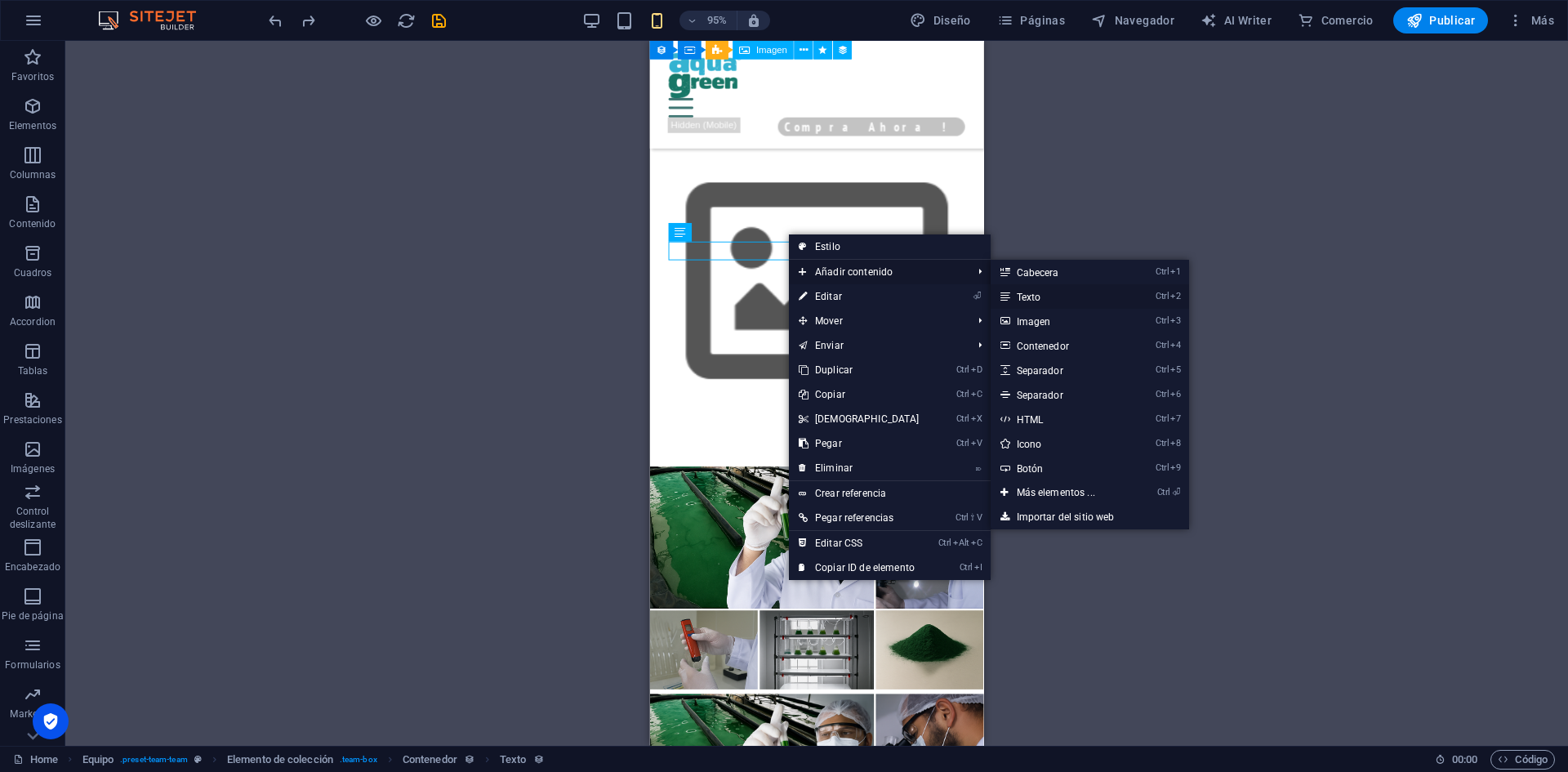 click on "Ctrl 2  Texto" at bounding box center (1059, 297) 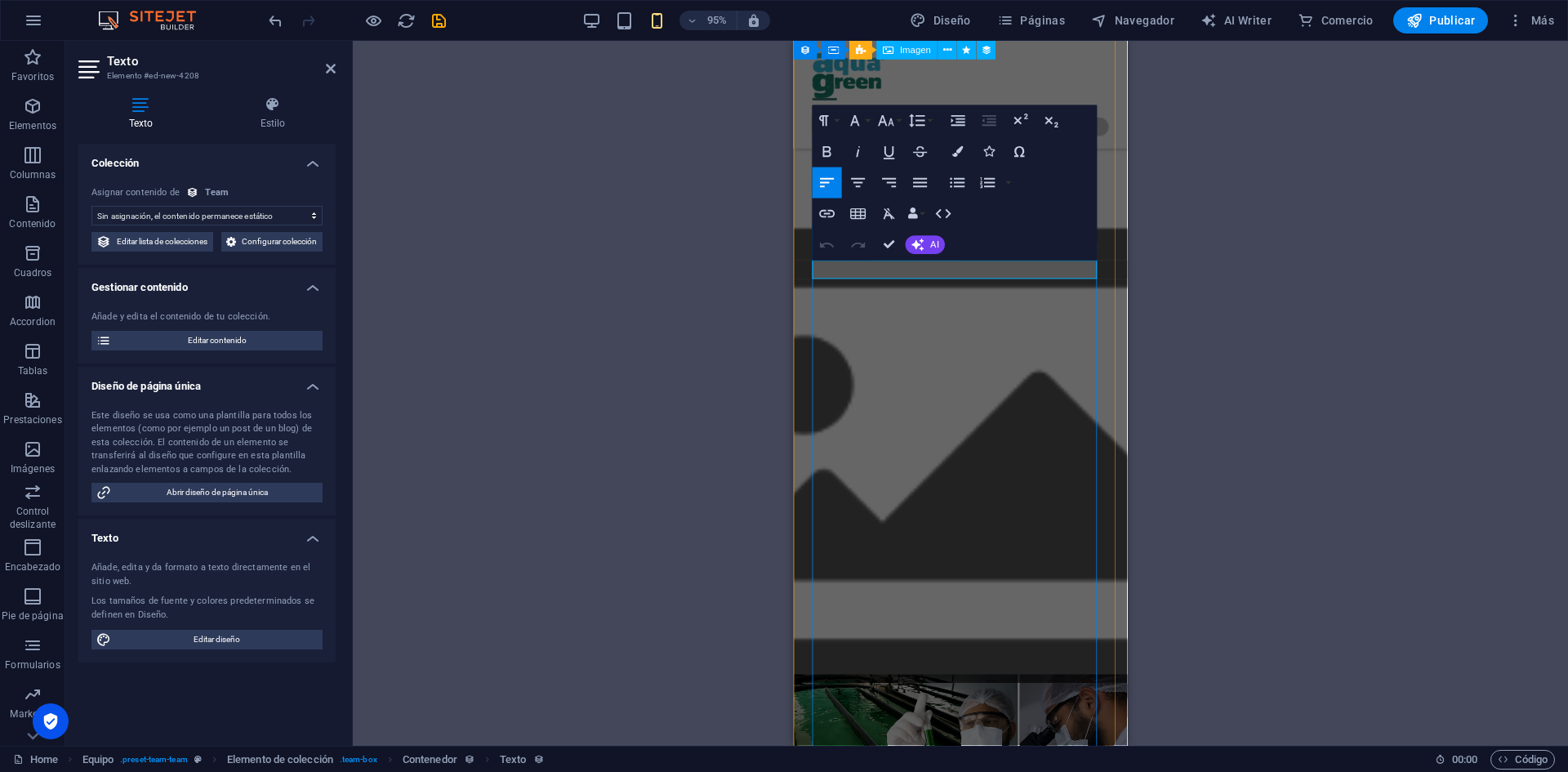 scroll, scrollTop: 3965, scrollLeft: 0, axis: vertical 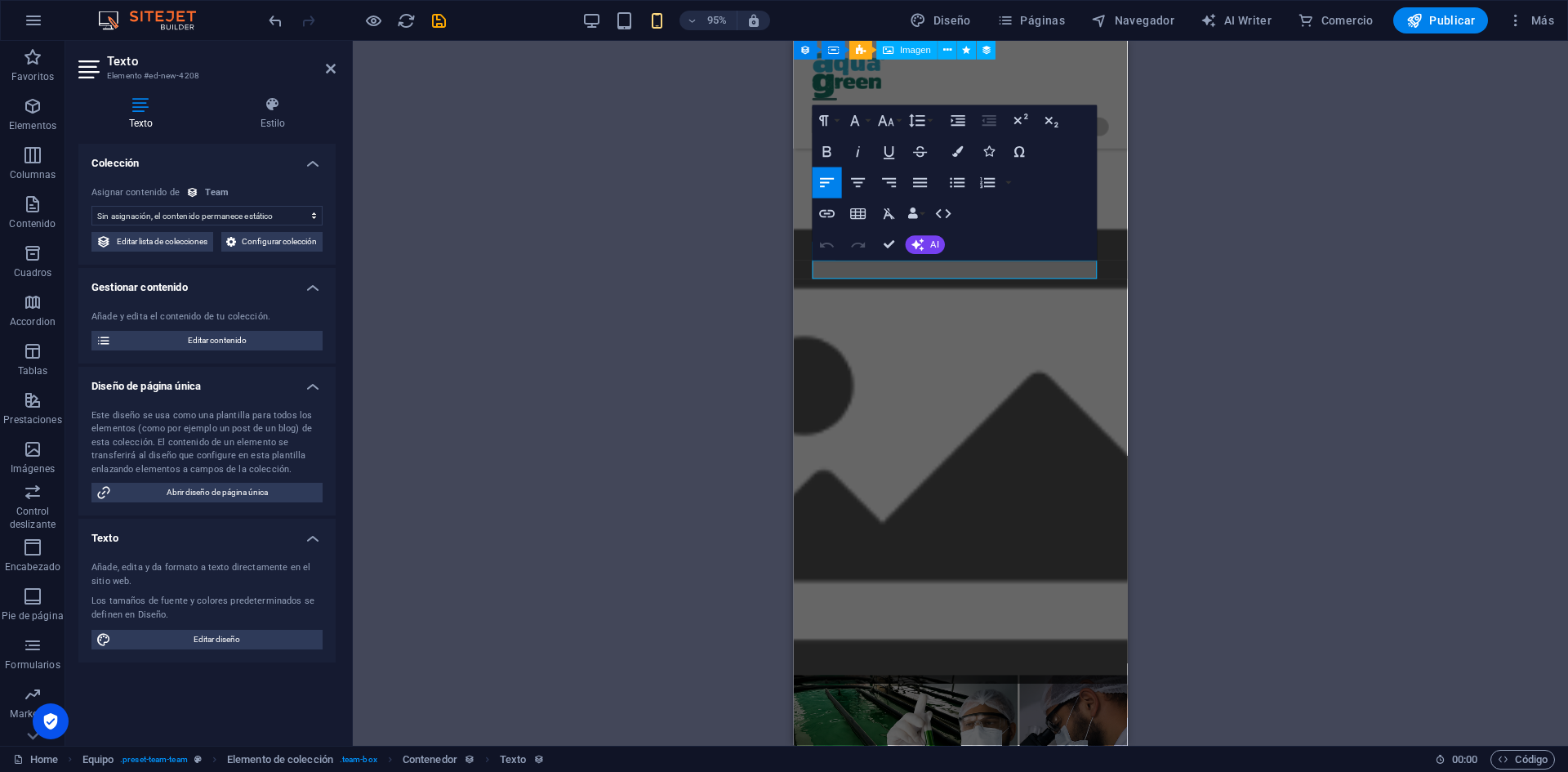 type 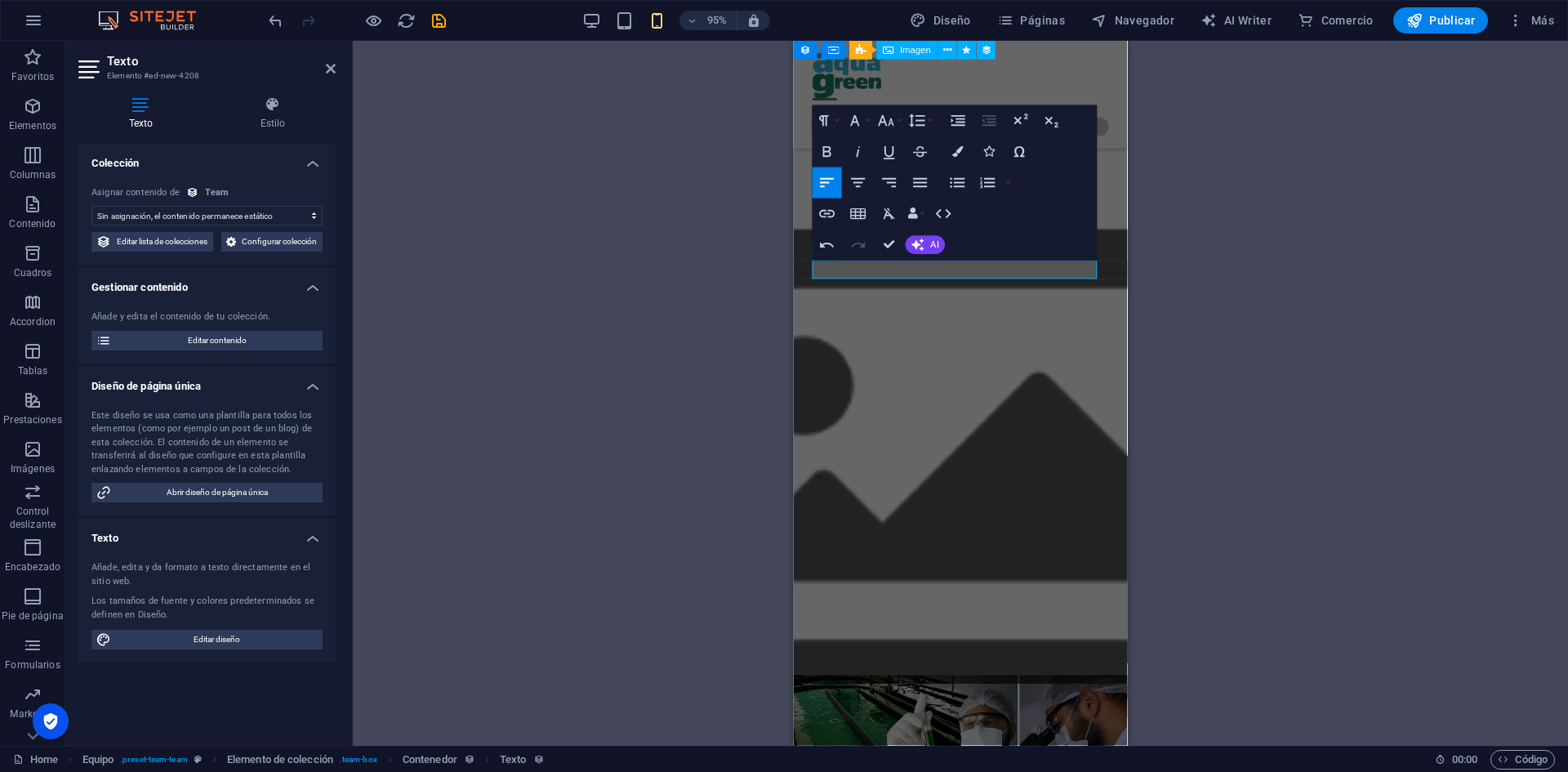 drag, startPoint x: 913, startPoint y: 281, endPoint x: 659, endPoint y: 274, distance: 254.09644 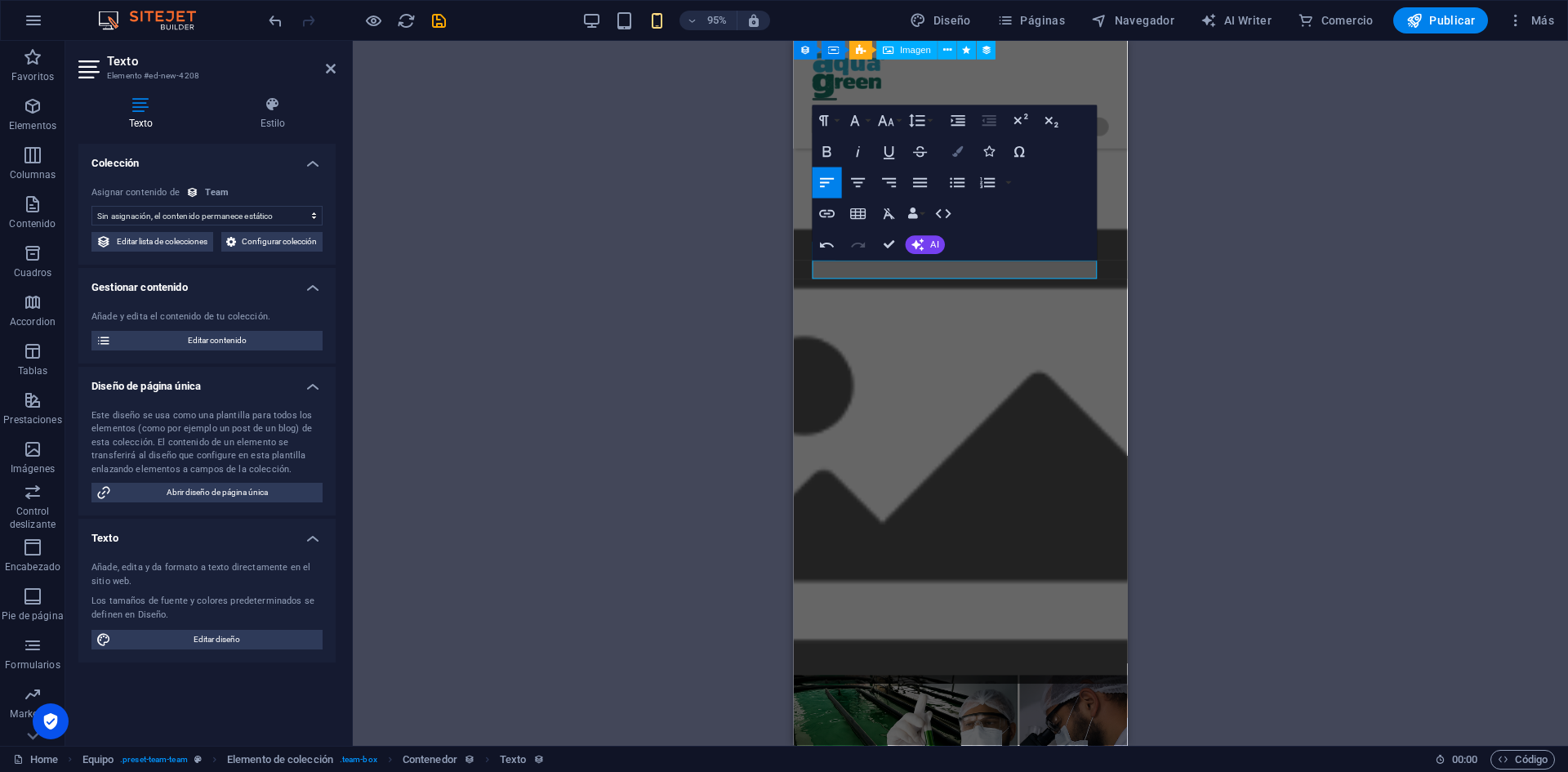 click at bounding box center (957, 151) 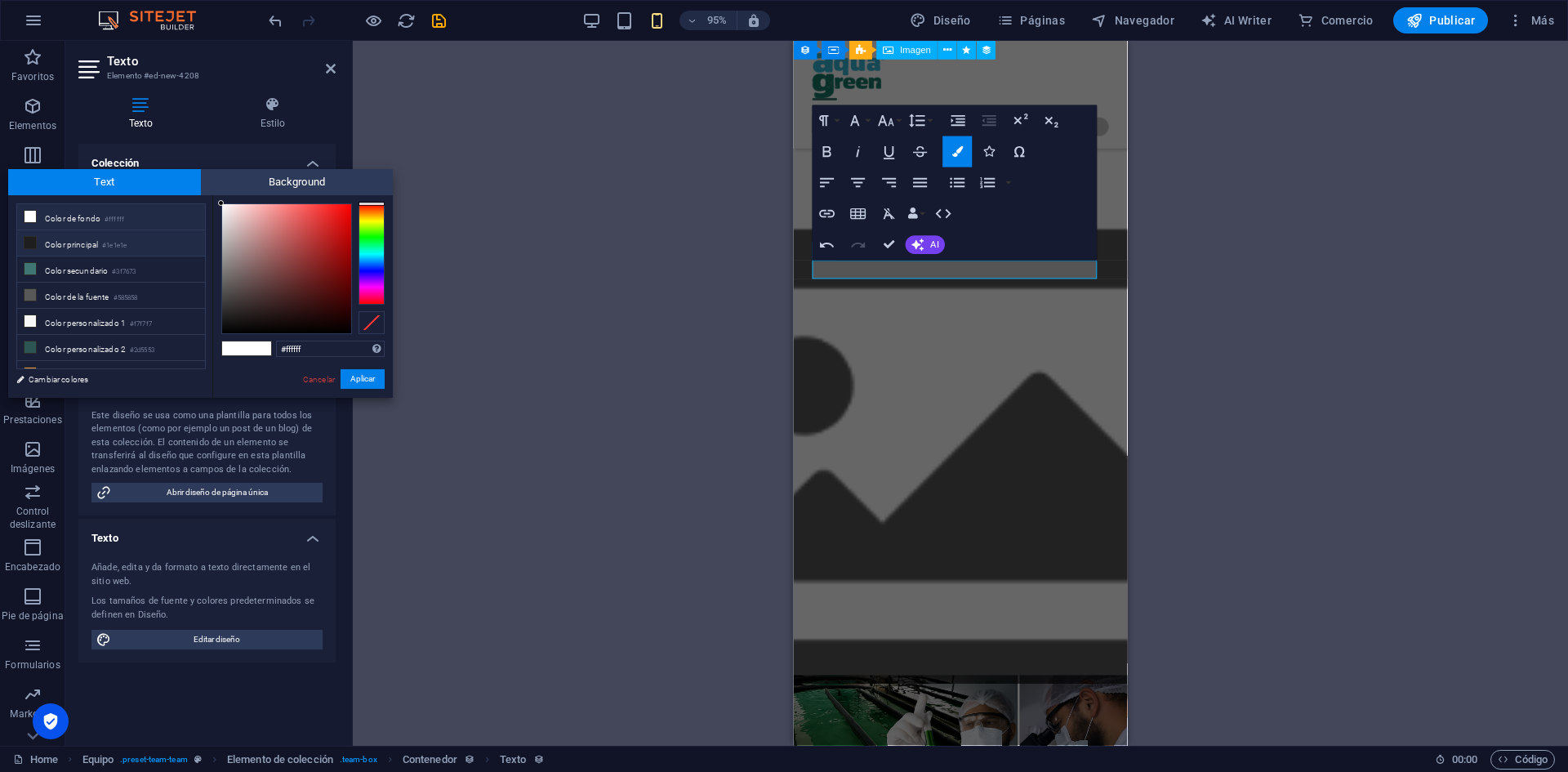 click on "Color principal
#1e1e1e" at bounding box center [111, 243] 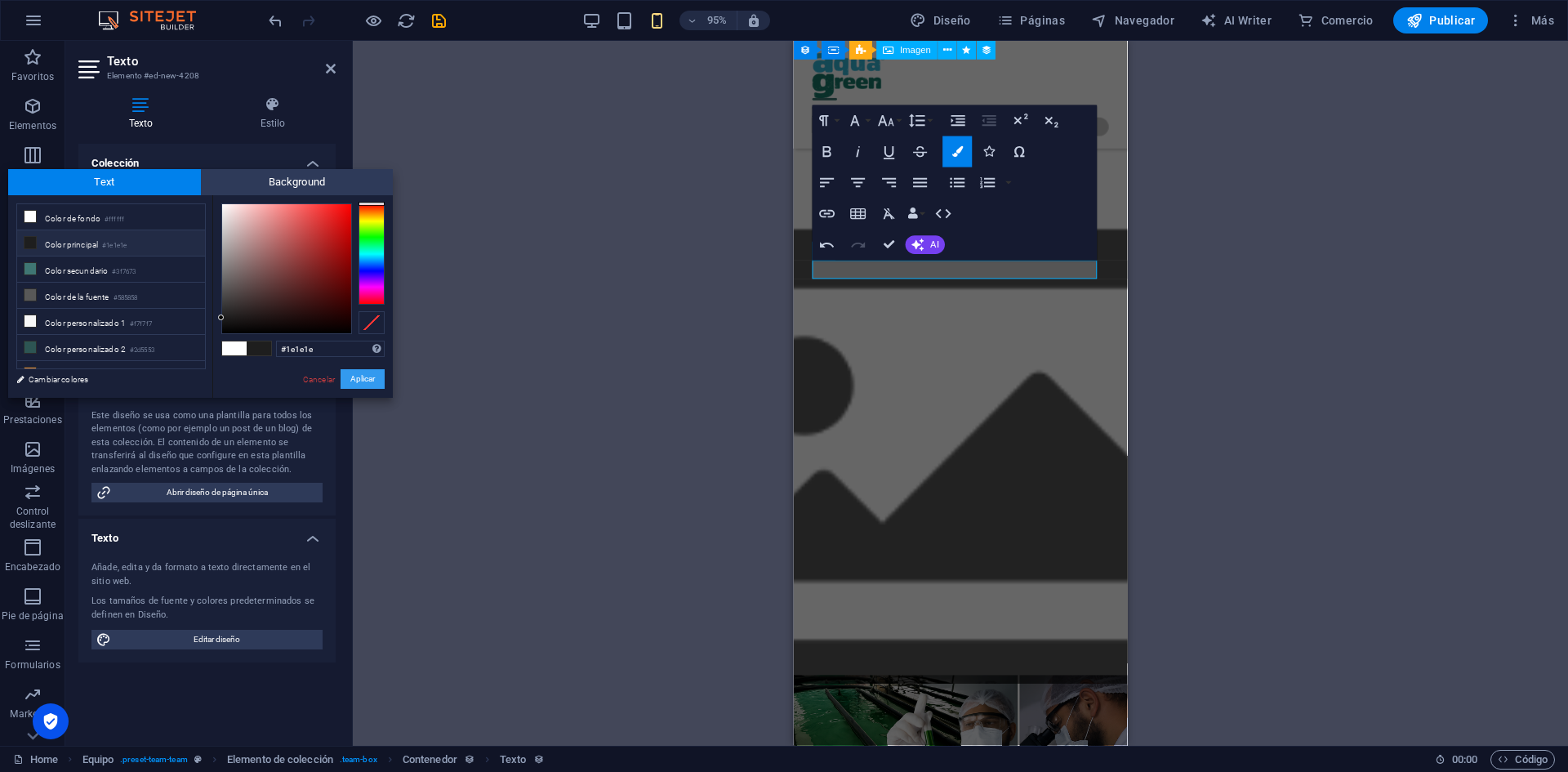 click on "Aplicar" at bounding box center [363, 379] 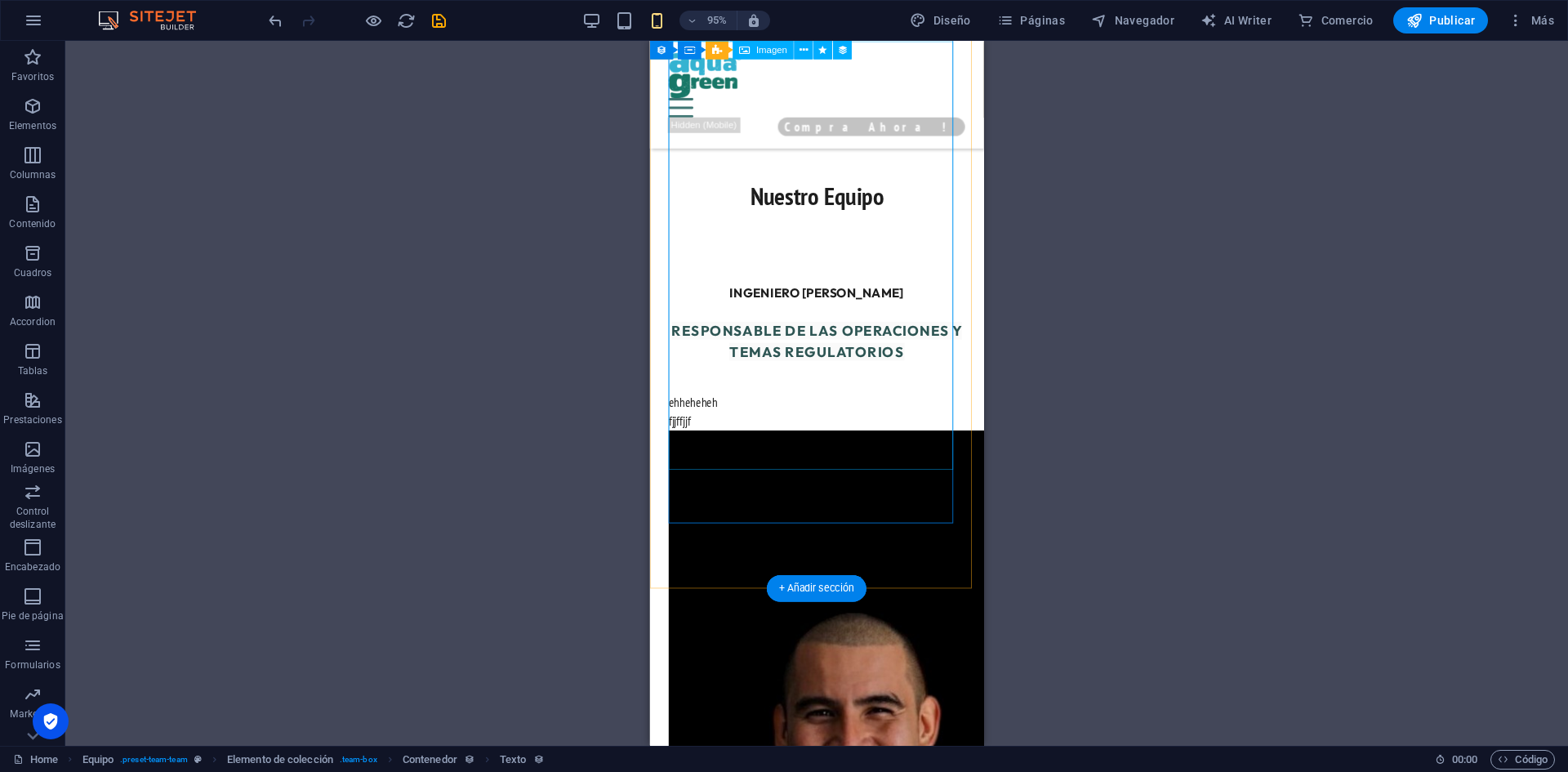 scroll, scrollTop: 4789, scrollLeft: 0, axis: vertical 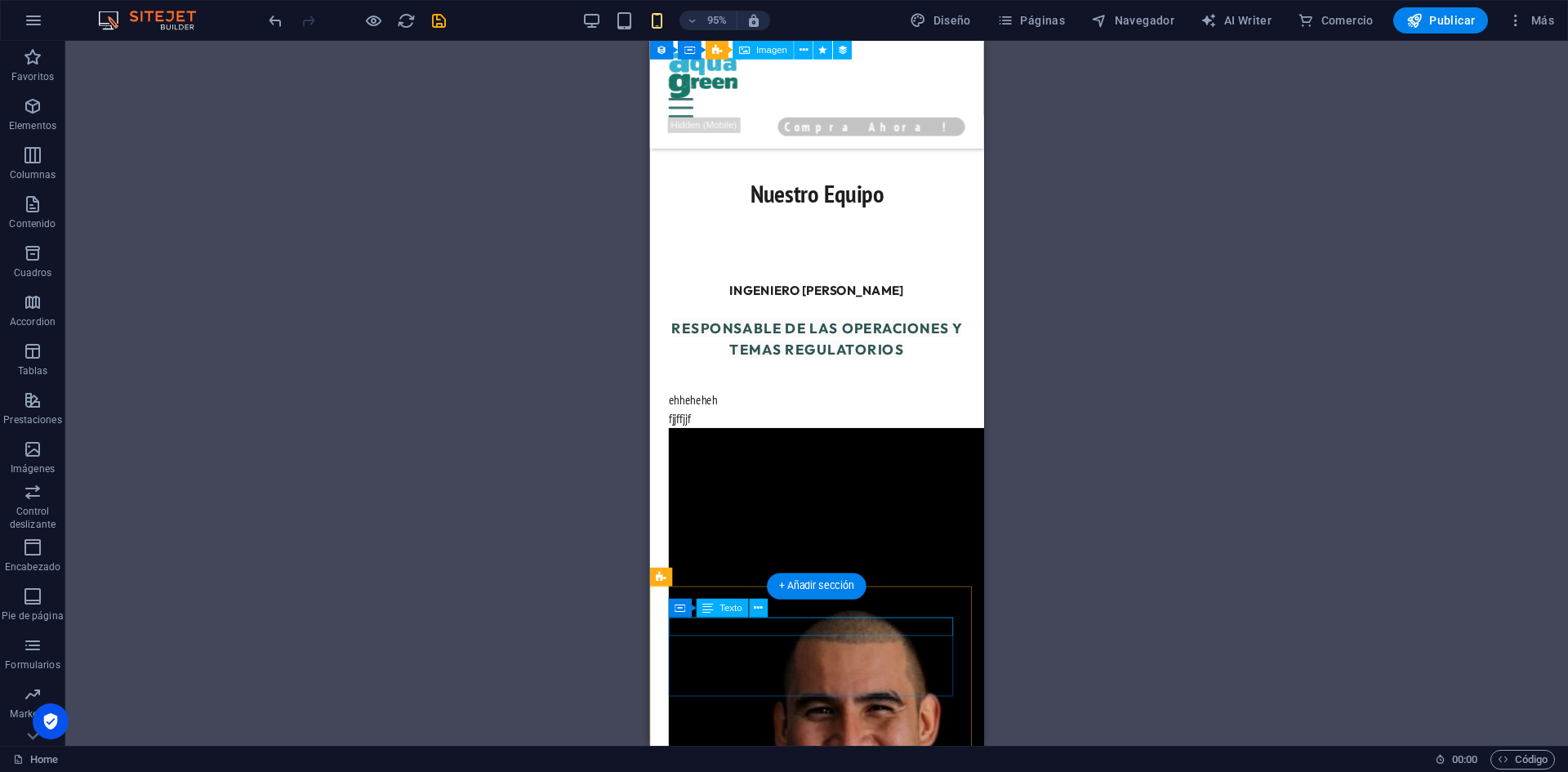 click on "INGENIERO [PERSON_NAME]" at bounding box center [825, 2778] 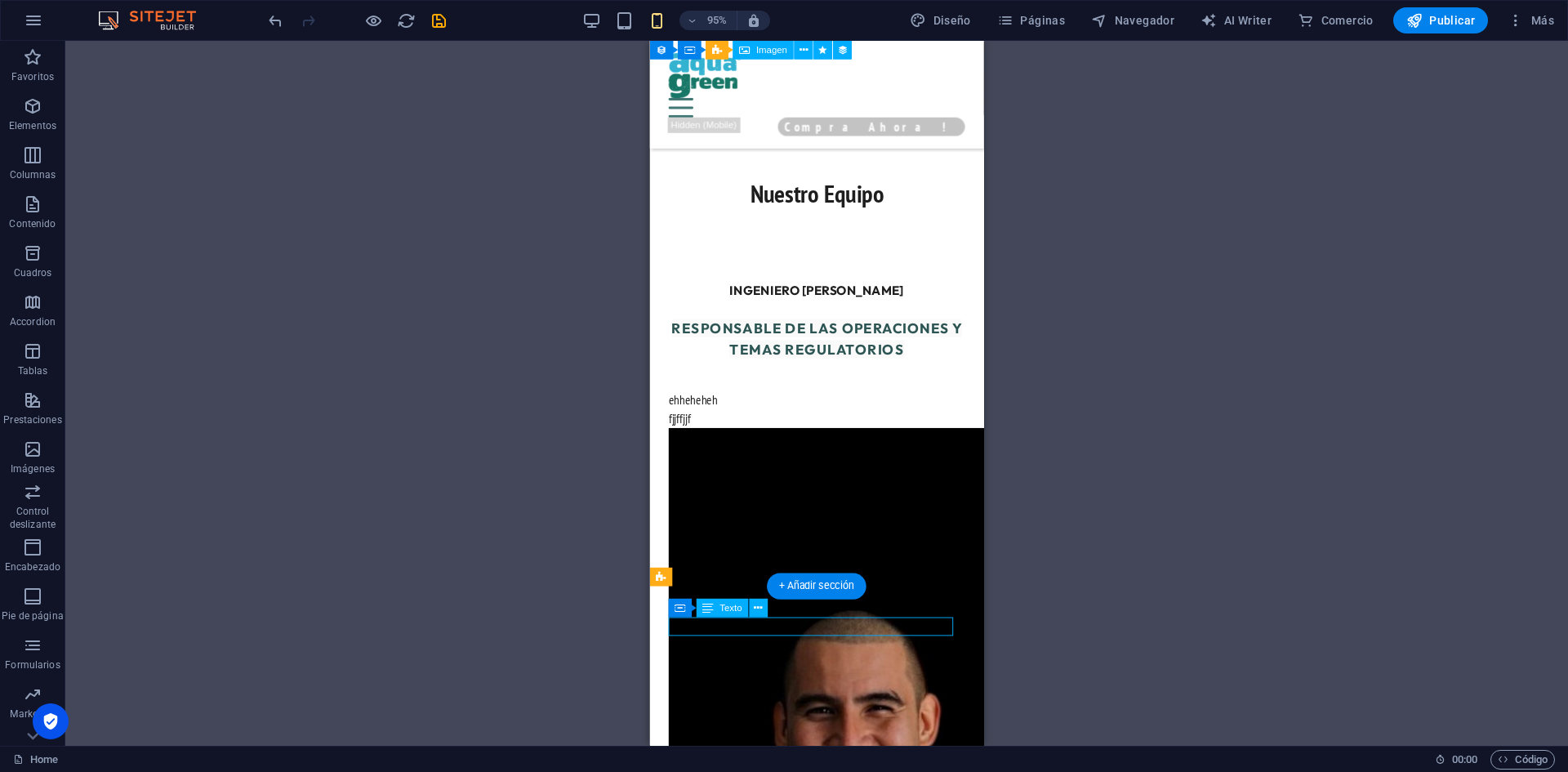click on "INGENIERO [PERSON_NAME]" at bounding box center [825, 2778] 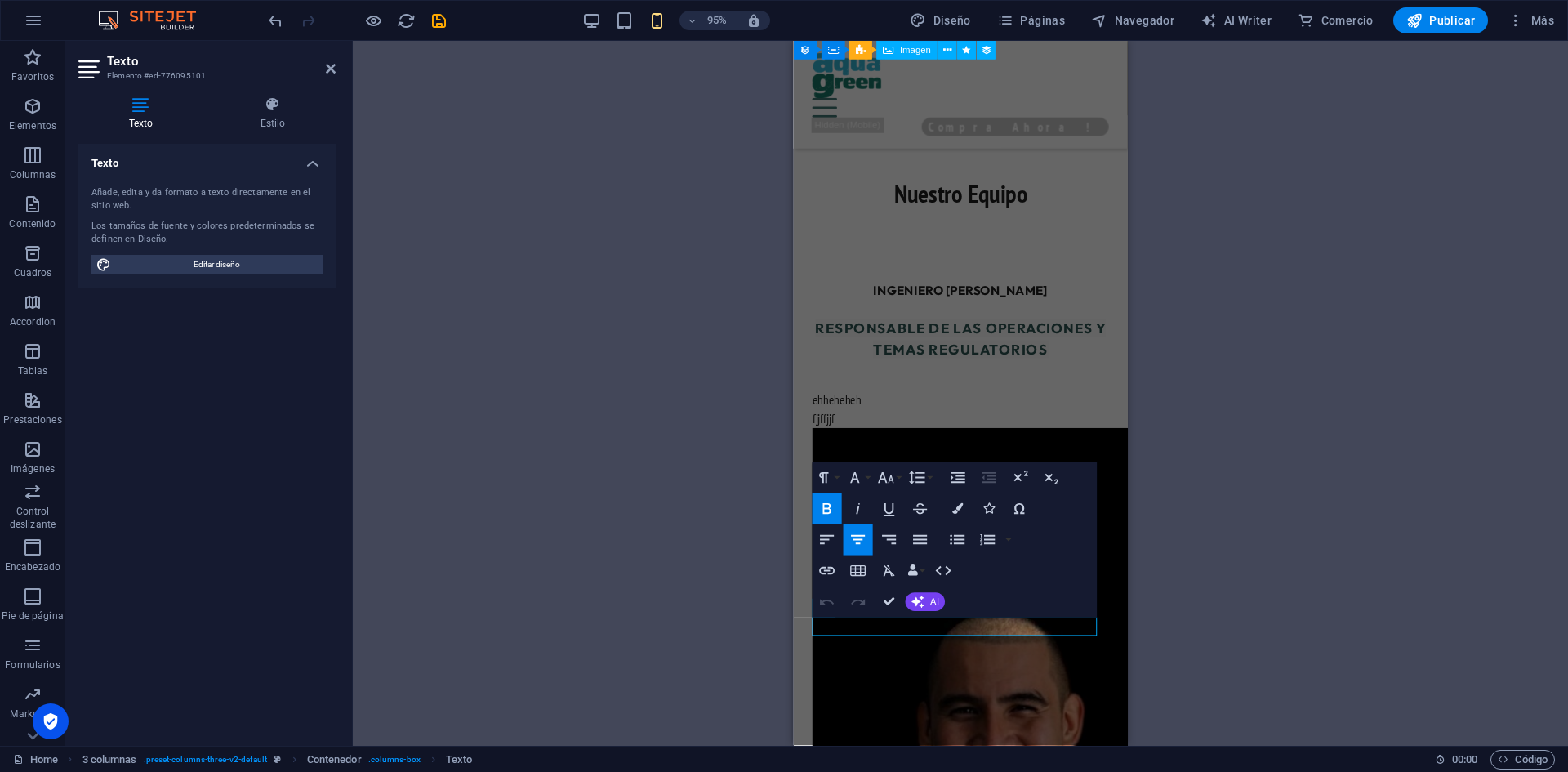 drag, startPoint x: 1043, startPoint y: 658, endPoint x: 729, endPoint y: 625, distance: 315.7293 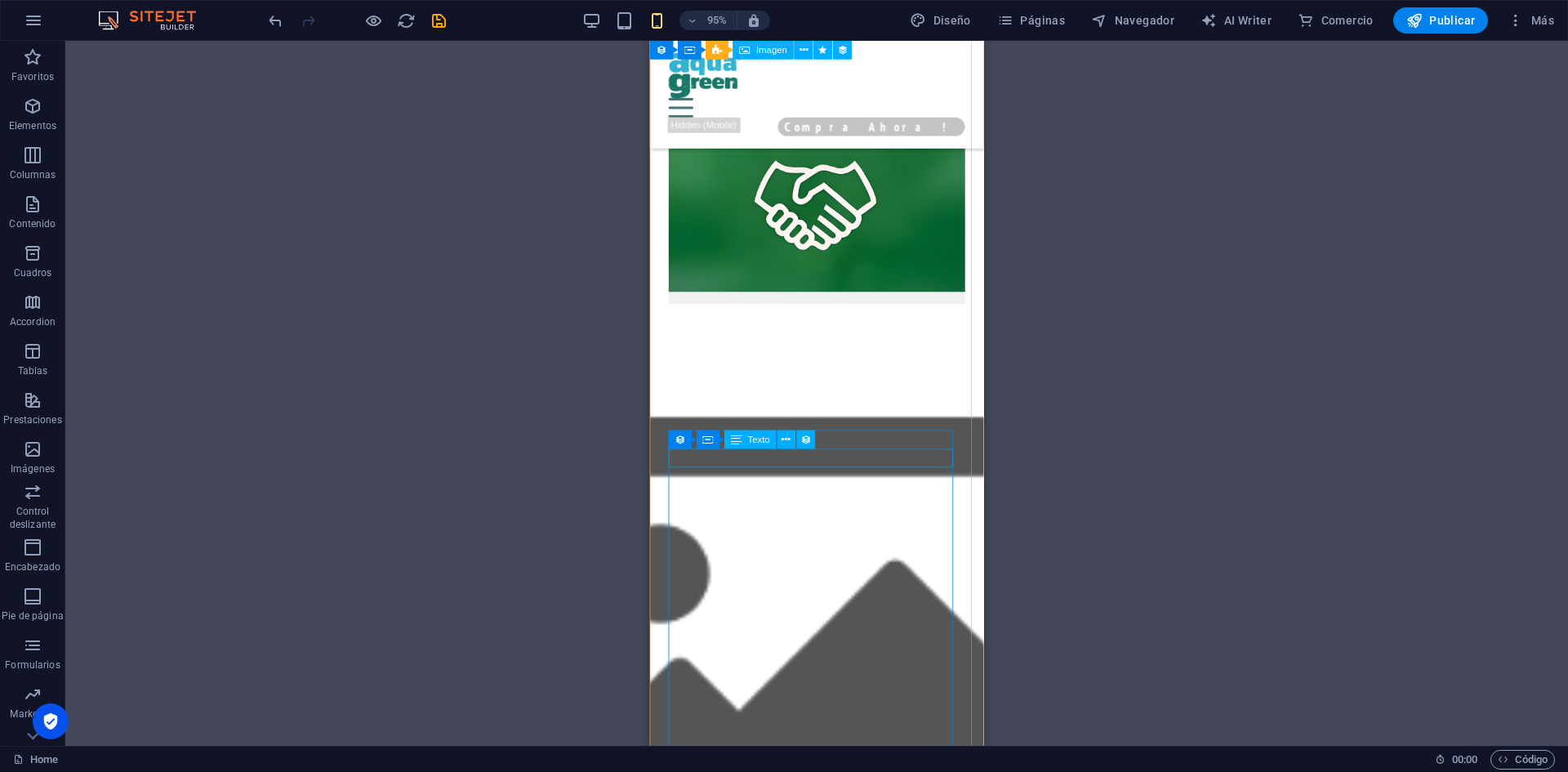 scroll, scrollTop: 3766, scrollLeft: 0, axis: vertical 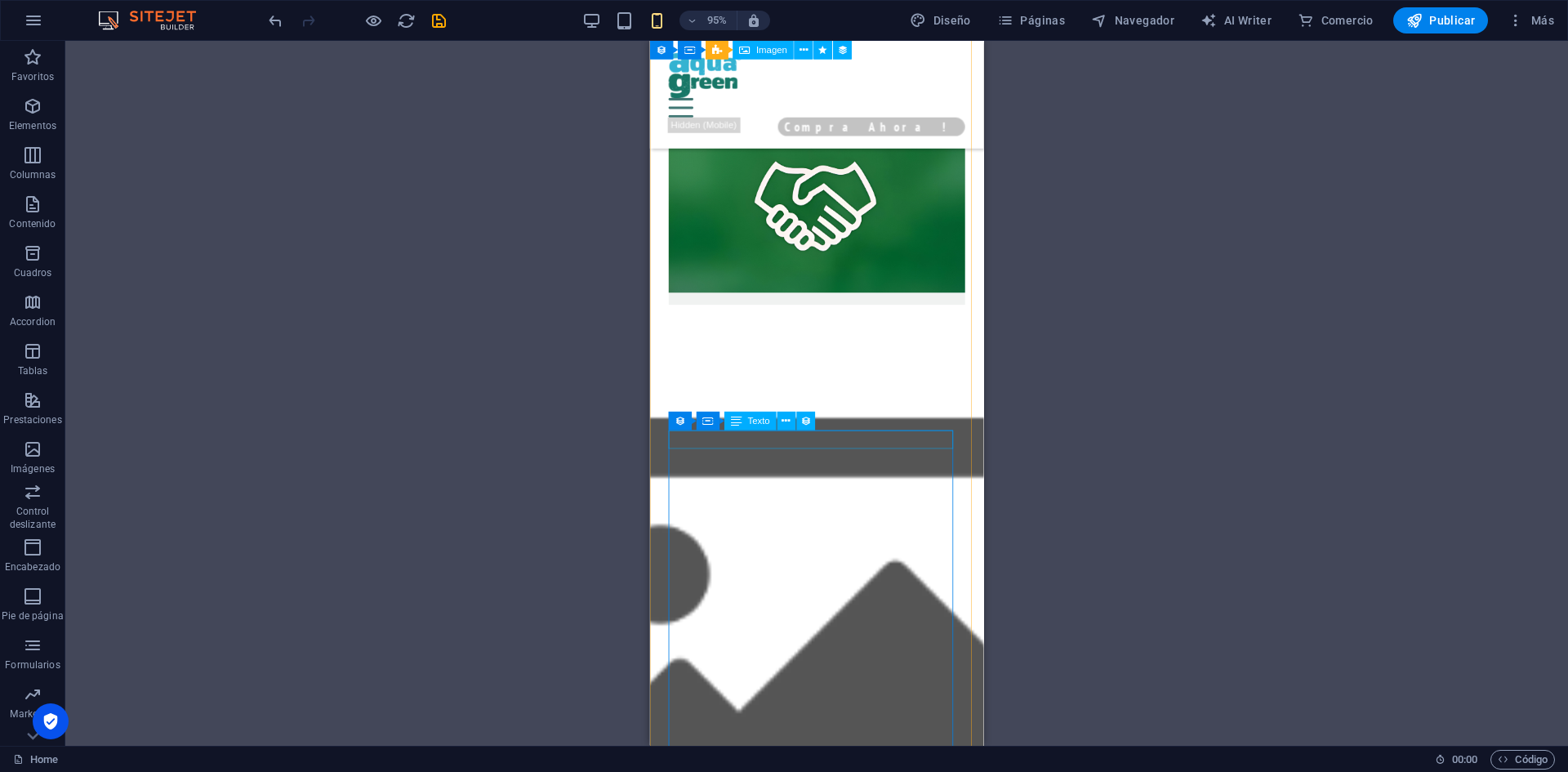 click on "ehheheheh" at bounding box center [825, 2182] 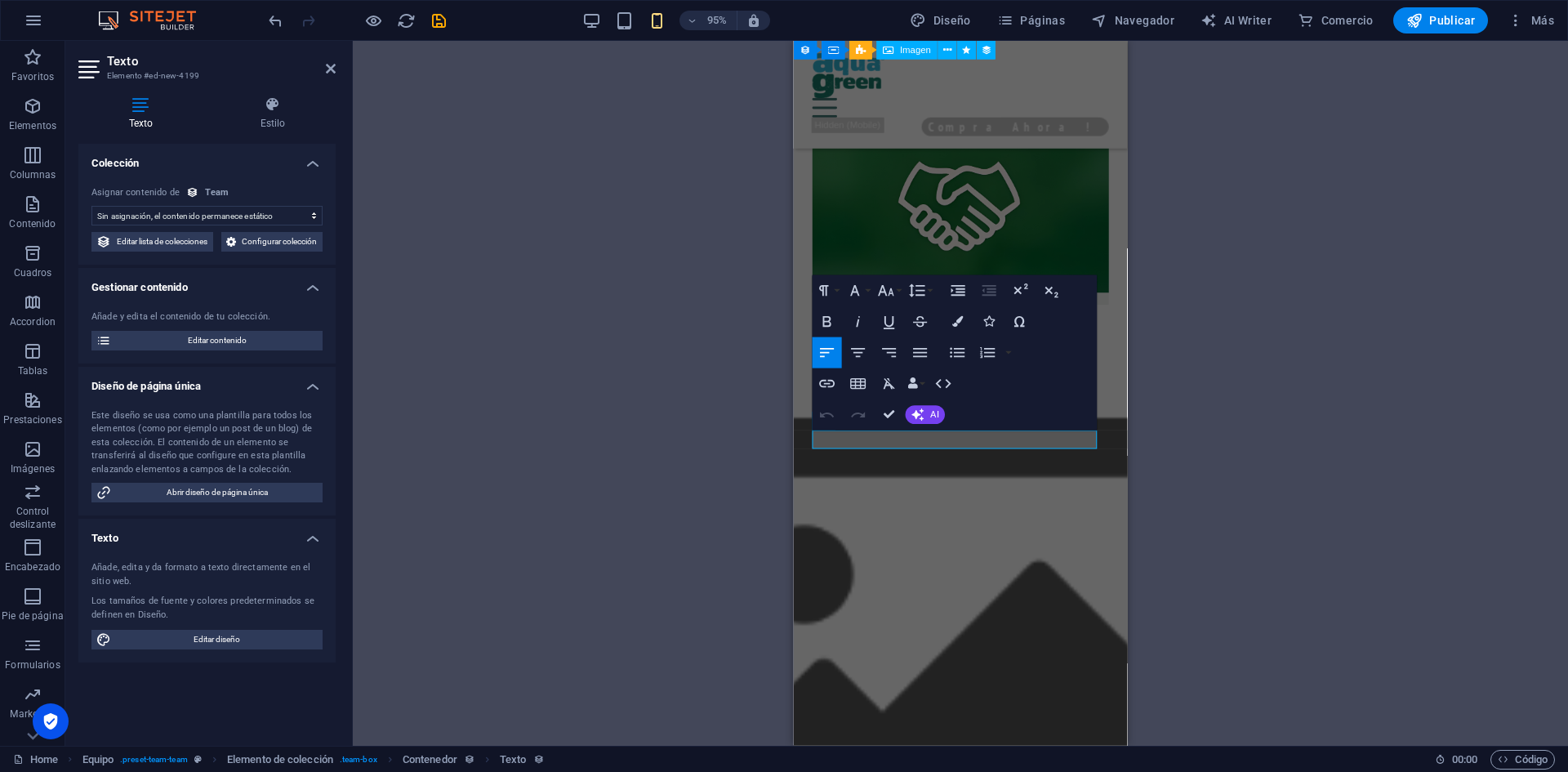drag, startPoint x: 881, startPoint y: 462, endPoint x: 661, endPoint y: 442, distance: 220.90722 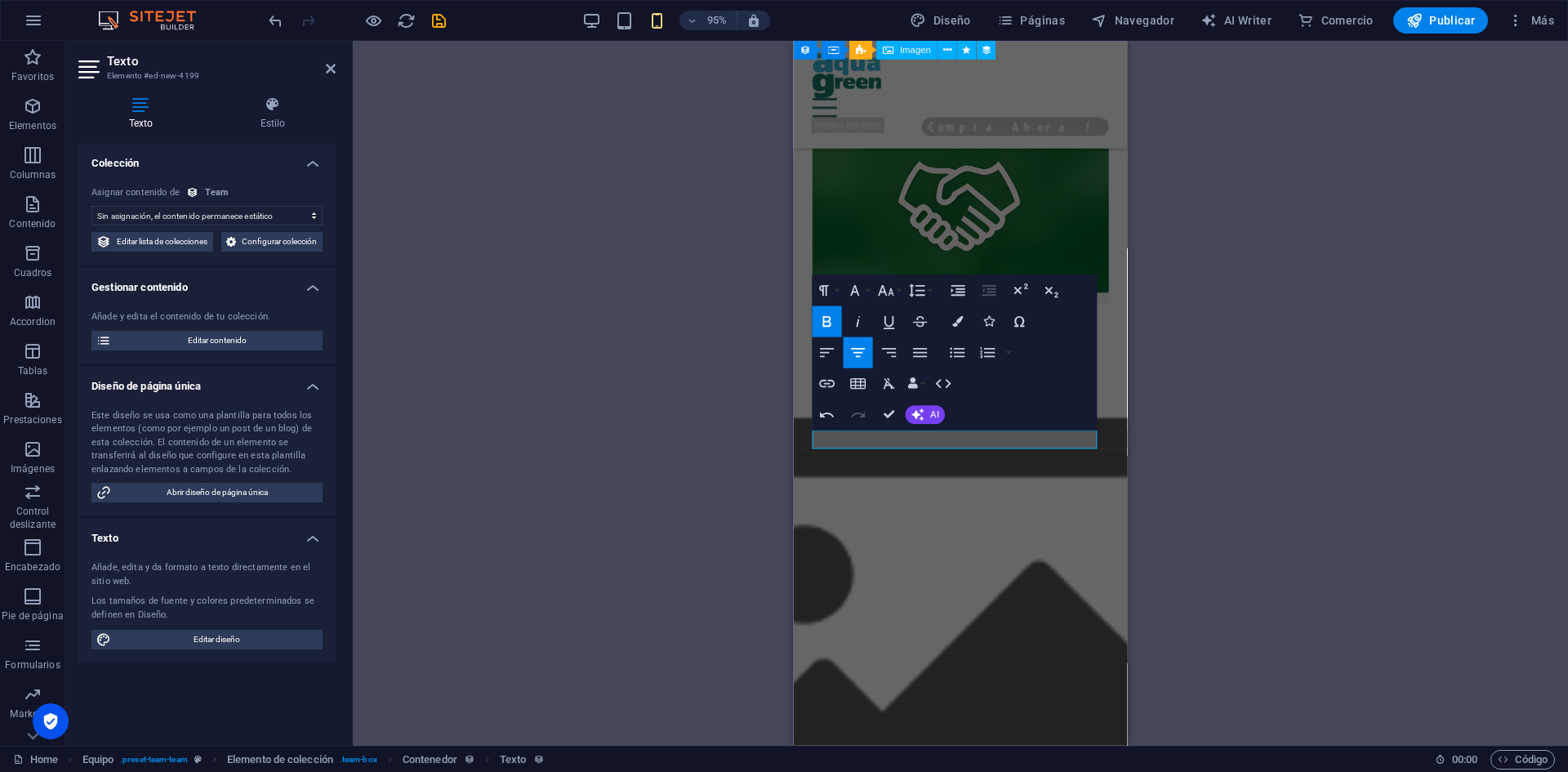drag, startPoint x: 1070, startPoint y: 461, endPoint x: 1481, endPoint y: 489, distance: 411.95267 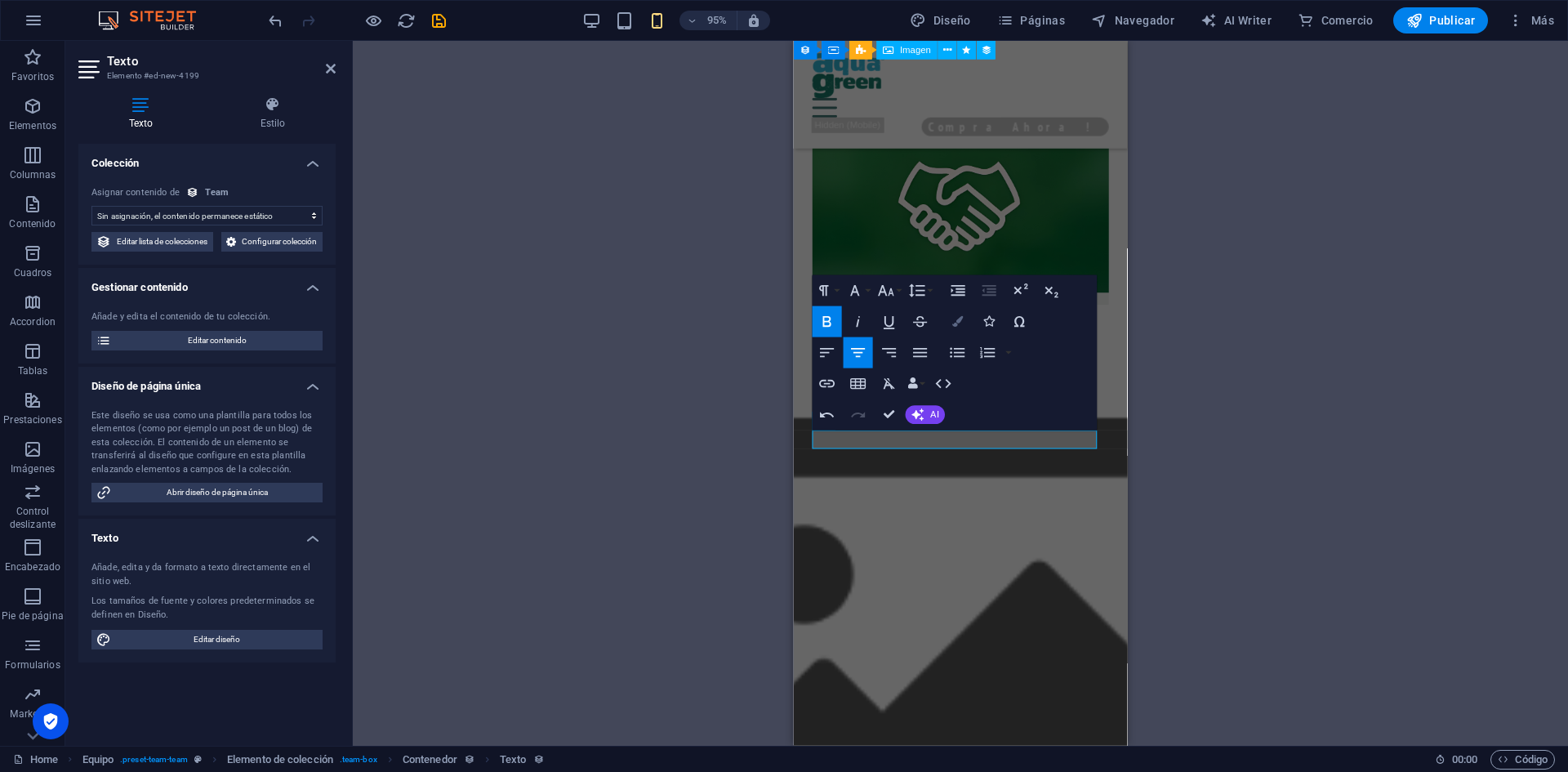 click at bounding box center (957, 321) 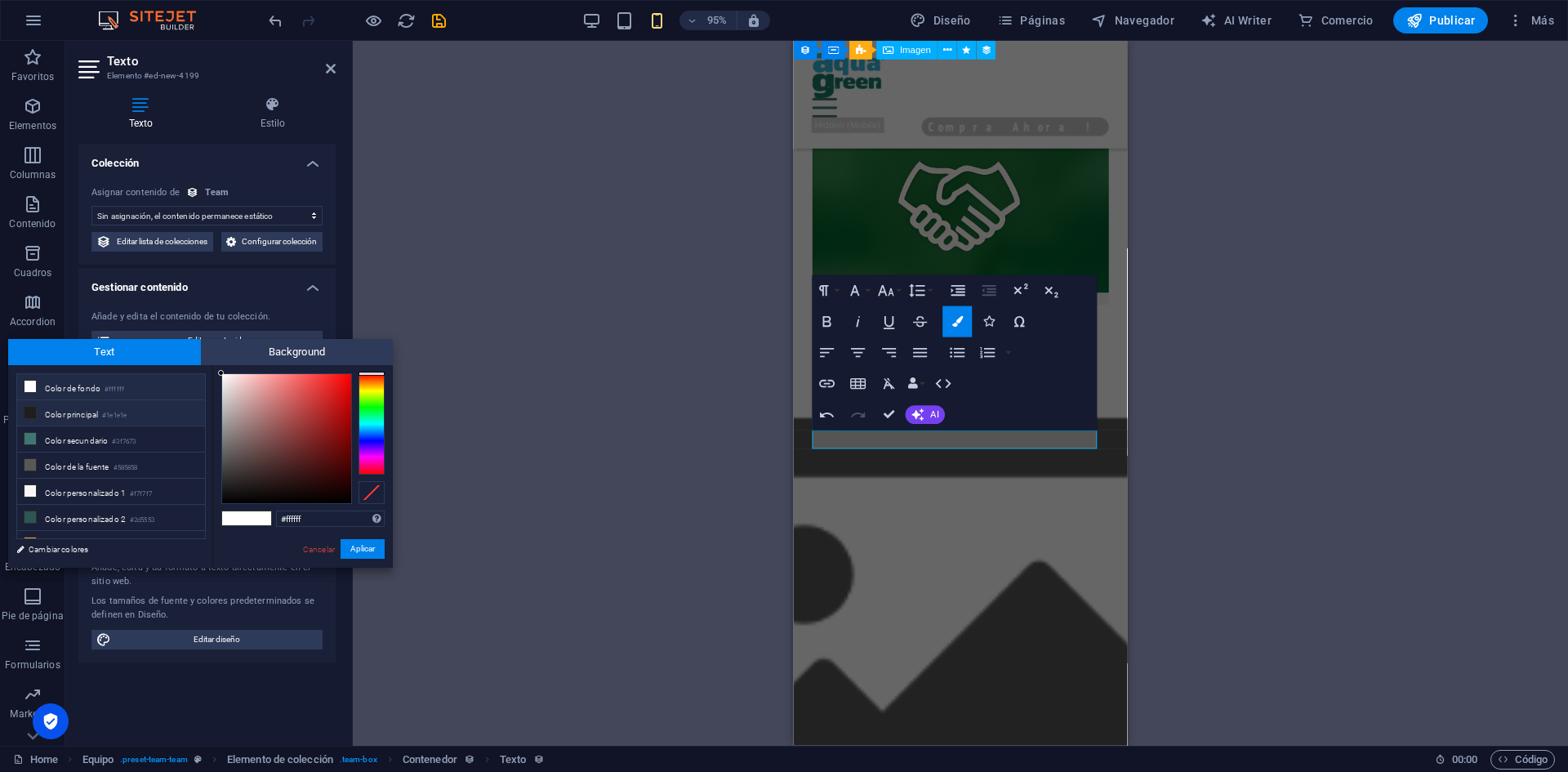 click on "Color principal
#1e1e1e" at bounding box center (111, 413) 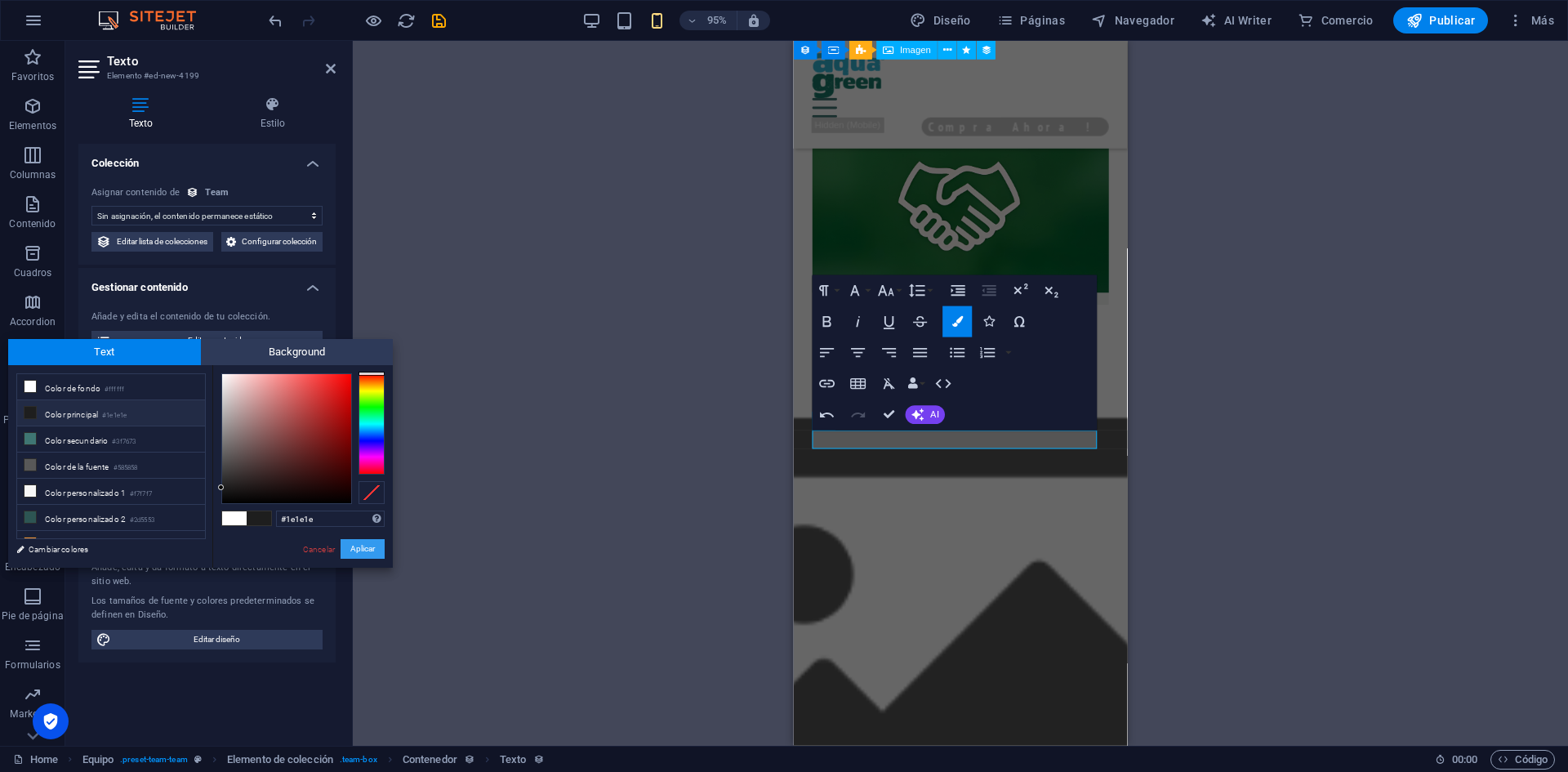 click on "Aplicar" at bounding box center [363, 549] 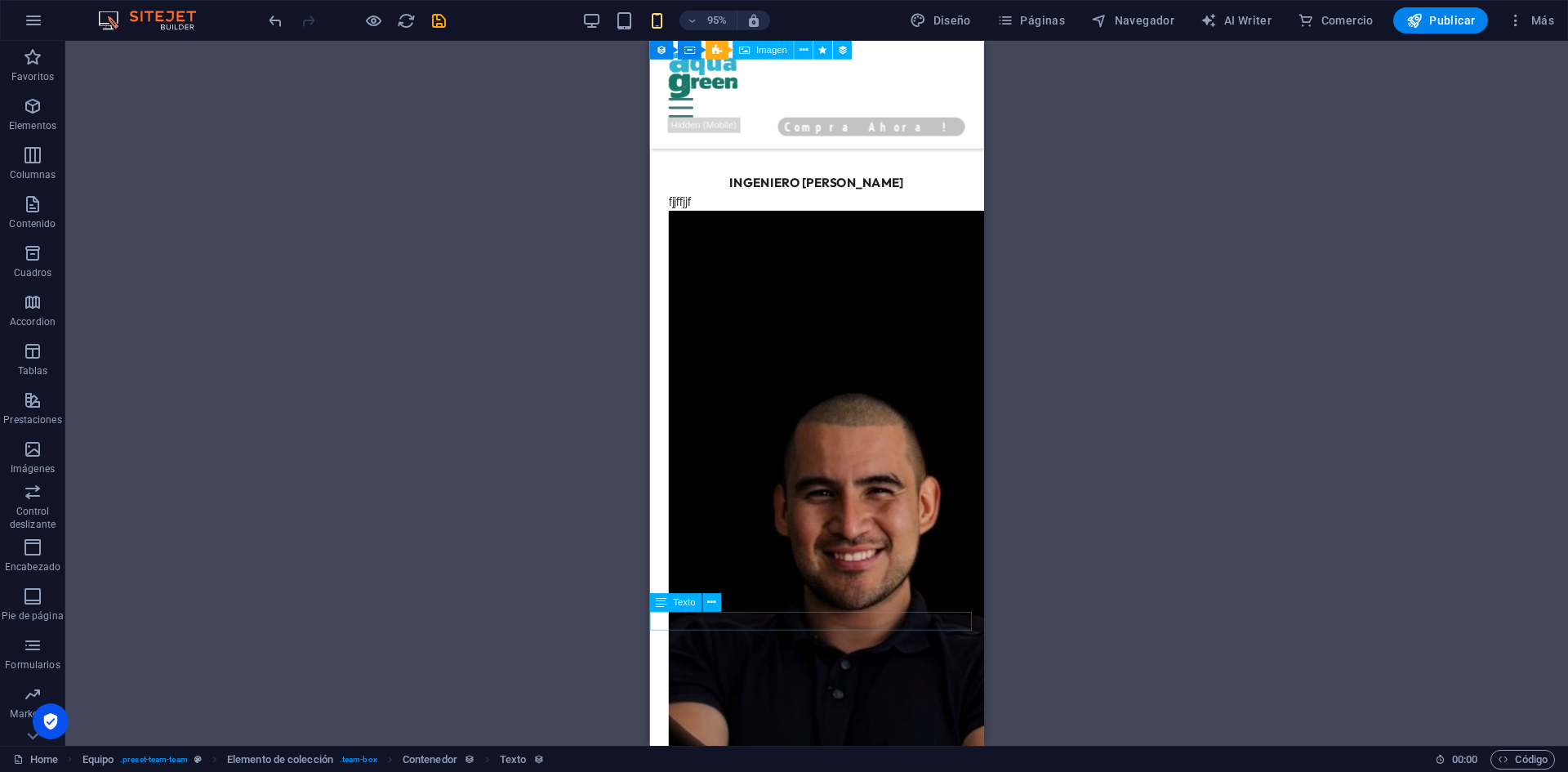 scroll, scrollTop: 5019, scrollLeft: 0, axis: vertical 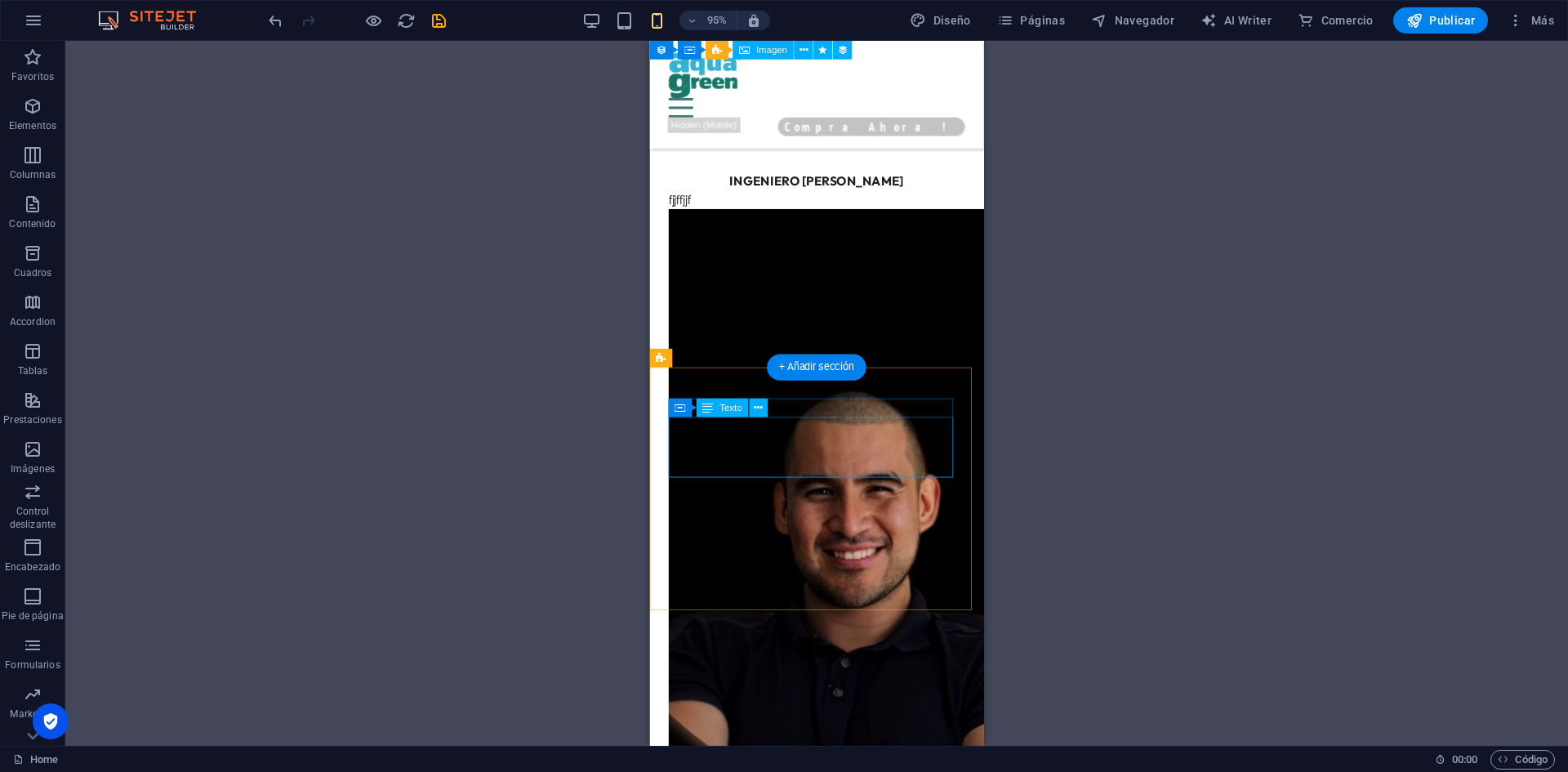 click on "RESPONSABLE DE LA  PRODUCCIÓN Y EL ASEGURAMIENTO DE LA  CALIDAD" at bounding box center (825, 2589) 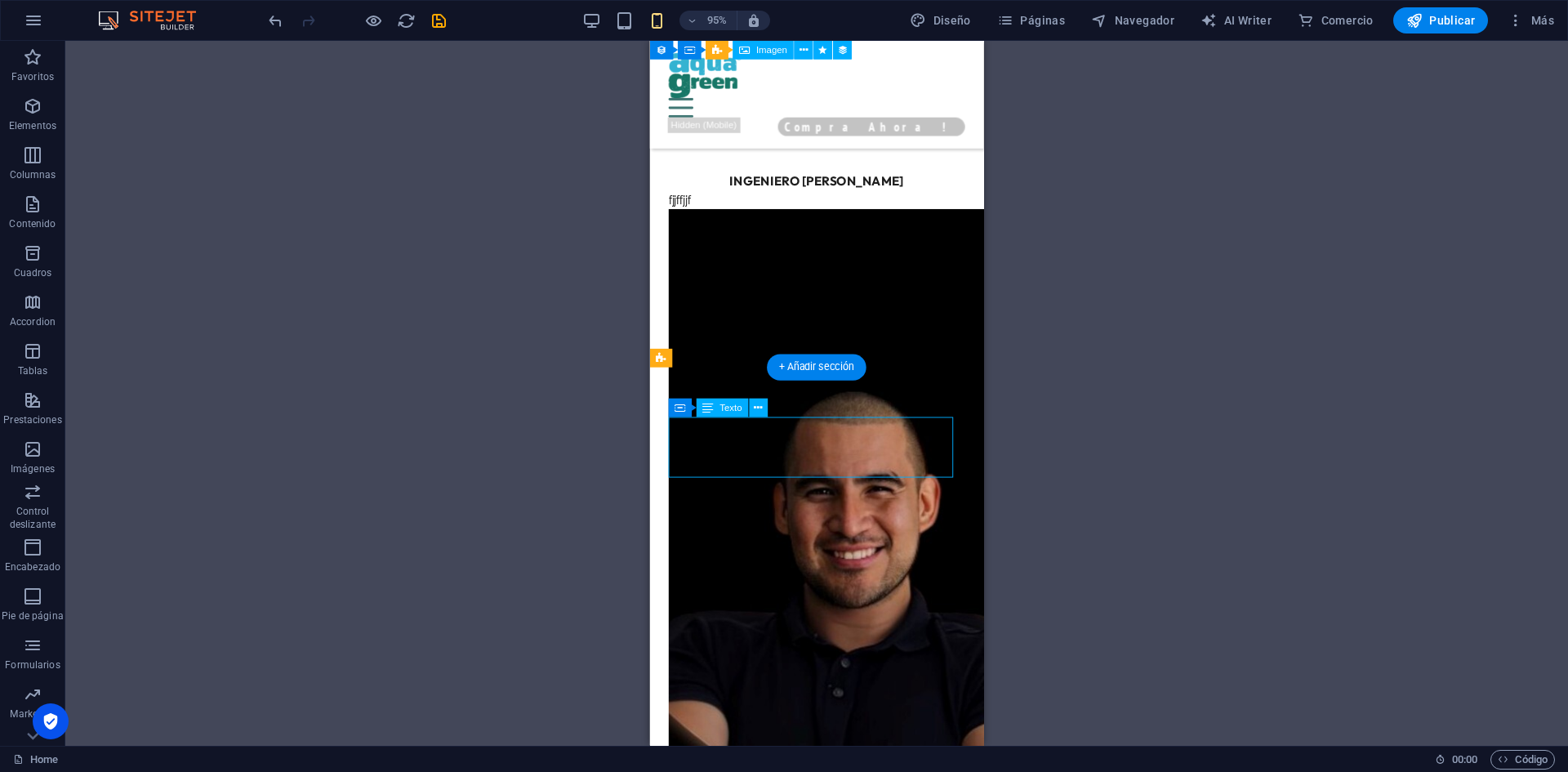 click on "RESPONSABLE DE LA  PRODUCCIÓN Y EL ASEGURAMIENTO DE LA  CALIDAD" at bounding box center [825, 2589] 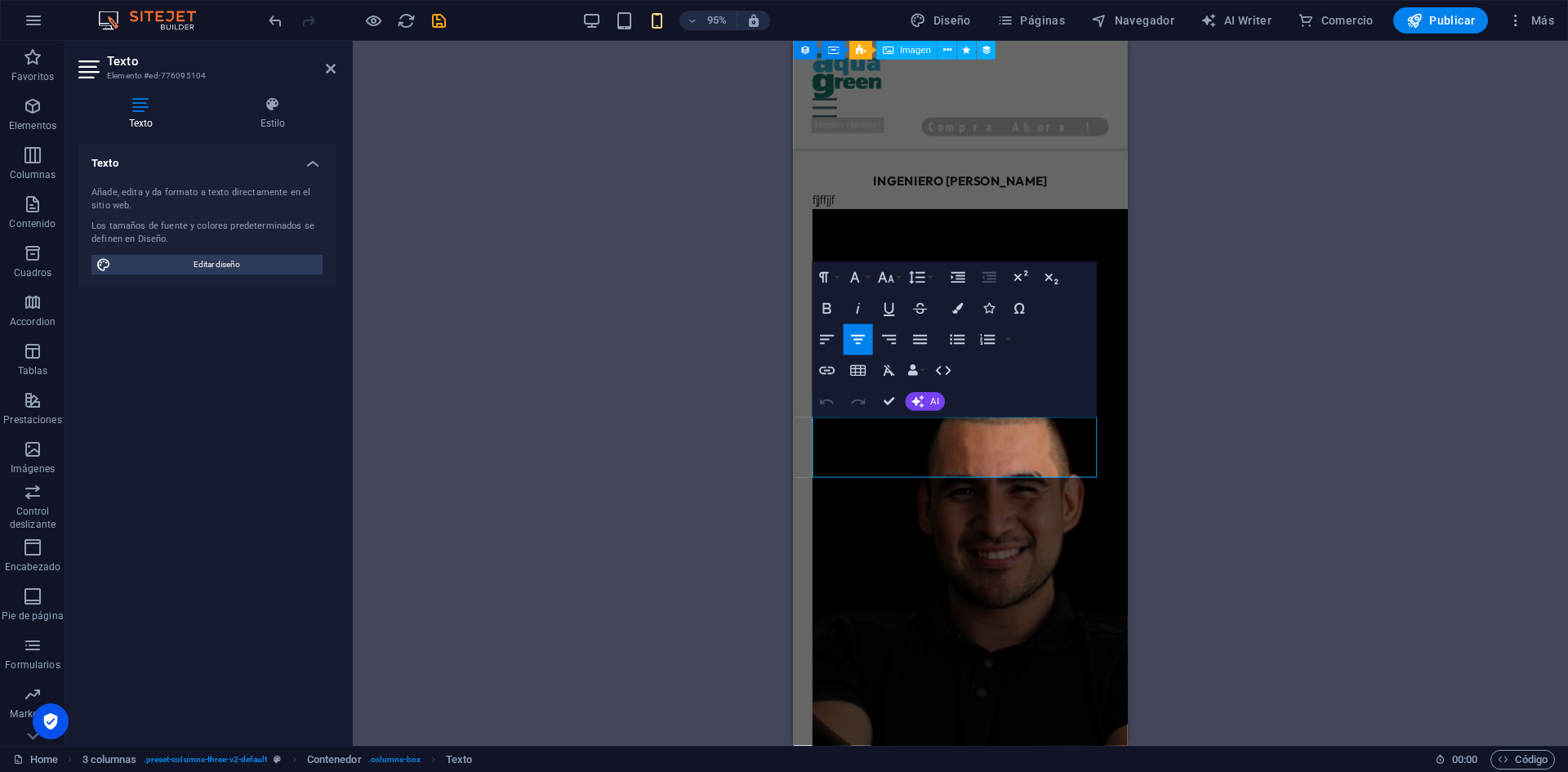 drag, startPoint x: 1087, startPoint y: 490, endPoint x: 768, endPoint y: 458, distance: 320.601 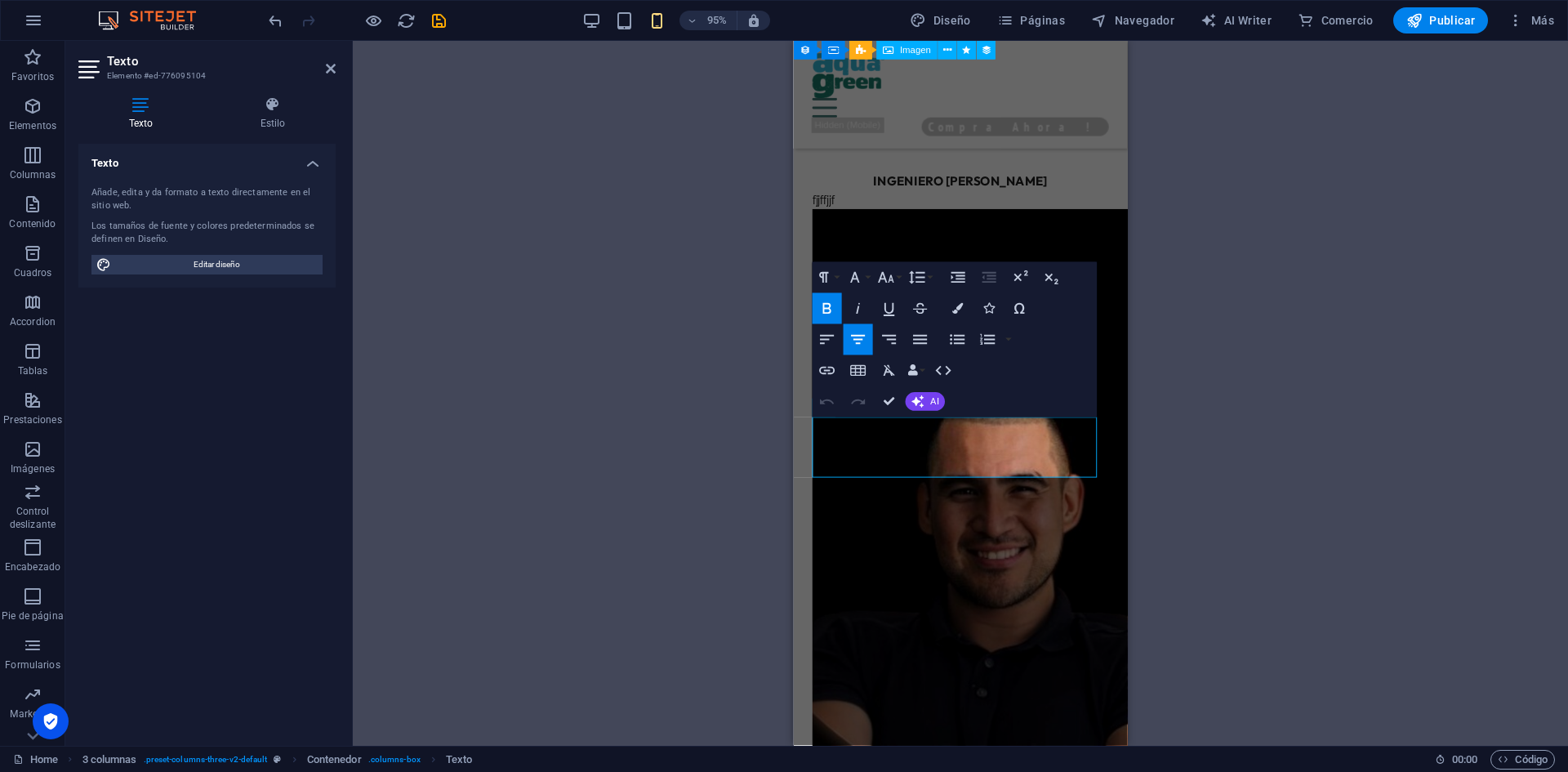 copy on "RESPONSABLE DE LA  PRODUCCIÓN Y EL ASEGURAMIENTO DE LA  CALIDAD" 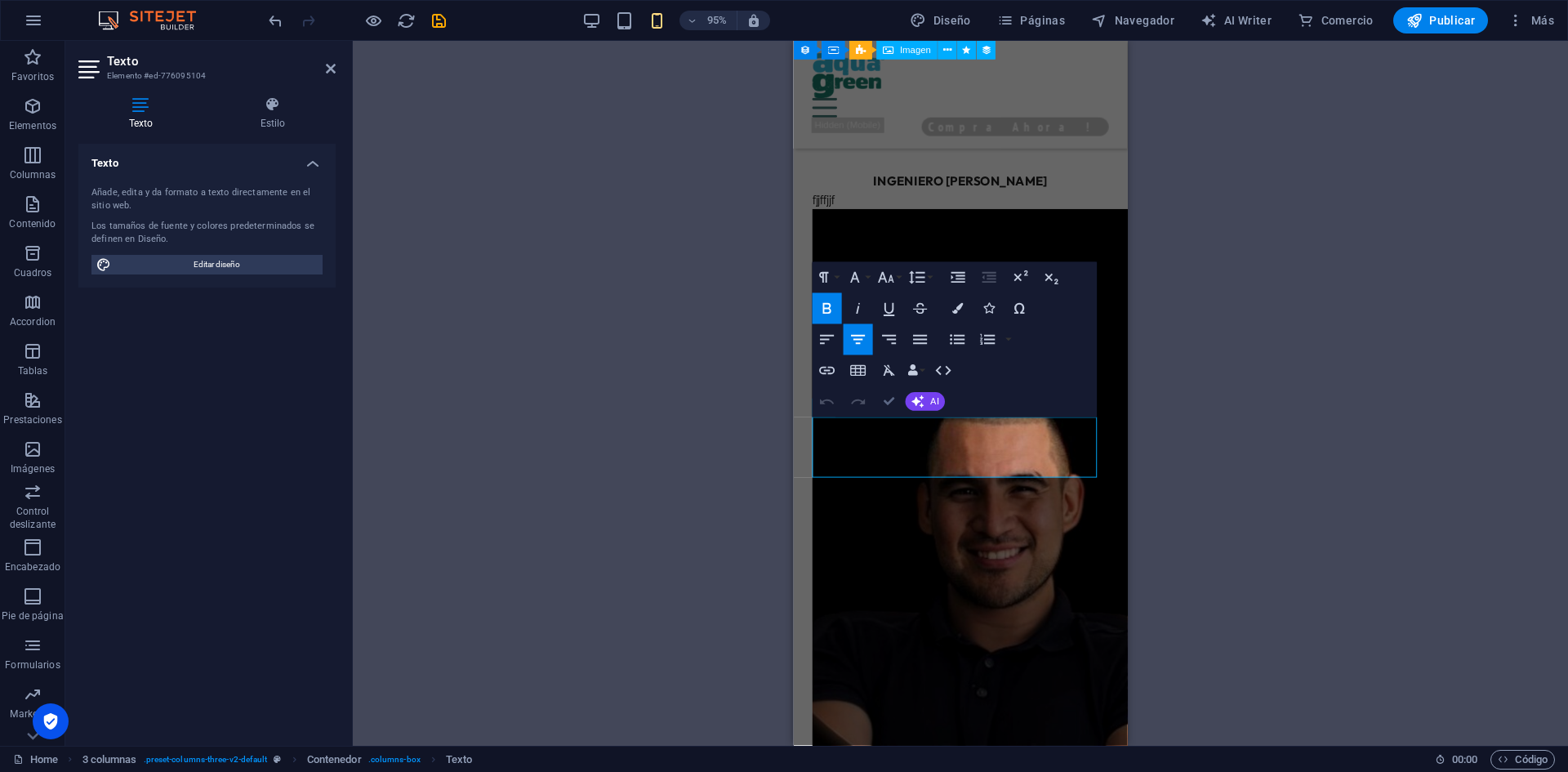 copy on "RESPONSABLE DE LA  PRODUCCIÓN Y EL ASEGURAMIENTO DE LA  CALIDAD" 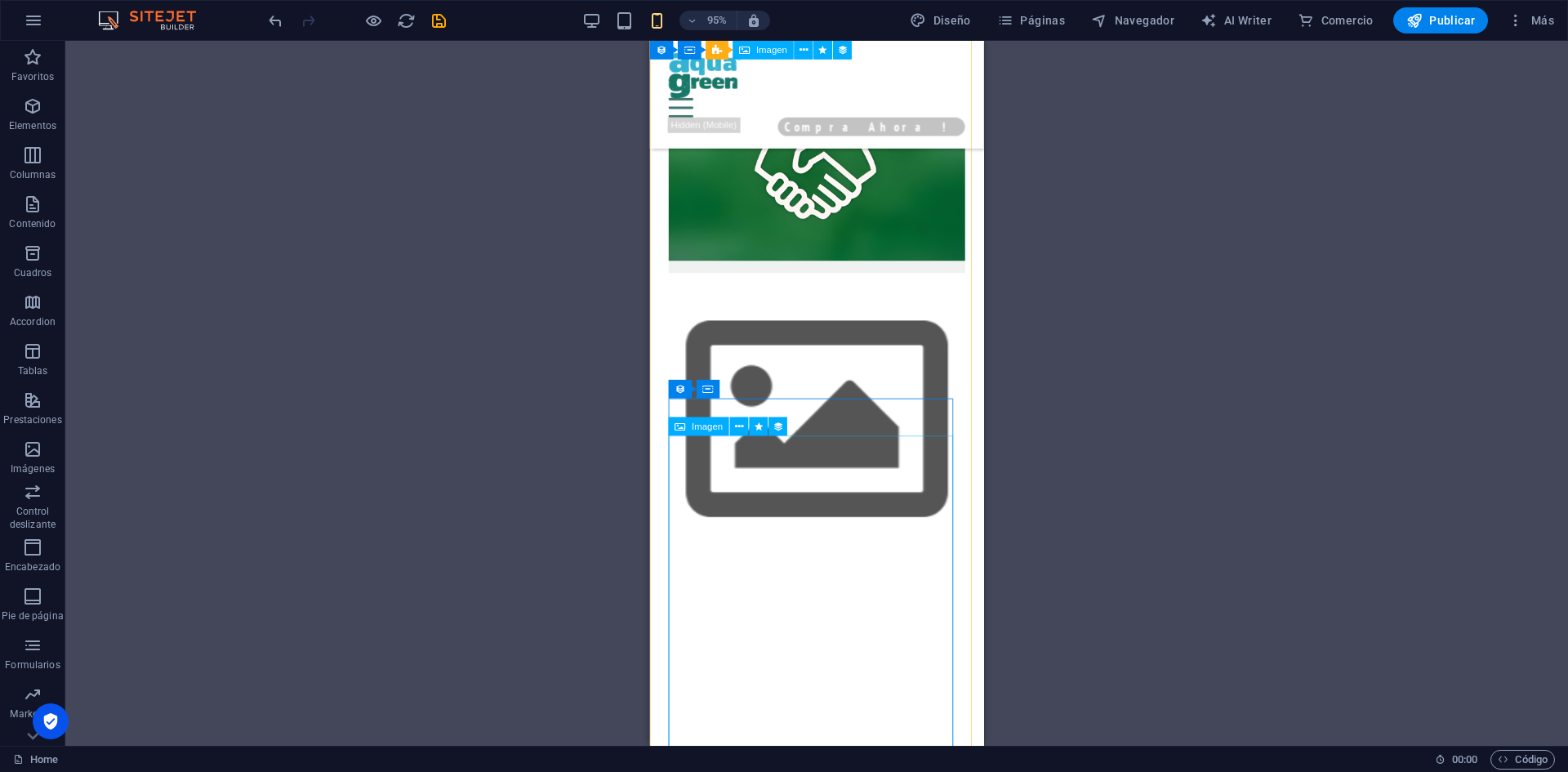 scroll, scrollTop: 3800, scrollLeft: 0, axis: vertical 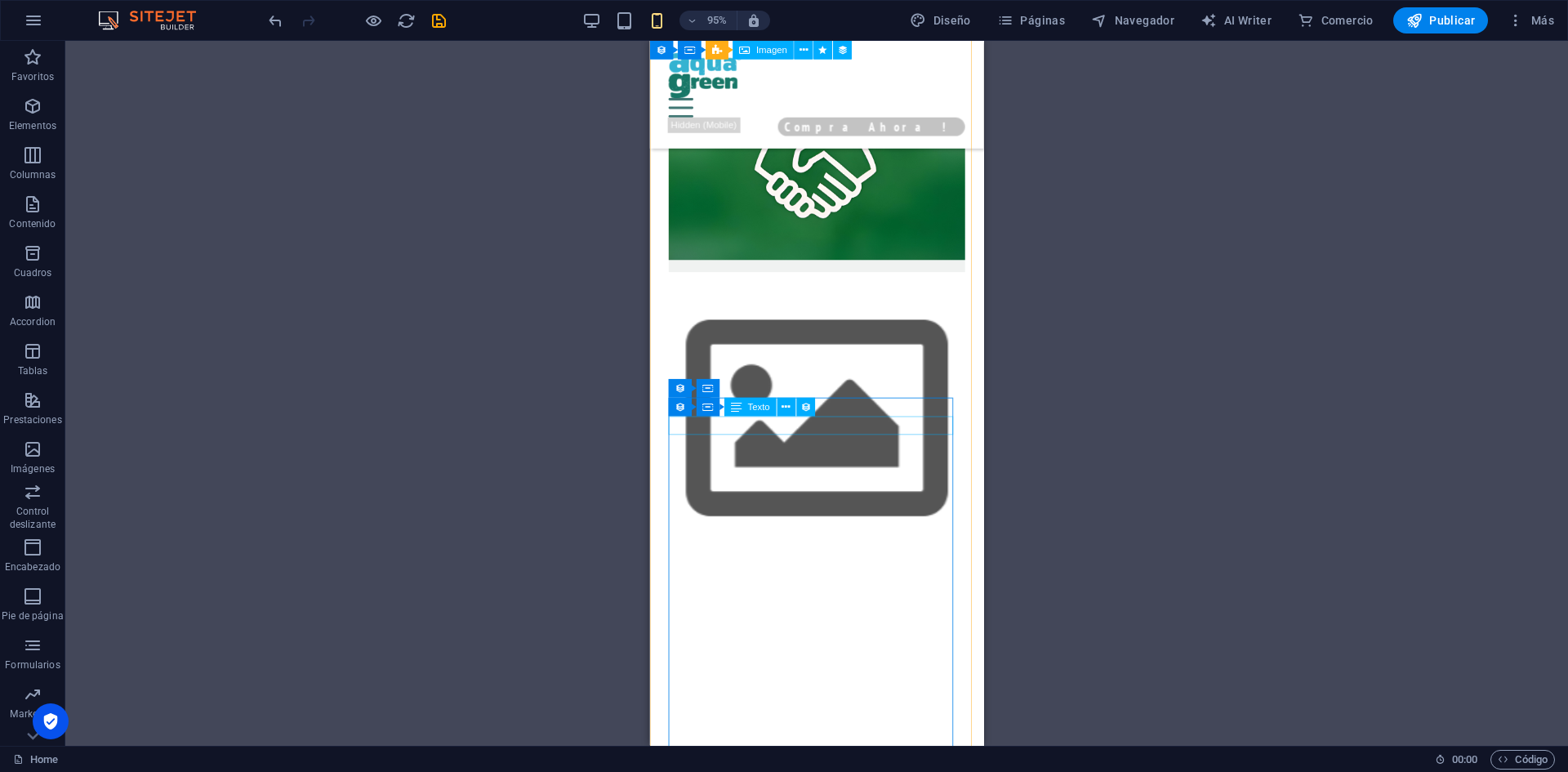 click on "fjjffjjf" at bounding box center [825, 2167] 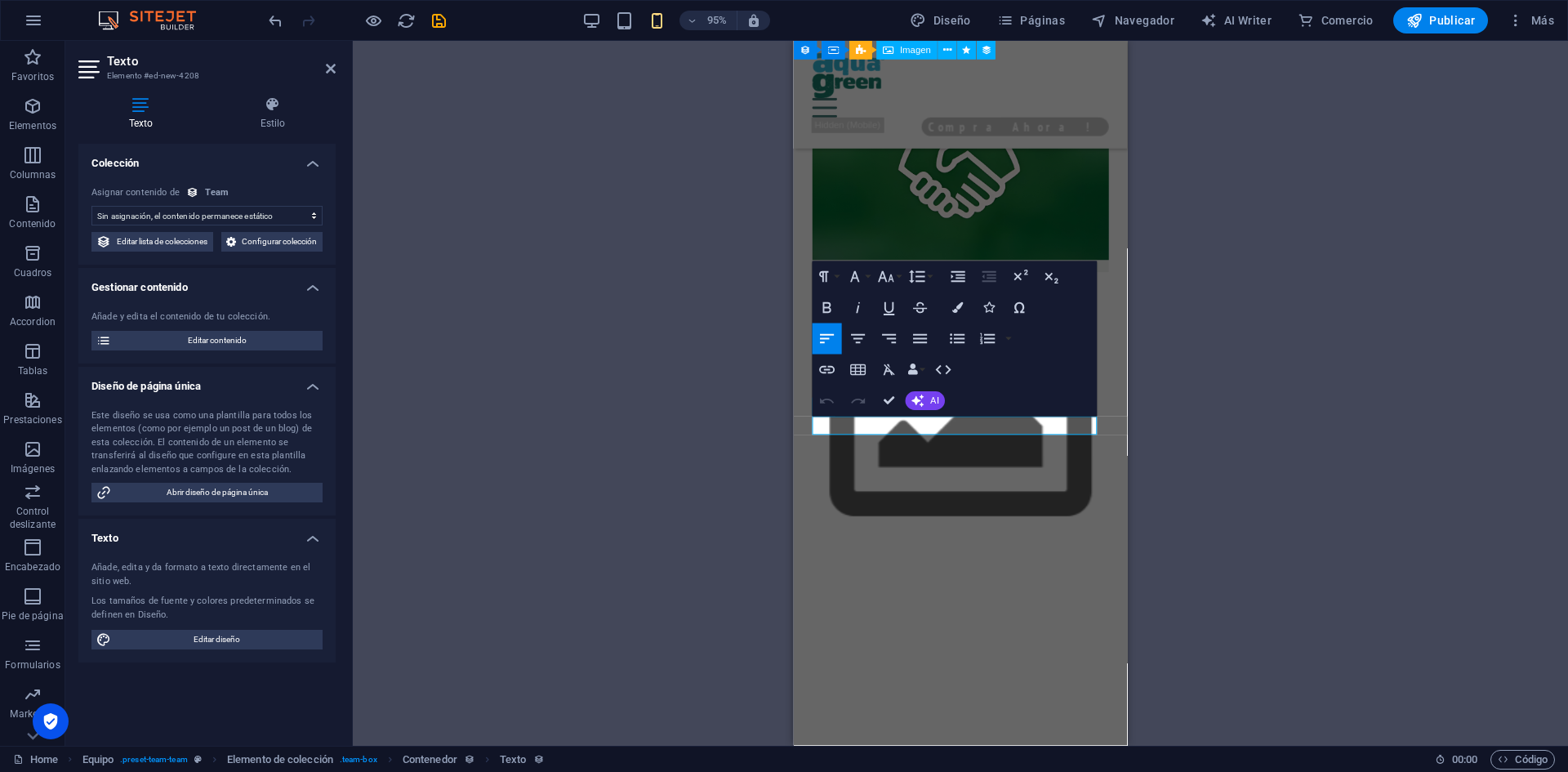 drag, startPoint x: 844, startPoint y: 444, endPoint x: 1434, endPoint y: 453, distance: 590.0686 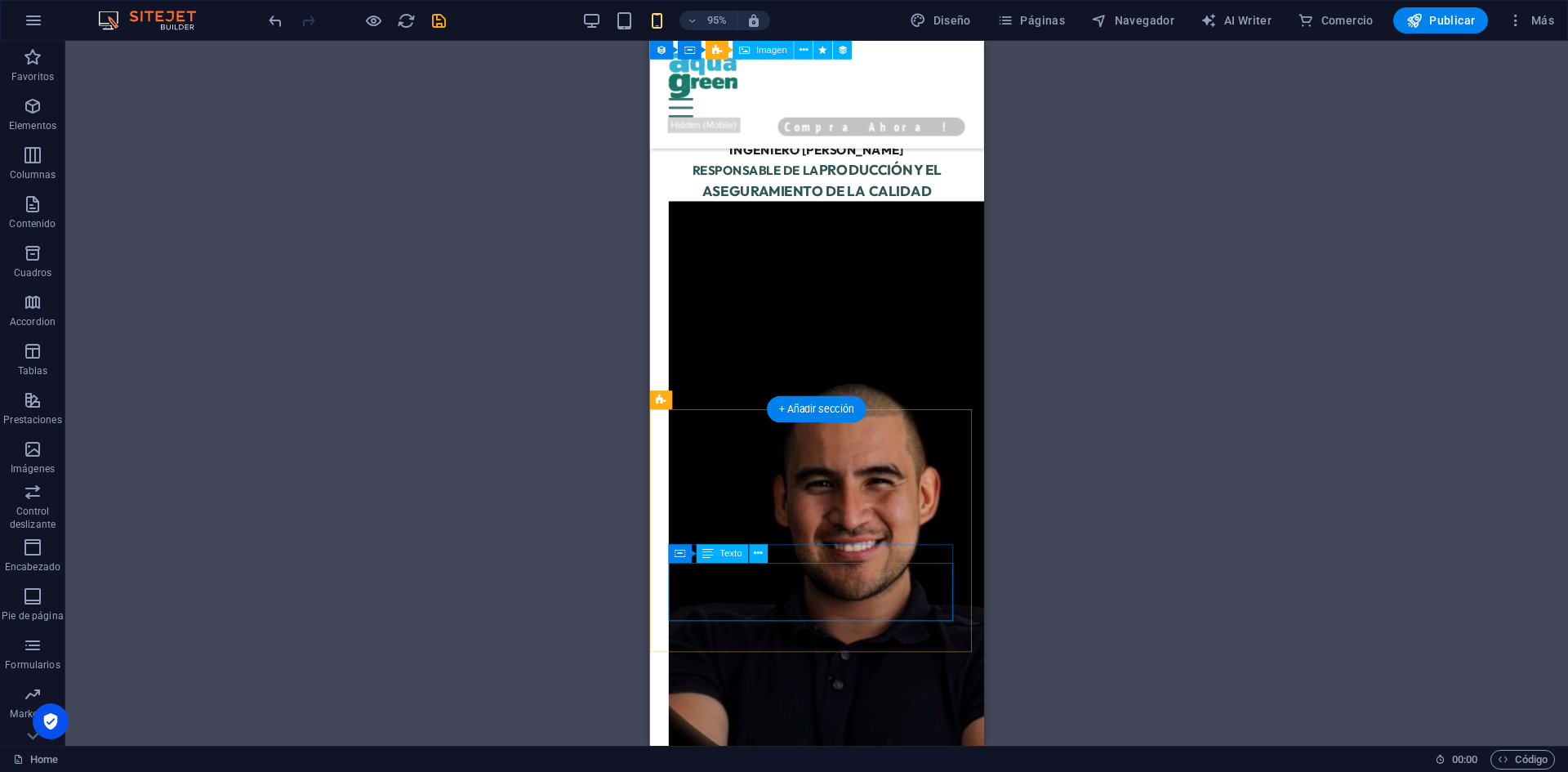 scroll, scrollTop: 5053, scrollLeft: 0, axis: vertical 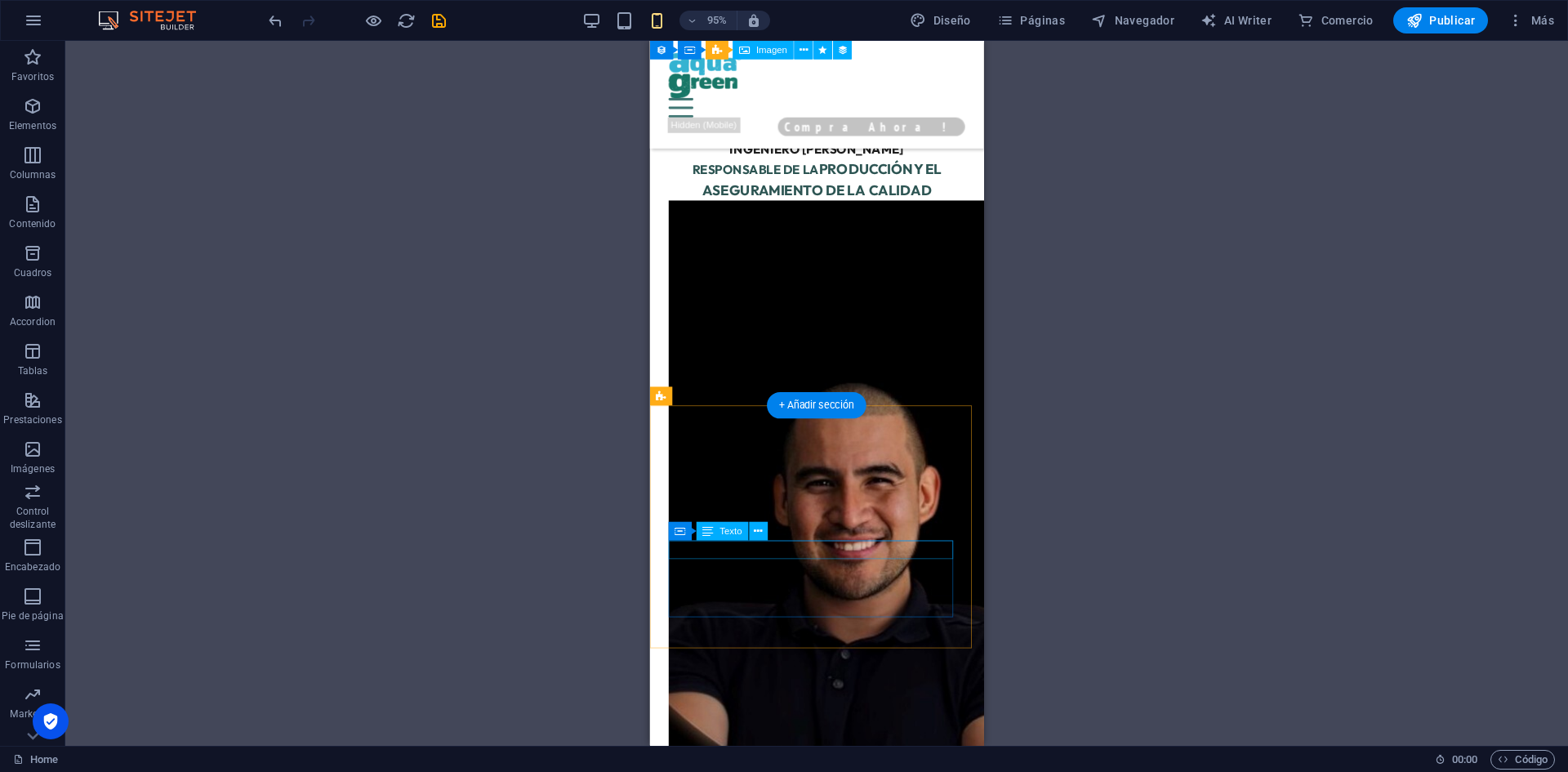 click on "BIÓLOGO" at bounding box center [825, 2684] 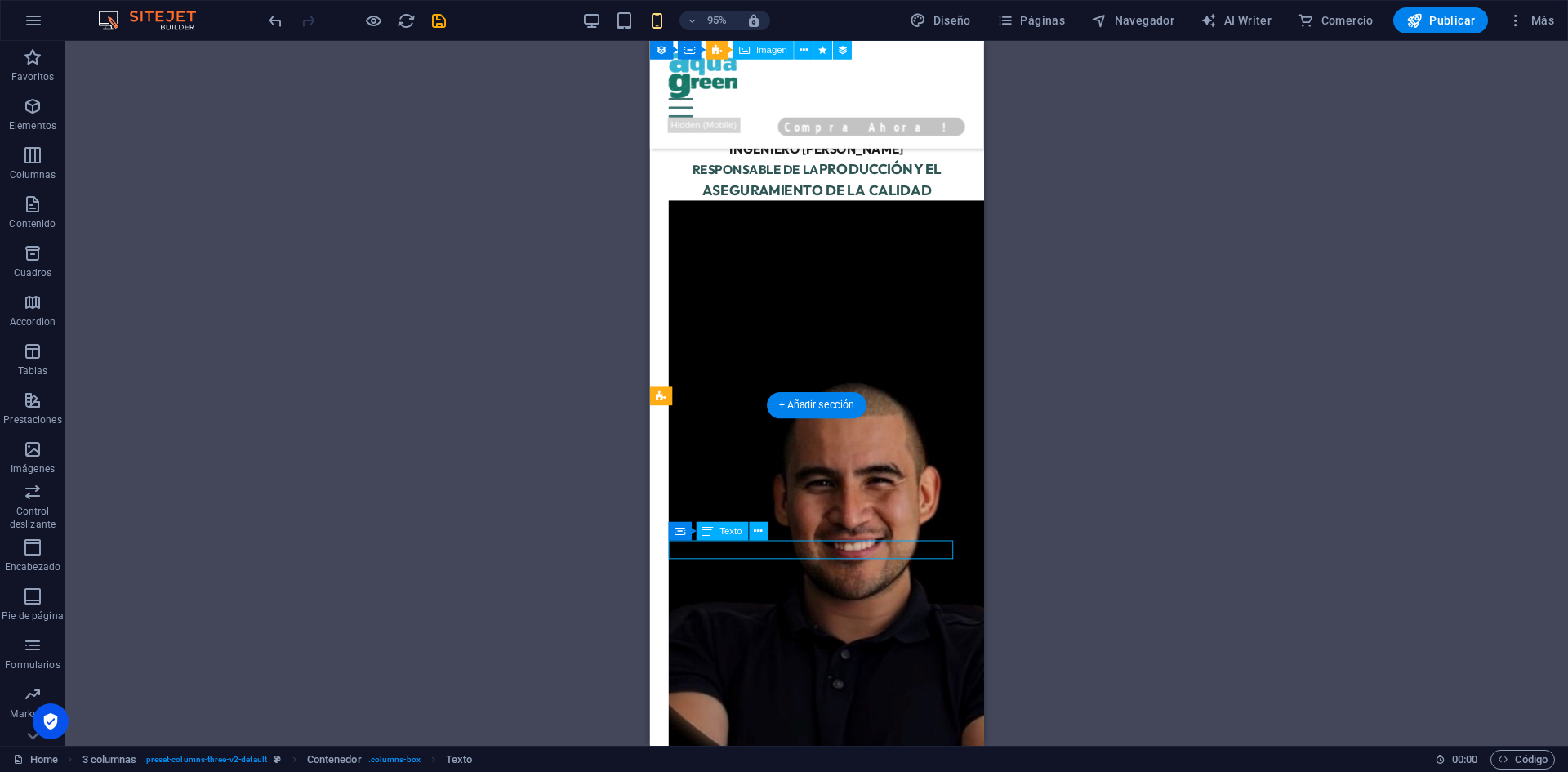 click on "BIÓLOGO" at bounding box center (825, 2684) 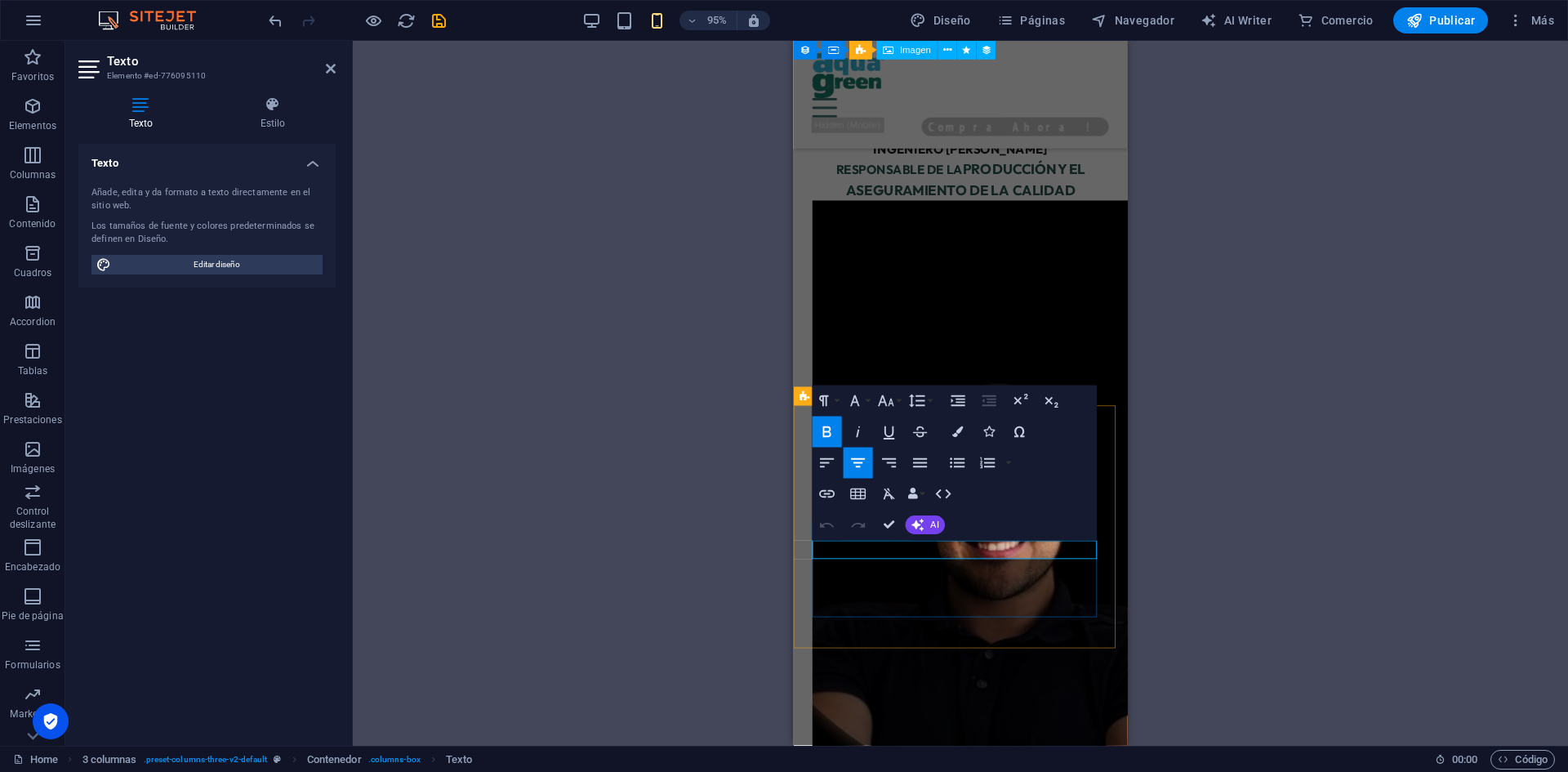 drag, startPoint x: 1001, startPoint y: 578, endPoint x: 838, endPoint y: 569, distance: 163.24828 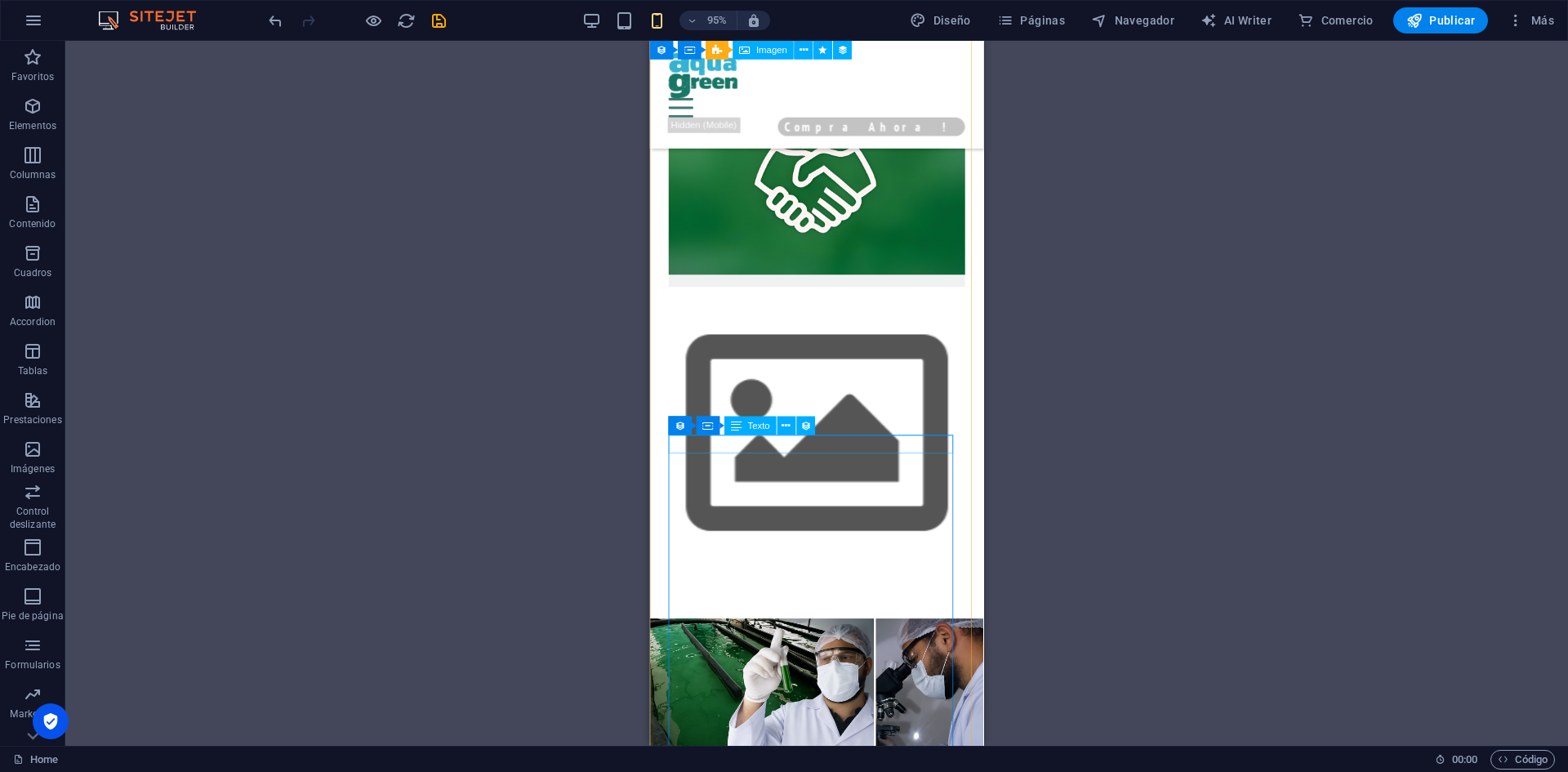 scroll, scrollTop: 3786, scrollLeft: 0, axis: vertical 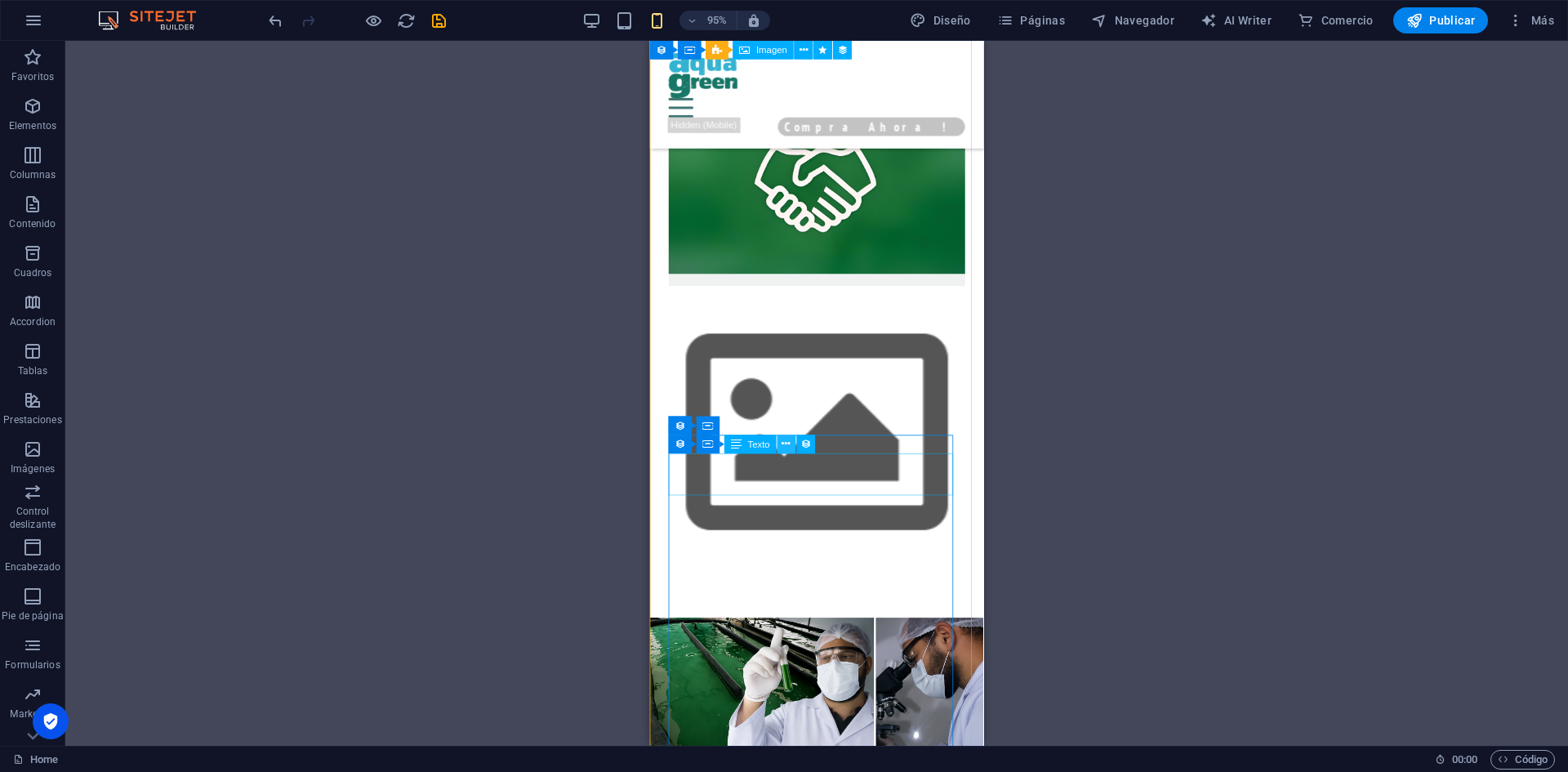 click at bounding box center [786, 444] 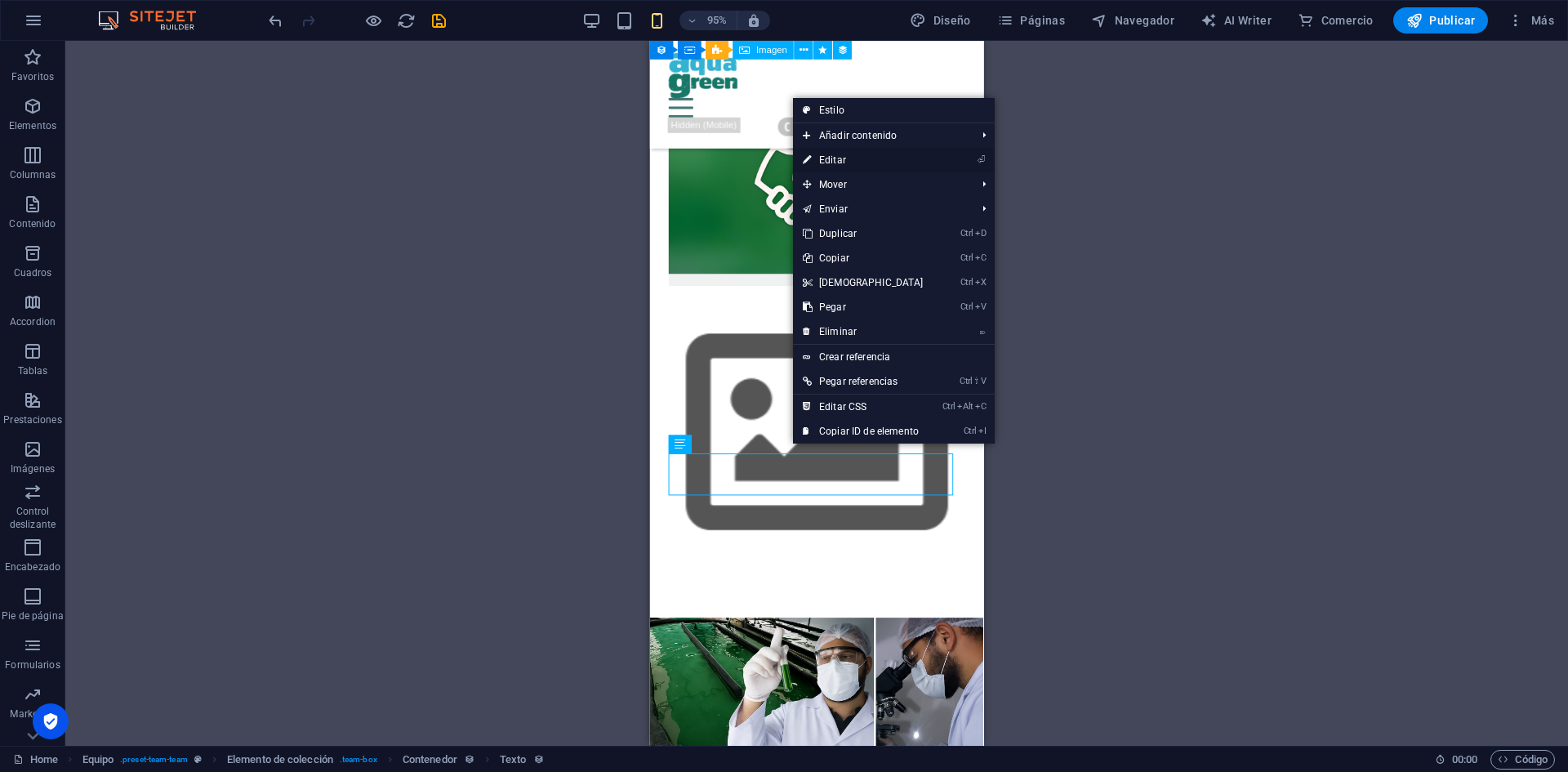 click on "⏎  Editar" at bounding box center (863, 160) 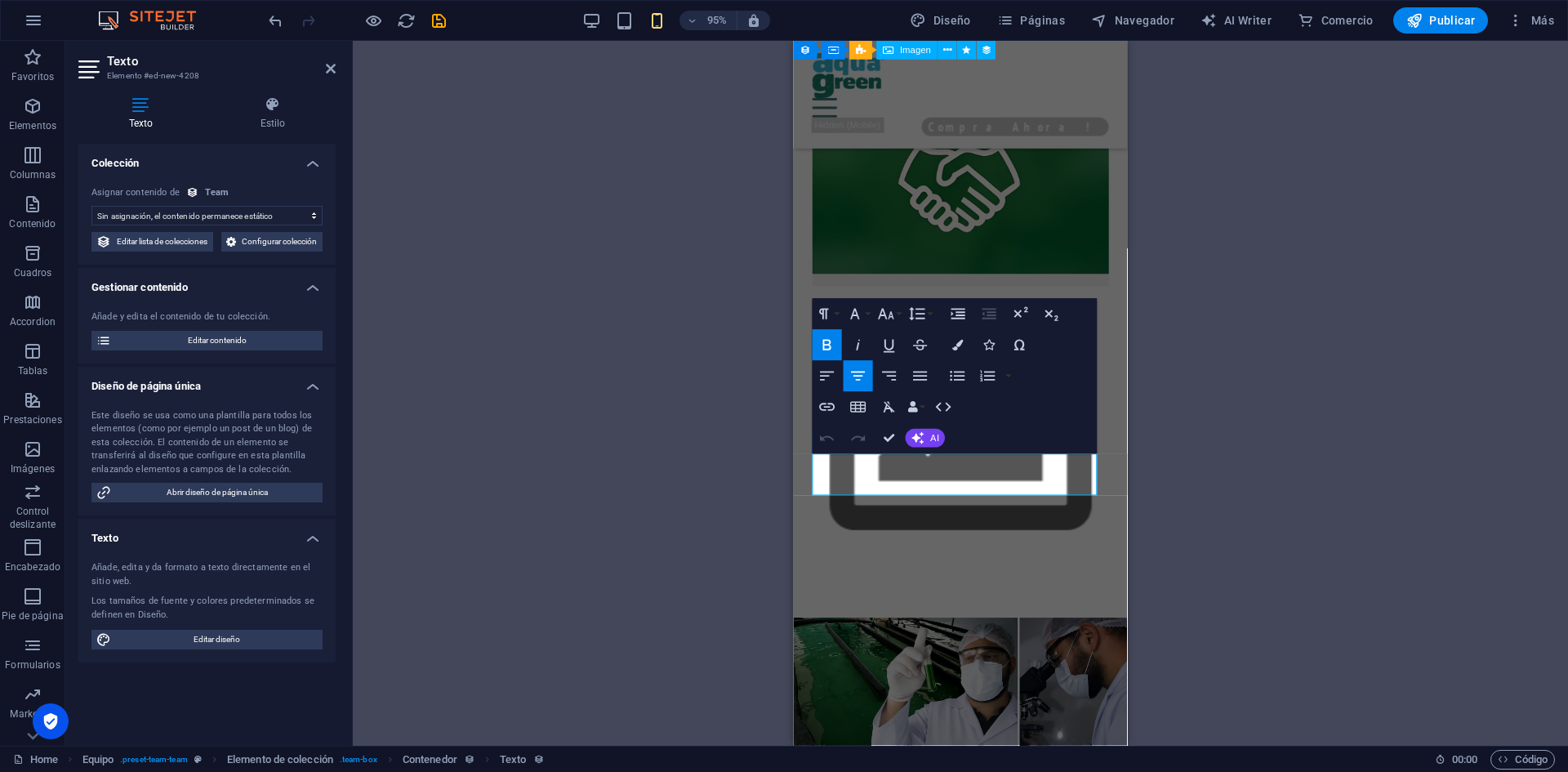 click on "Sin asignación, el contenido permanece estático Creado a las (Fecha) Actualizado a las (Fecha) Name (Texto sin formato) Slug (Texto sin formato) Foto de perfil (Archivo) Cargo (Texto sin formato) Life Motto (Texto sin formato) Texto introductorio (Texto enriquecido) Redes sociales (CMS)" at bounding box center [207, 216] 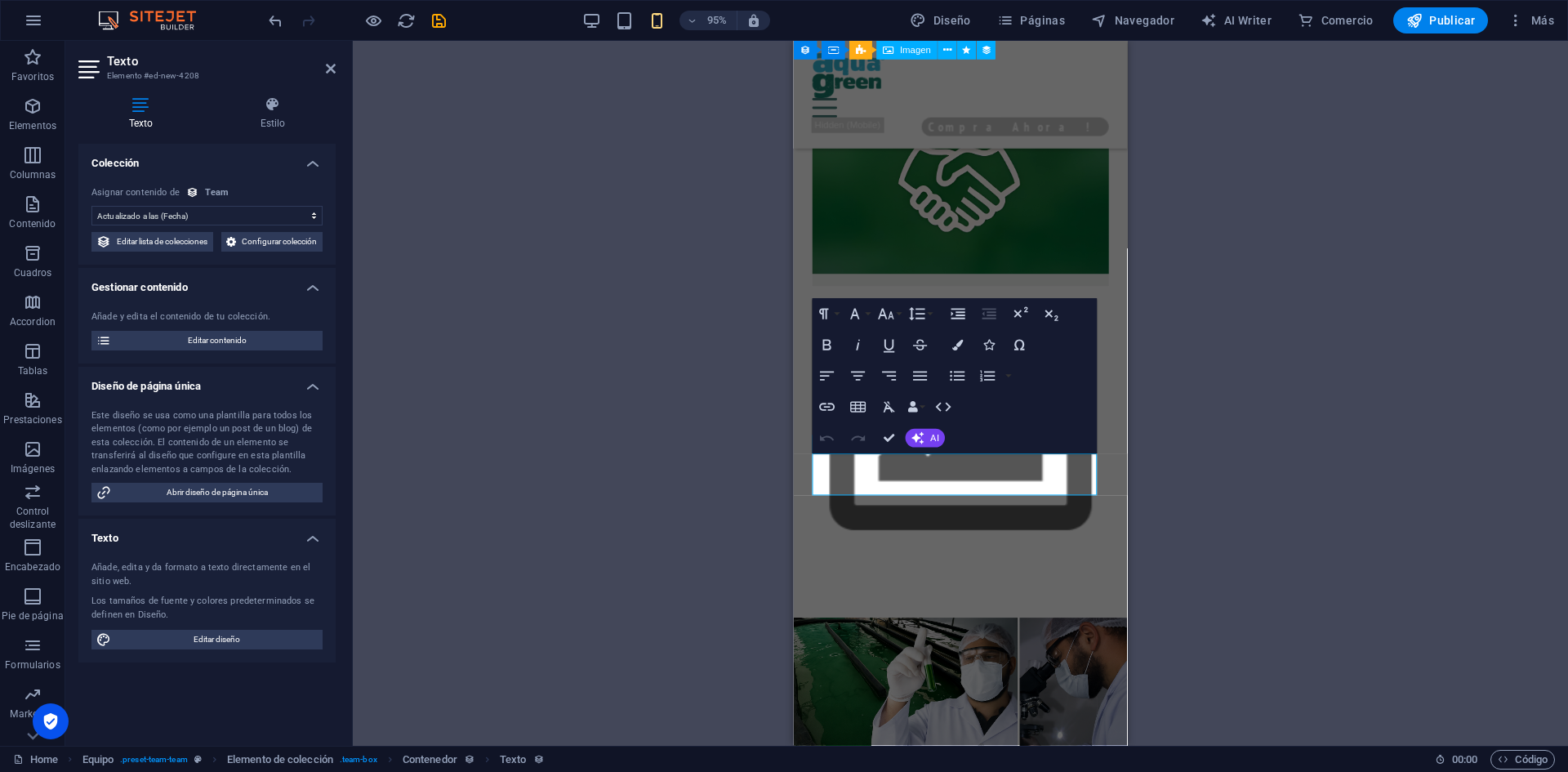 click on "Sin asignación, el contenido permanece estático Creado a las (Fecha) Actualizado a las (Fecha) Name (Texto sin formato) Slug (Texto sin formato) Foto de perfil (Archivo) Cargo (Texto sin formato) Life Motto (Texto sin formato) Texto introductorio (Texto enriquecido) Redes sociales (CMS)" at bounding box center (207, 216) 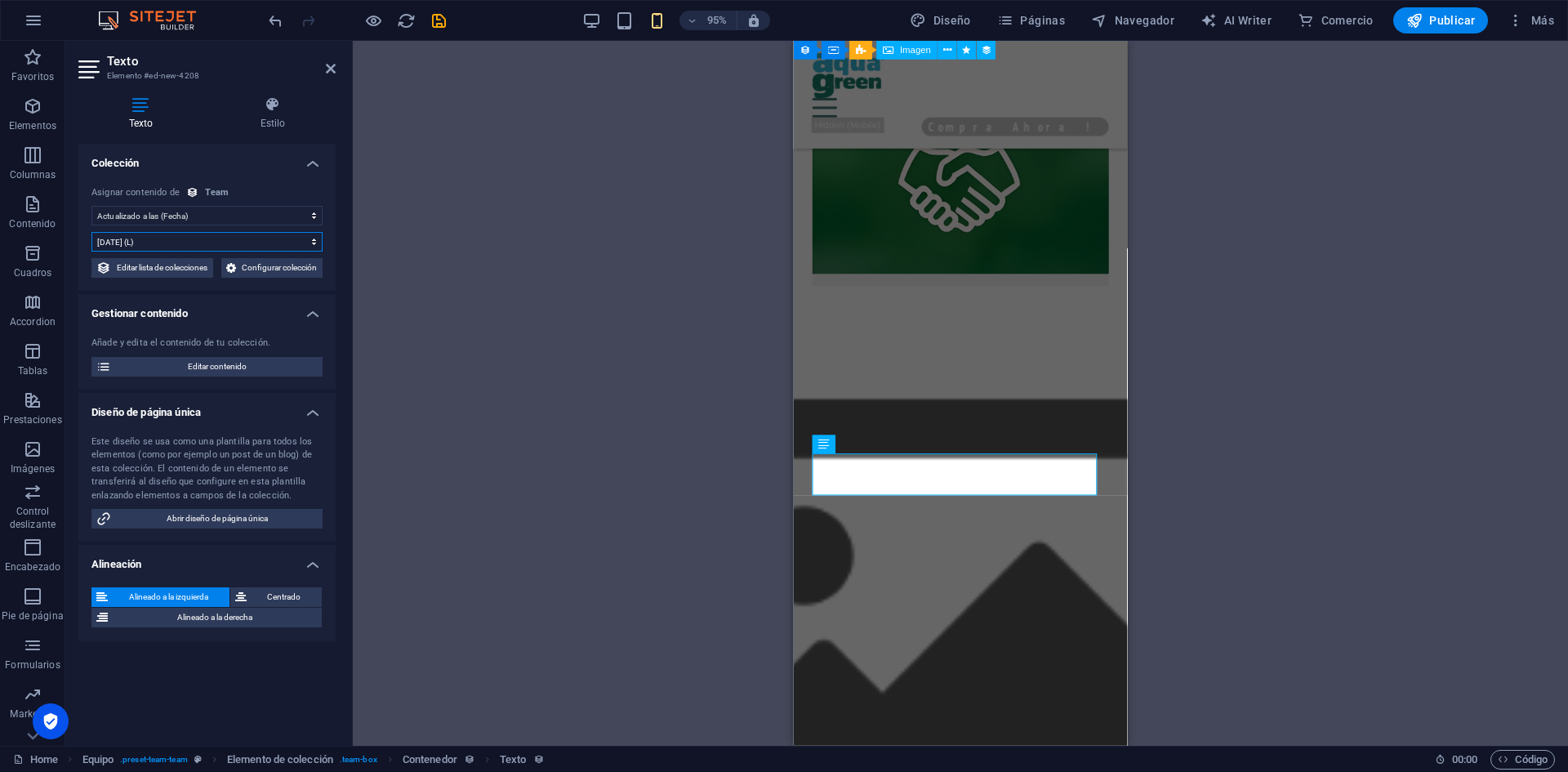 click on "[DATE] (l) [DATE] (L) [DATE] (ll) [DATE] (LL) [DATE] 8:25 AM (lll) [DATE] 8:25 AM (LLL) [DATE] 8:25 AM (llll) [DATE] 8:25 AM (LLLL) [DATE] (D.M.YYYY) [DATE] (D. MMM YYYY) [DATE] (D. MMMM YYYY) [DATE] (dd, D.M.YYYY) [DATE] (dd, D. MMM YYYY) [DATE] (dddd, D. MMMM YYYY) 8:25 AM (LT) 11 (D) 11 (DD) 11th (Do) 7 (M) 07 (MM) [DATE] (MMM) July (MMMM) 25 (YY) 2025 (YYYY) a few seconds ago" at bounding box center [207, 242] 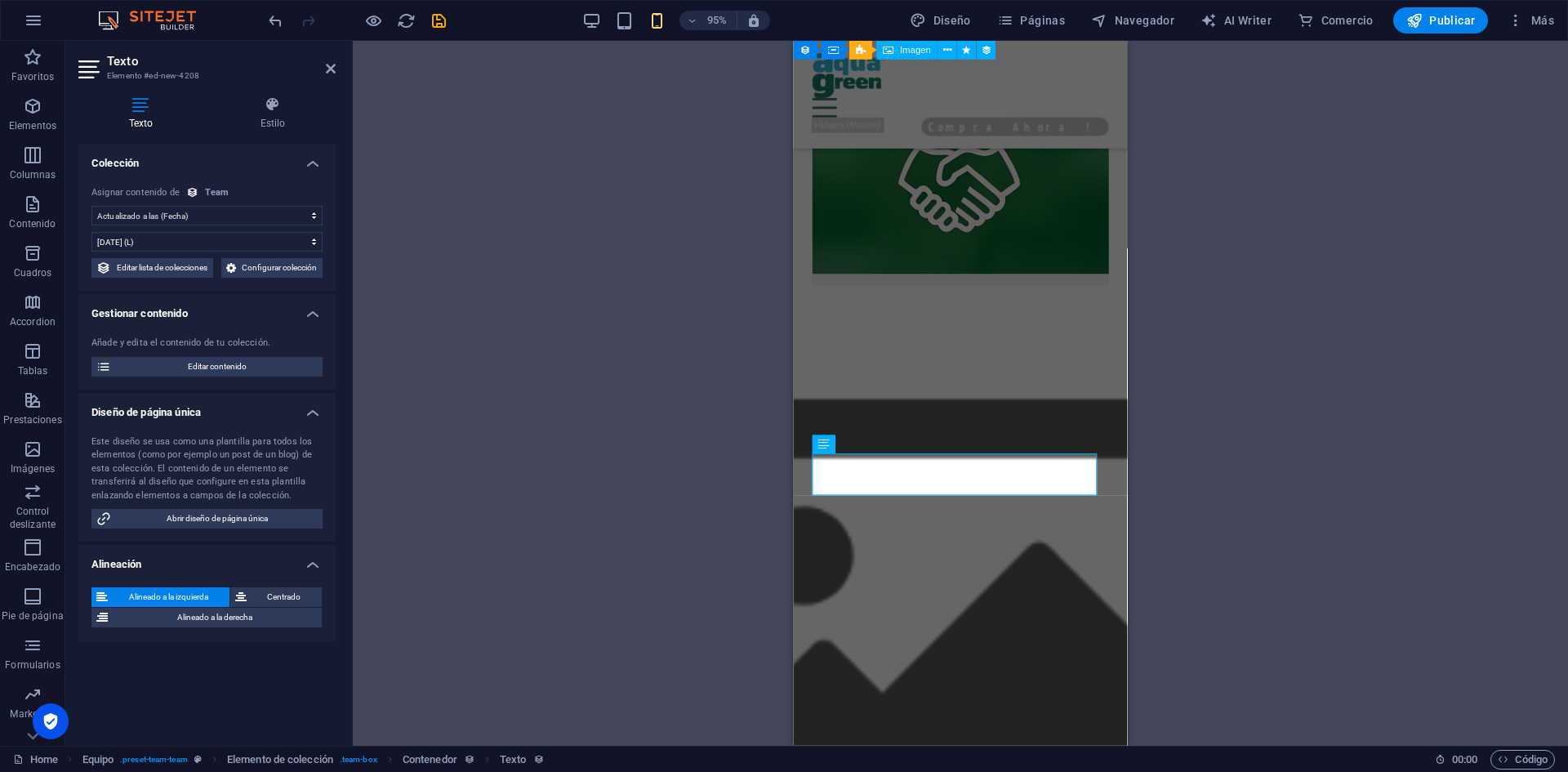 click on "Sin asignación, el contenido permanece estático Creado a las (Fecha) Actualizado a las (Fecha) Name (Texto sin formato) Slug (Texto sin formato) Foto de perfil (Archivo) Cargo (Texto sin formato) Life Motto (Texto sin formato) Texto introductorio (Texto enriquecido) Redes sociales (CMS)" at bounding box center (207, 216) 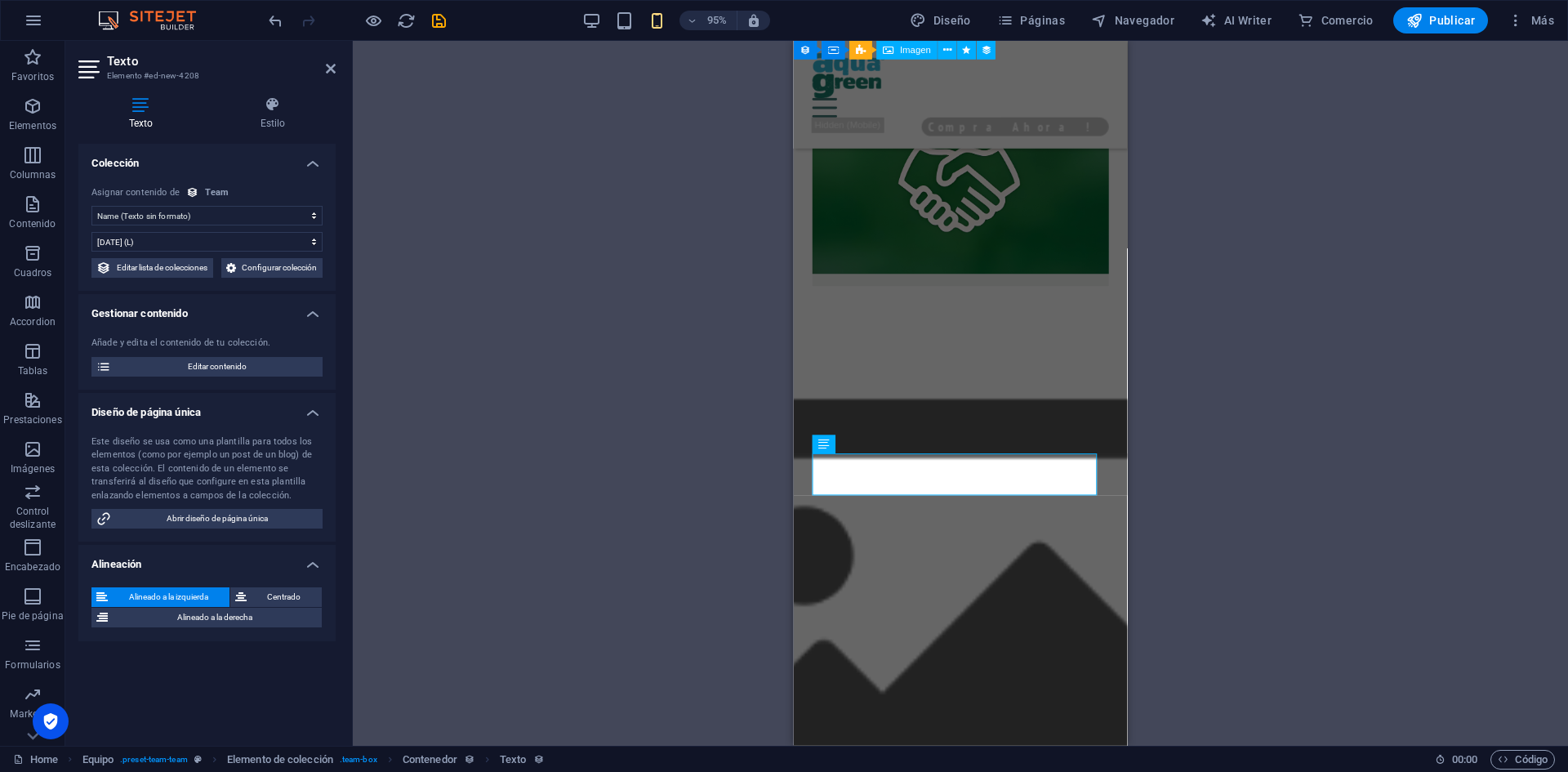 click on "Sin asignación, el contenido permanece estático Creado a las (Fecha) Actualizado a las (Fecha) Name (Texto sin formato) Slug (Texto sin formato) Foto de perfil (Archivo) Cargo (Texto sin formato) Life Motto (Texto sin formato) Texto introductorio (Texto enriquecido) Redes sociales (CMS)" at bounding box center [207, 216] 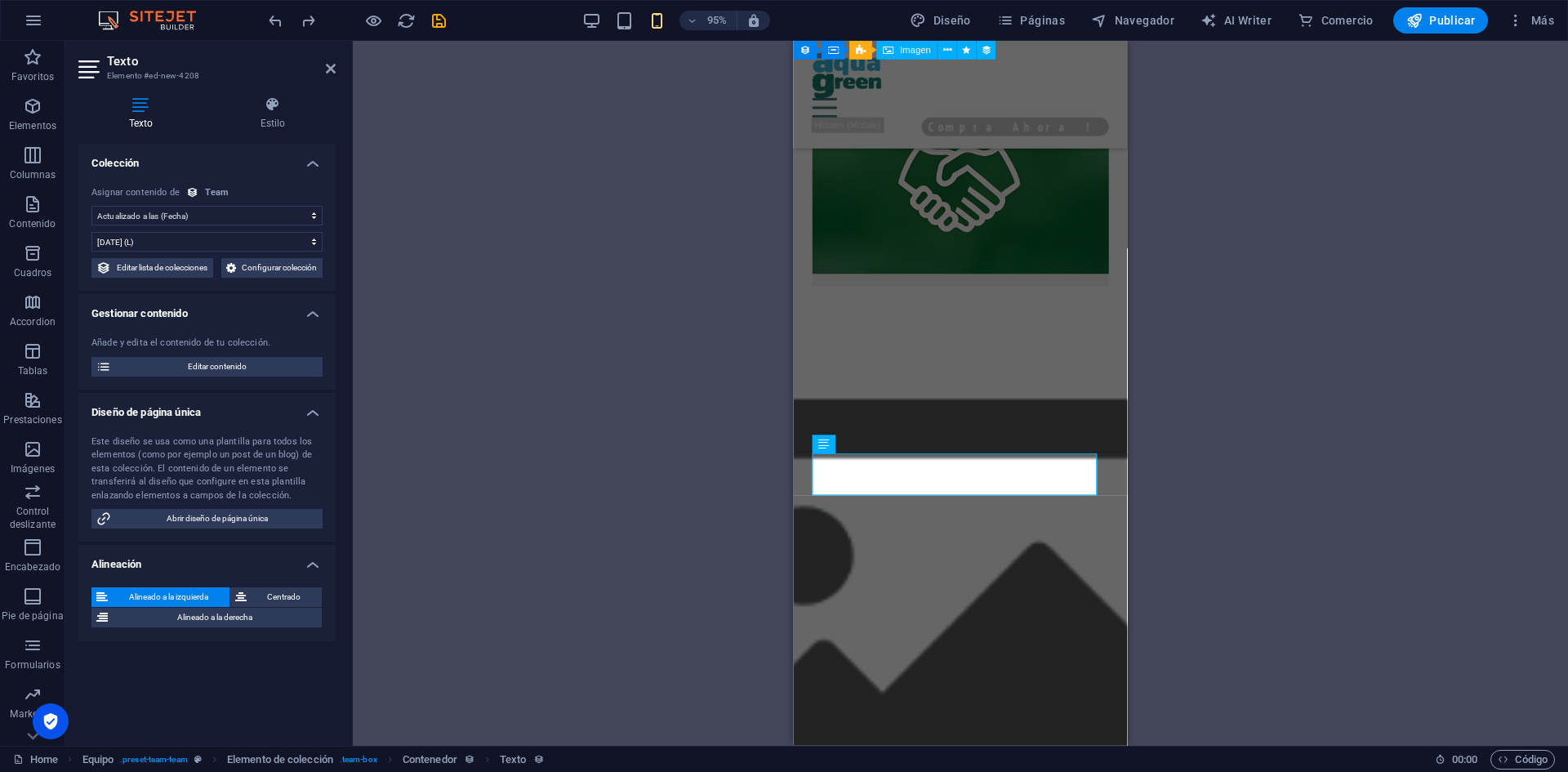 select on "remainStatic" 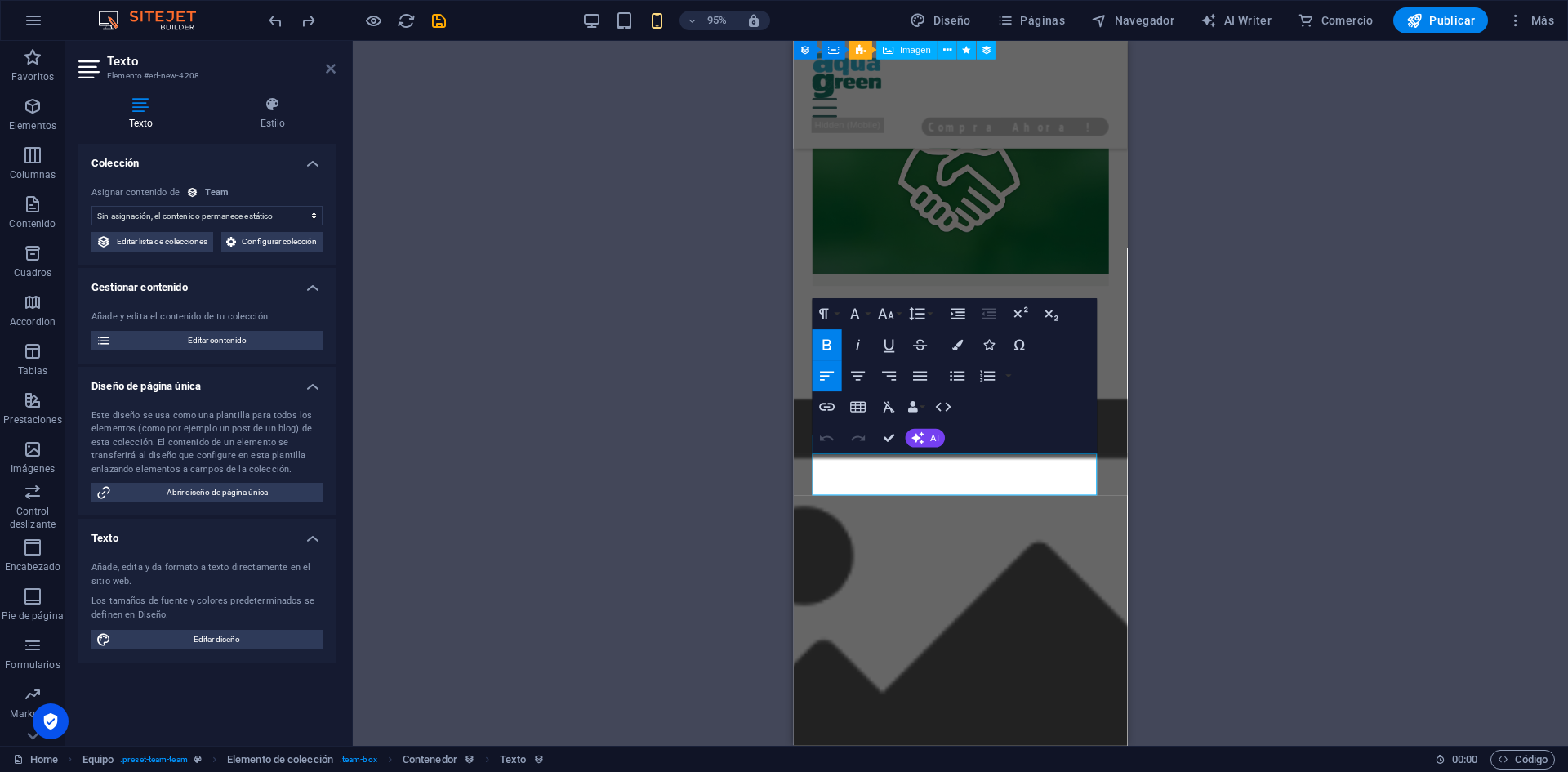 click at bounding box center [331, 69] 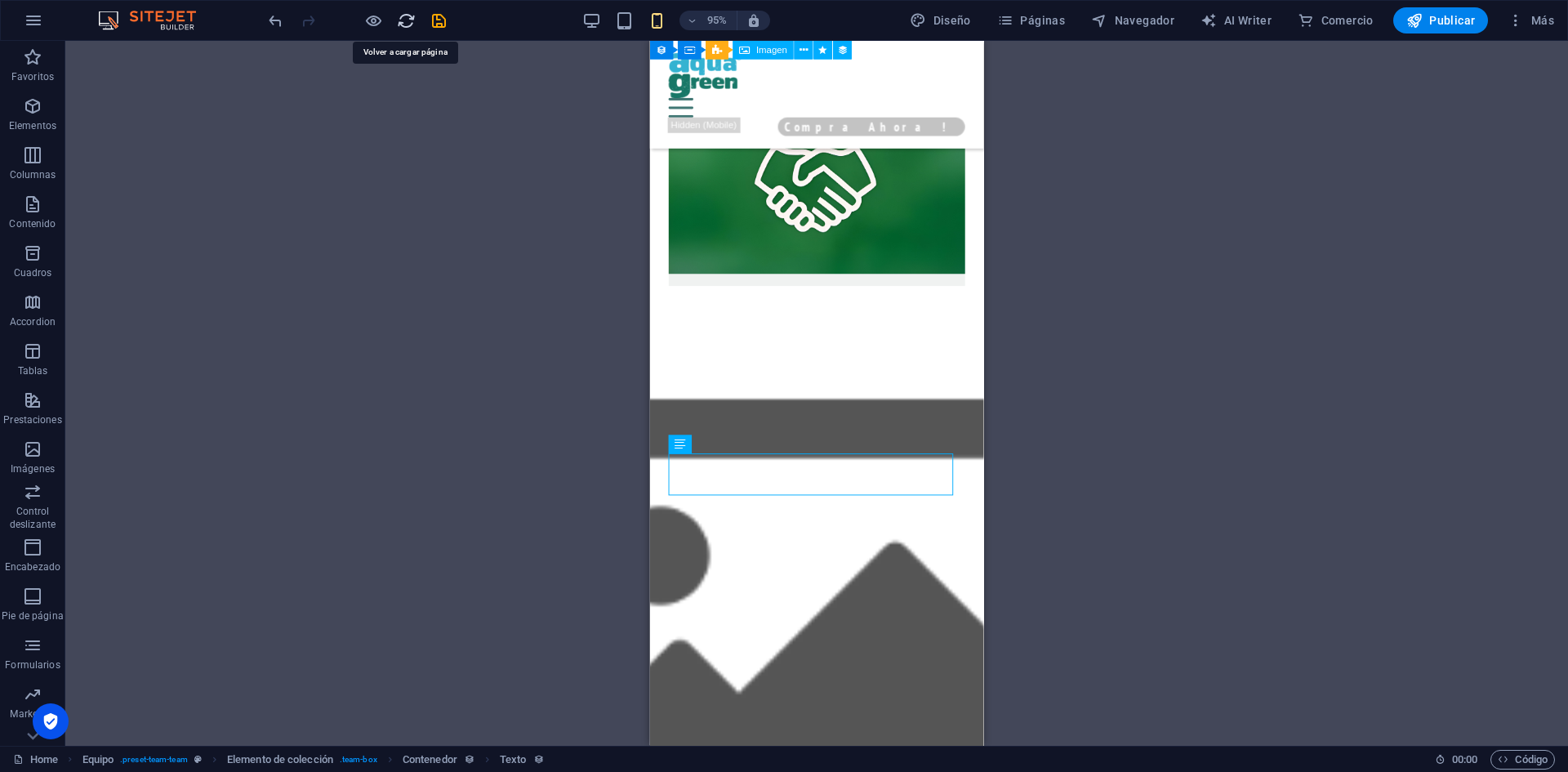 click at bounding box center (406, 20) 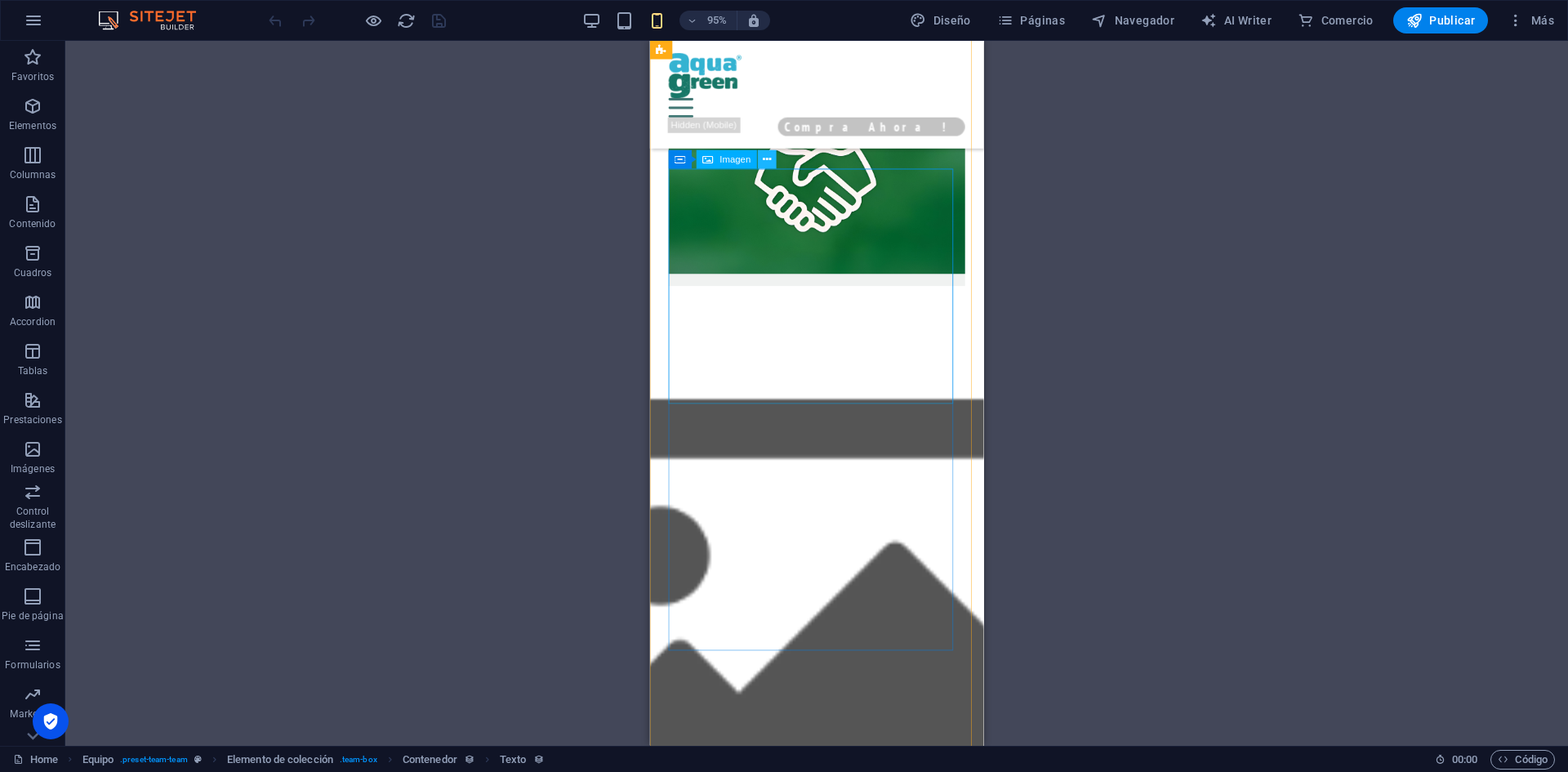 click at bounding box center [767, 160] 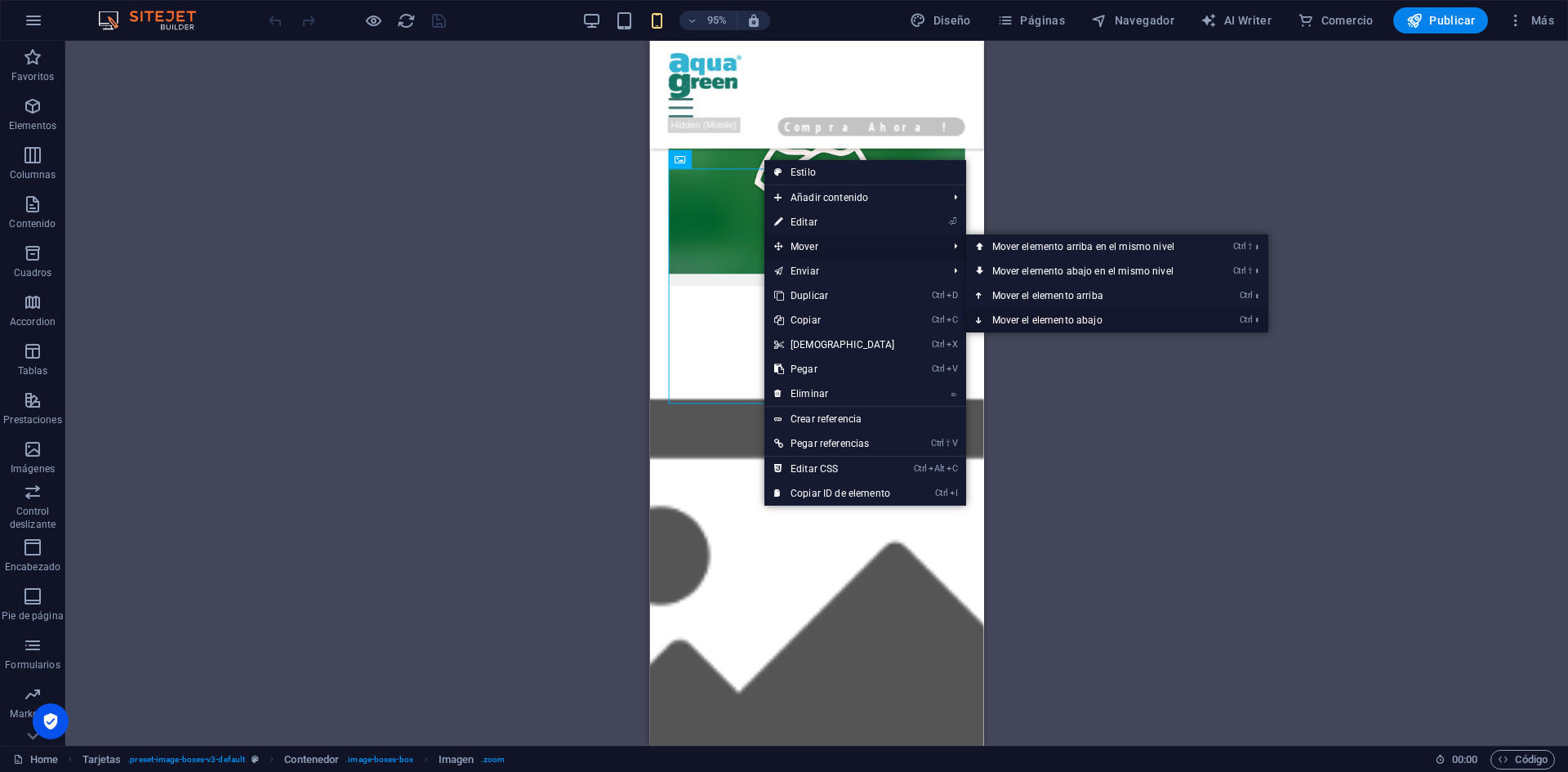 click on "Ctrl ⬇  Mover el elemento abajo" at bounding box center [1086, 320] 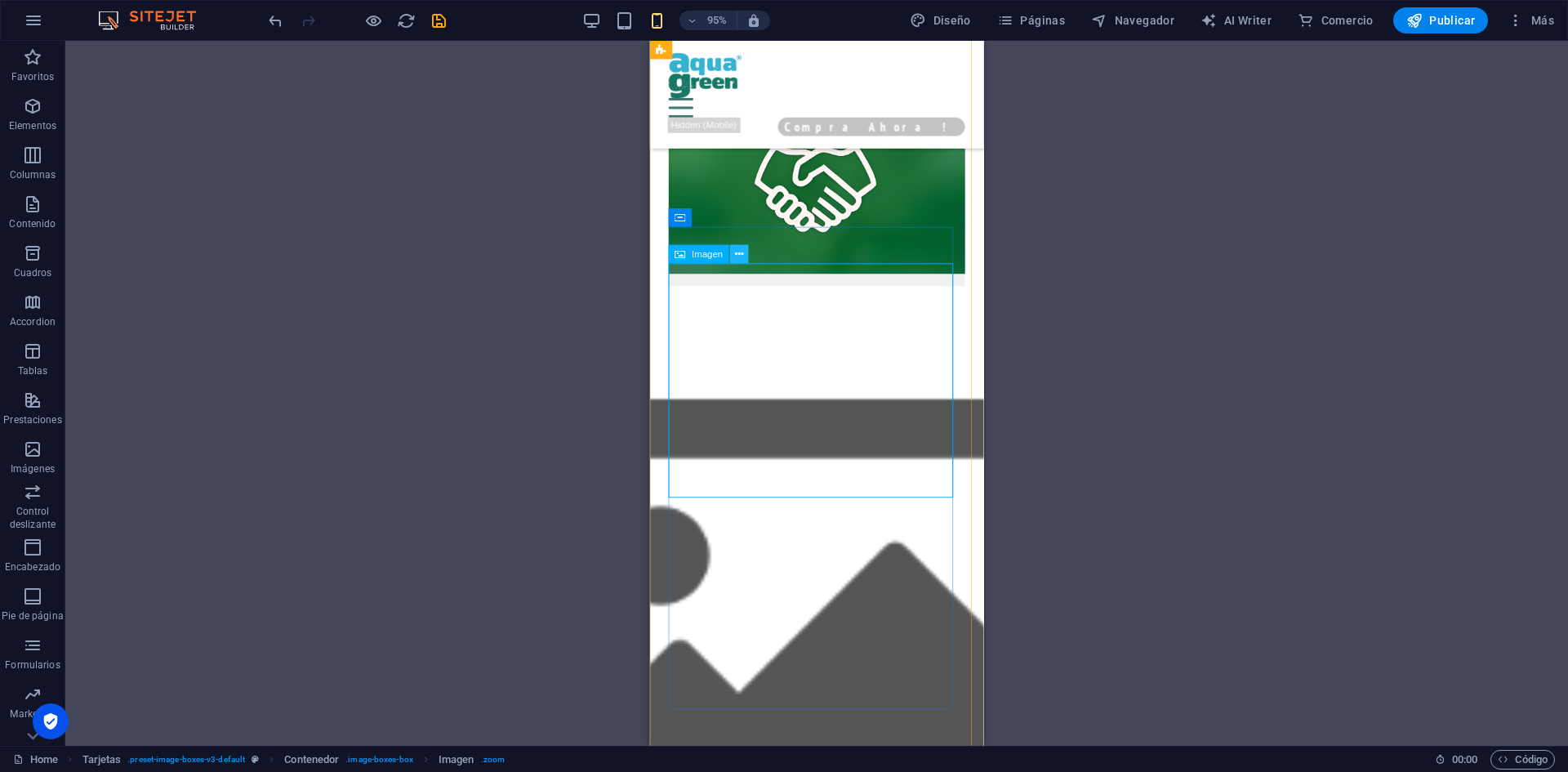 click at bounding box center (739, 254) 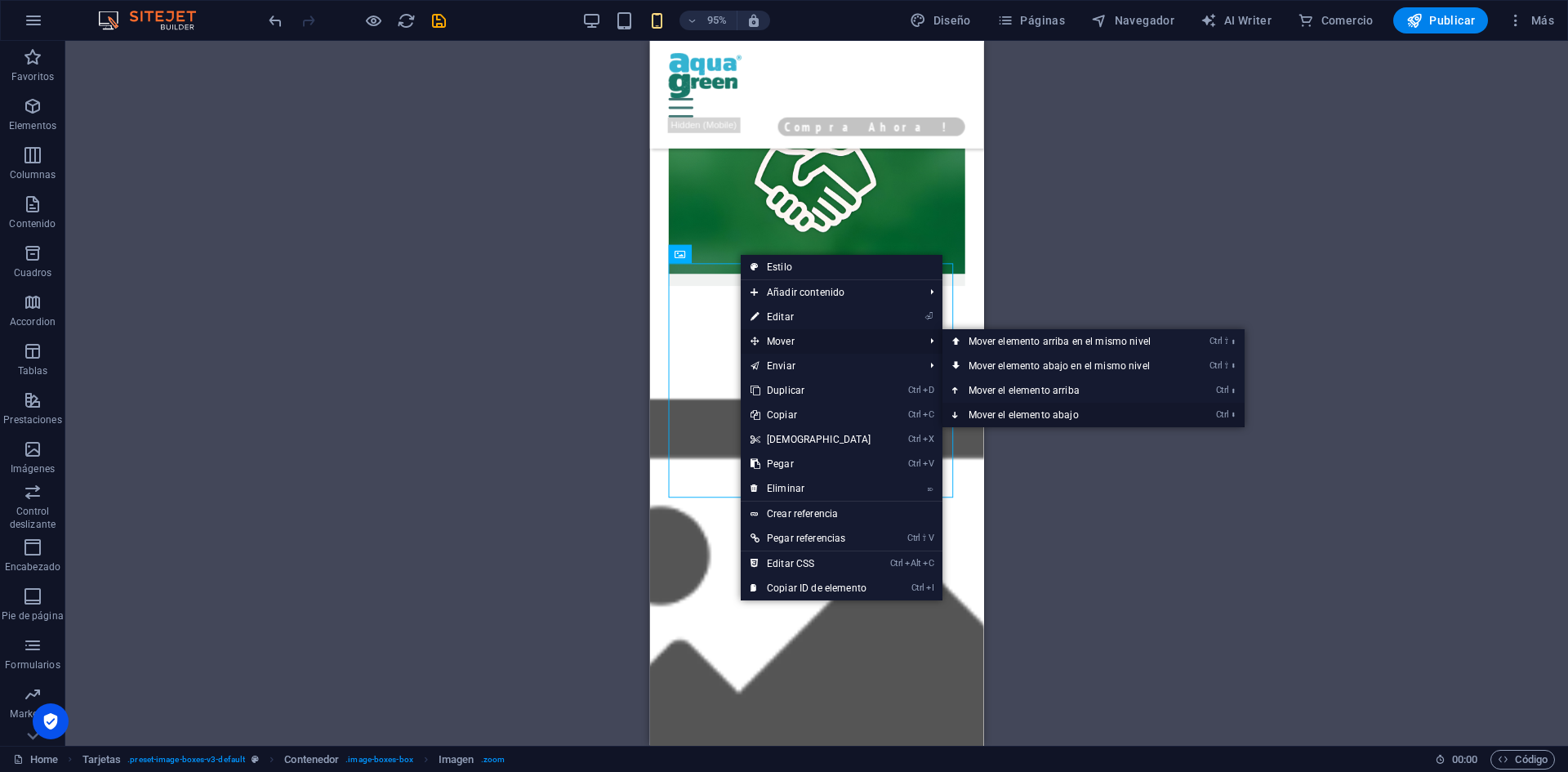 click on "Ctrl ⬇  Mover el elemento abajo" at bounding box center (1062, 415) 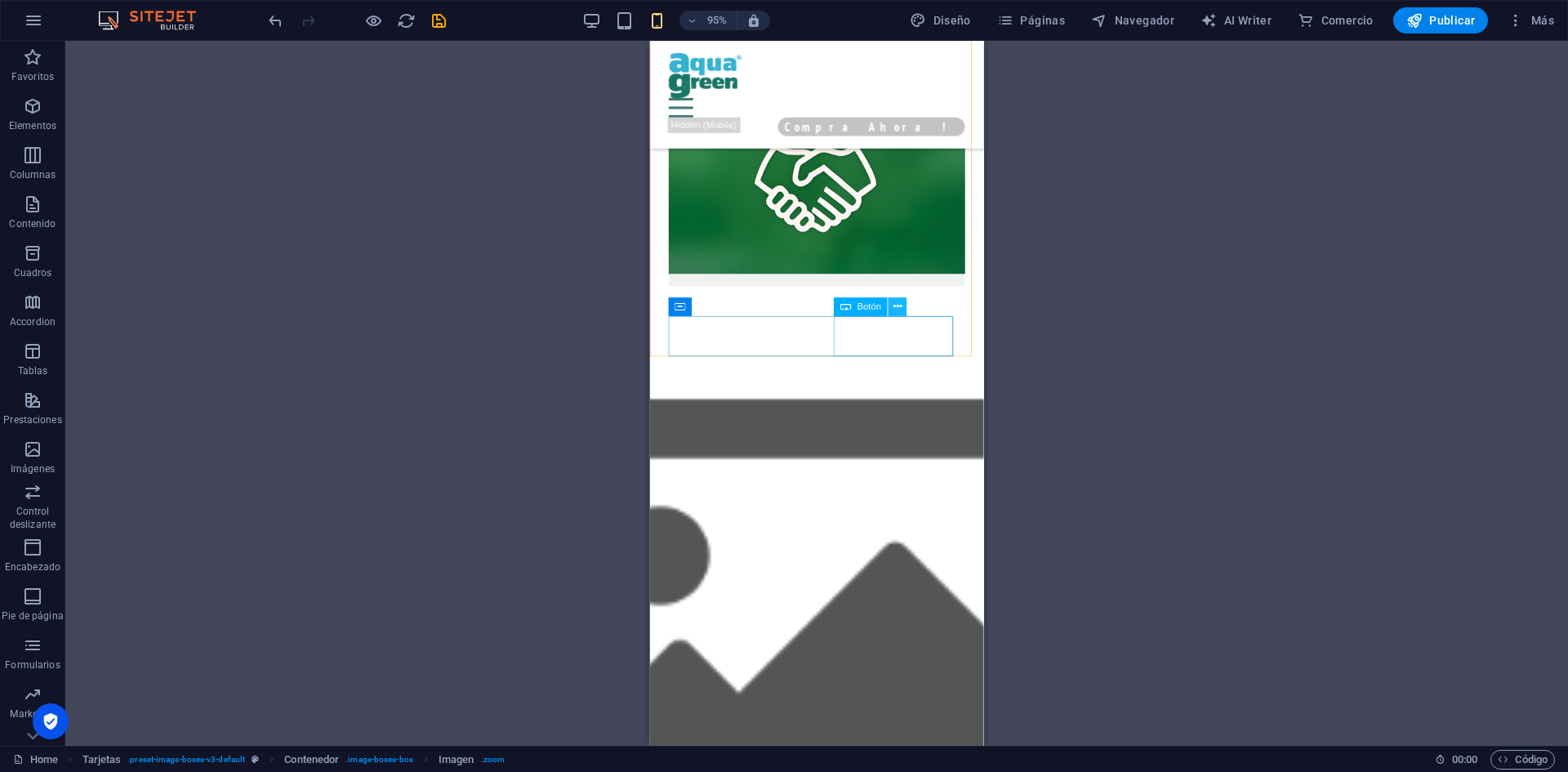 click at bounding box center [898, 307] 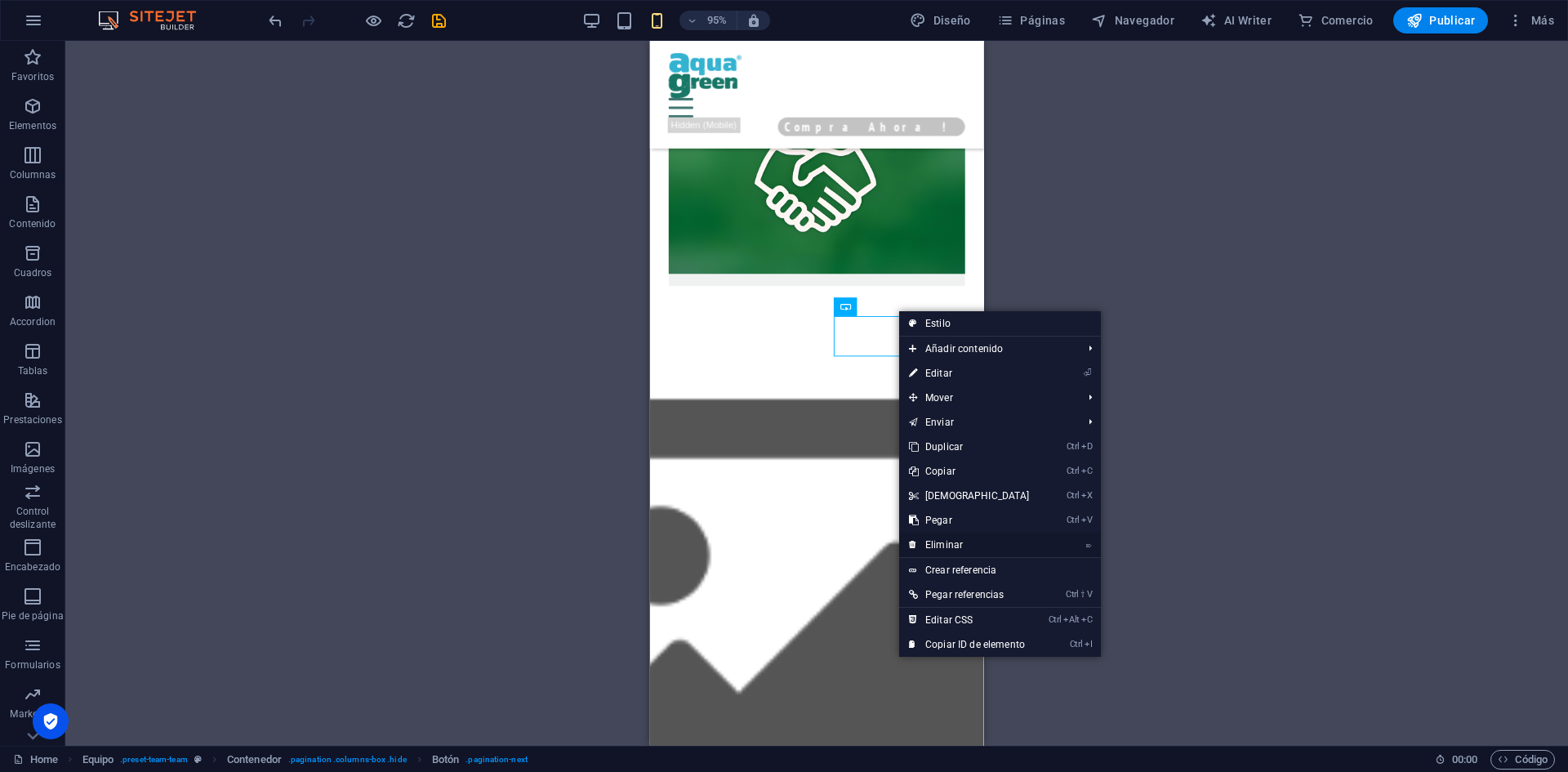 click on "⌦  Eliminar" at bounding box center [969, 545] 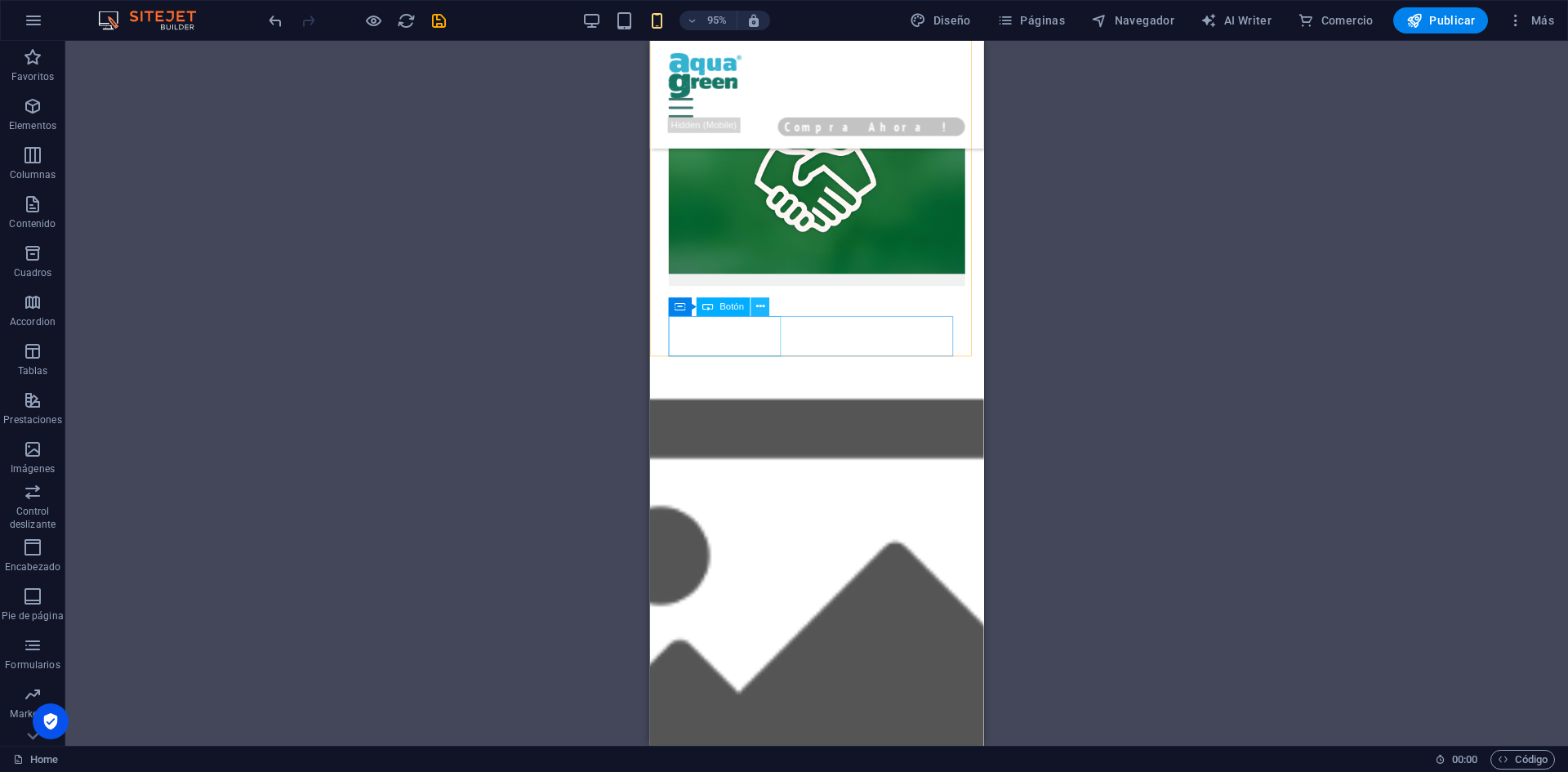 click at bounding box center [760, 307] 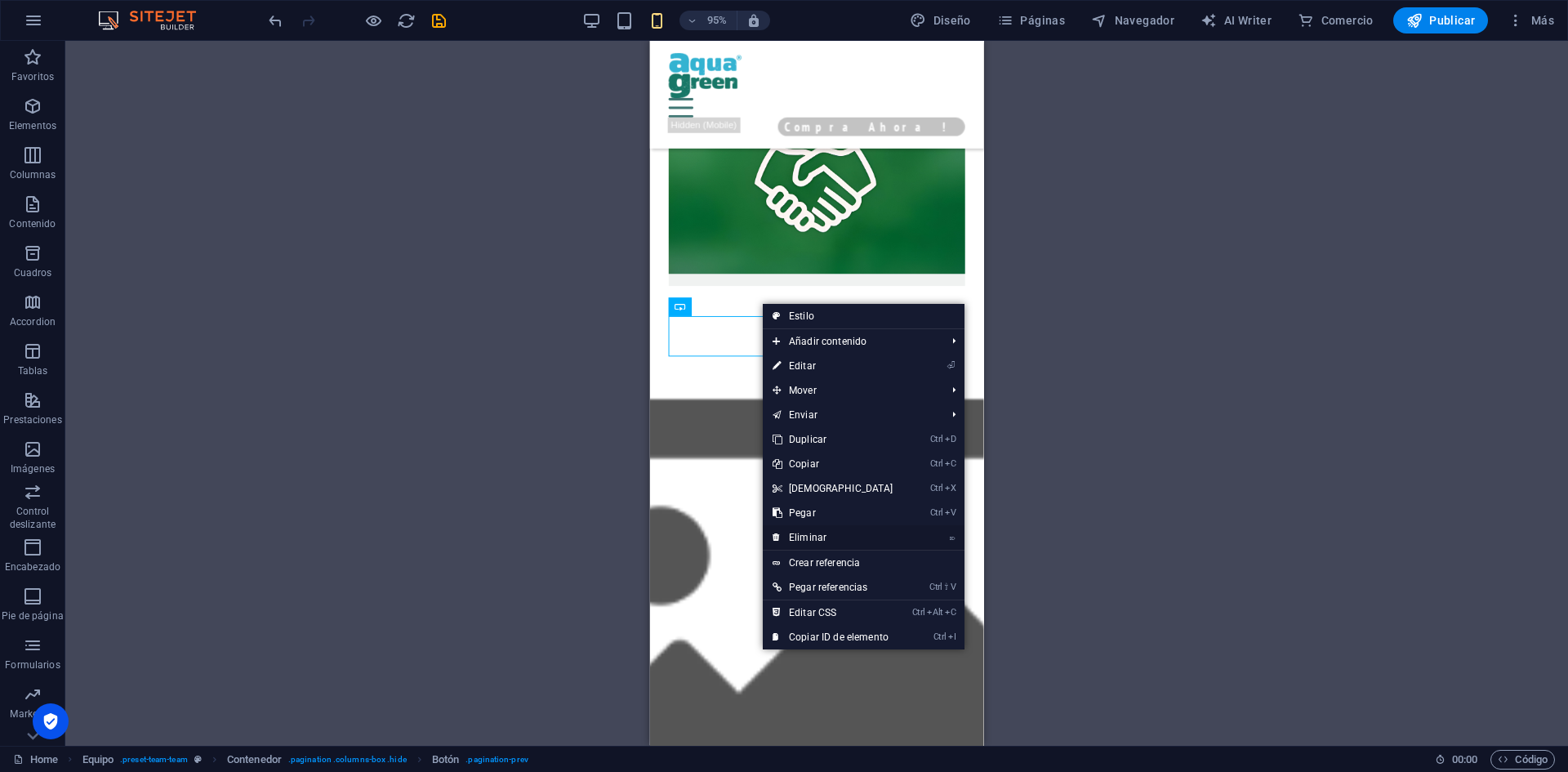 click on "⌦  Eliminar" at bounding box center (833, 538) 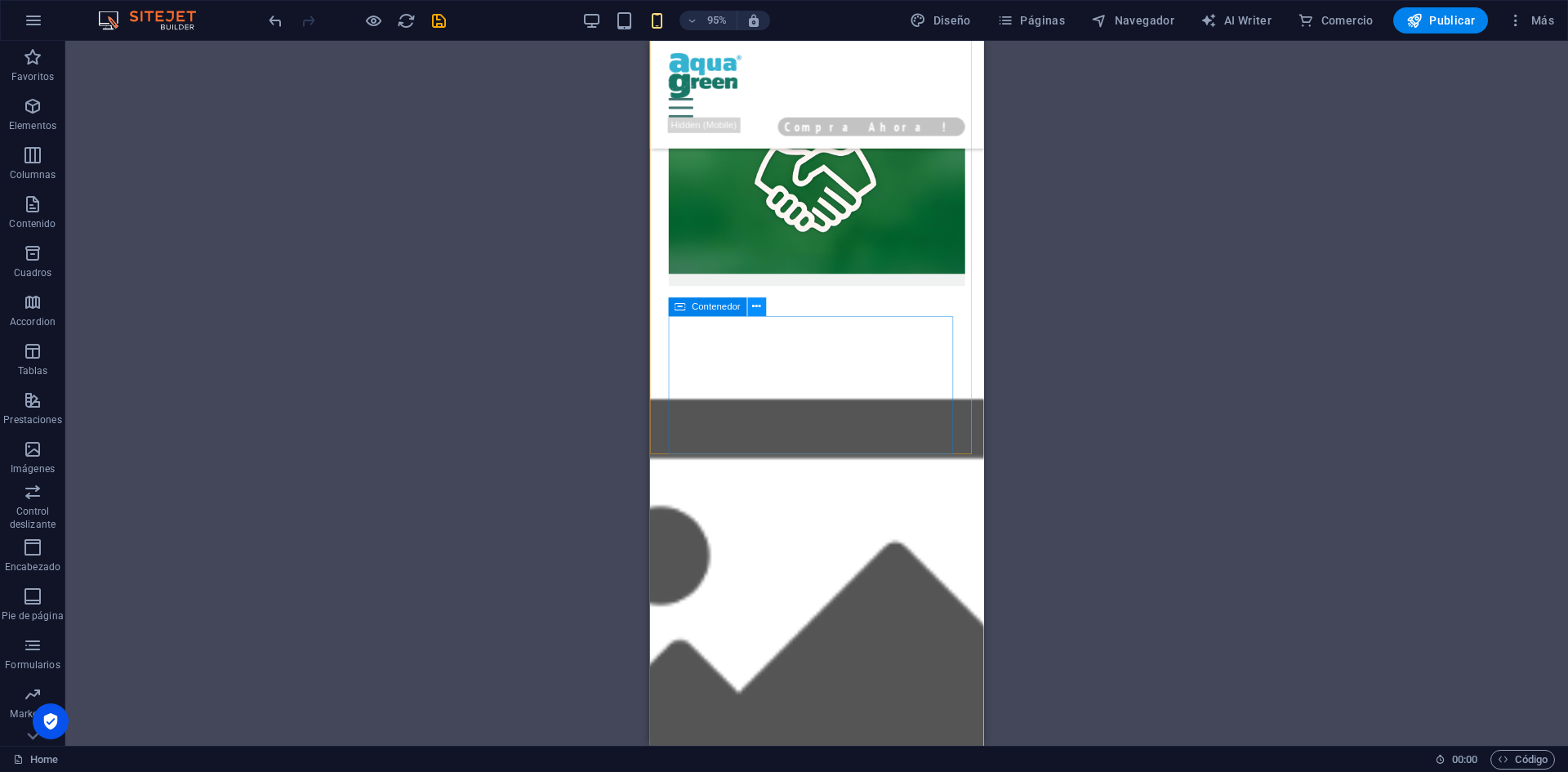 click at bounding box center [756, 307] 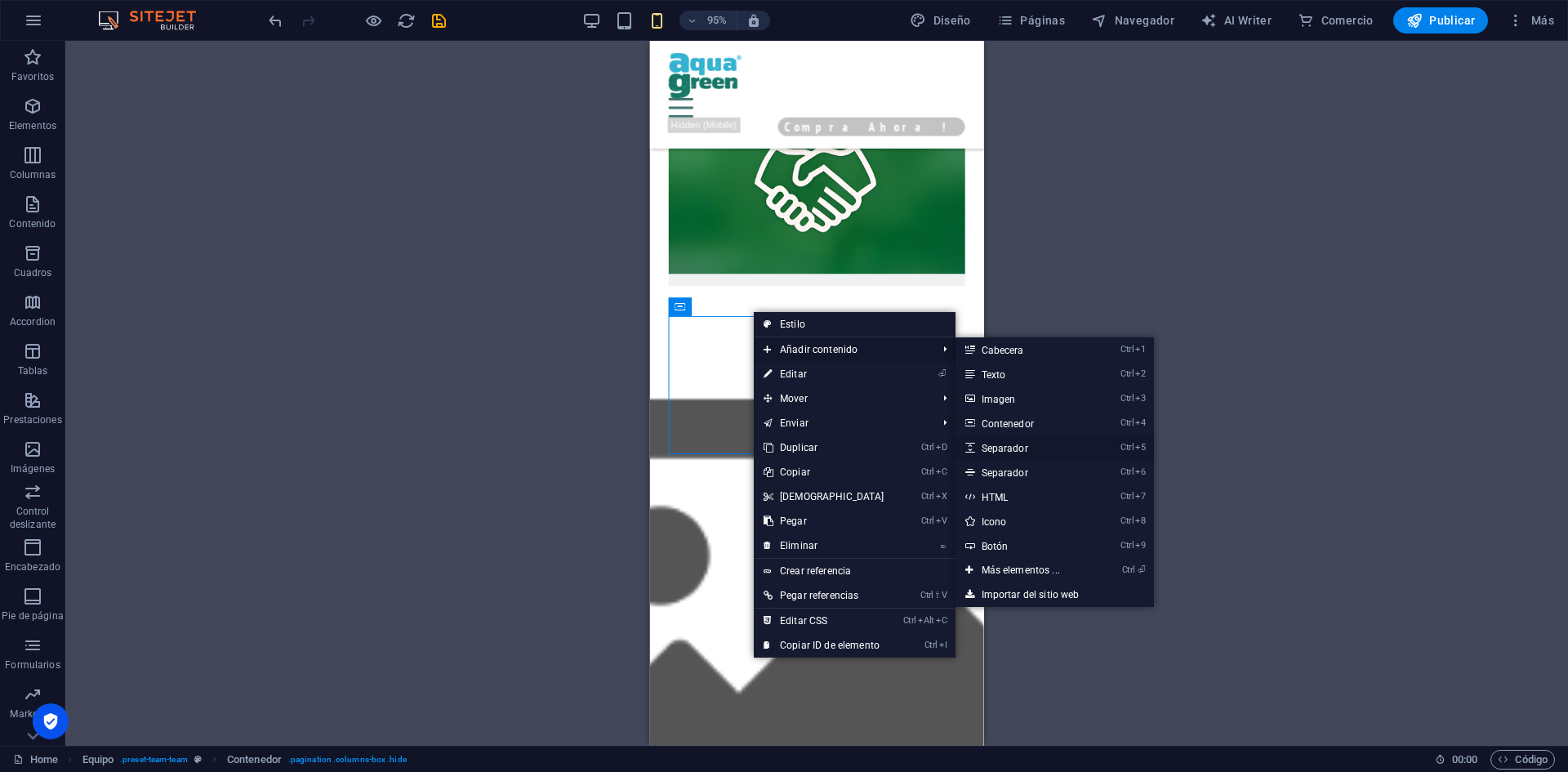 click on "Ctrl 5  Separador" at bounding box center (1024, 448) 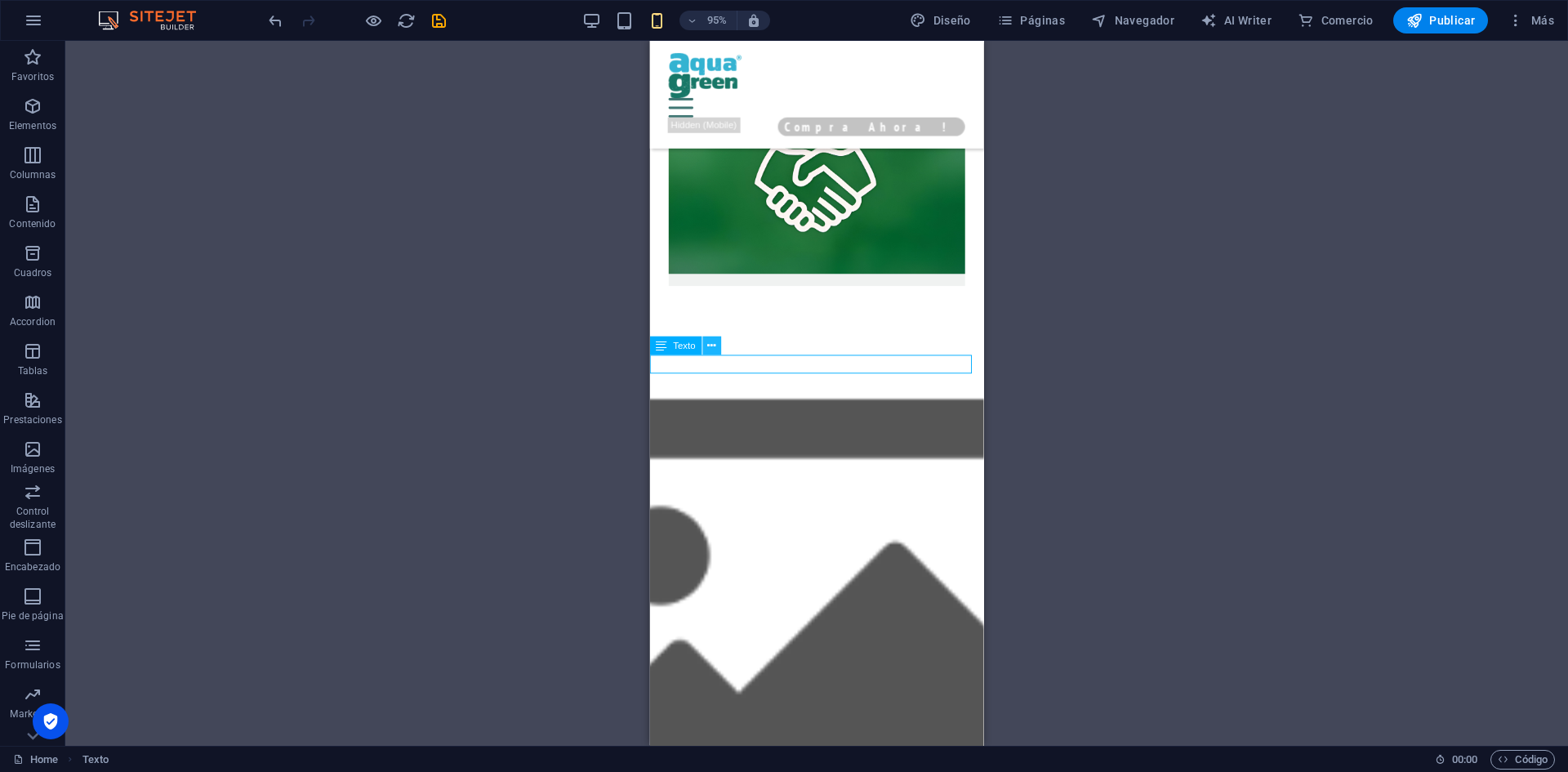 click at bounding box center (711, 346) 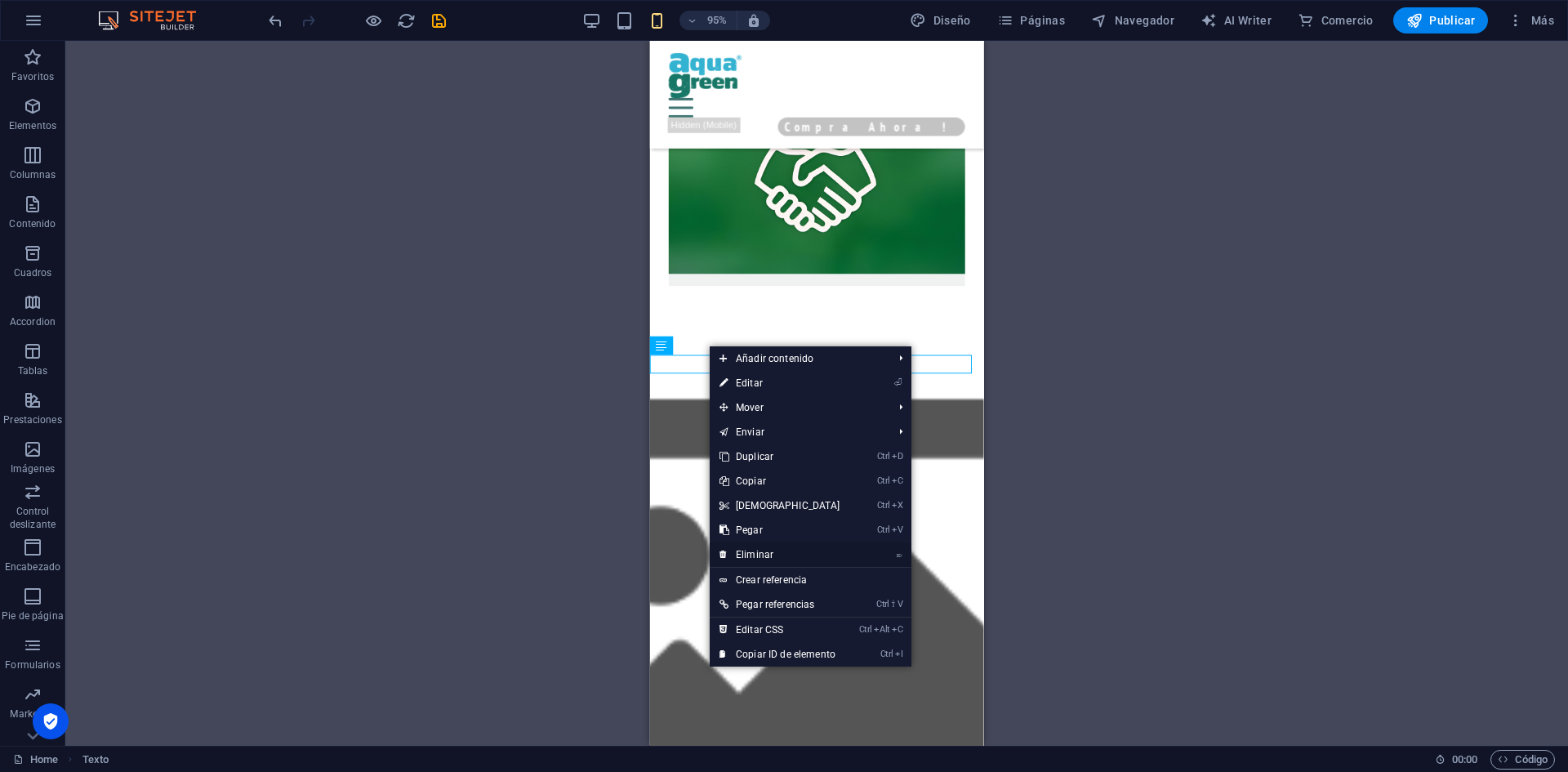 click on "⌦  Eliminar" at bounding box center (780, 555) 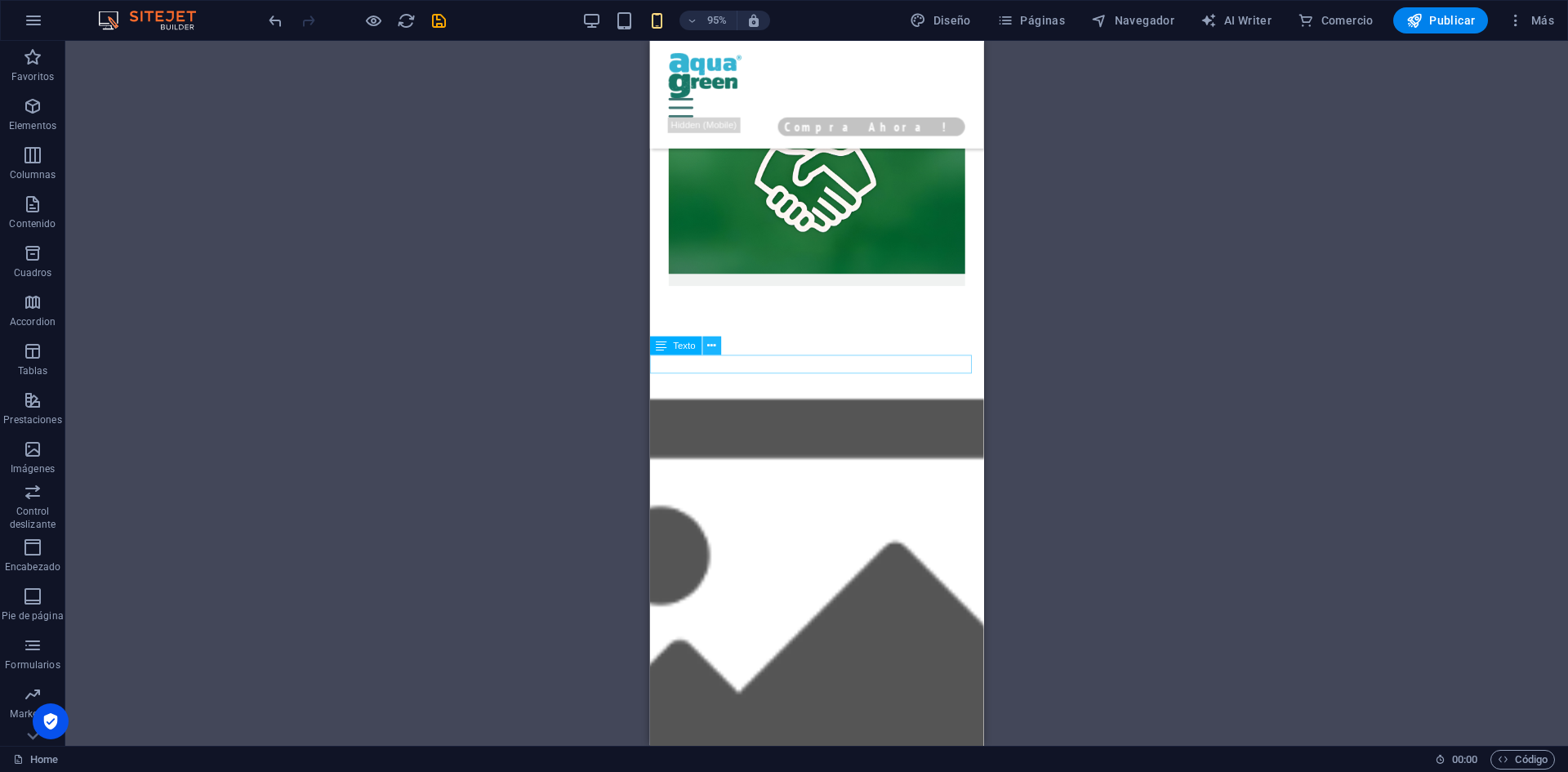 click at bounding box center (711, 346) 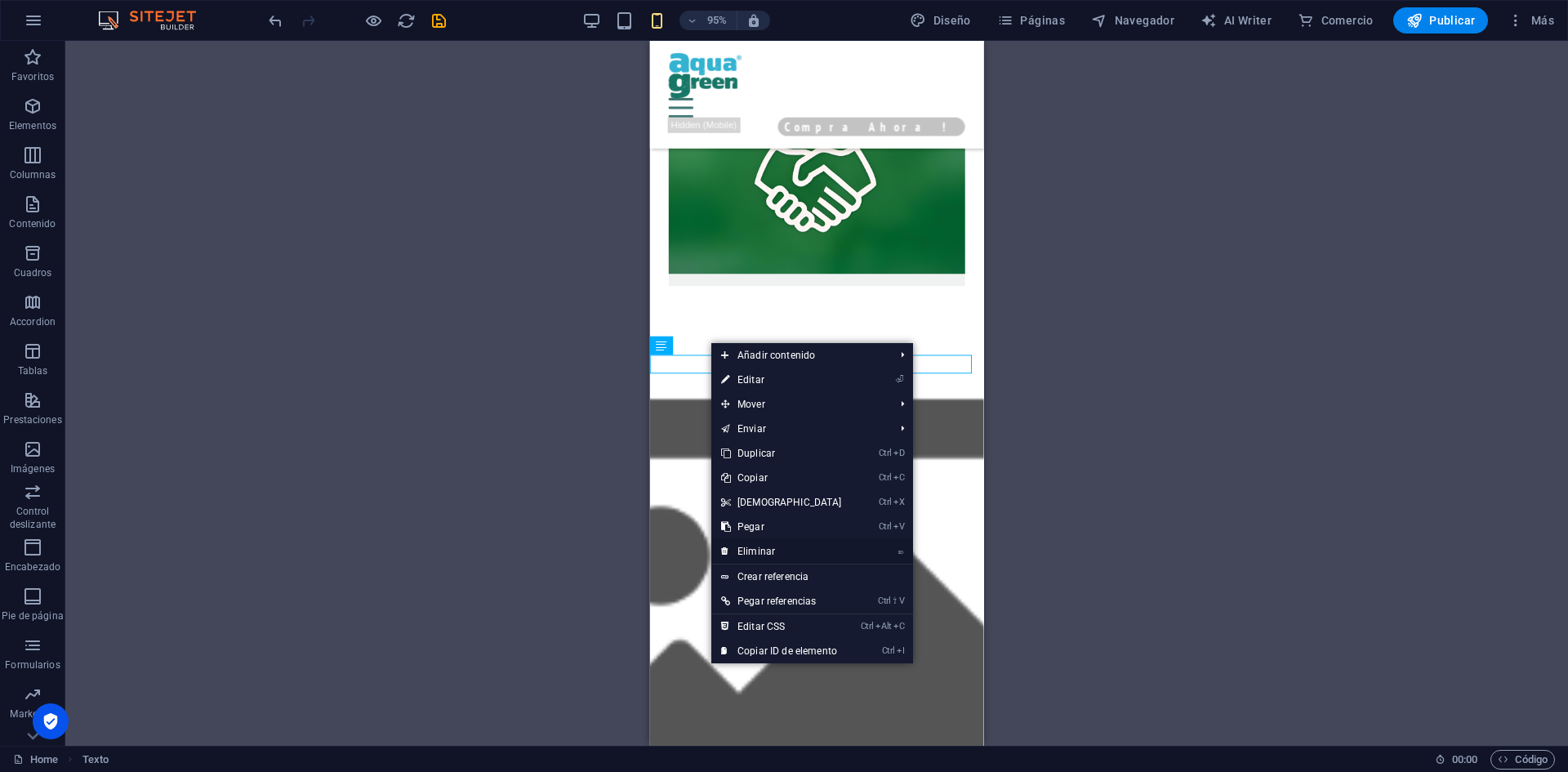 click on "⌦  Eliminar" at bounding box center [782, 551] 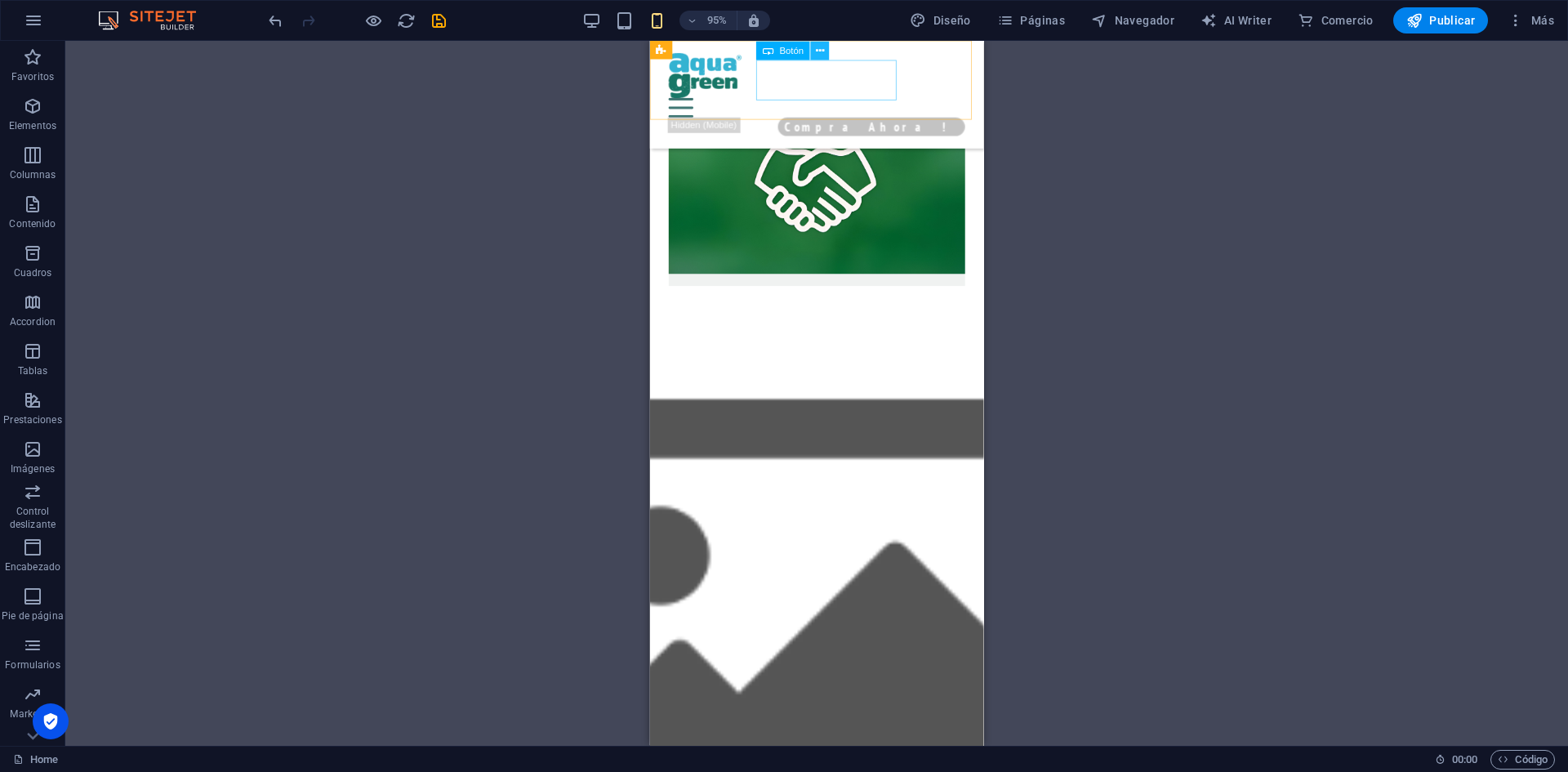 click at bounding box center (820, 51) 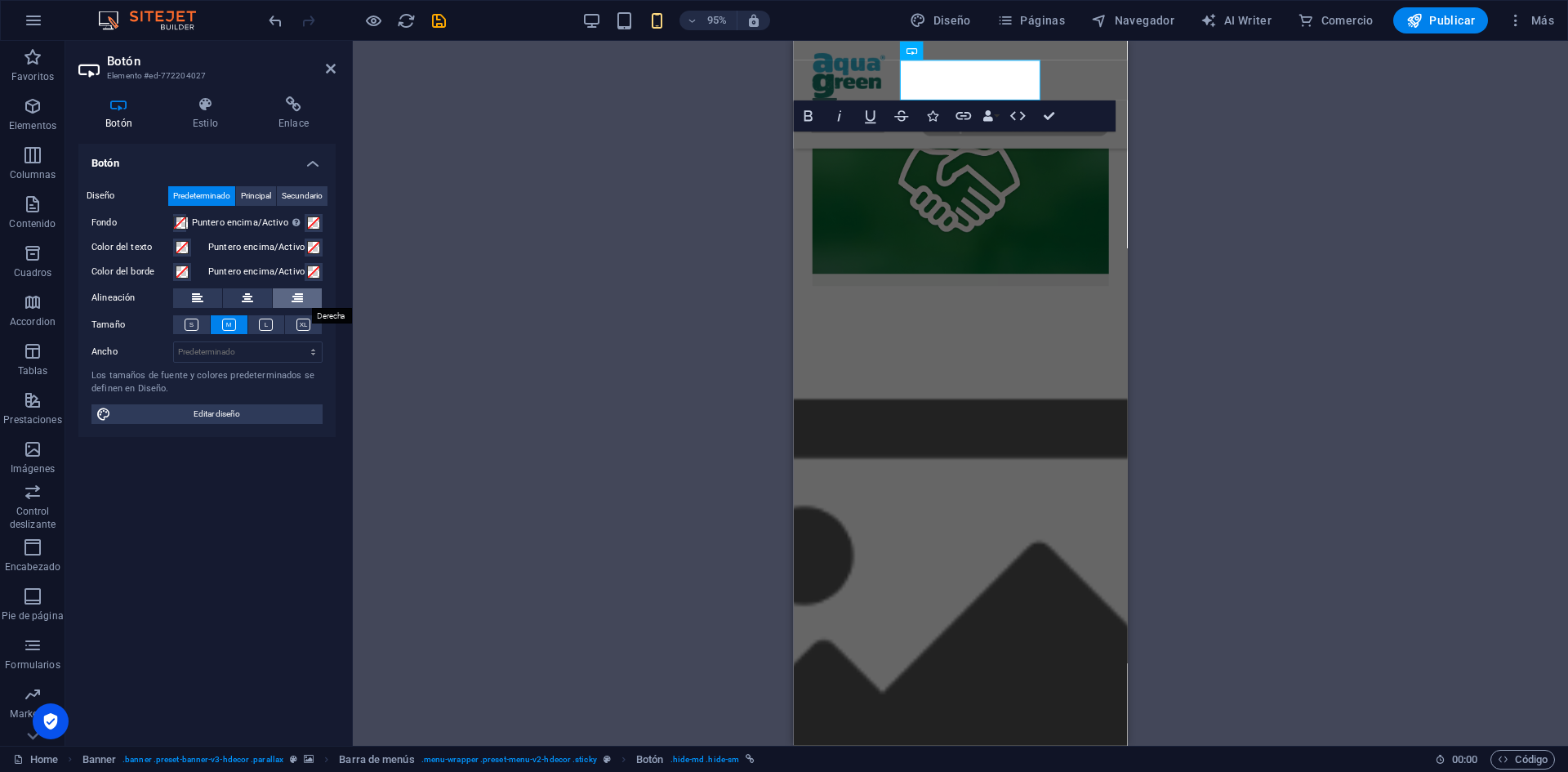 click at bounding box center (297, 298) 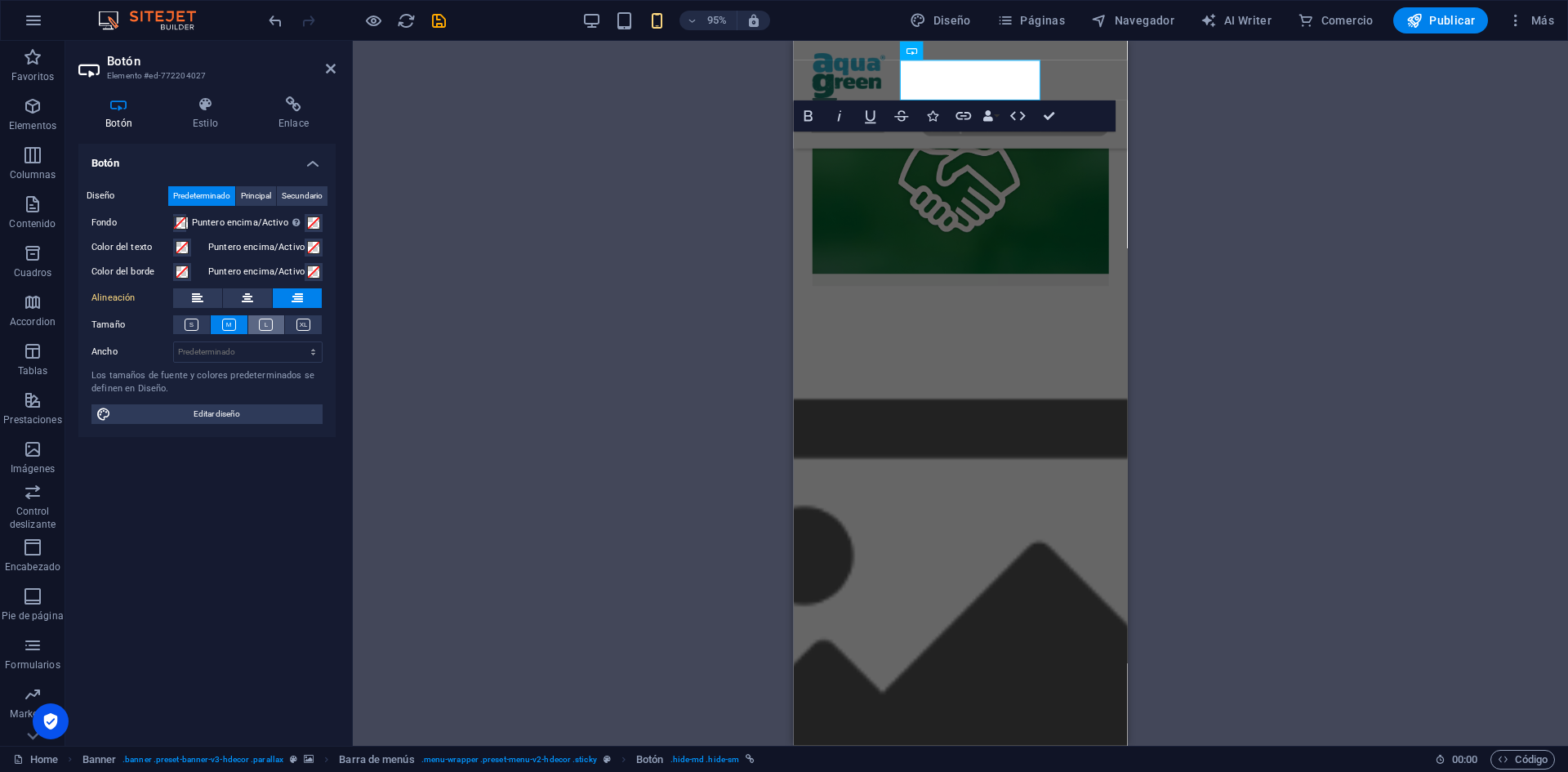 click at bounding box center (266, 324) 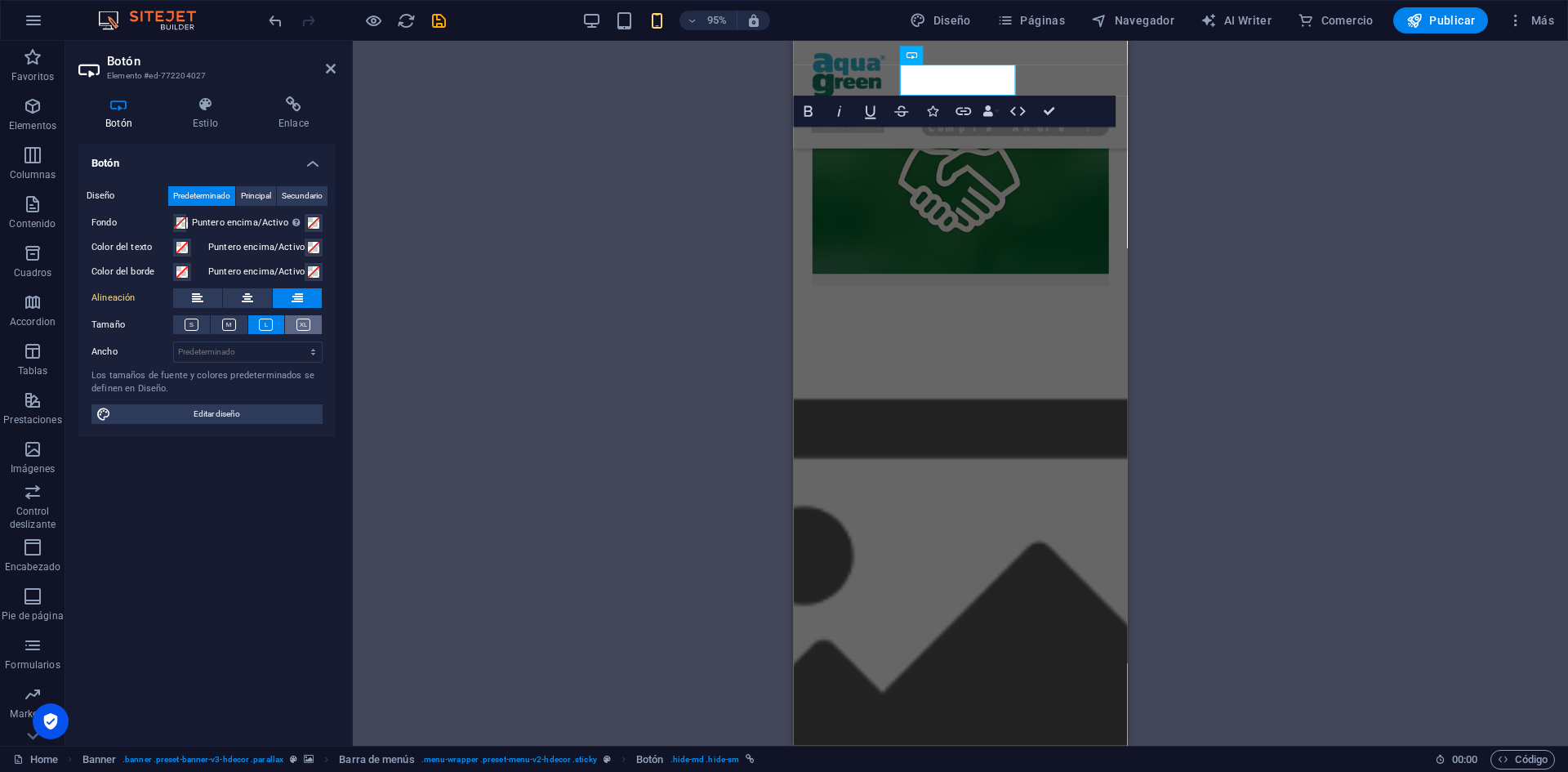 click at bounding box center [303, 324] 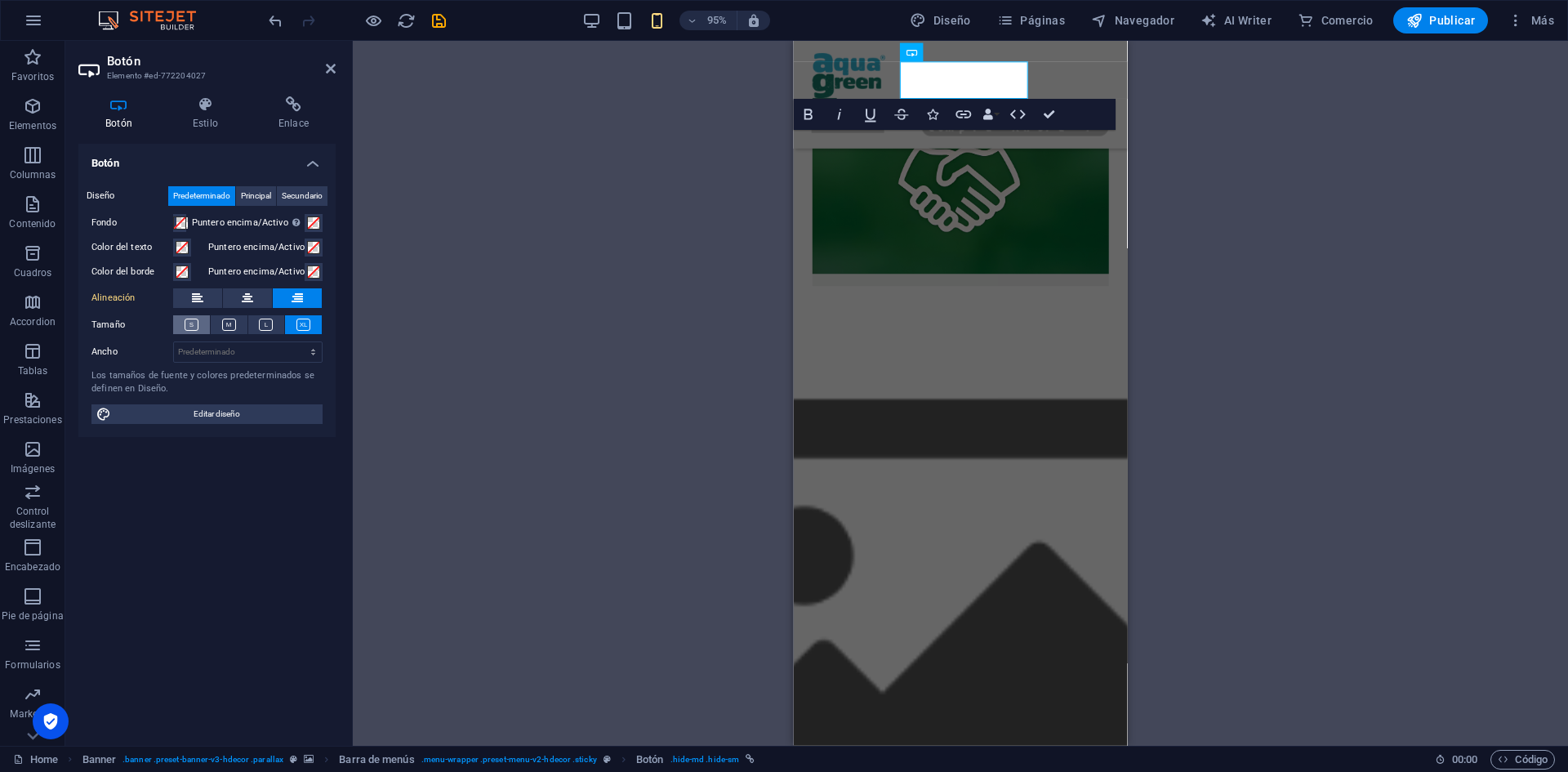 click at bounding box center (191, 324) 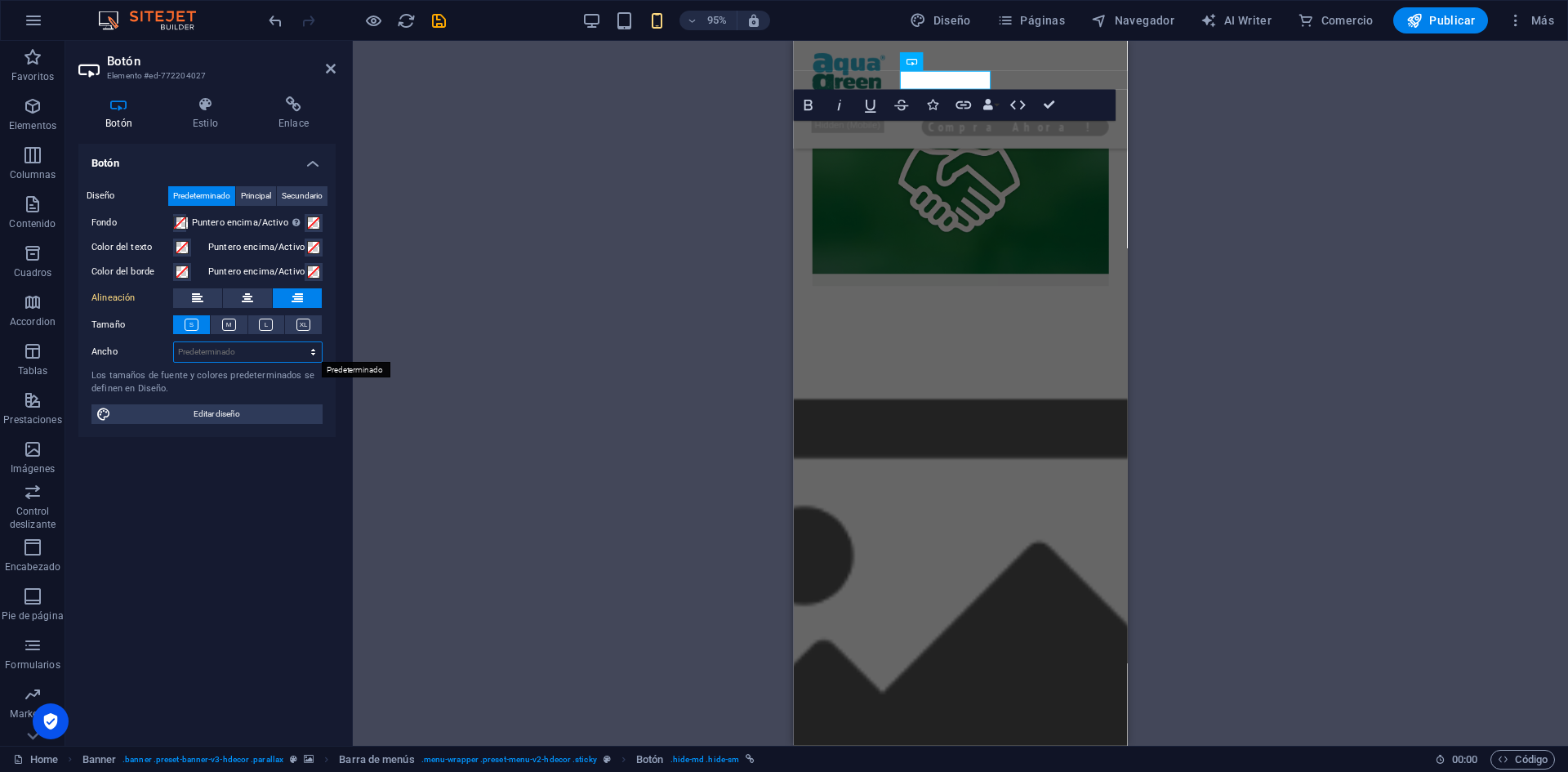 click on "Predeterminado px rem % em vh vw" at bounding box center [247, 352] 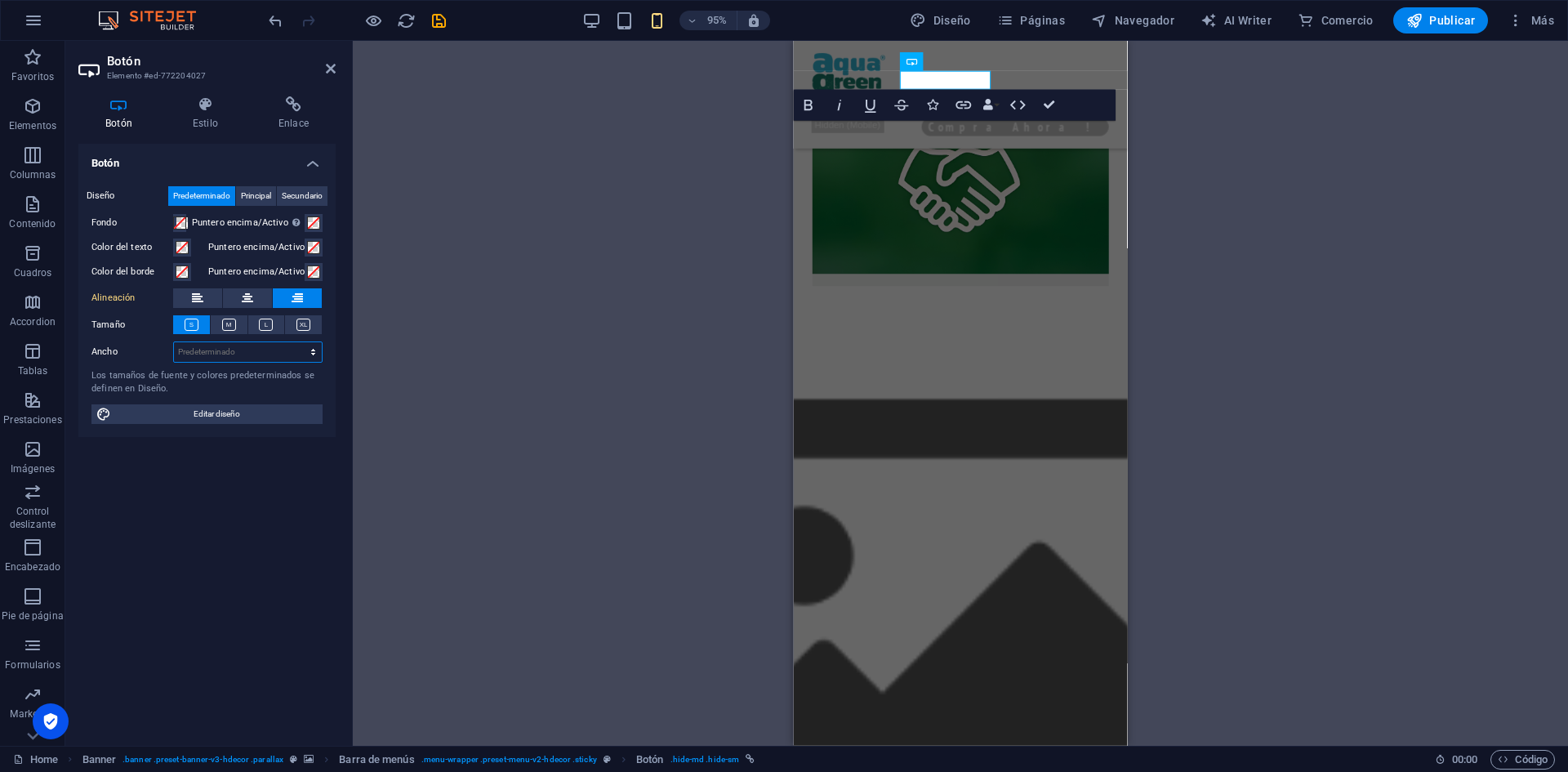 click on "Predeterminado px rem % em vh vw" at bounding box center [247, 352] 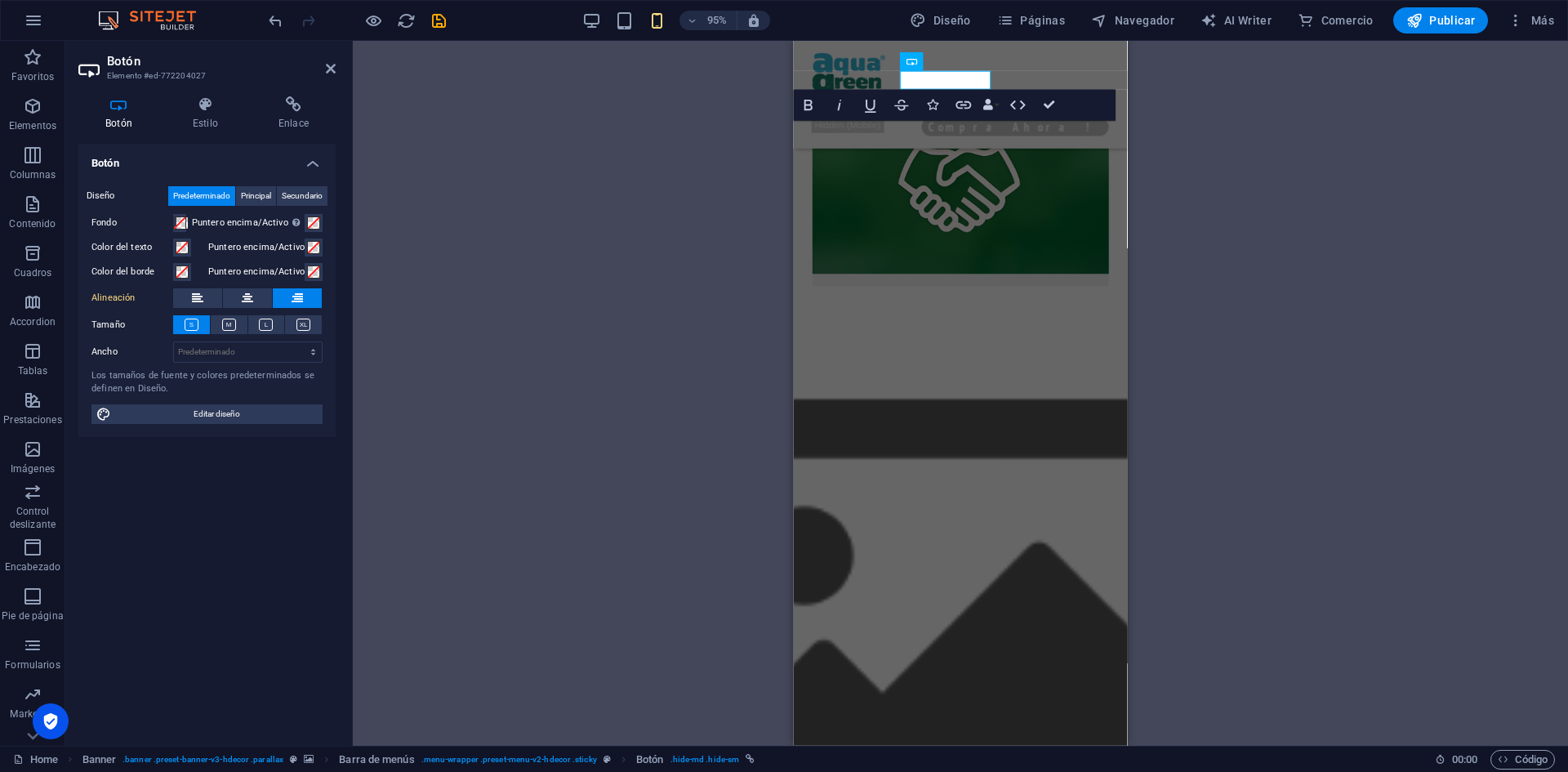 click on "Botón" at bounding box center (207, 158) 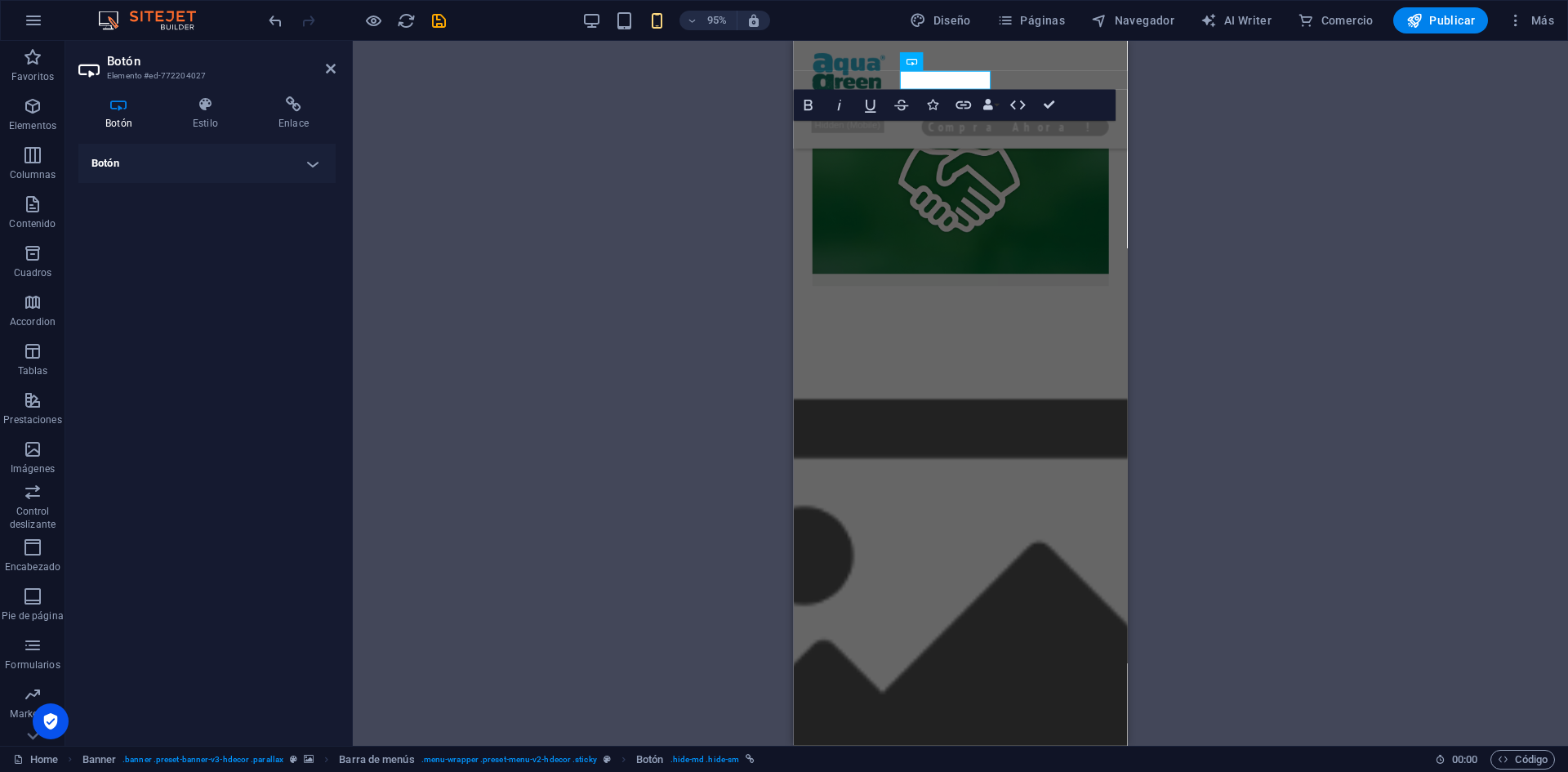 click on "Botón" at bounding box center [207, 163] 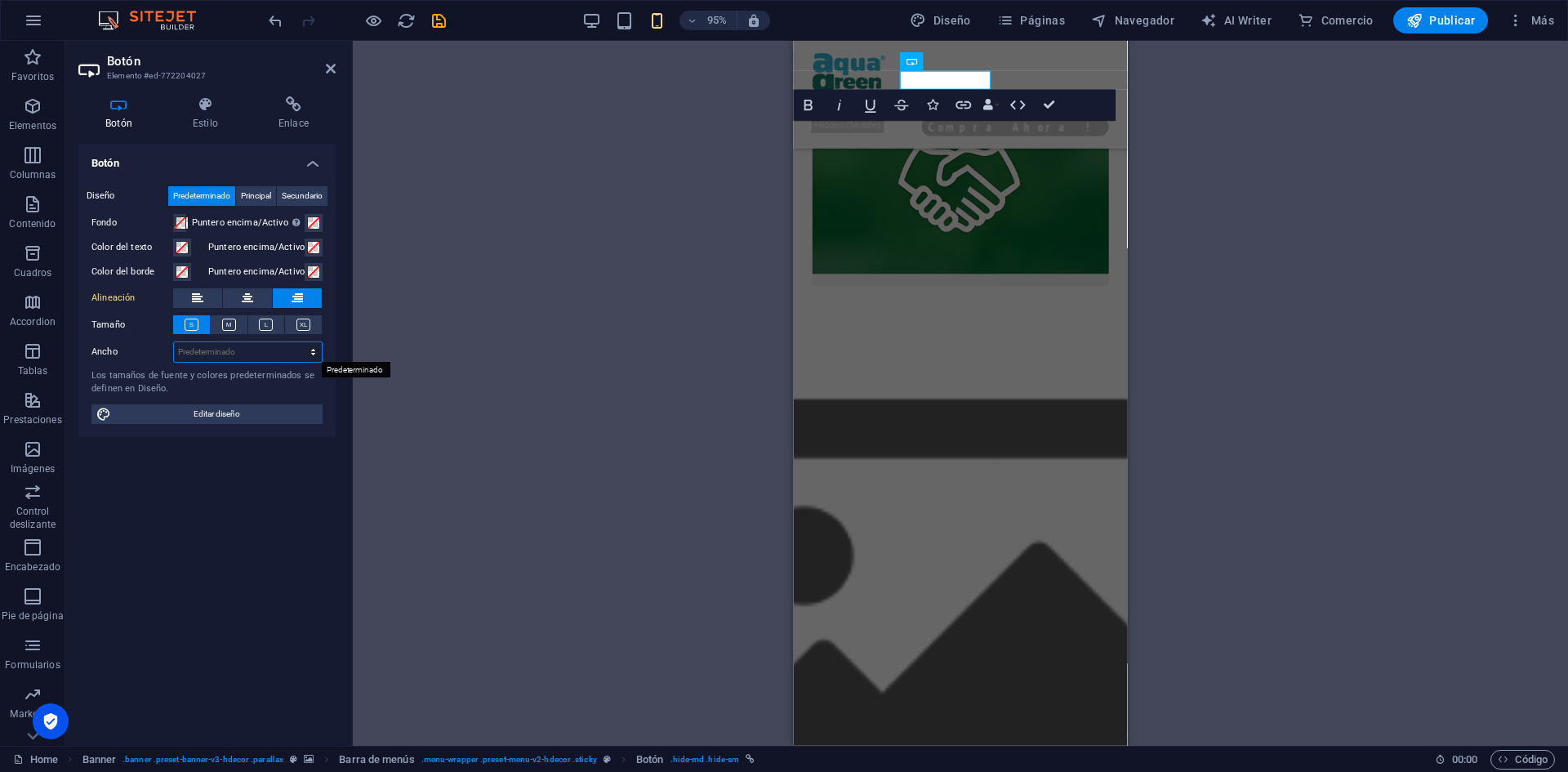 click on "Predeterminado px rem % em vh vw" at bounding box center (247, 352) 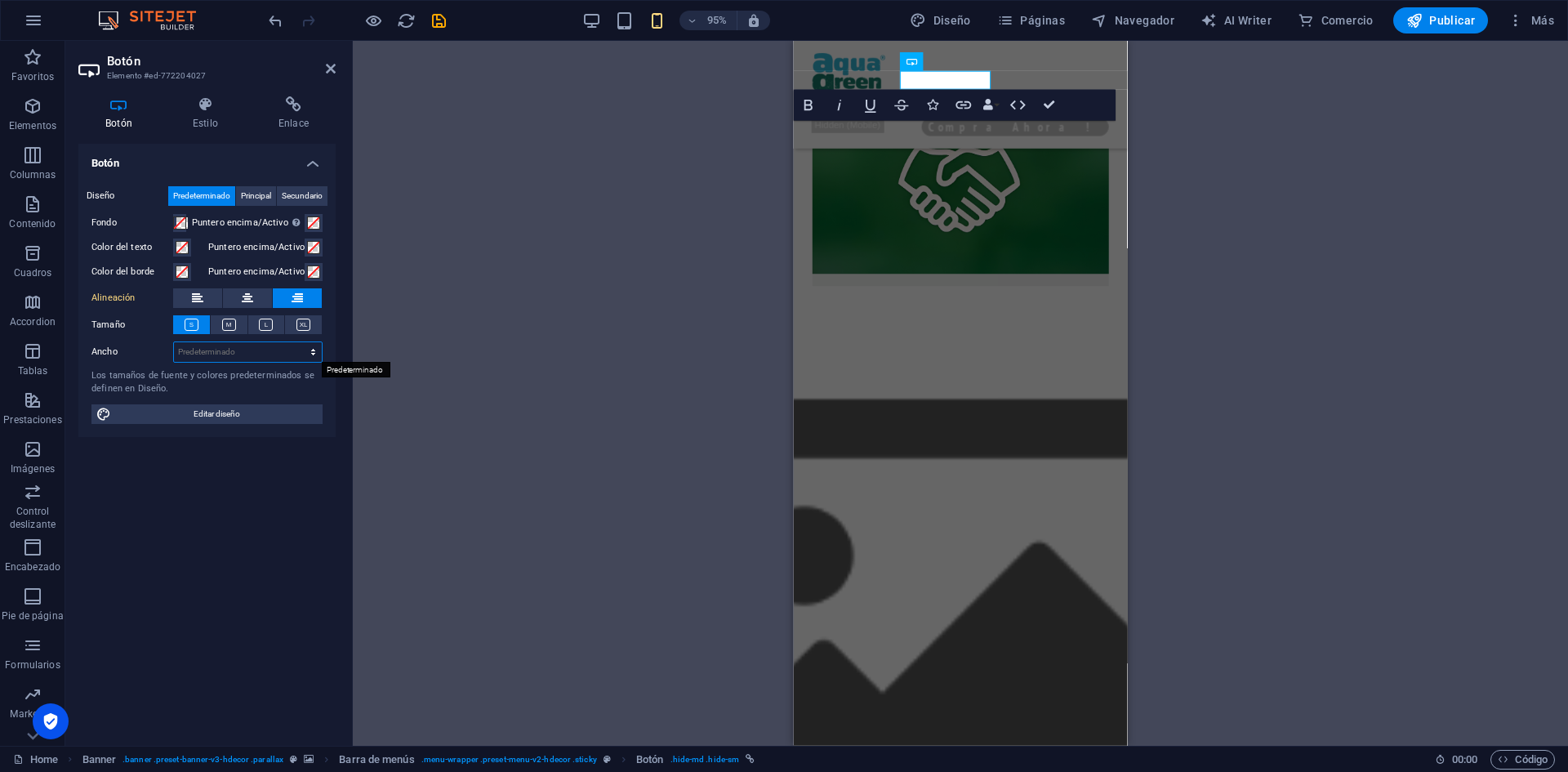 select on "px" 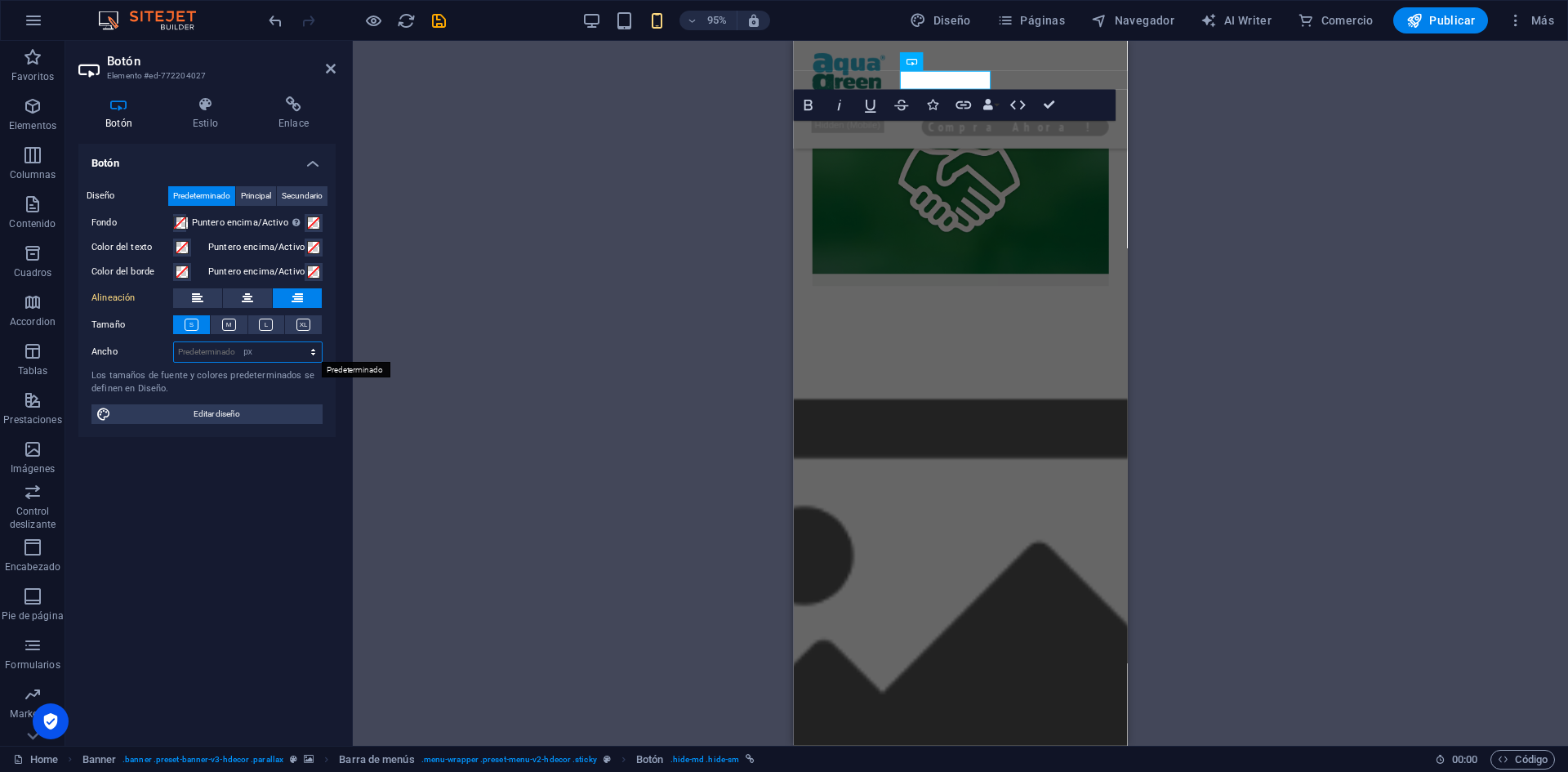 click on "Predeterminado px rem % em vh vw" at bounding box center (247, 352) 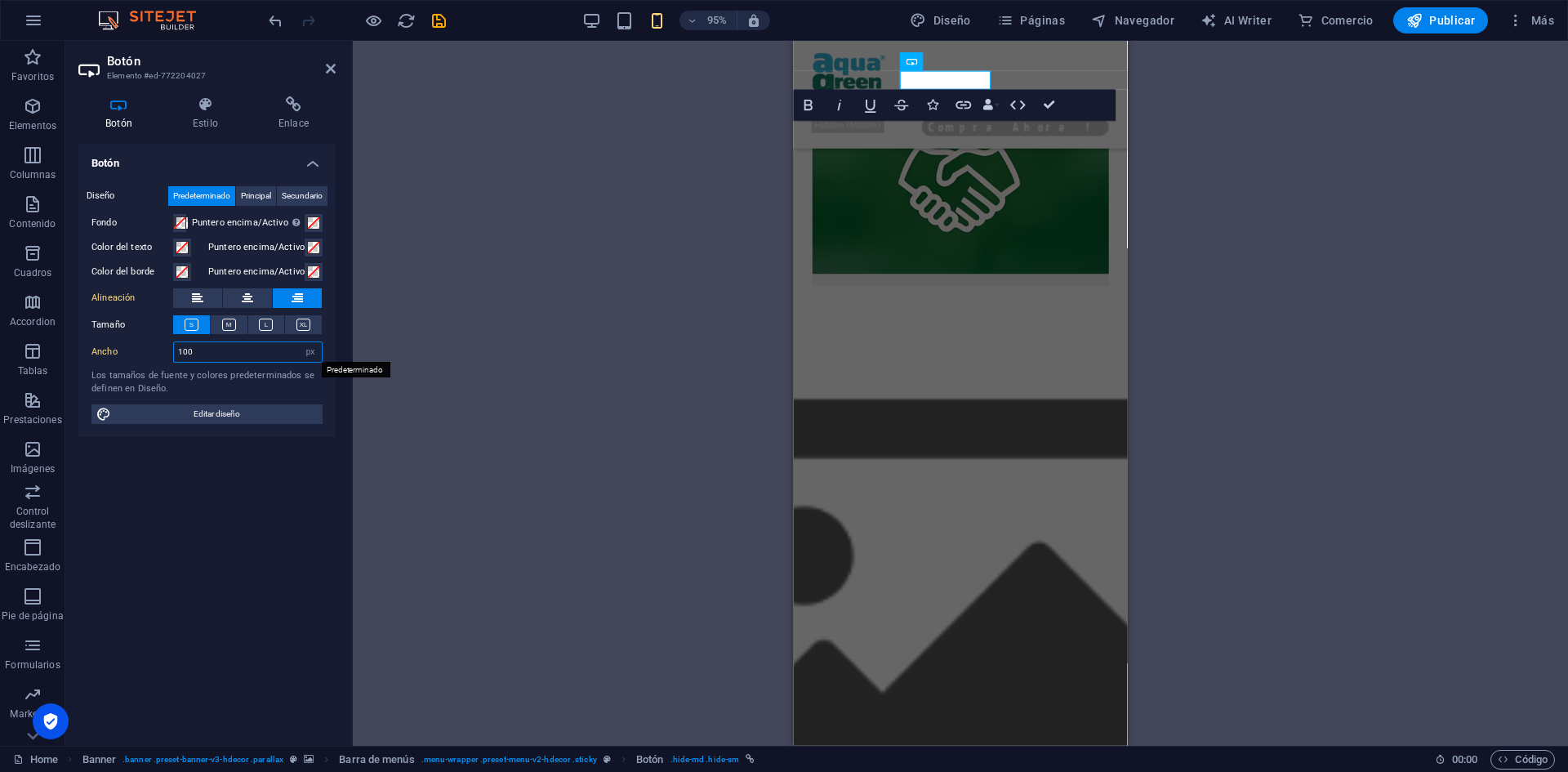 type on "100" 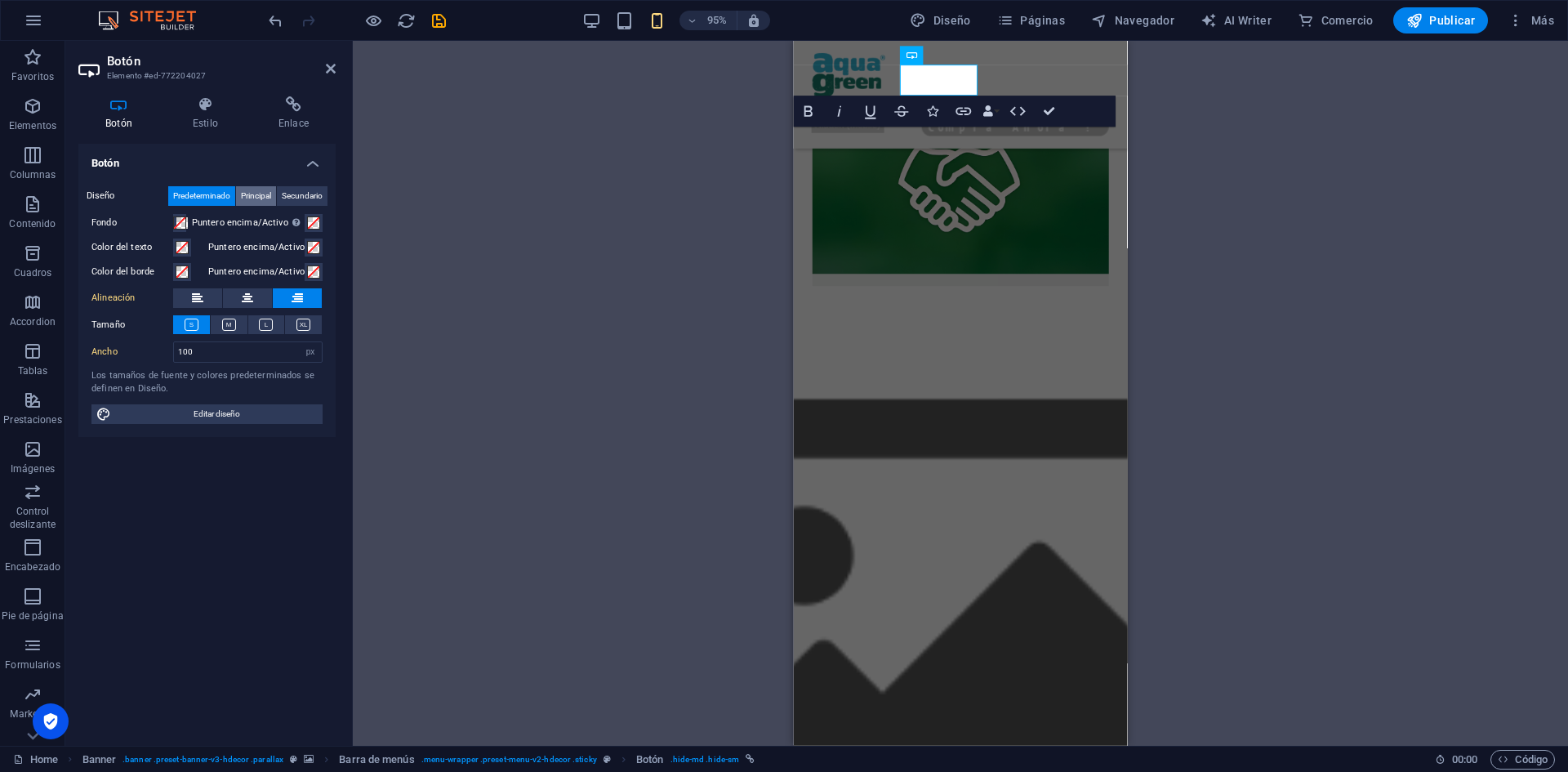 click on "Principal" at bounding box center [256, 196] 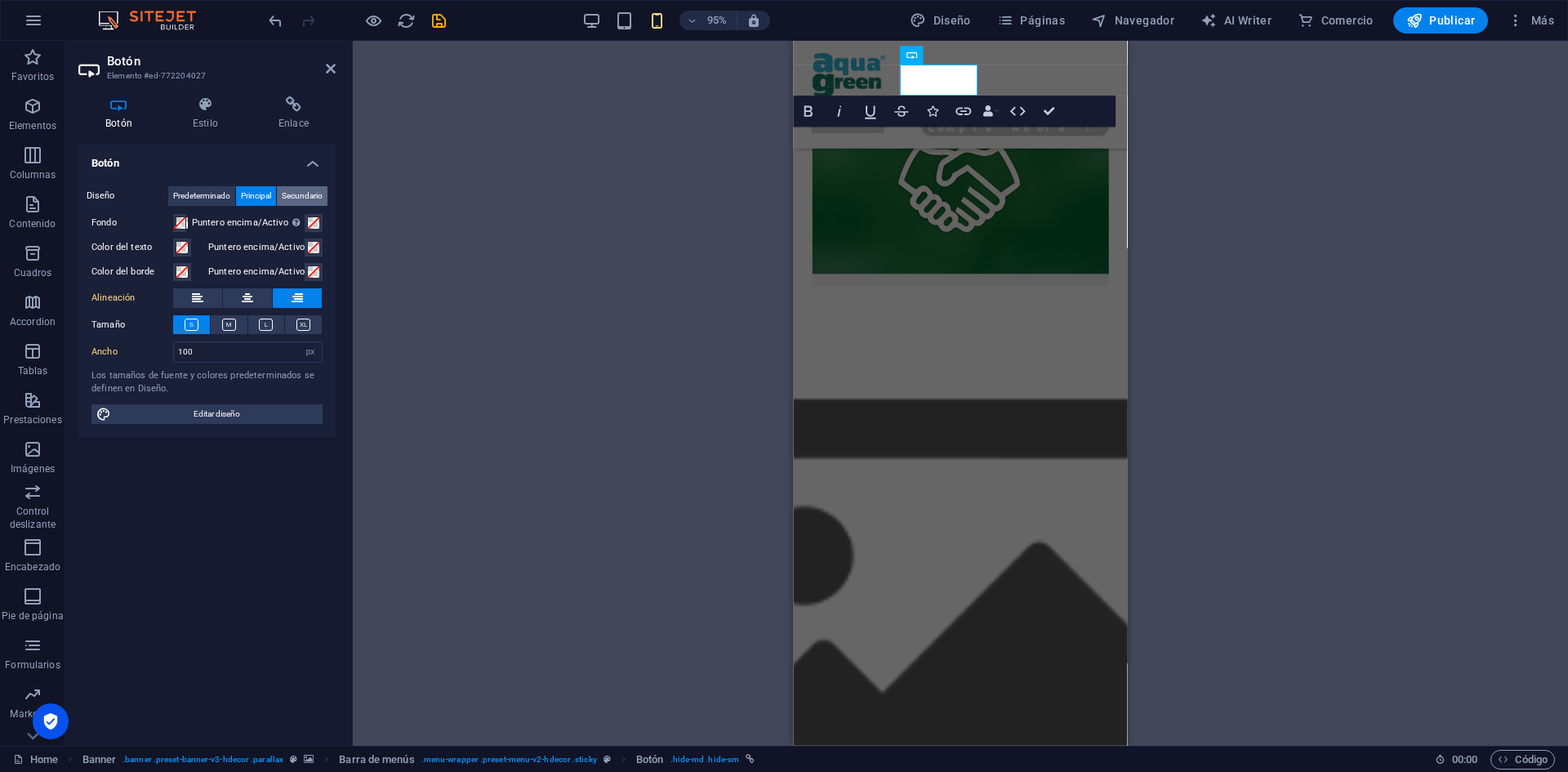 click on "Secundario" at bounding box center (302, 196) 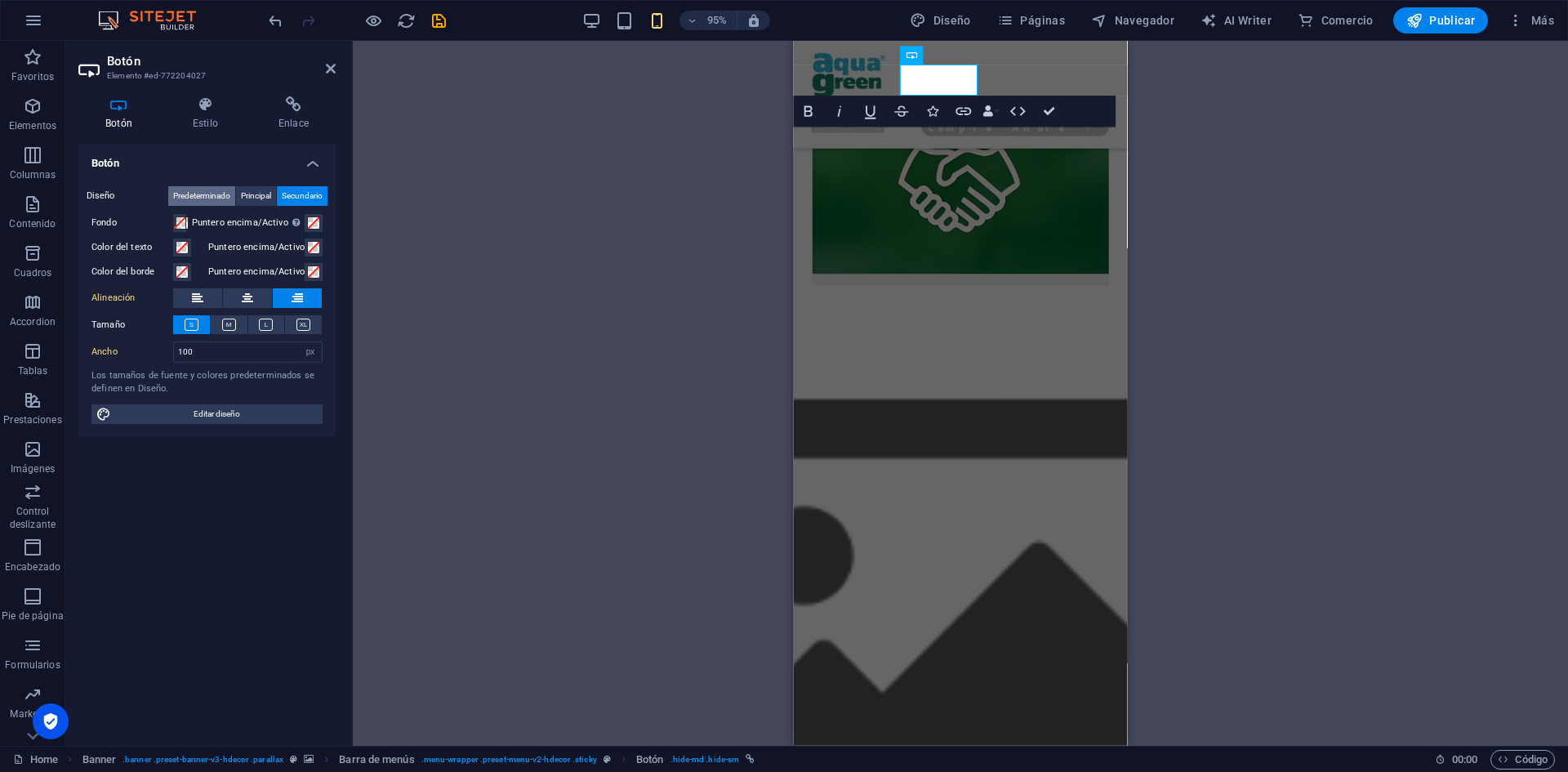 click on "Predeterminado" at bounding box center [202, 196] 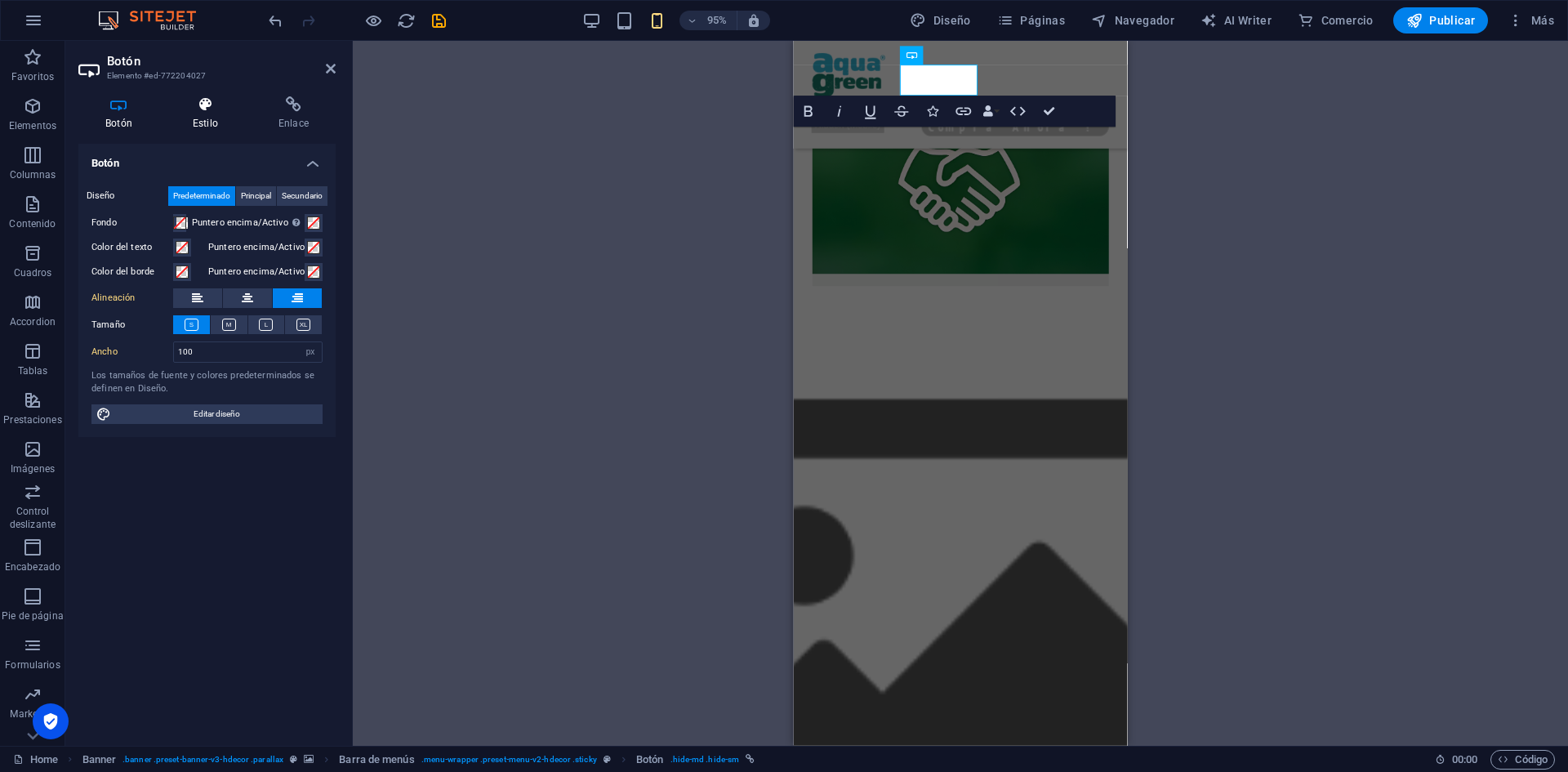click at bounding box center (205, 105) 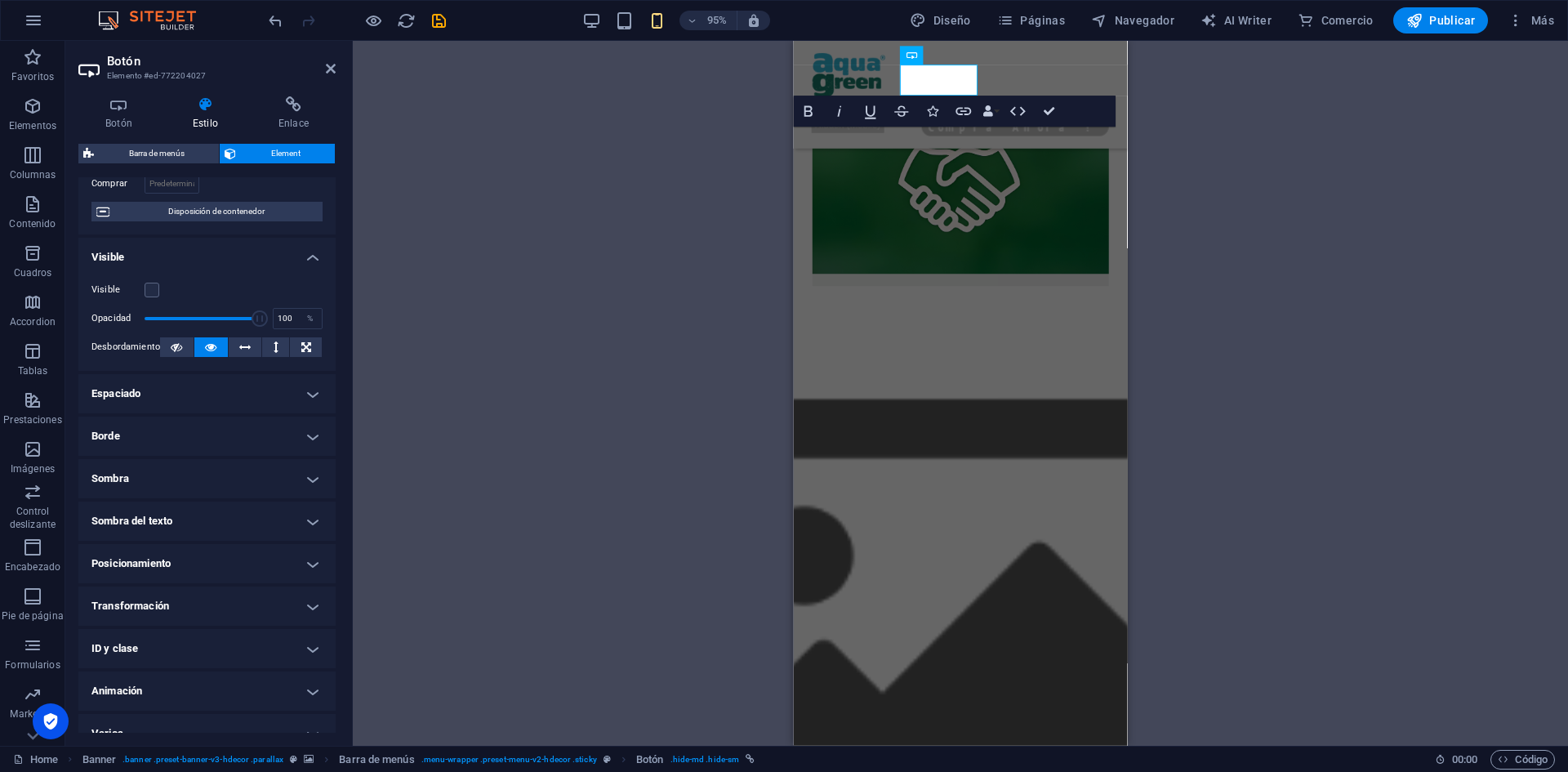 scroll, scrollTop: 149, scrollLeft: 0, axis: vertical 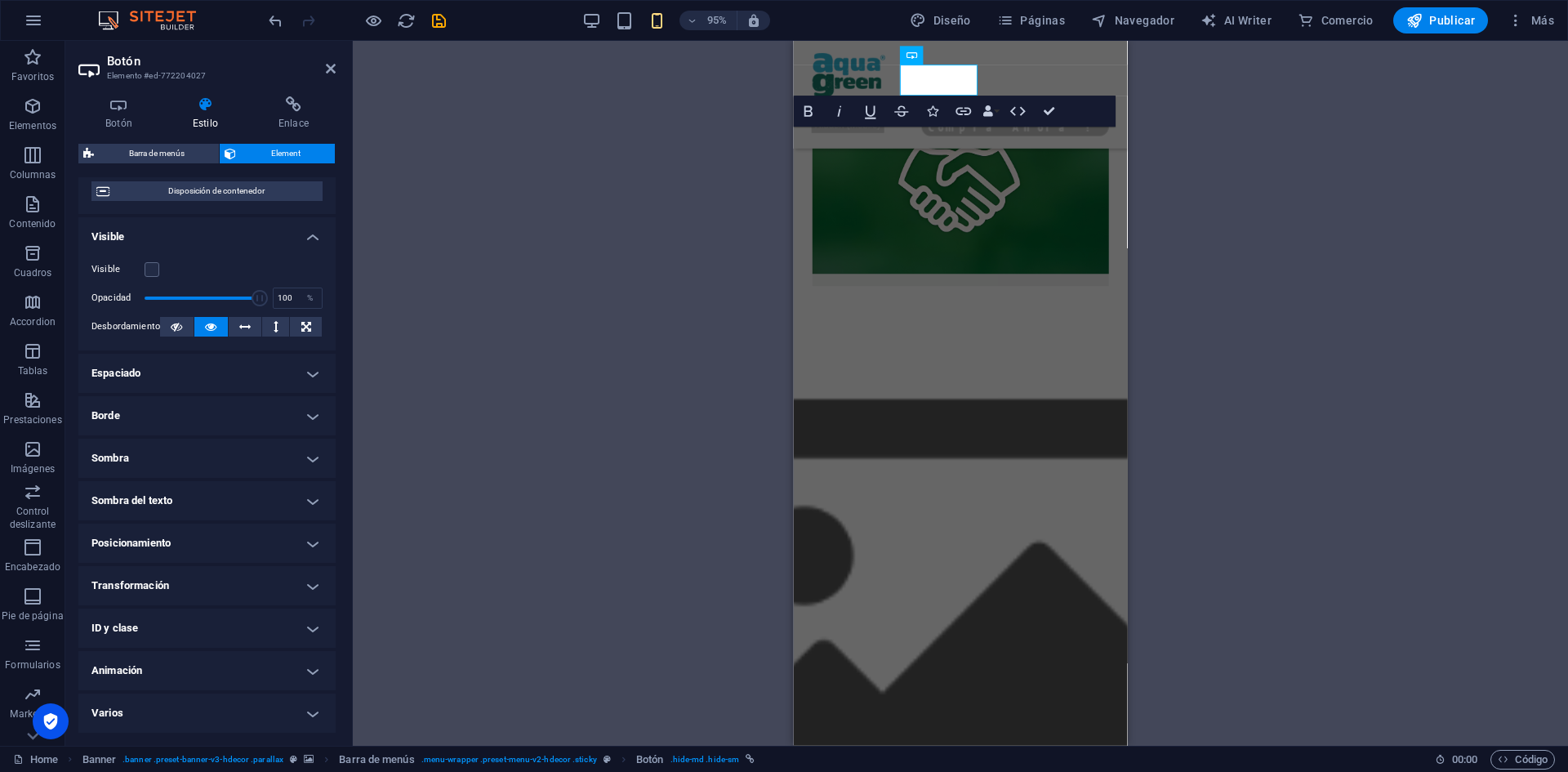click on "Posicionamiento" at bounding box center (207, 543) 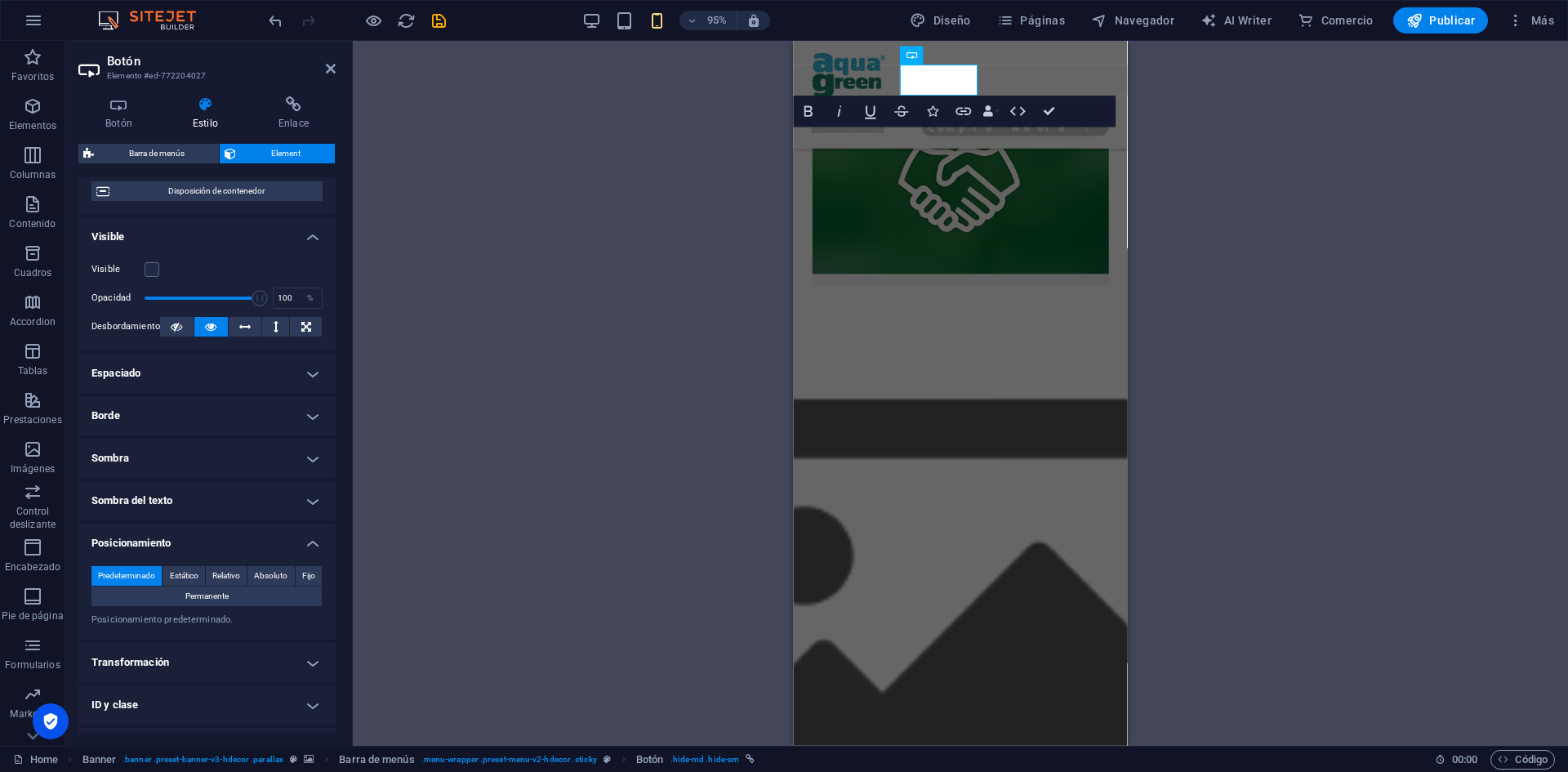 scroll, scrollTop: 225, scrollLeft: 0, axis: vertical 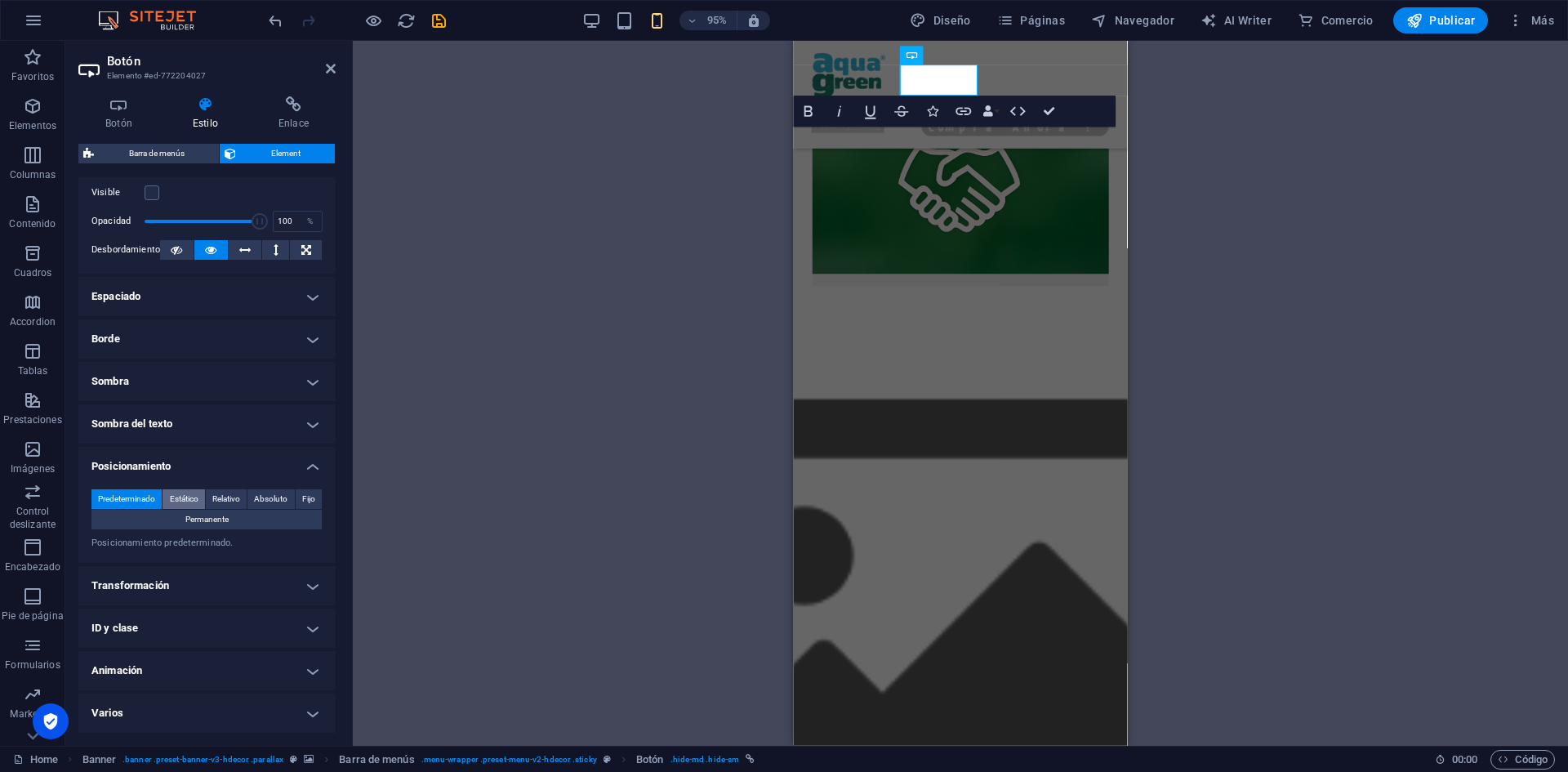 click on "Estático" at bounding box center (184, 499) 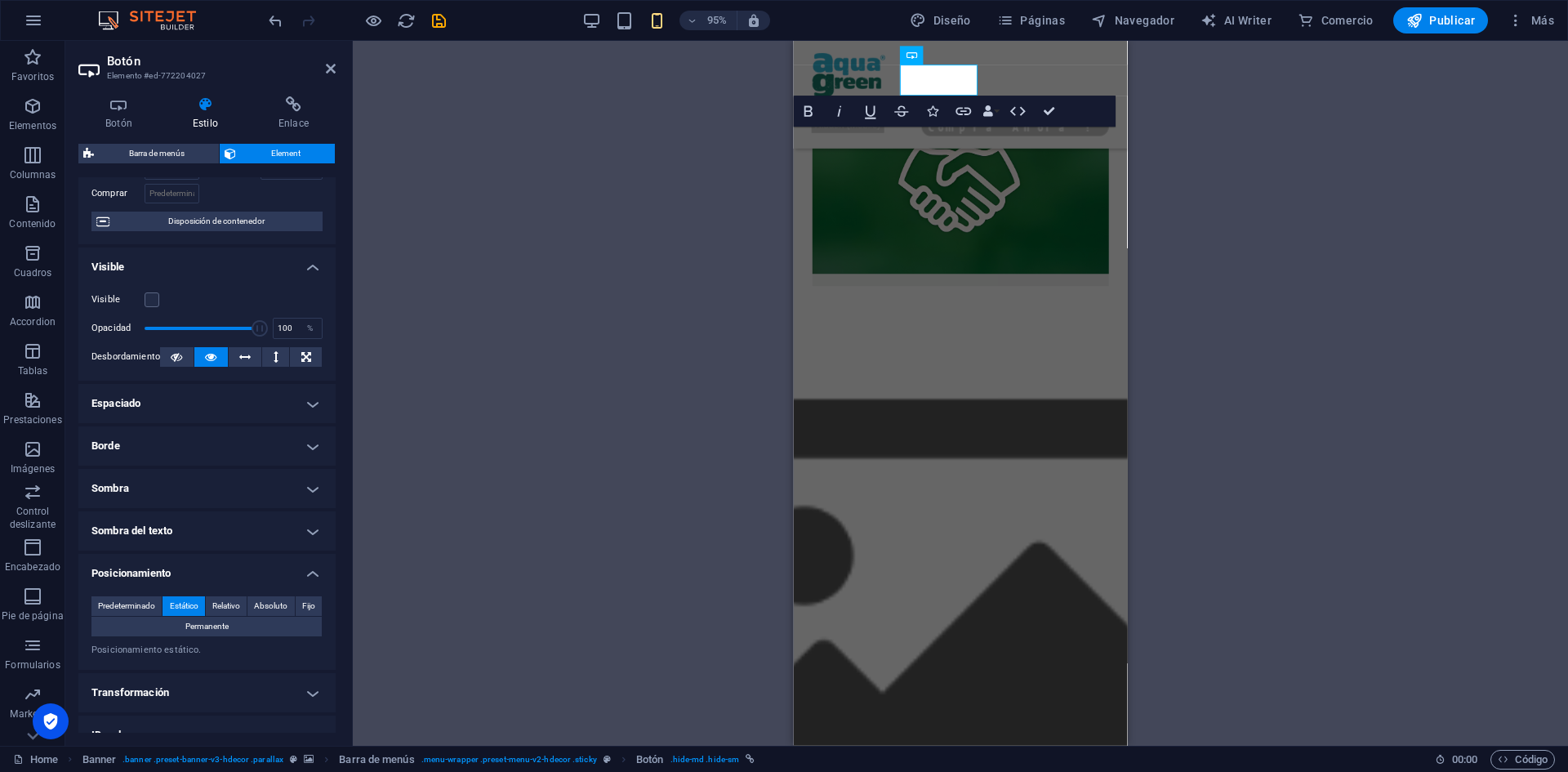 scroll, scrollTop: 115, scrollLeft: 0, axis: vertical 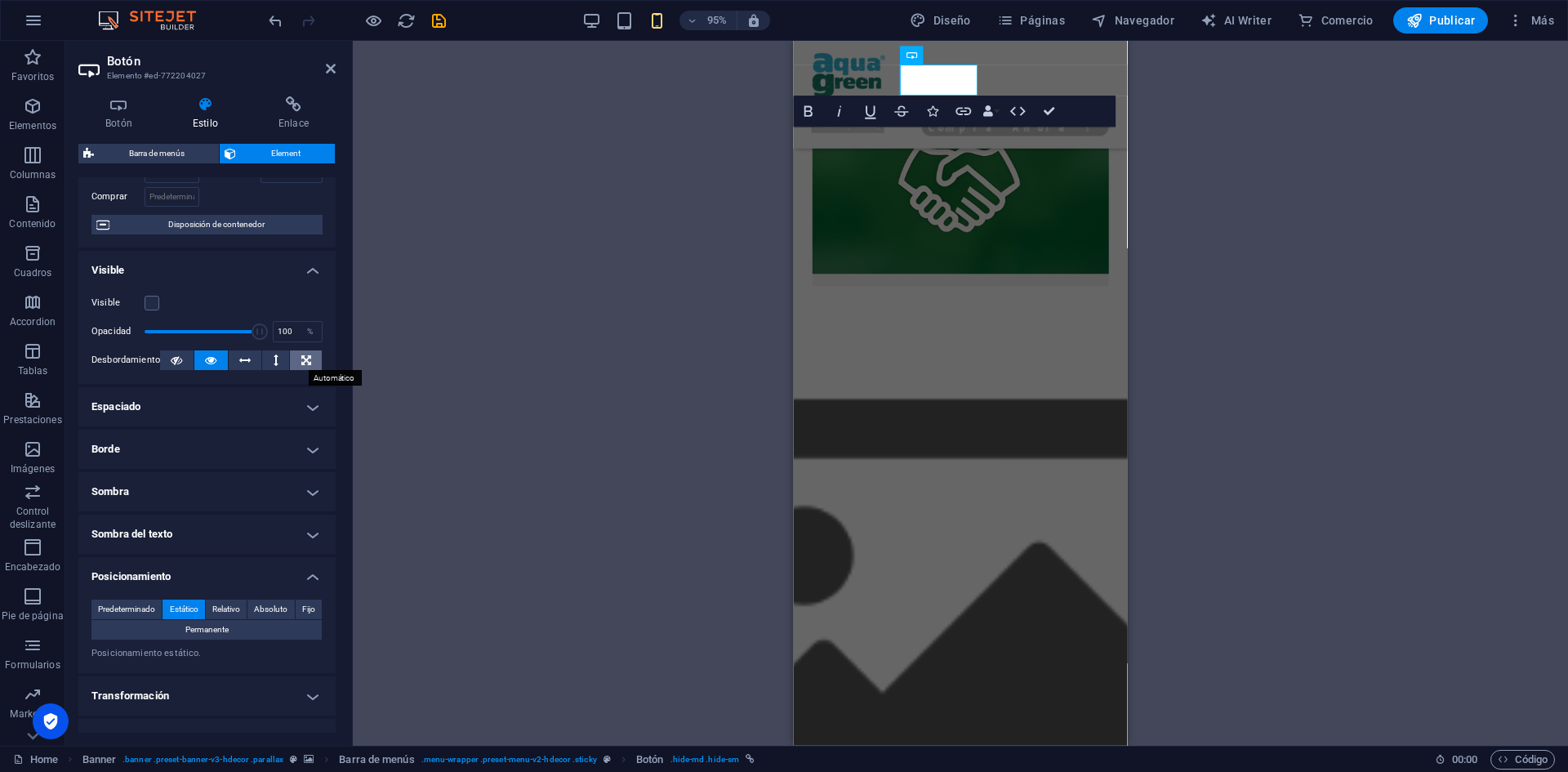 click at bounding box center [305, 360] 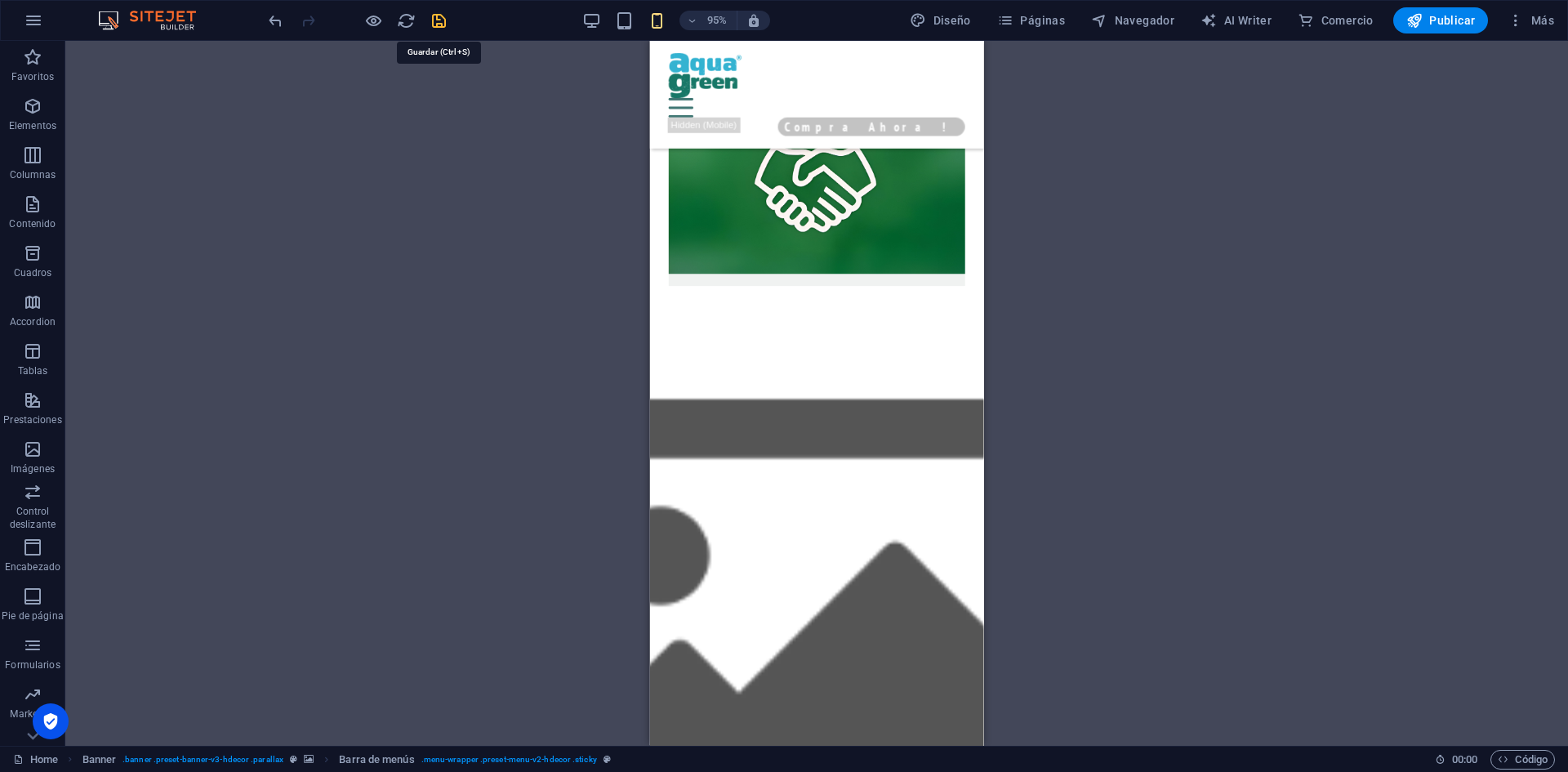 click at bounding box center [439, 20] 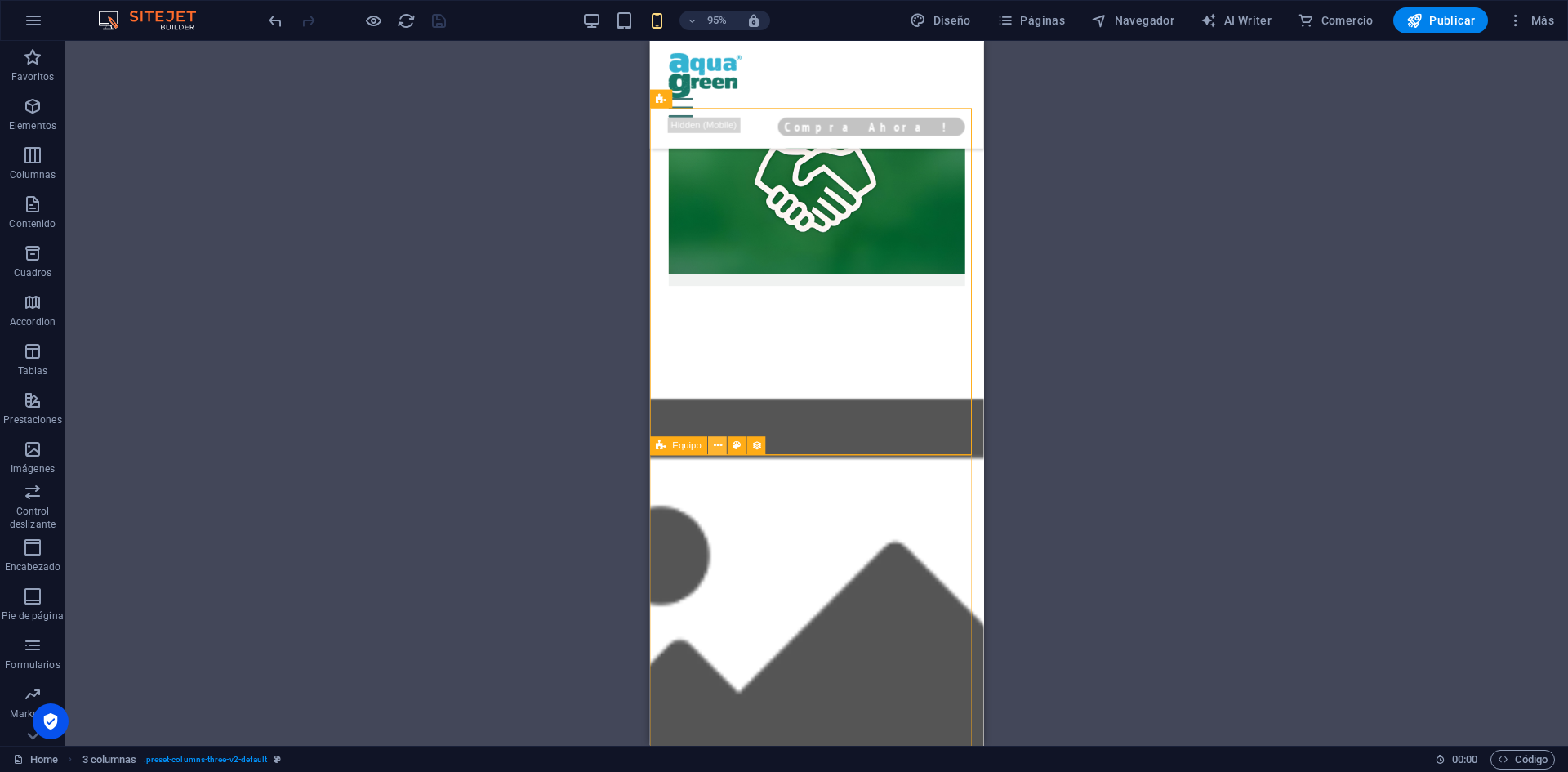click at bounding box center (718, 446) 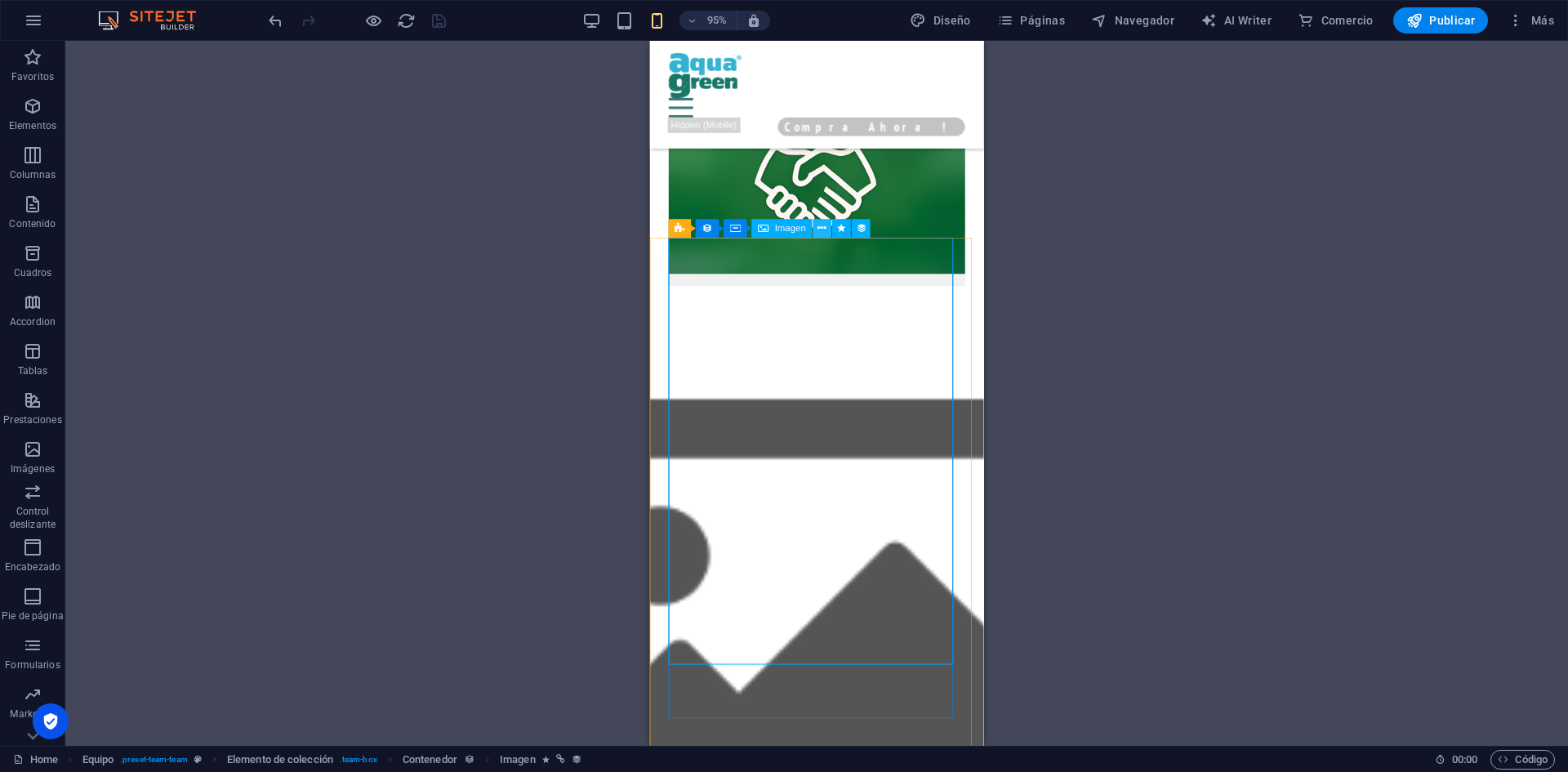 click at bounding box center [822, 229] 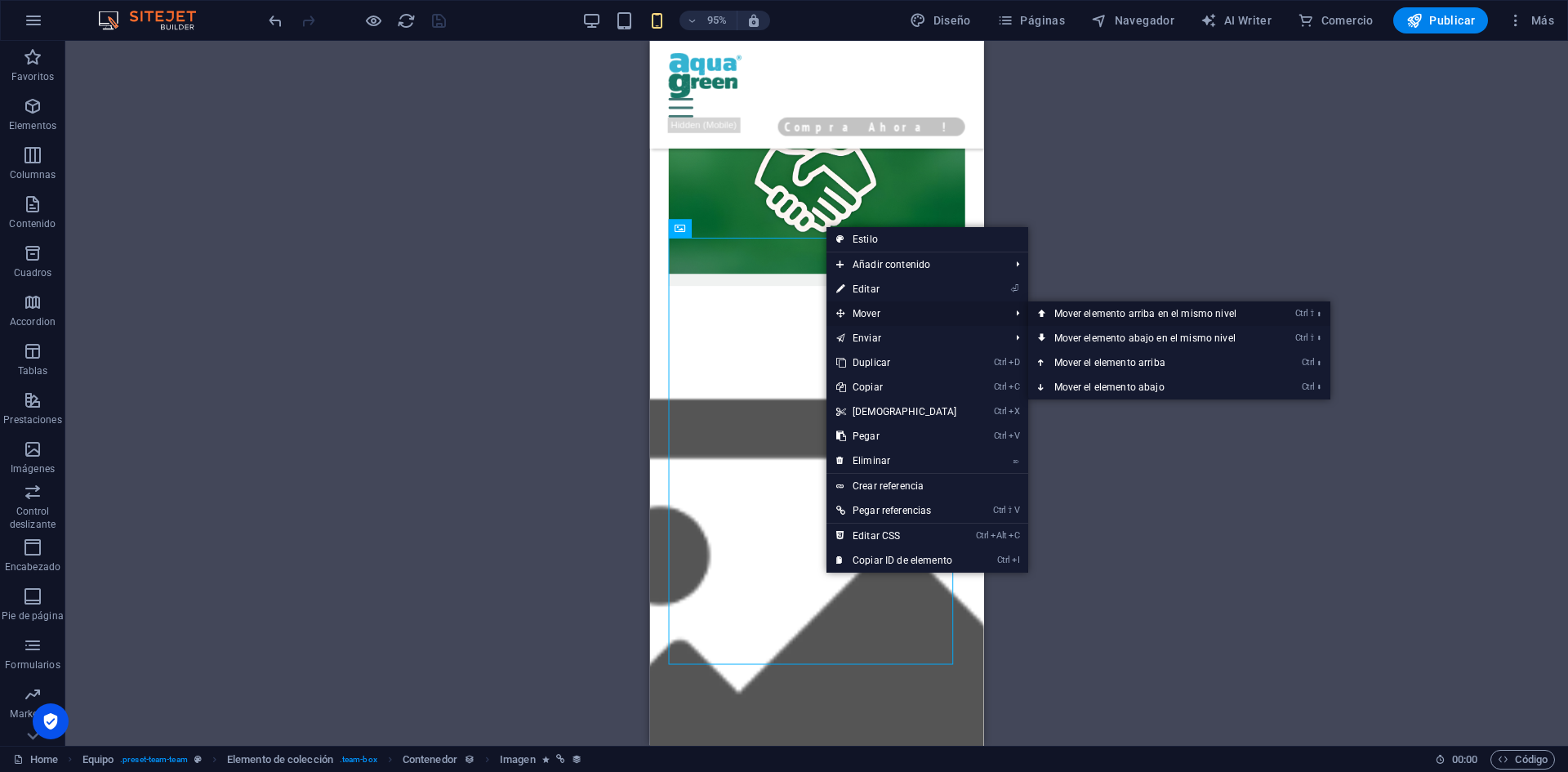 click on "Ctrl ⇧ ⬆  Mover elemento arriba en el mismo nivel" at bounding box center [1148, 314] 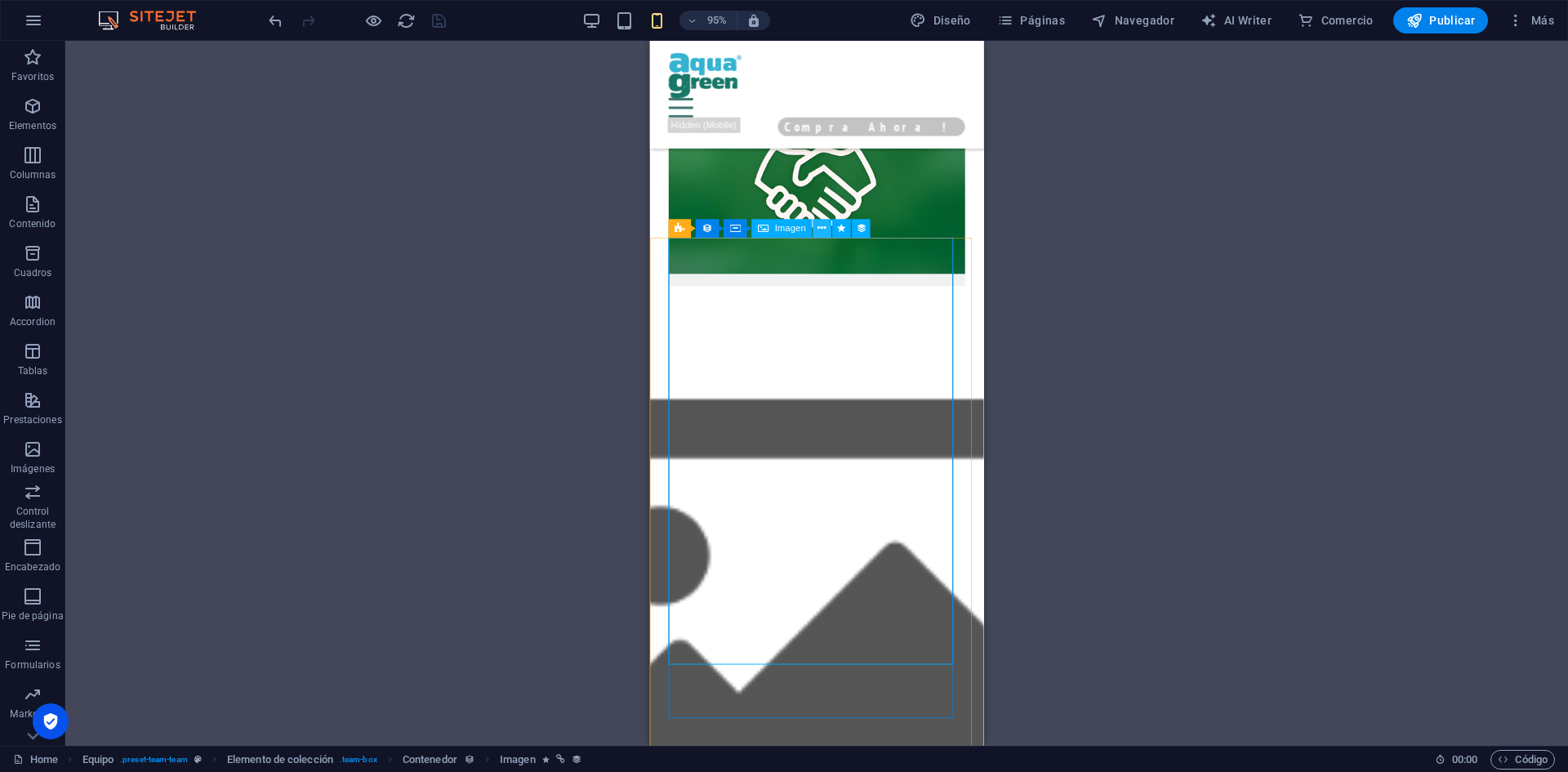 click at bounding box center [822, 229] 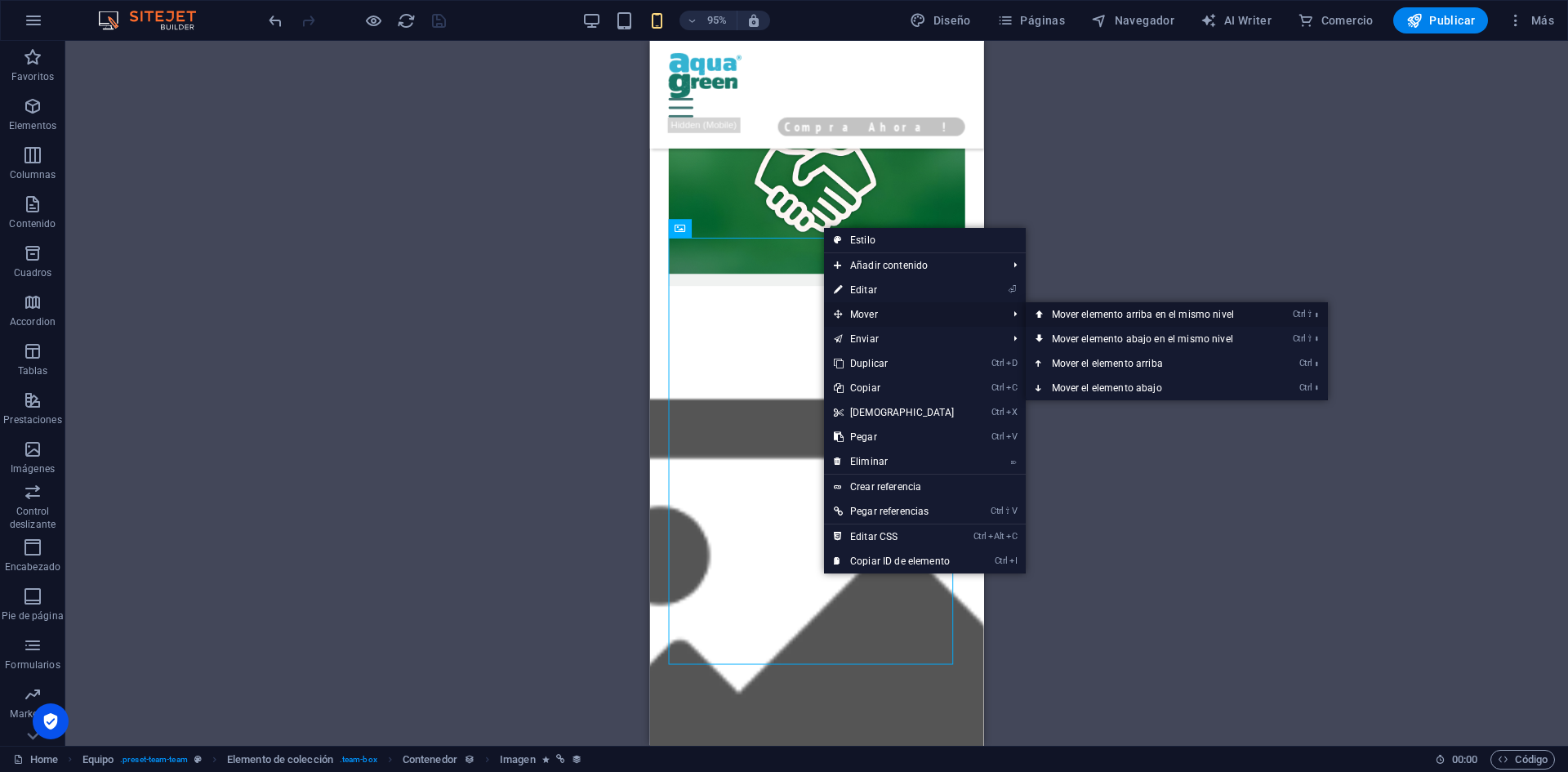 click on "Ctrl ⇧ ⬆  Mover elemento arriba en el mismo nivel" at bounding box center [1146, 315] 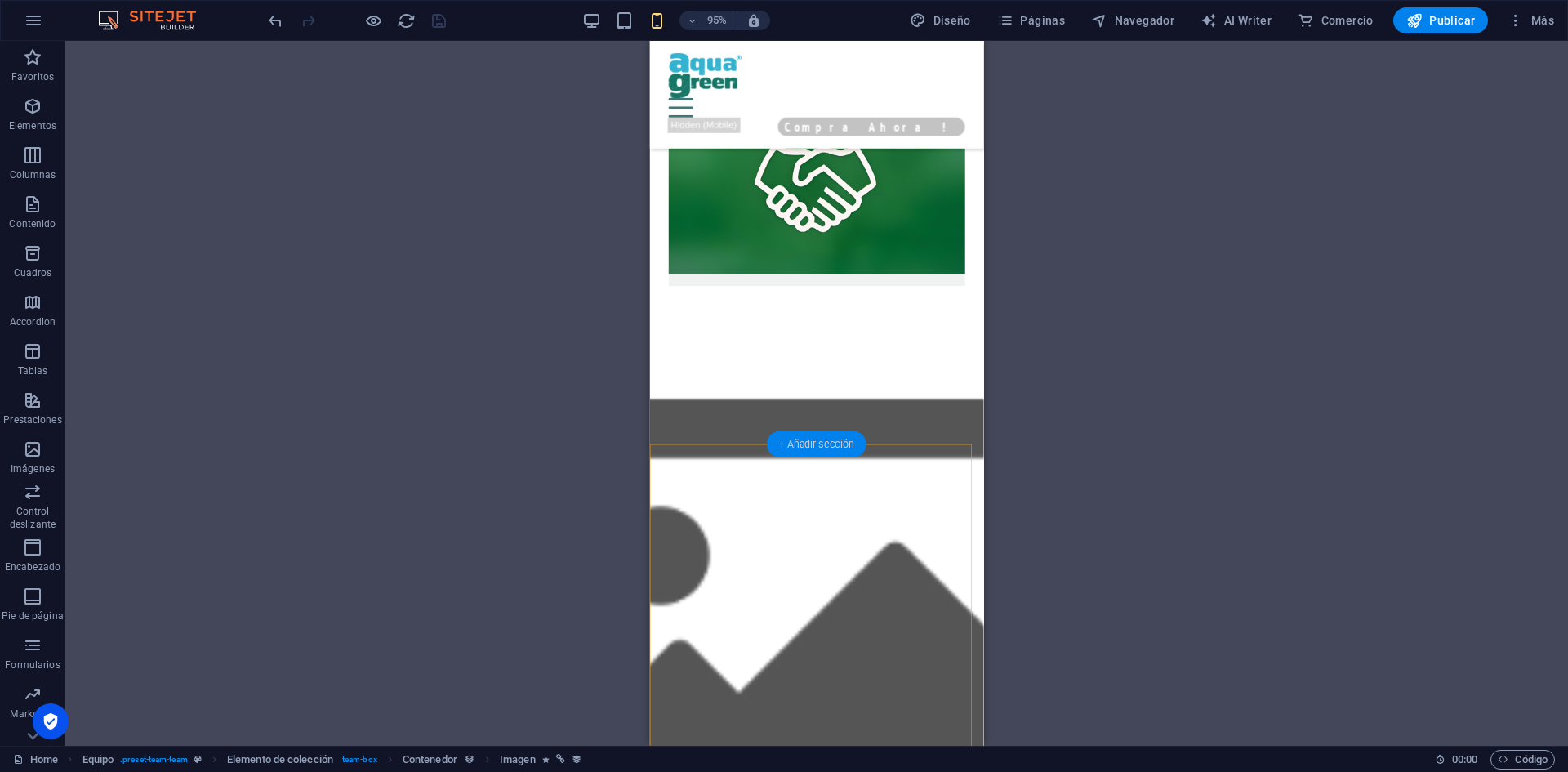 click on "+ Añadir sección" at bounding box center (817, 444) 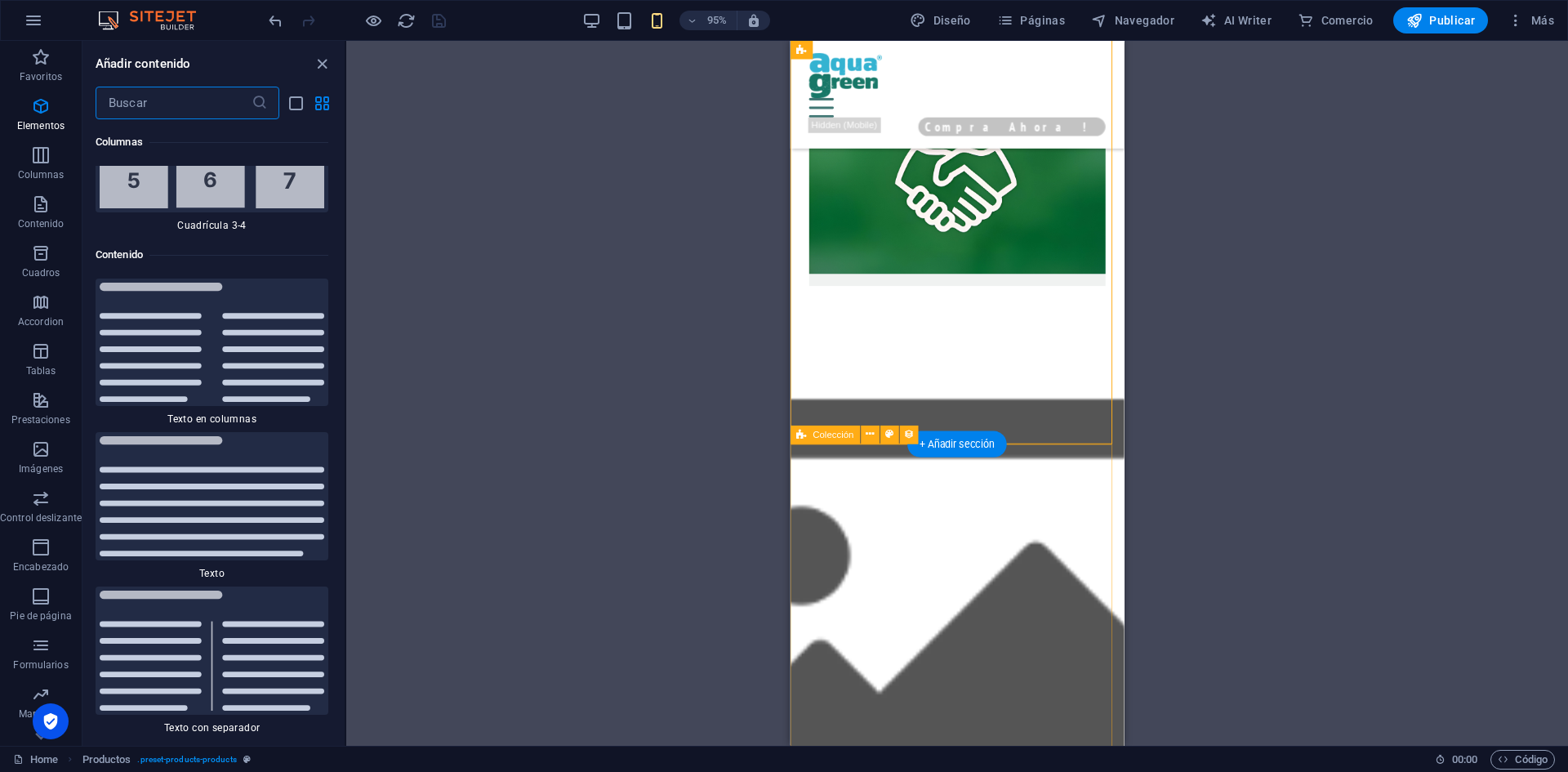 scroll, scrollTop: 5562, scrollLeft: 0, axis: vertical 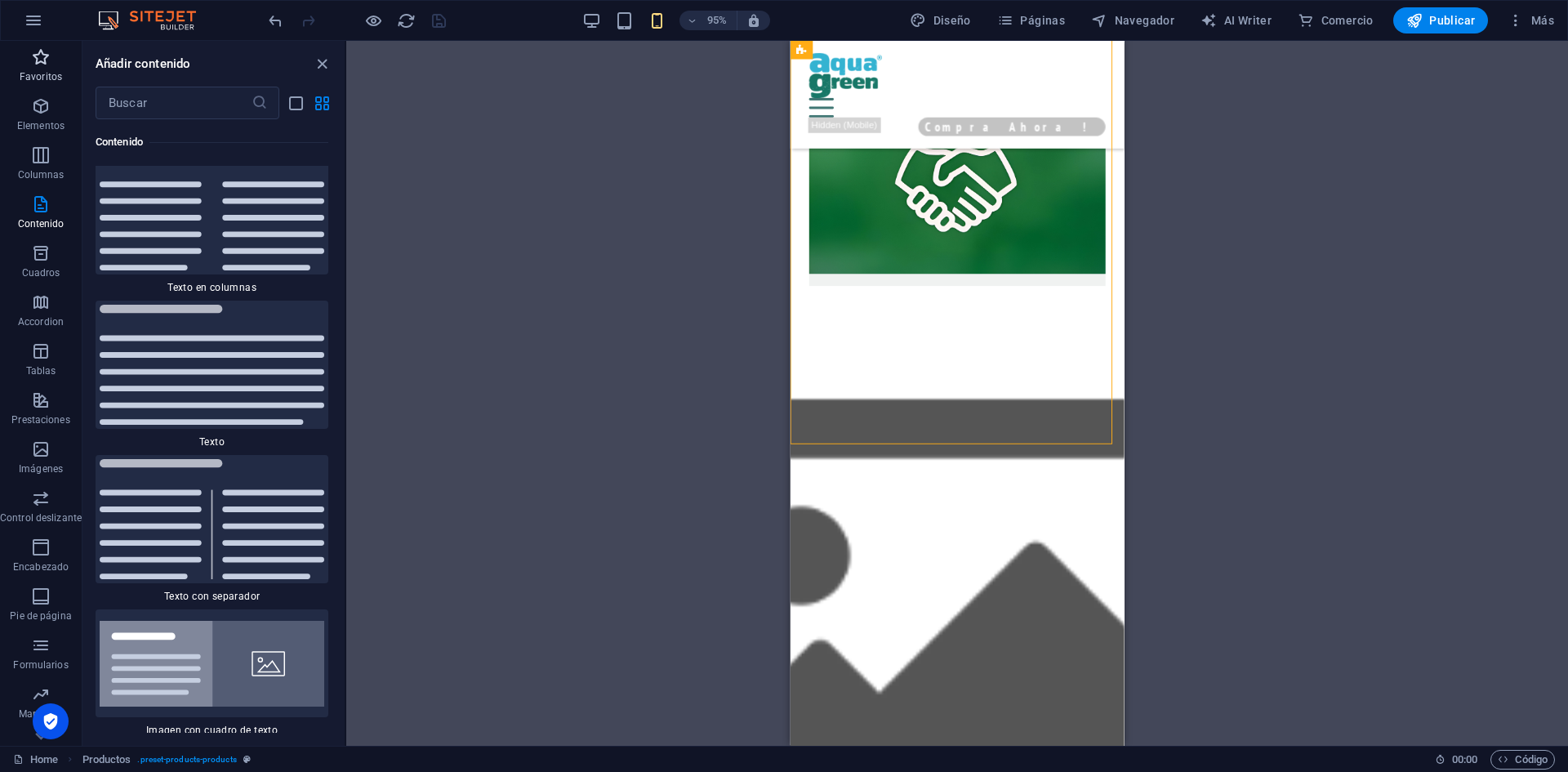 click on "Favoritos" at bounding box center [41, 77] 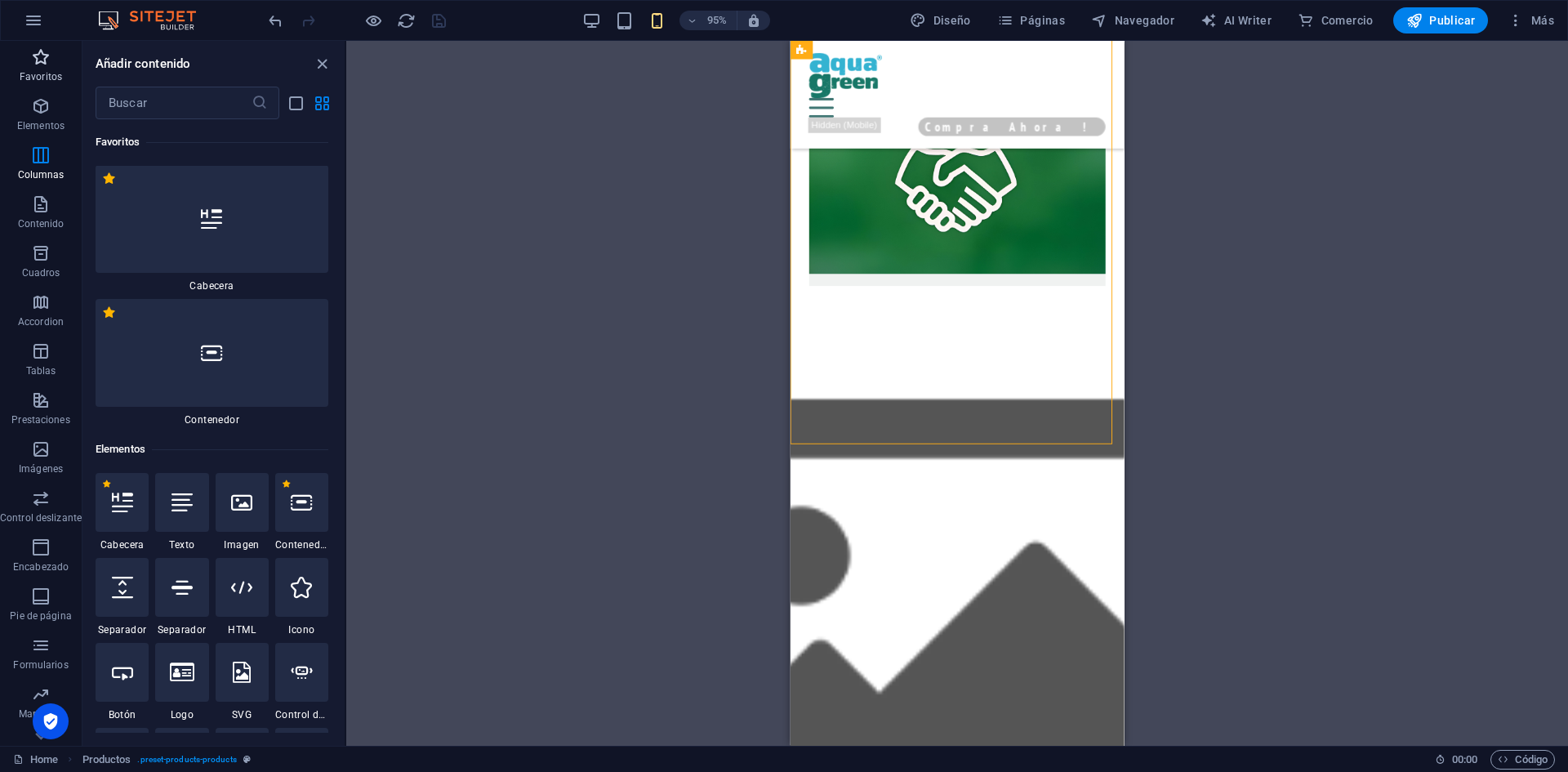 scroll, scrollTop: 0, scrollLeft: 0, axis: both 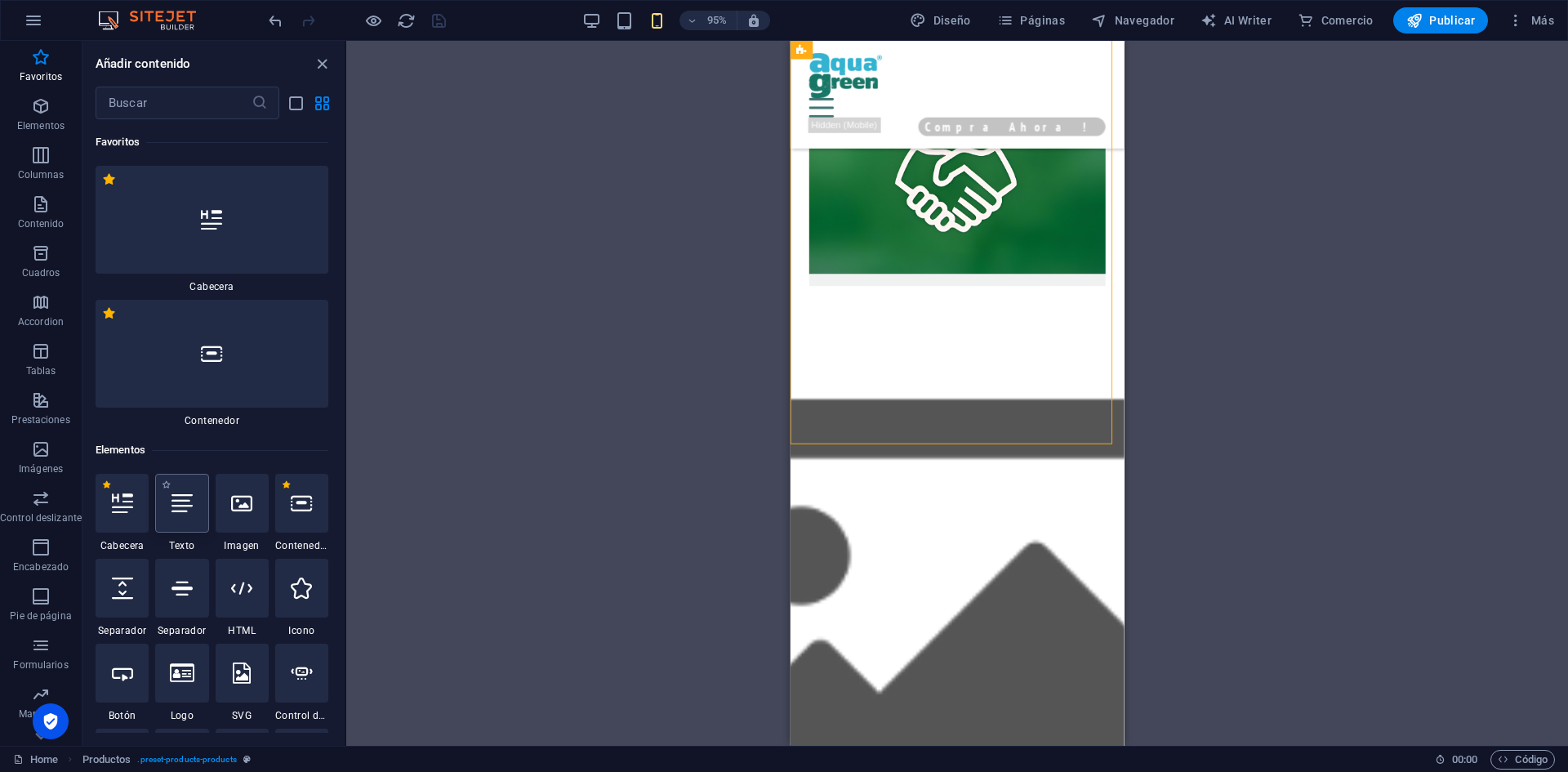 click at bounding box center (182, 503) 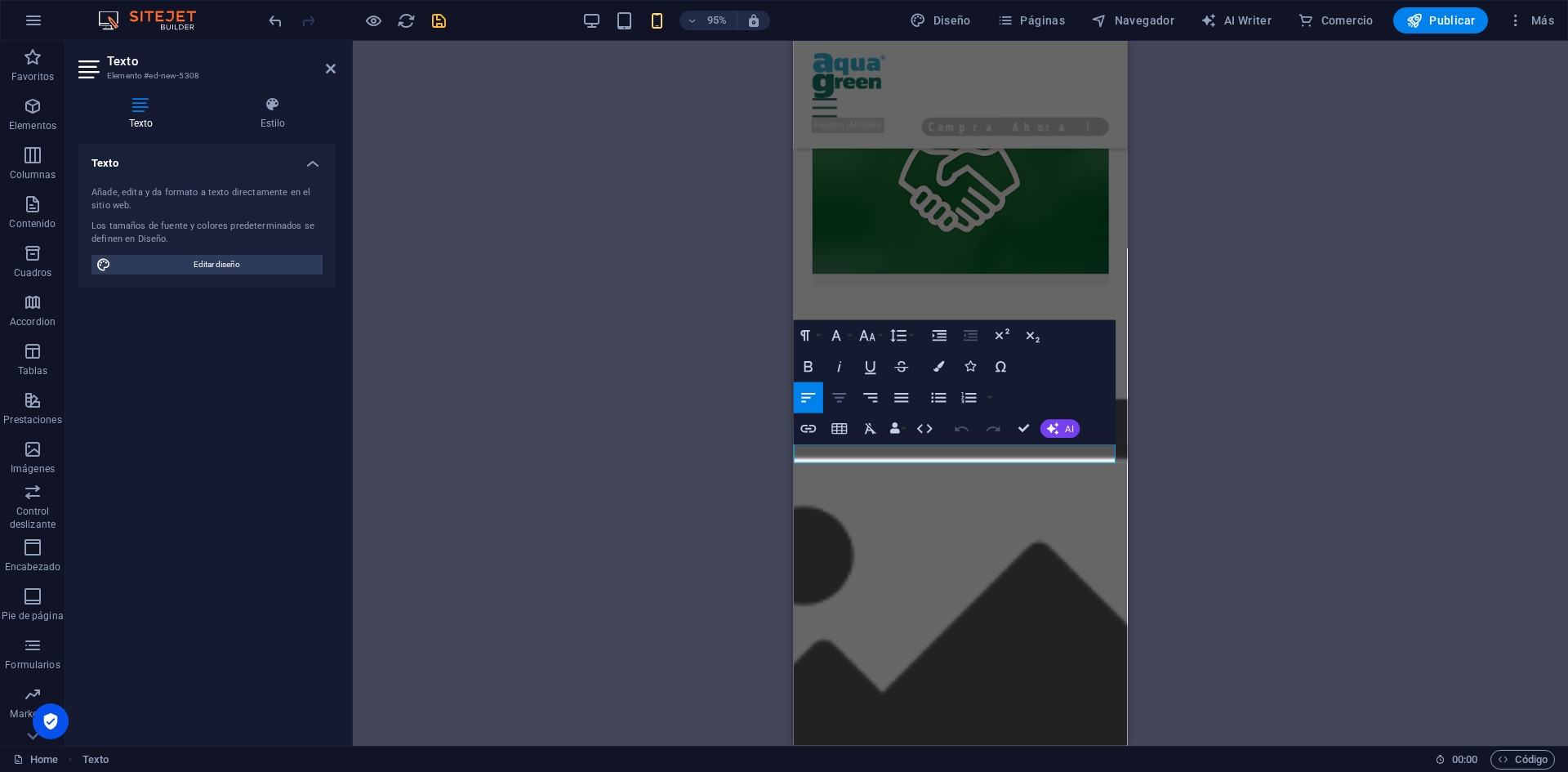 click 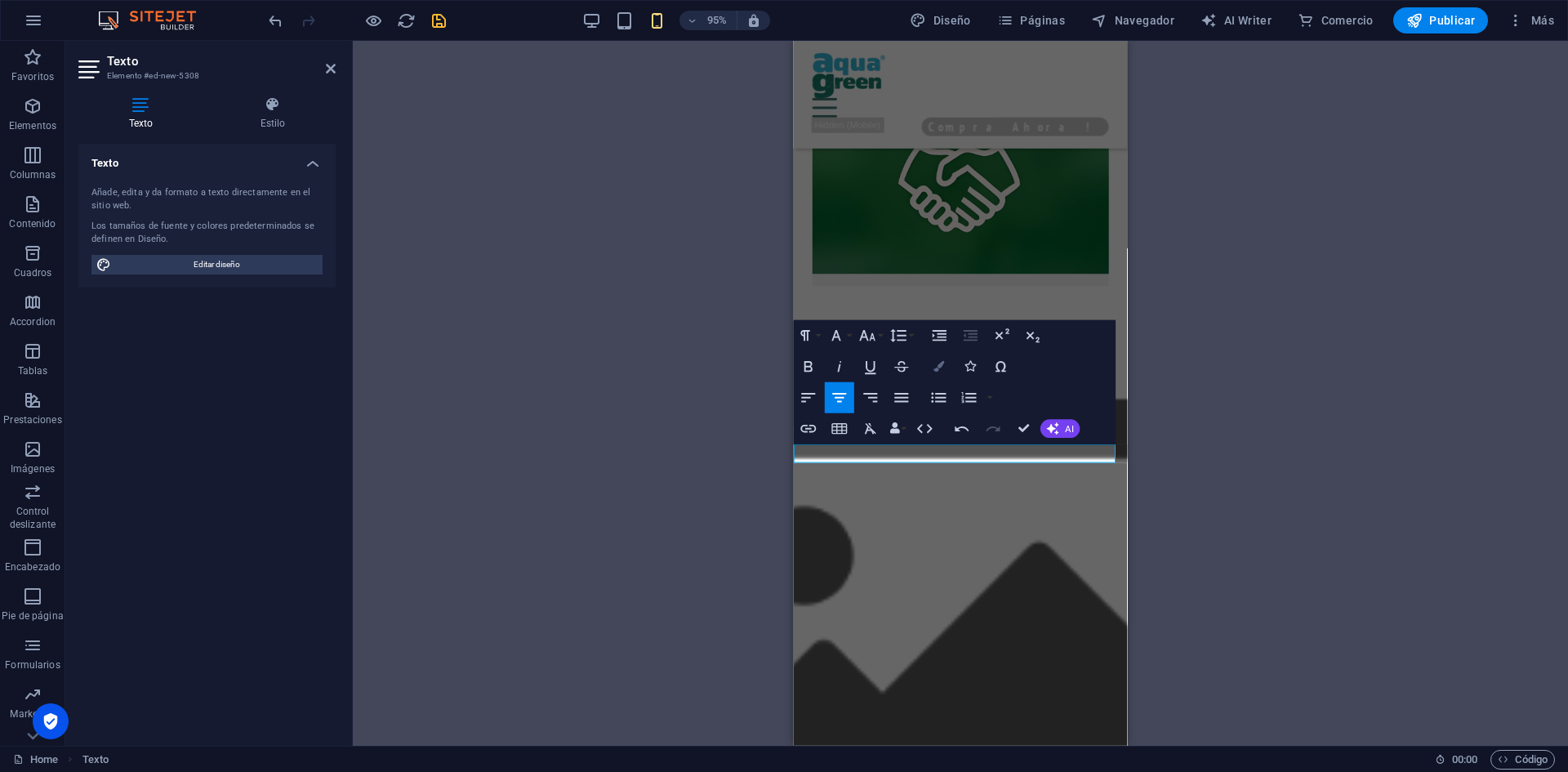 click on "Colors" at bounding box center (938, 367) 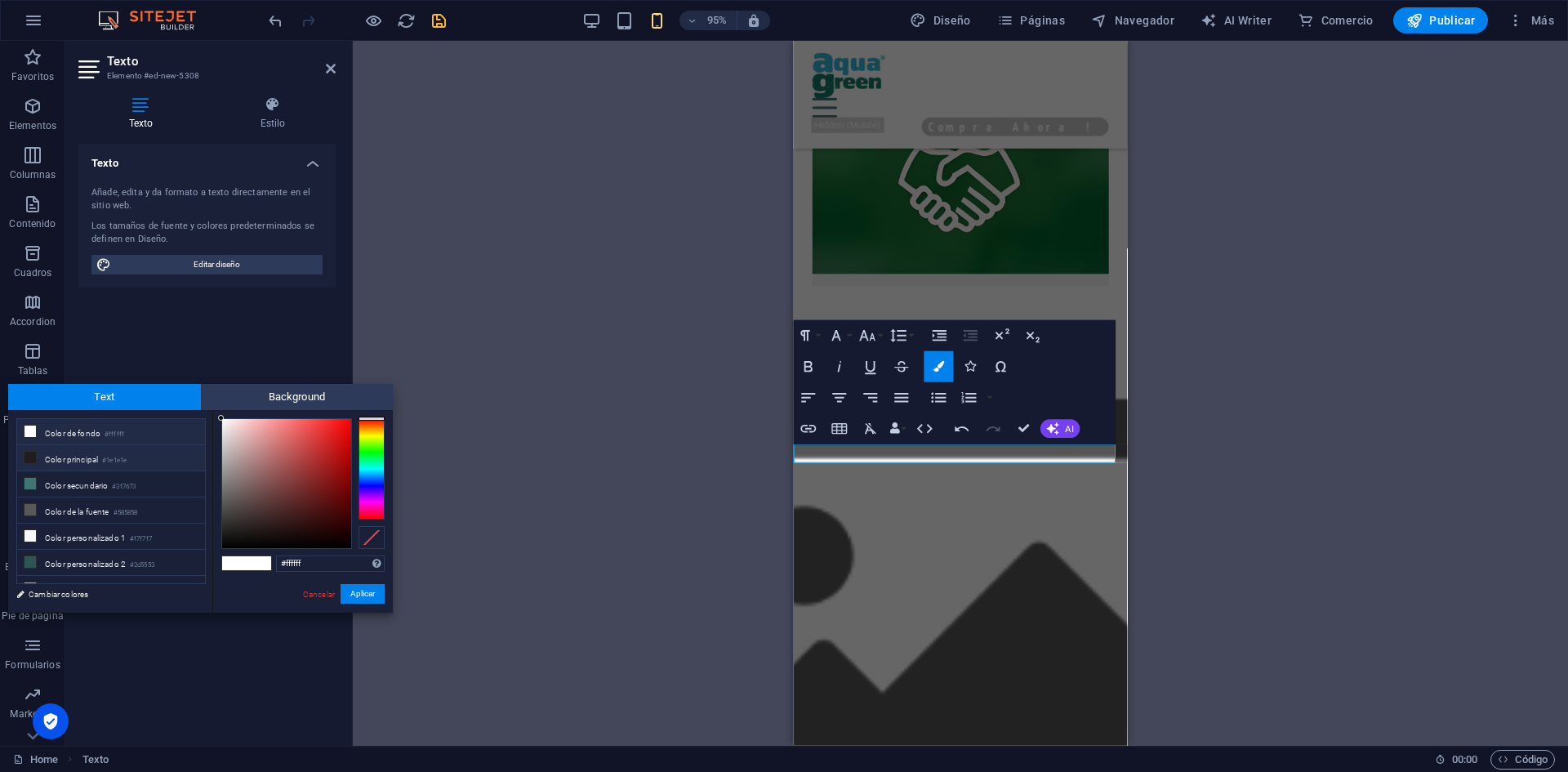 click on "Color principal
#1e1e1e" at bounding box center (111, 458) 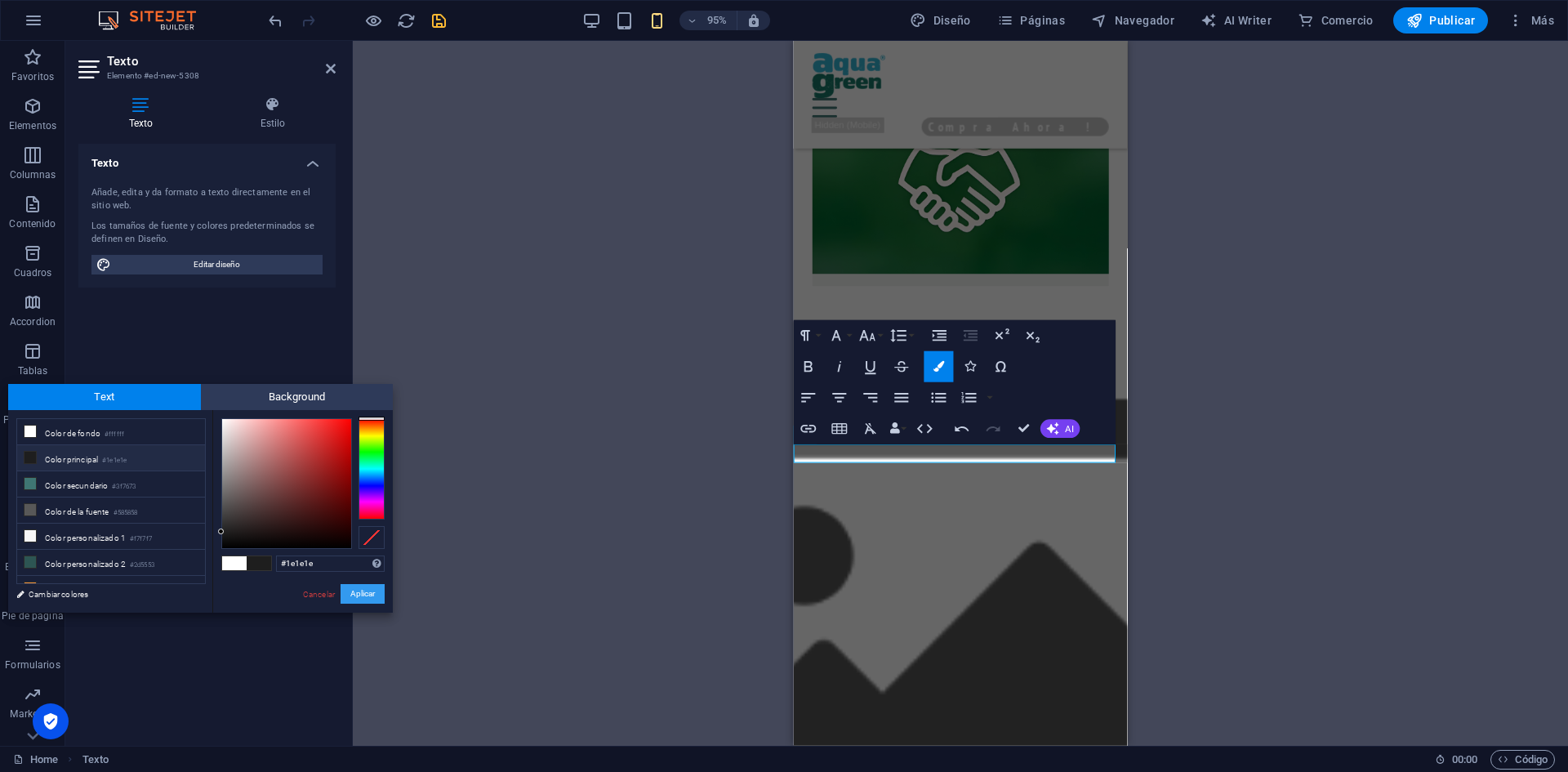click on "Aplicar" at bounding box center (363, 594) 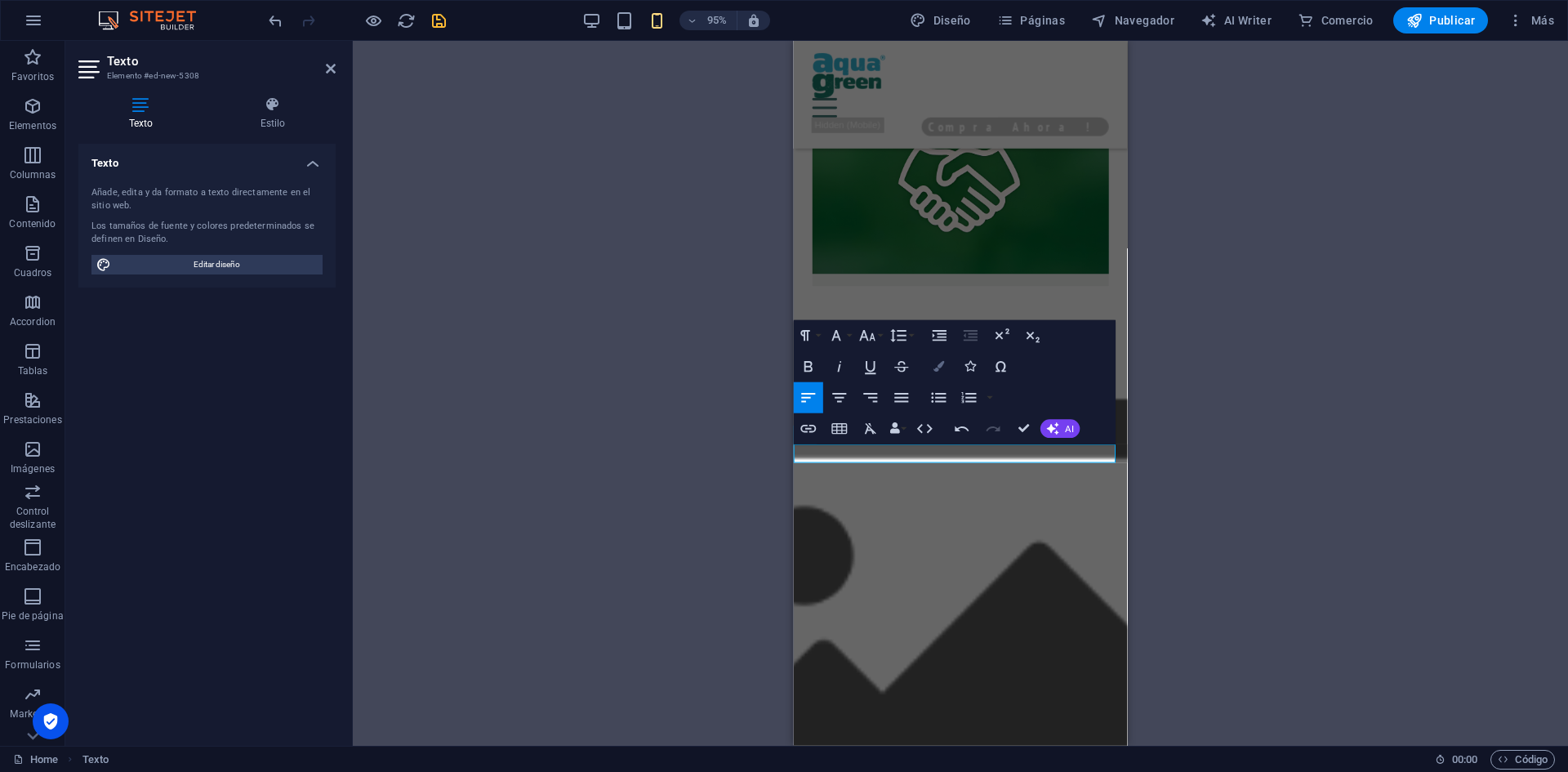 click at bounding box center [938, 366] 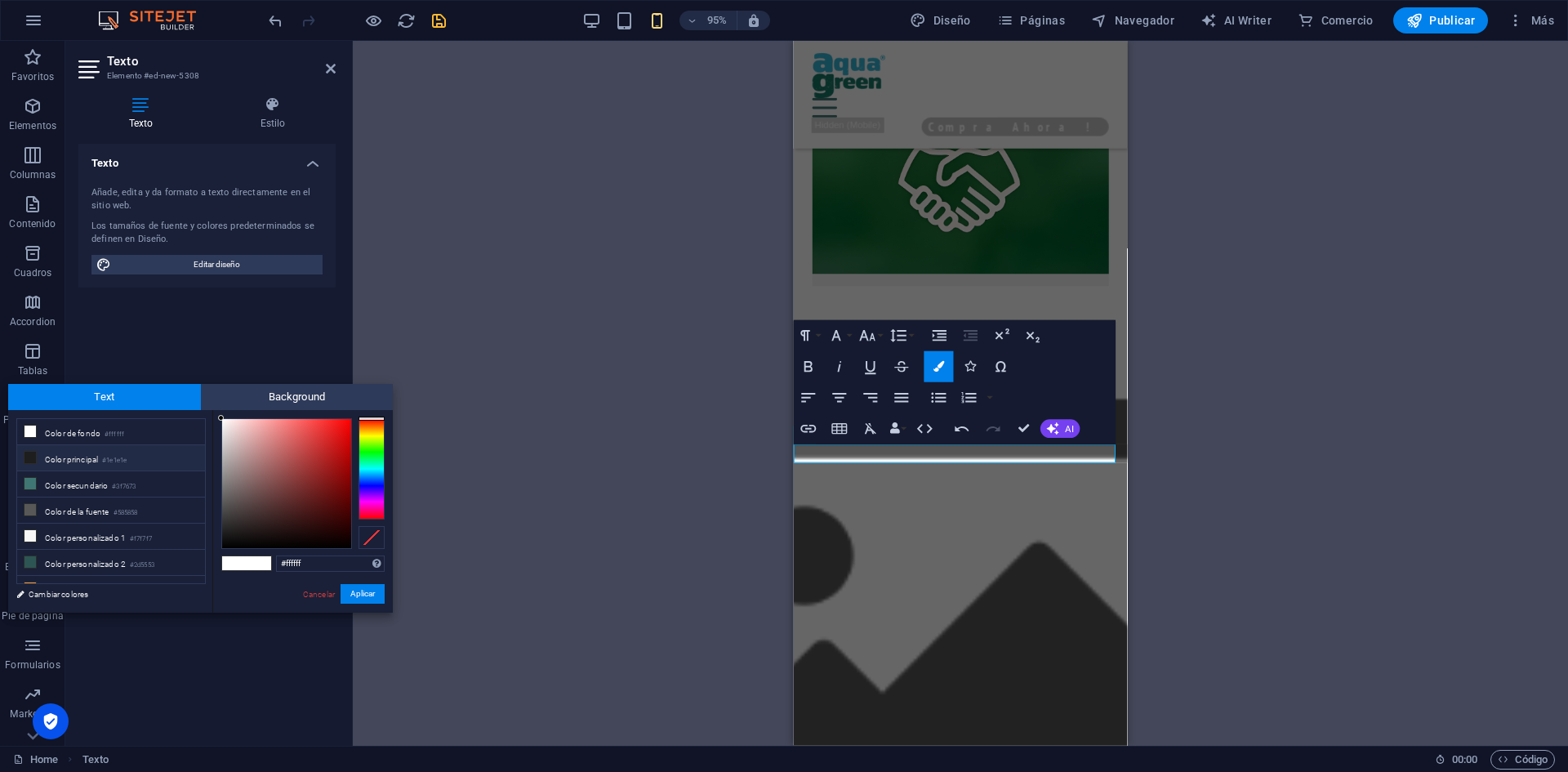 click on "#1e1e1e" at bounding box center (114, 461) 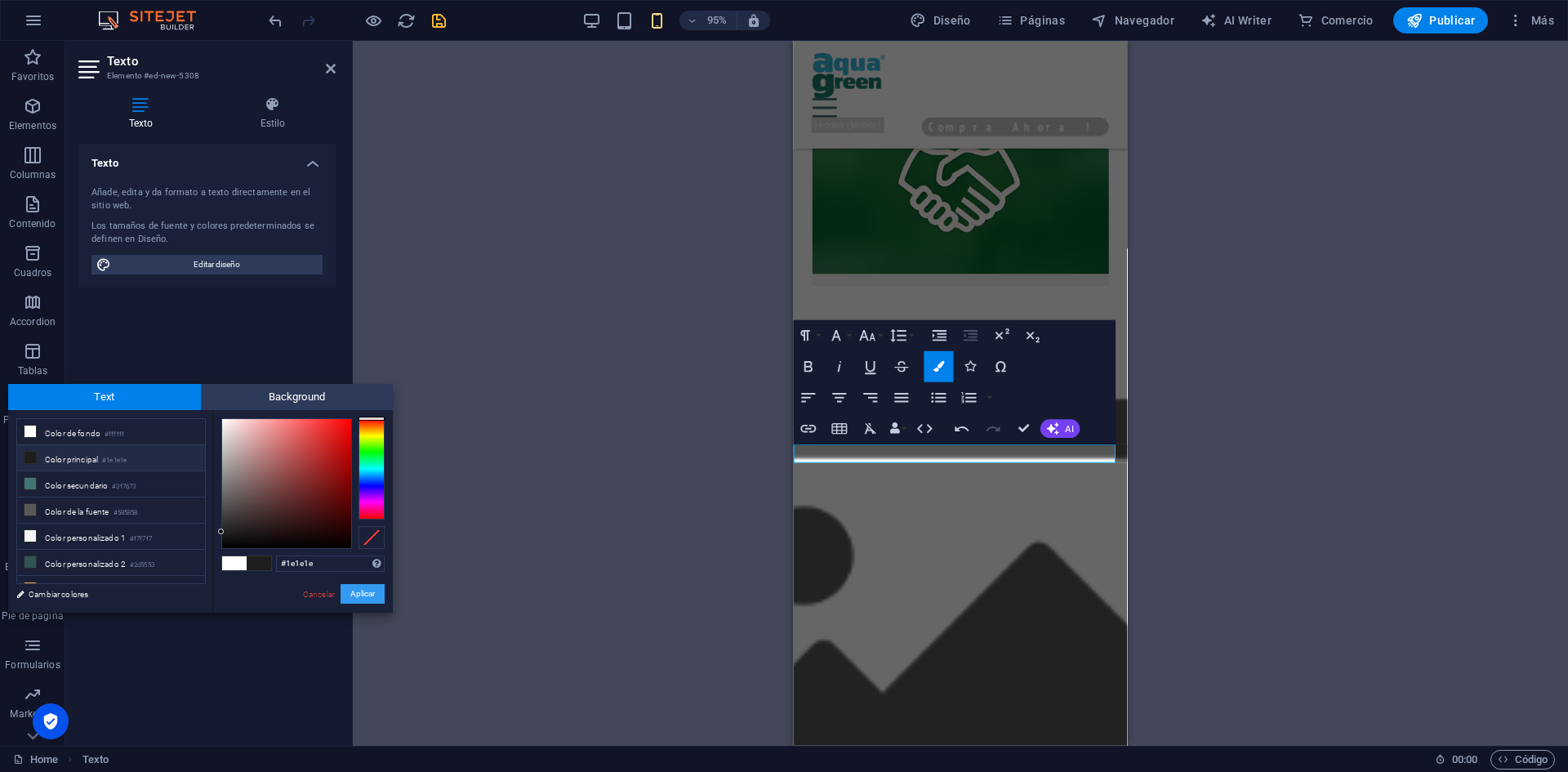 click on "Aplicar" at bounding box center (363, 594) 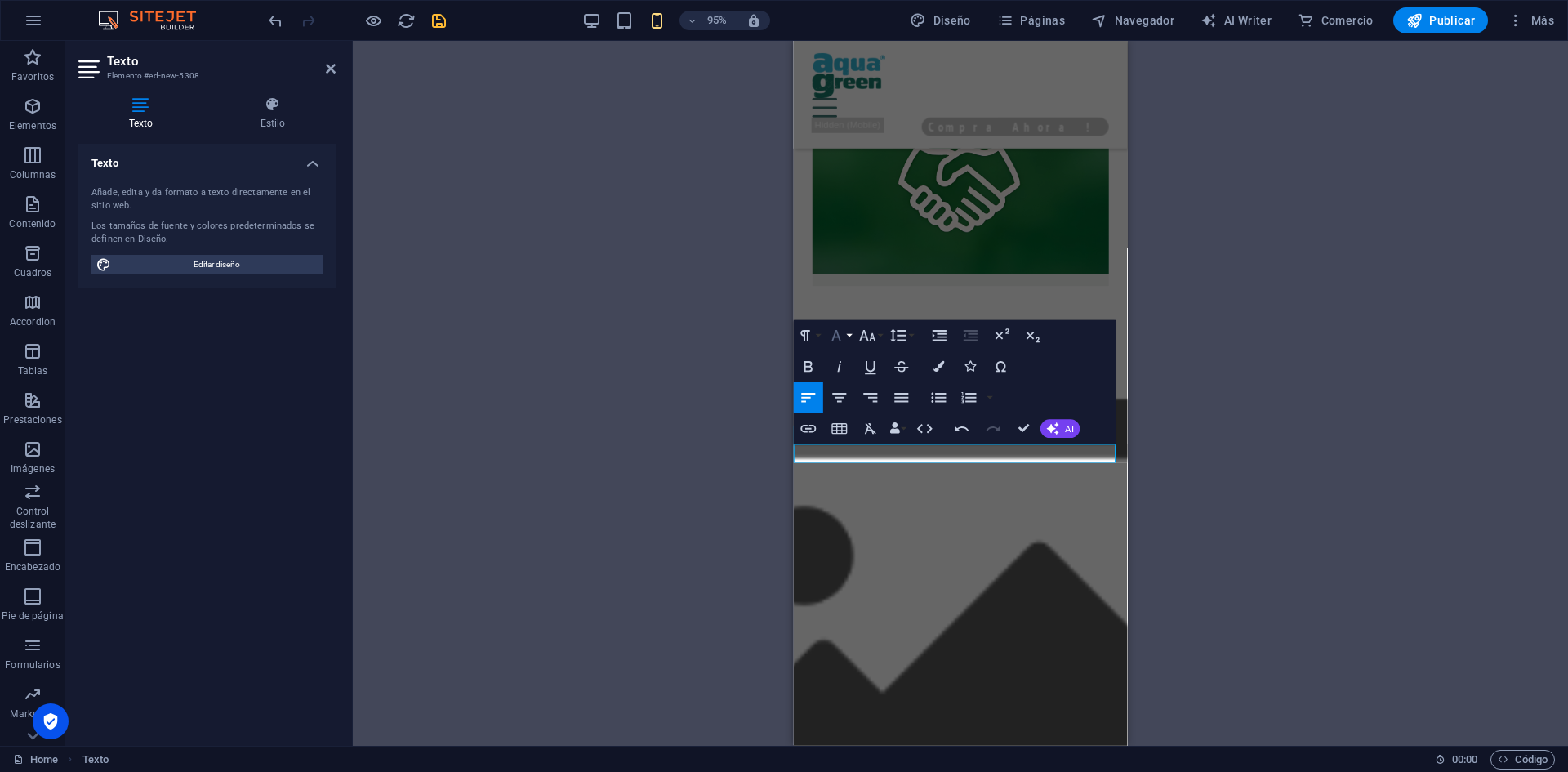 click on "Font Family" at bounding box center [840, 336] 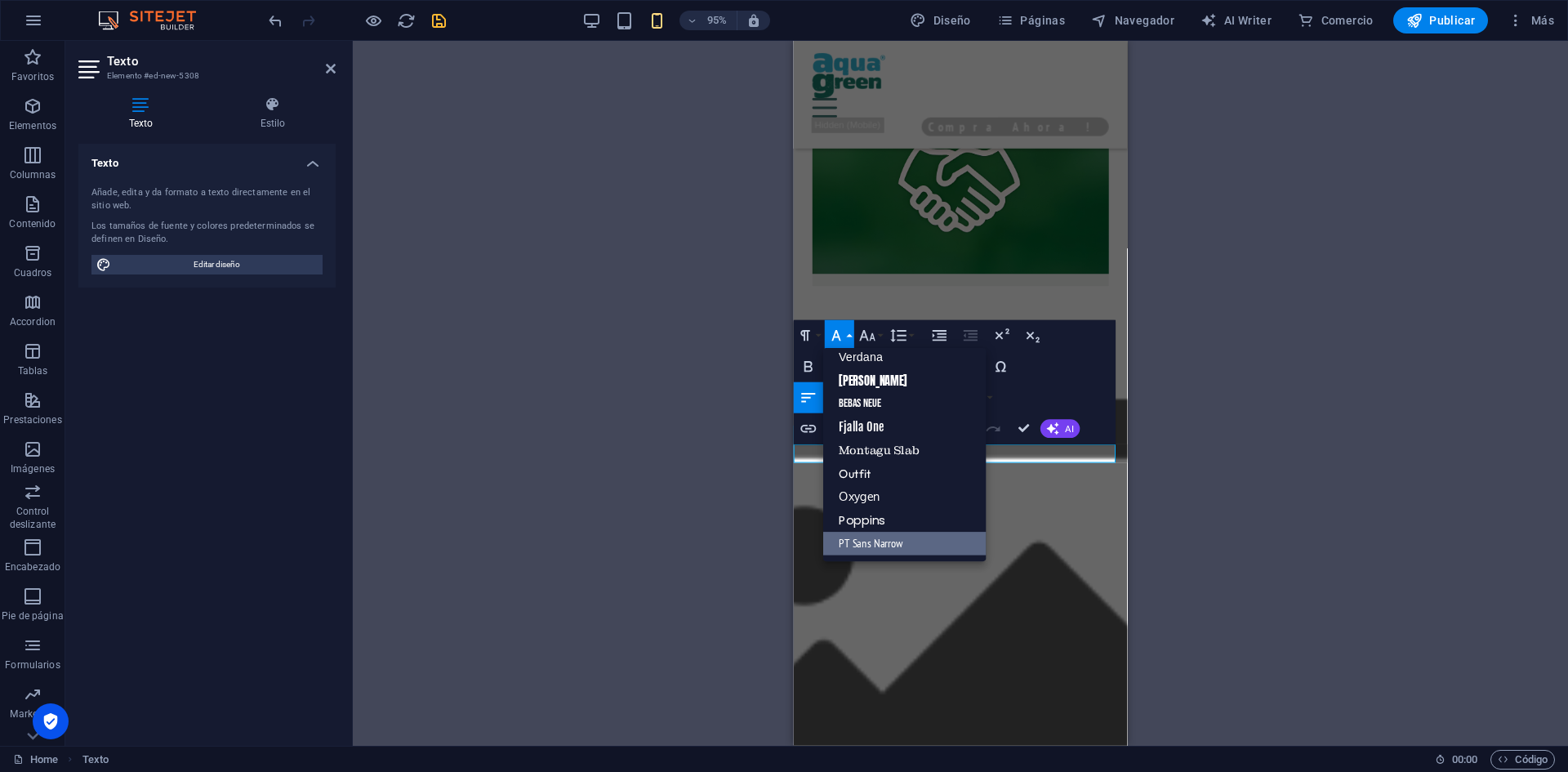 scroll, scrollTop: 132, scrollLeft: 0, axis: vertical 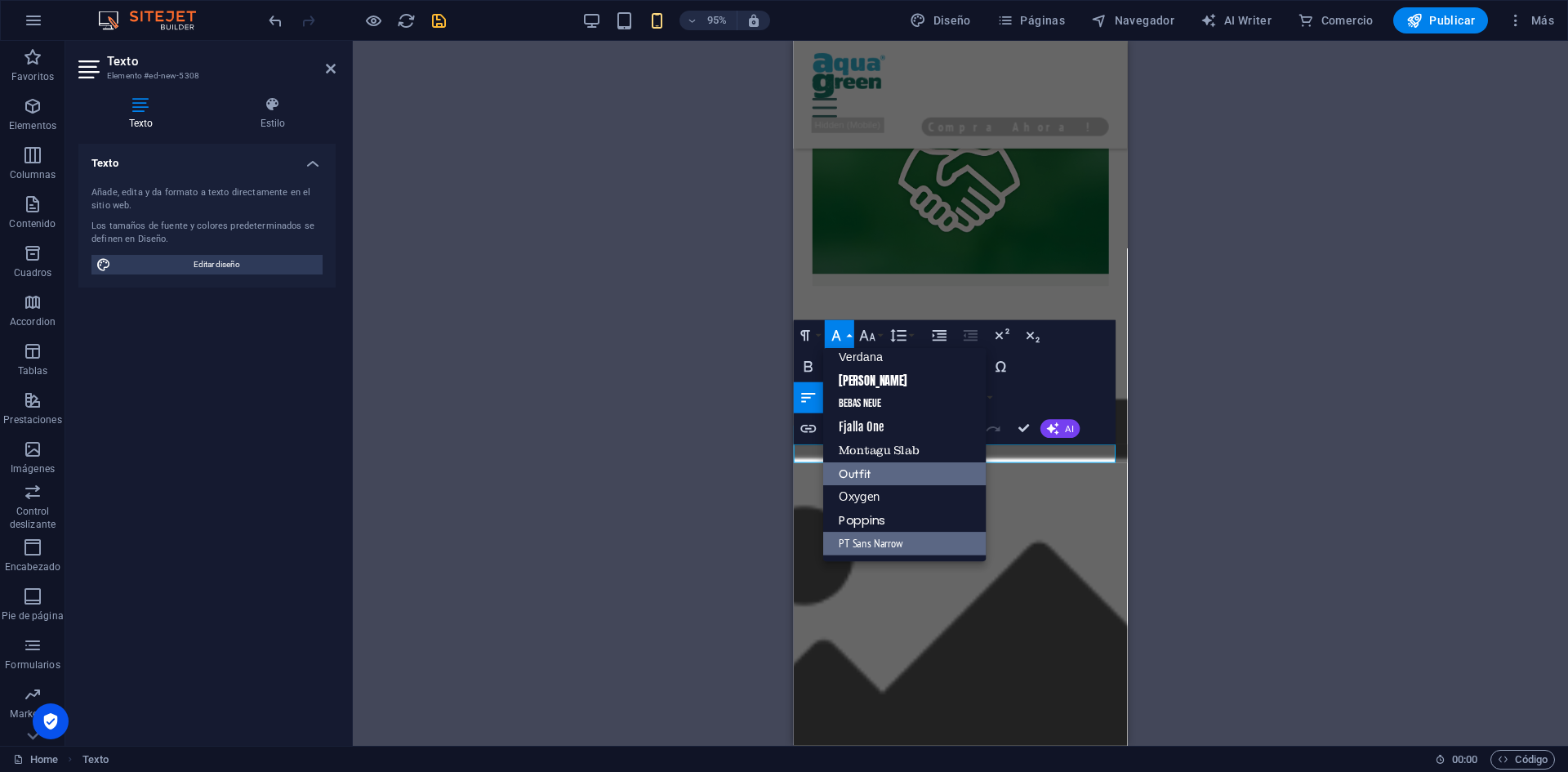 click on "Outfit" at bounding box center [905, 473] 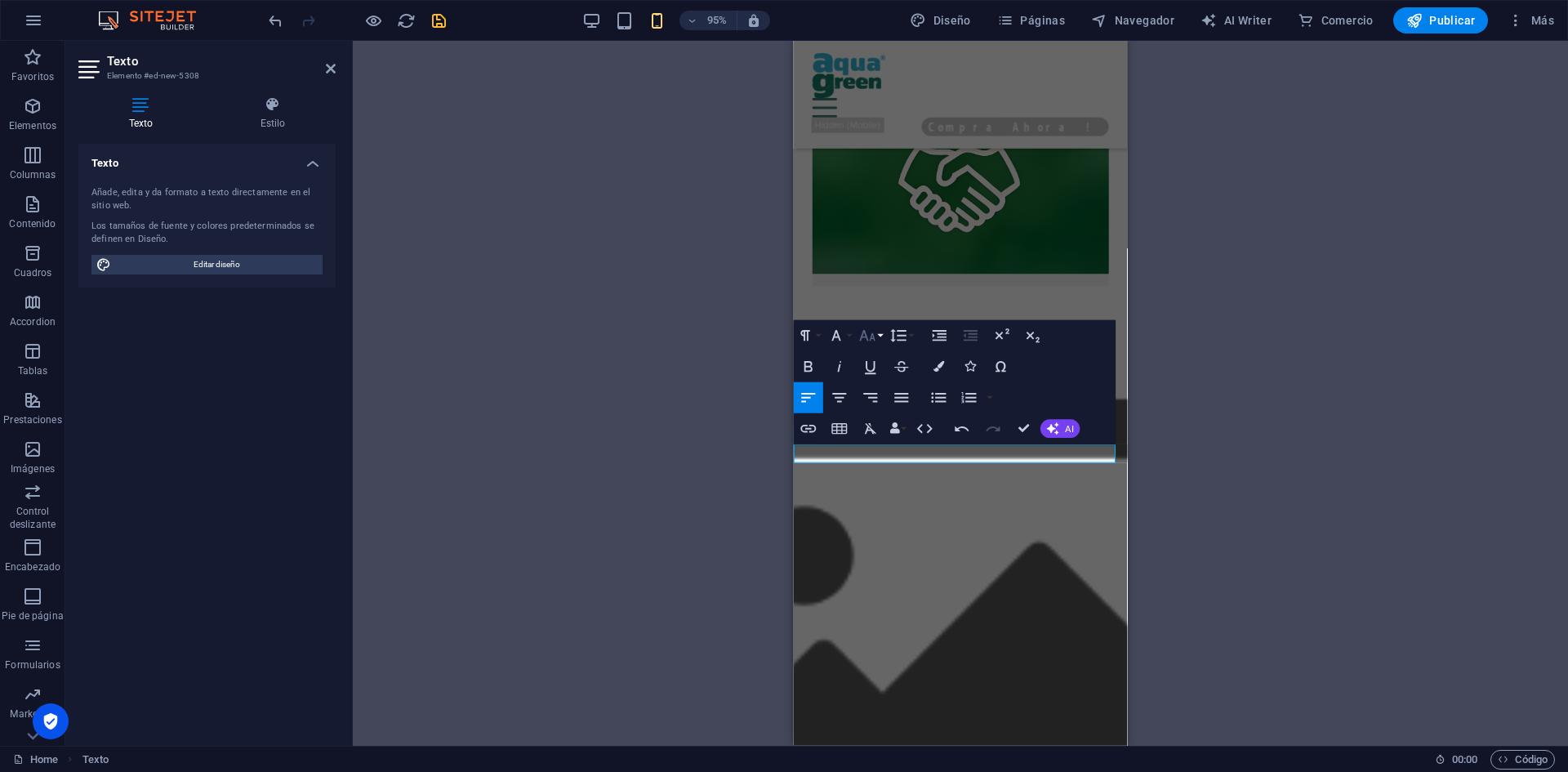 click 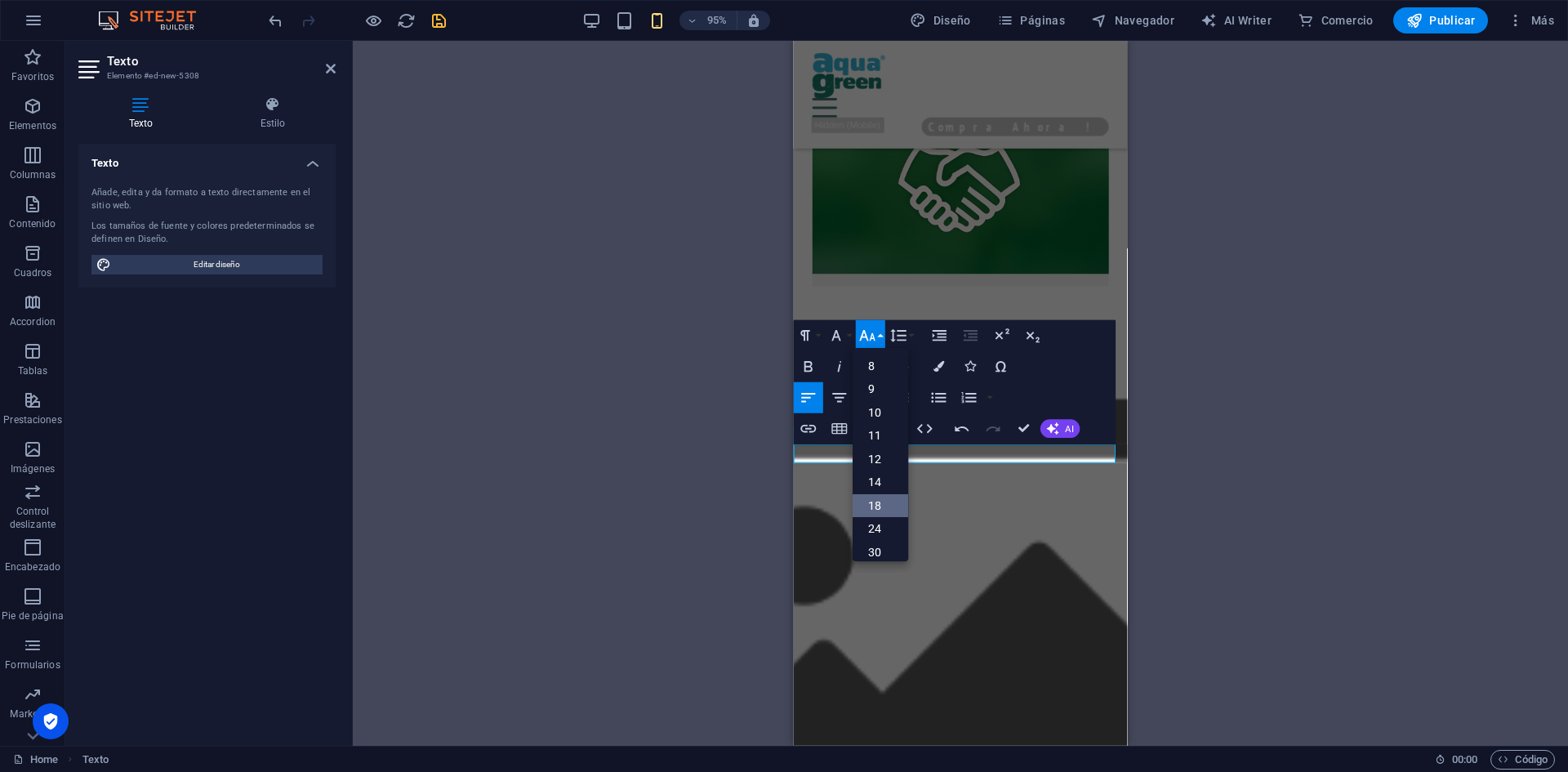 click on "18" at bounding box center (880, 505) 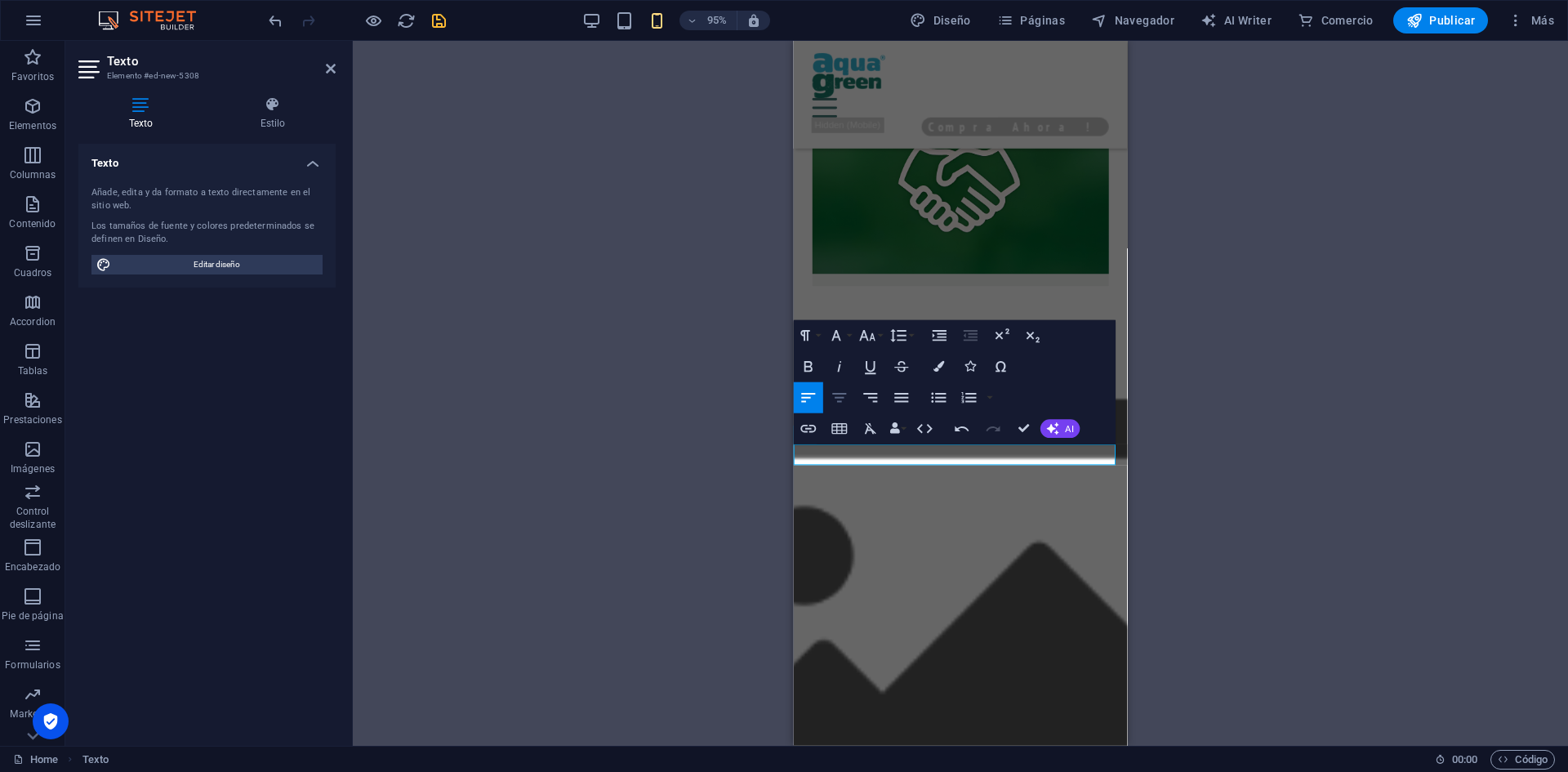 click 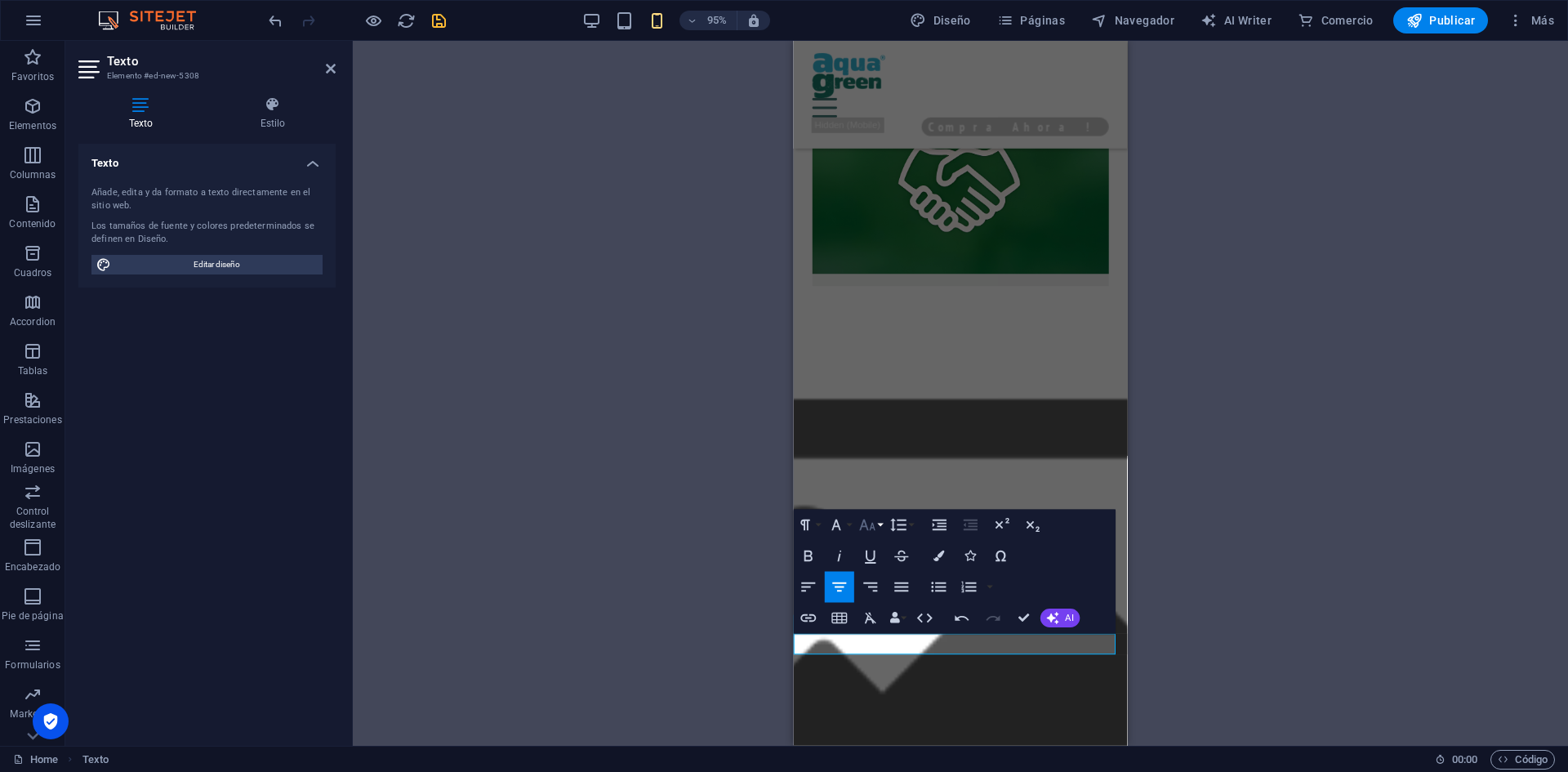 click 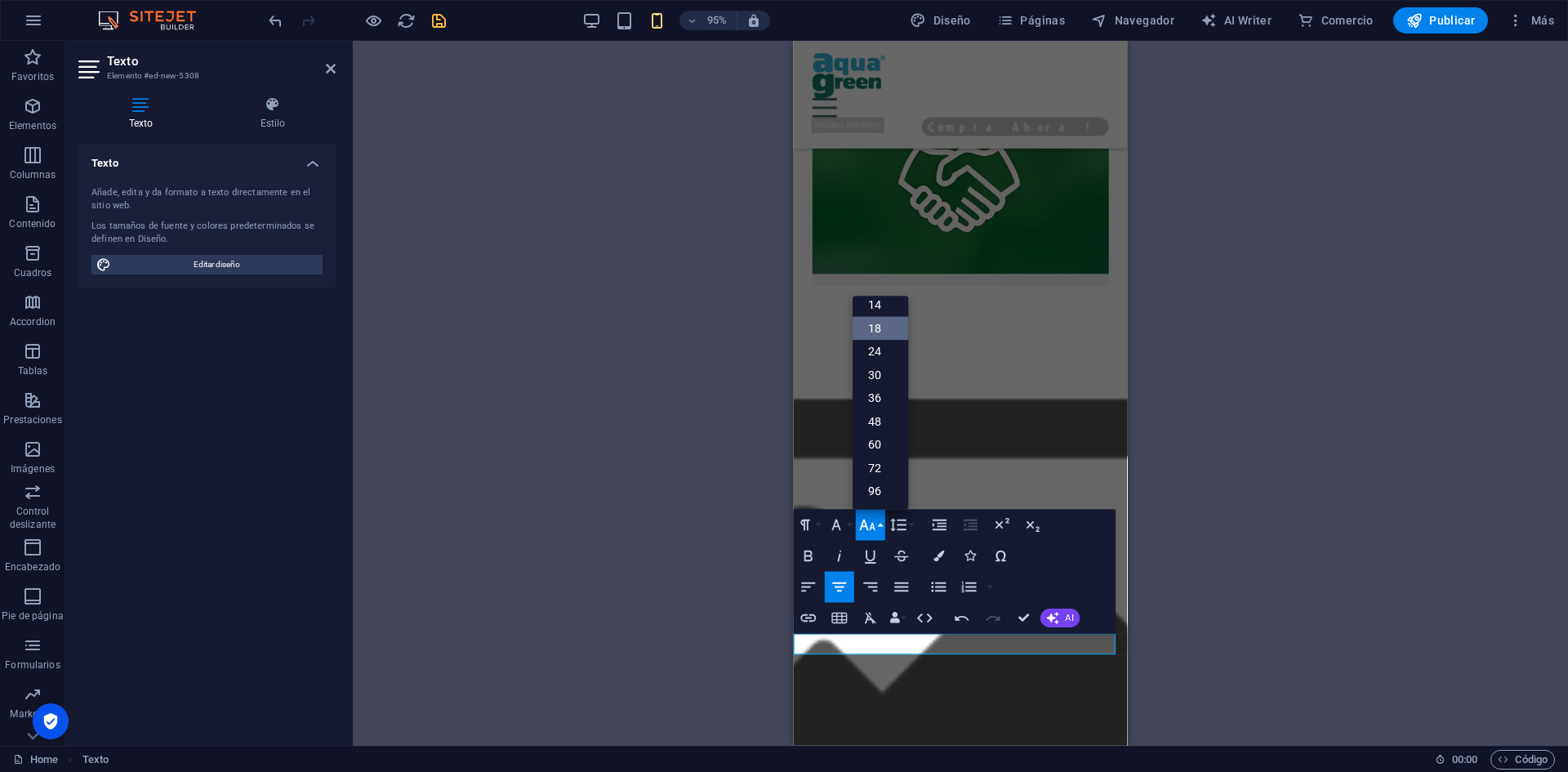 scroll, scrollTop: 132, scrollLeft: 0, axis: vertical 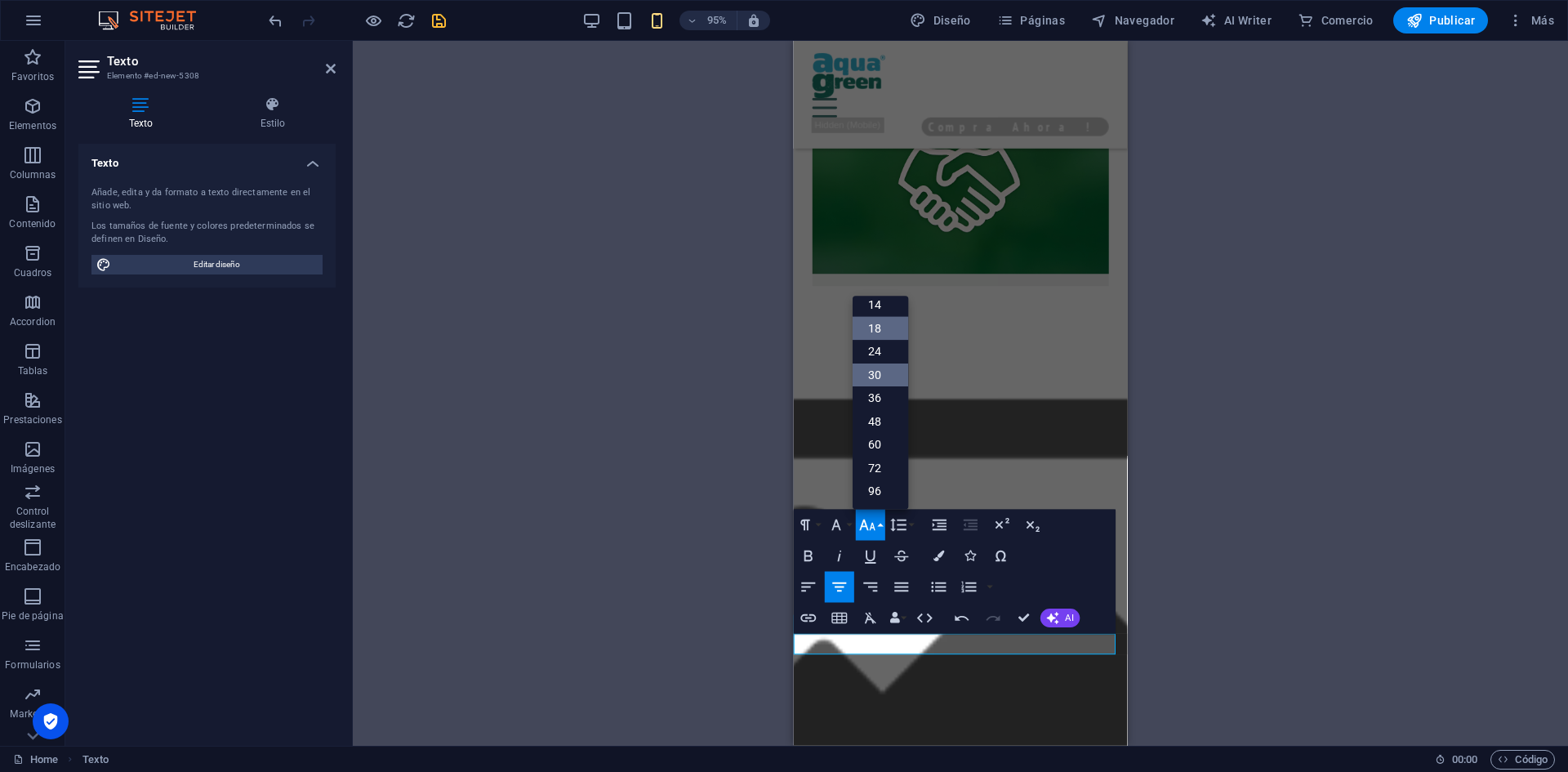 click on "30" at bounding box center (880, 375) 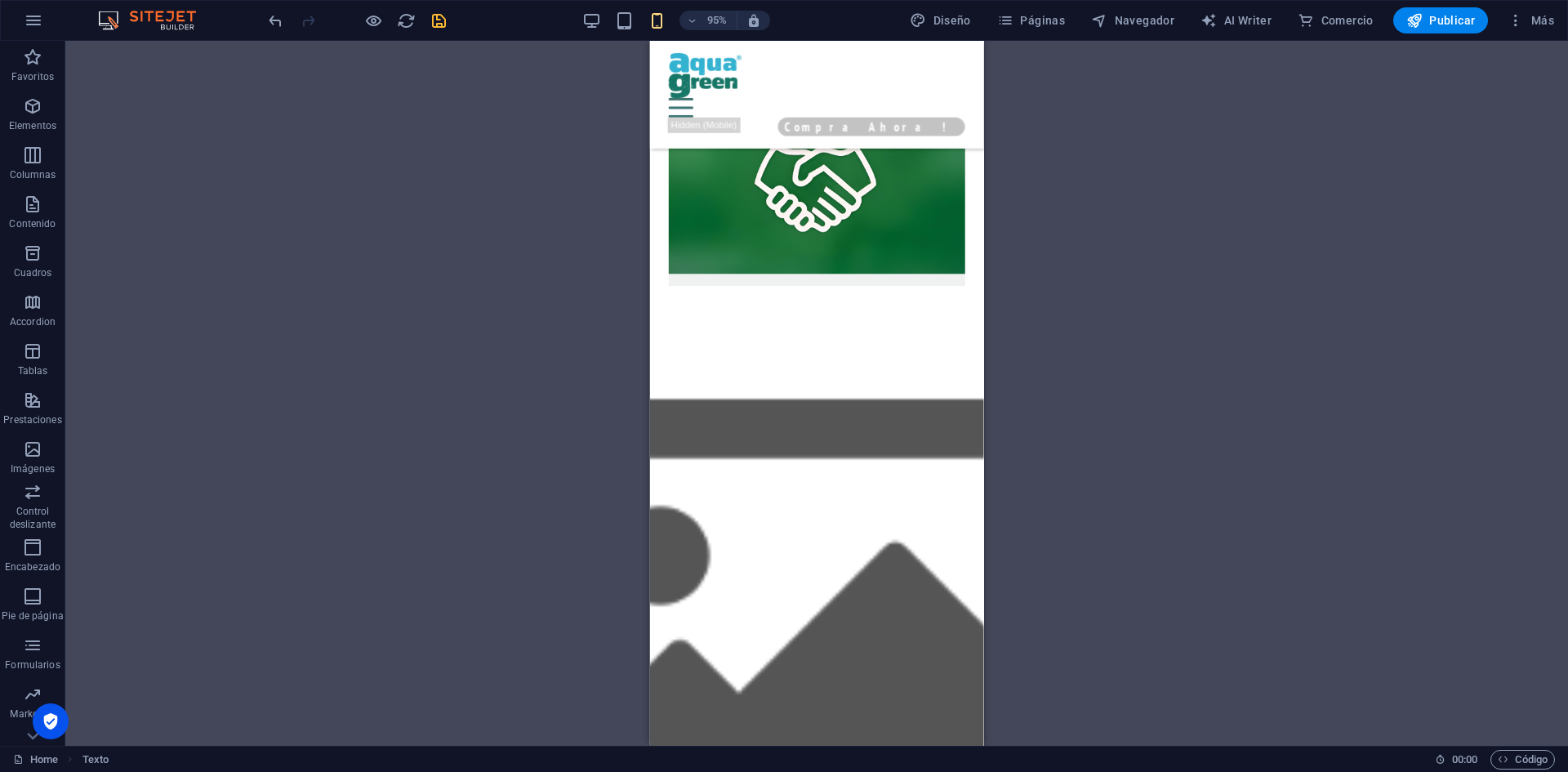 click on "Contenedor   Texto   2 columnas   Texto   Contenedor   Texto   Texto   Banner   Contenedor   H2   Contenedor   Texto   Contenedor   Texto   Contenedor   Texto   Texto   Tarjetas   Contenedor   H4   Tarjetas   Tarjetas   Contenedor   Texto   Imagen   Imagen   Contenedor   Contenedor   H4   Texto   Texto   Contenedor   Imagen   Contenedor   Imagen   Imagen amplia con texto   Contenedor   Contenedor   H4   Texto   3 columnas   Contenedor   Texto   Contenedor   Contenedor   Texto   Contenedor   Texto   Contenedor   Contenedor   Texto   Contenedor   Texto   Contenedor   Contenedor   Texto   Imagen   Equipo   Equipo   Elemento de colección   Elemento de colección   Equipo   Contenedor   Contenedor   H3   Contenedor   Contenedor   Separador   Elemento de colección   Contenedor   Imagen   Elemento de colección   Elemento de colección   Contenedor   Contenedor   H3   Contenedor   Contenedor   Separador   Contenedor   Equipo   Elemento de colección   Imagen   Elemento de colección   Elemento de colección" at bounding box center (817, 393) 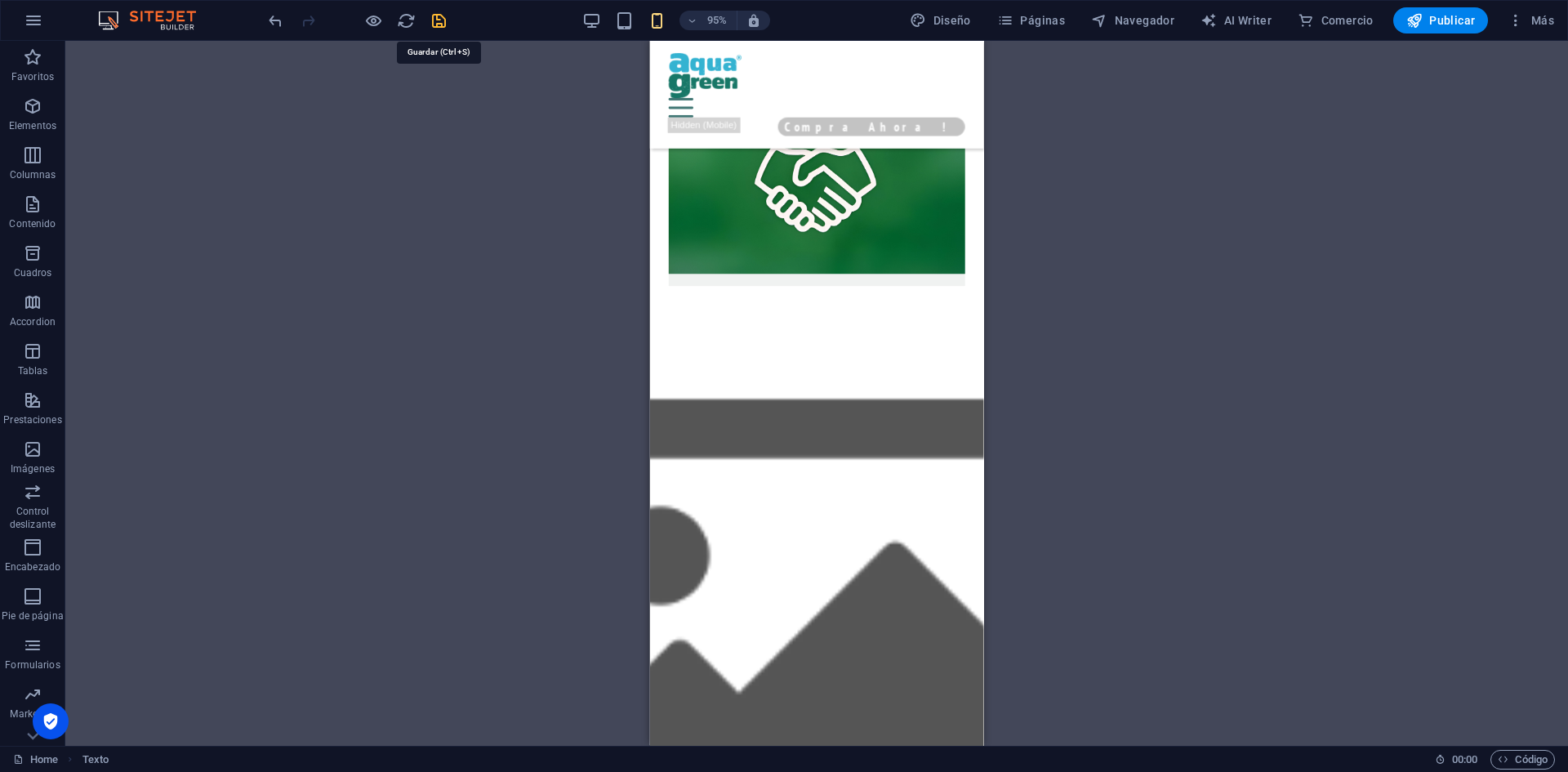 click at bounding box center [439, 20] 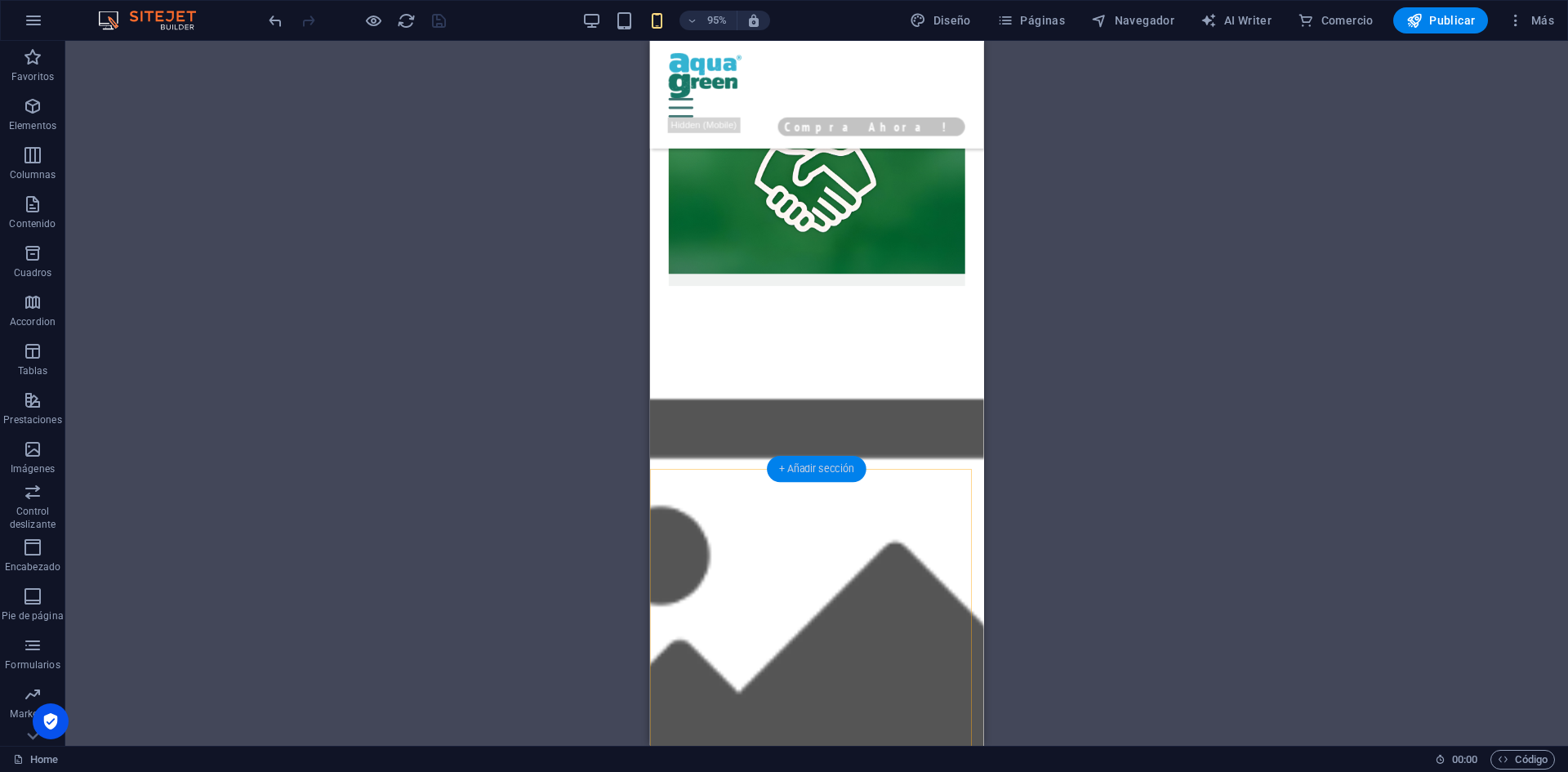 click on "+ Añadir sección" at bounding box center (817, 469) 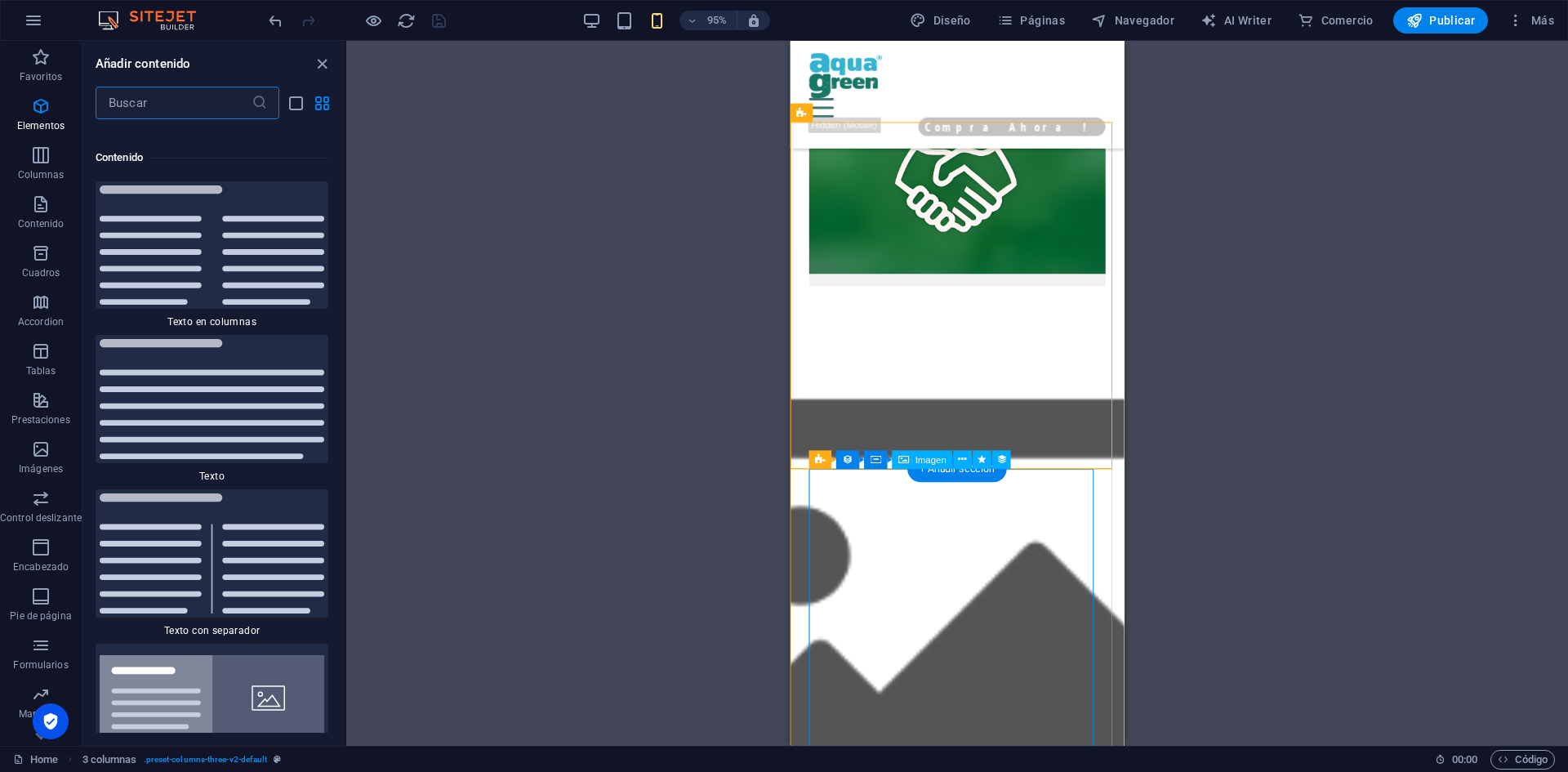 scroll, scrollTop: 5562, scrollLeft: 0, axis: vertical 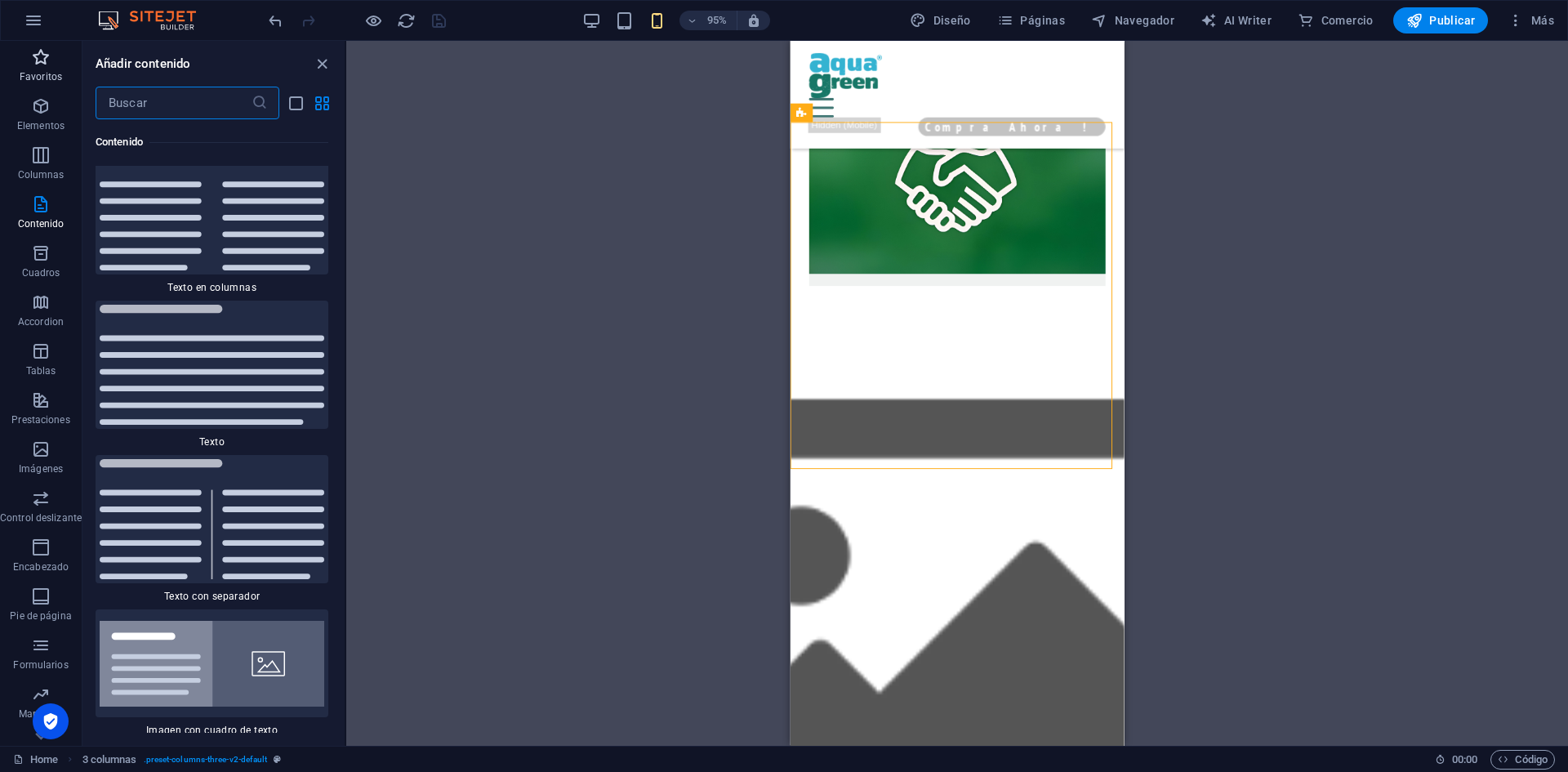 click at bounding box center (41, 57) 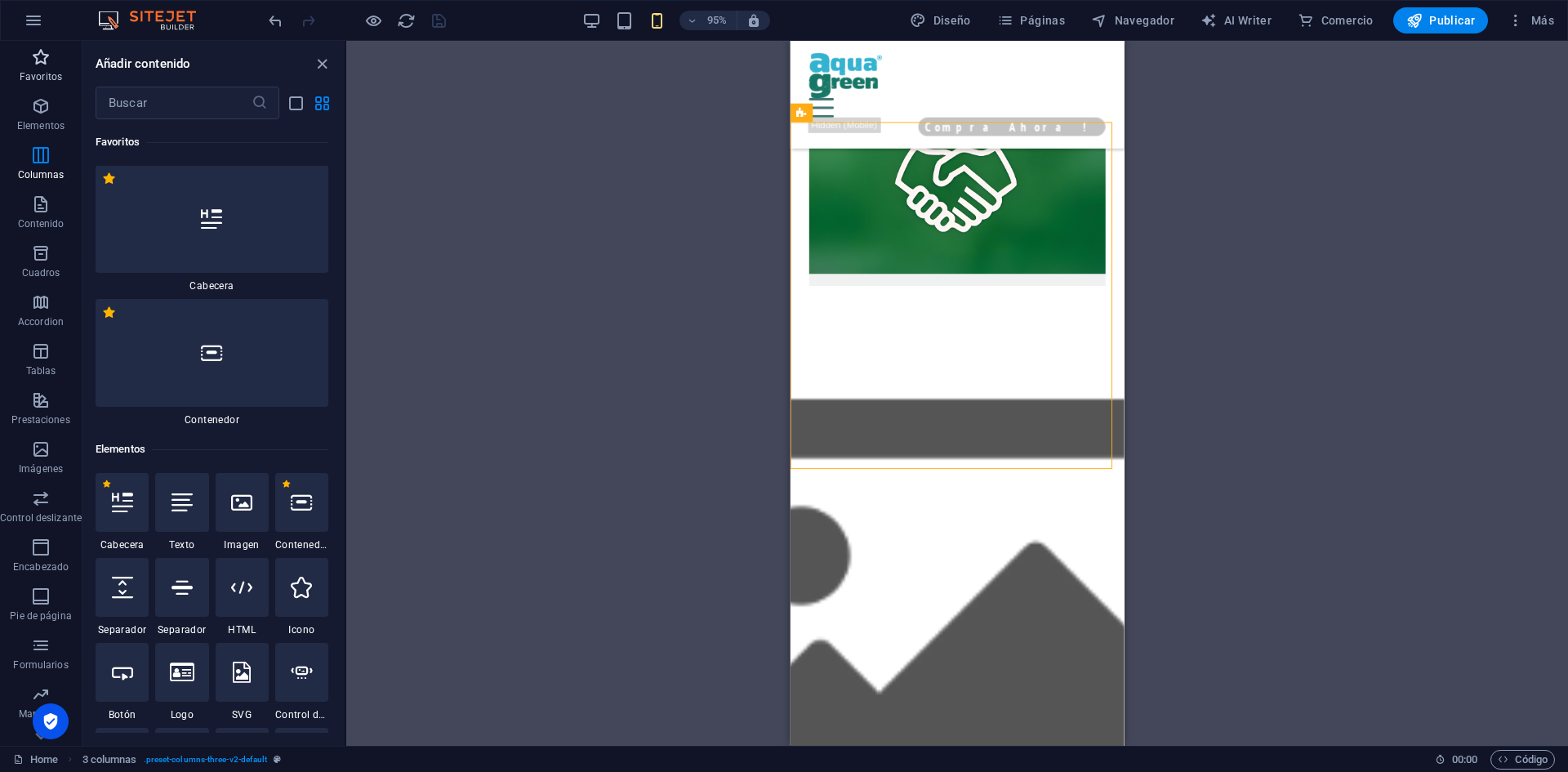 scroll, scrollTop: 0, scrollLeft: 0, axis: both 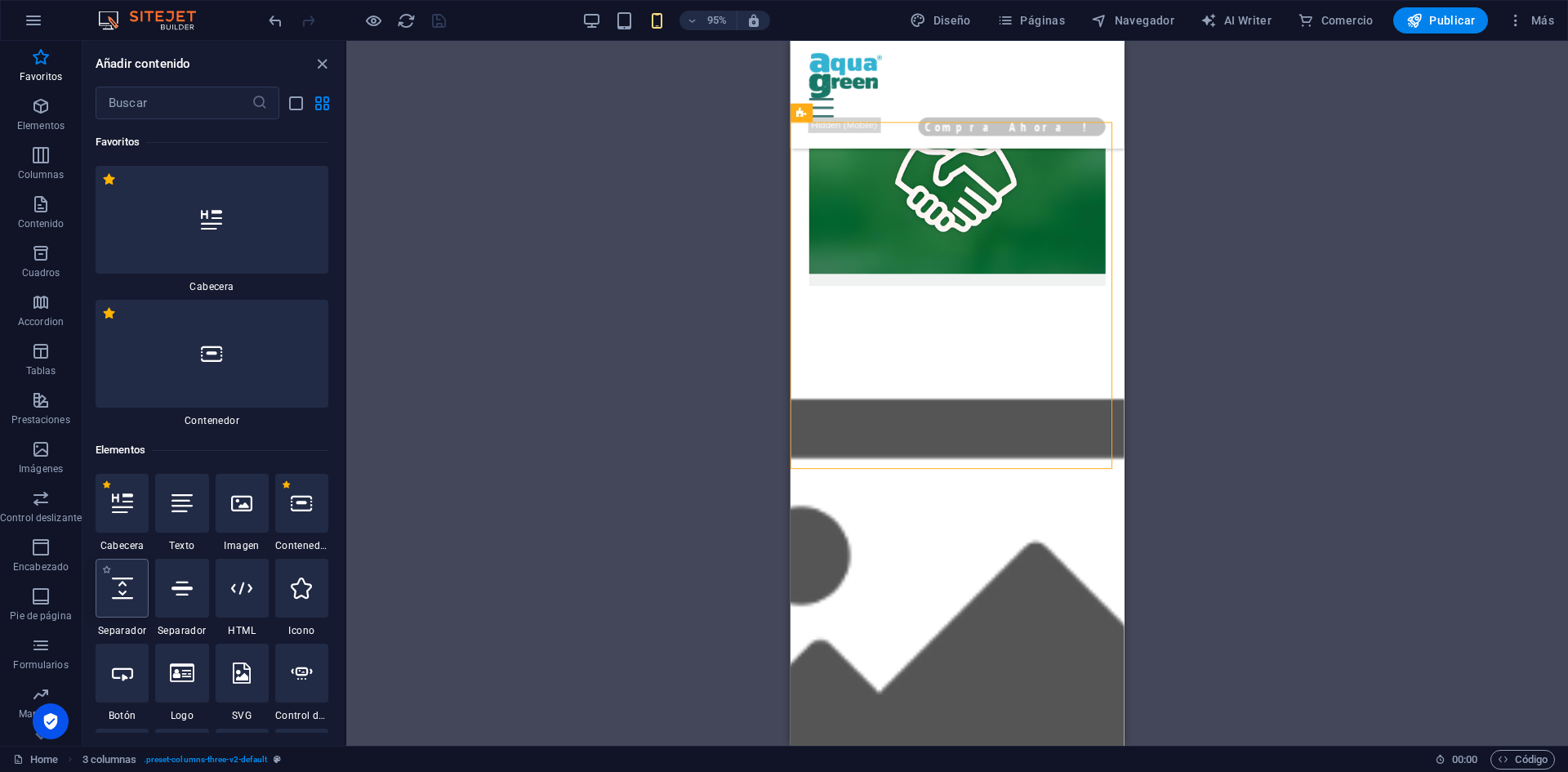 click at bounding box center [122, 588] 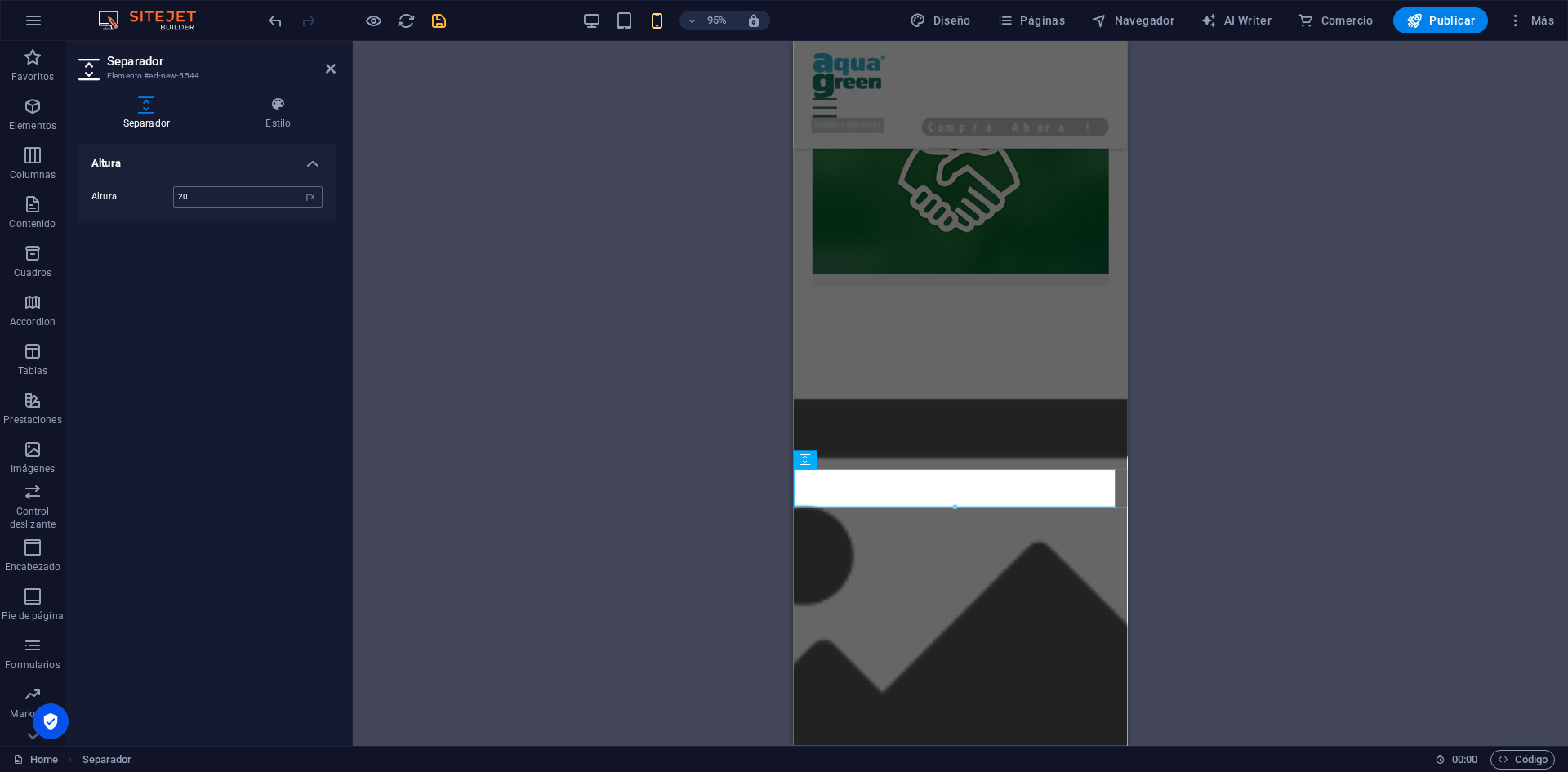type on "20" 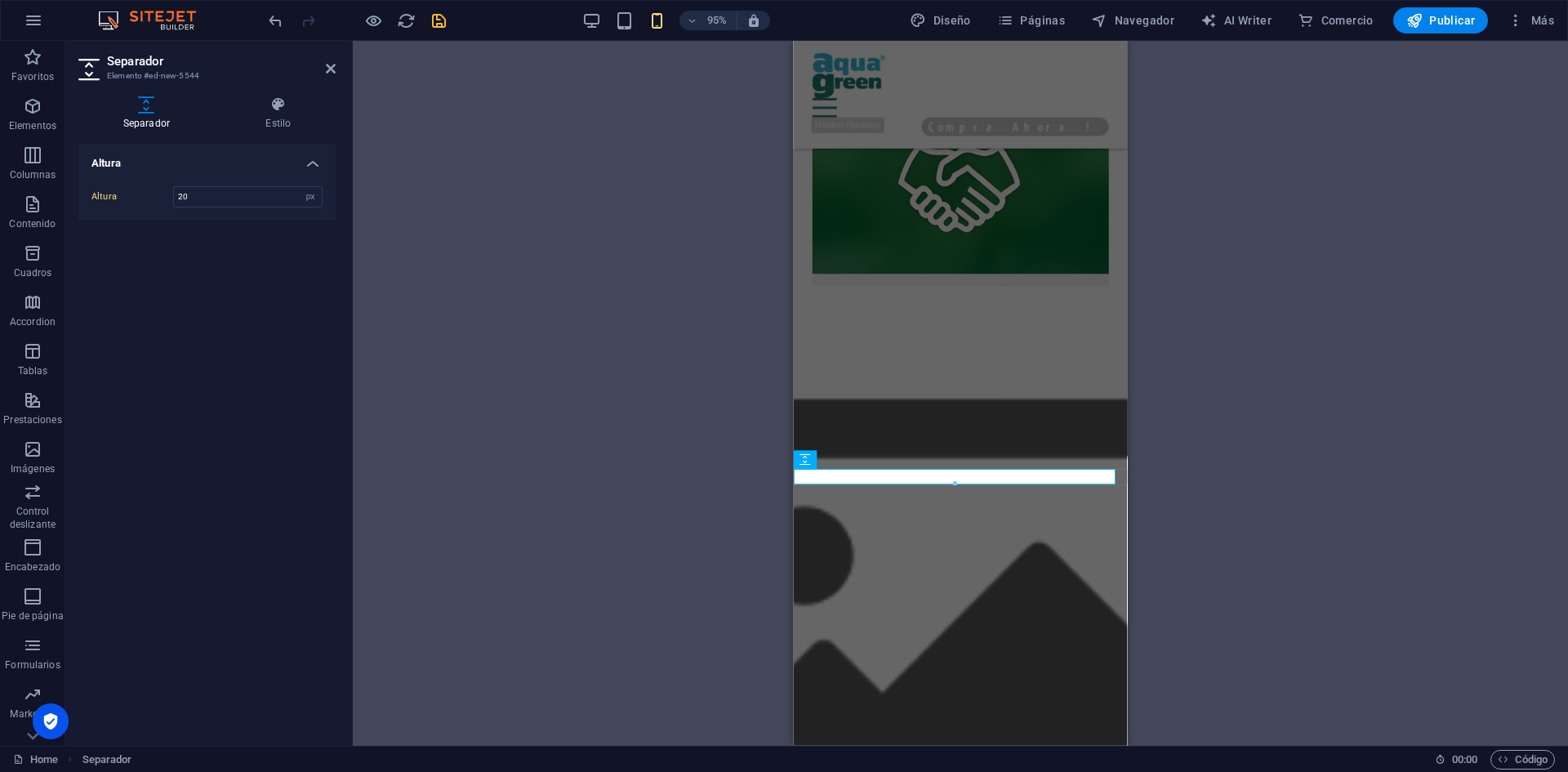 click on "Contenedor   Texto   2 columnas   Texto   Contenedor   Texto   Texto   Banner   Contenedor   H2   Contenedor   Texto   Contenedor   Texto   Contenedor   Texto   Texto   Tarjetas   Contenedor   H4   Tarjetas   Tarjetas   Contenedor   Texto   Imagen   Imagen   Contenedor   Contenedor   H4   Texto   Texto   Contenedor   Imagen   Contenedor   Imagen   Imagen amplia con texto   Contenedor   Contenedor   H4   Texto   3 columnas   Contenedor   Texto   Contenedor   Contenedor   Texto   Contenedor   Texto   Contenedor   Contenedor   Texto   Contenedor   Texto   Contenedor   Contenedor   Texto   Elemento de colección   Contenedor   Imagen   Equipo   Equipo   Elemento de colección   Elemento de colección   Equipo   Contenedor   Contenedor   H3   Contenedor   Contenedor   Separador   Elemento de colección   Contenedor   Imagen   Elemento de colección   Elemento de colección   Contenedor   Contenedor   H3   Contenedor   Contenedor   Separador   Contenedor   Equipo   Elemento de colección   Imagen       Contenedor" at bounding box center [960, 393] 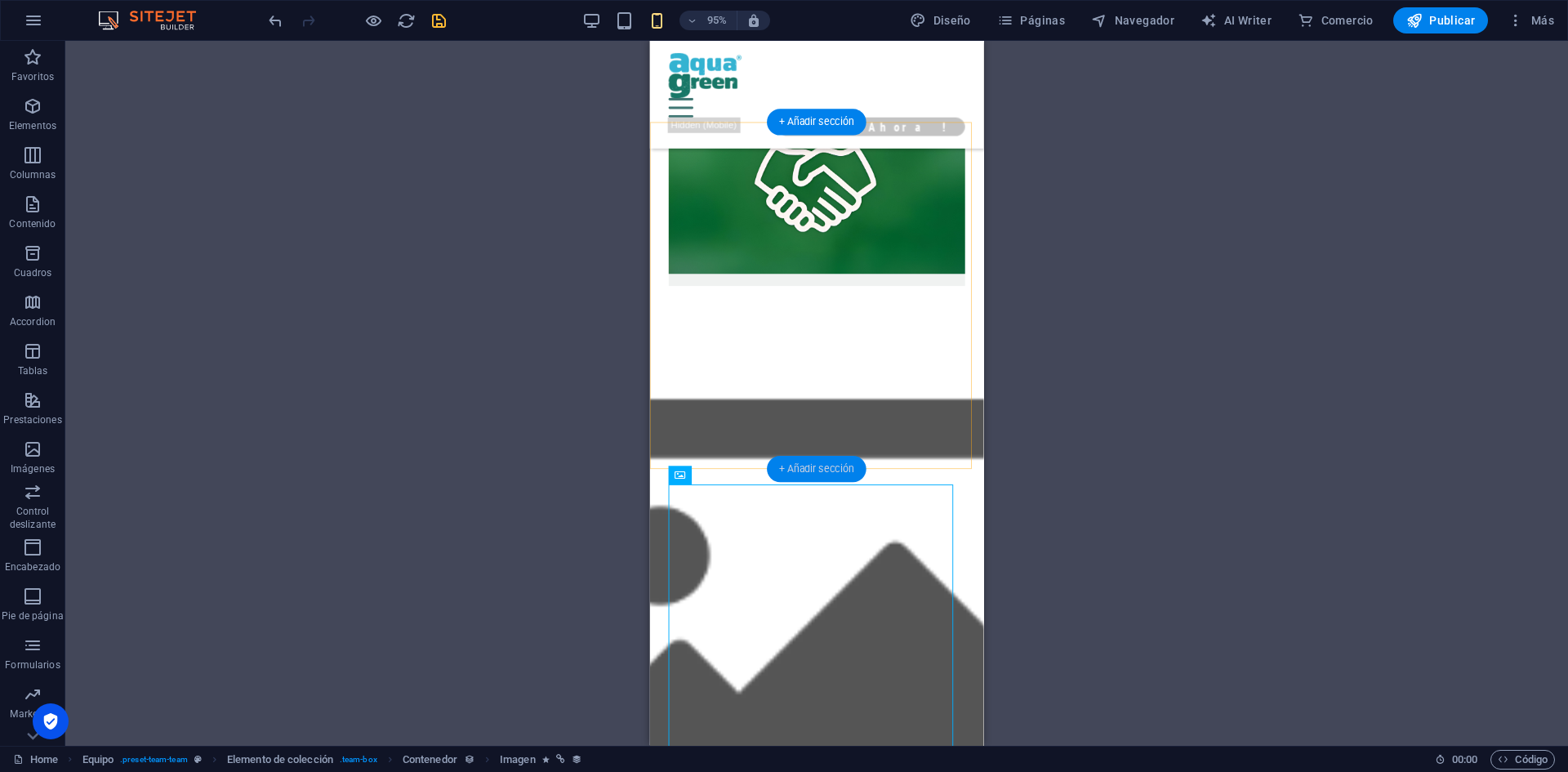 click on "+ Añadir sección" at bounding box center [817, 469] 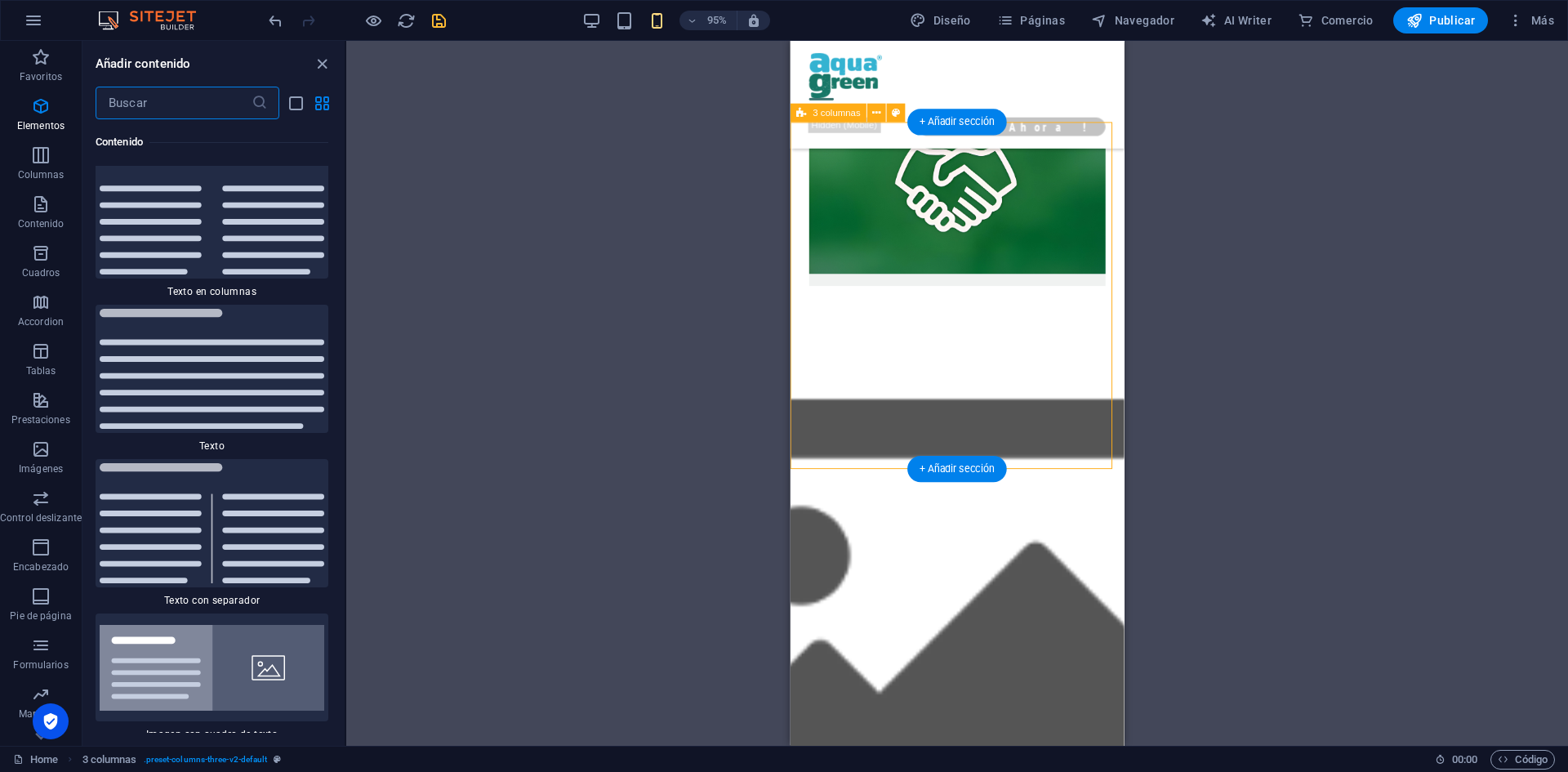 scroll, scrollTop: 5562, scrollLeft: 0, axis: vertical 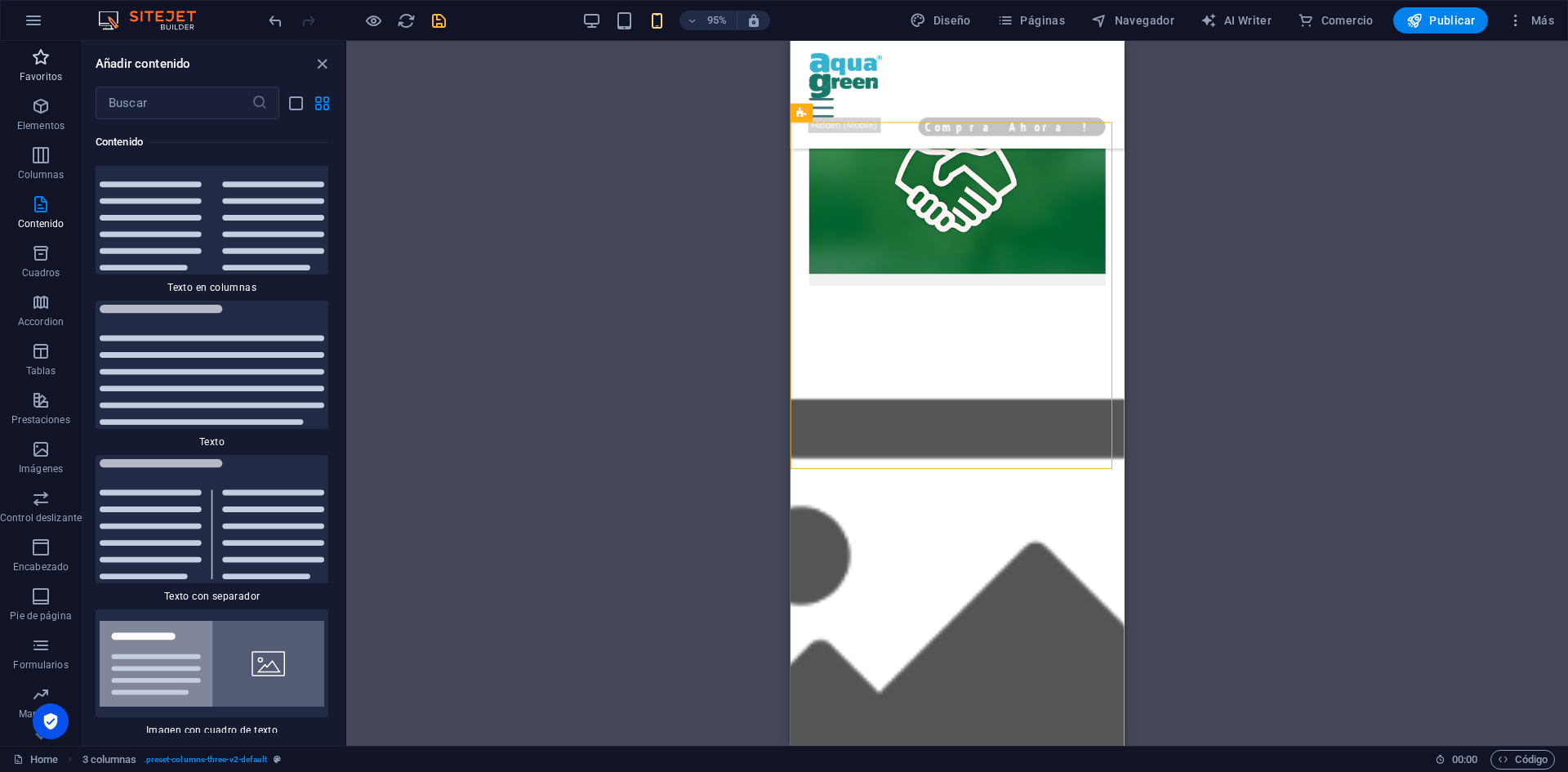 click on "Favoritos" at bounding box center (41, 77) 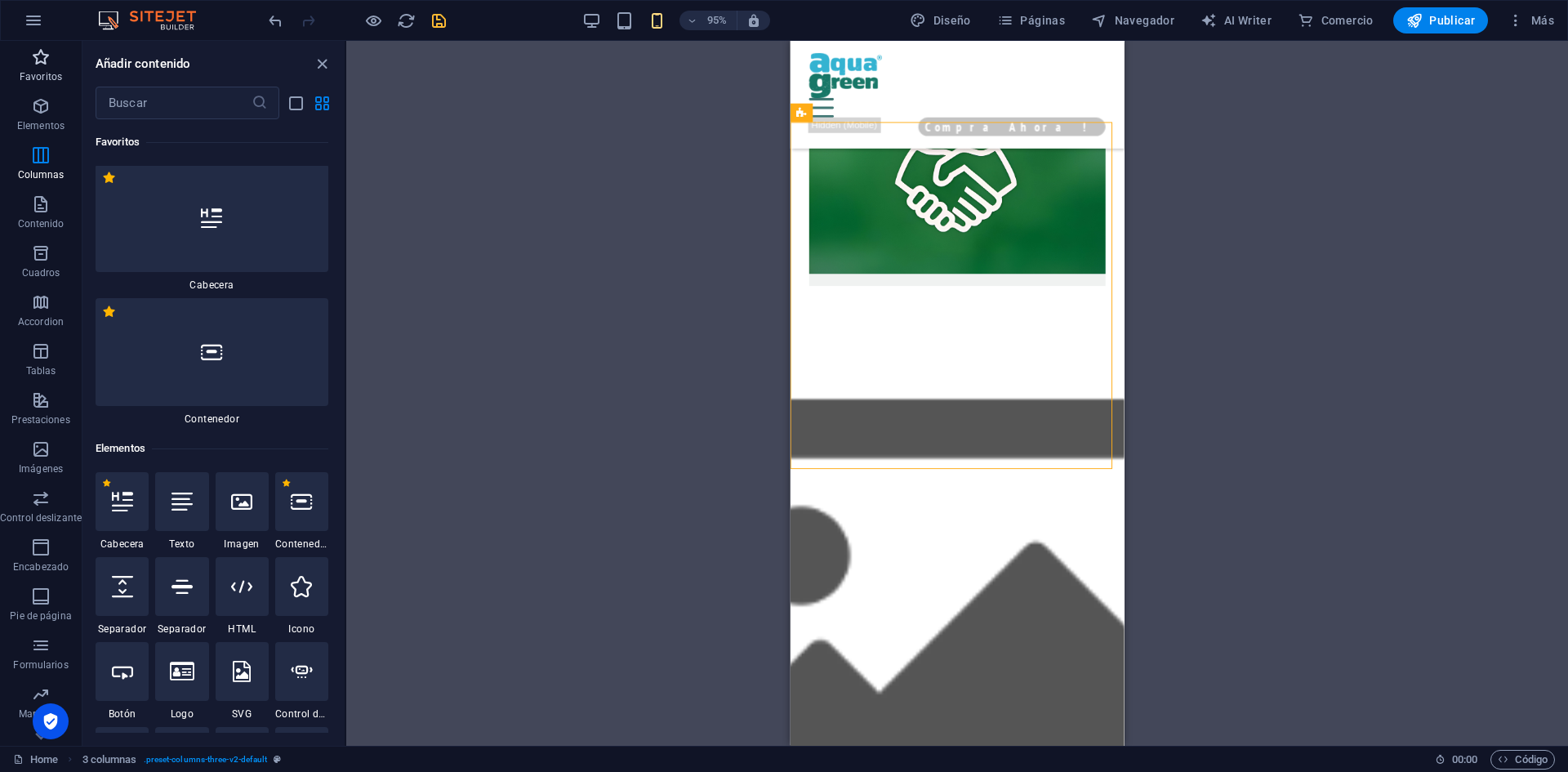 scroll, scrollTop: 0, scrollLeft: 0, axis: both 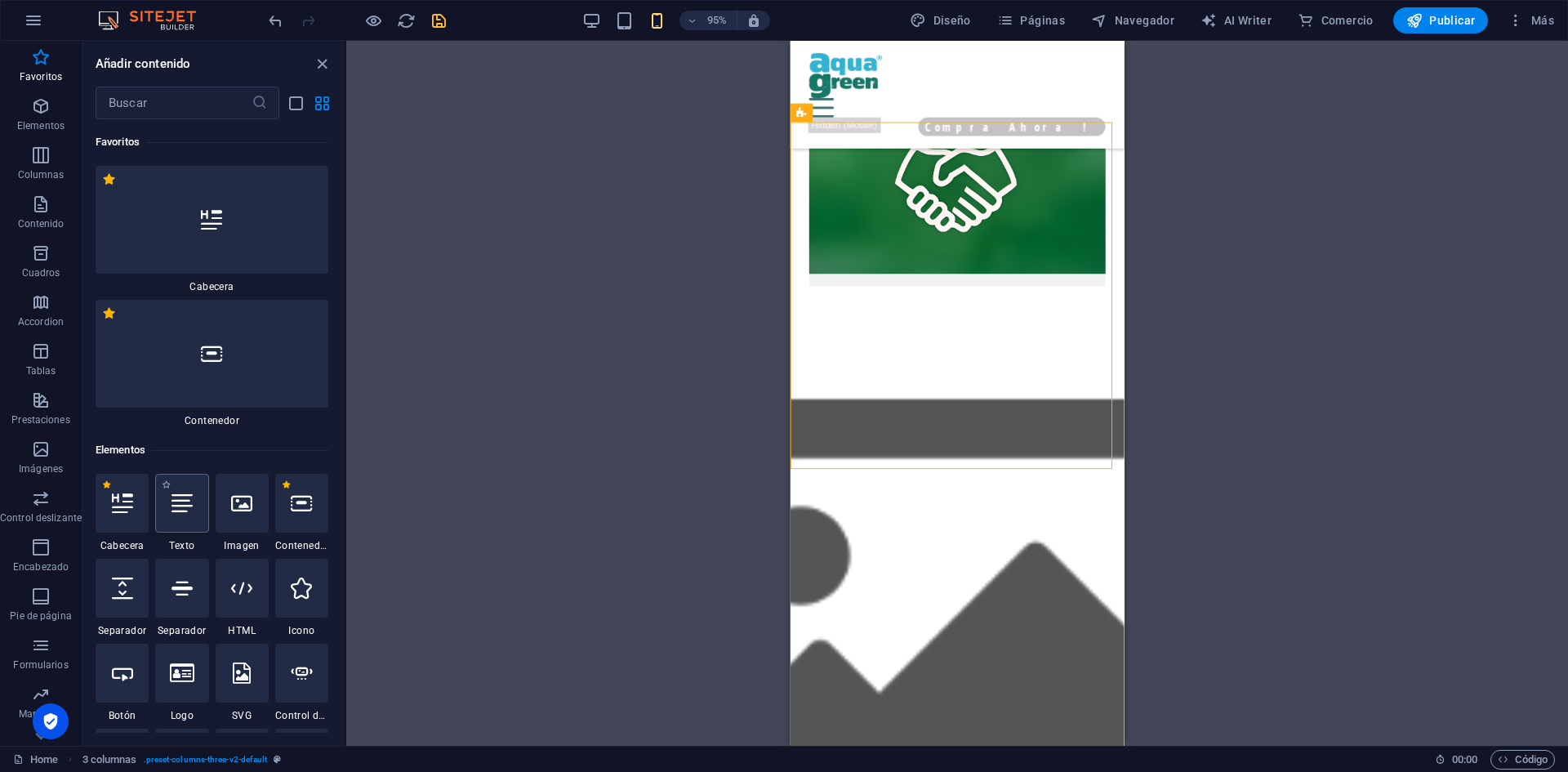 click at bounding box center [182, 503] 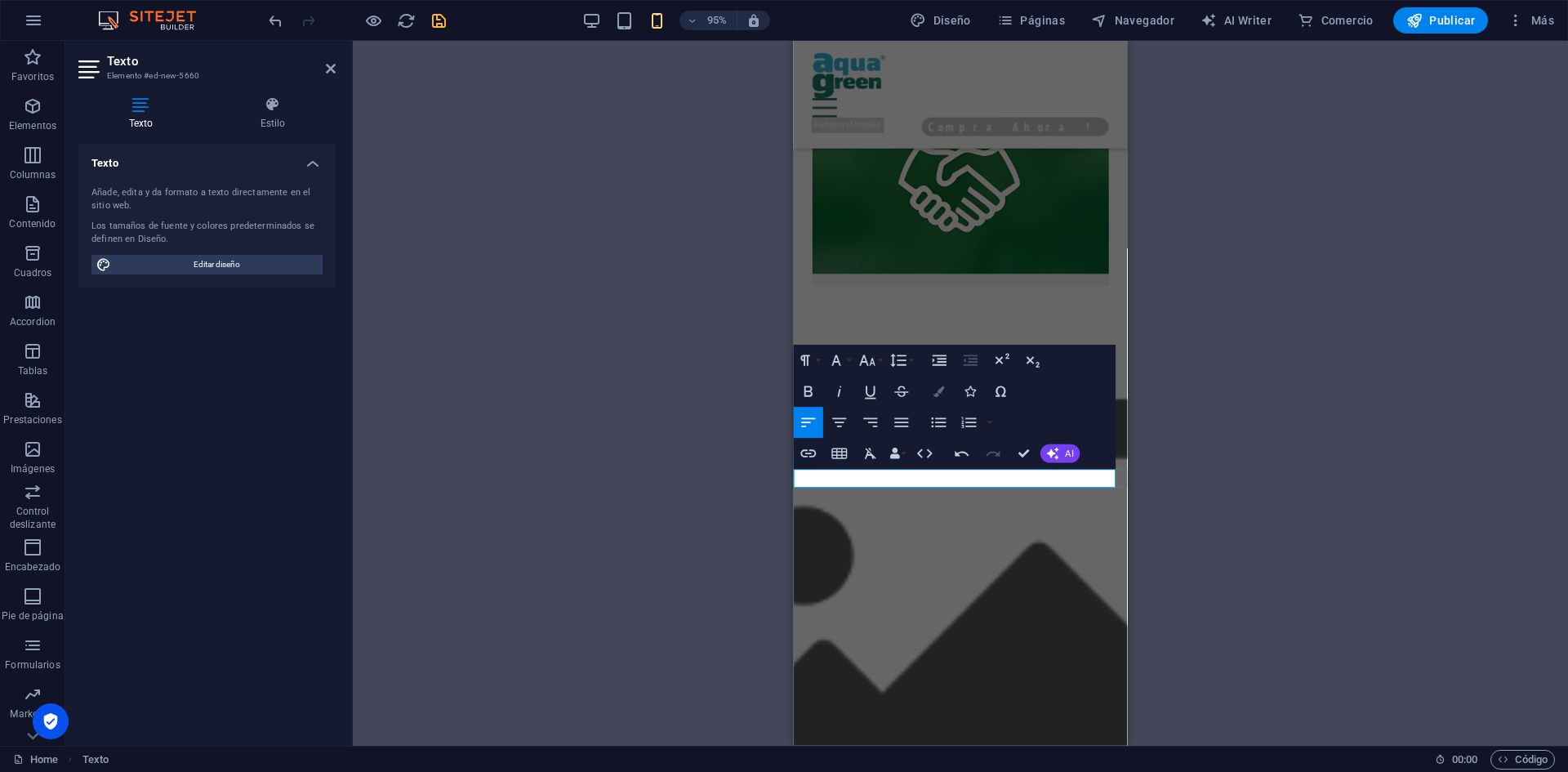 click at bounding box center [938, 391] 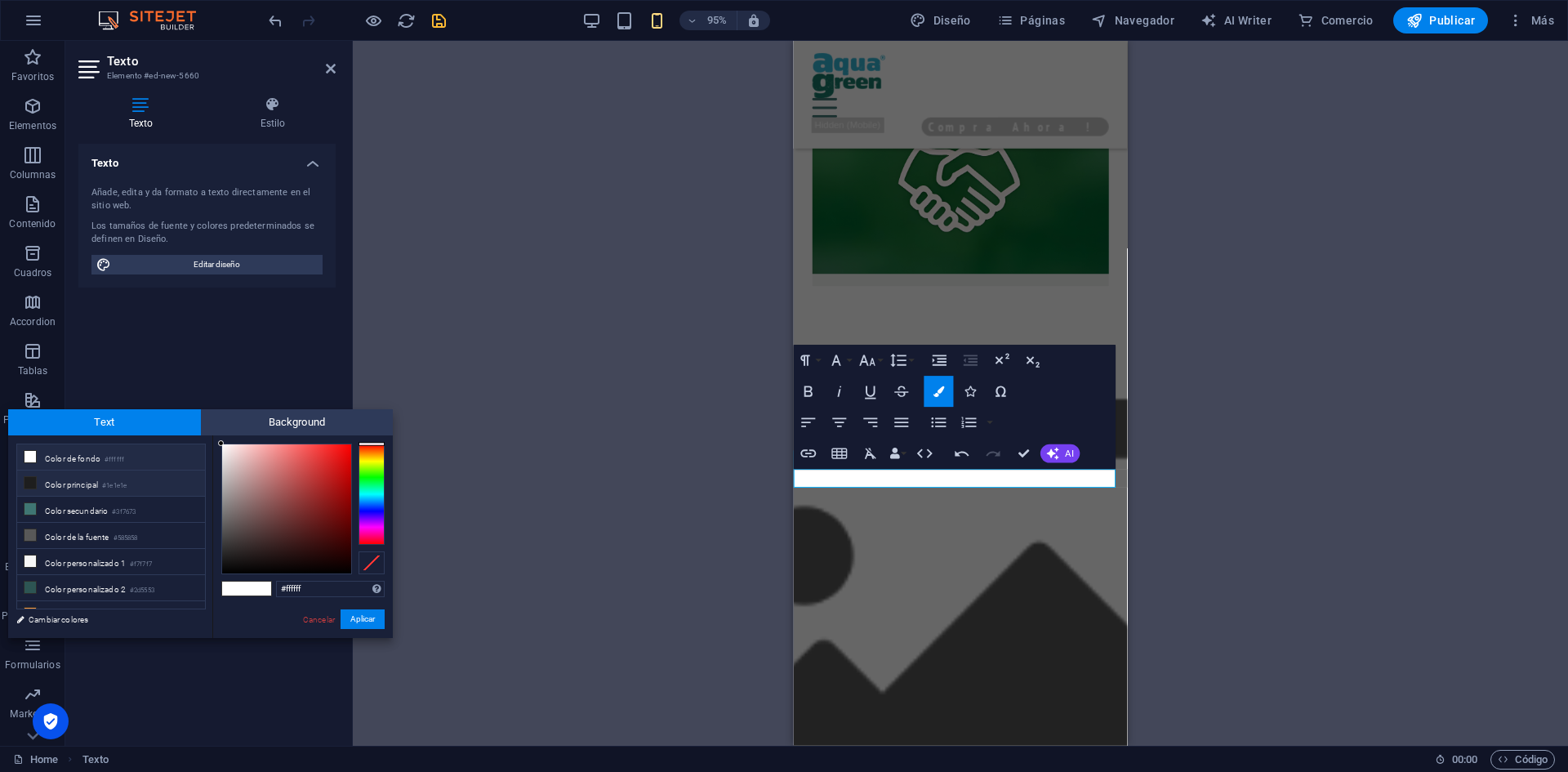 click on "Color principal
#1e1e1e" at bounding box center (111, 484) 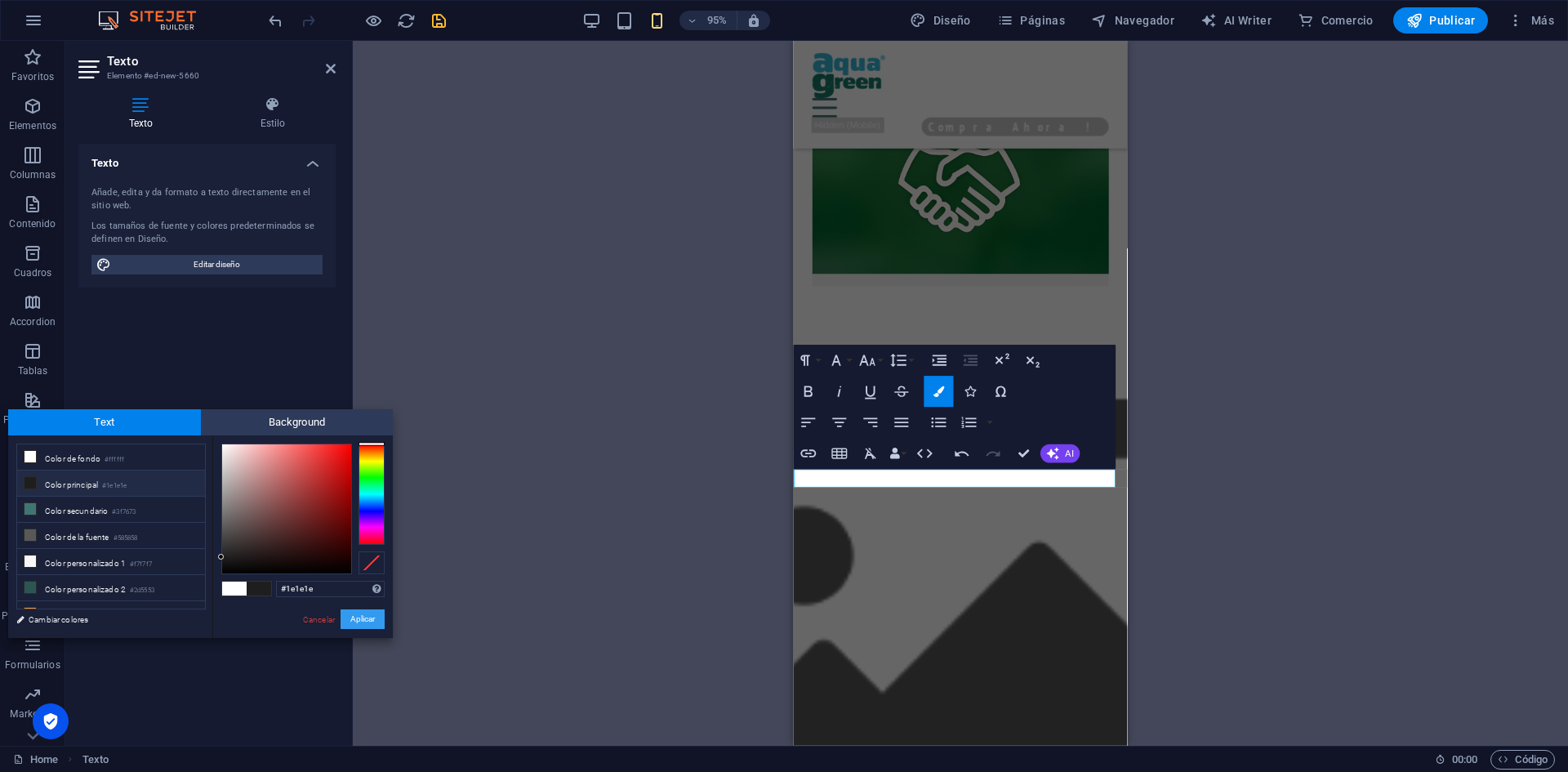 click on "Aplicar" at bounding box center (363, 619) 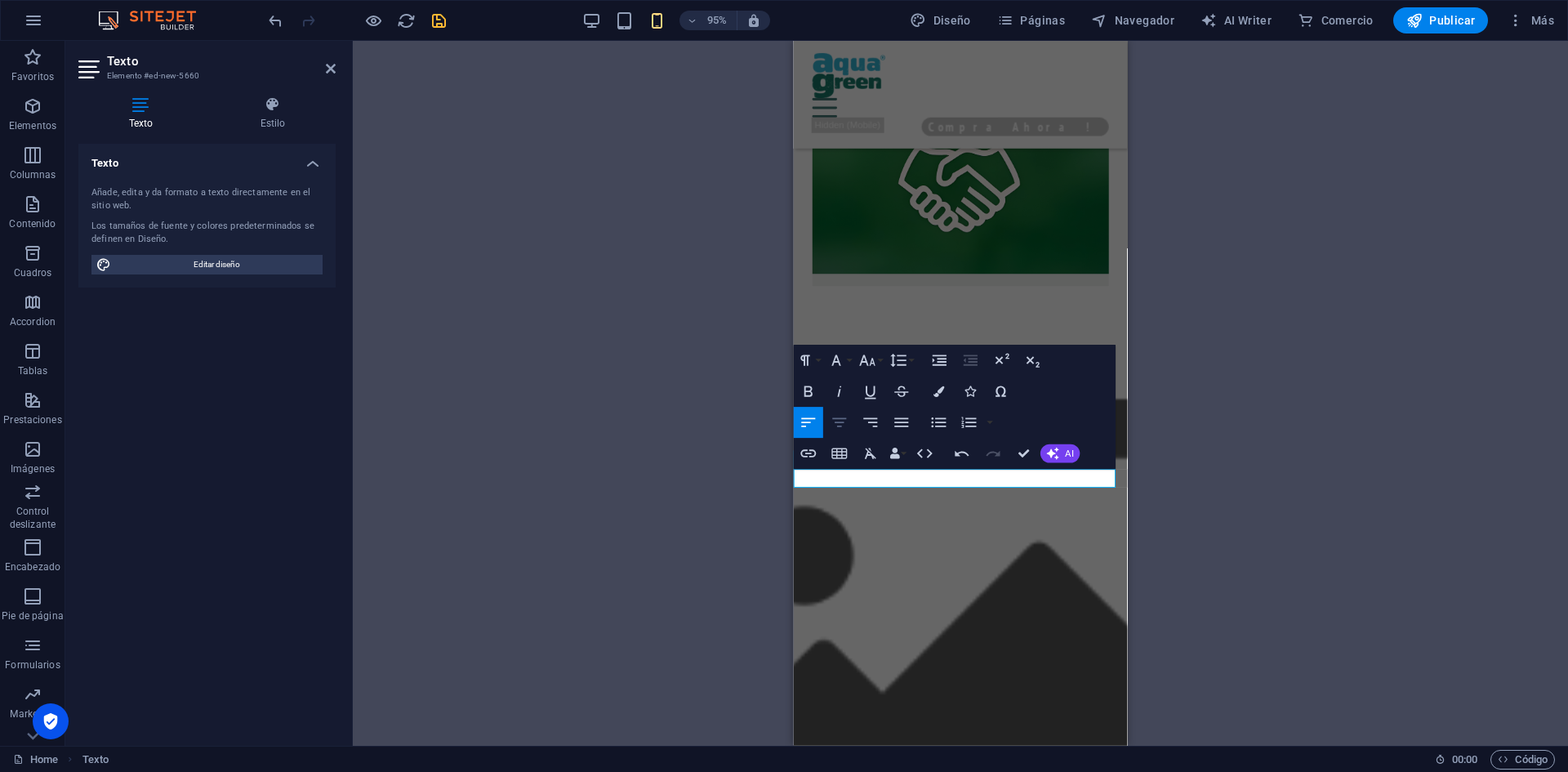 click 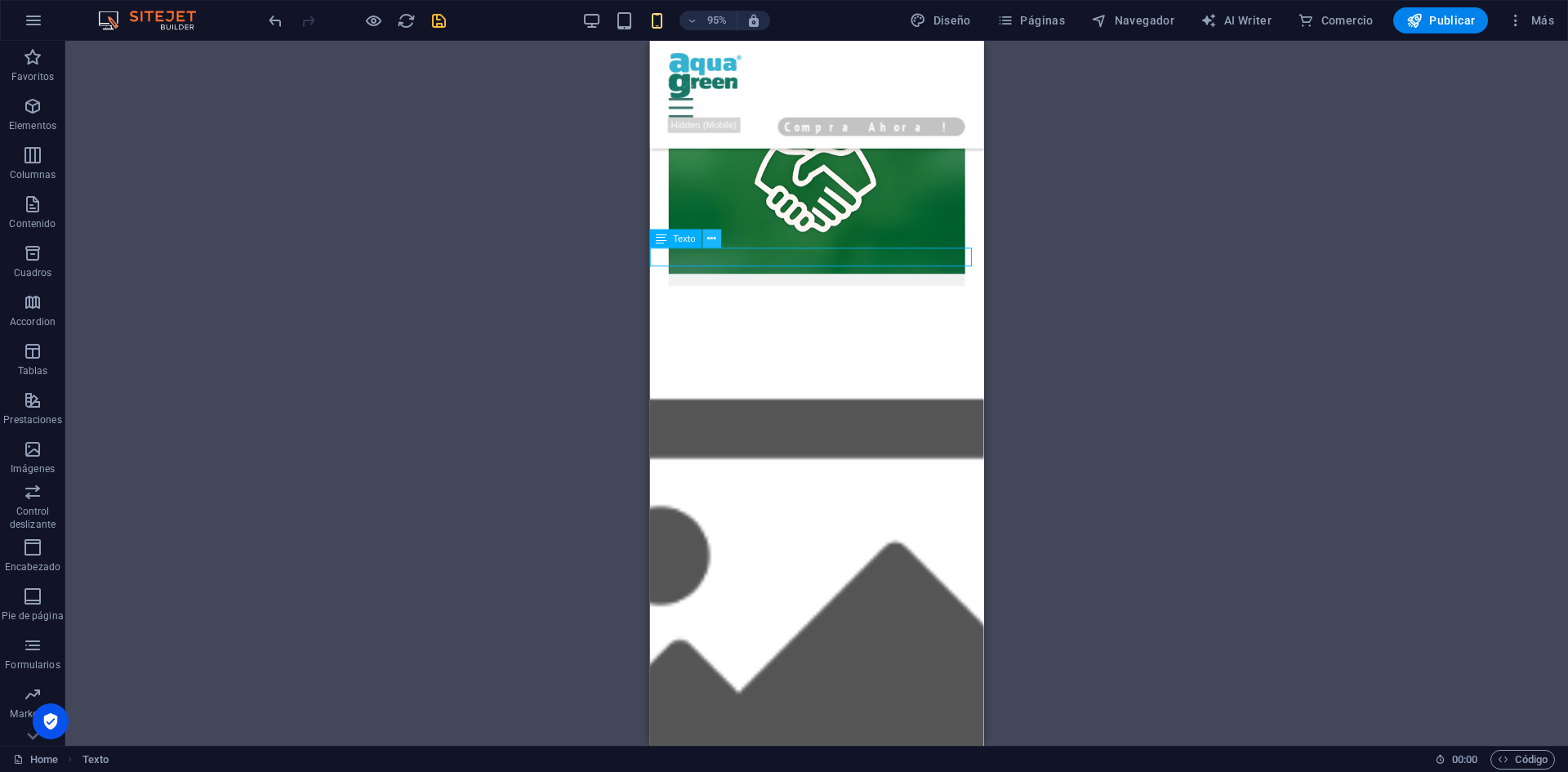 click at bounding box center (711, 239) 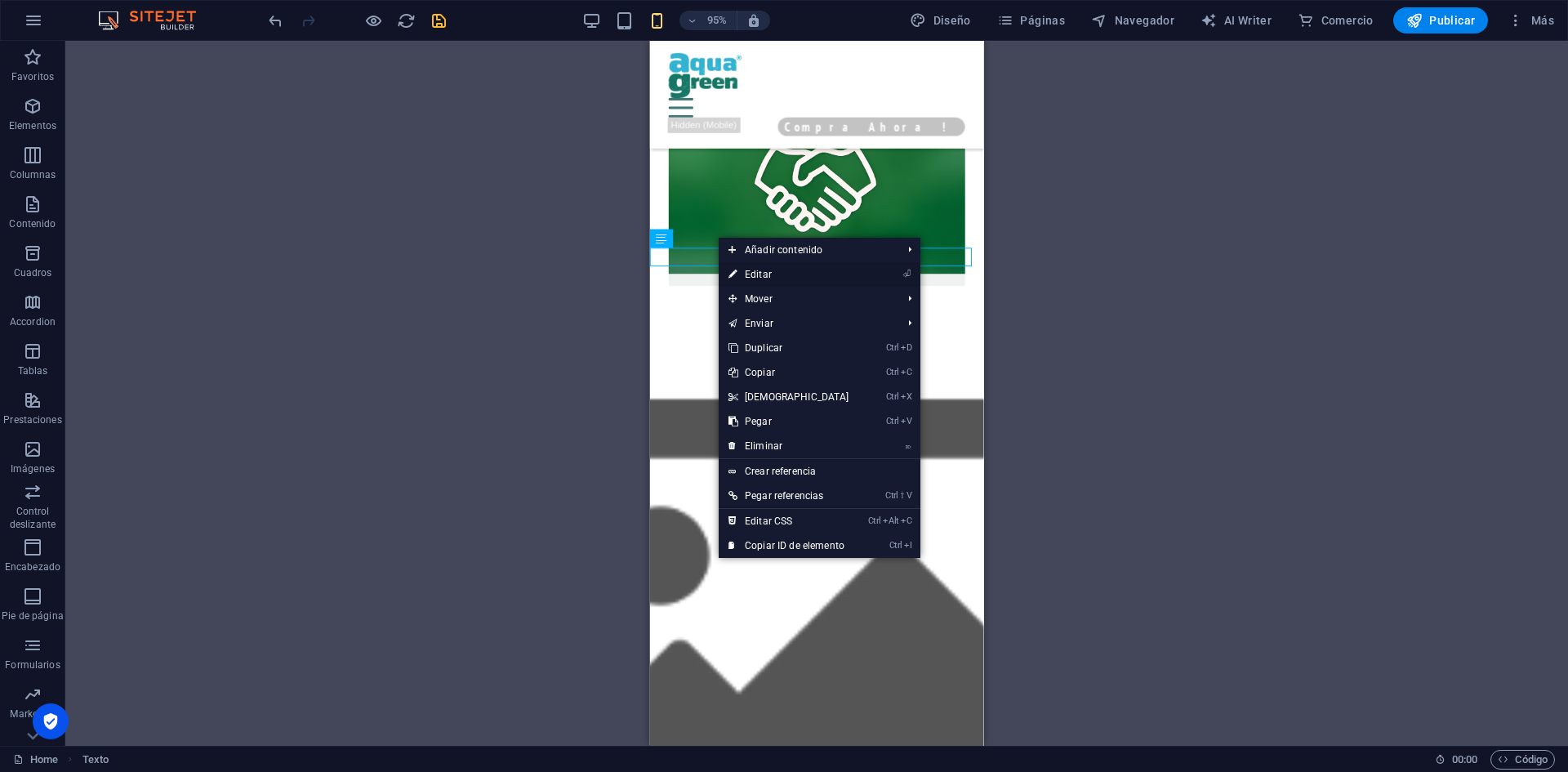 click on "⏎  Editar" at bounding box center [789, 274] 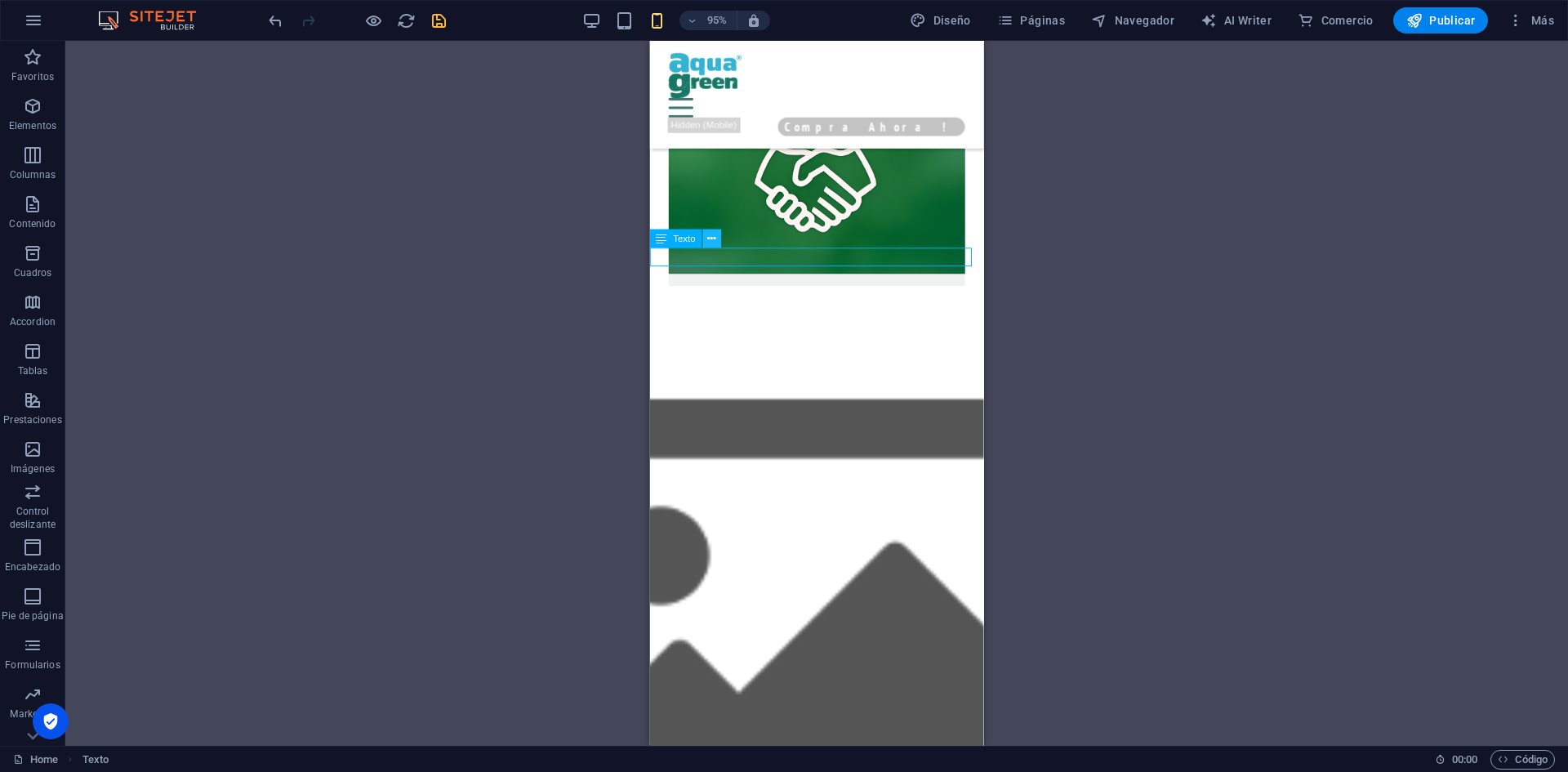click at bounding box center [711, 239] 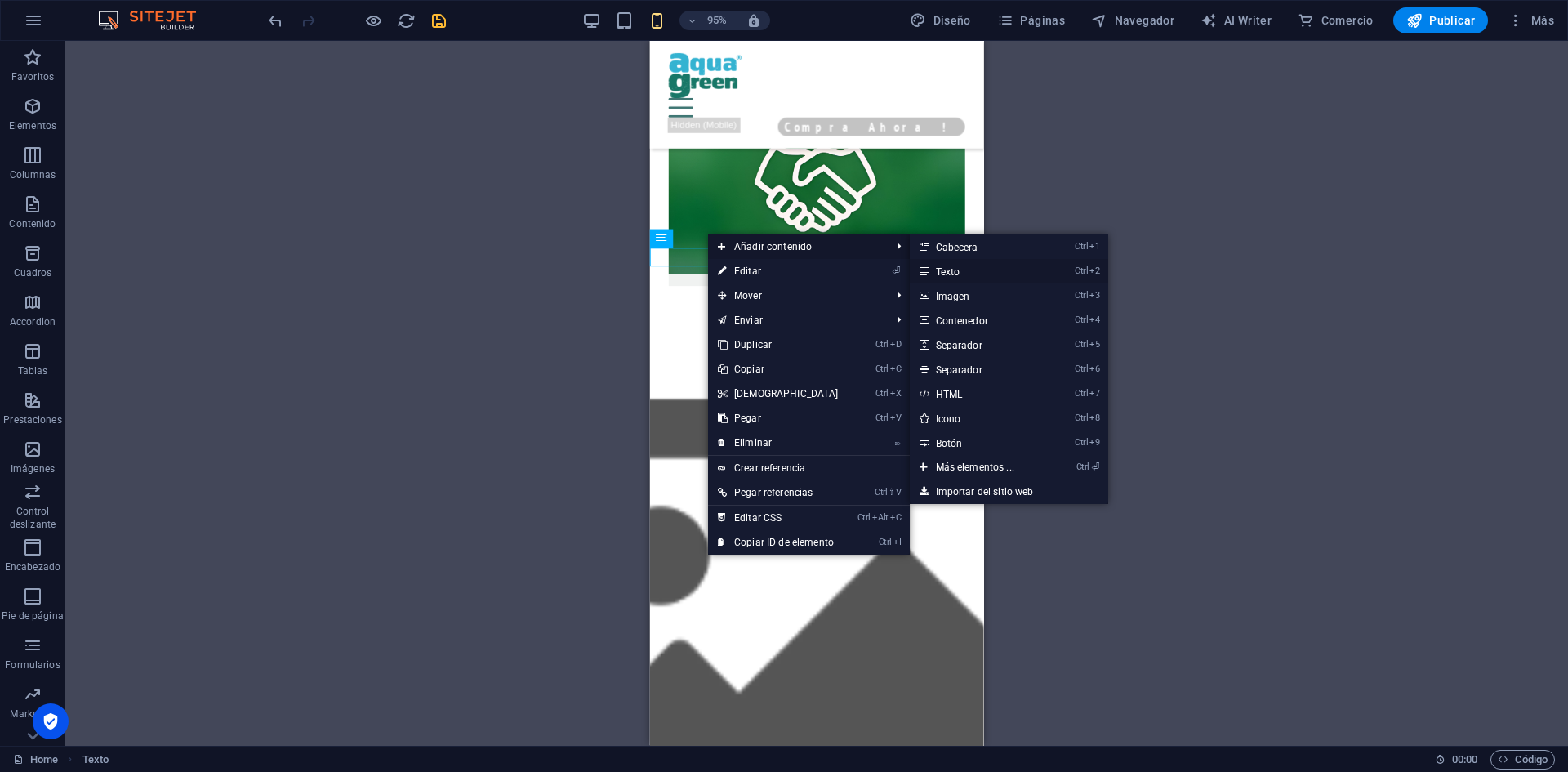 click on "Ctrl 2  Texto" at bounding box center [978, 271] 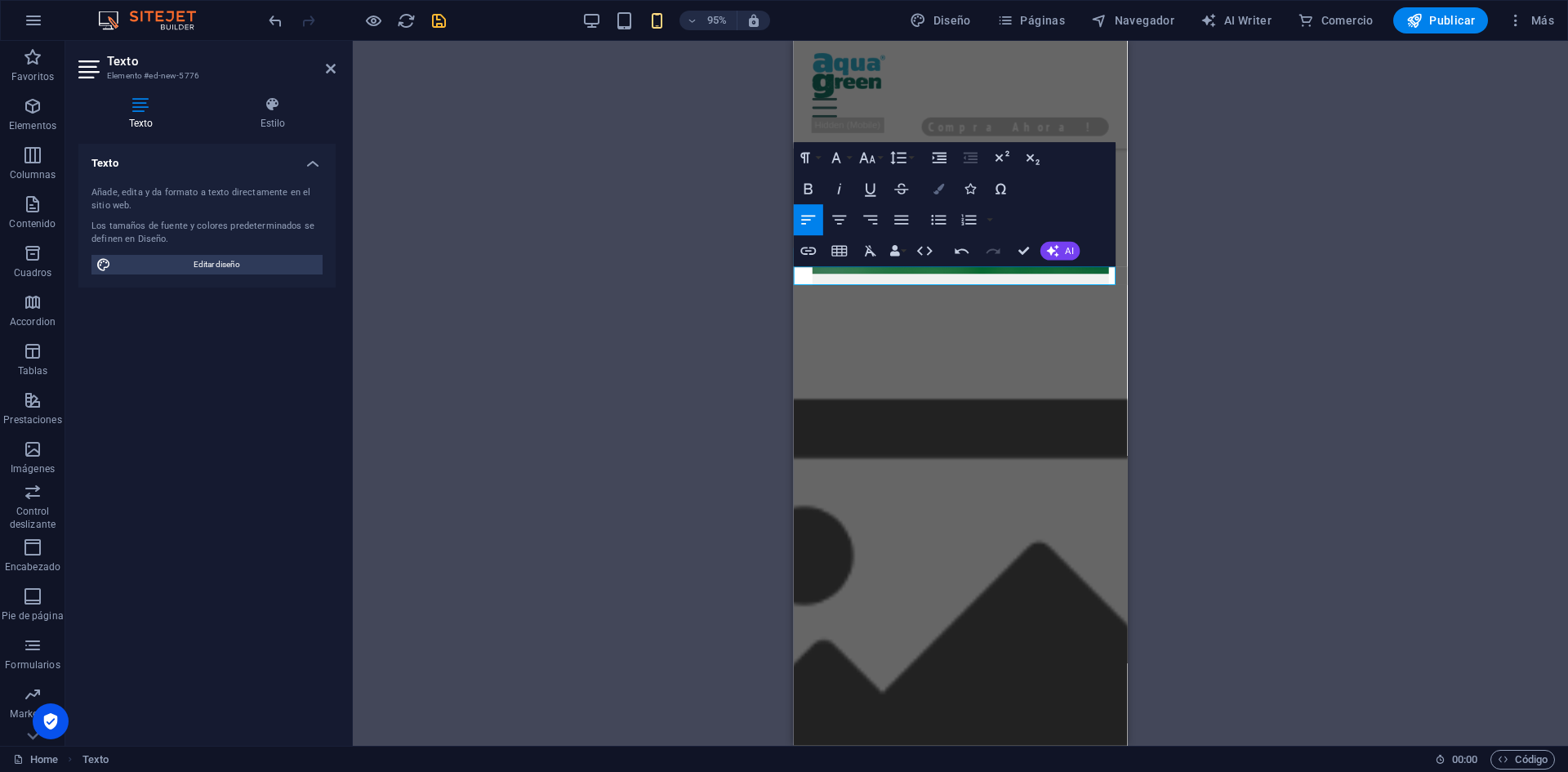 click on "Colors" at bounding box center (938, 190) 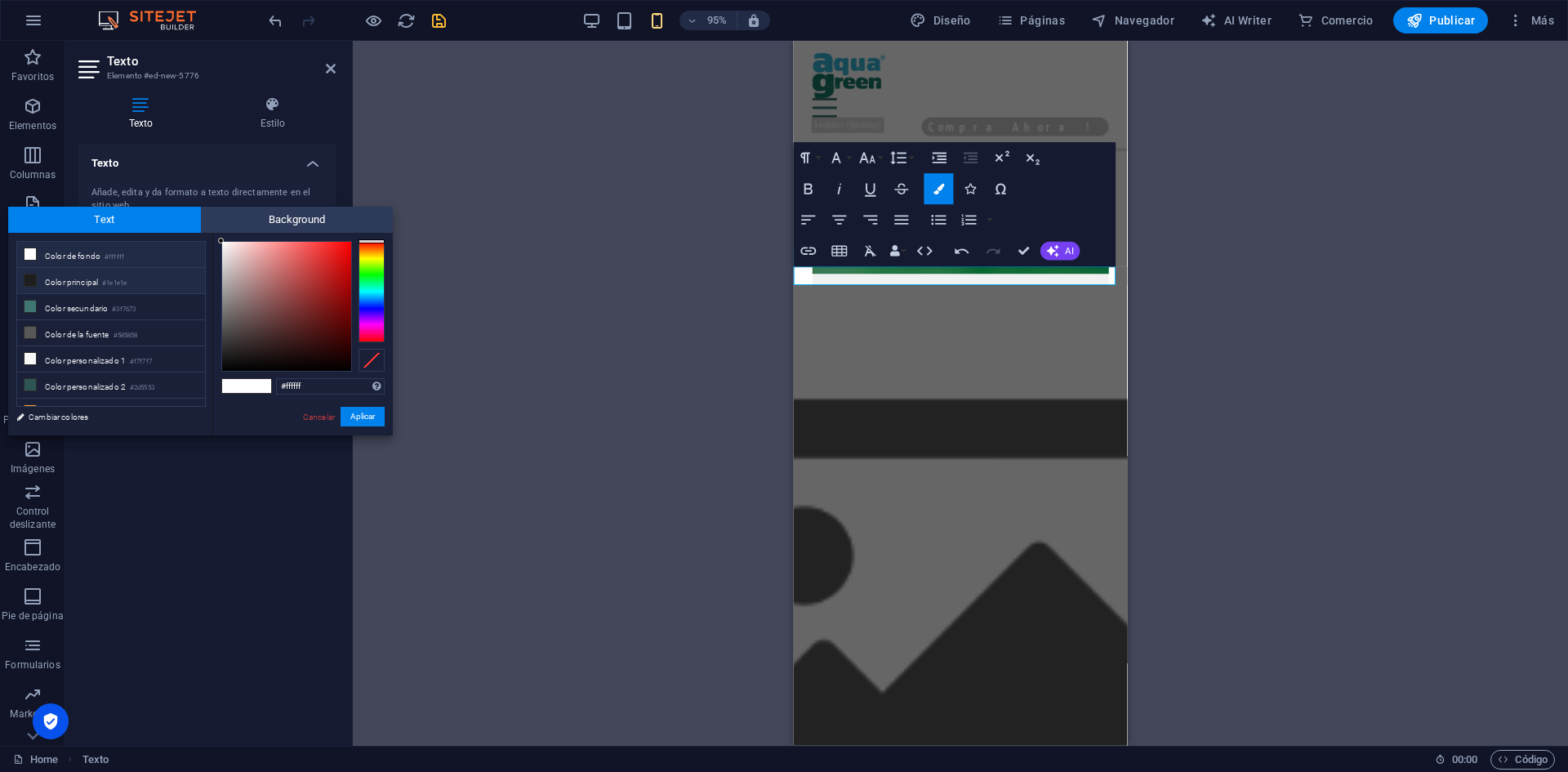 click on "Color principal
#1e1e1e" at bounding box center [111, 281] 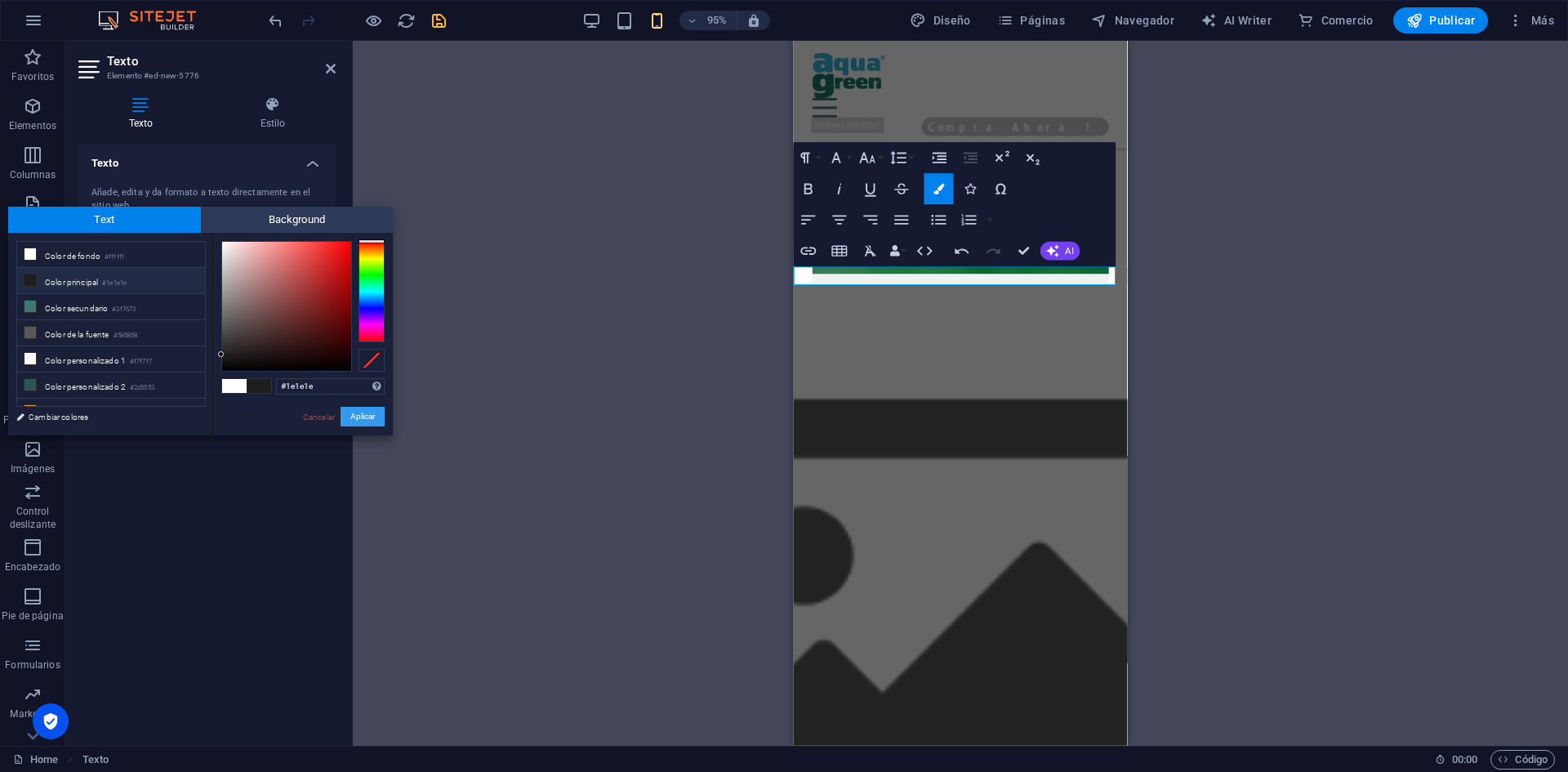 click on "Aplicar" at bounding box center (363, 417) 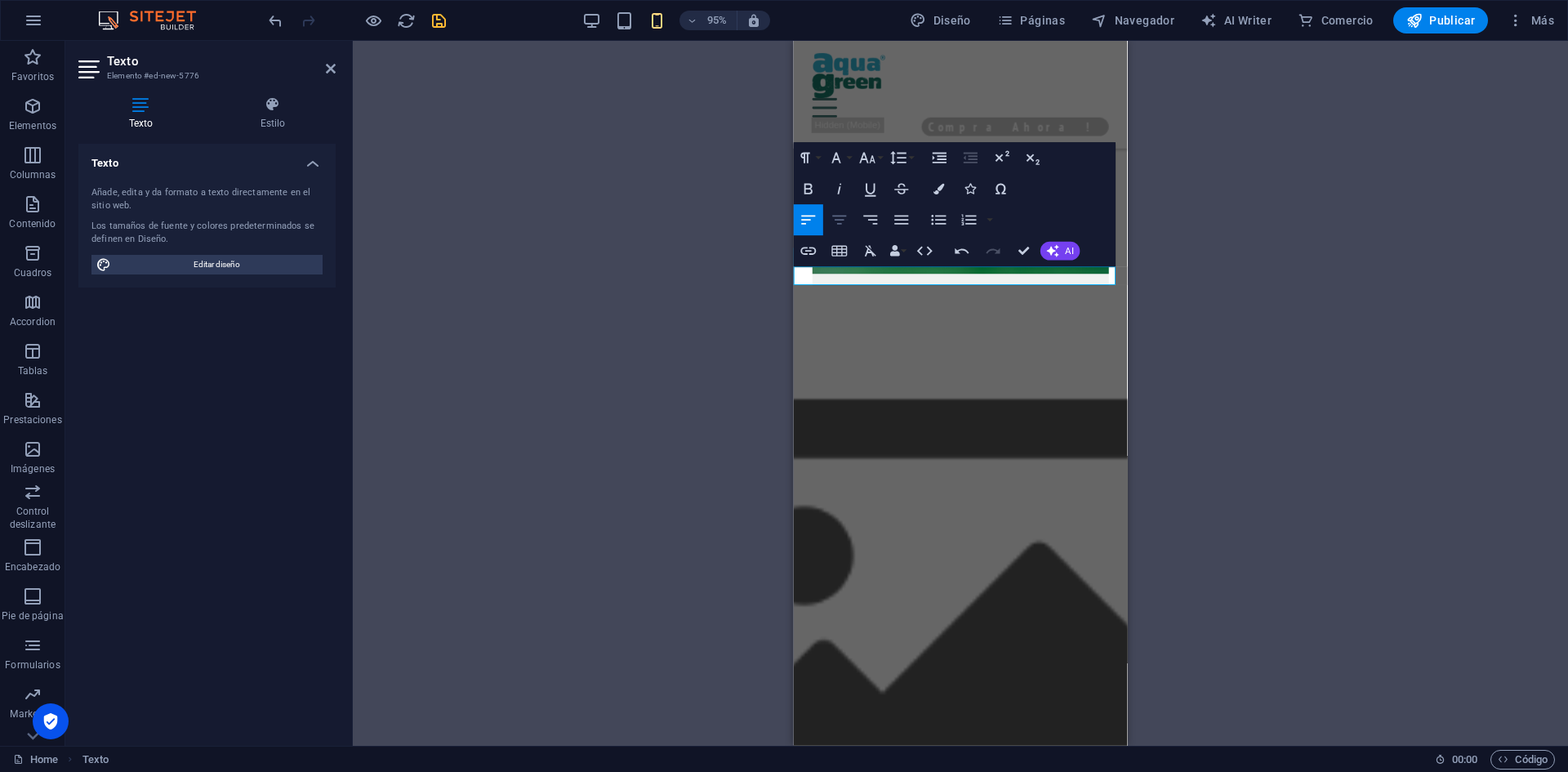 click 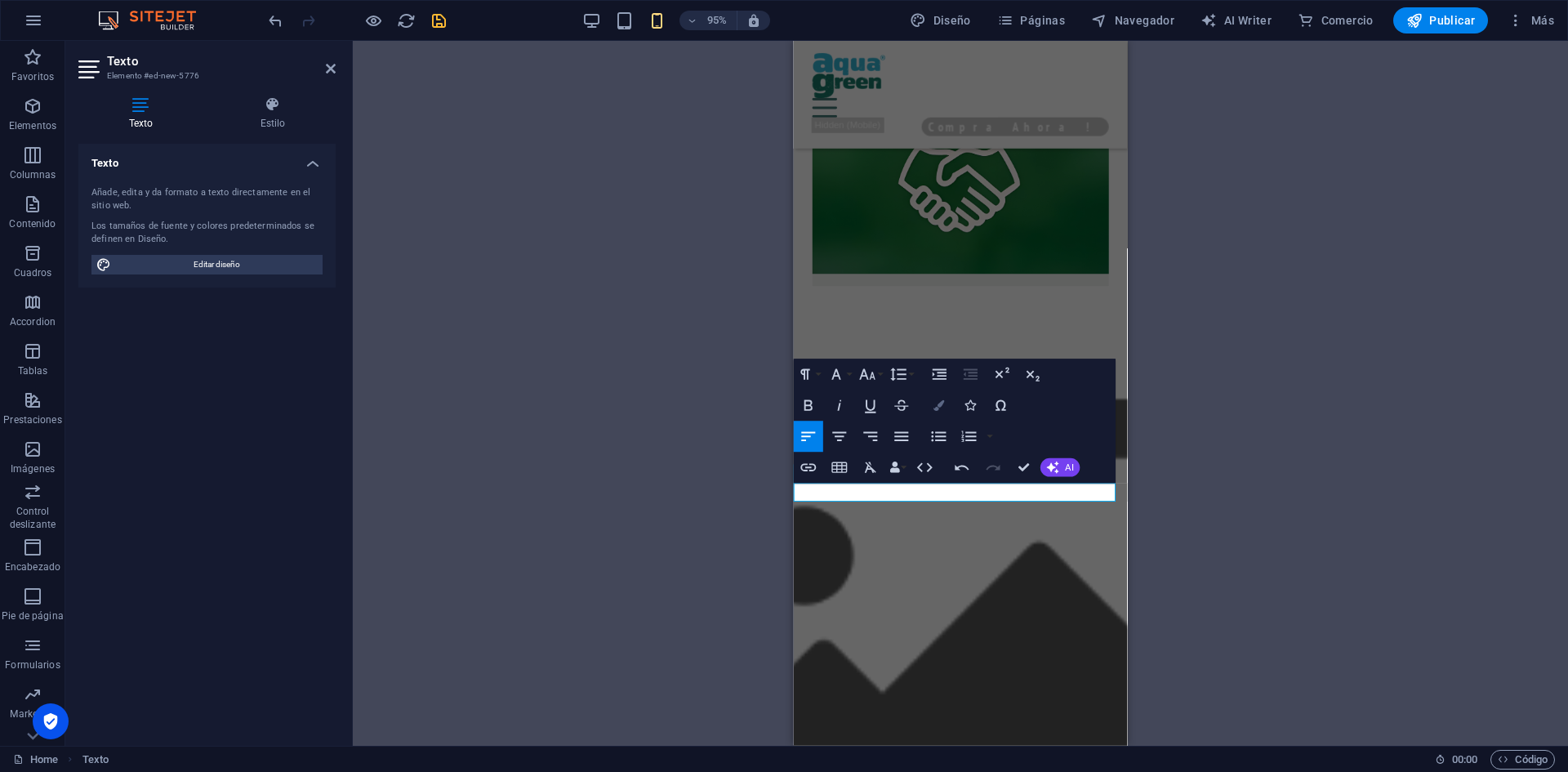 click at bounding box center (938, 405) 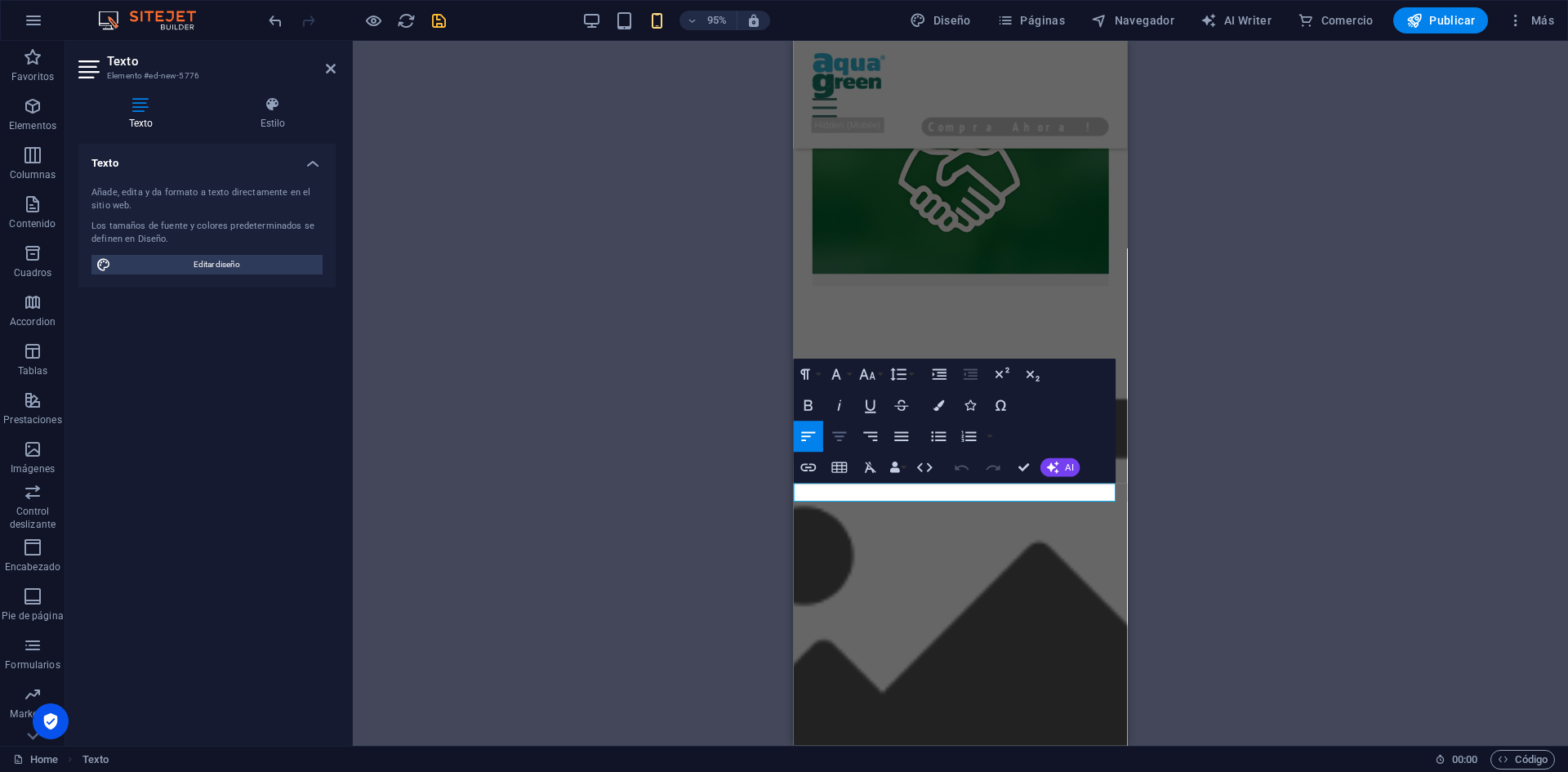 click 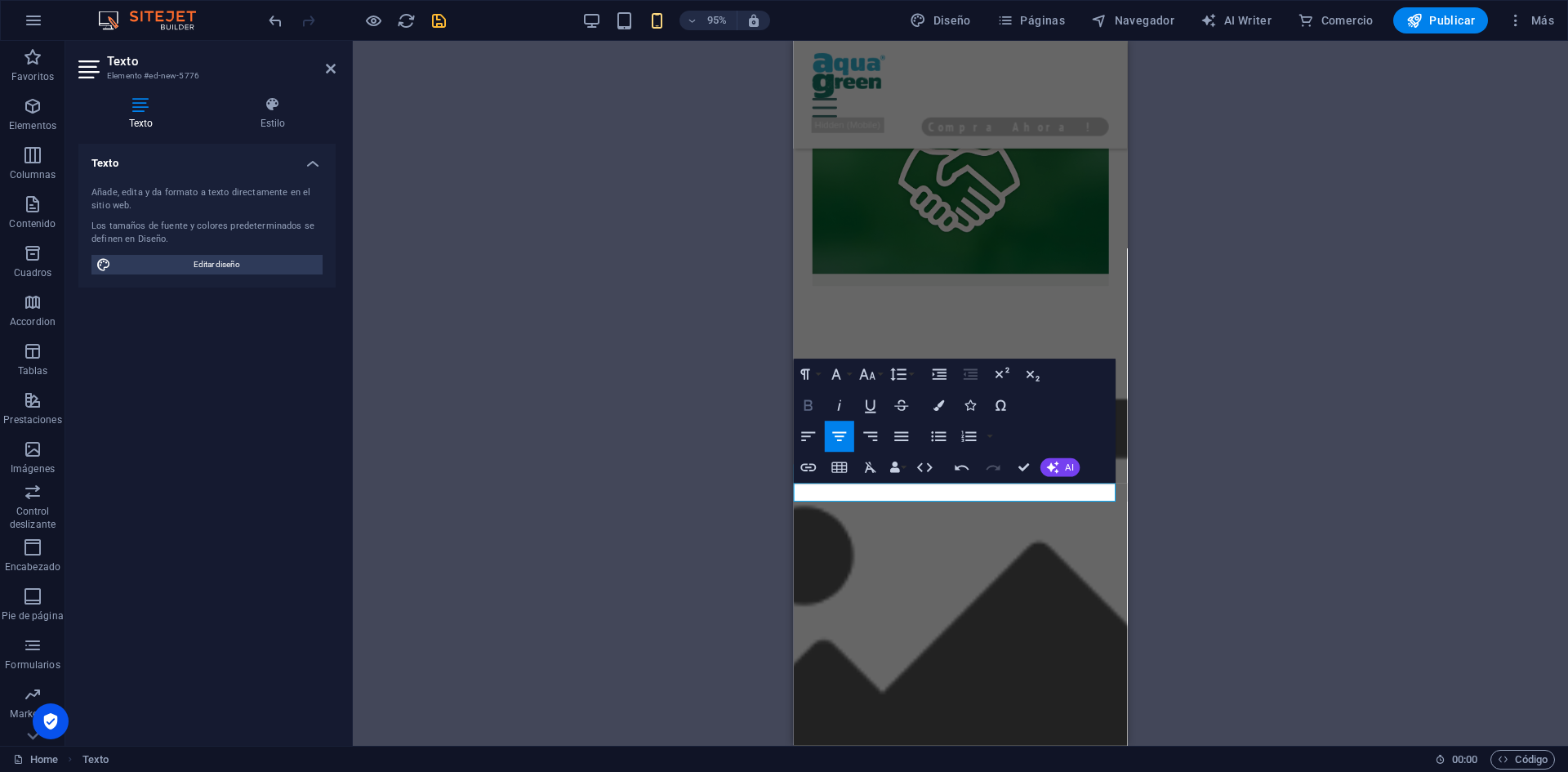 click 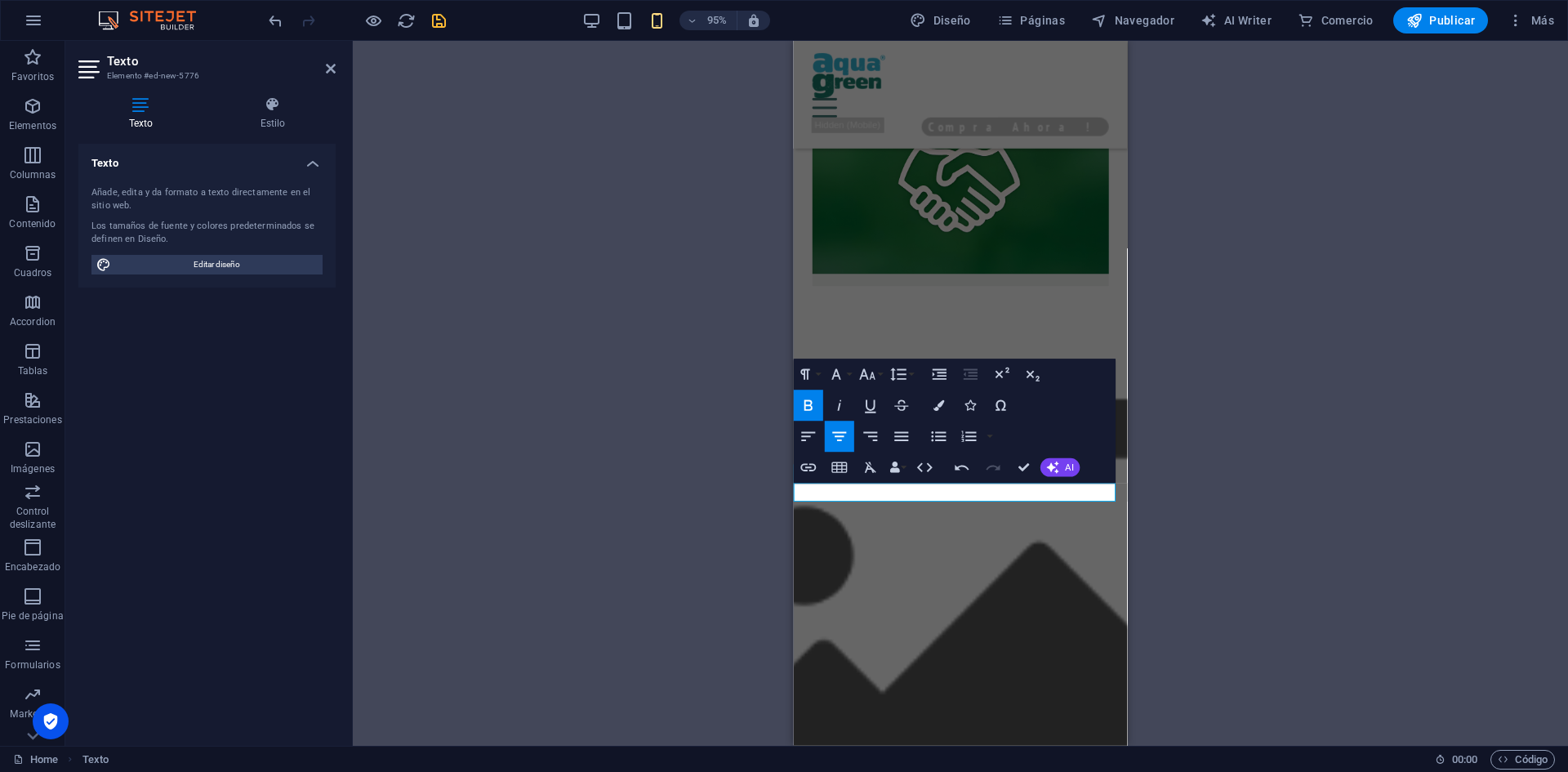 click 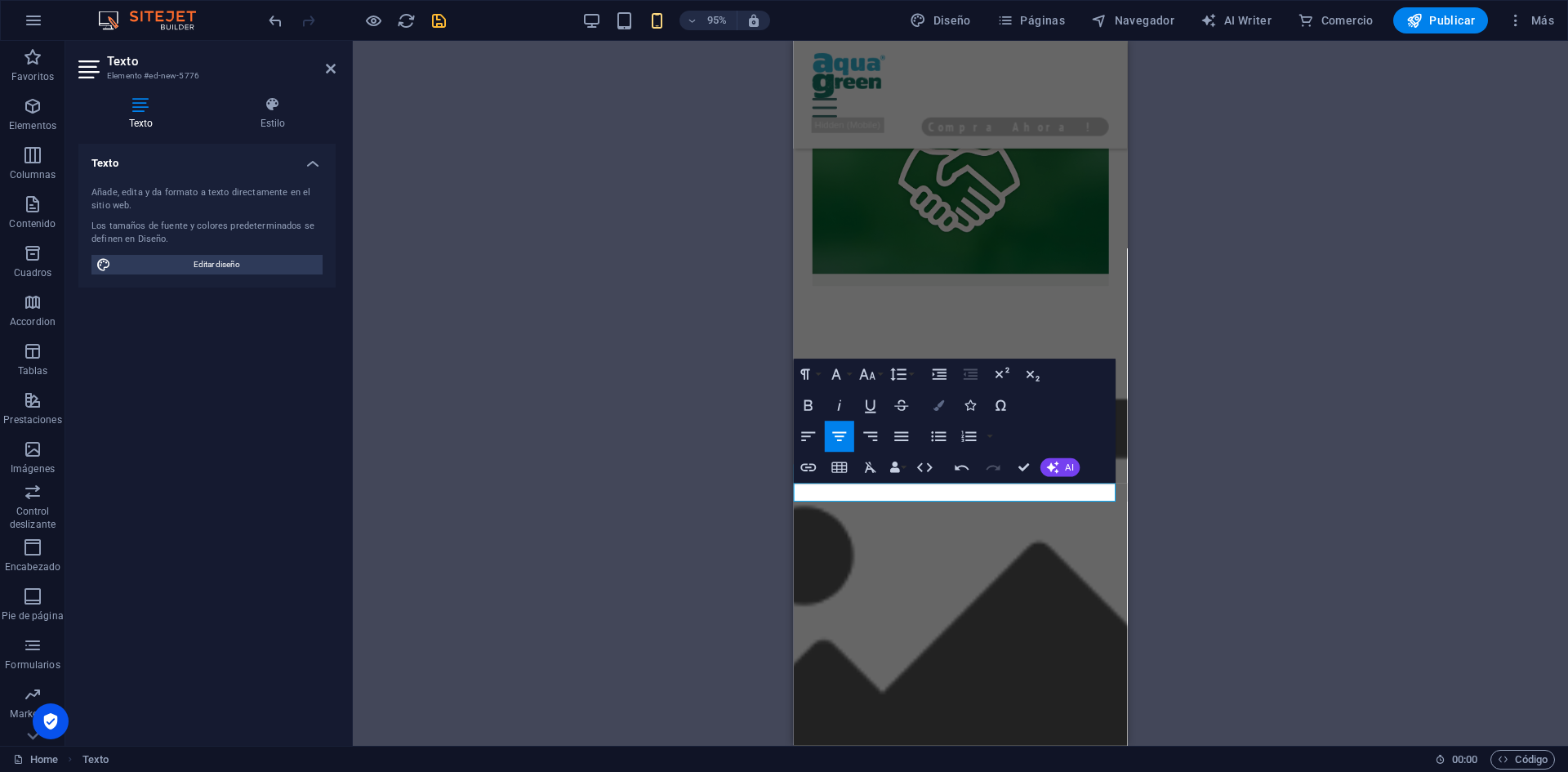 click at bounding box center (938, 405) 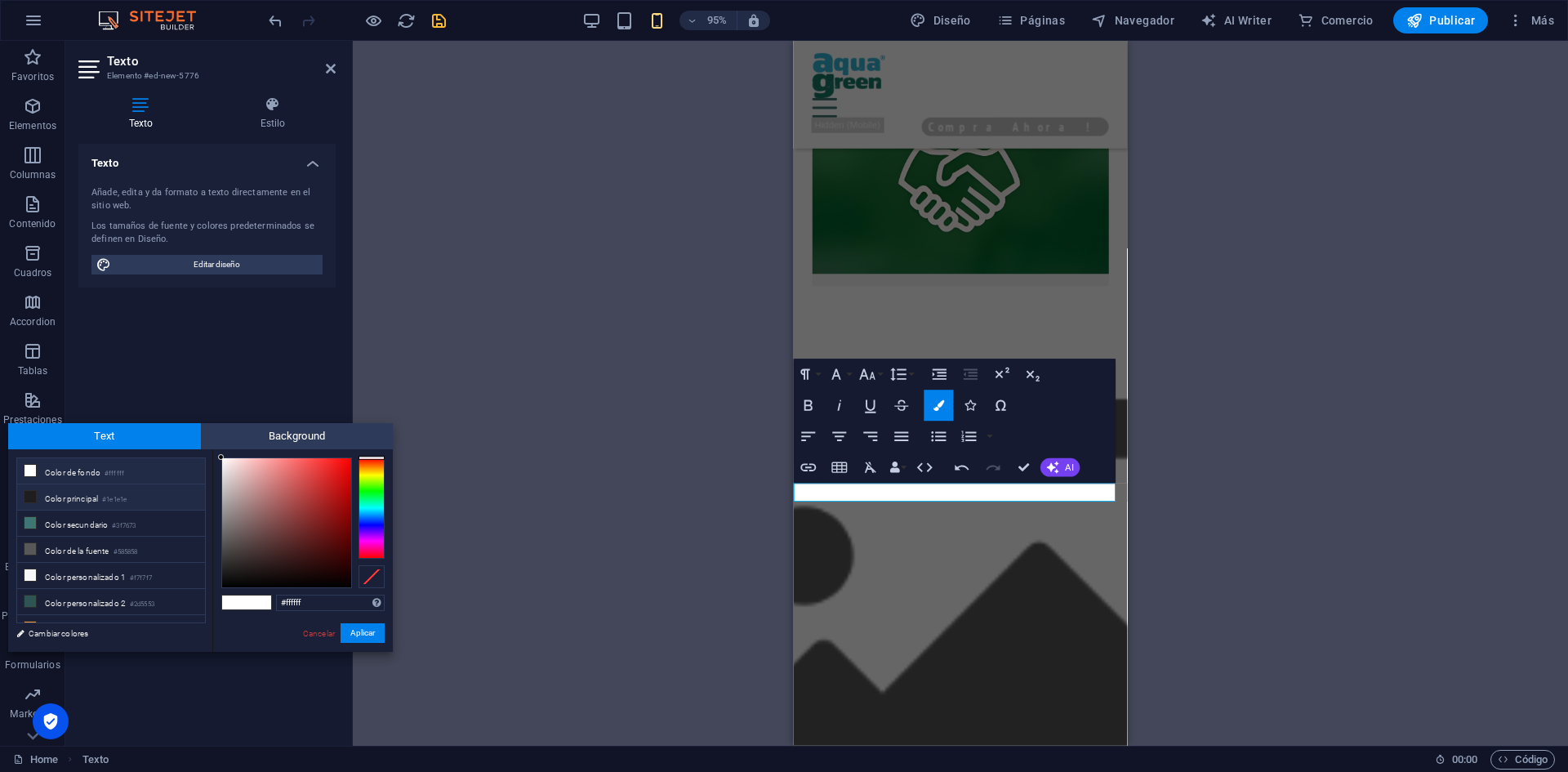click on "Color principal
#1e1e1e" at bounding box center (111, 498) 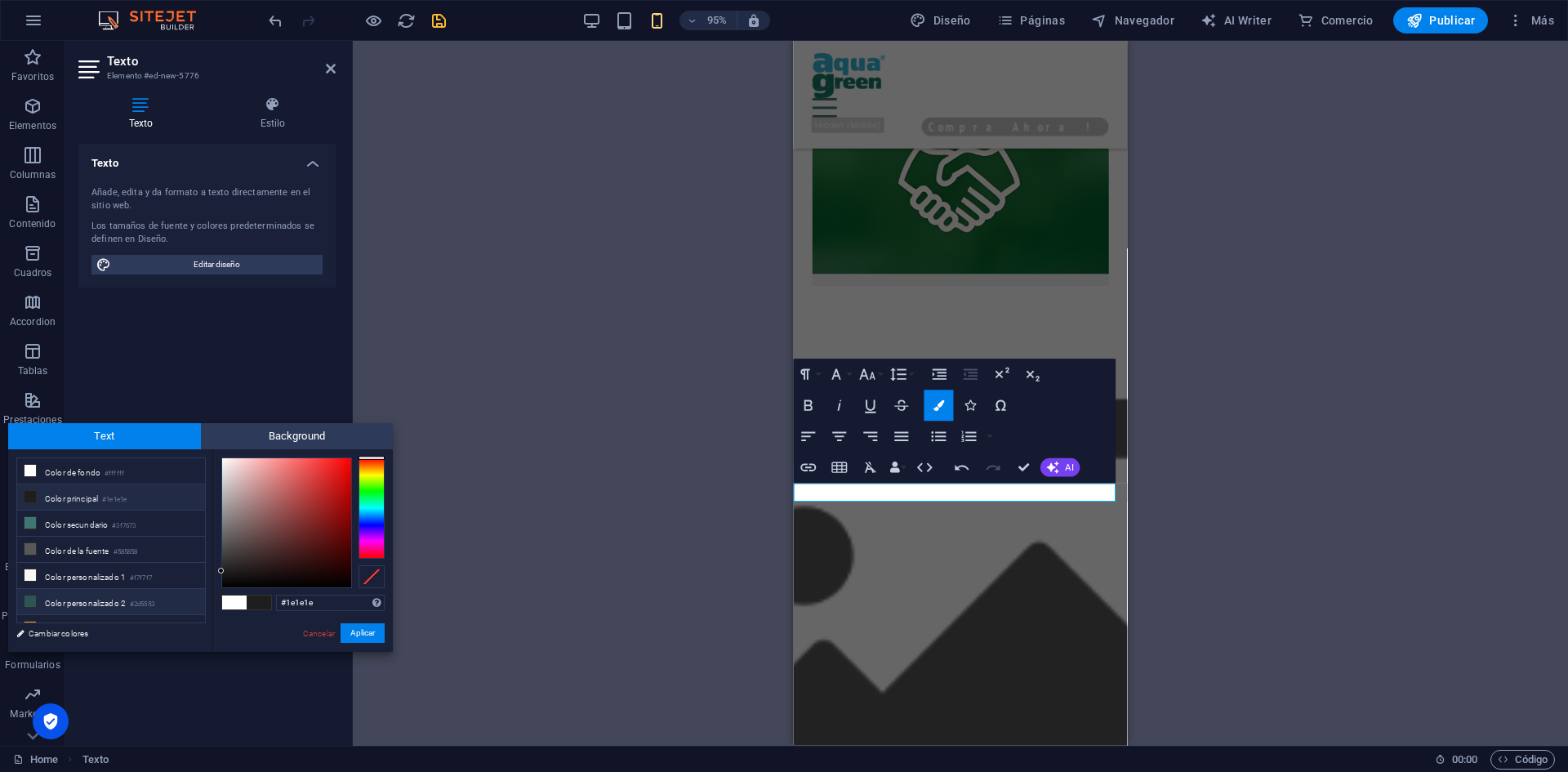 click on "Color personalizado 2
#2d5553" at bounding box center [111, 602] 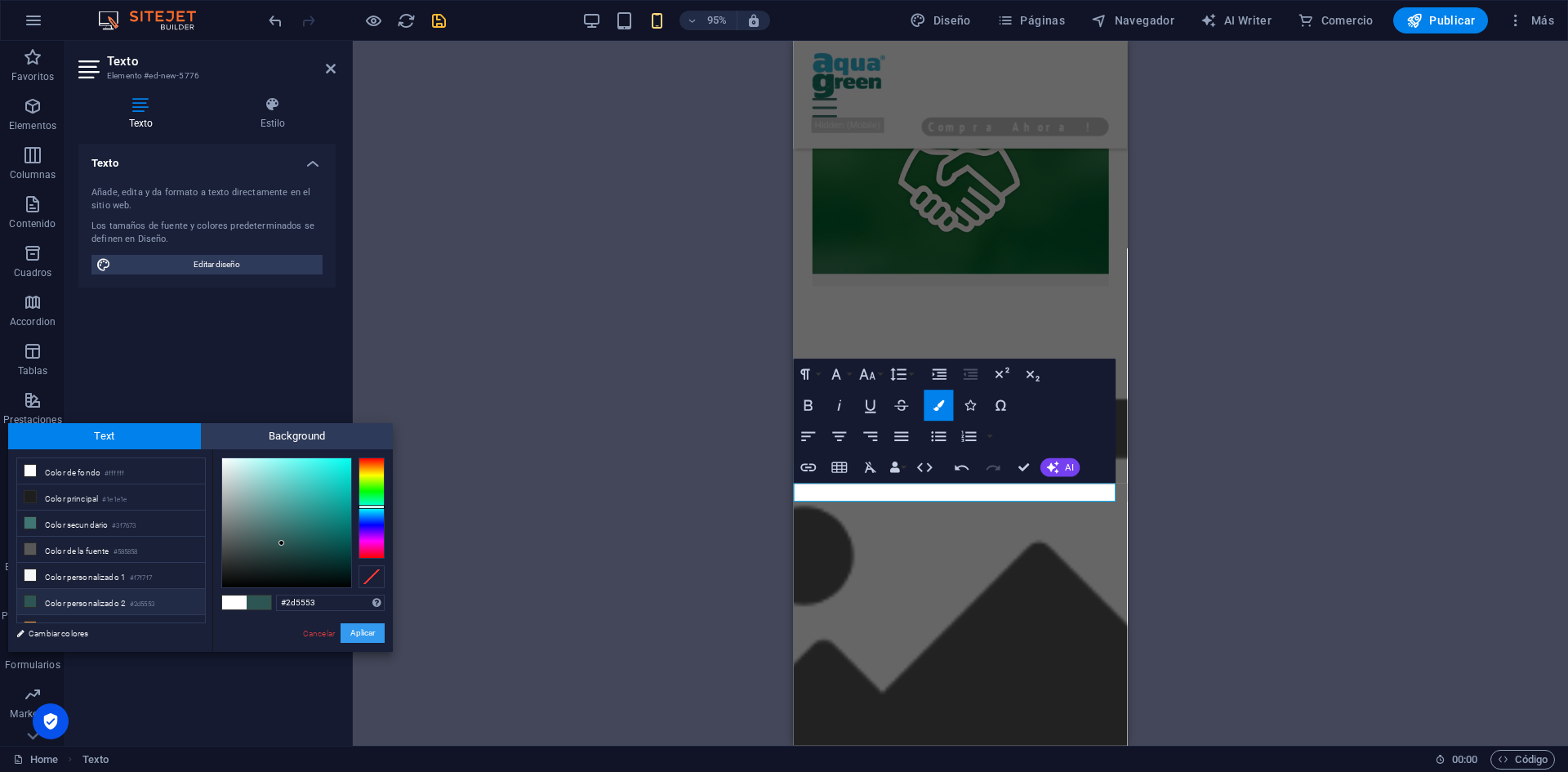 click on "Aplicar" at bounding box center [363, 633] 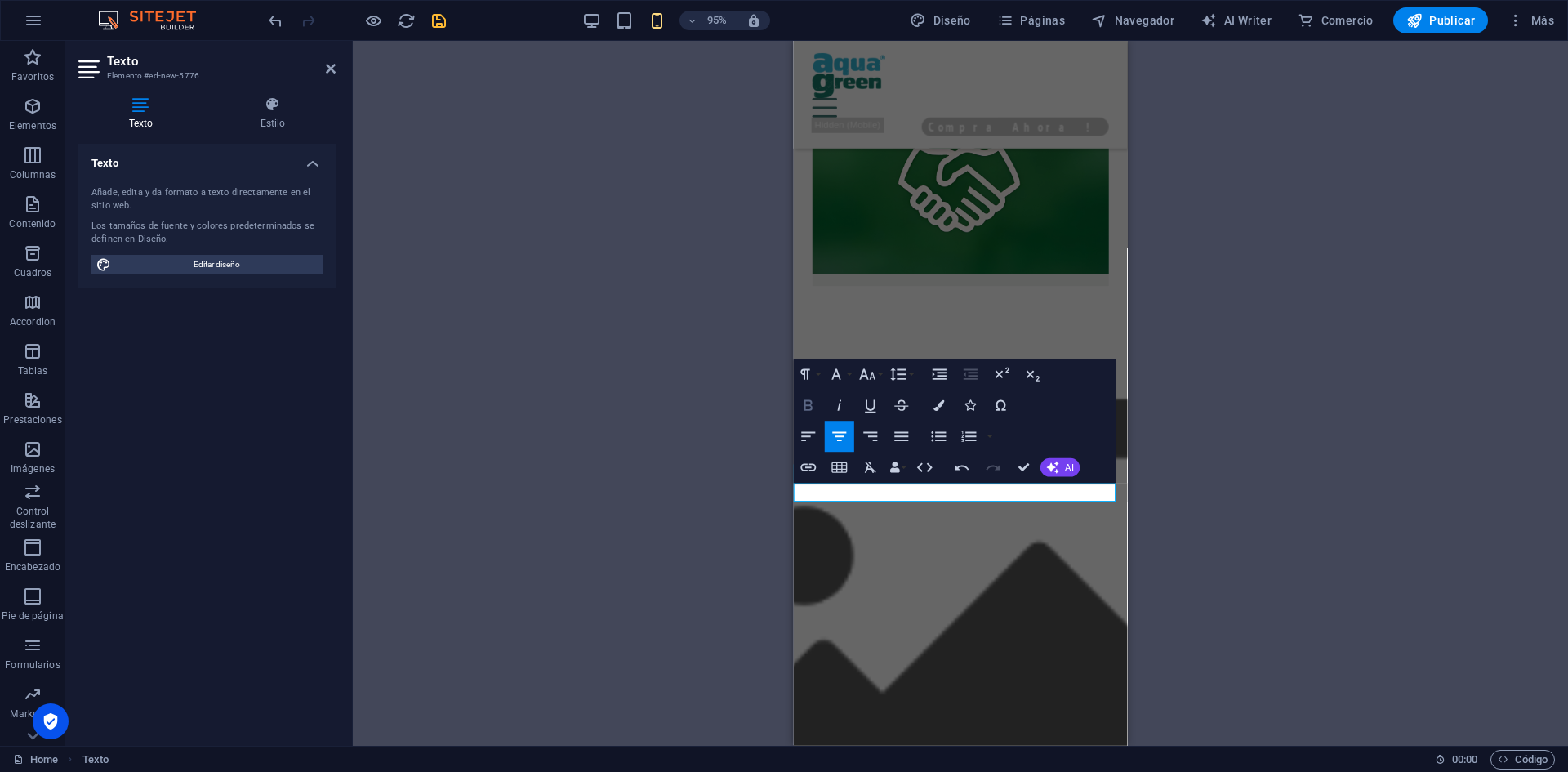 click 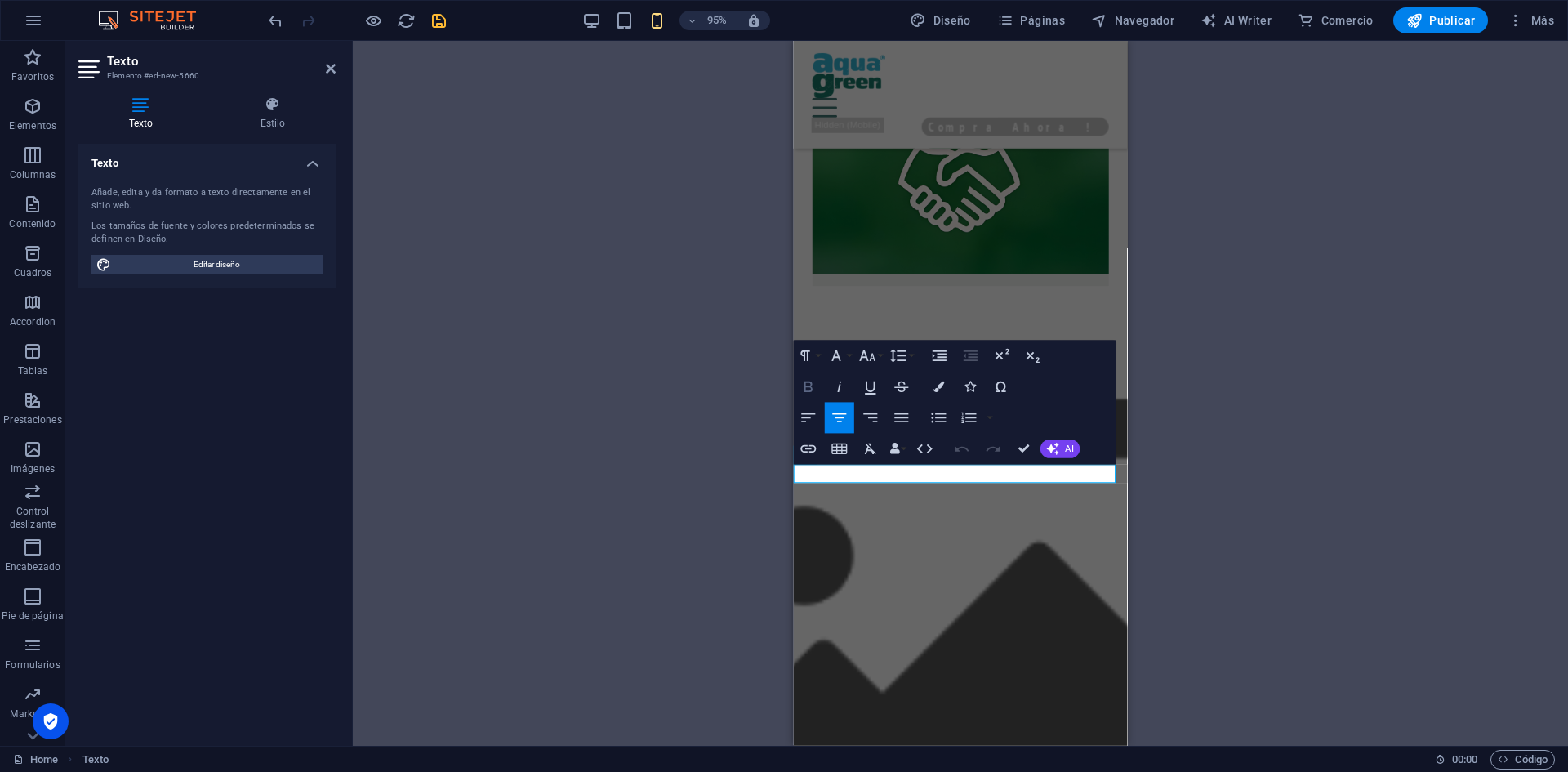 click 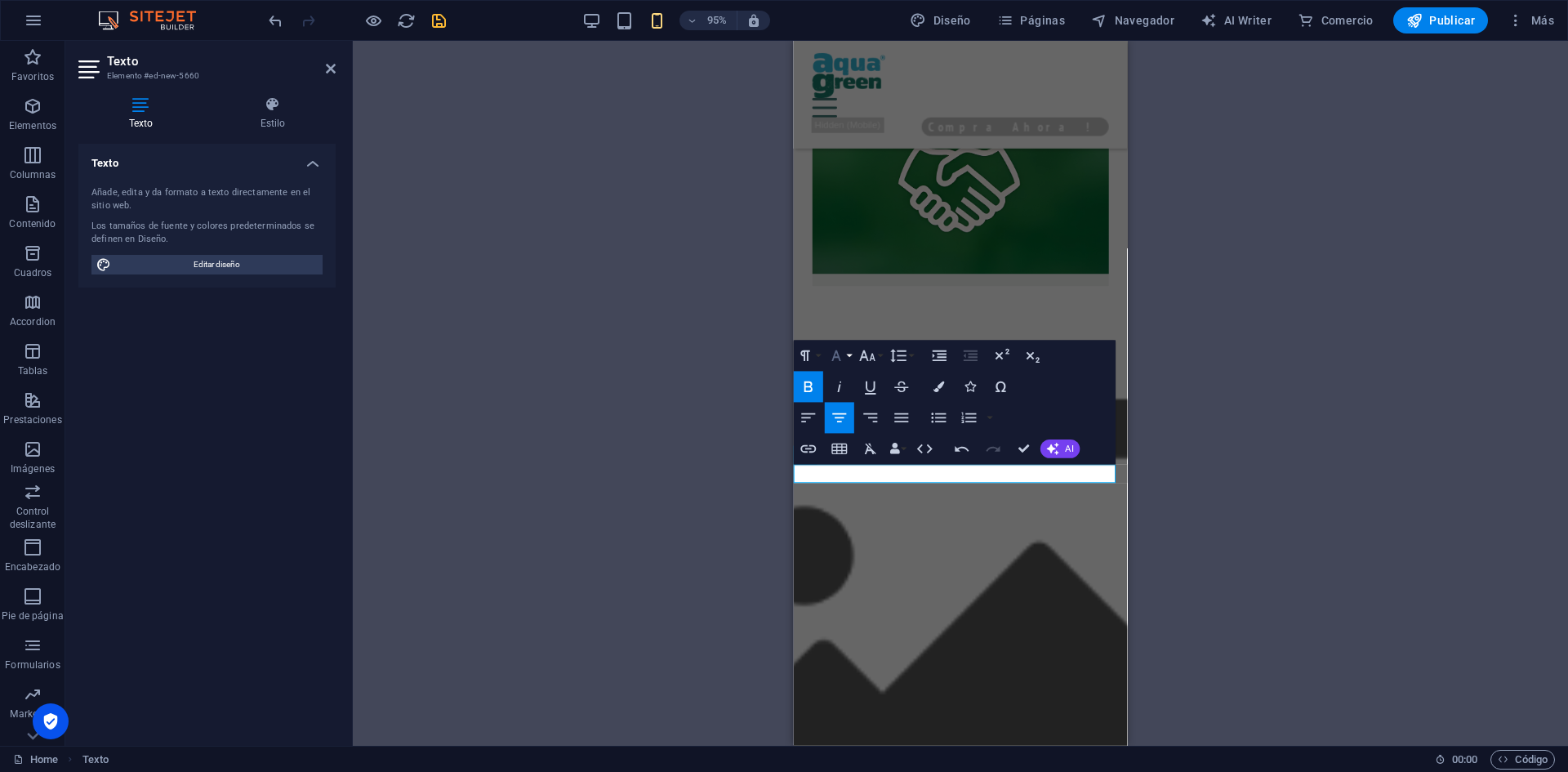 click 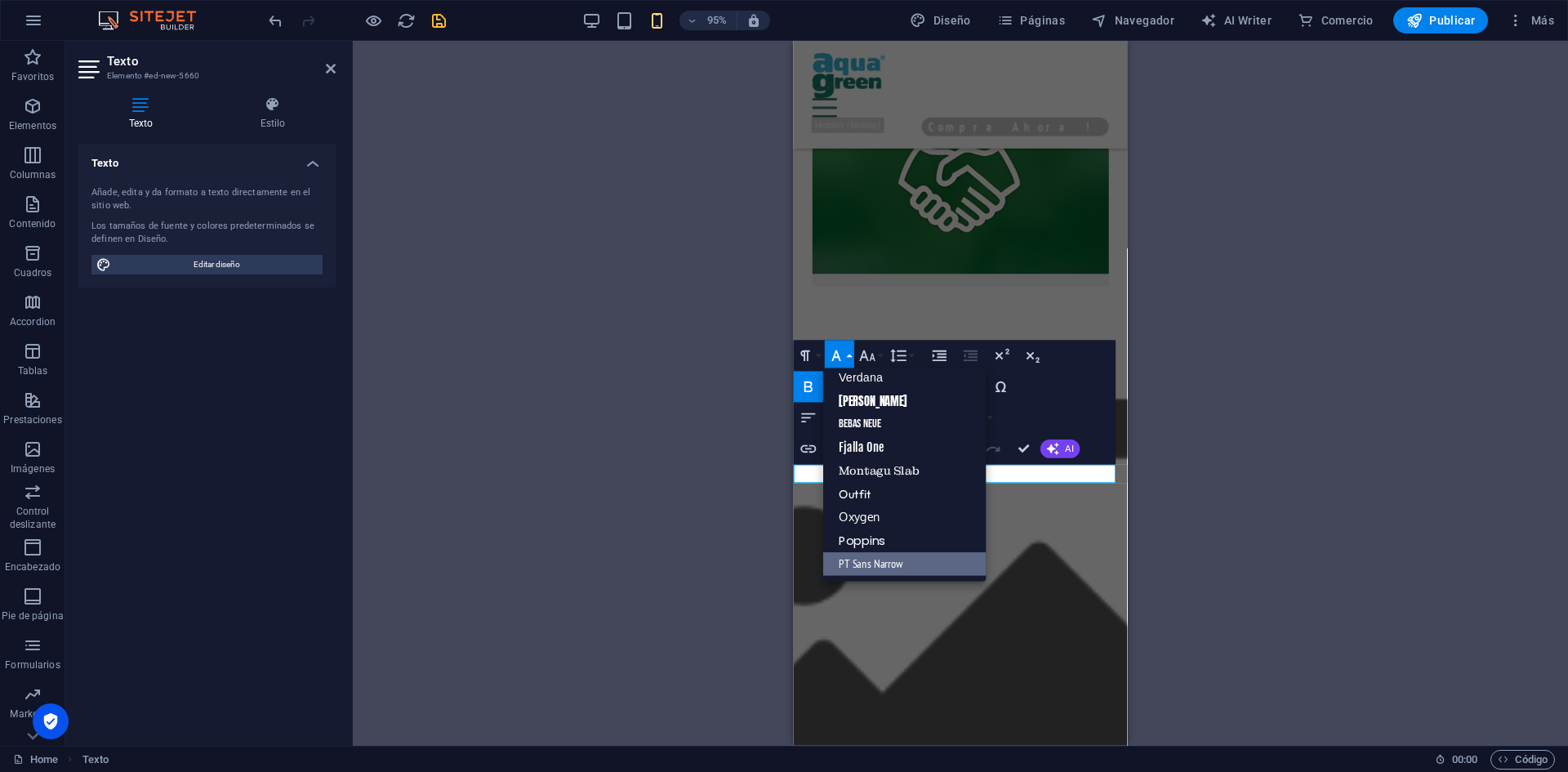 scroll, scrollTop: 132, scrollLeft: 0, axis: vertical 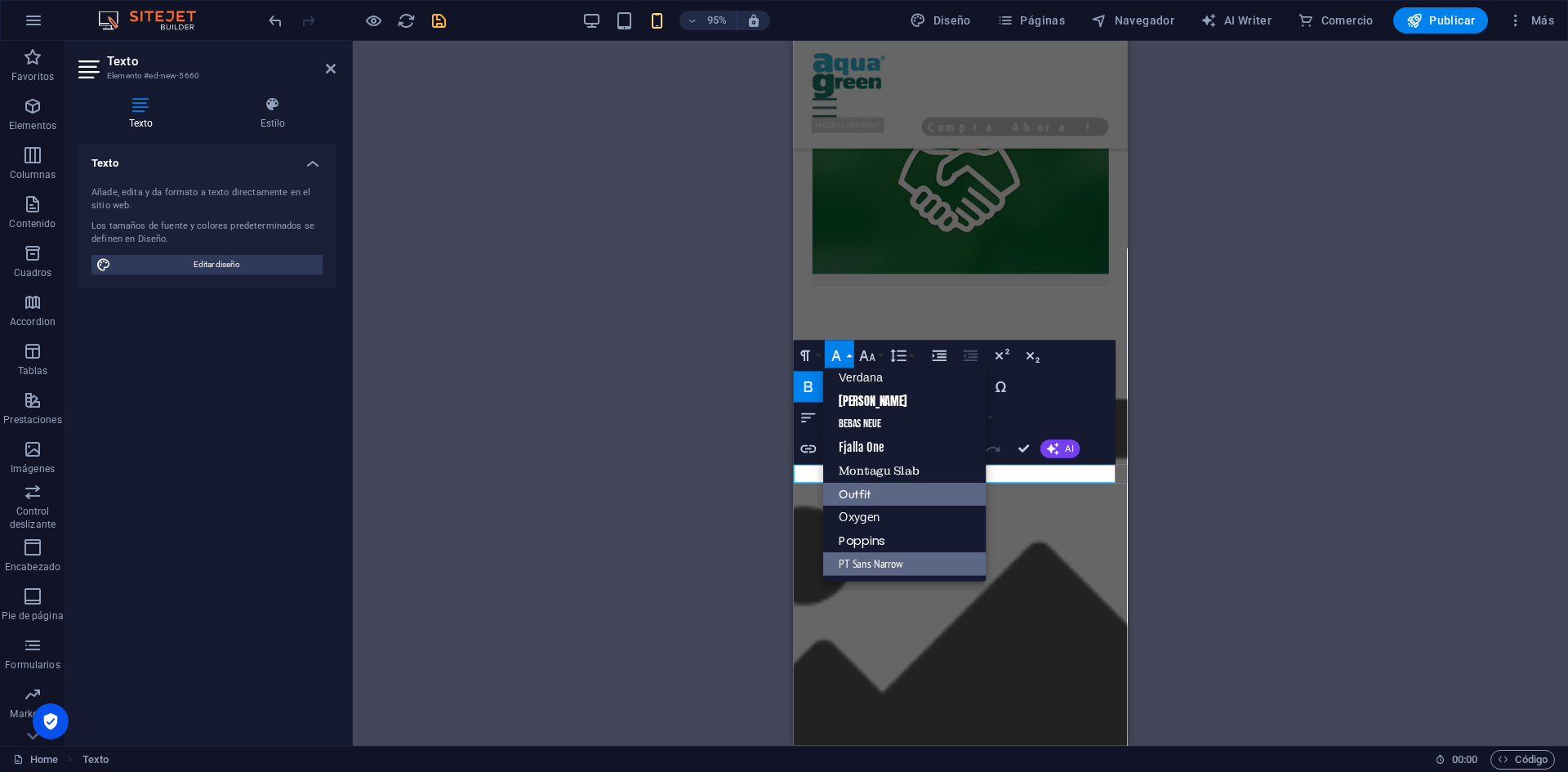 click on "Outfit" at bounding box center (905, 494) 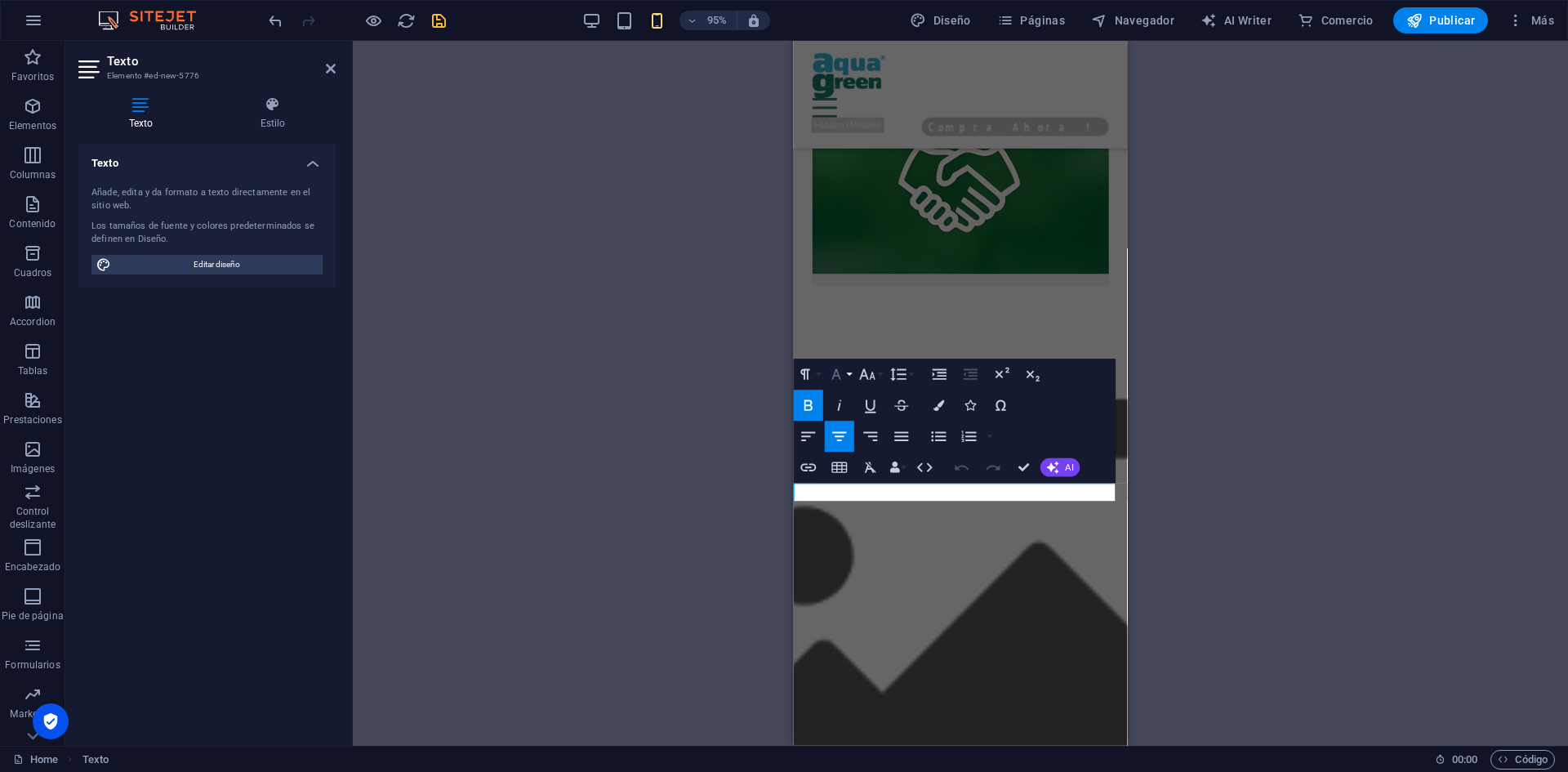 click 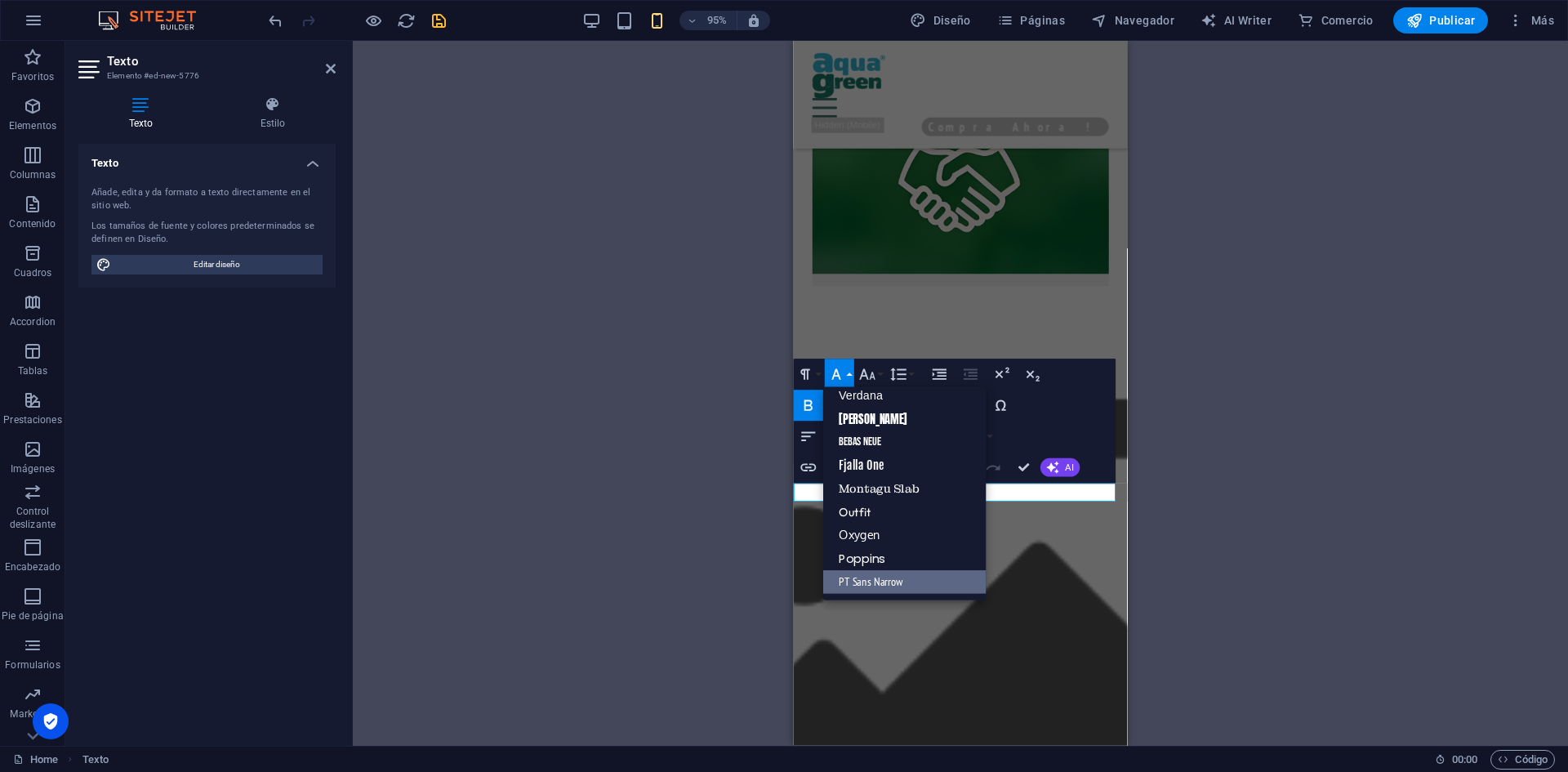 scroll, scrollTop: 132, scrollLeft: 0, axis: vertical 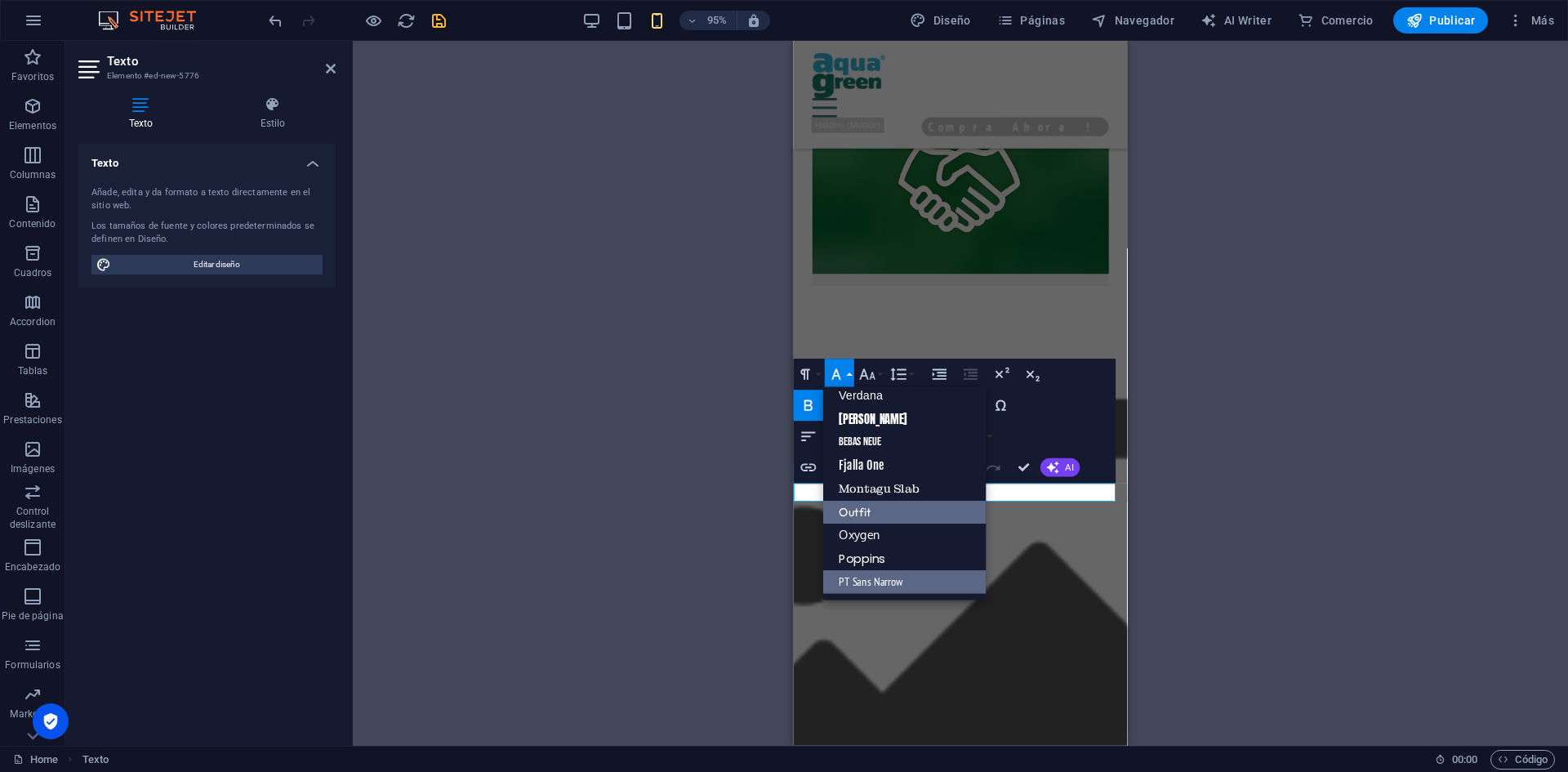 click on "Outfit" at bounding box center (905, 512) 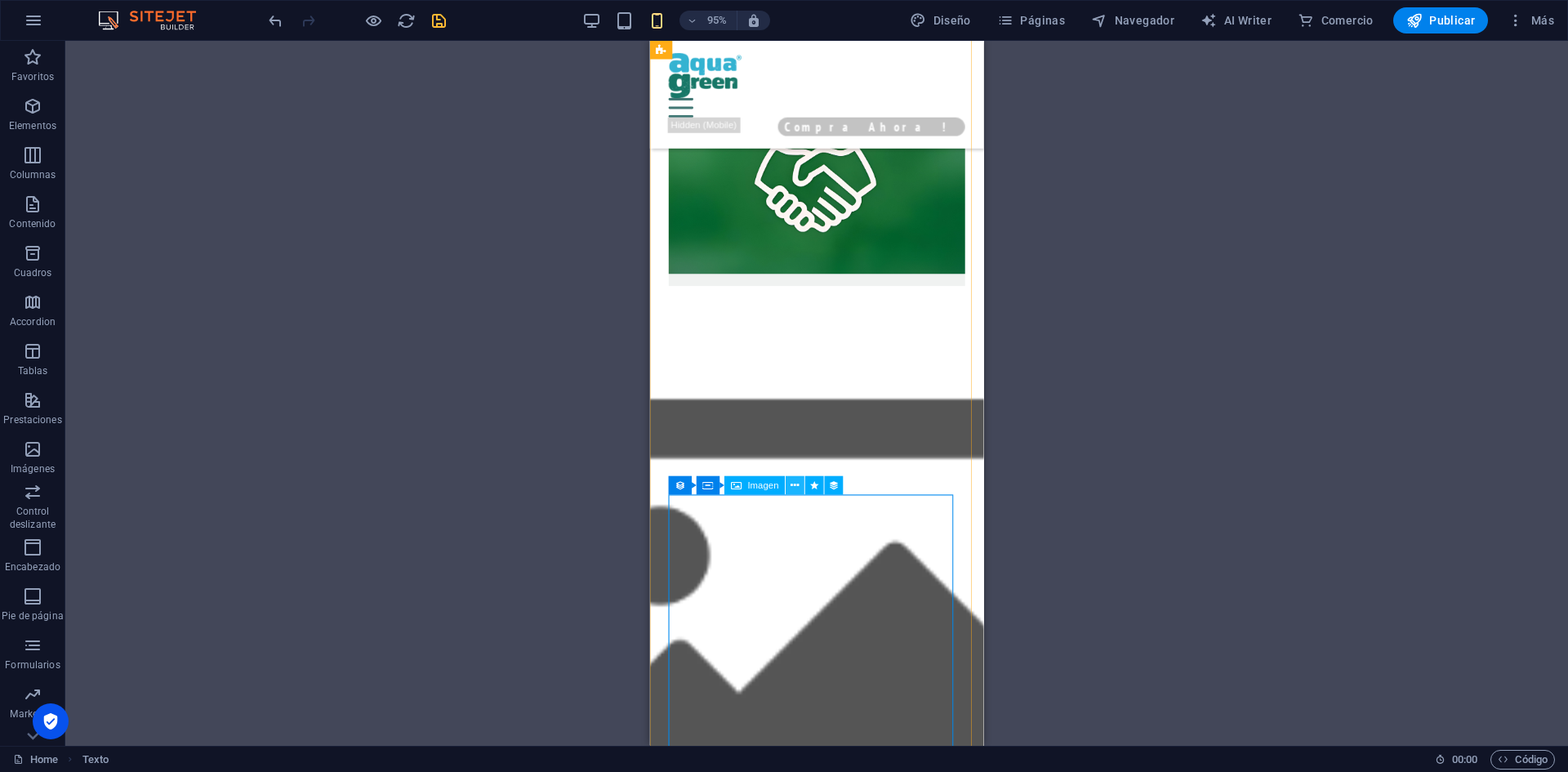 click at bounding box center (795, 486) 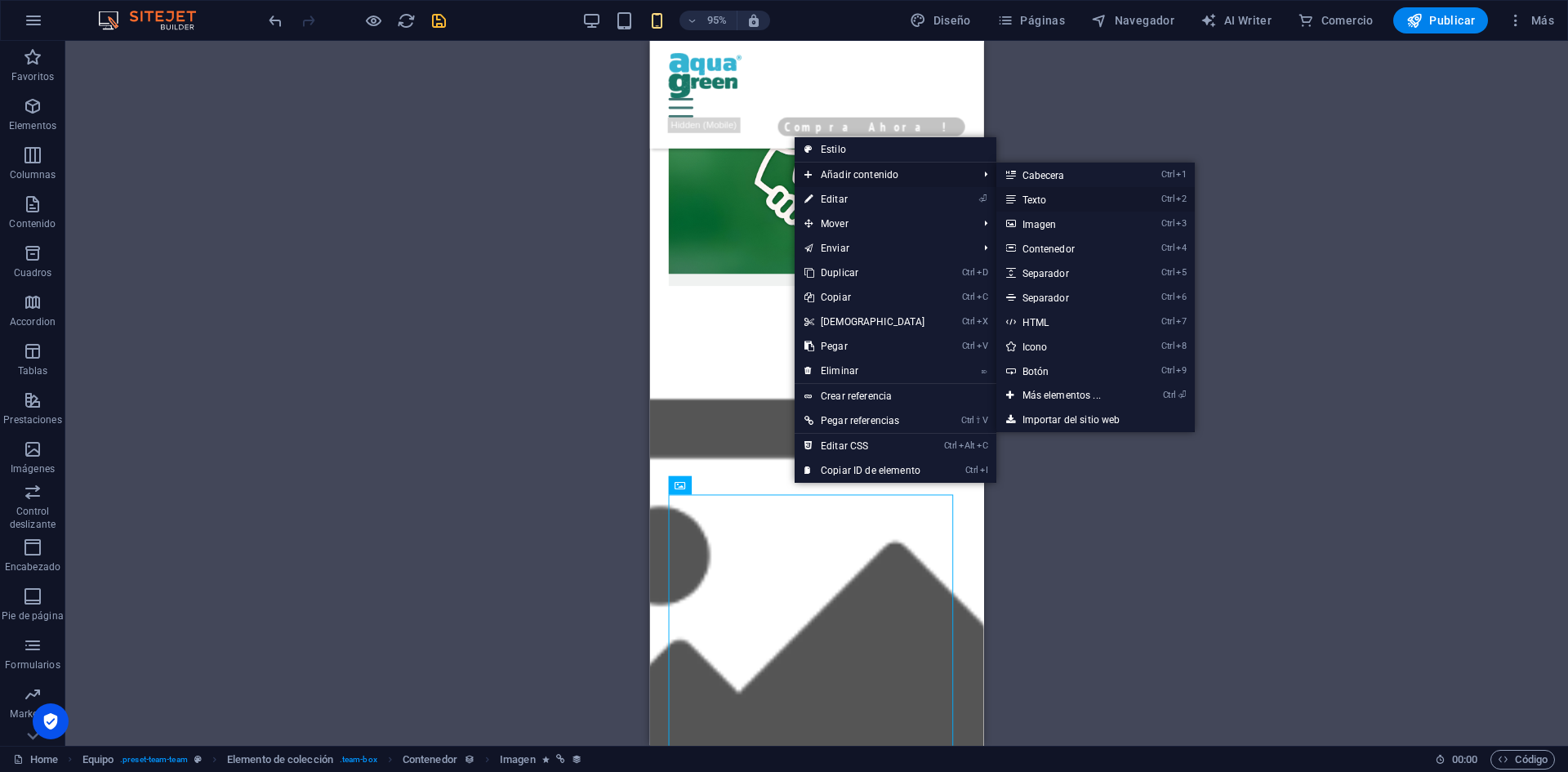 click on "Ctrl 2  Texto" at bounding box center [1065, 199] 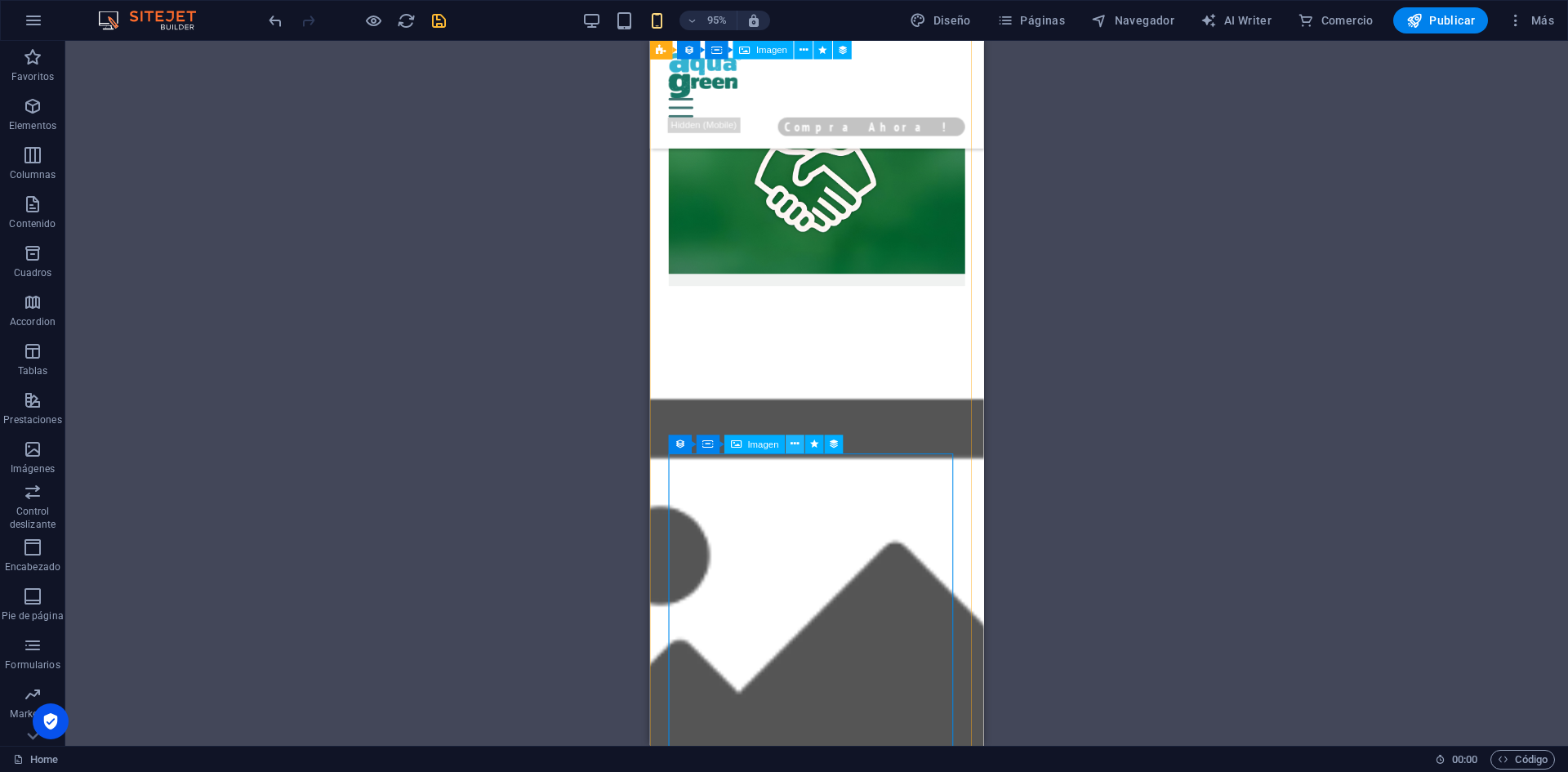 click at bounding box center [795, 444] 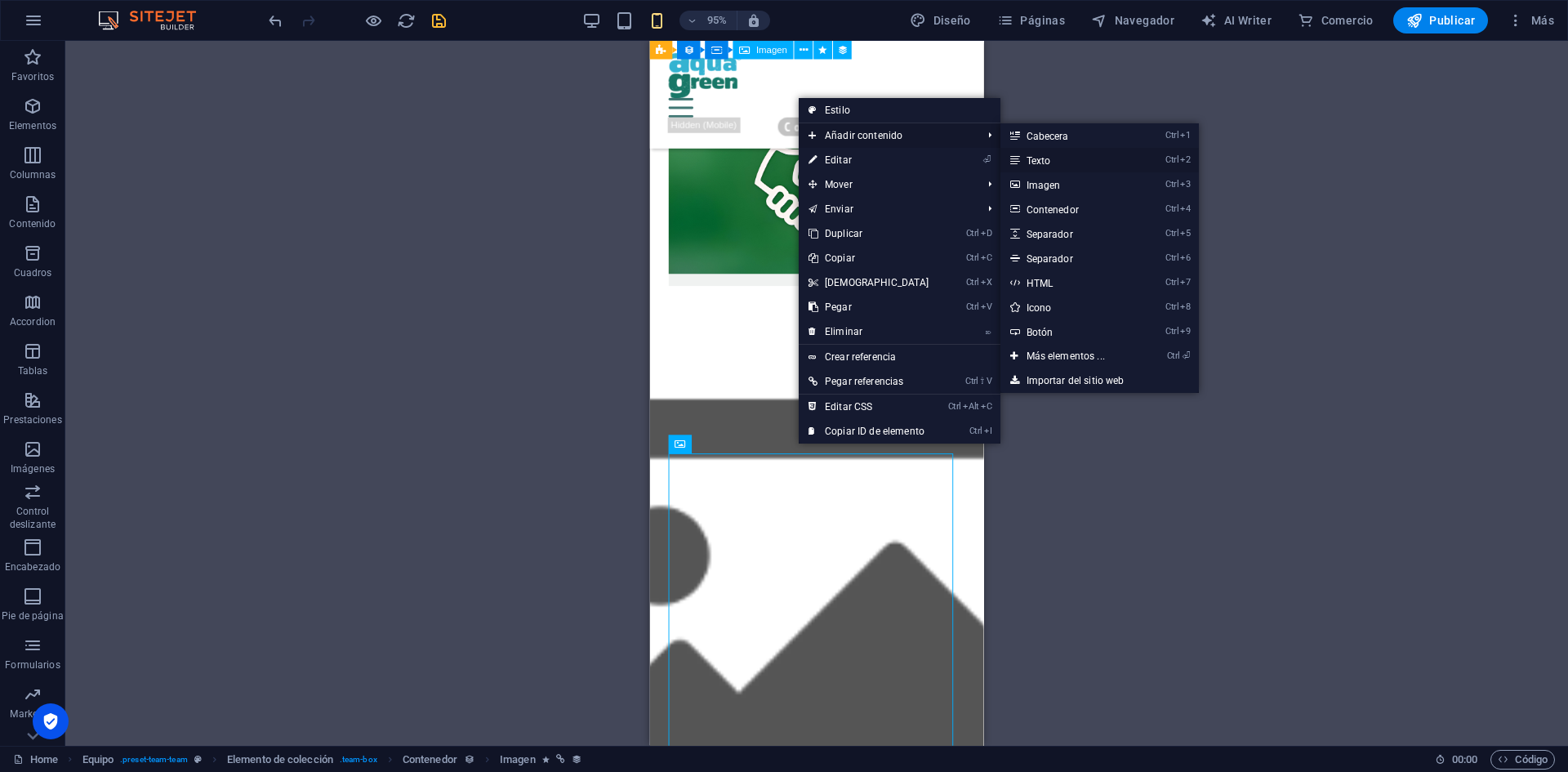 click on "Ctrl 2  Texto" at bounding box center [1069, 160] 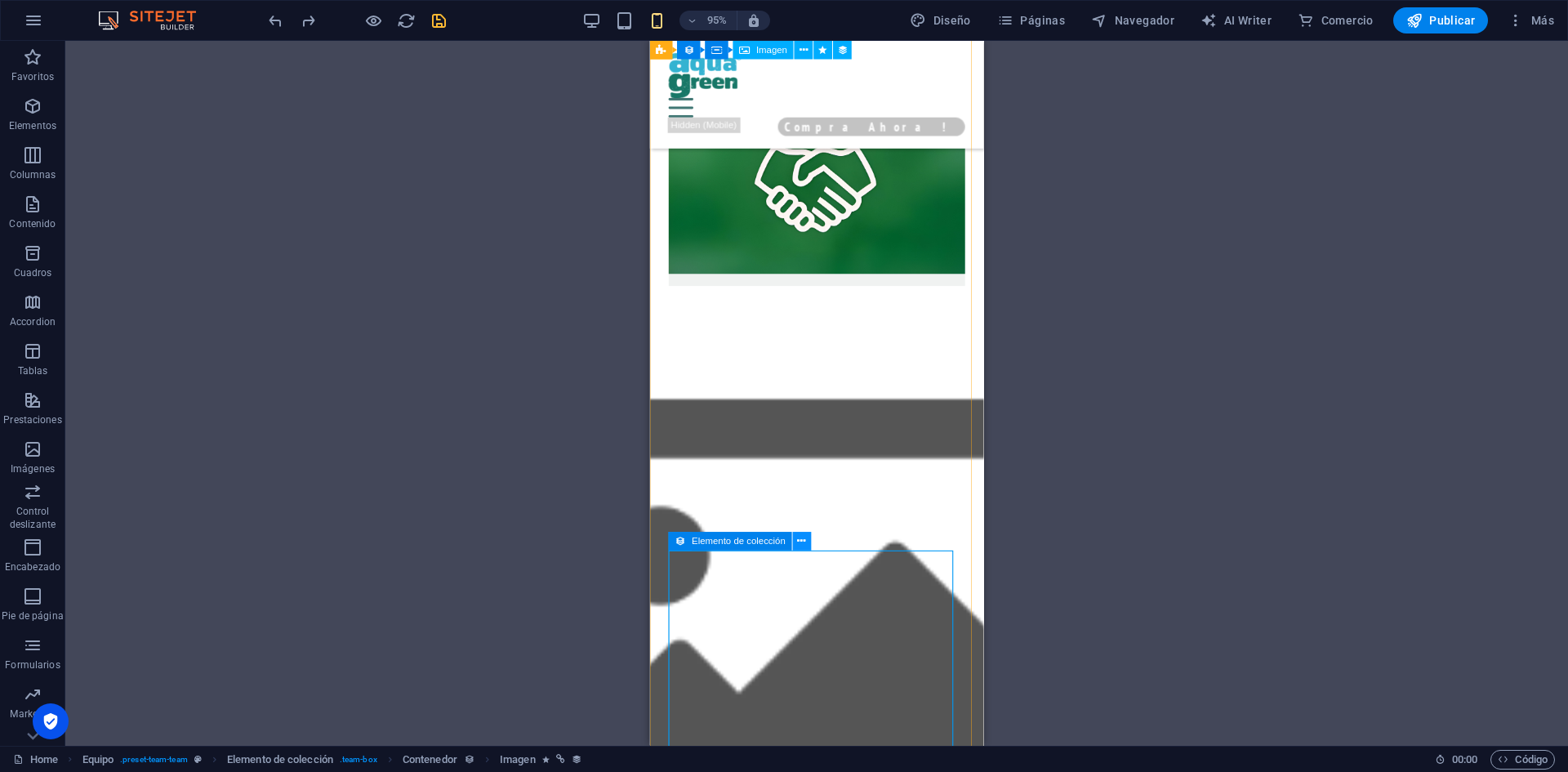 click at bounding box center [801, 542] 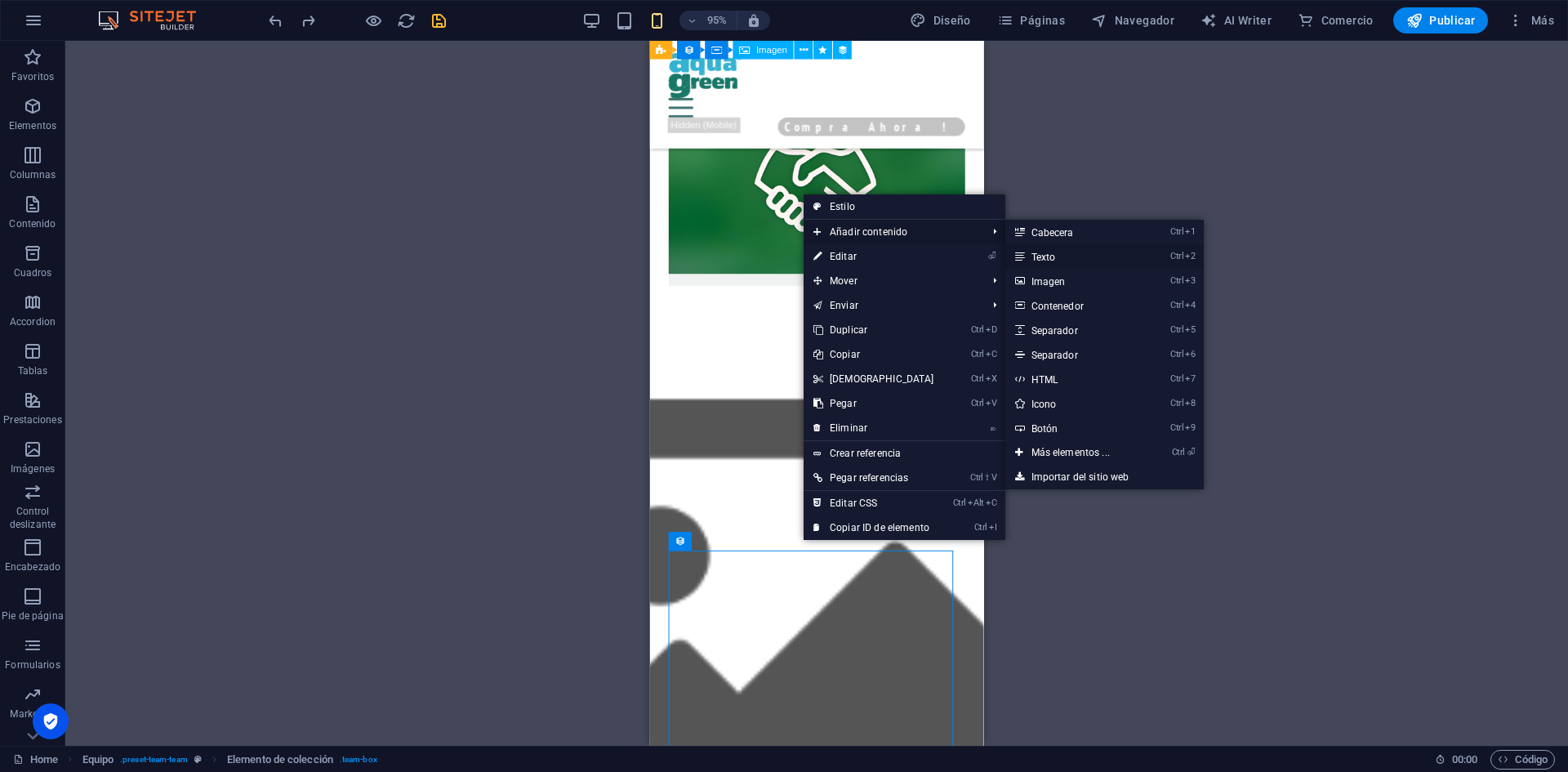 click on "Ctrl 2  Texto" at bounding box center [1074, 257] 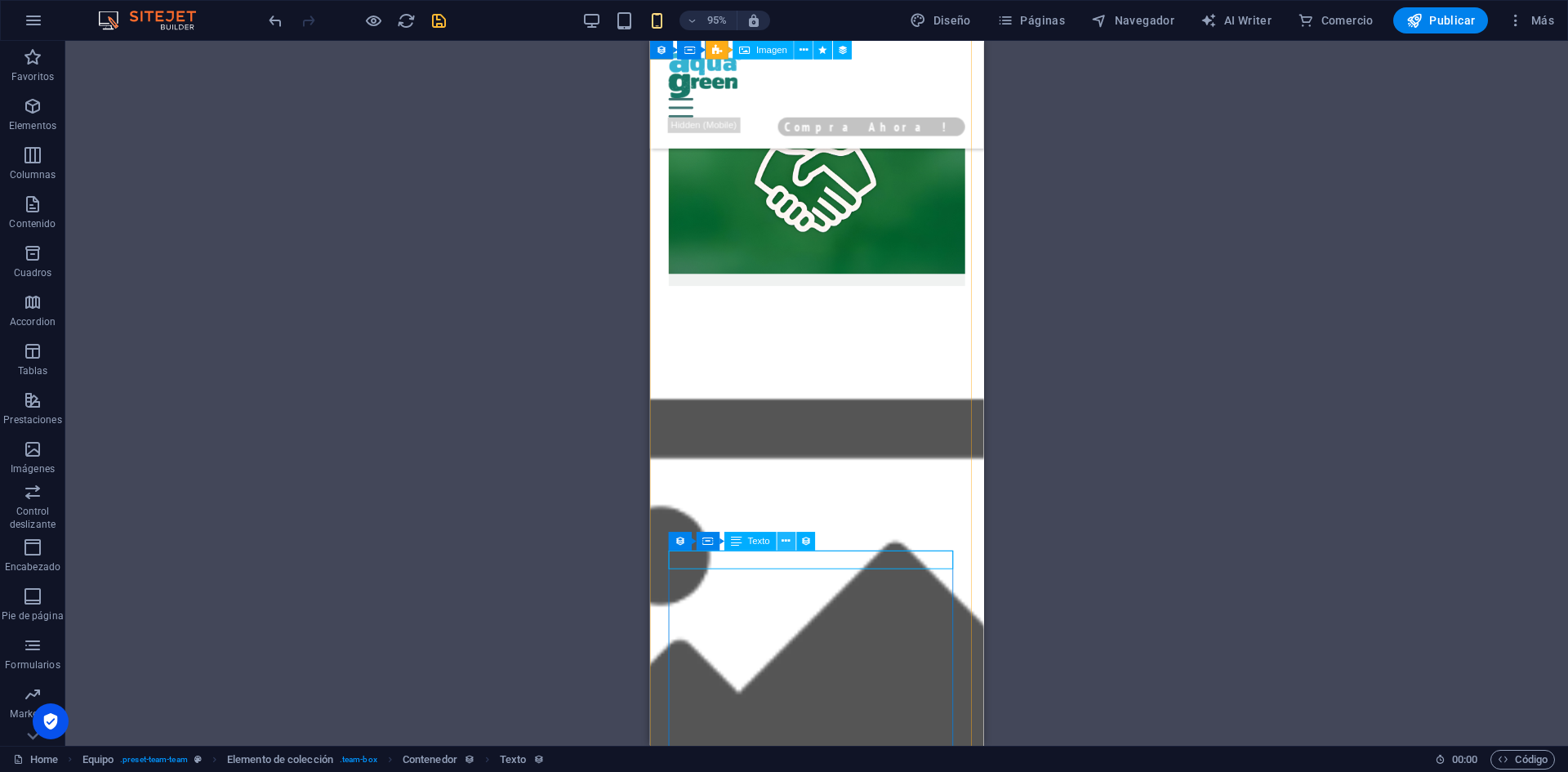 click at bounding box center (786, 542) 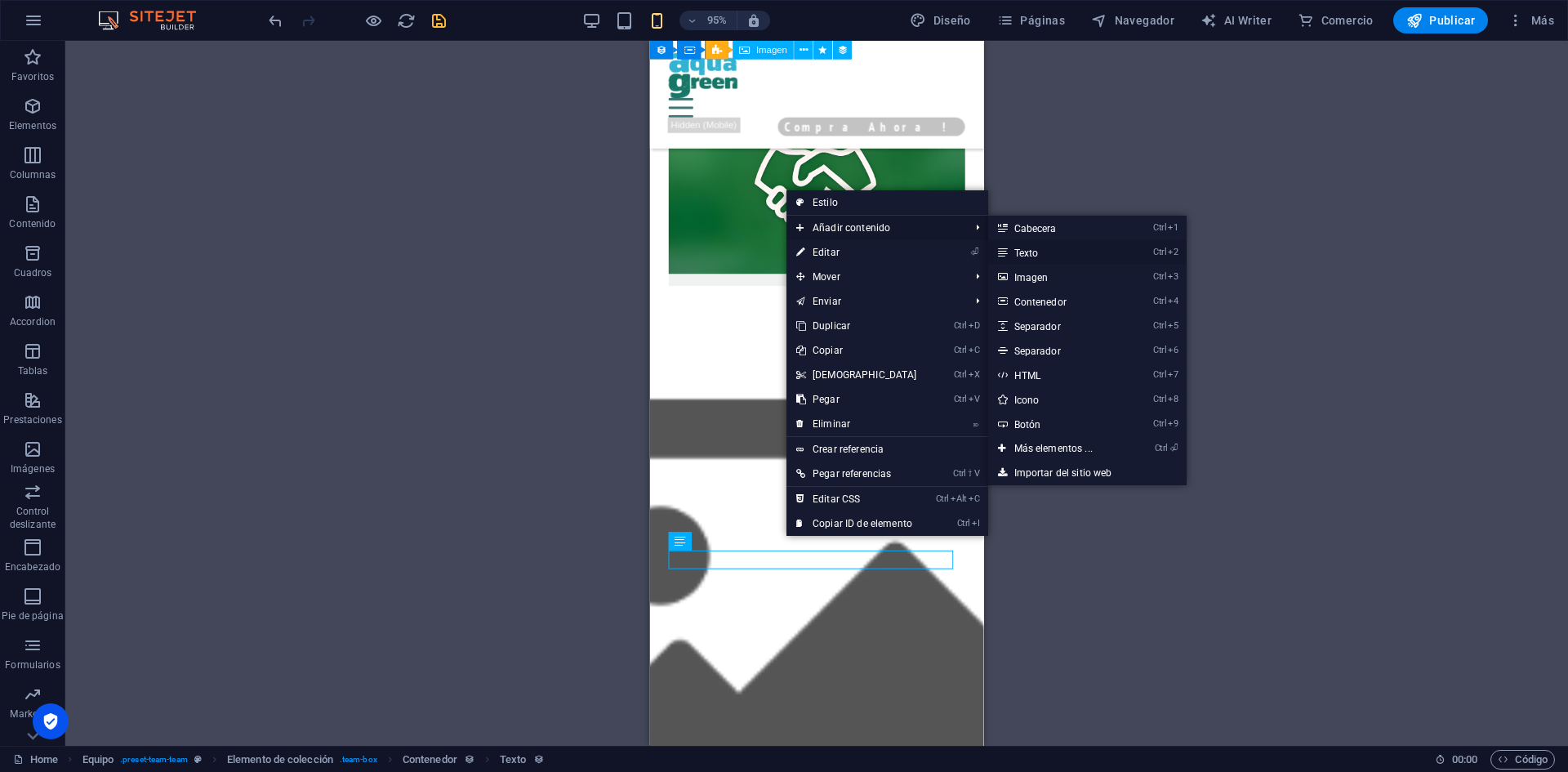 click on "Ctrl 2  Texto" at bounding box center [1057, 252] 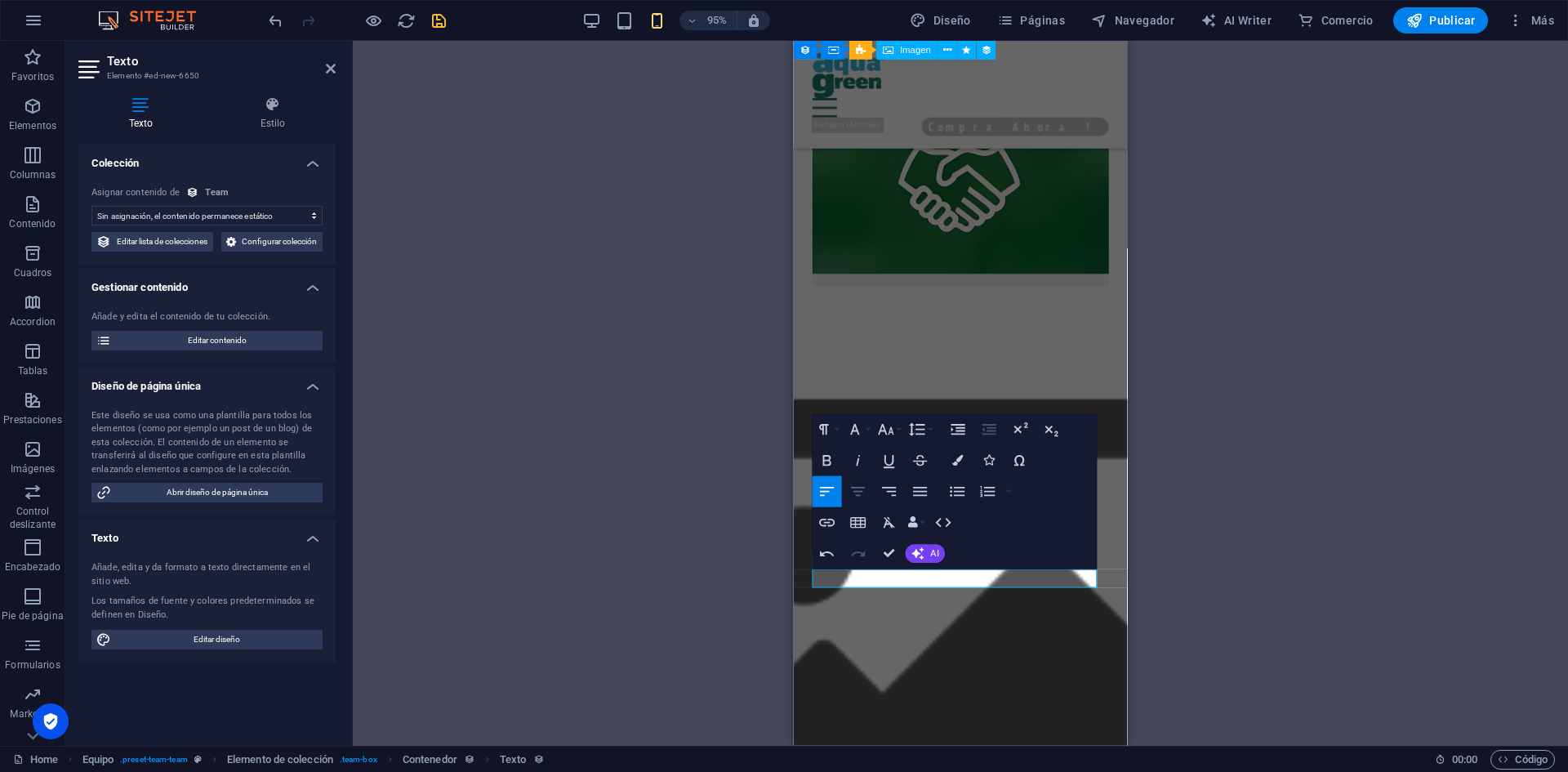 click 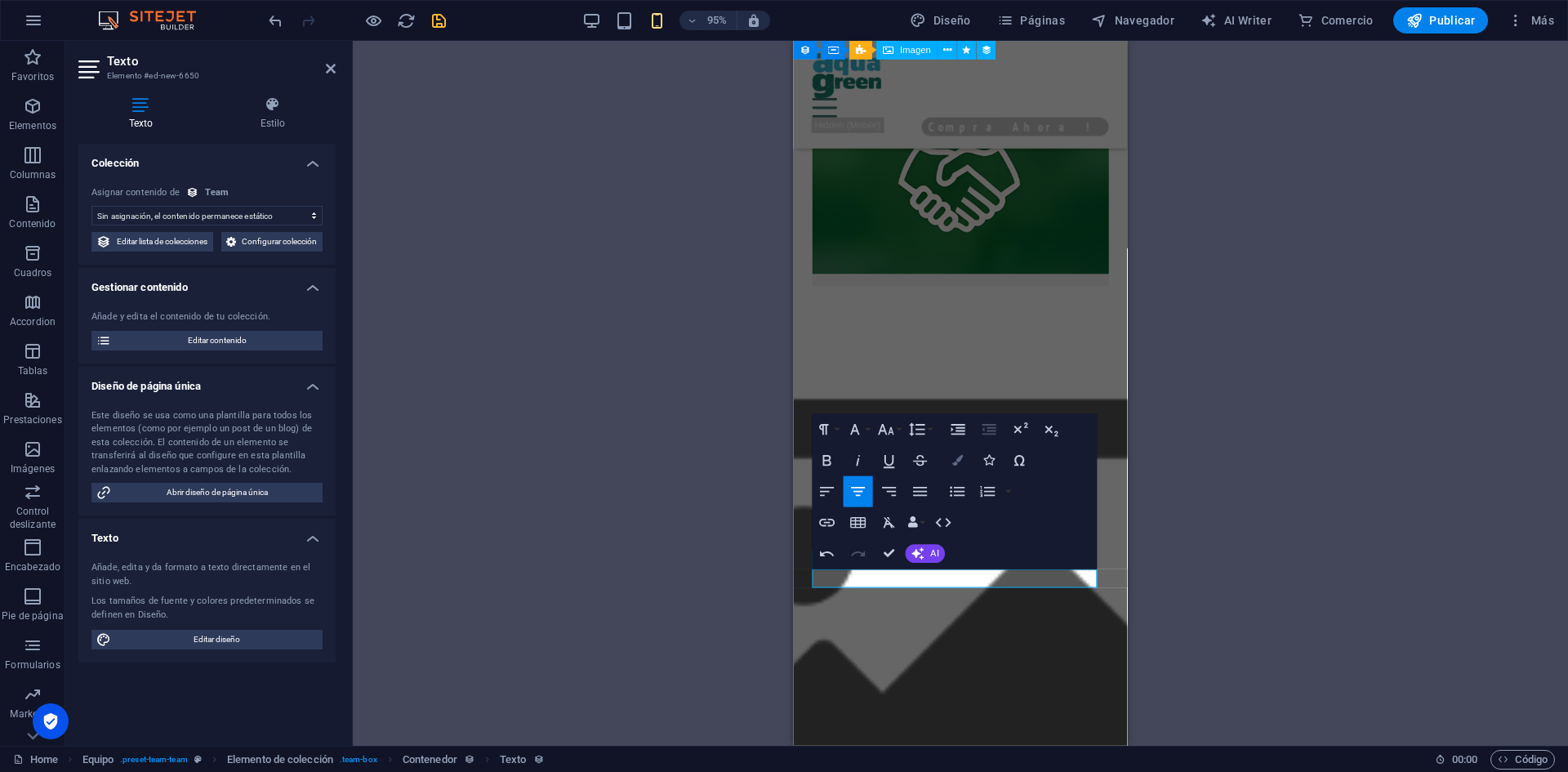 click on "Colors" at bounding box center (957, 461) 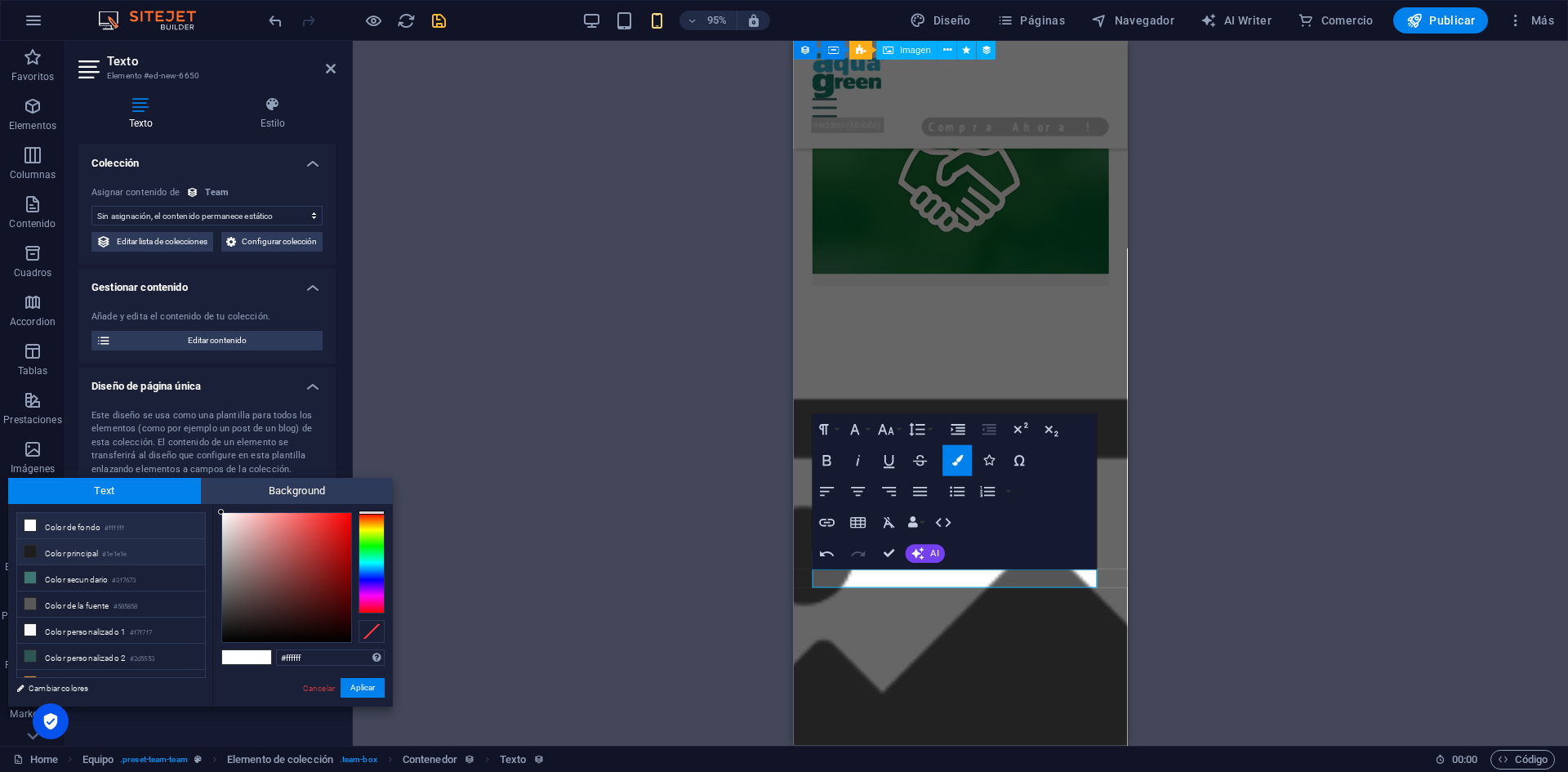 click on "Color principal
#1e1e1e" at bounding box center (111, 552) 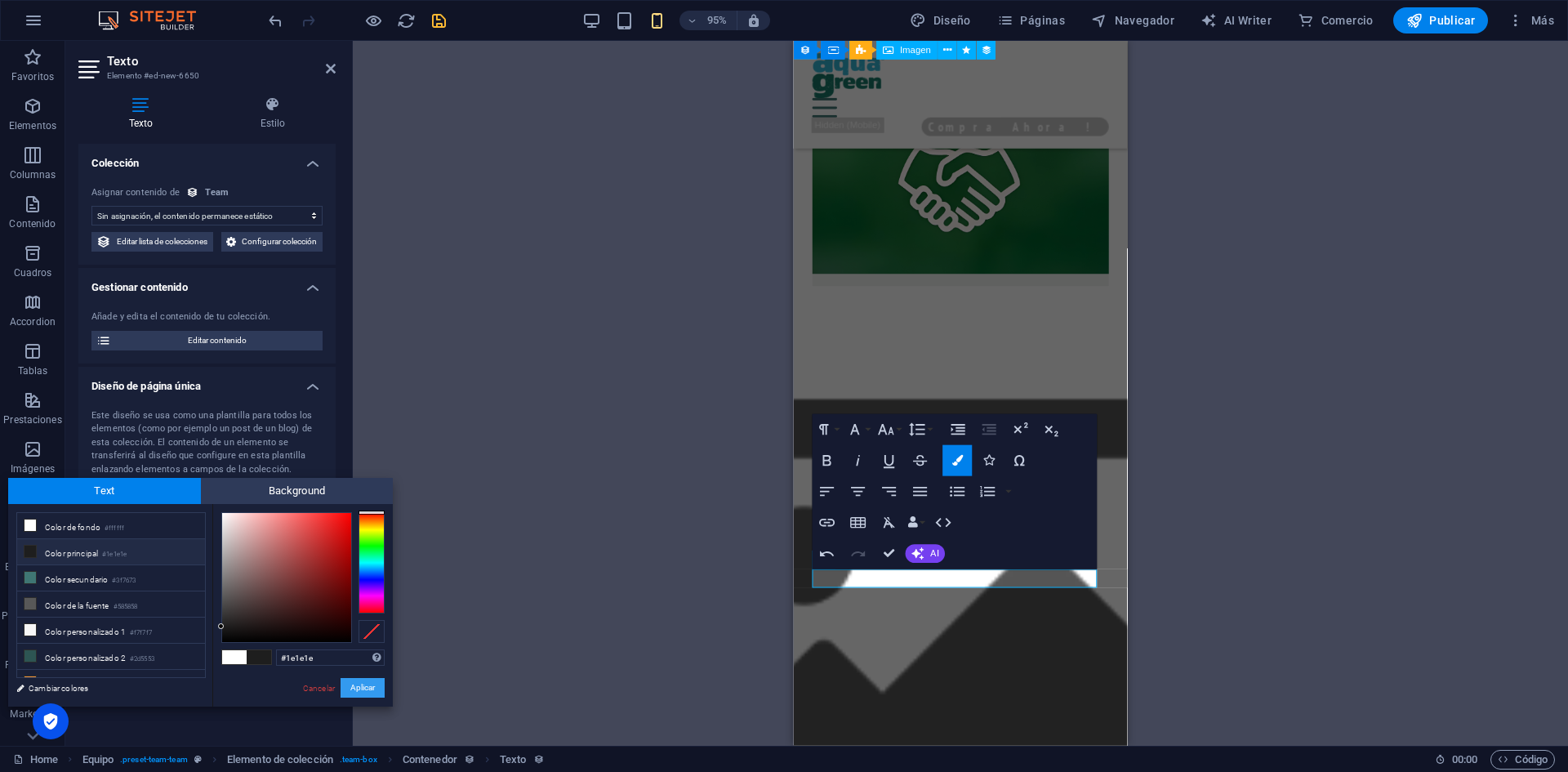 click on "Aplicar" at bounding box center [363, 688] 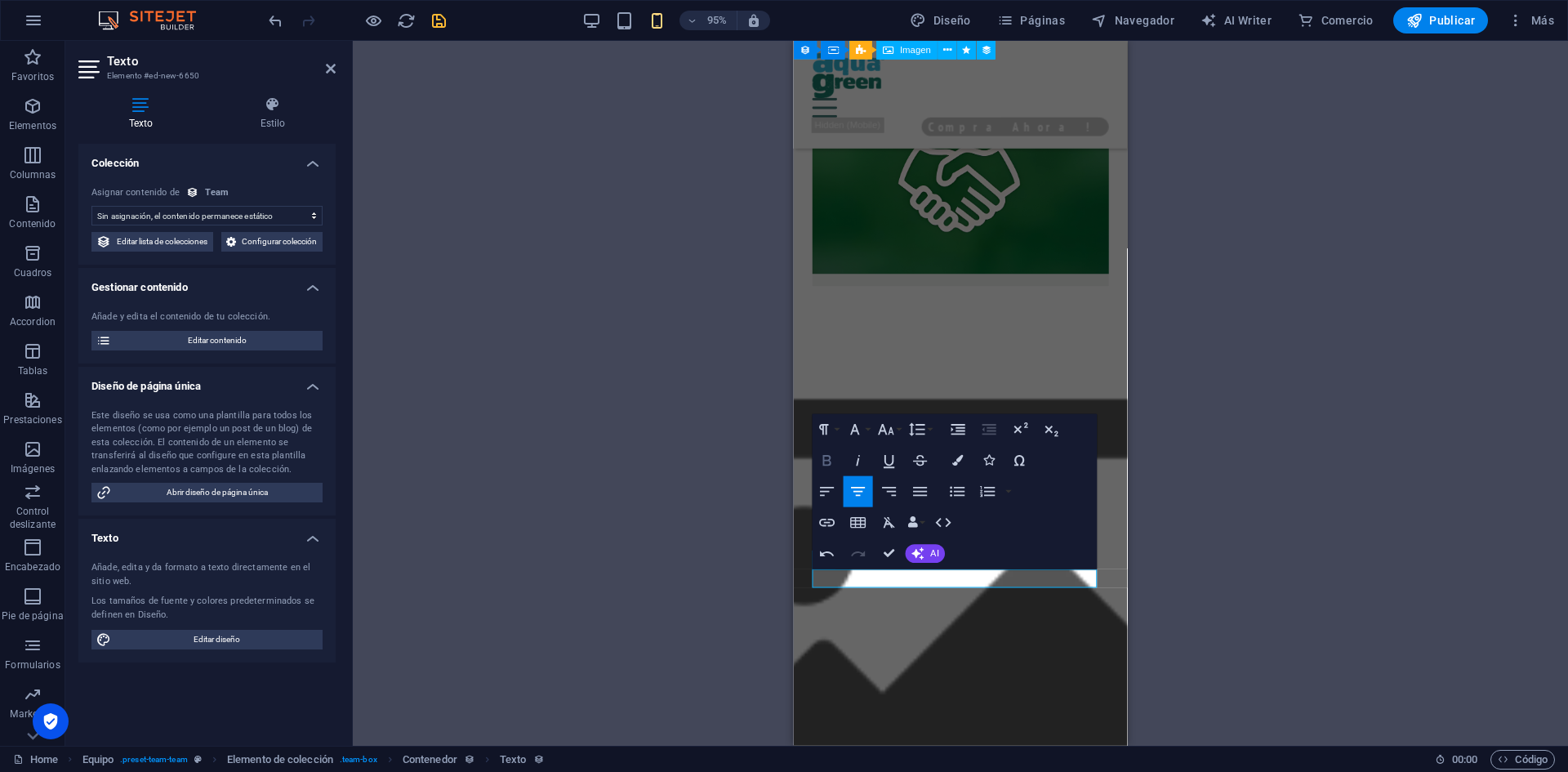 click 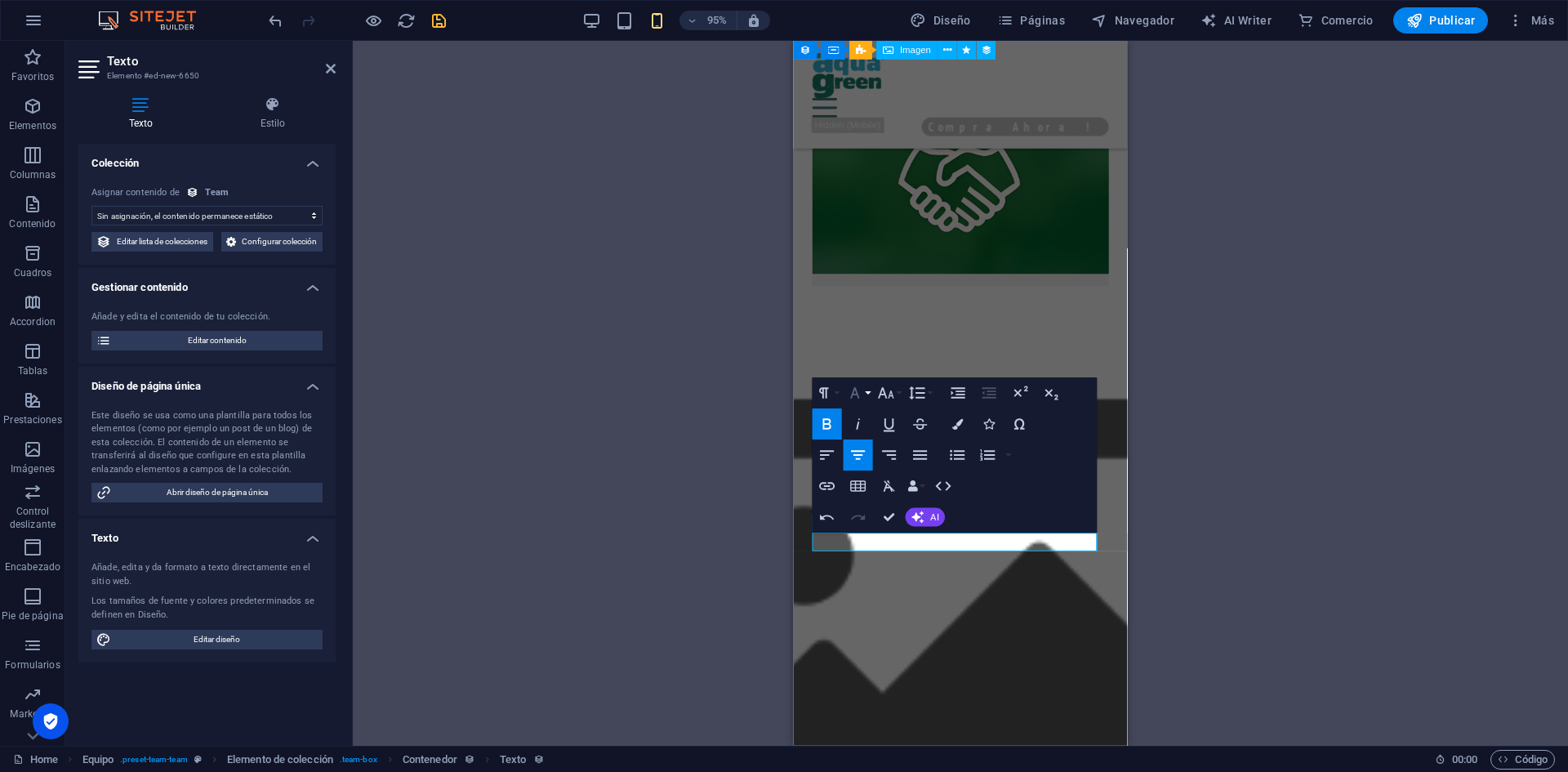 click 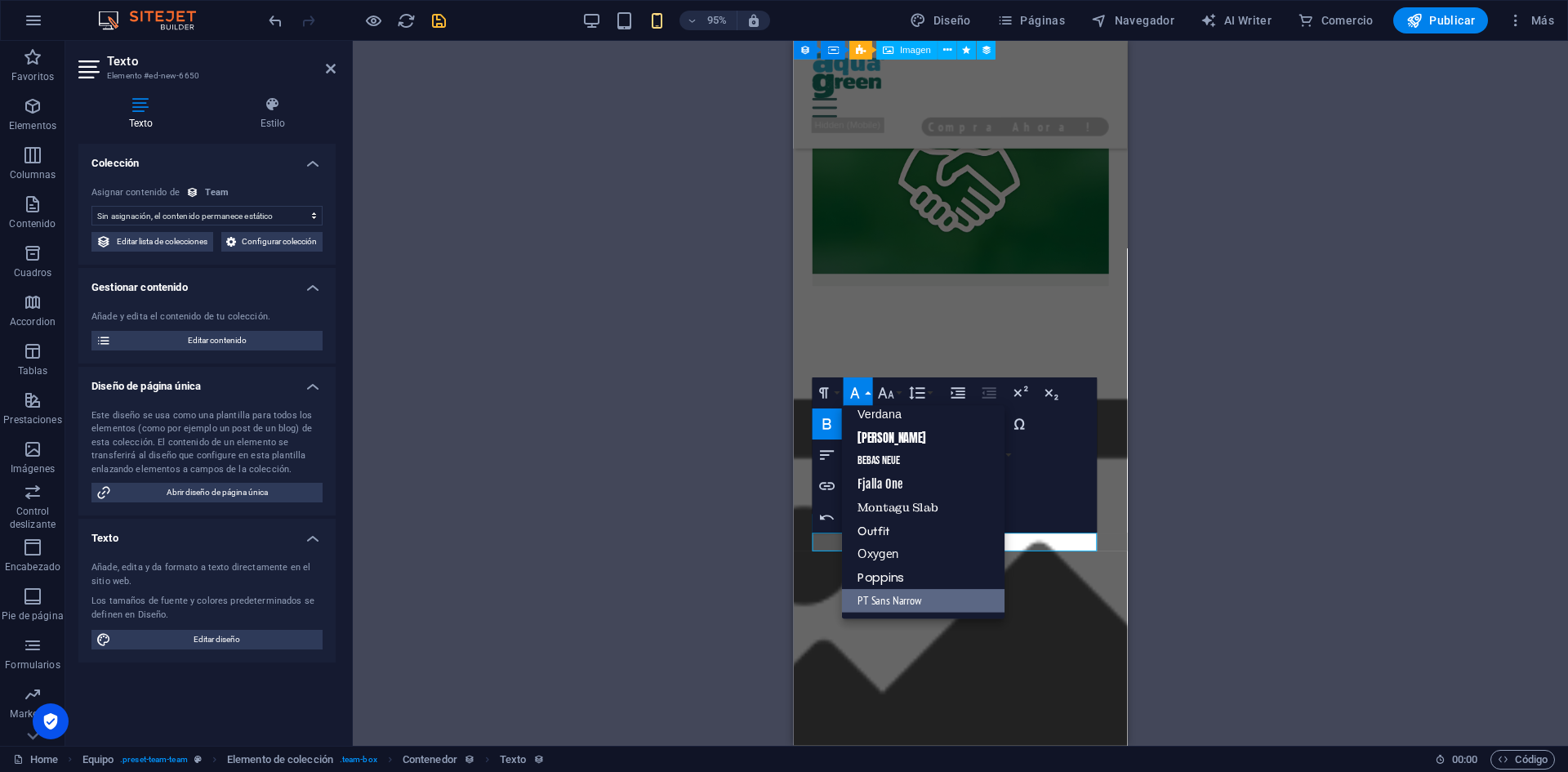 scroll, scrollTop: 132, scrollLeft: 0, axis: vertical 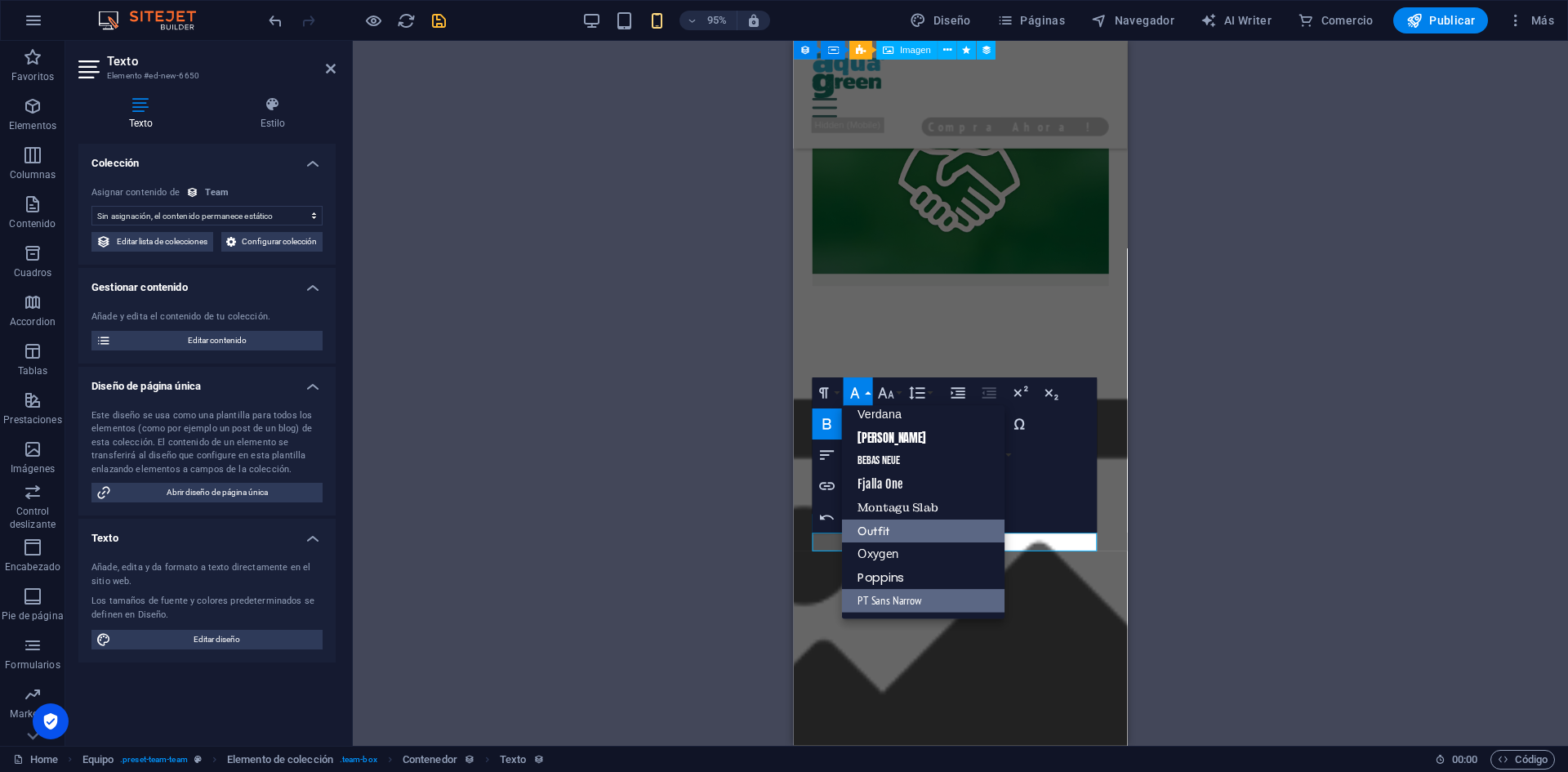 click on "Outfit" at bounding box center [924, 531] 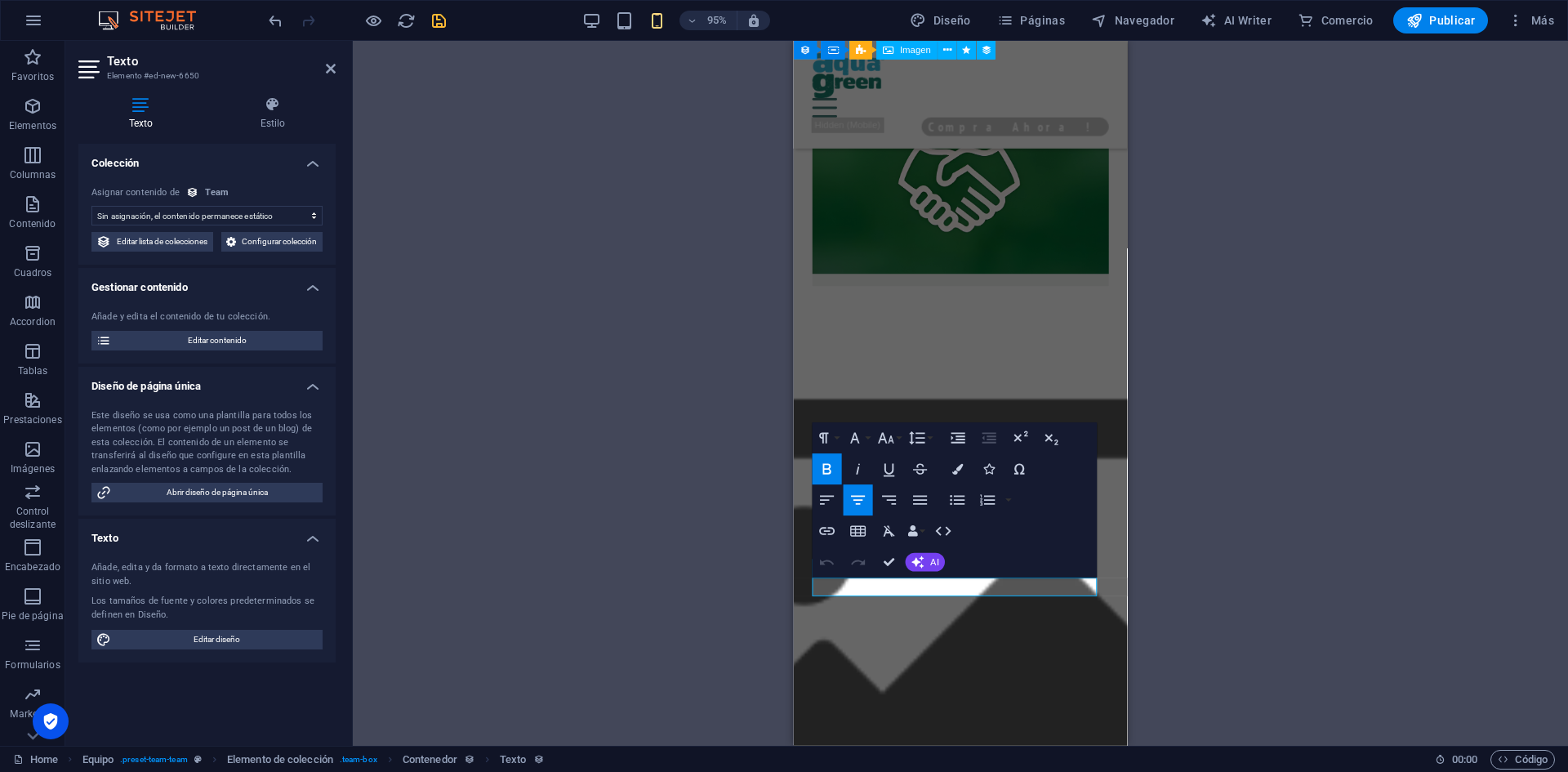 click on "Contenedor   Texto   2 columnas   Texto   Contenedor   Texto   Texto   Banner   Contenedor   H2   Contenedor   Texto   Contenedor   Texto   Contenedor   Texto   Texto   Tarjetas   Contenedor   H4   Tarjetas   Tarjetas   Contenedor   Texto   Imagen   Imagen   Contenedor   Contenedor   H4   Texto   Texto   Contenedor   Imagen   Contenedor   Imagen   Imagen amplia con texto   Contenedor   Contenedor   H4   Texto   3 columnas   Contenedor   Texto   Contenedor   Texto   Contenedor   Texto   Contenedor   Contenedor   Texto   Contenedor   Texto   Contenedor   Contenedor   Texto   Contenedor   Equipo   Elemento de colección   Imagen   Equipo   Equipo   Elemento de colección   Elemento de colección   Contenedor   Contenedor   H3   Contenedor   Contenedor   Separador   Elemento de colección   Contenedor   Imagen   Elemento de colección   Elemento de colección   Contenedor   Contenedor   H3   Contenedor   Contenedor   Separador   Equipo   Elemento de colección   Contenedor   Imagen   Equipo     Equipo" at bounding box center (960, 393) 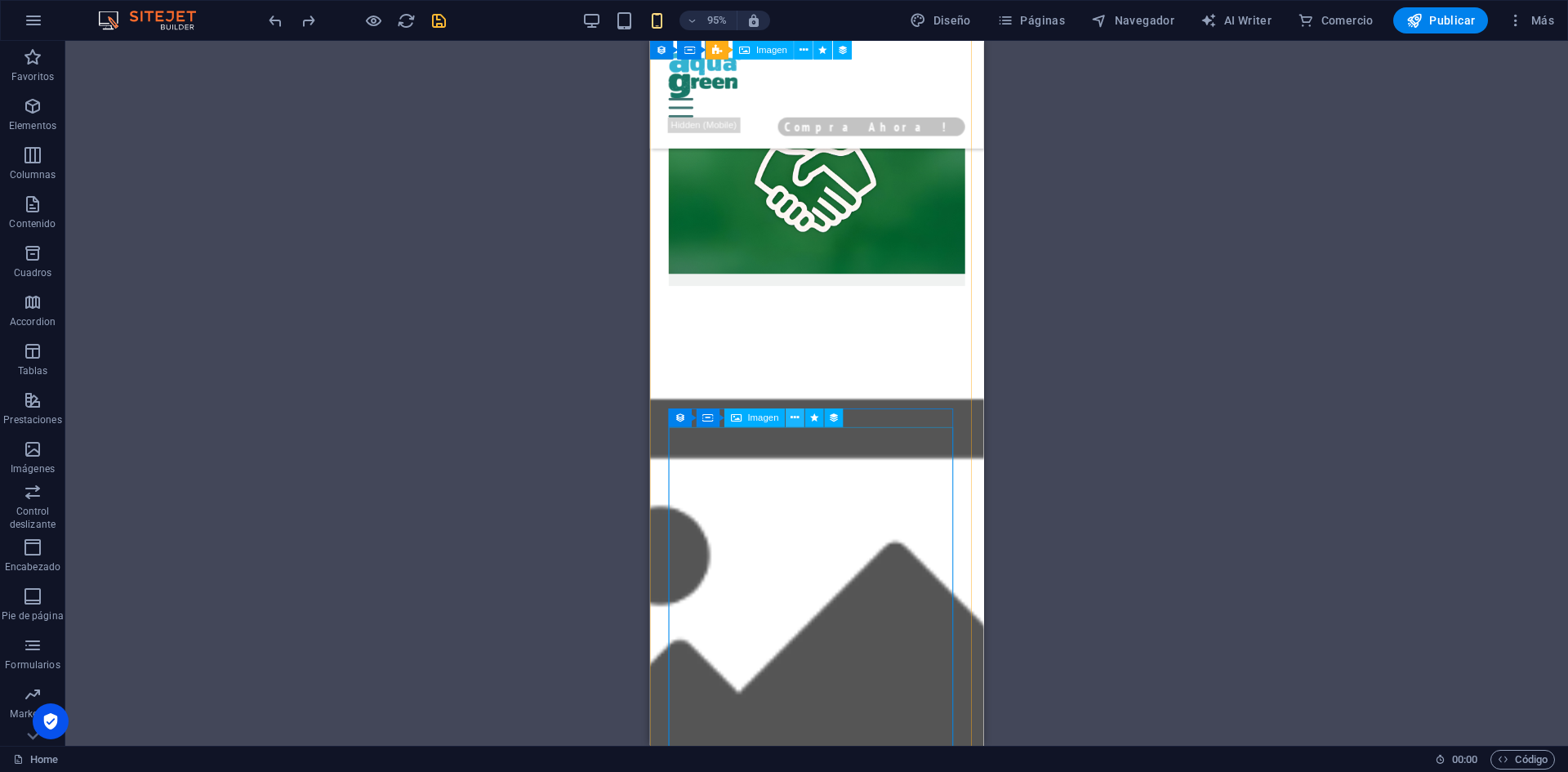 click at bounding box center [795, 418] 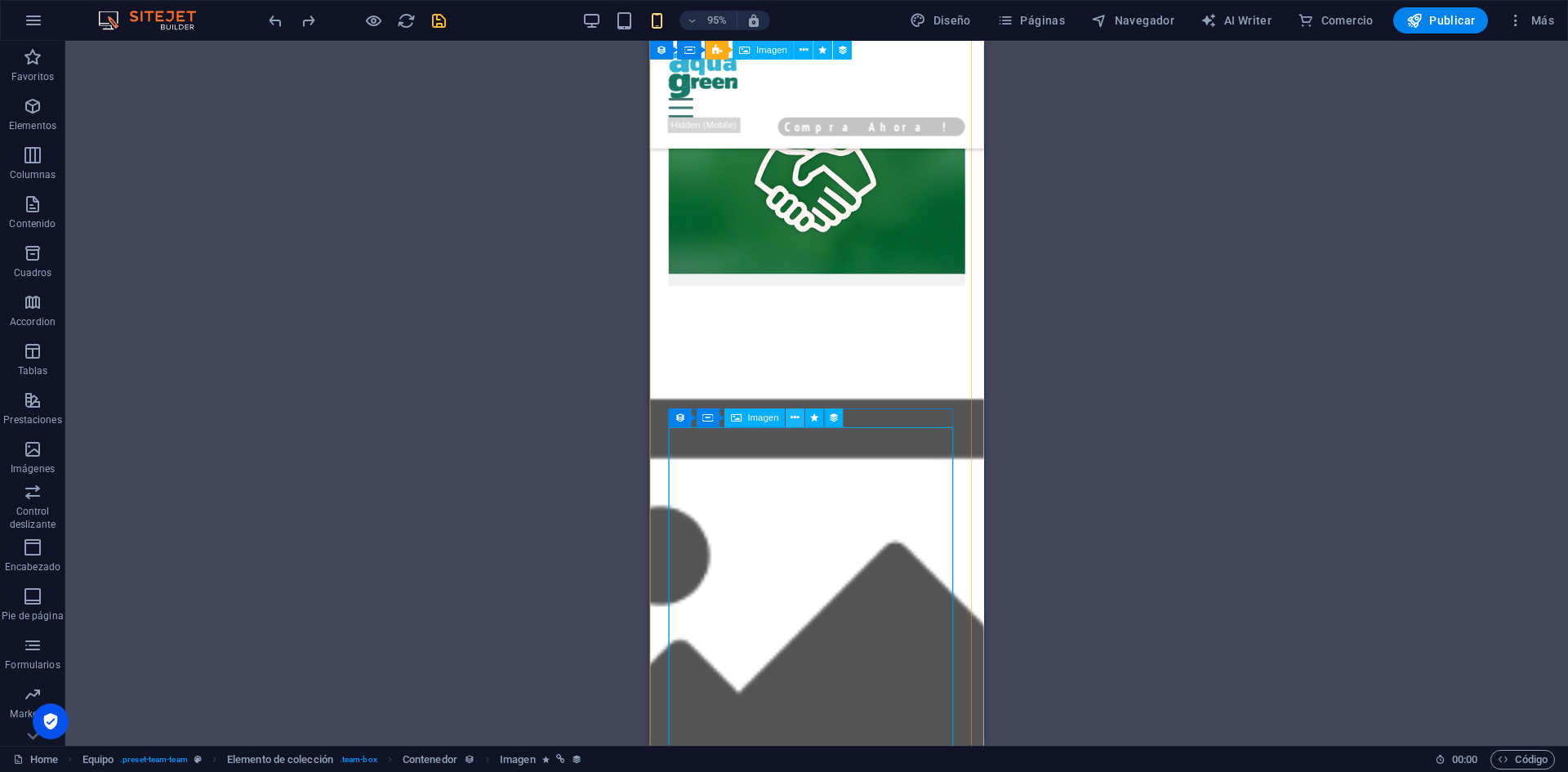 click at bounding box center [795, 418] 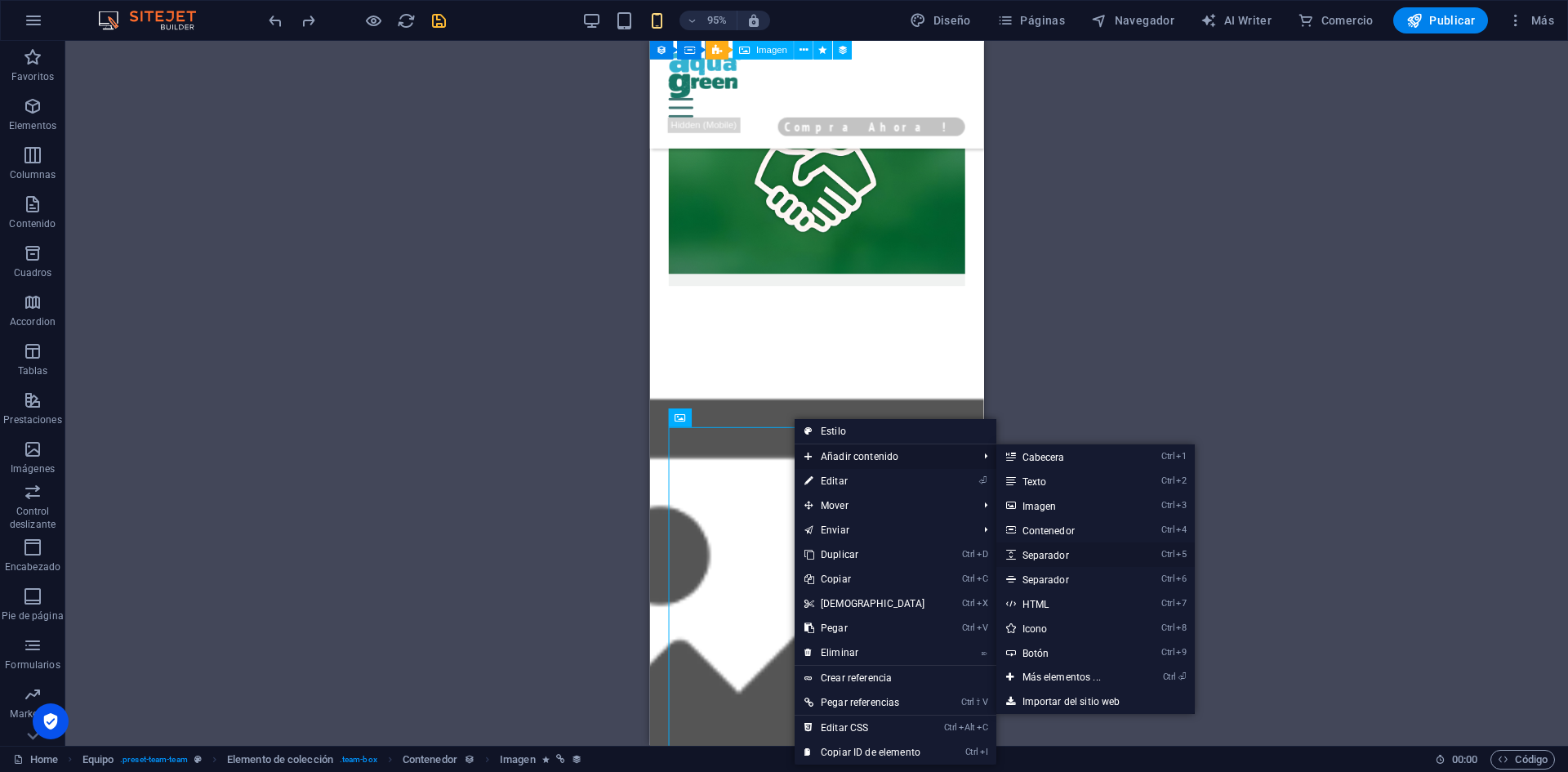 click on "Ctrl 5  Separador" at bounding box center [1065, 555] 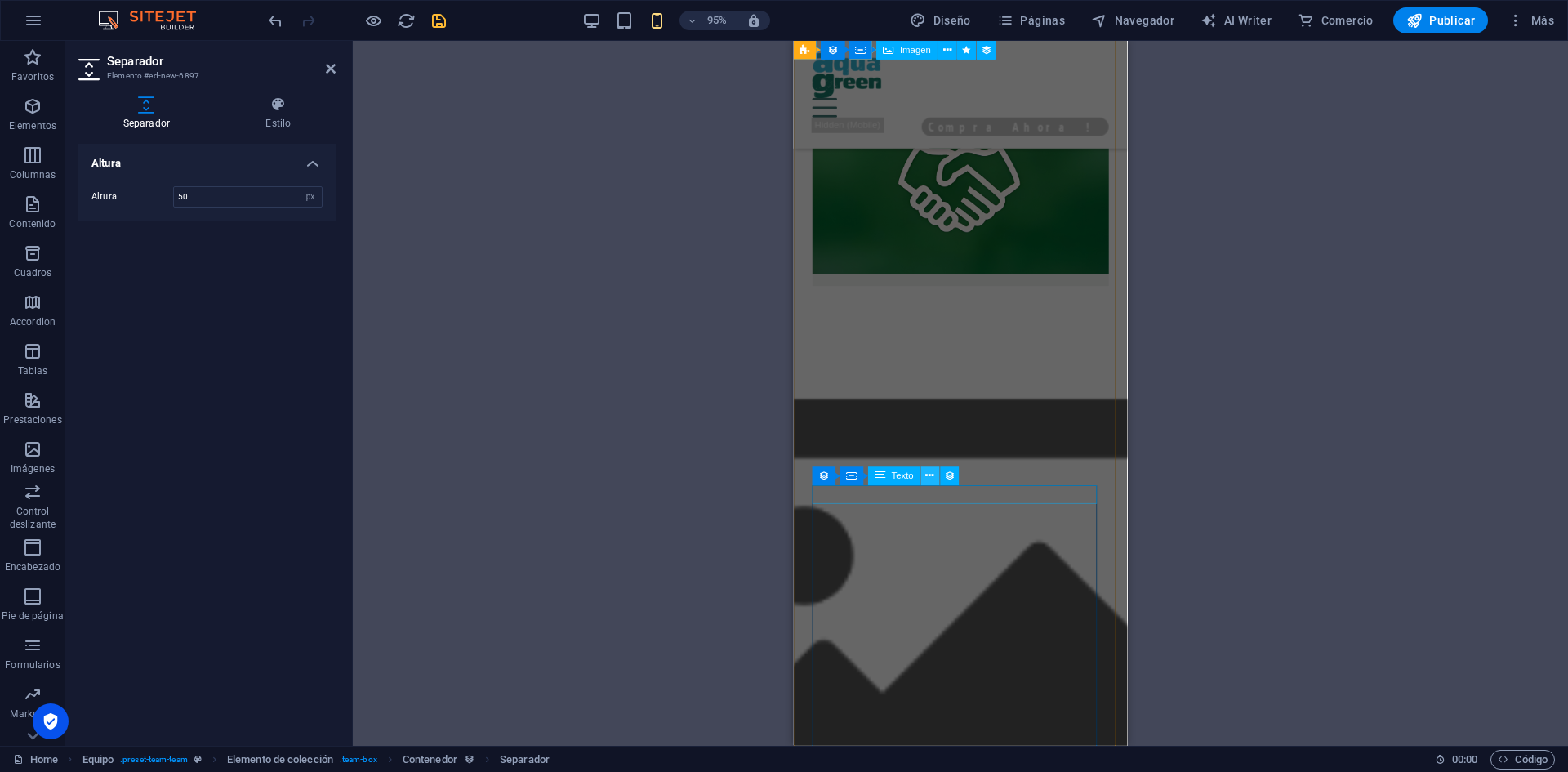 click at bounding box center [929, 476] 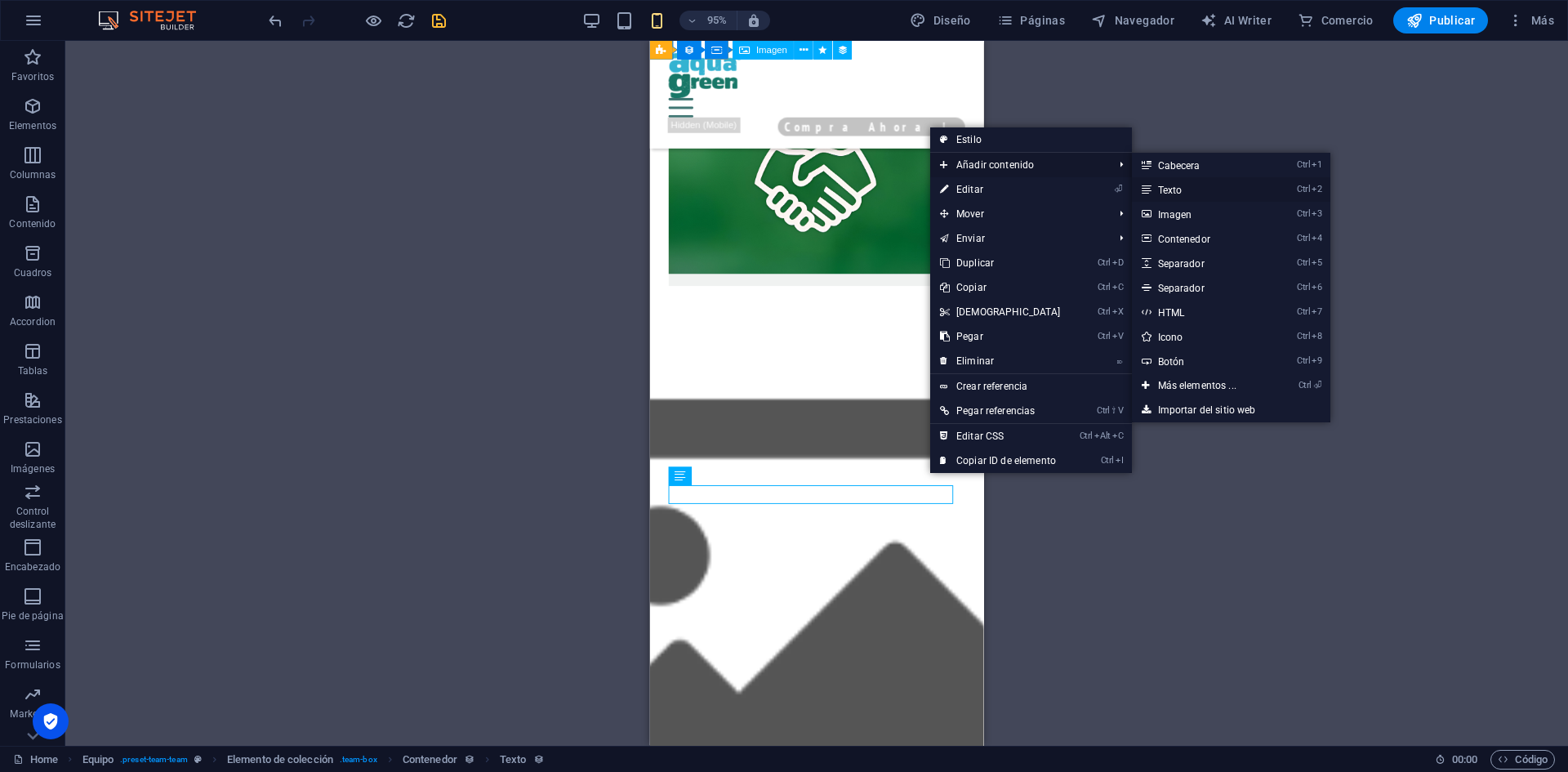 click on "Ctrl 2  Texto" at bounding box center [1200, 190] 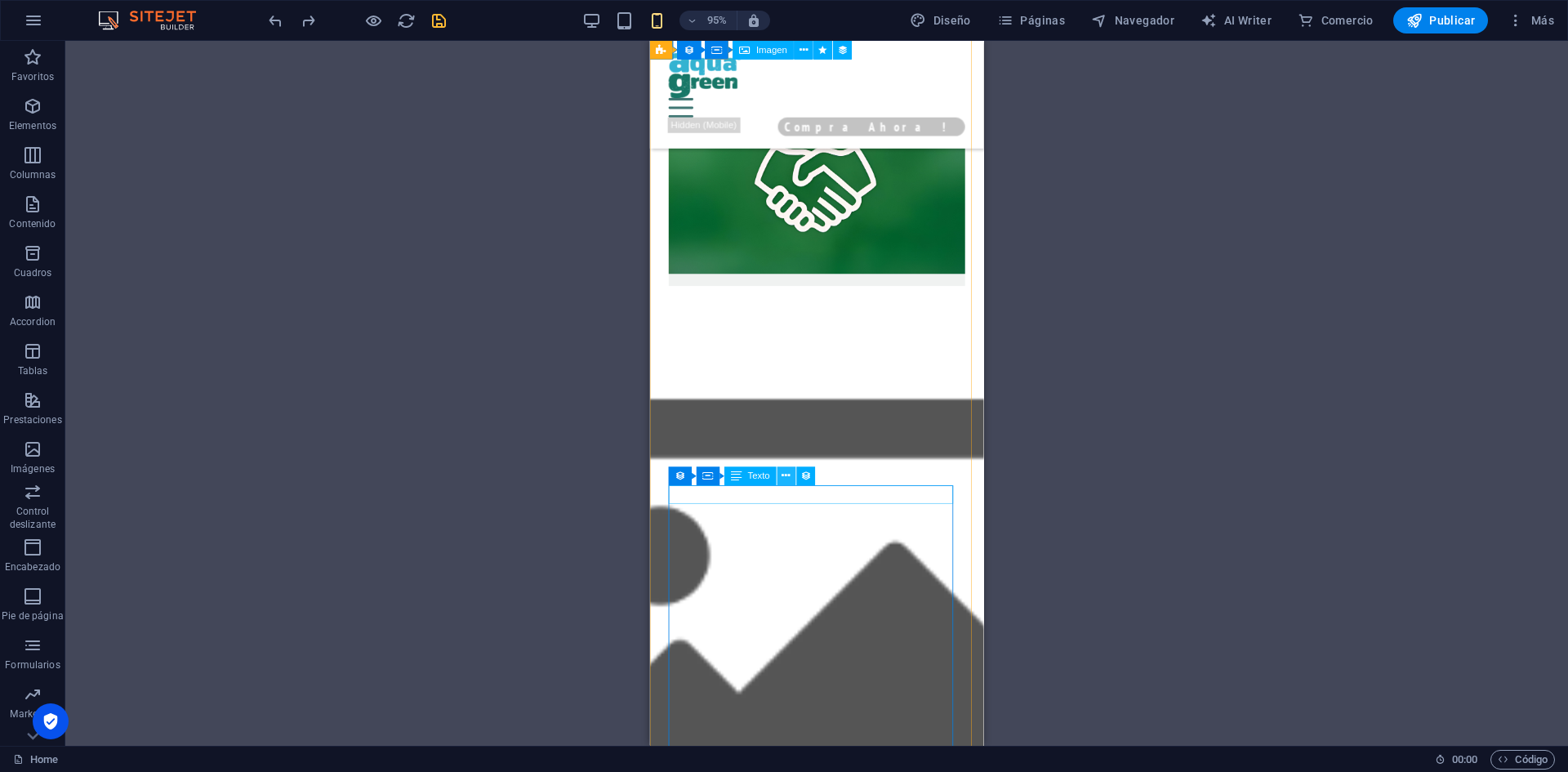 click at bounding box center (786, 476) 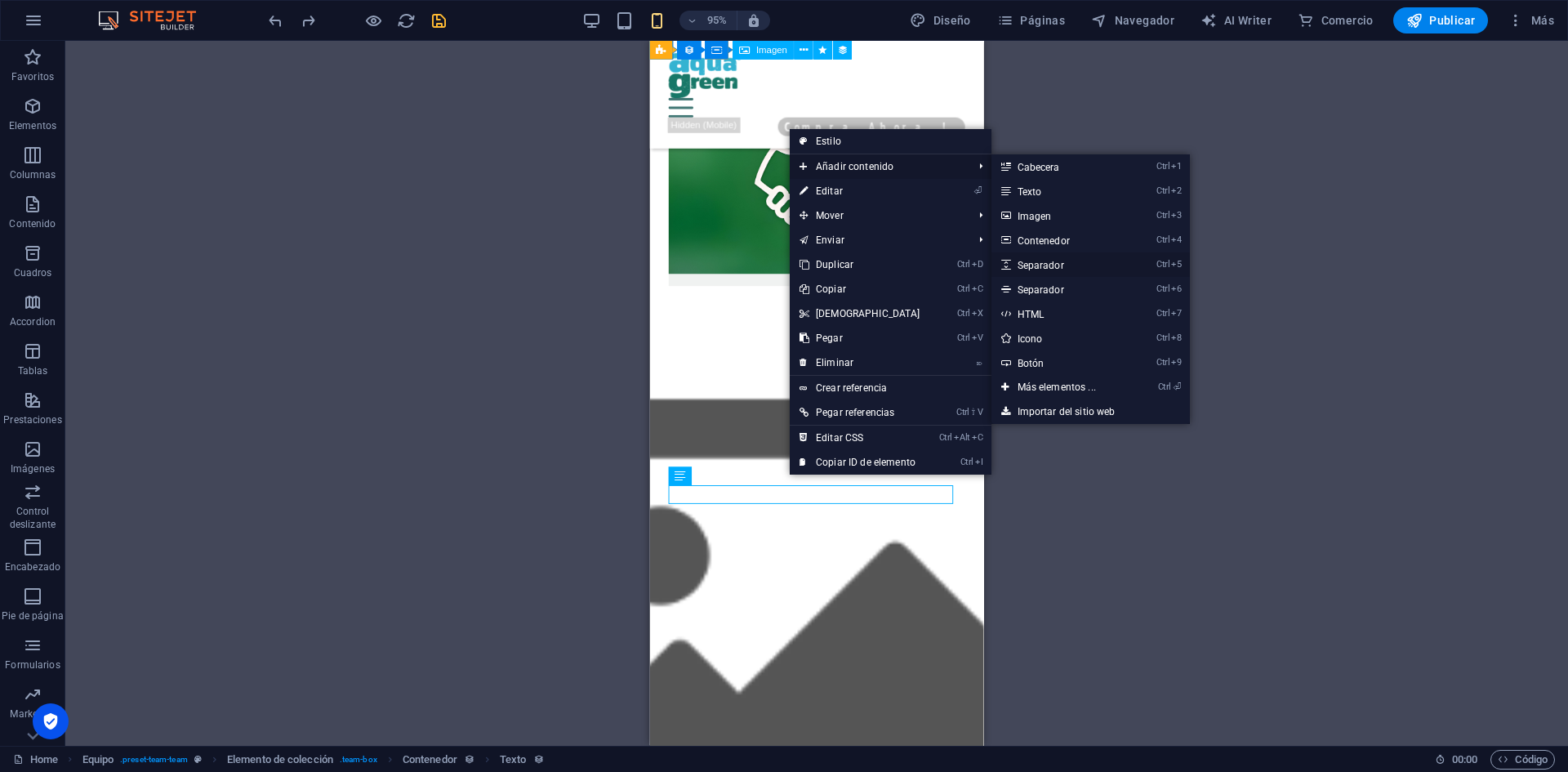 click on "Ctrl 5  Separador" at bounding box center (1060, 265) 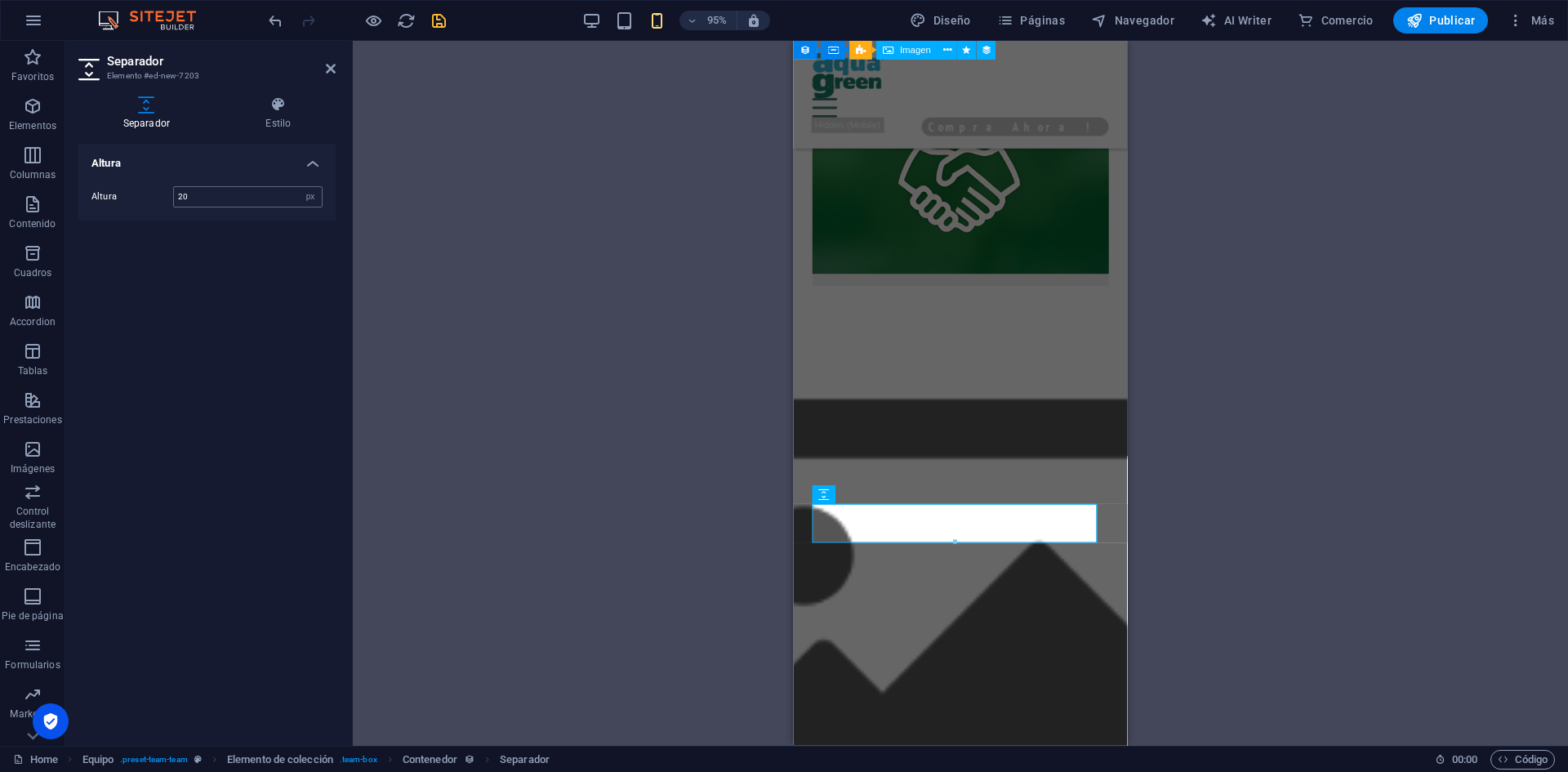 type on "20" 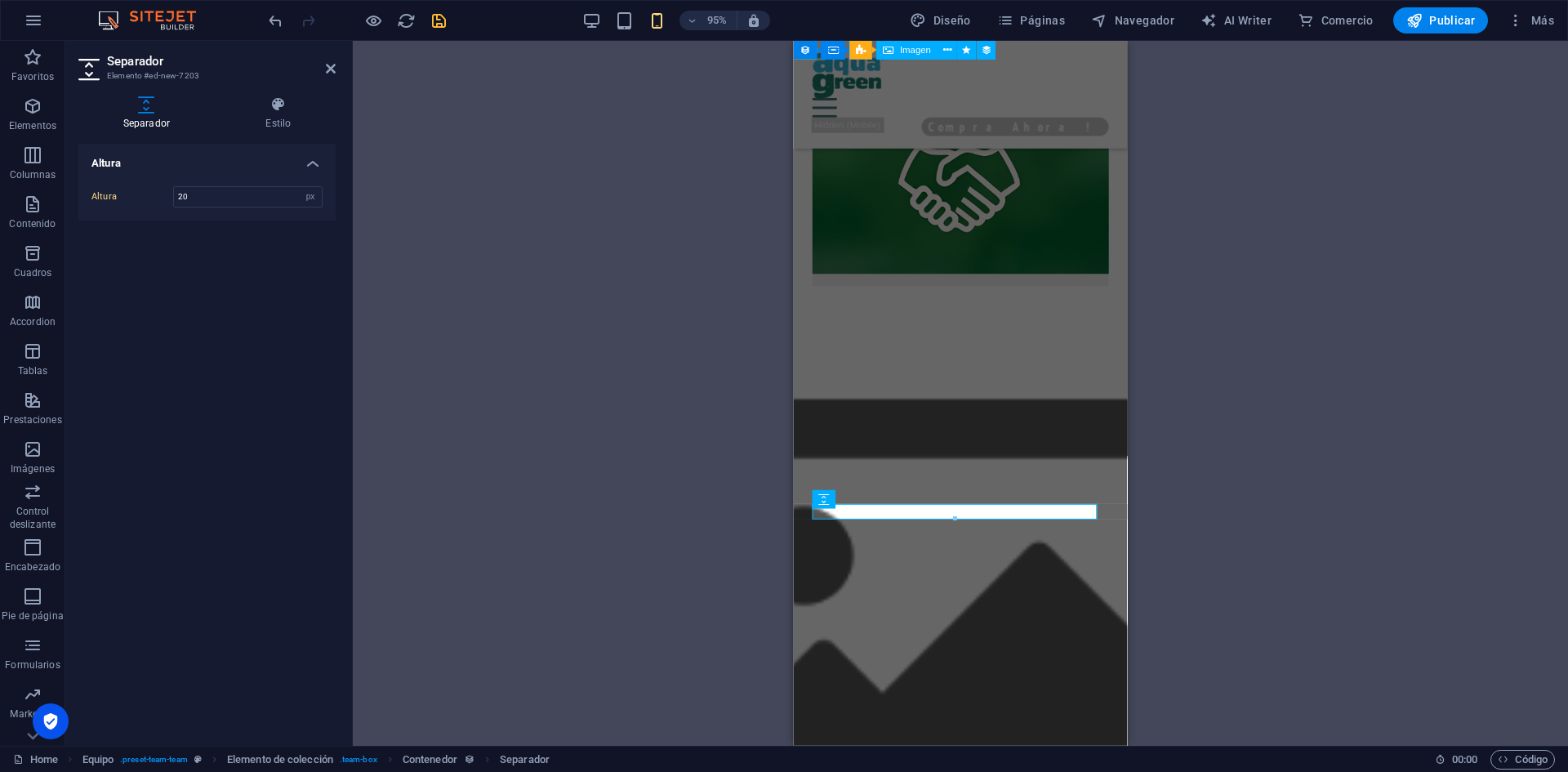 click on "Contenedor   Texto   2 columnas   Texto   Contenedor   Texto   Texto   Banner   Contenedor   H2   Contenedor   Texto   Contenedor   Texto   Contenedor   Texto   Texto   Tarjetas   Contenedor   H4   Tarjetas   Tarjetas   Contenedor   Texto   Imagen   Imagen   Contenedor   Contenedor   H4   Texto   Texto   Contenedor   Imagen   Contenedor   Imagen   Imagen amplia con texto   Contenedor   Contenedor   H4   Texto   3 columnas   Contenedor   Texto   Contenedor   Texto   Contenedor   Texto   Contenedor   Contenedor   Texto   Contenedor   Texto   Contenedor   Contenedor   Texto   Contenedor   Equipo   Elemento de colección   Imagen   Equipo   Equipo   Elemento de colección   Elemento de colección   Contenedor   Contenedor   H3   Contenedor   Contenedor   Separador   Elemento de colección   Contenedor   Imagen   Elemento de colección   Elemento de colección   Contenedor   Contenedor   H3   Contenedor   Contenedor   Separador   Equipo   Elemento de colección   Contenedor   Imagen   Equipo     Equipo" at bounding box center [960, 393] 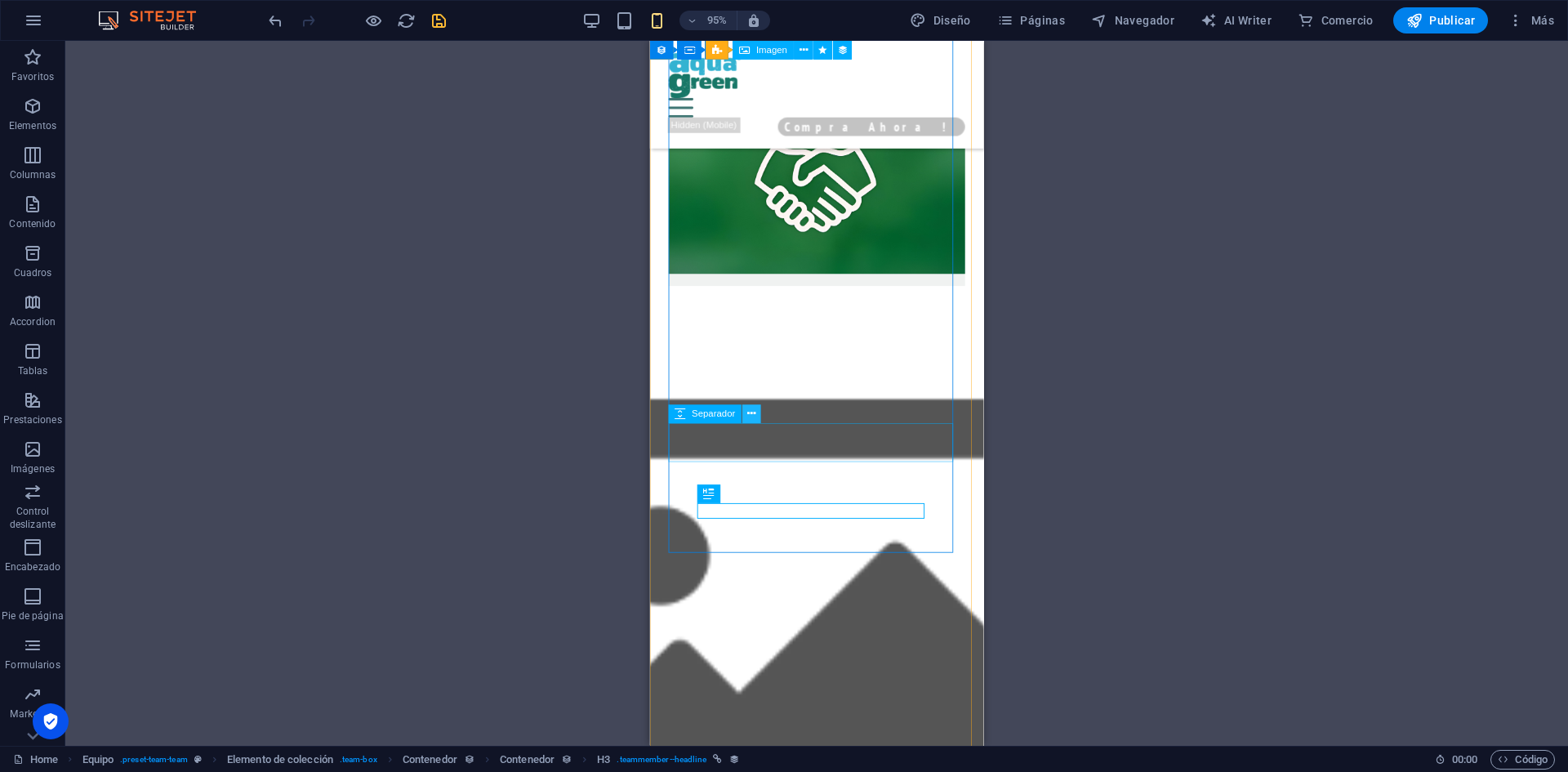 click at bounding box center [751, 414] 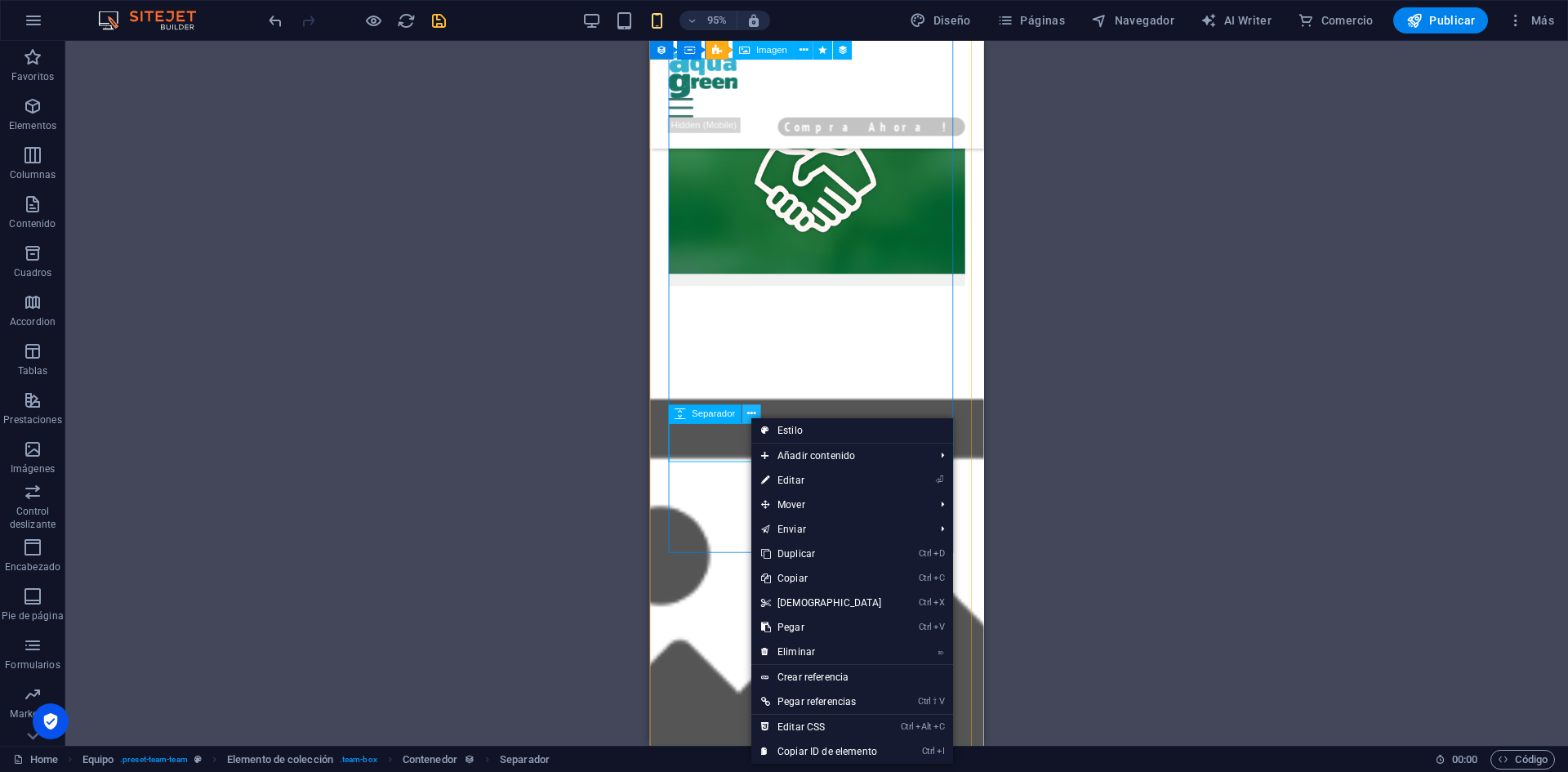 click at bounding box center (751, 414) 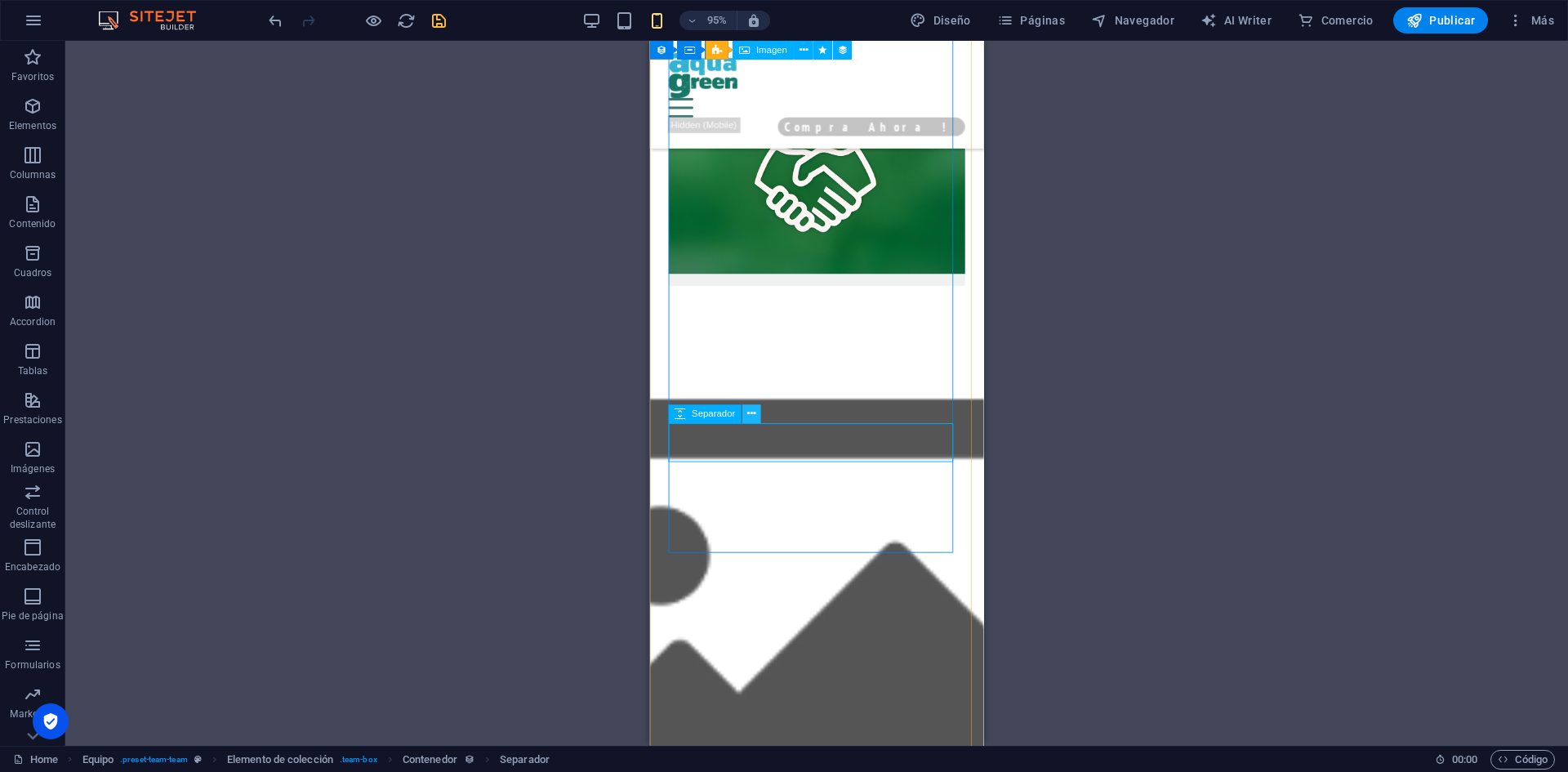 click at bounding box center (751, 414) 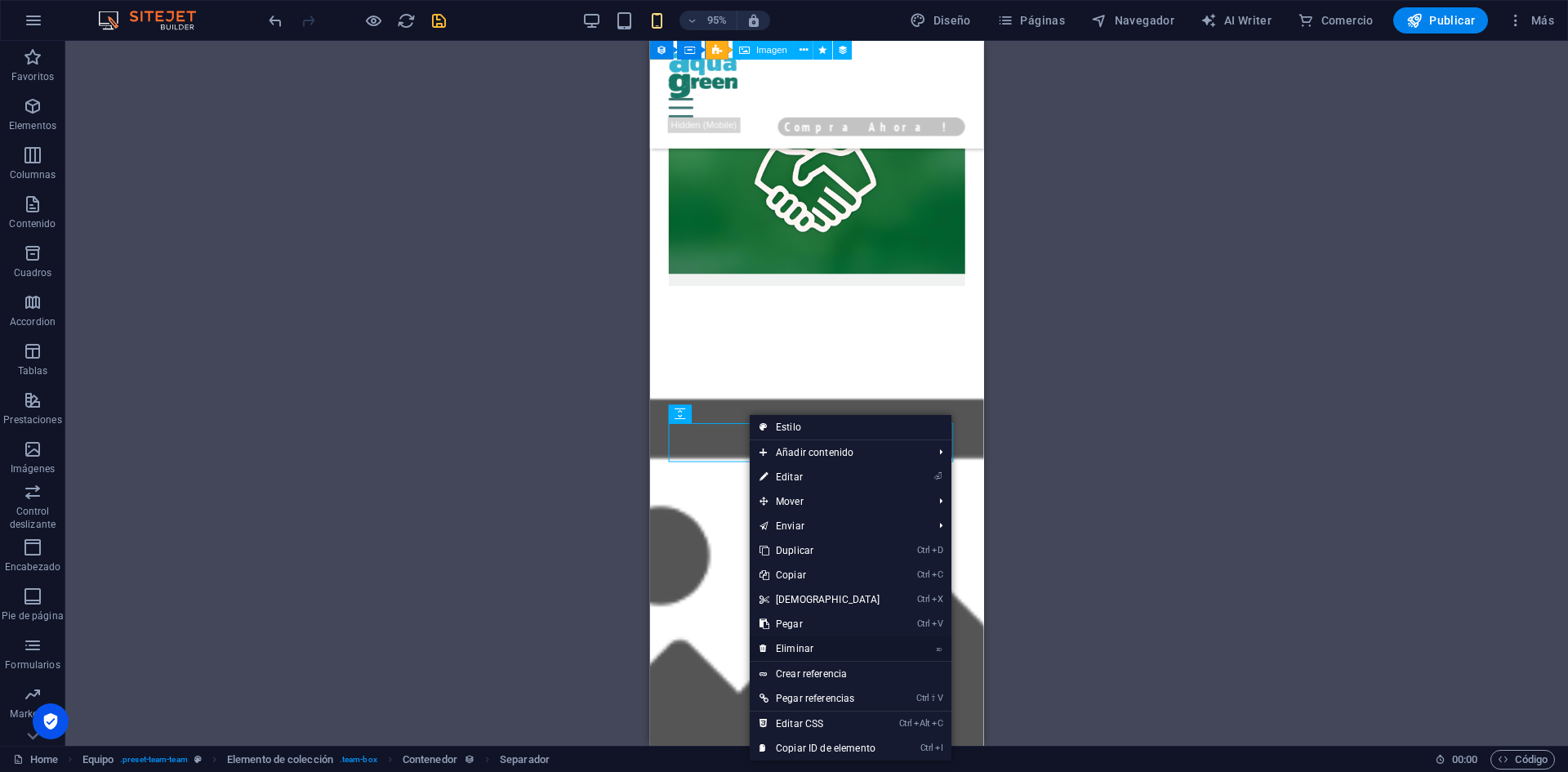 click on "⌦  Eliminar" at bounding box center (820, 649) 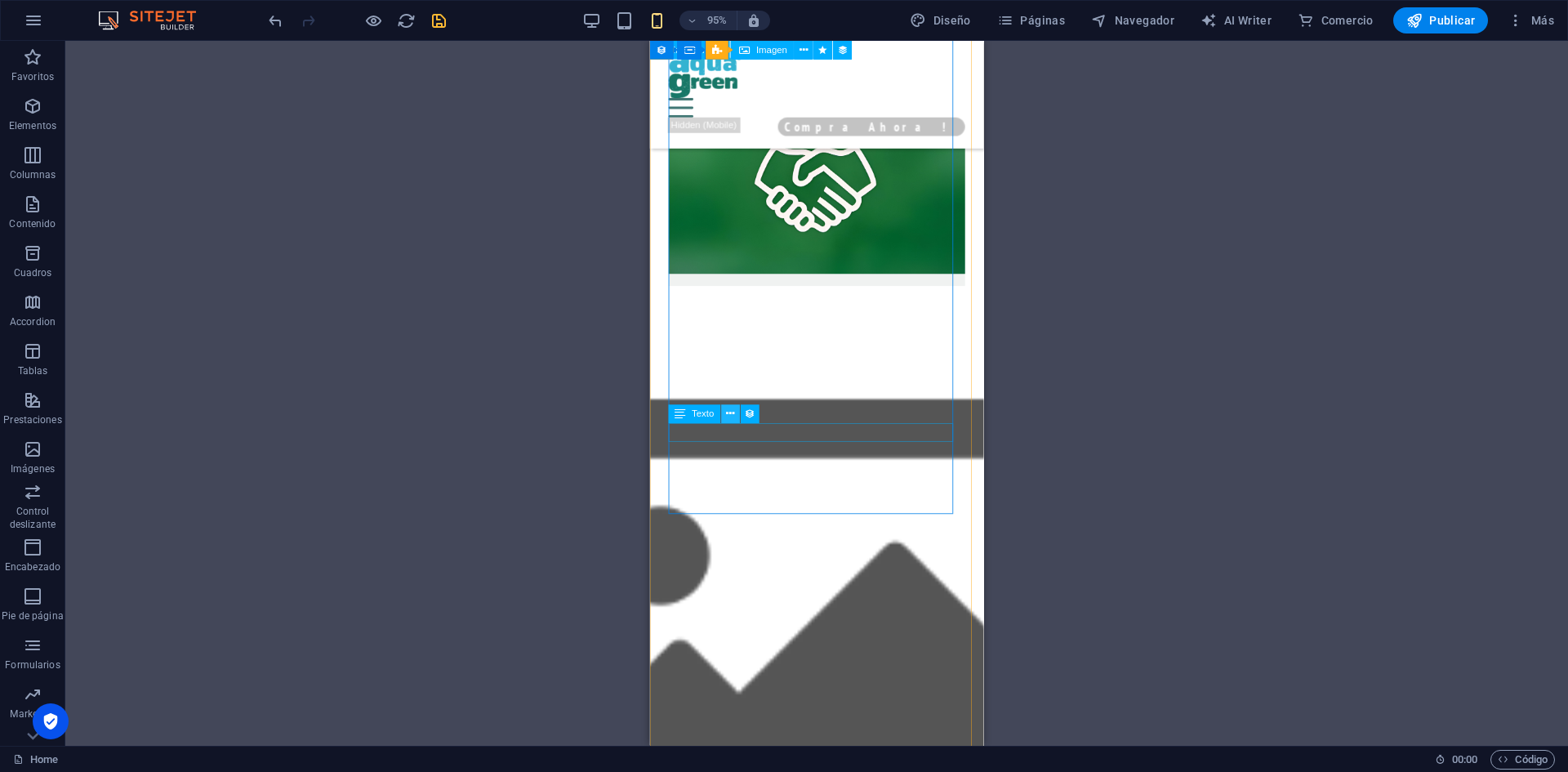 click at bounding box center (730, 414) 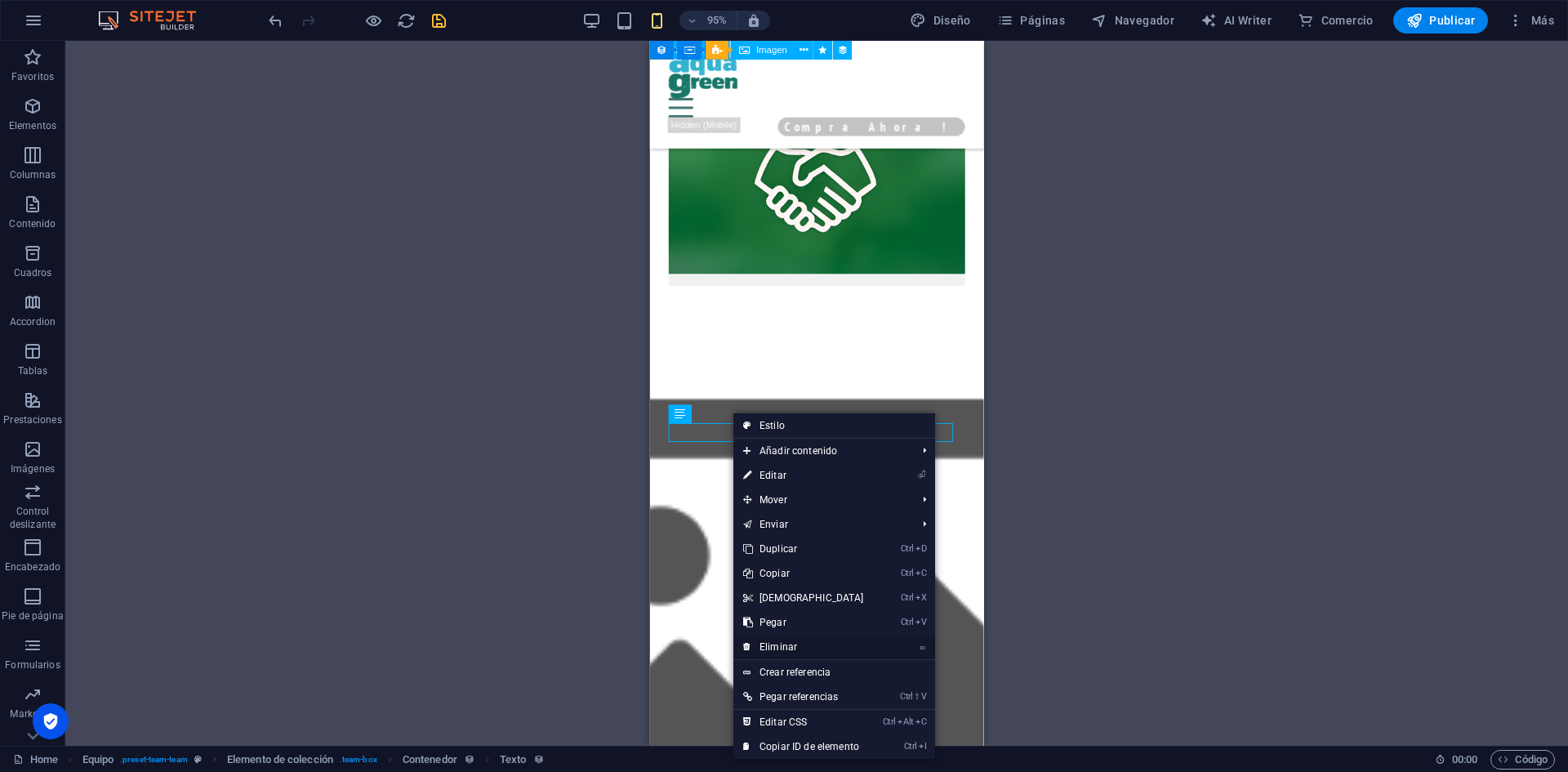 click on "⌦  Eliminar" at bounding box center [804, 647] 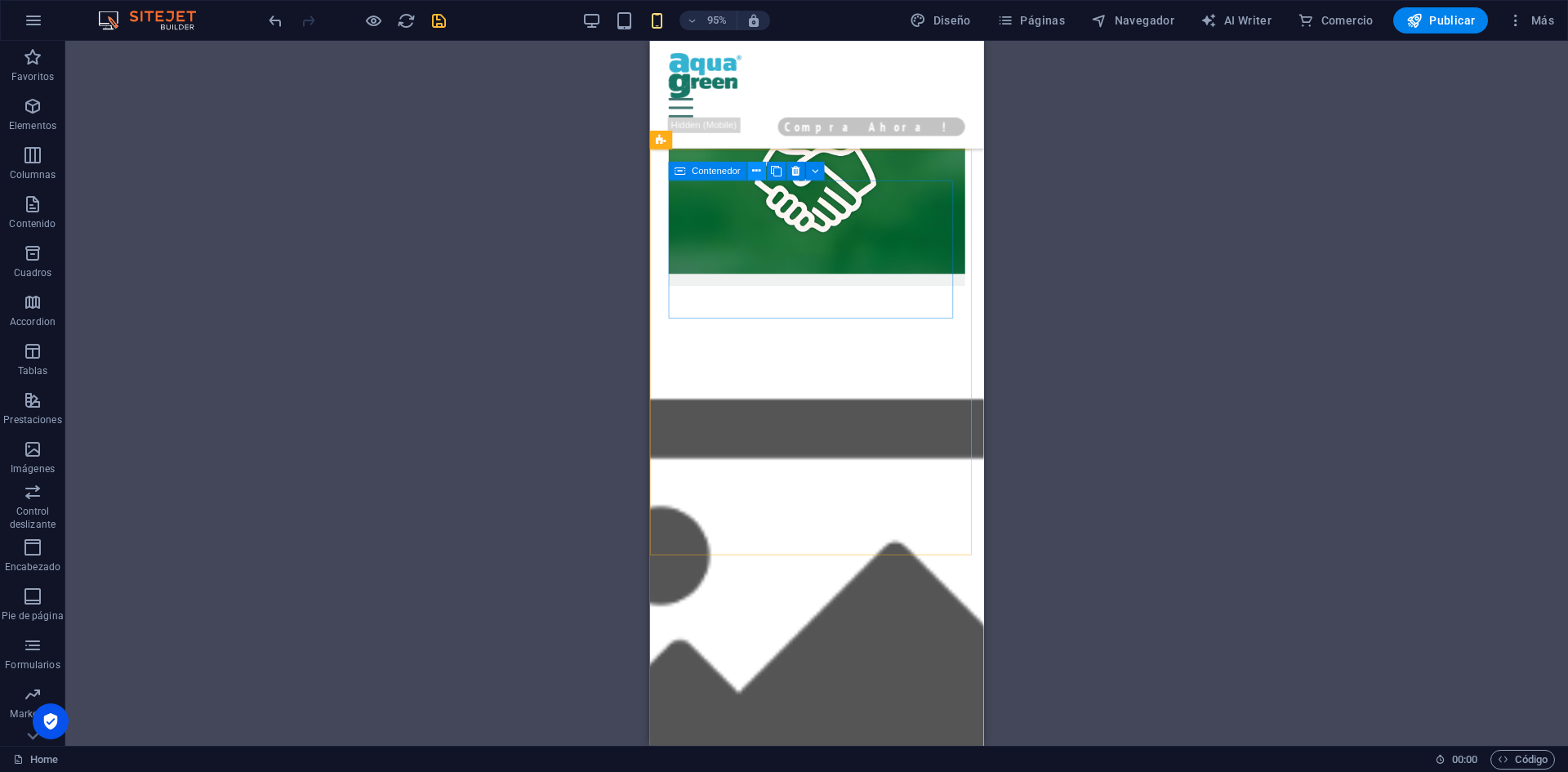 click at bounding box center (756, 171) 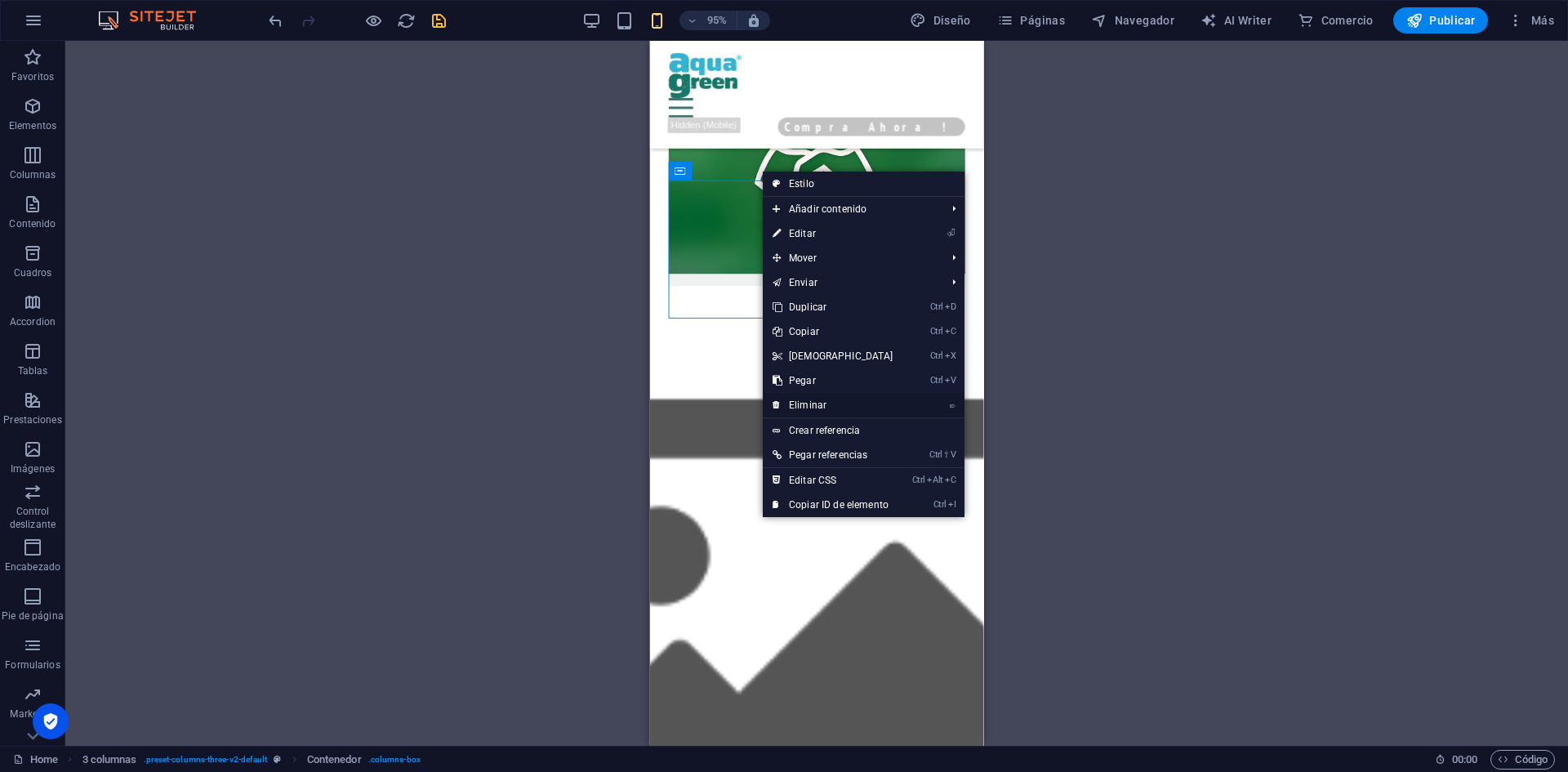 click on "⌦  Eliminar" at bounding box center (833, 405) 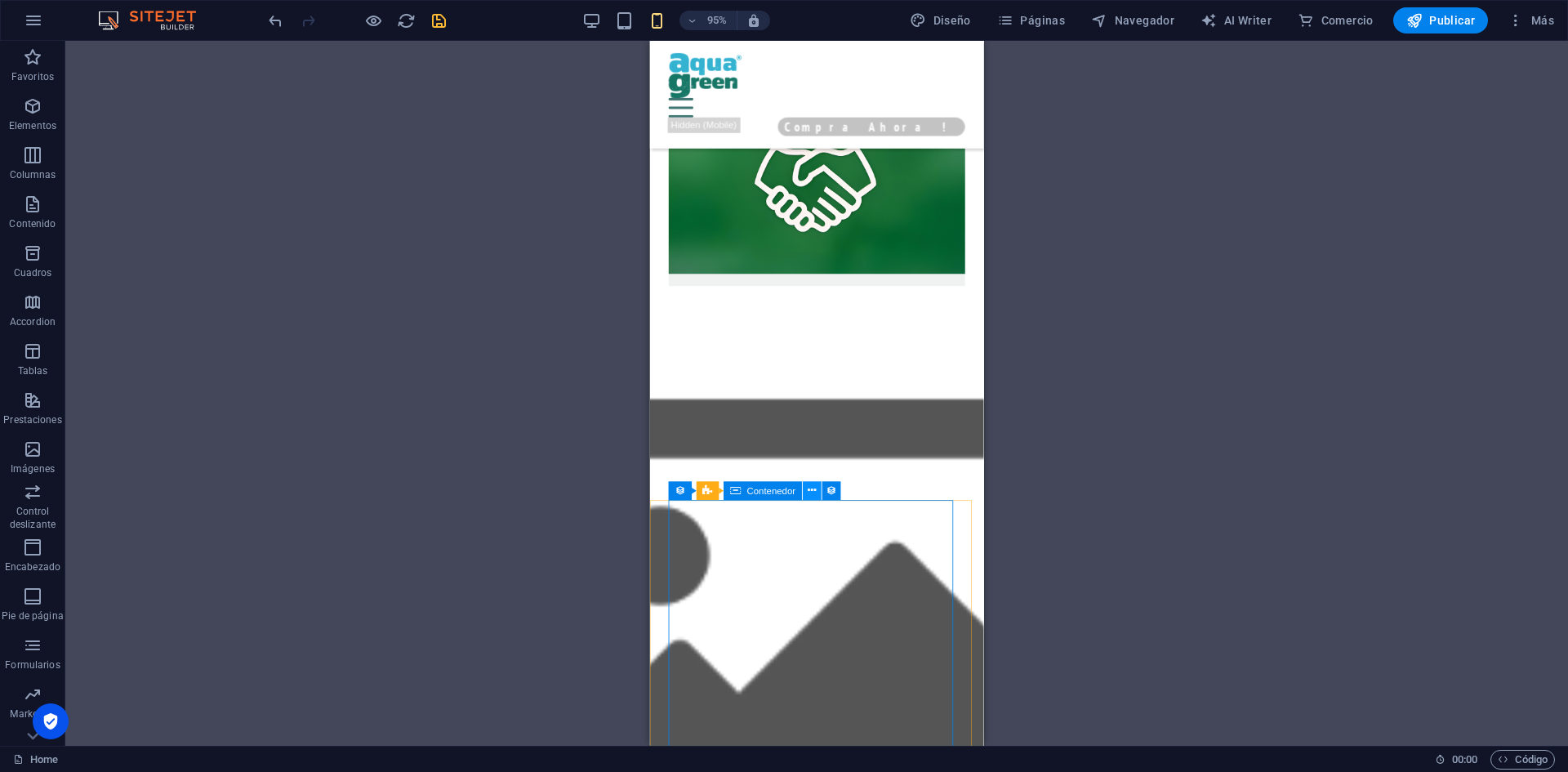 click at bounding box center [812, 491] 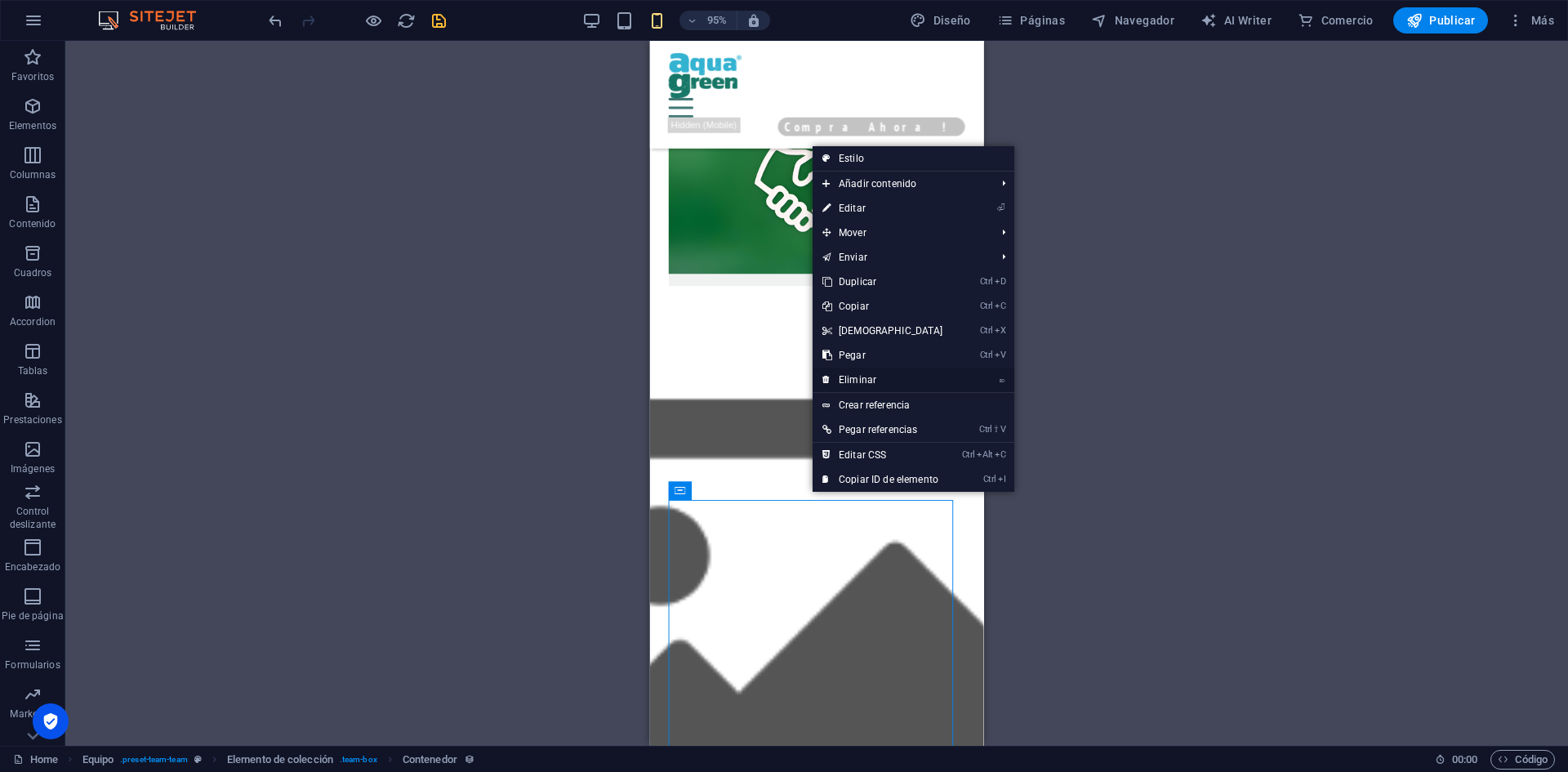 click on "⌦  Eliminar" at bounding box center [883, 380] 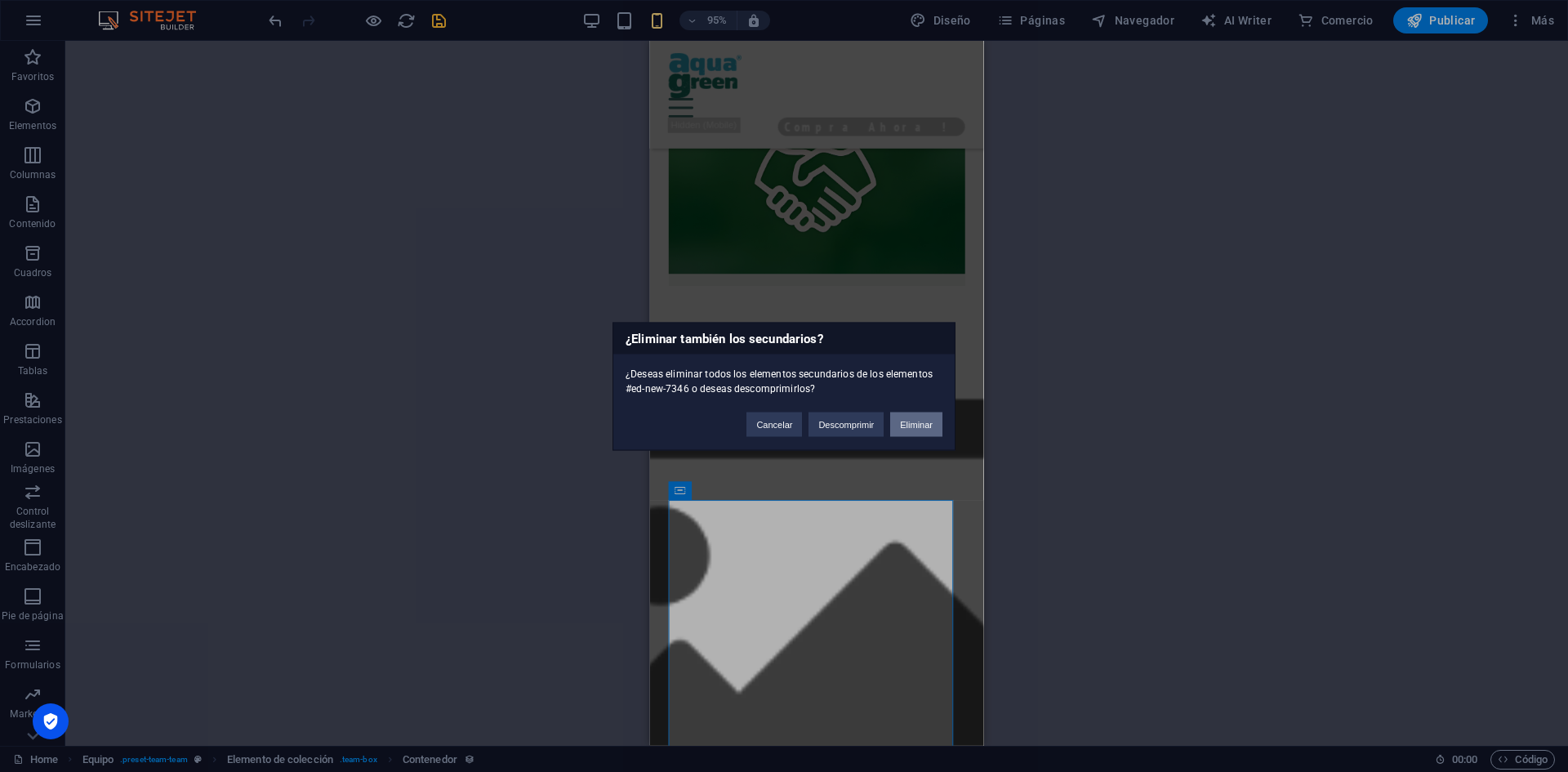 click on "Eliminar" at bounding box center [916, 424] 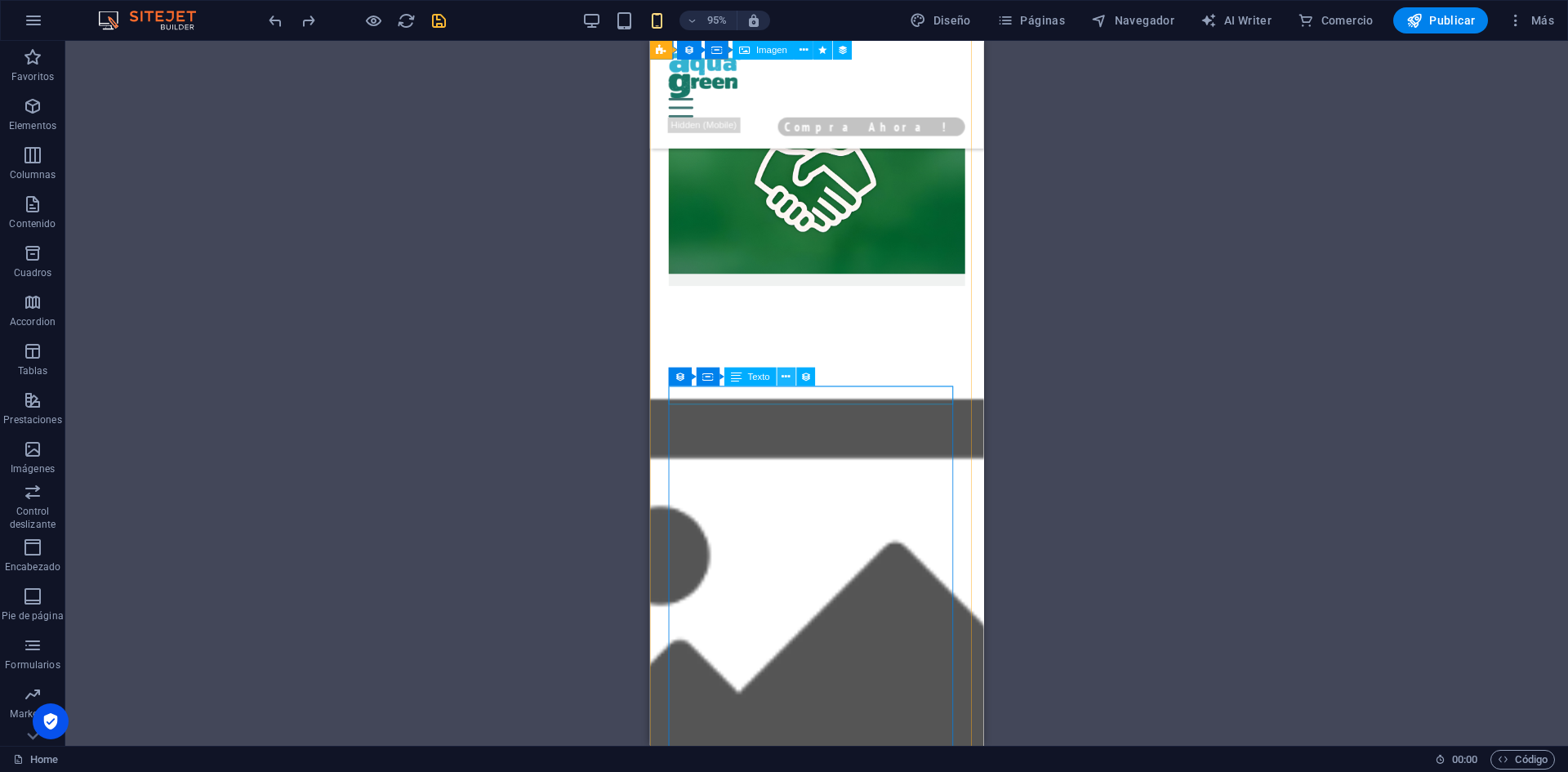 click at bounding box center [786, 377] 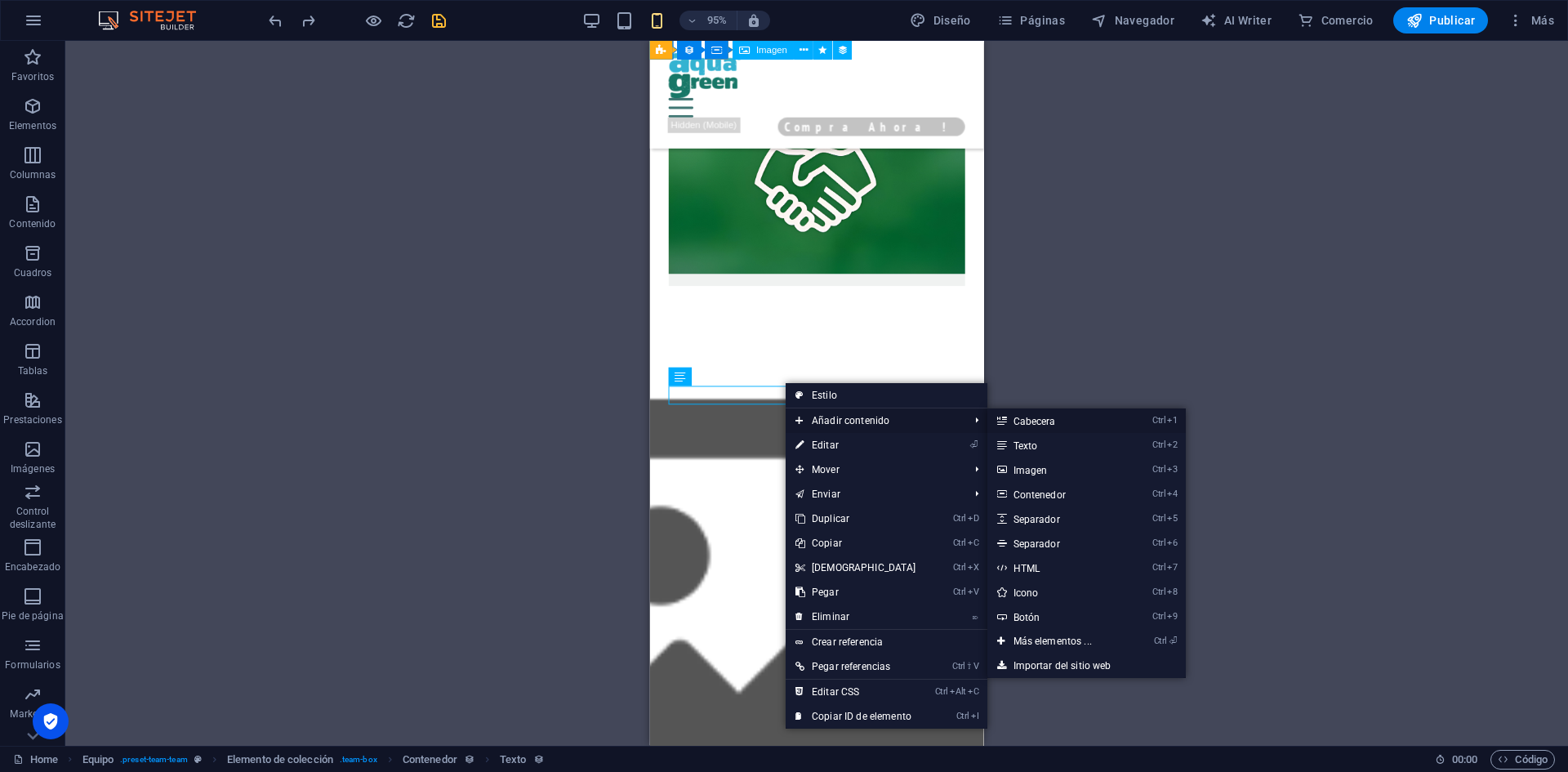 click on "Ctrl 1  Cabecera" at bounding box center [1056, 421] 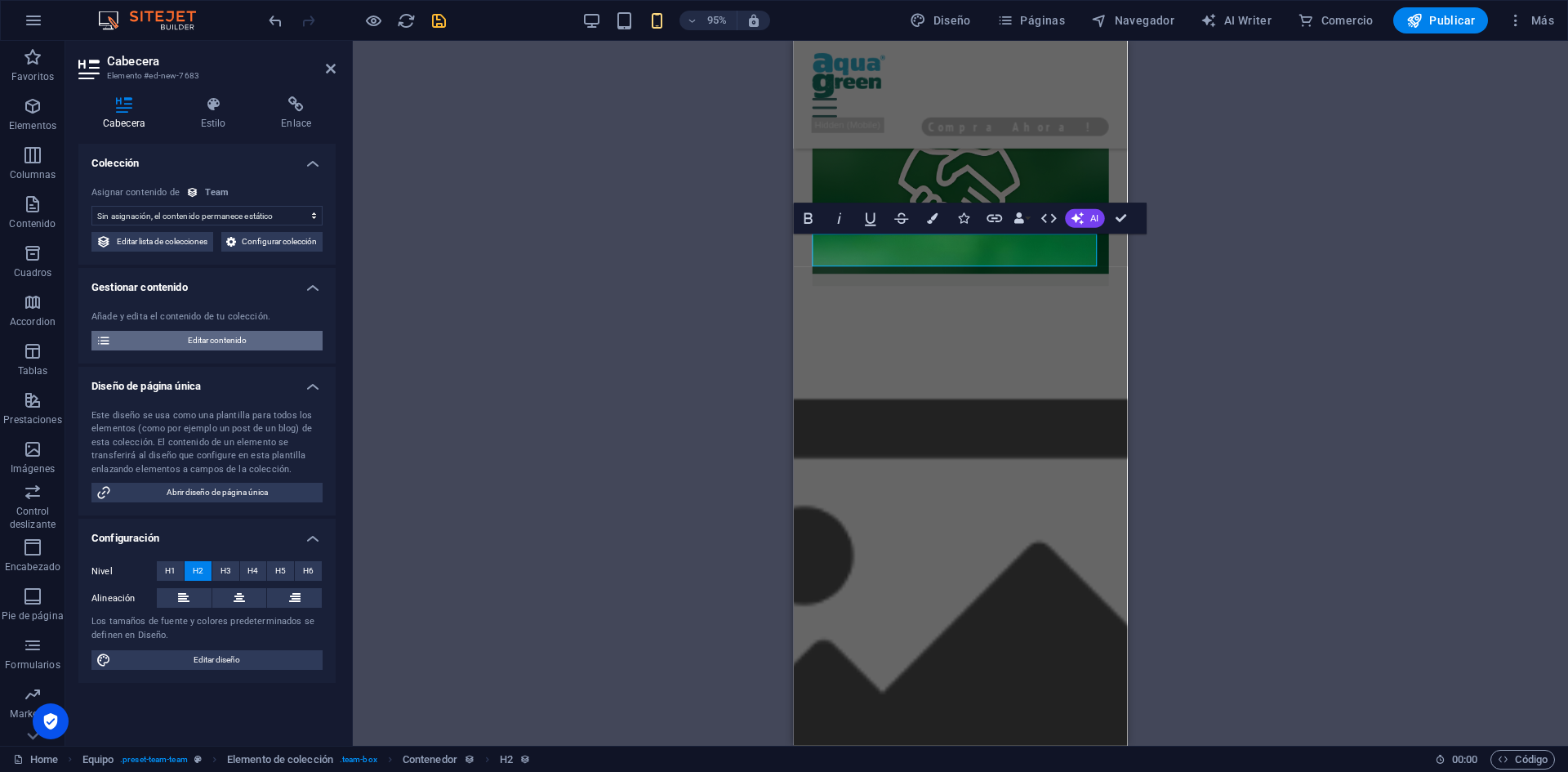 click on "Editar contenido" at bounding box center [216, 341] 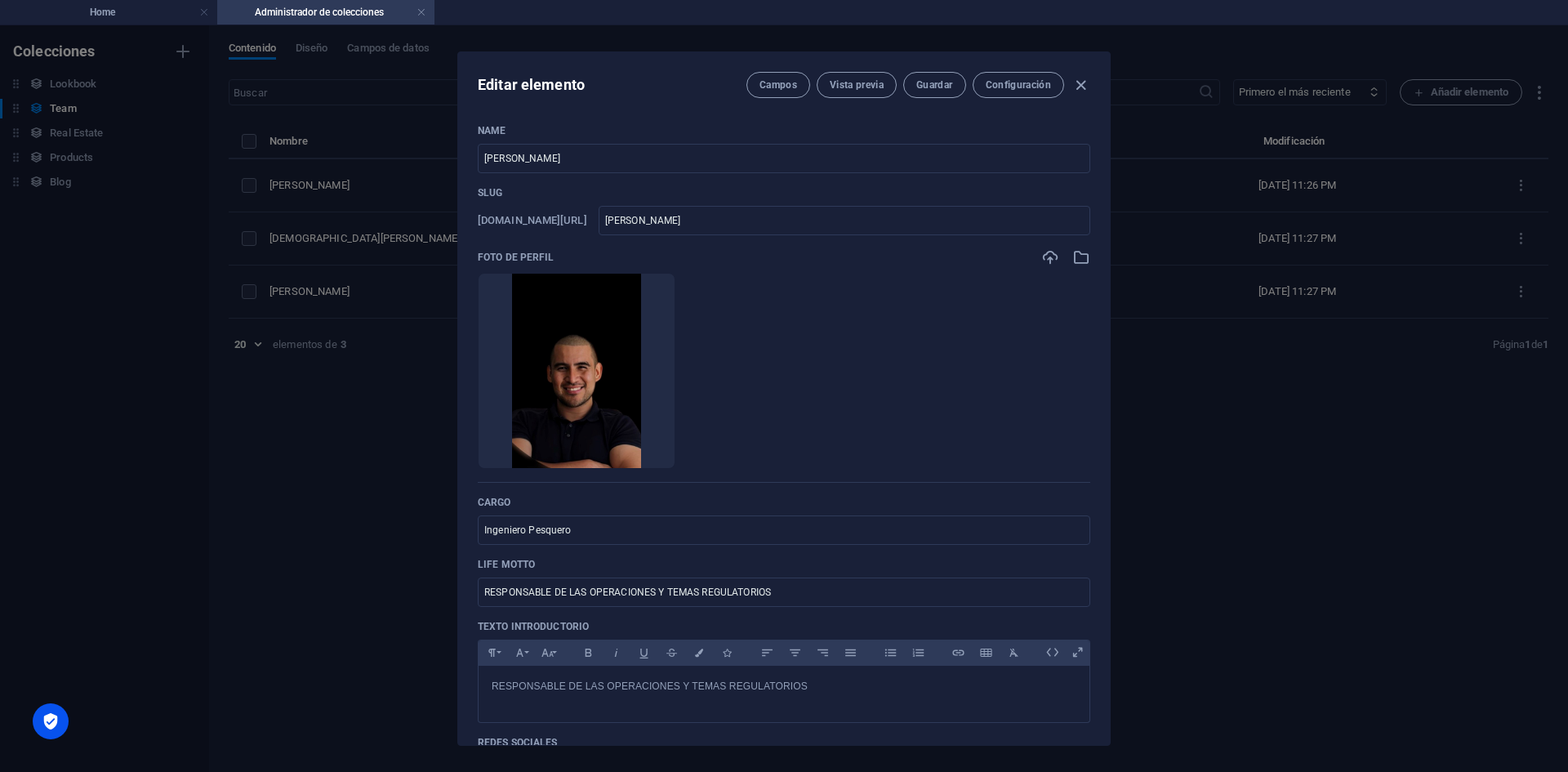 type on "[PERSON_NAME]" 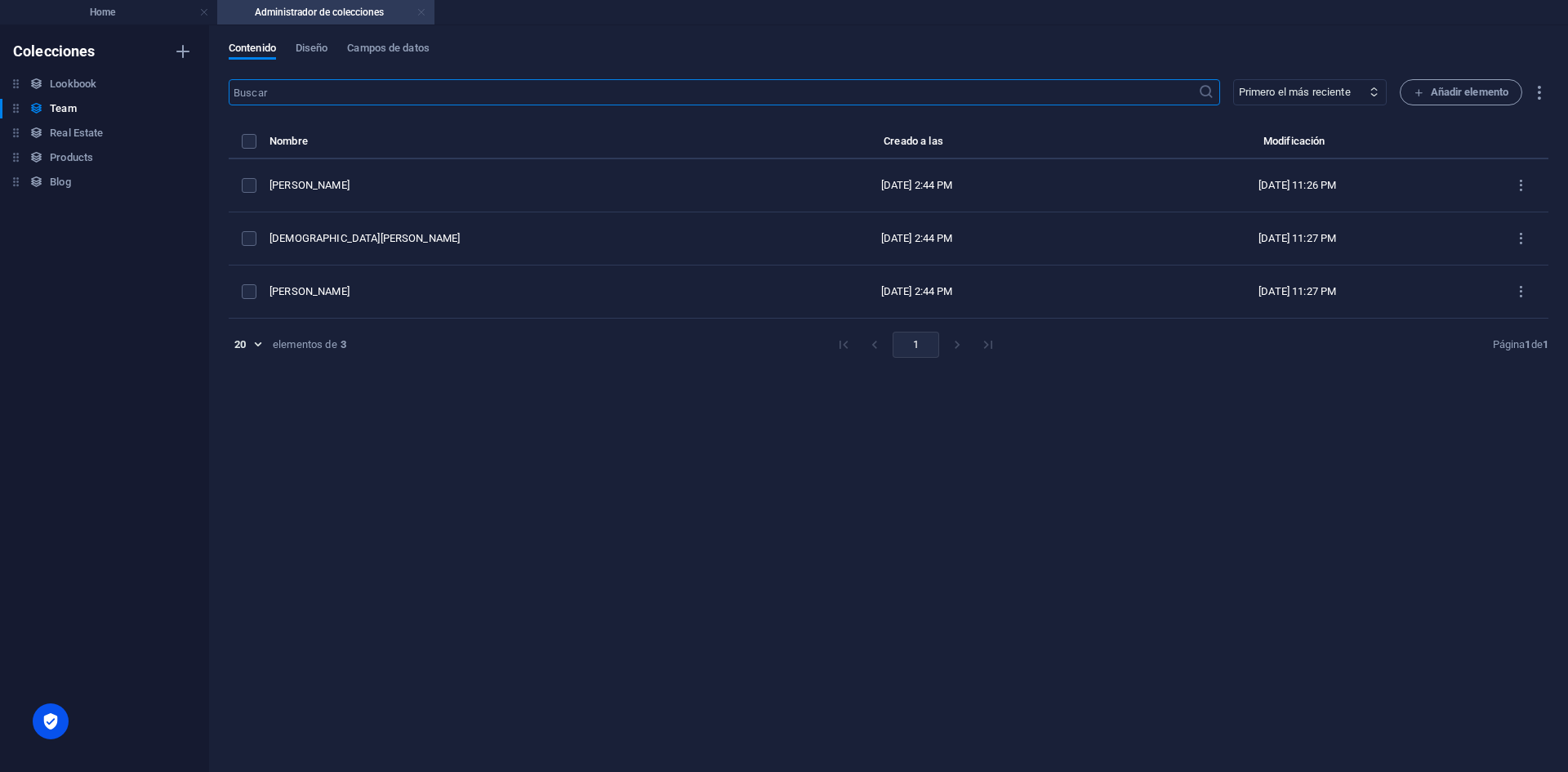 click at bounding box center [421, 12] 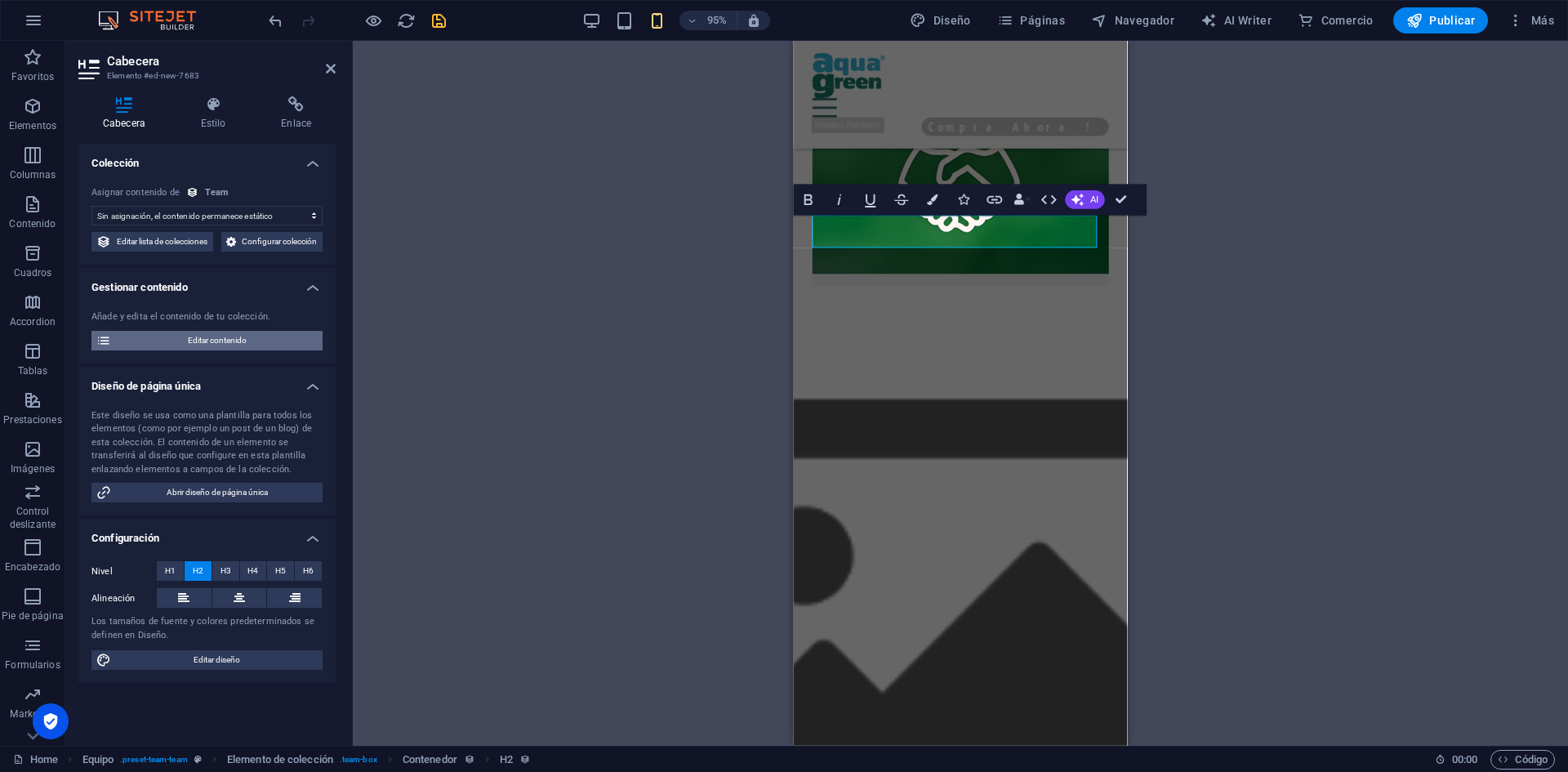 click on "Editar contenido" at bounding box center [216, 341] 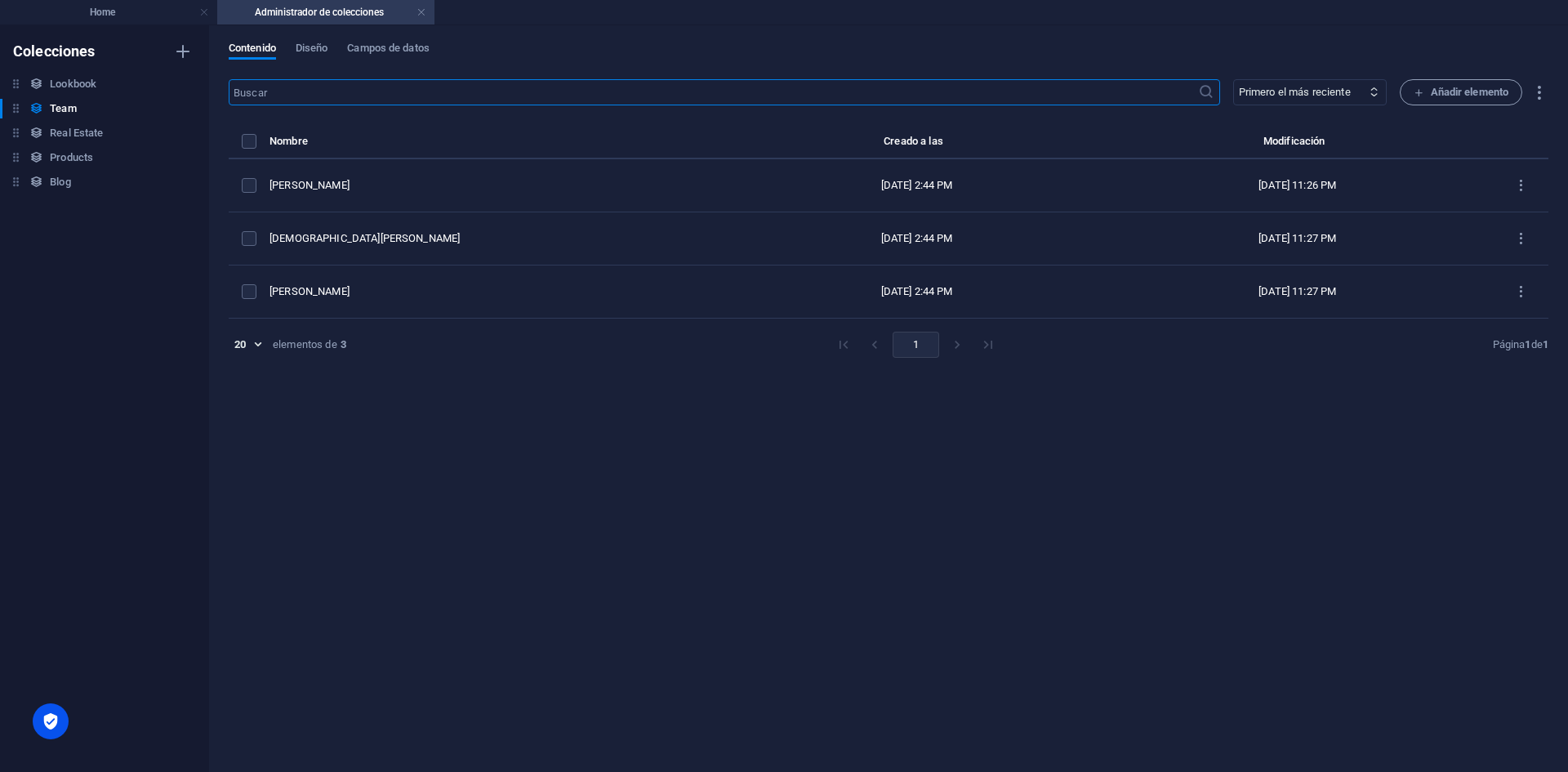 type on "[PERSON_NAME]" 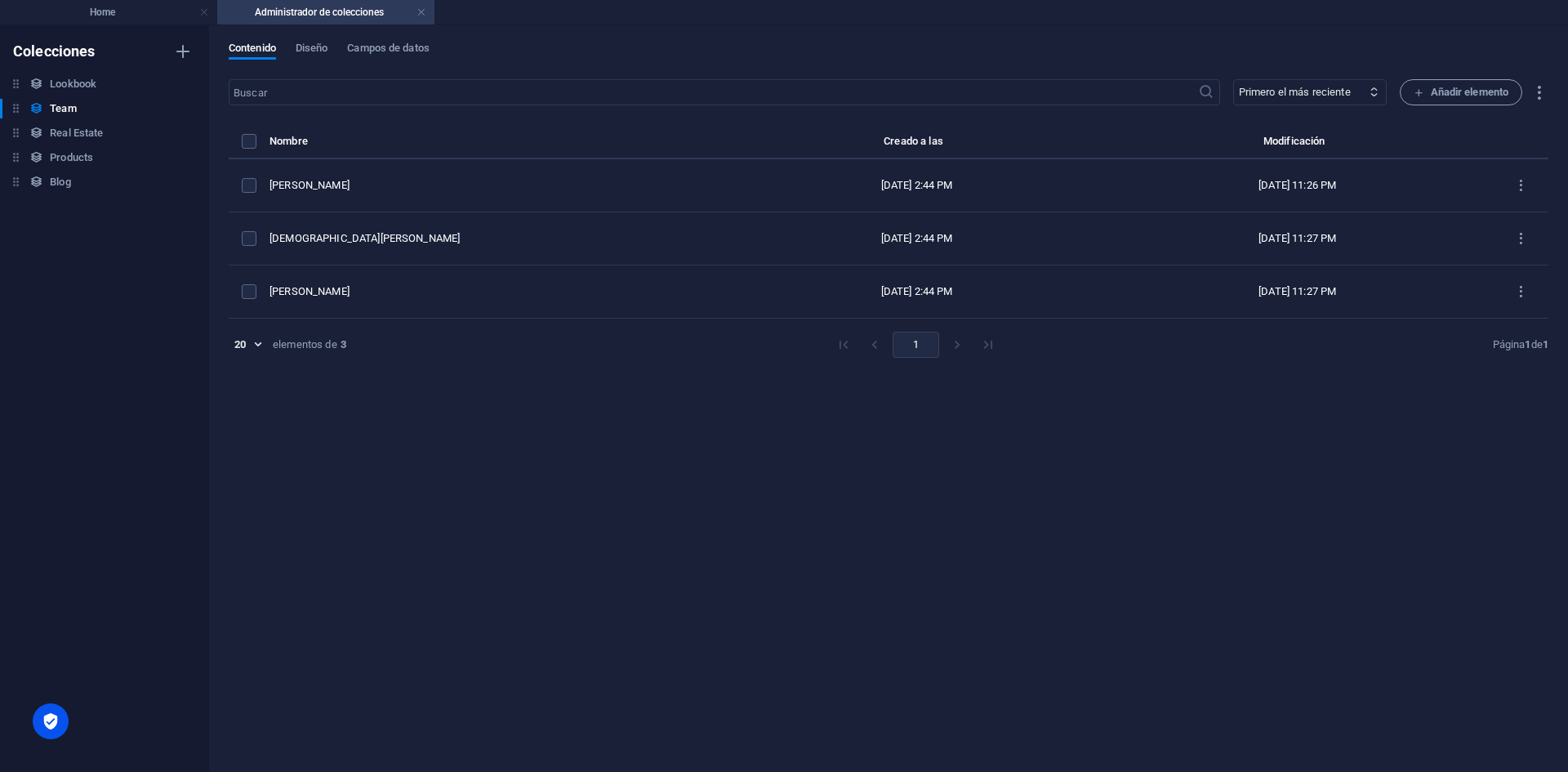 click on "Administrador de colecciones" at bounding box center (326, 12) 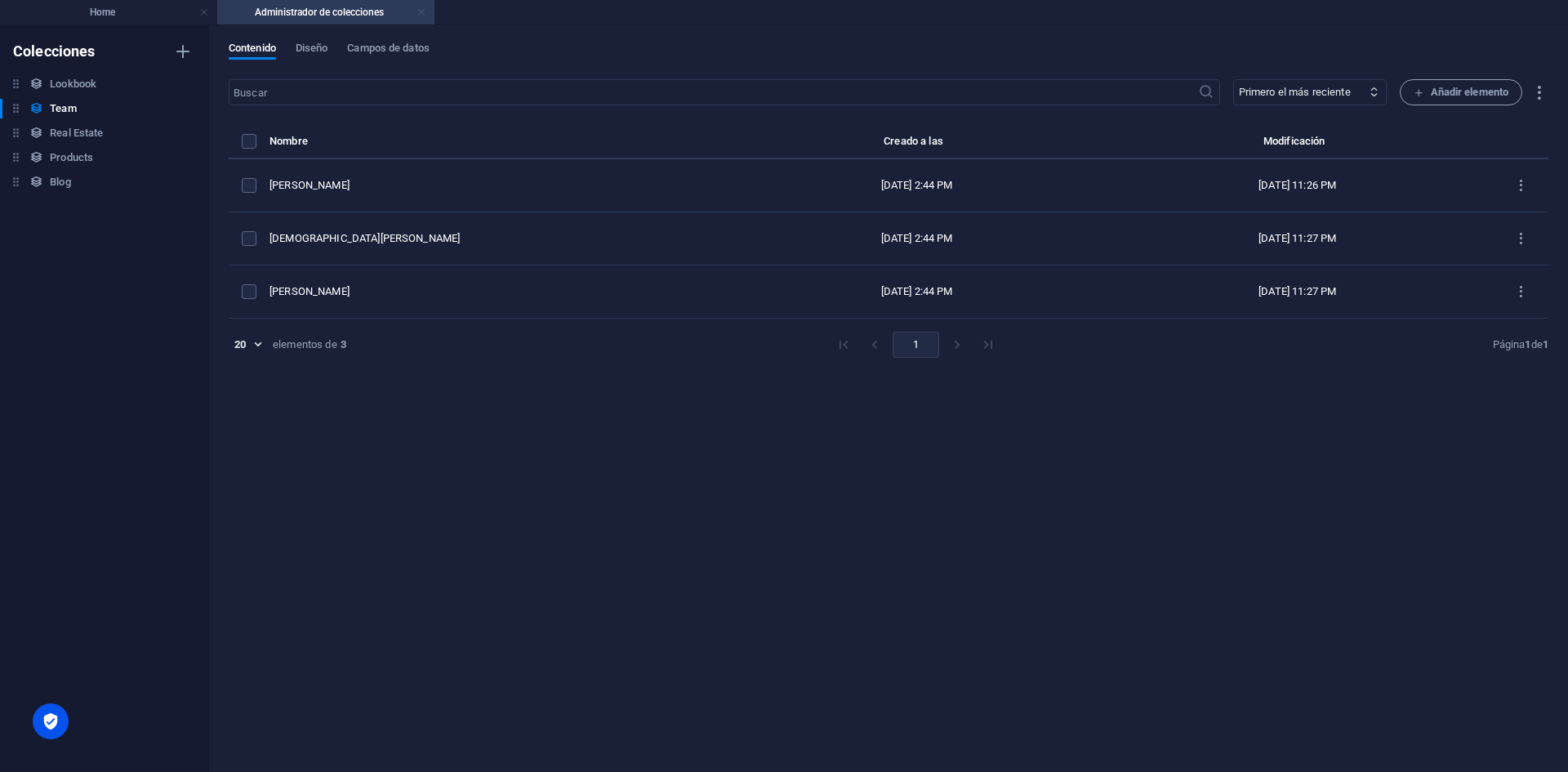 click at bounding box center (421, 12) 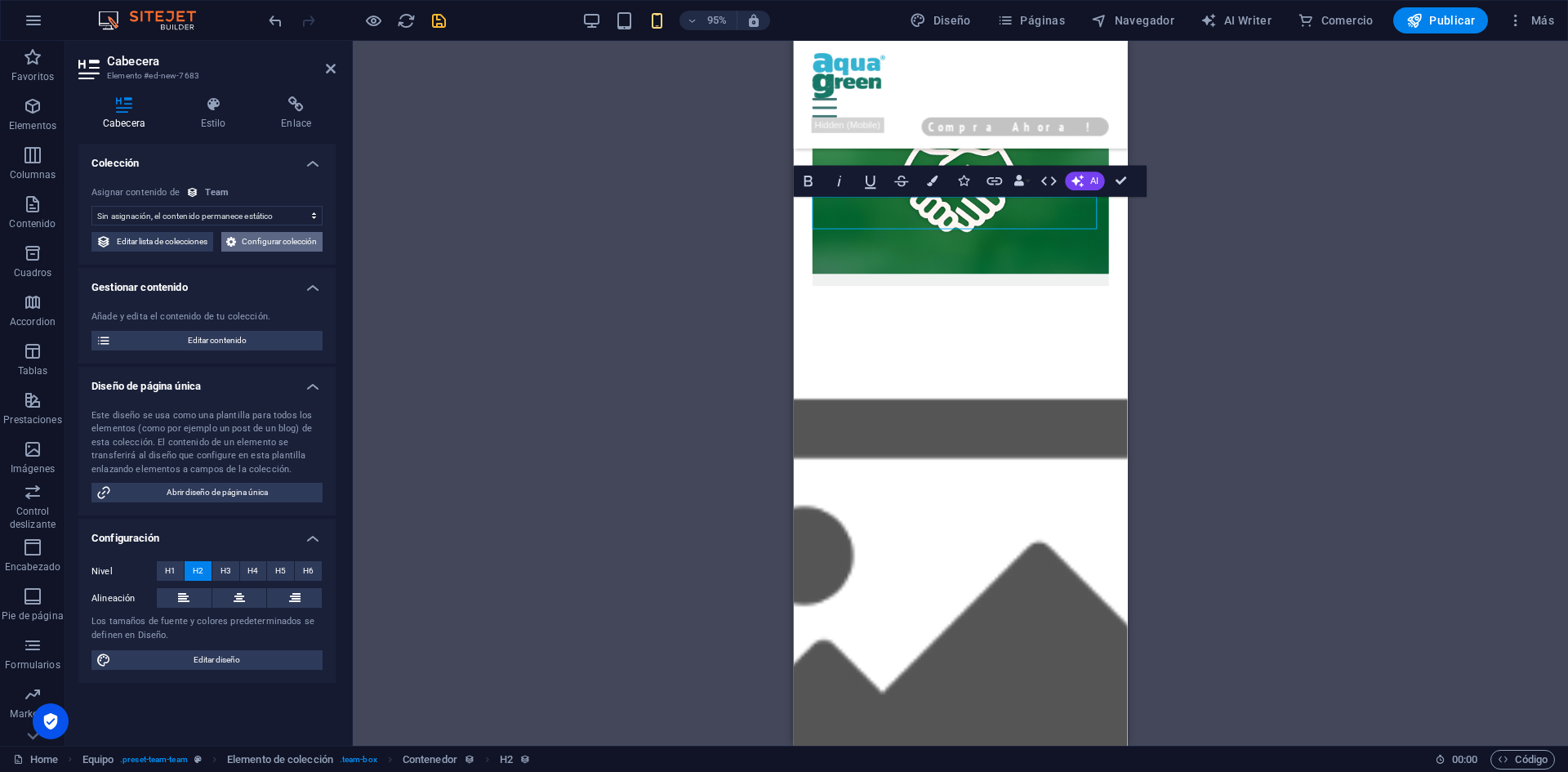 click on "Configurar colección" at bounding box center [279, 242] 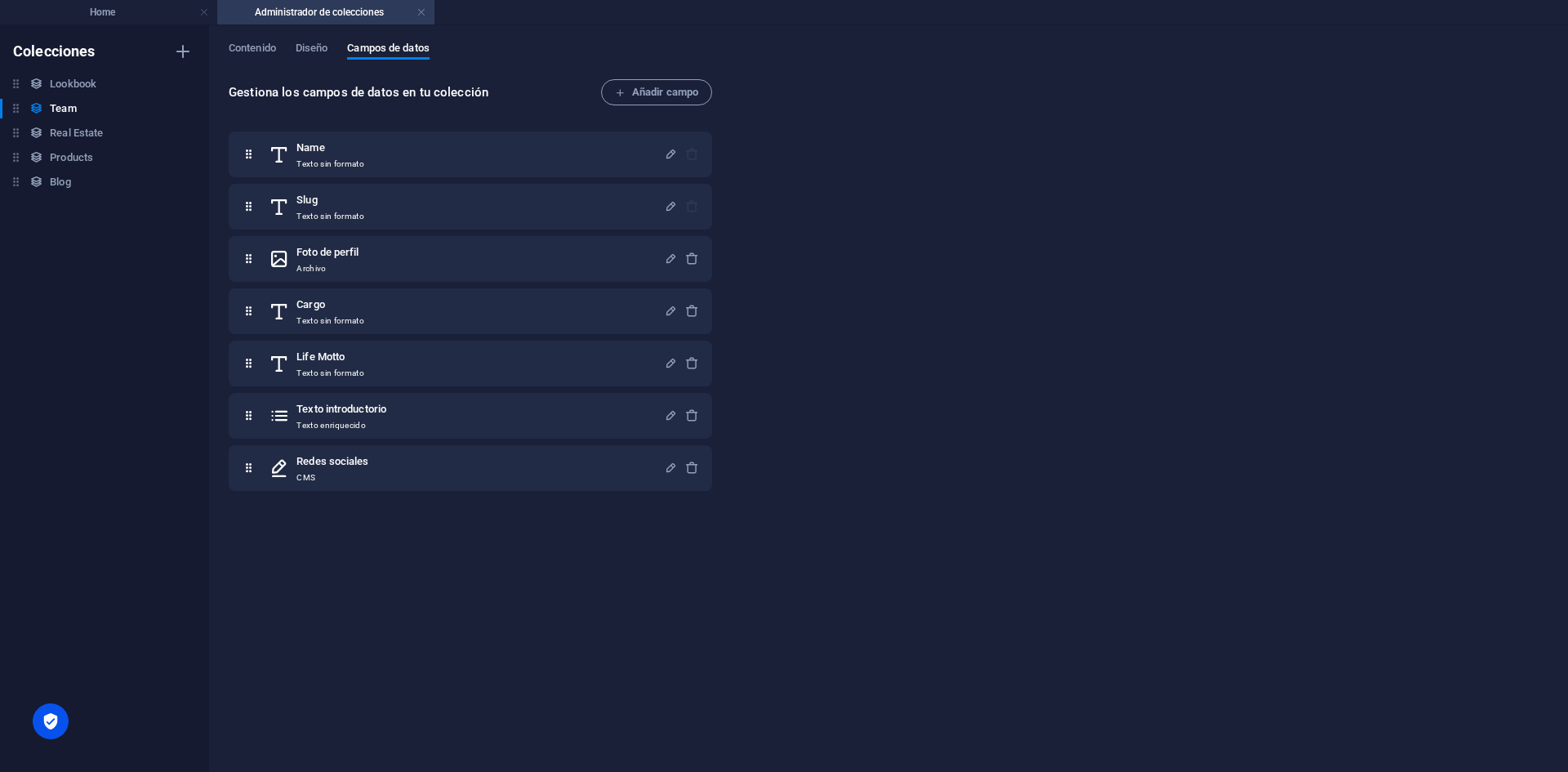 click on "Contenido Diseño Campos de datos Gestiona los campos de datos en tu colección Añadir campo Name Texto sin formato Slug Texto sin formato Foto de perfil Archivo Cargo Texto sin formato Life Motto Texto sin formato Texto introductorio Texto enriquecido Redes sociales CMS" at bounding box center (889, 399) 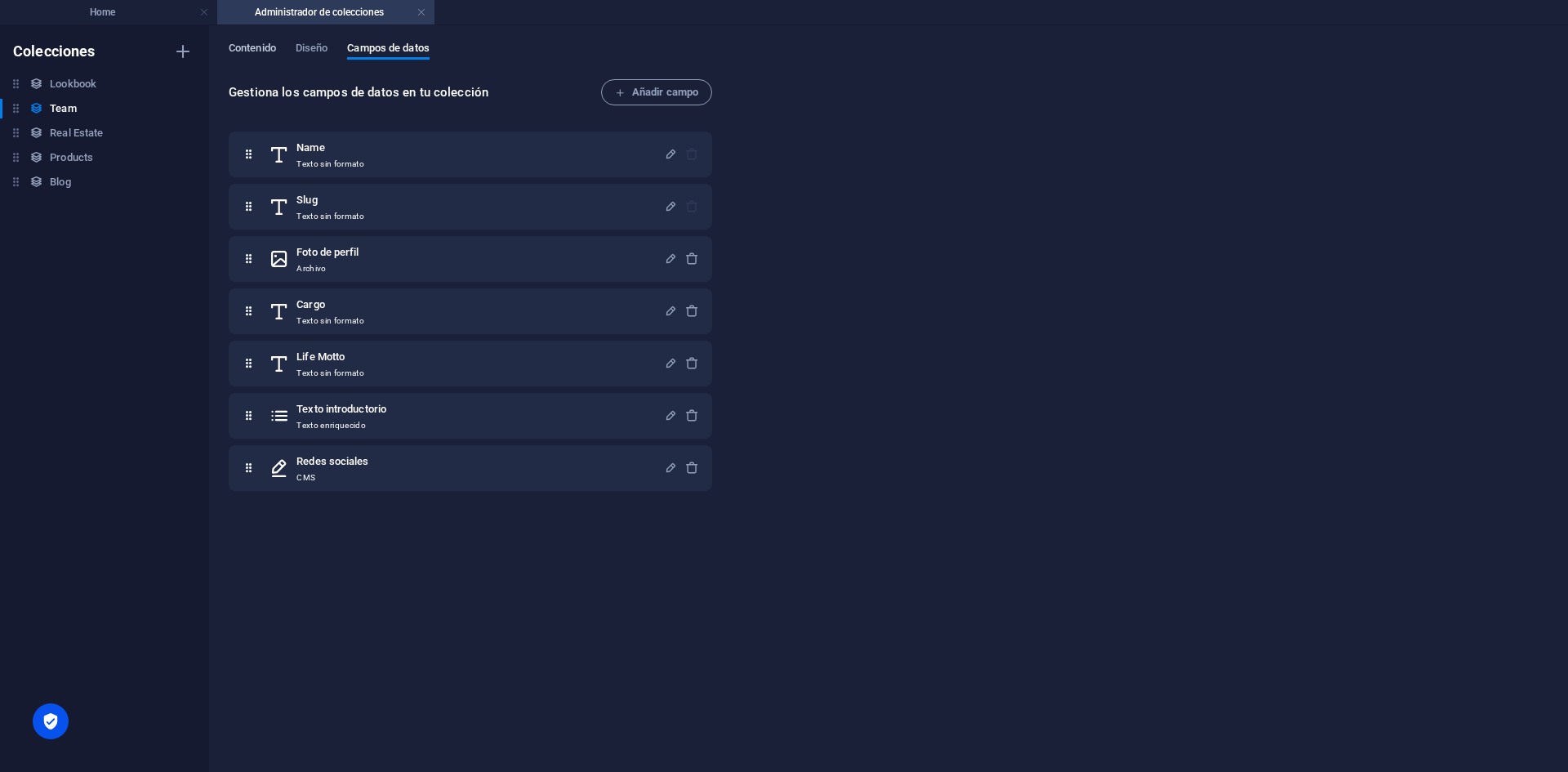 click on "Contenido" at bounding box center (252, 51) 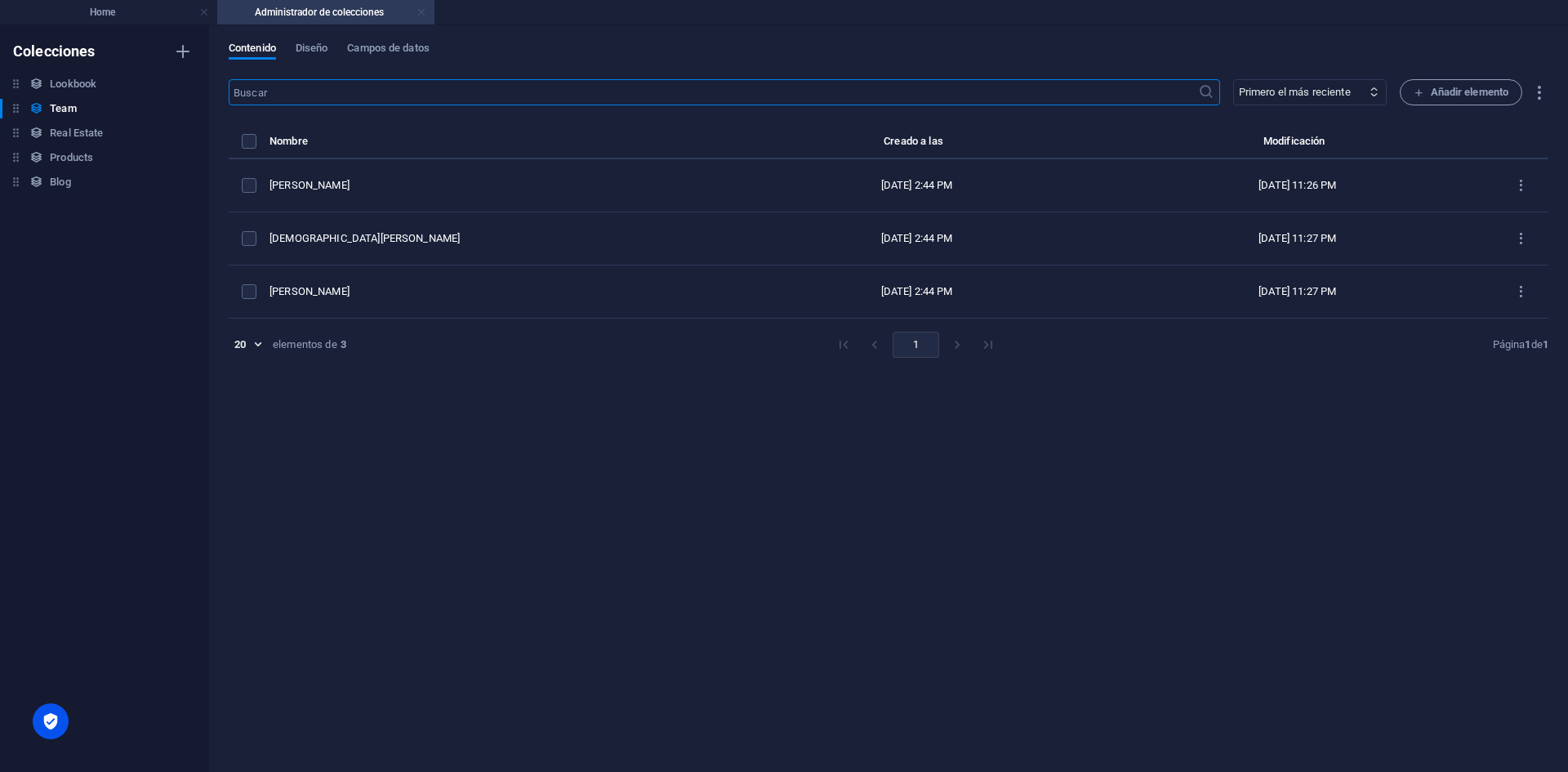 click at bounding box center [421, 12] 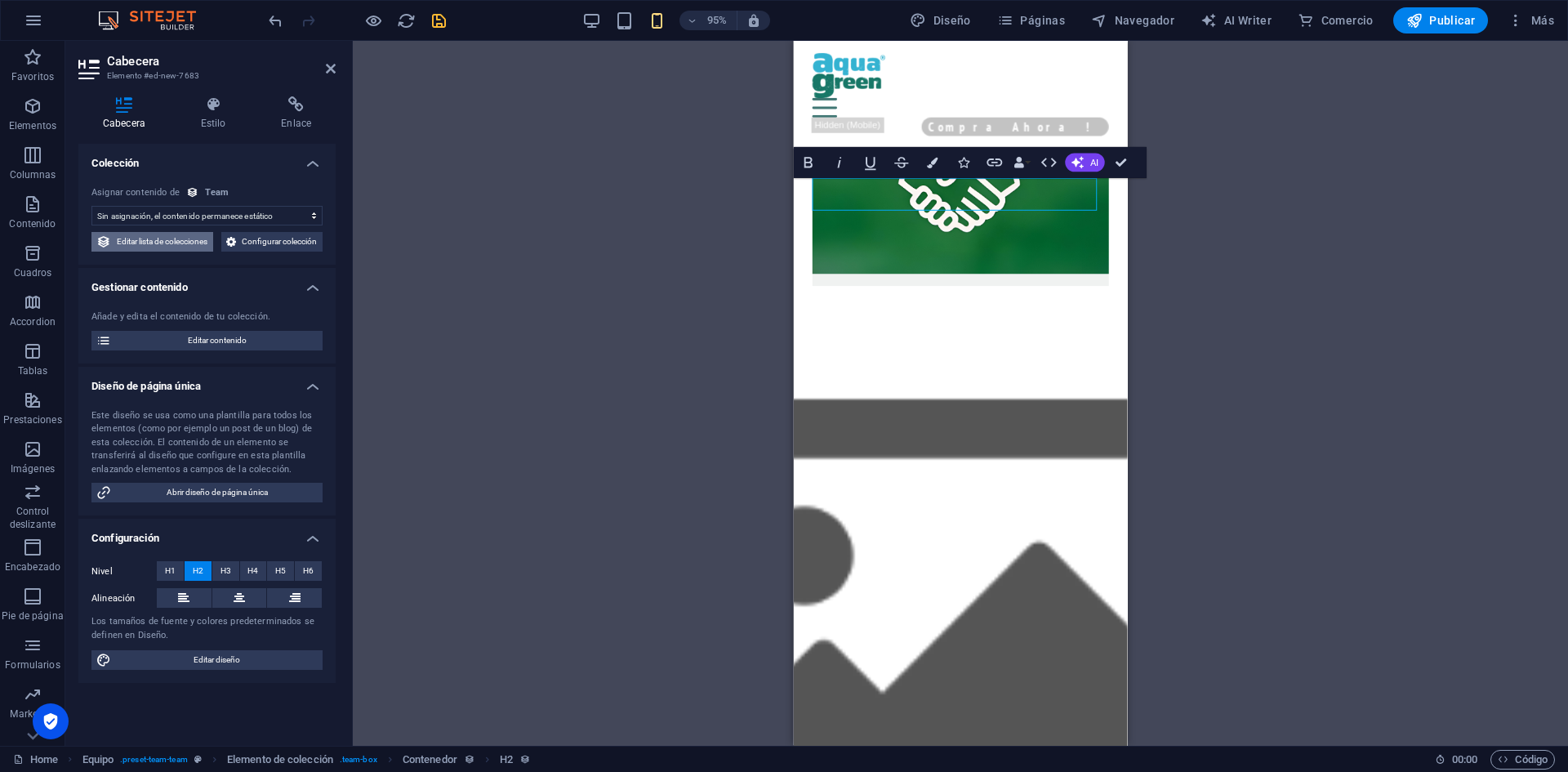 click on "Editar lista de colecciones" at bounding box center [162, 242] 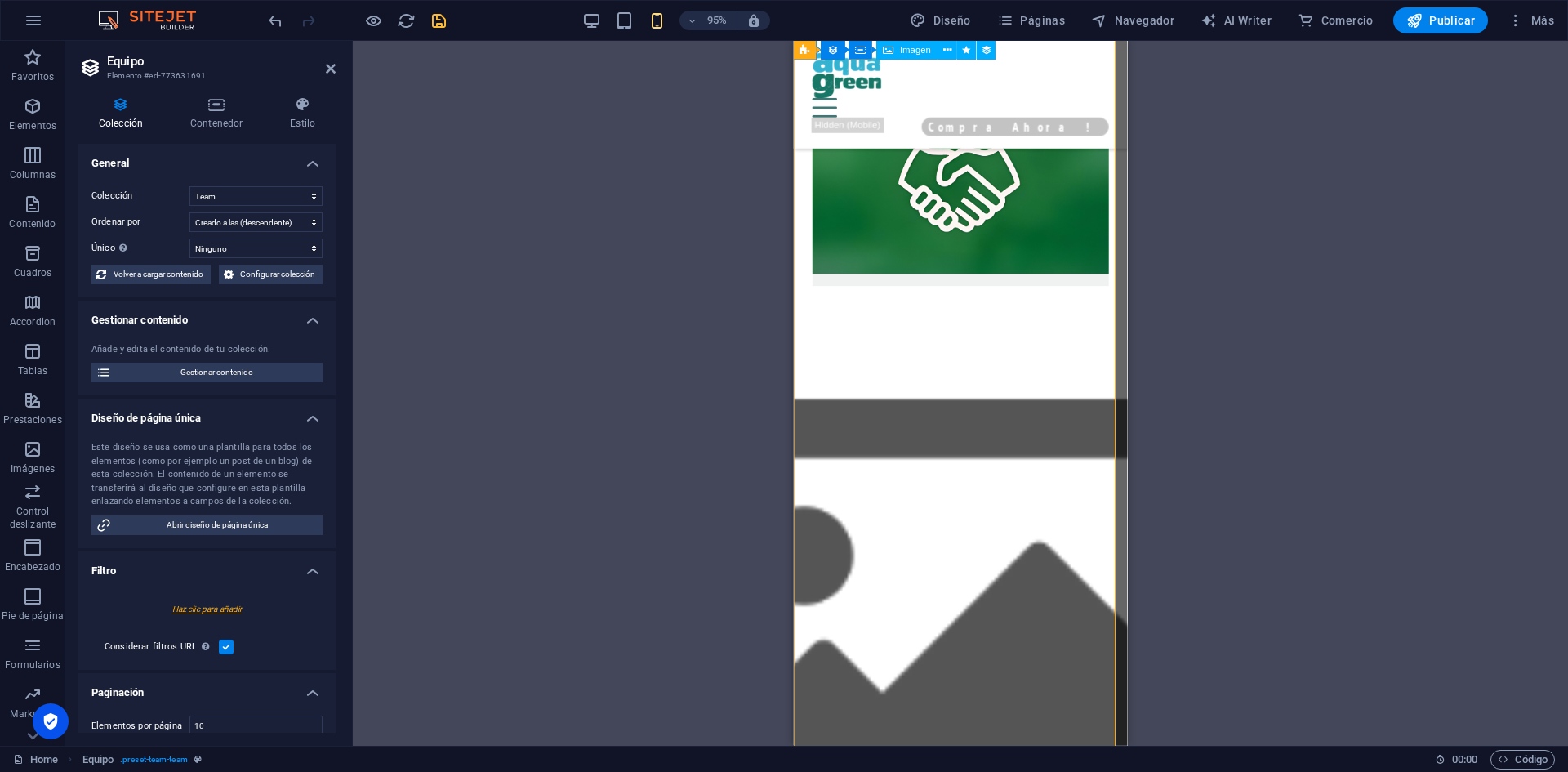 click on "Contenedor   Texto   2 columnas   Texto   Contenedor   Texto   Texto   Banner   Contenedor   H2   Contenedor   Texto   Contenedor   Texto   Contenedor   Texto   Texto   Tarjetas   Contenedor   H4   Tarjetas   Tarjetas   Contenedor   Texto   Imagen   Imagen   Contenedor   Contenedor   H4   Texto   Texto   Contenedor   Imagen   Contenedor   Imagen   Imagen amplia con texto   Contenedor   Contenedor   H4   Texto   3 columnas   Contenedor   Texto   Contenedor   Texto   Contenedor   Texto   Contenedor   Contenedor   Texto   Contenedor   Texto   Contenedor   Contenedor   Texto   Contenedor   Equipo   Elemento de colección   Imagen   Equipo   Equipo   Elemento de colección   Elemento de colección   Contenedor   Contenedor   H3   Contenedor   Contenedor   Separador   Elemento de colección   Contenedor   Equipo   Imagen   Equipo   Elemento de colección   Equipo   Elemento de colección   Contenedor   Contenedor   H3   Contenedor   Contenedor   Separador   Equipo   Elemento de colección   Contenedor   Imagen" at bounding box center [960, 393] 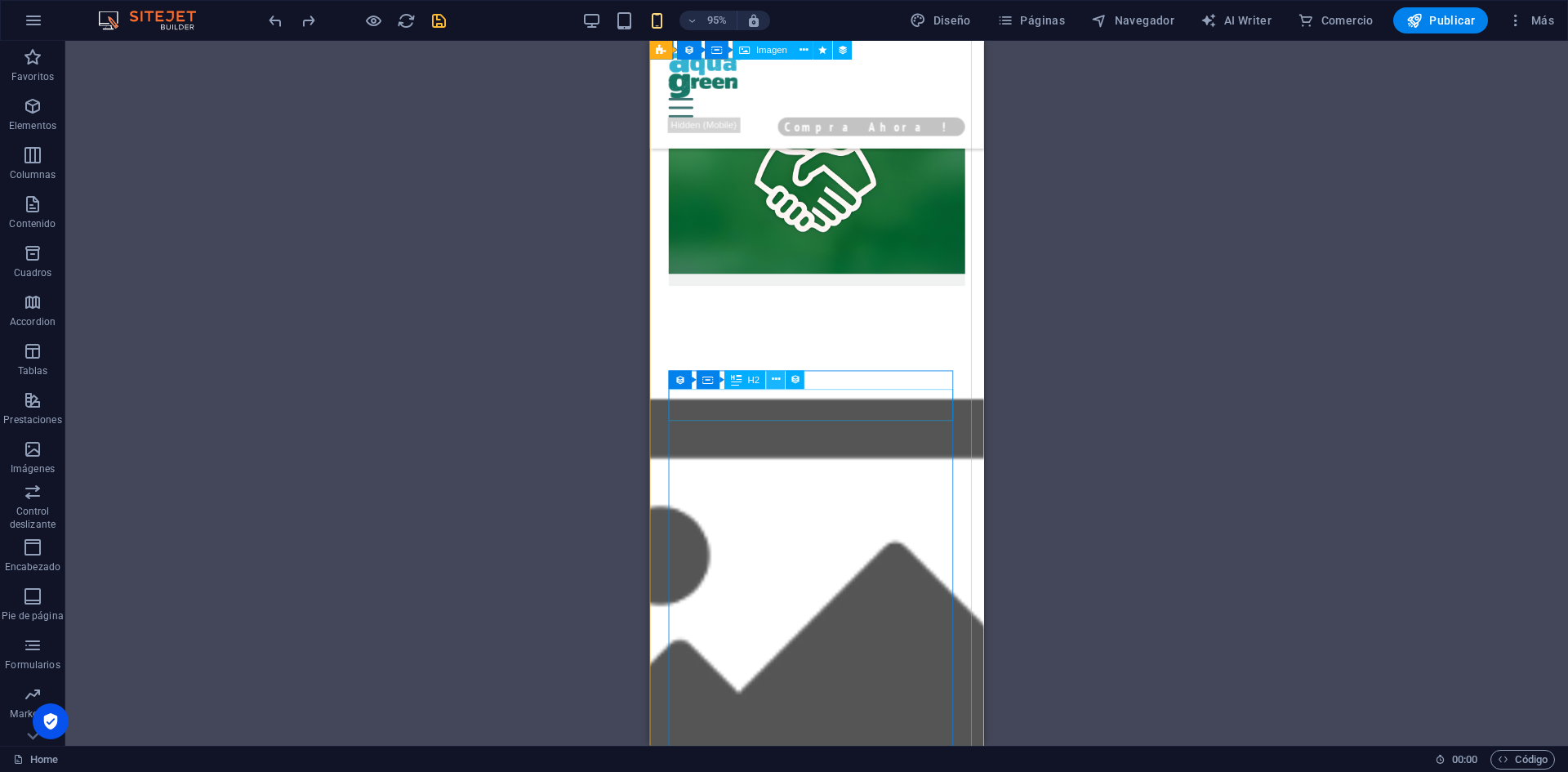 click at bounding box center (776, 380) 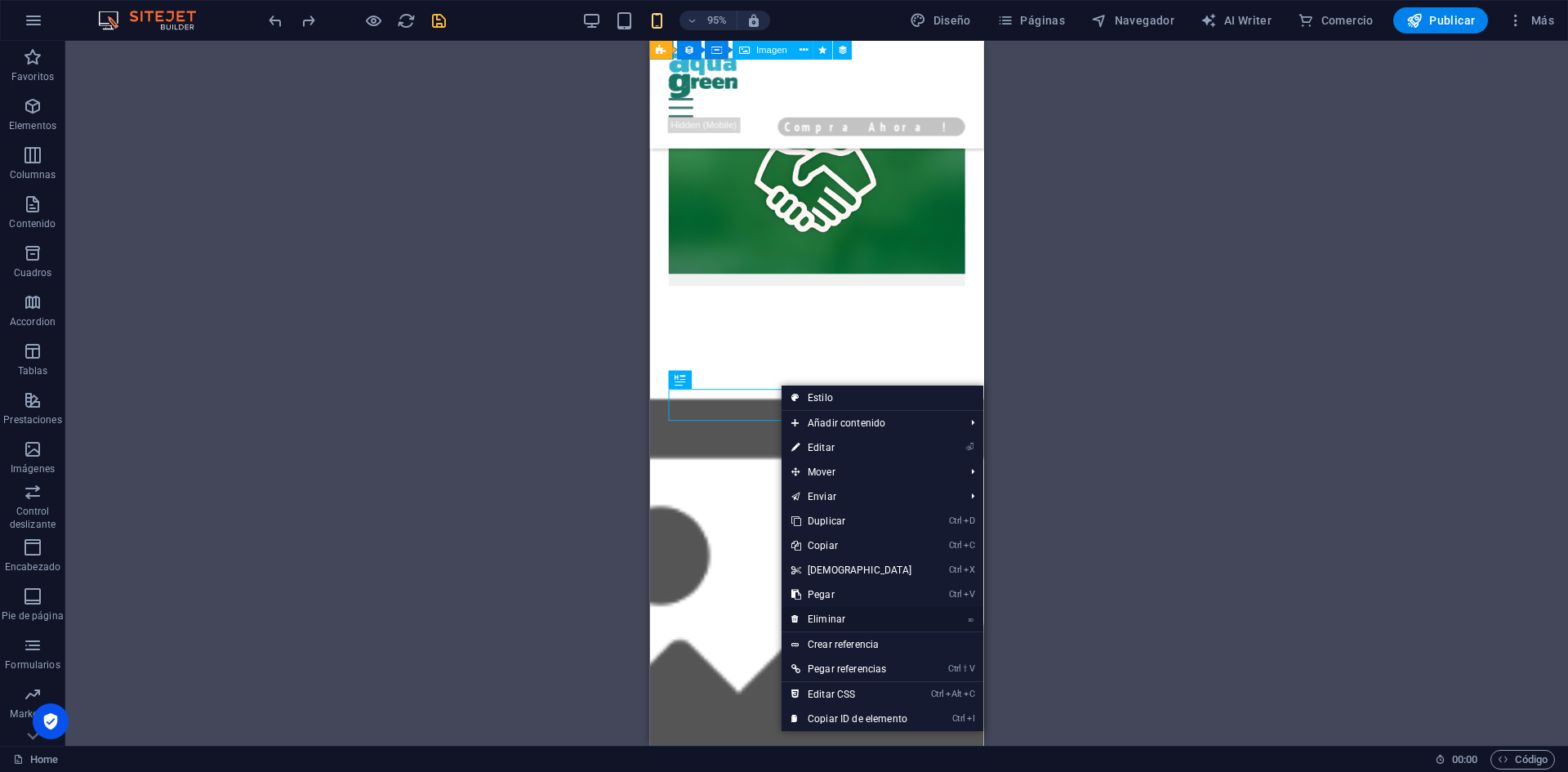 click on "⌦  Eliminar" at bounding box center [852, 619] 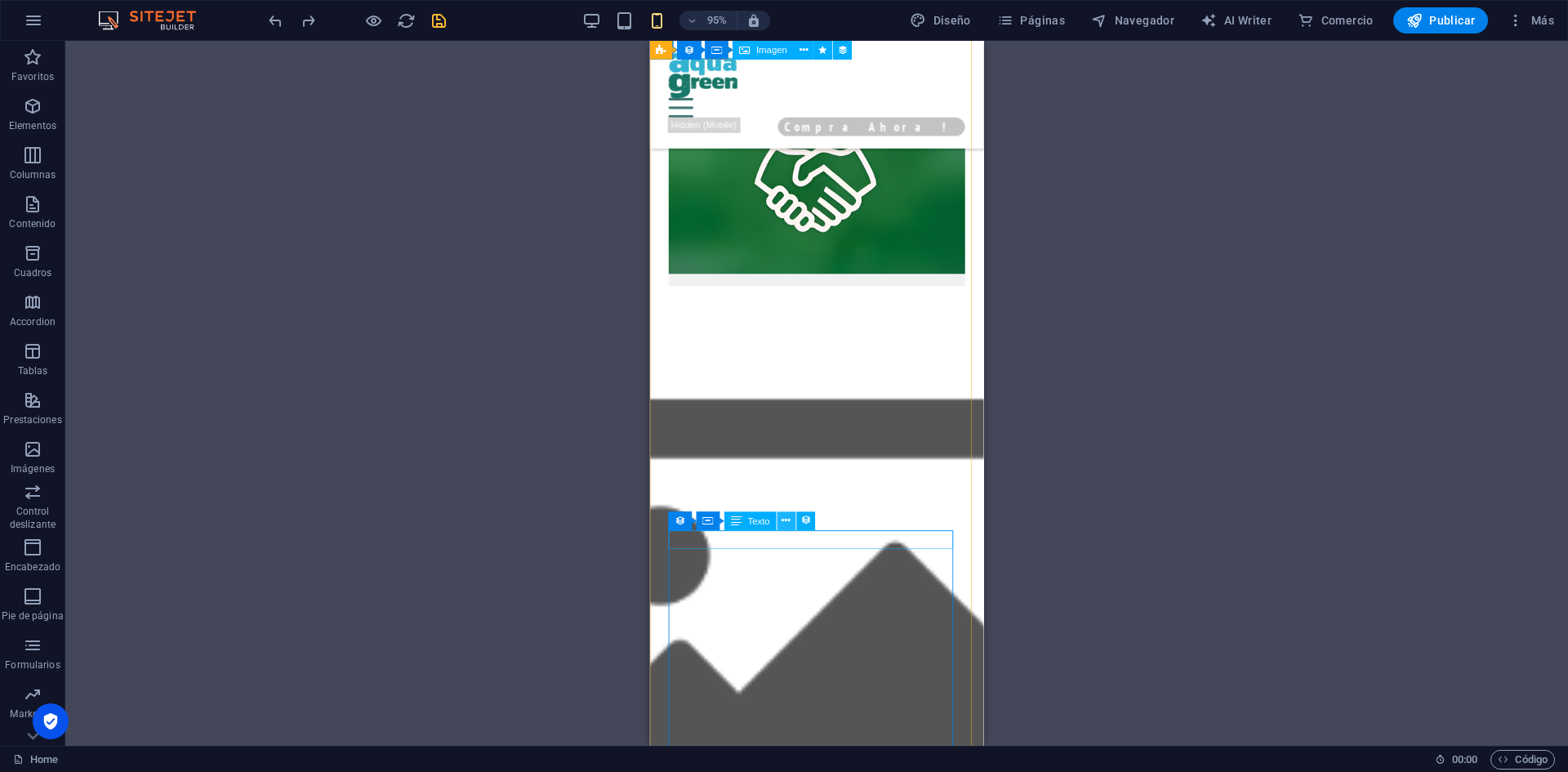 click at bounding box center (786, 521) 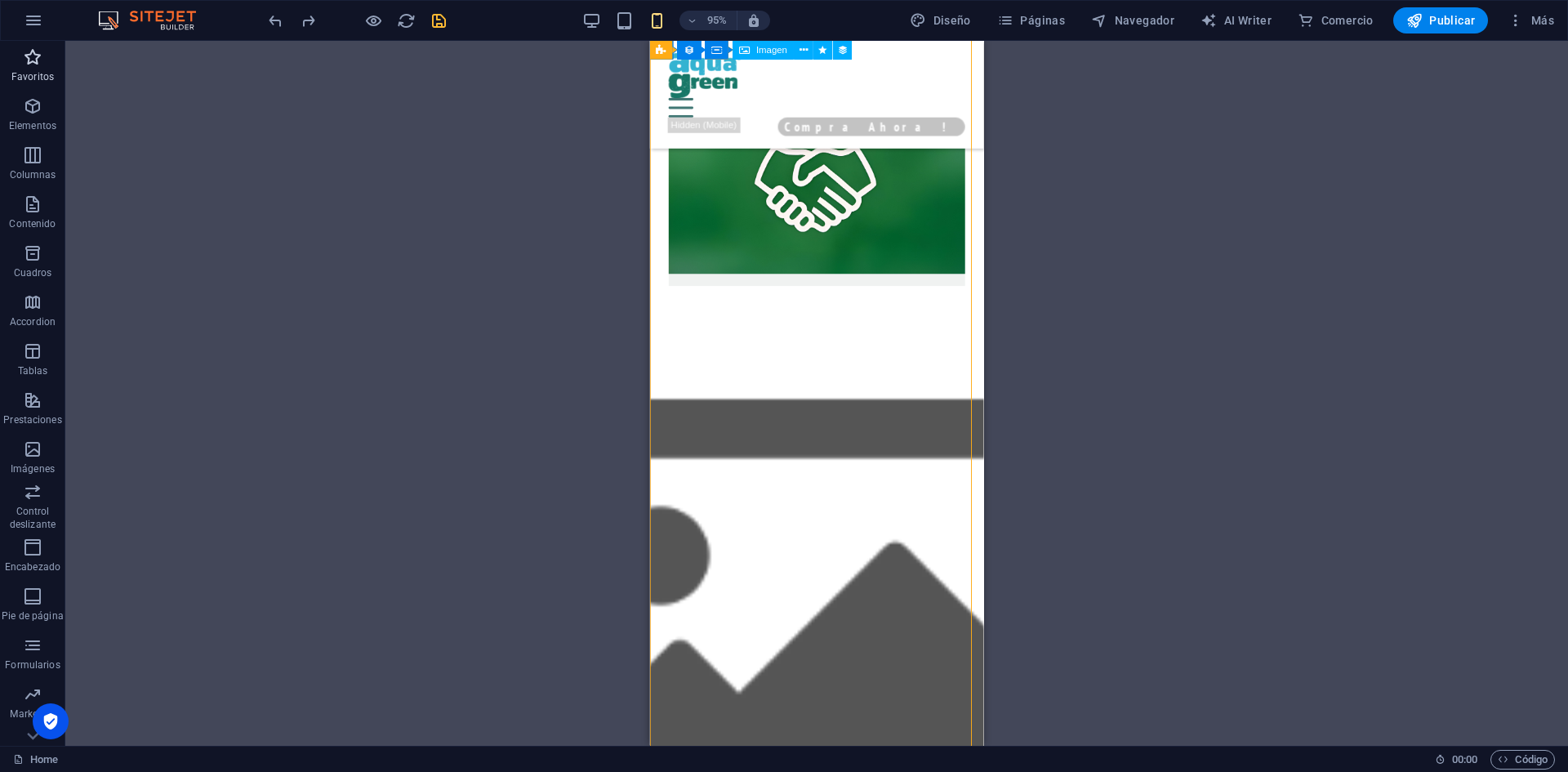 click on "Favoritos" at bounding box center (33, 77) 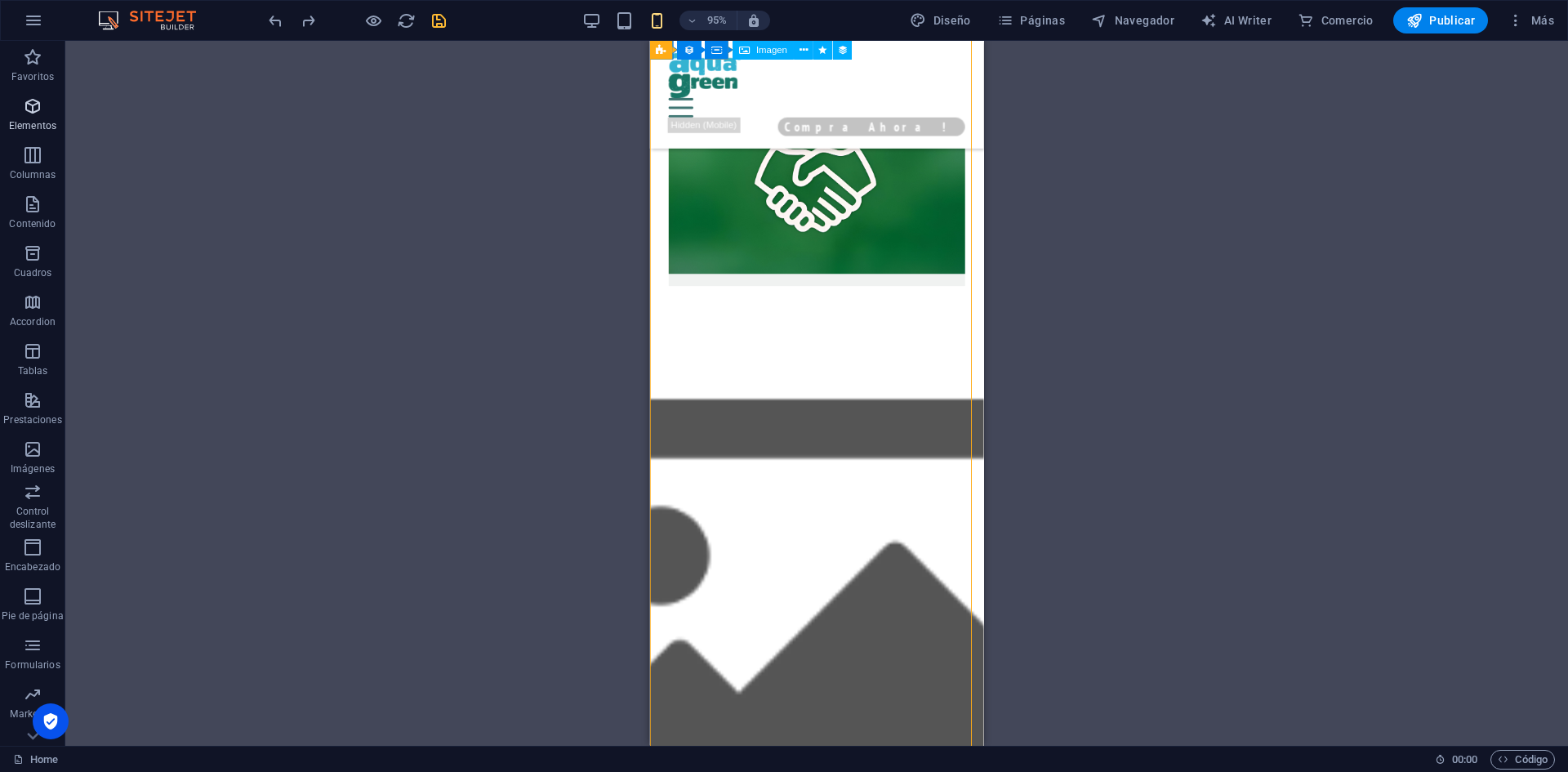 click at bounding box center (33, 106) 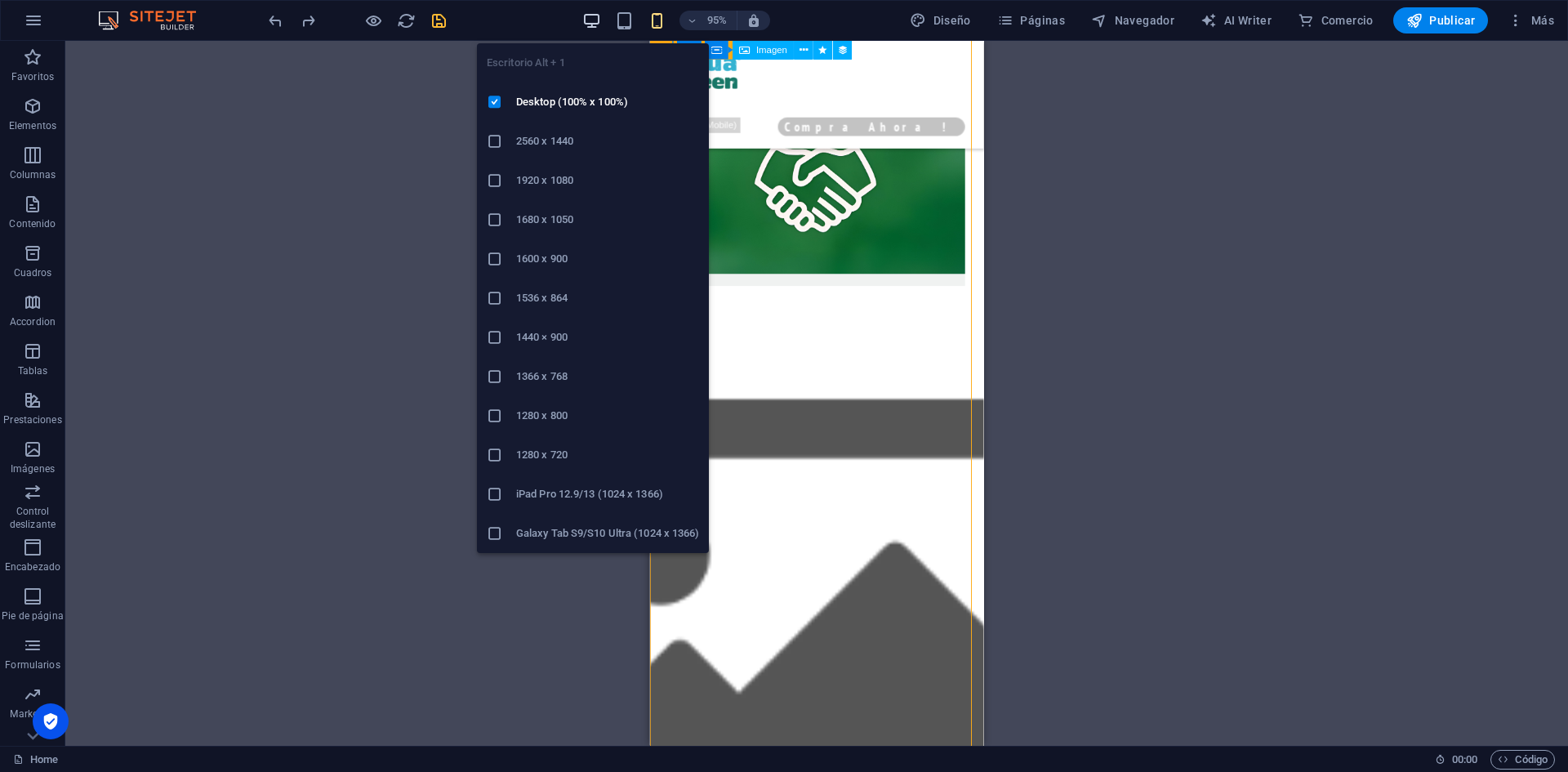 click at bounding box center (591, 20) 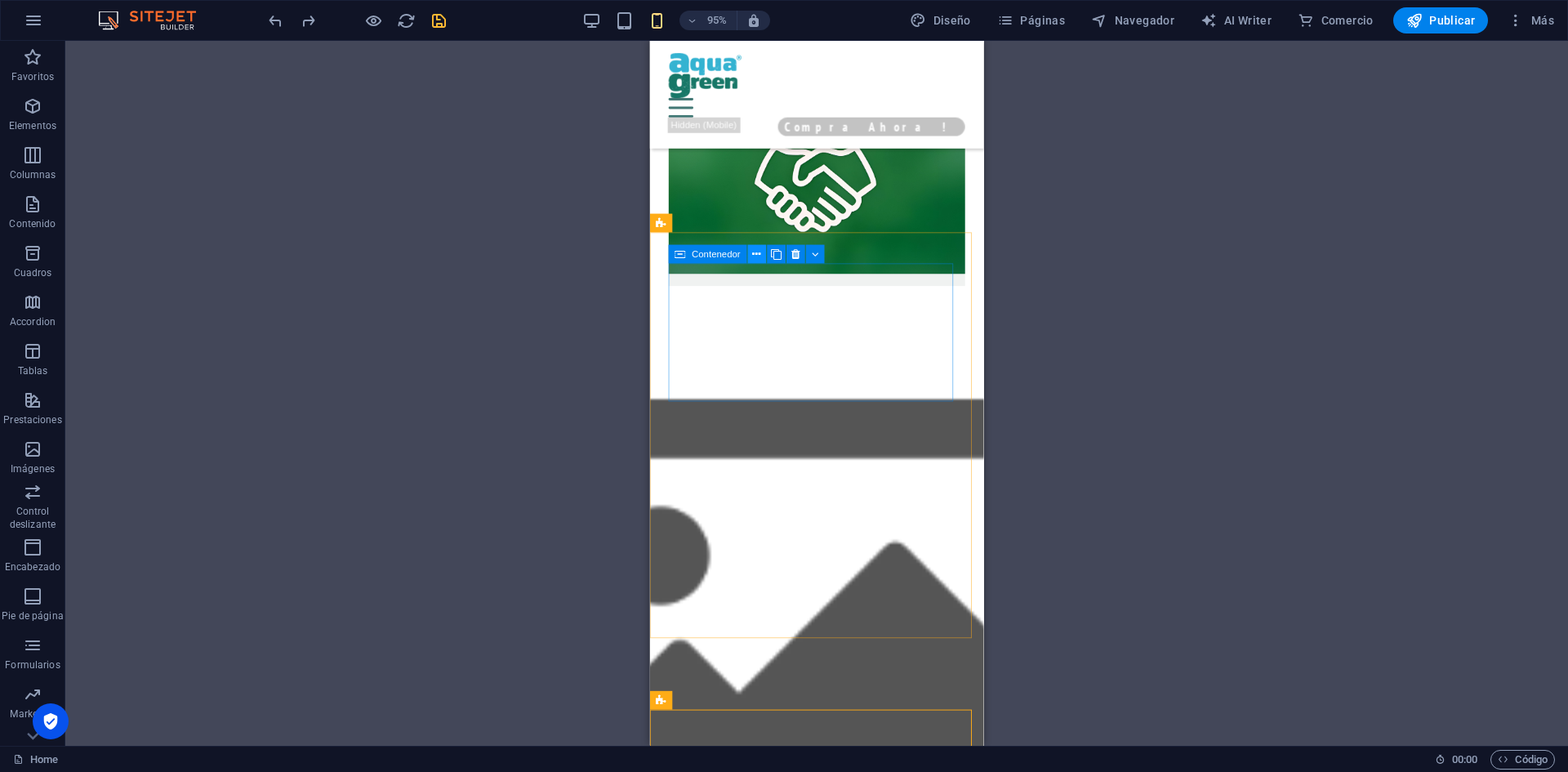 click at bounding box center (756, 254) 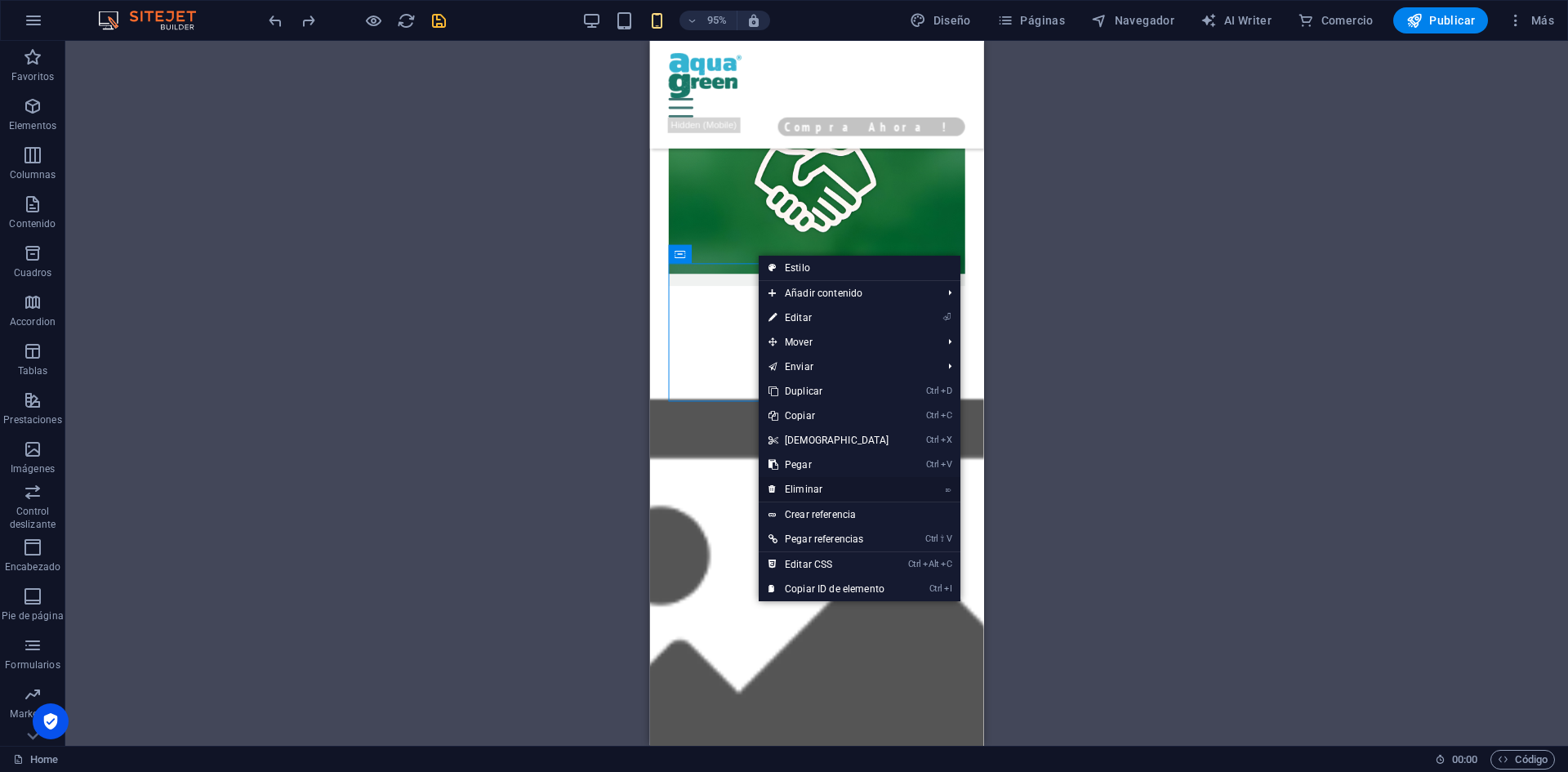 click on "⌦  Eliminar" at bounding box center [829, 489] 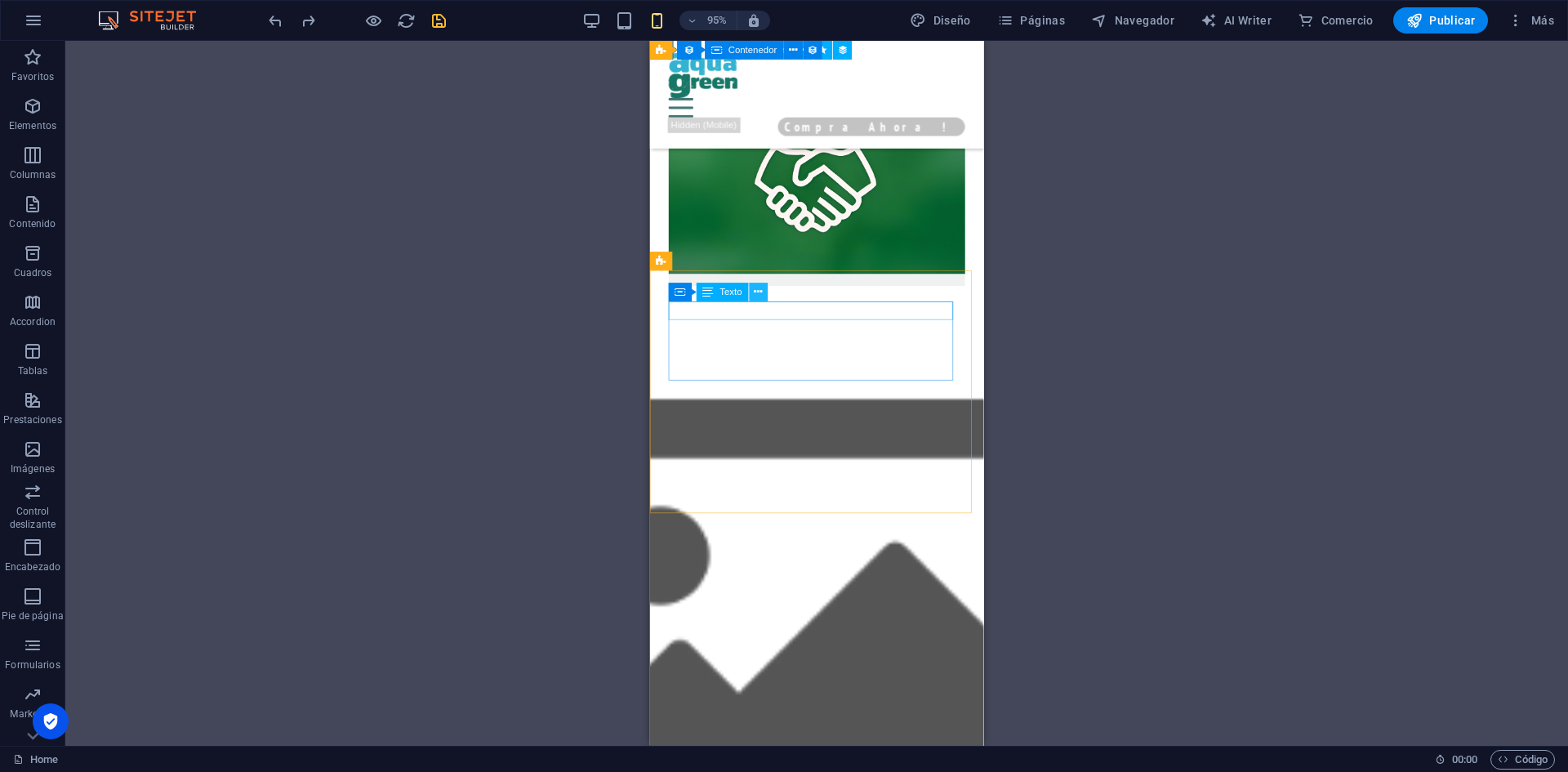 click at bounding box center (758, 292) 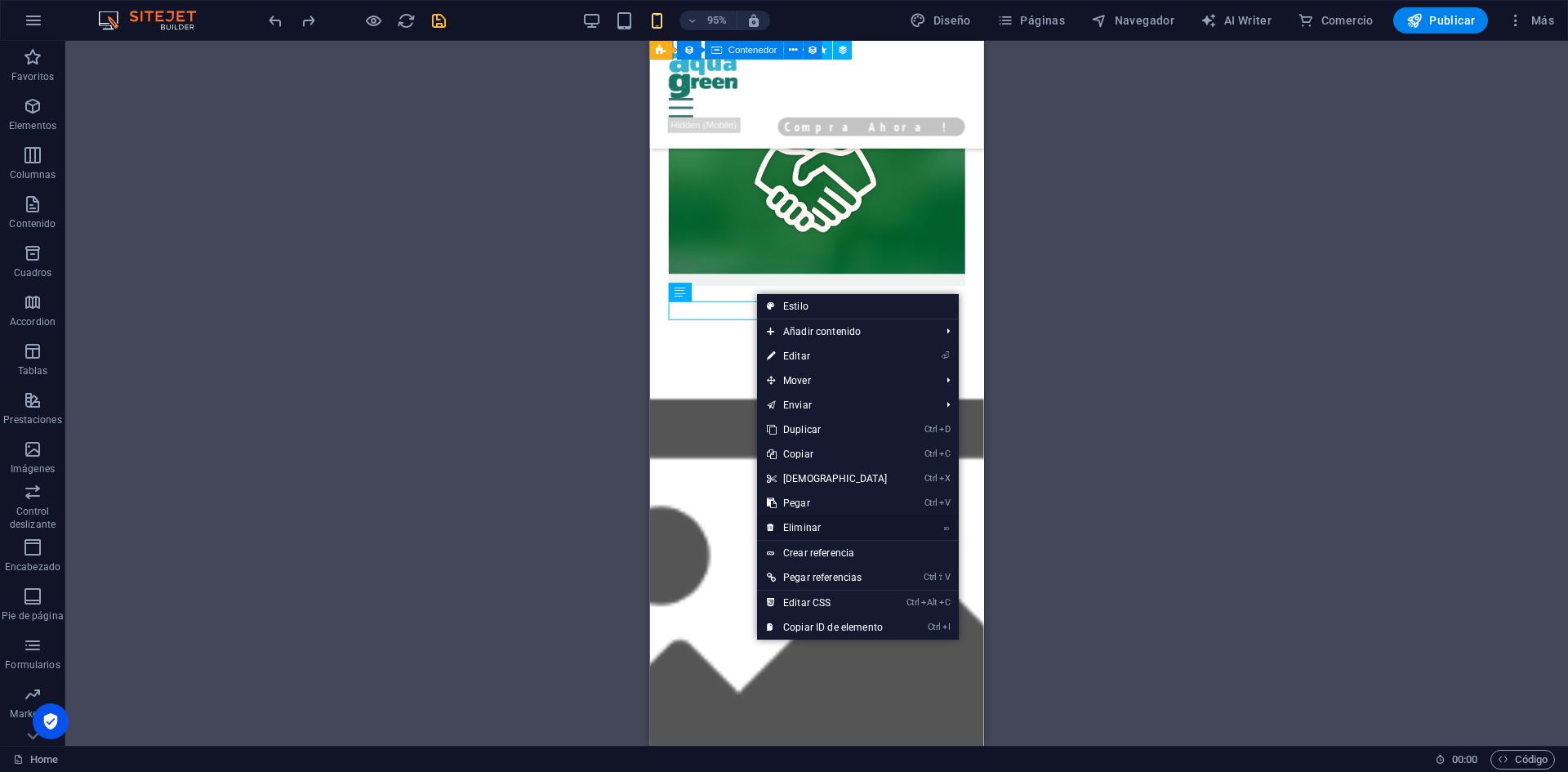 click on "⌦  Eliminar" at bounding box center [827, 528] 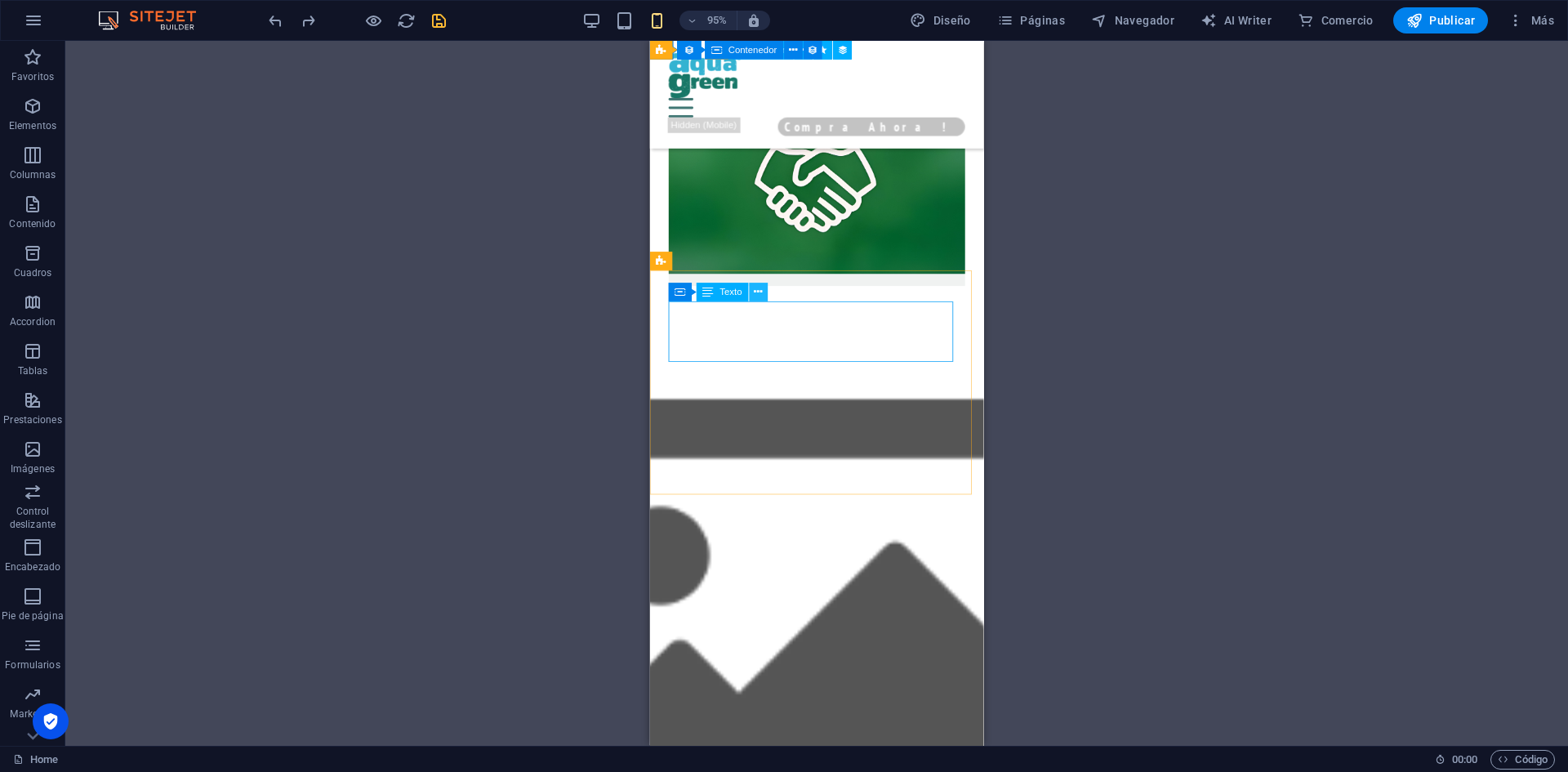 click at bounding box center [758, 292] 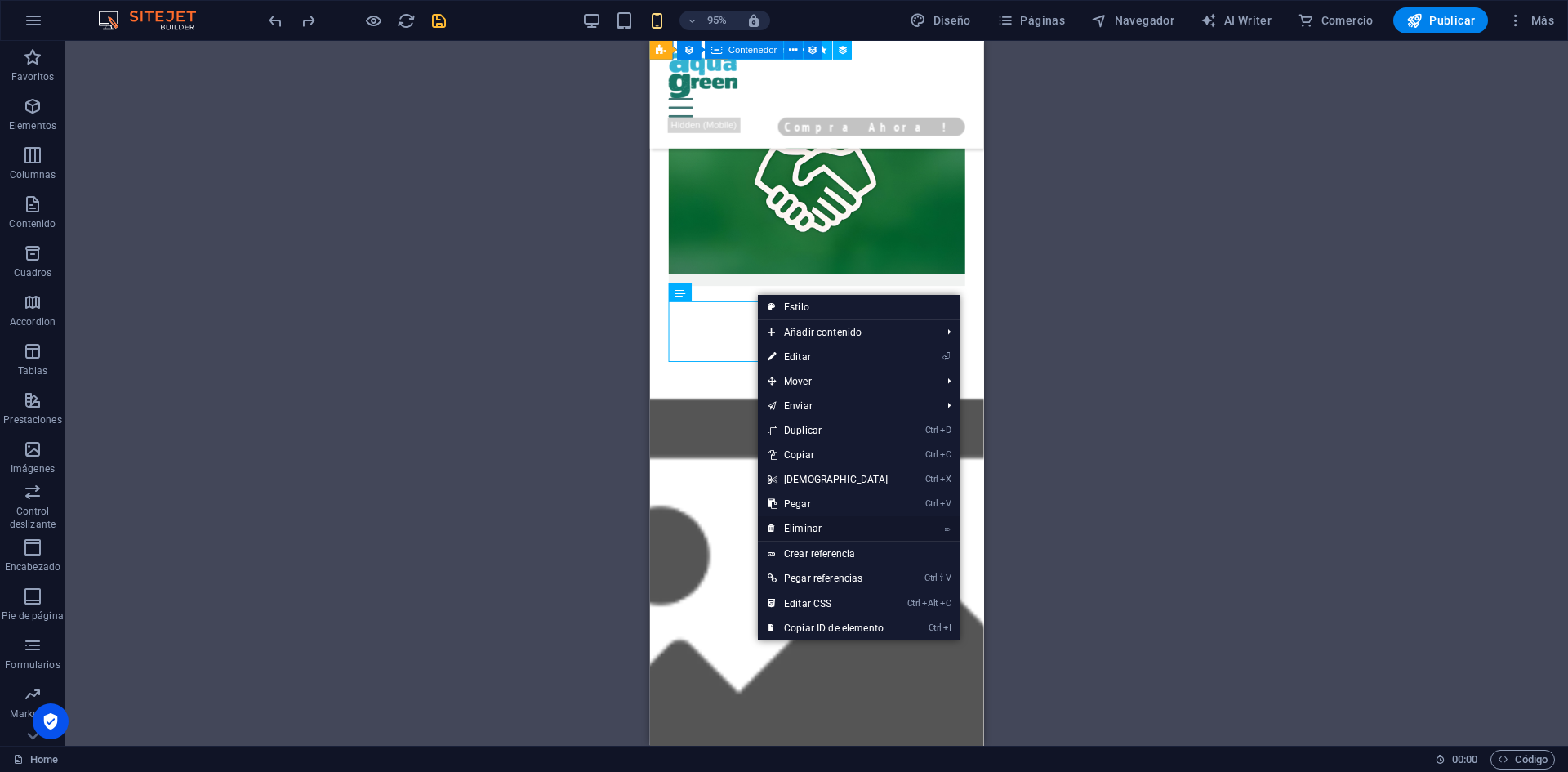 click on "⌦  Eliminar" at bounding box center (828, 529) 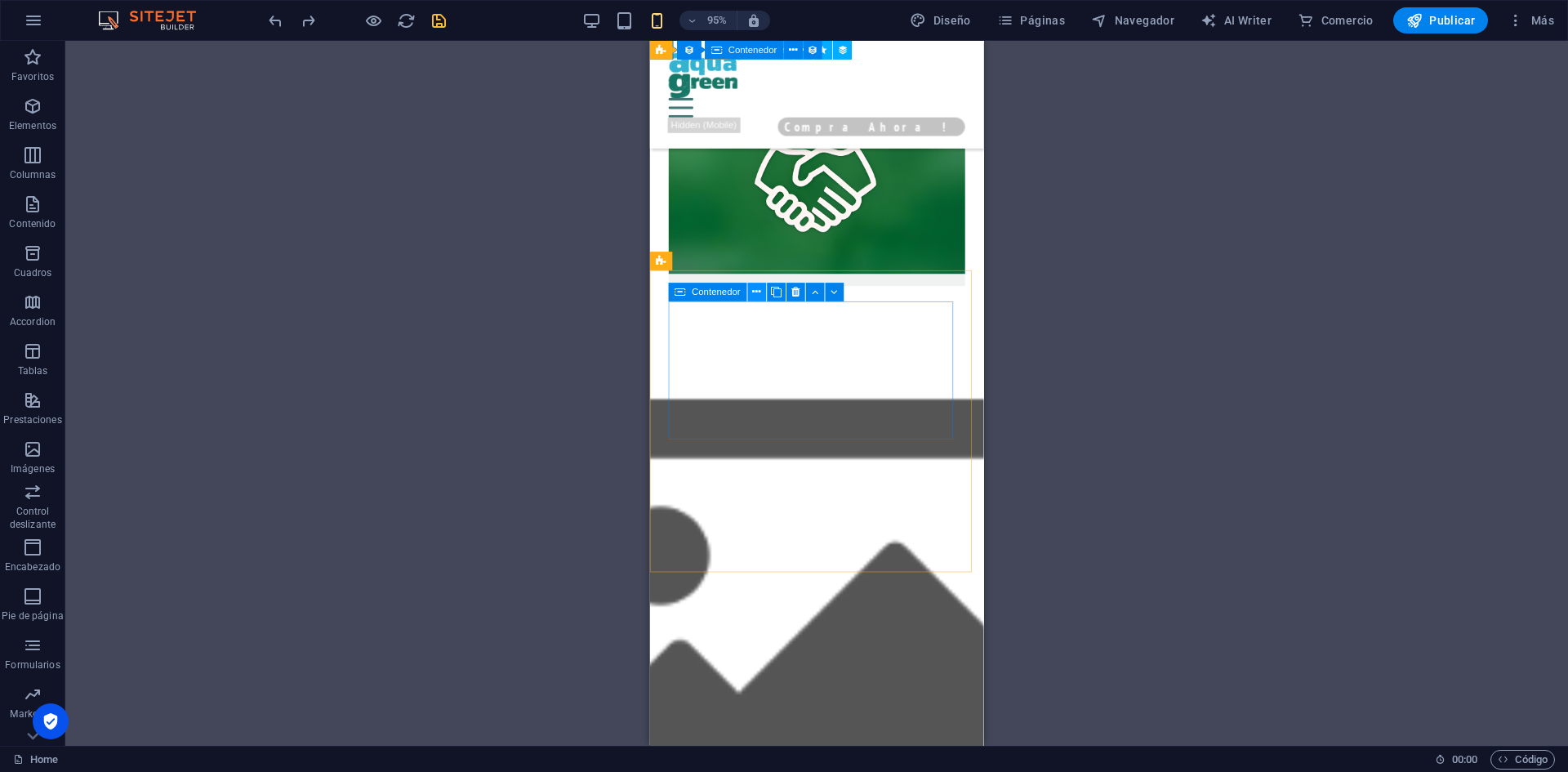 click at bounding box center (756, 292) 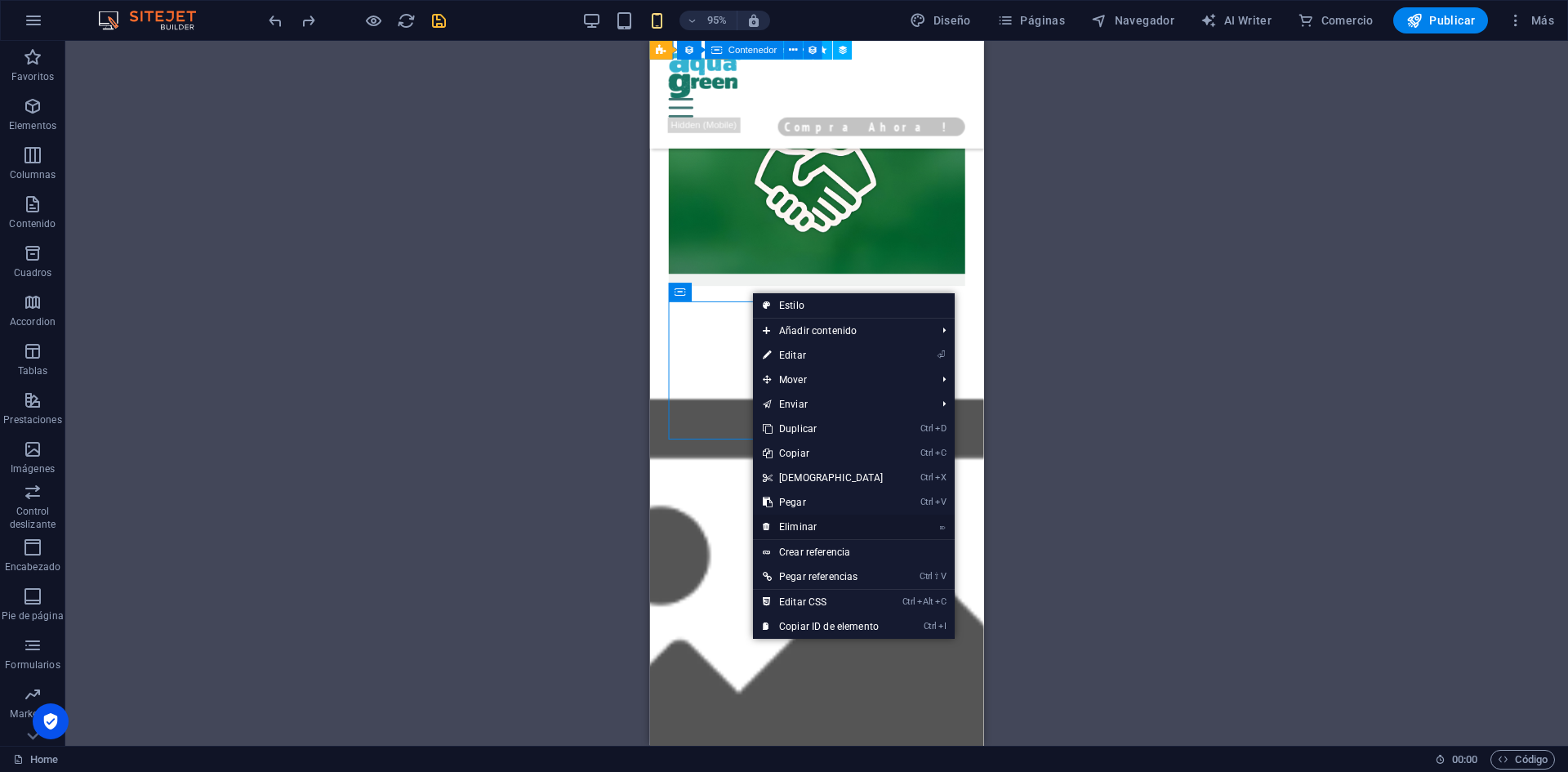 click on "⌦  Eliminar" at bounding box center [823, 527] 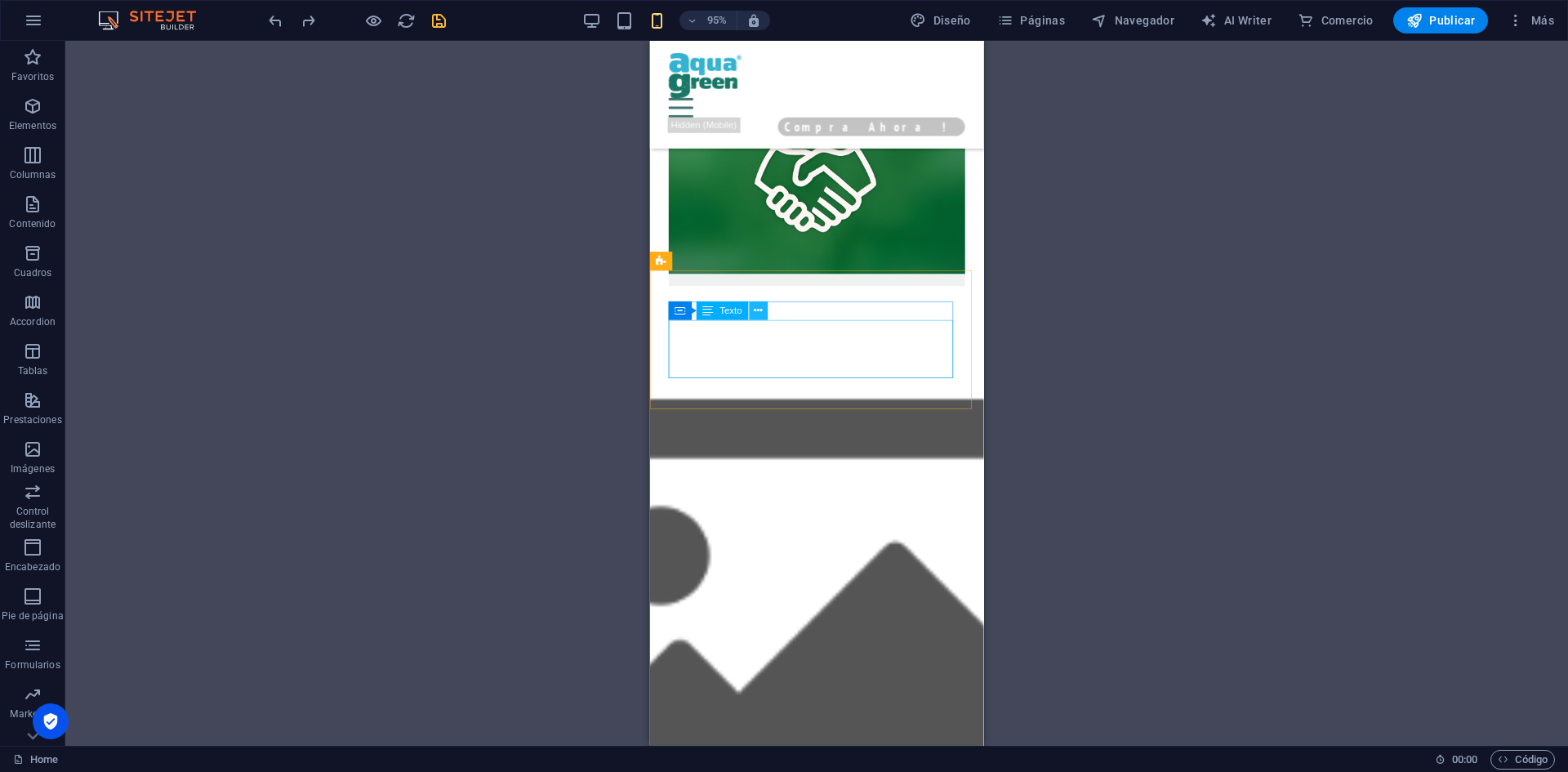 click at bounding box center [758, 311] 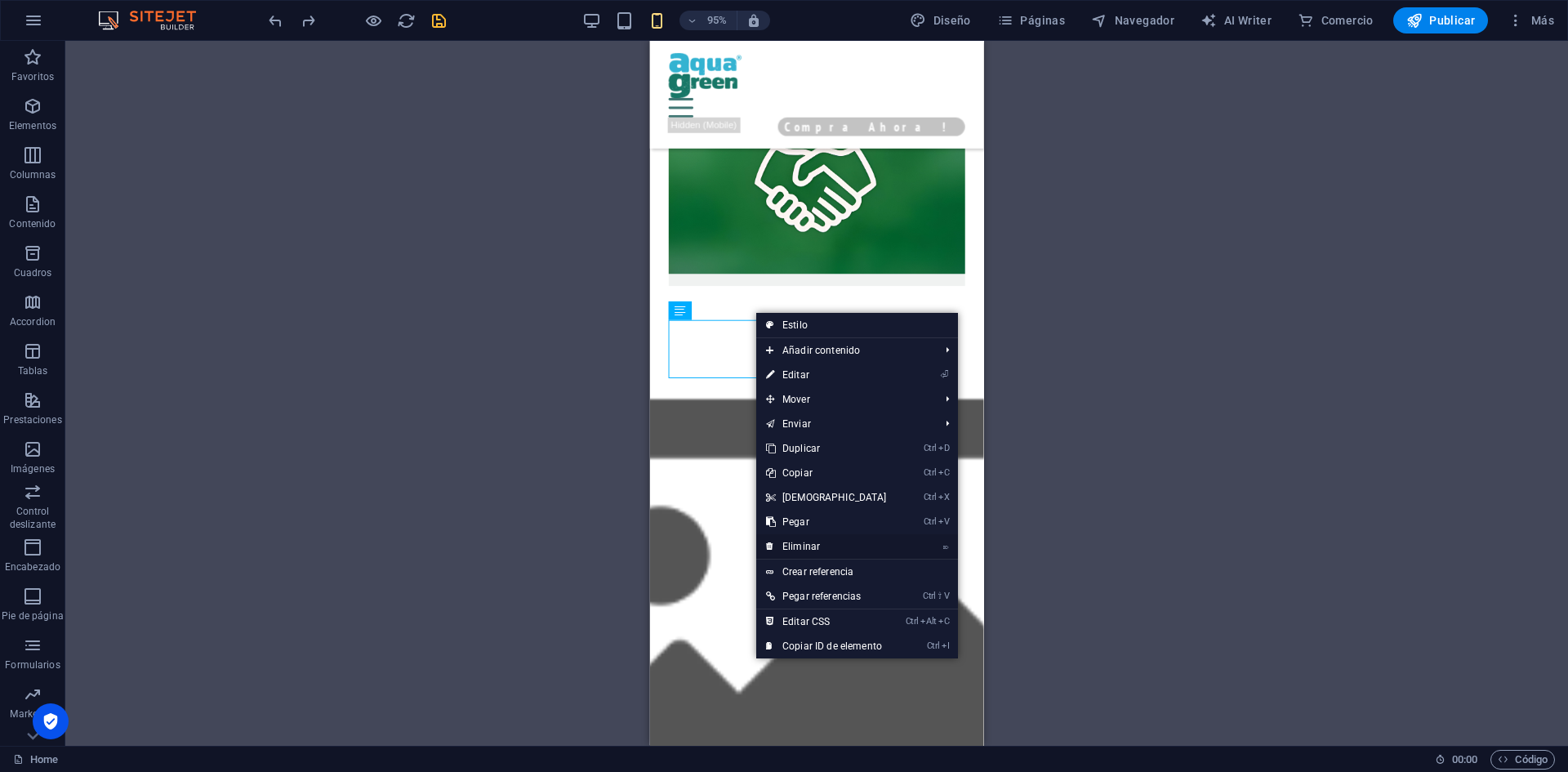 click on "⌦  Eliminar" at bounding box center [826, 547] 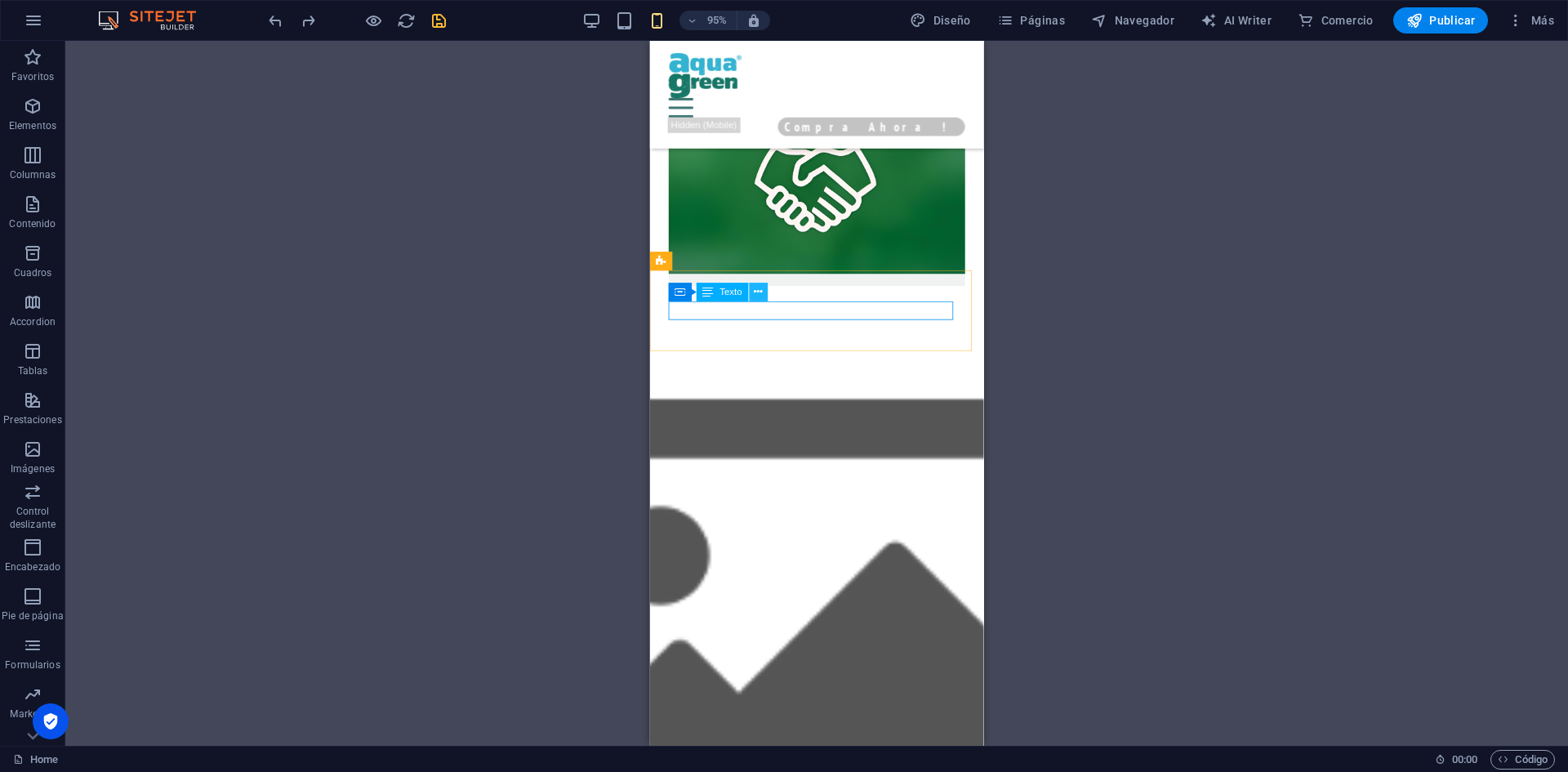 click at bounding box center (758, 292) 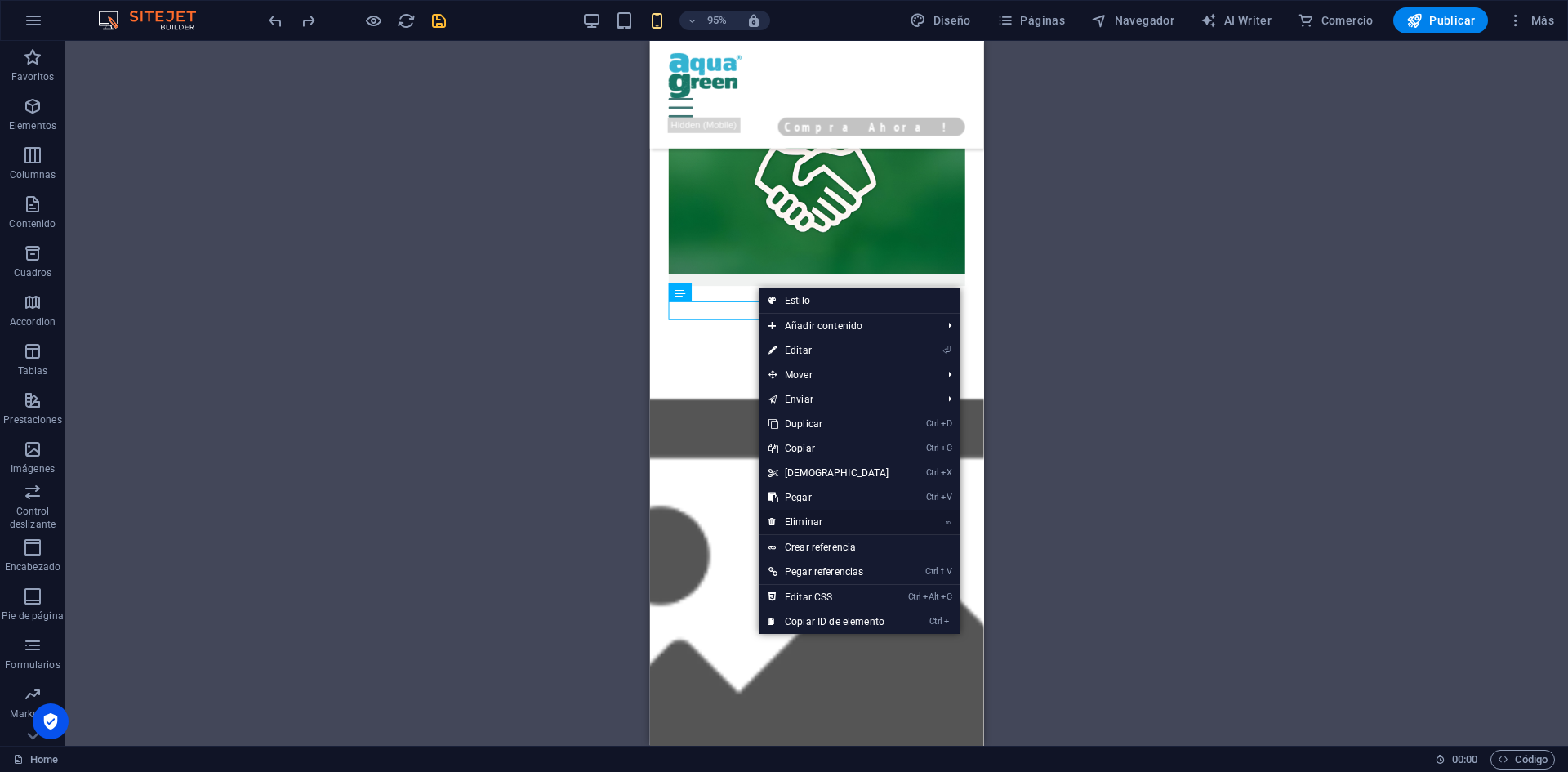 click on "⌦  Eliminar" at bounding box center [829, 522] 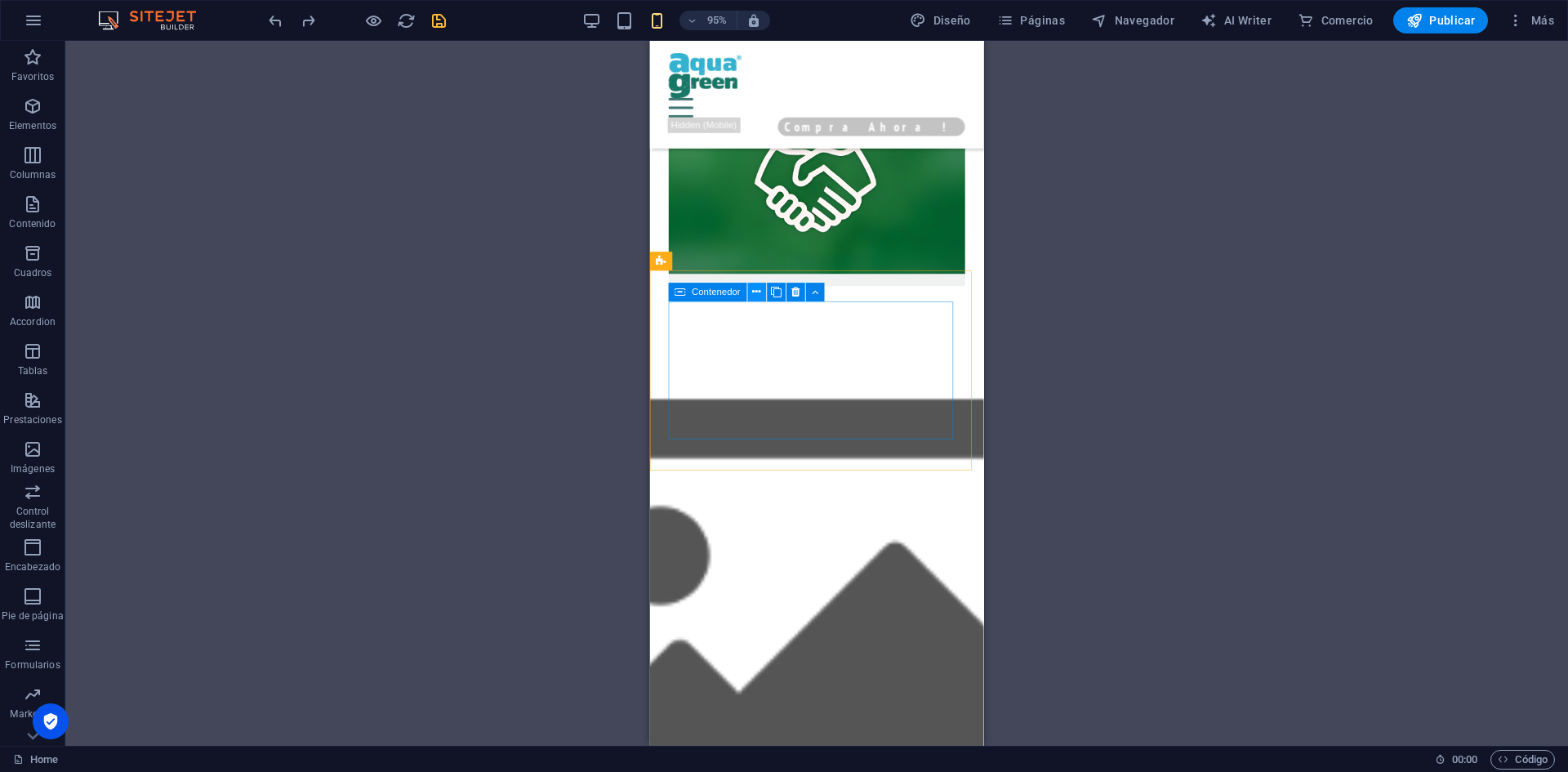 click at bounding box center (756, 292) 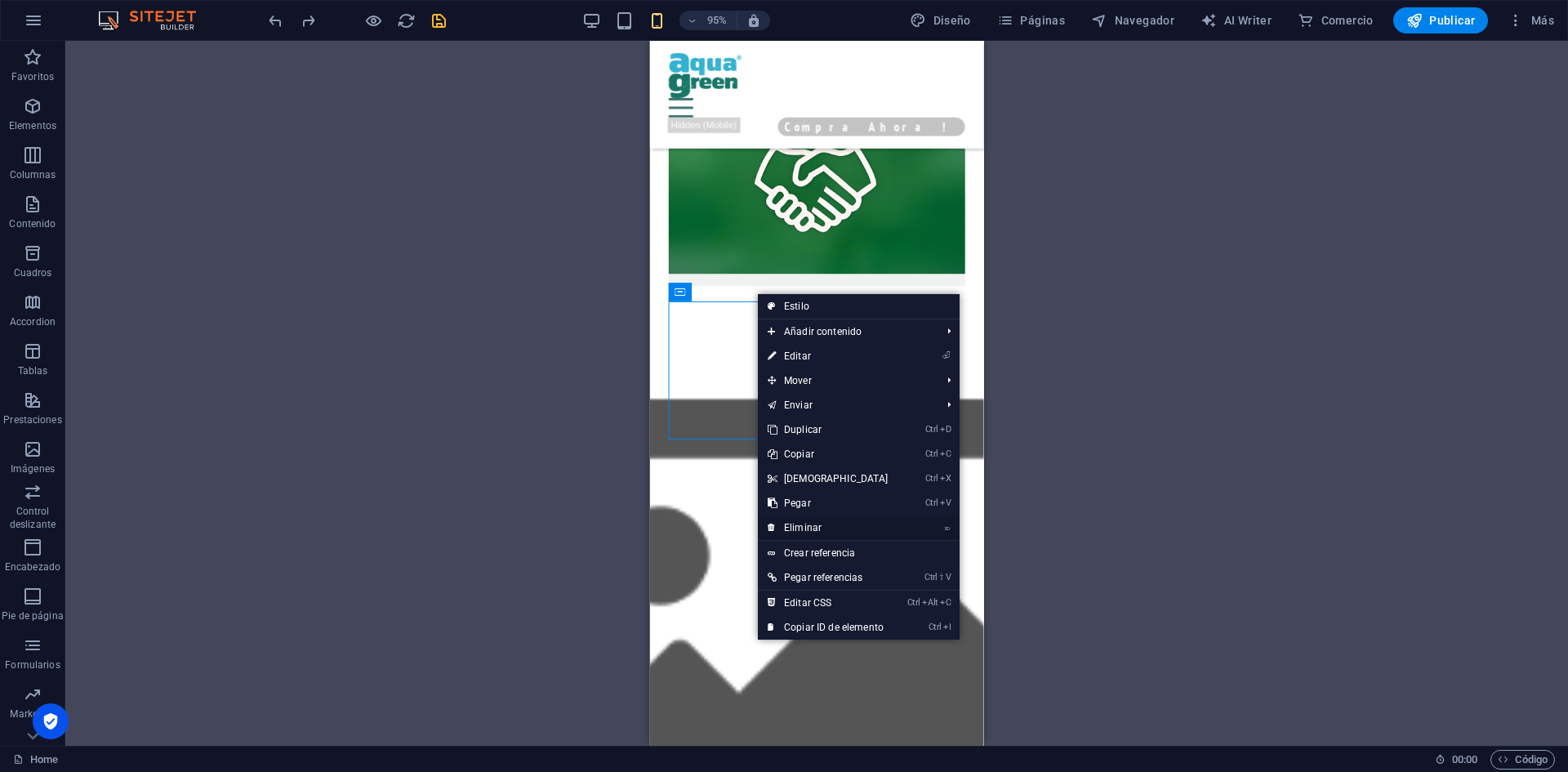 click on "⌦  Eliminar" at bounding box center (828, 528) 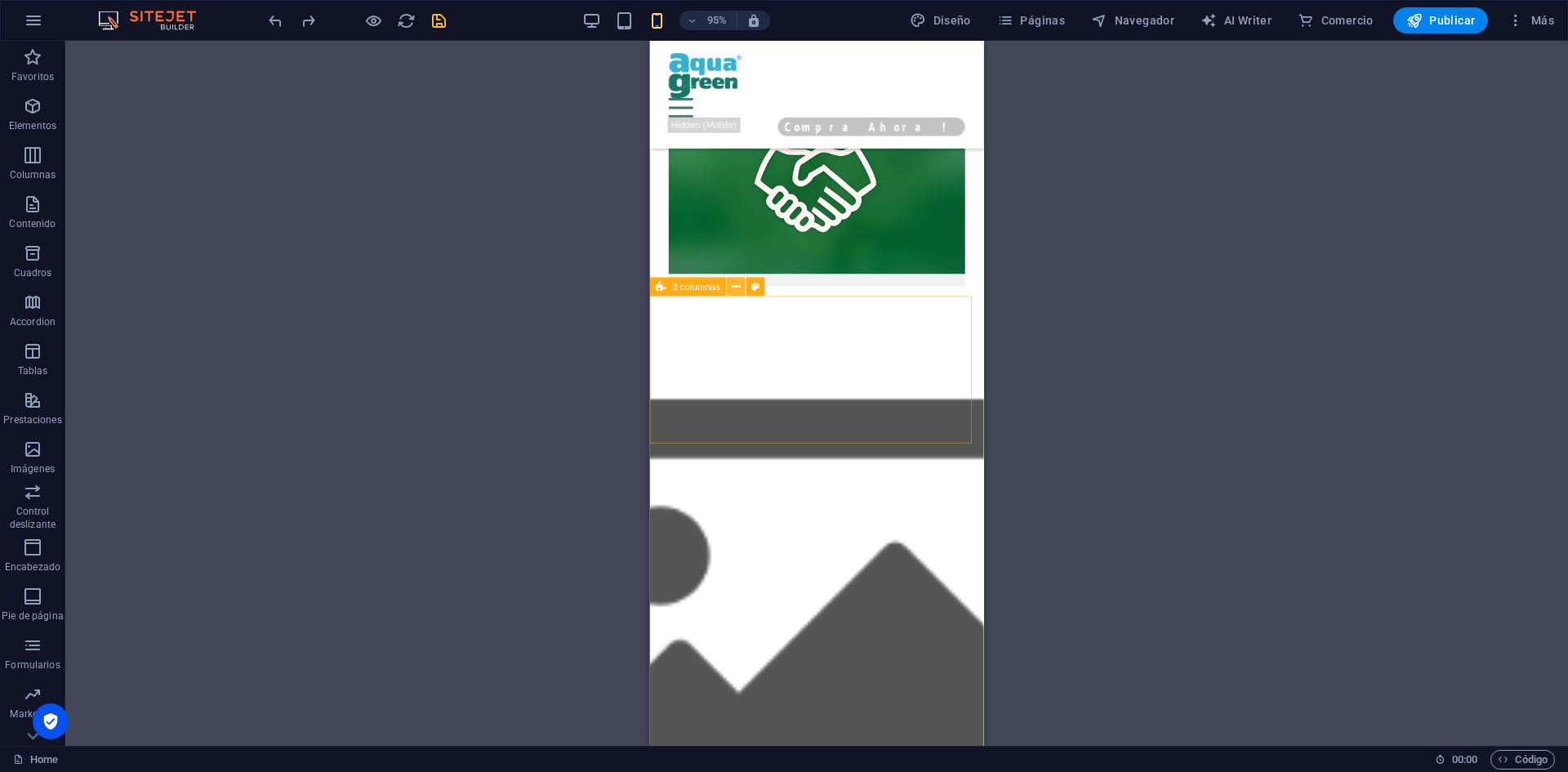 click at bounding box center (736, 287) 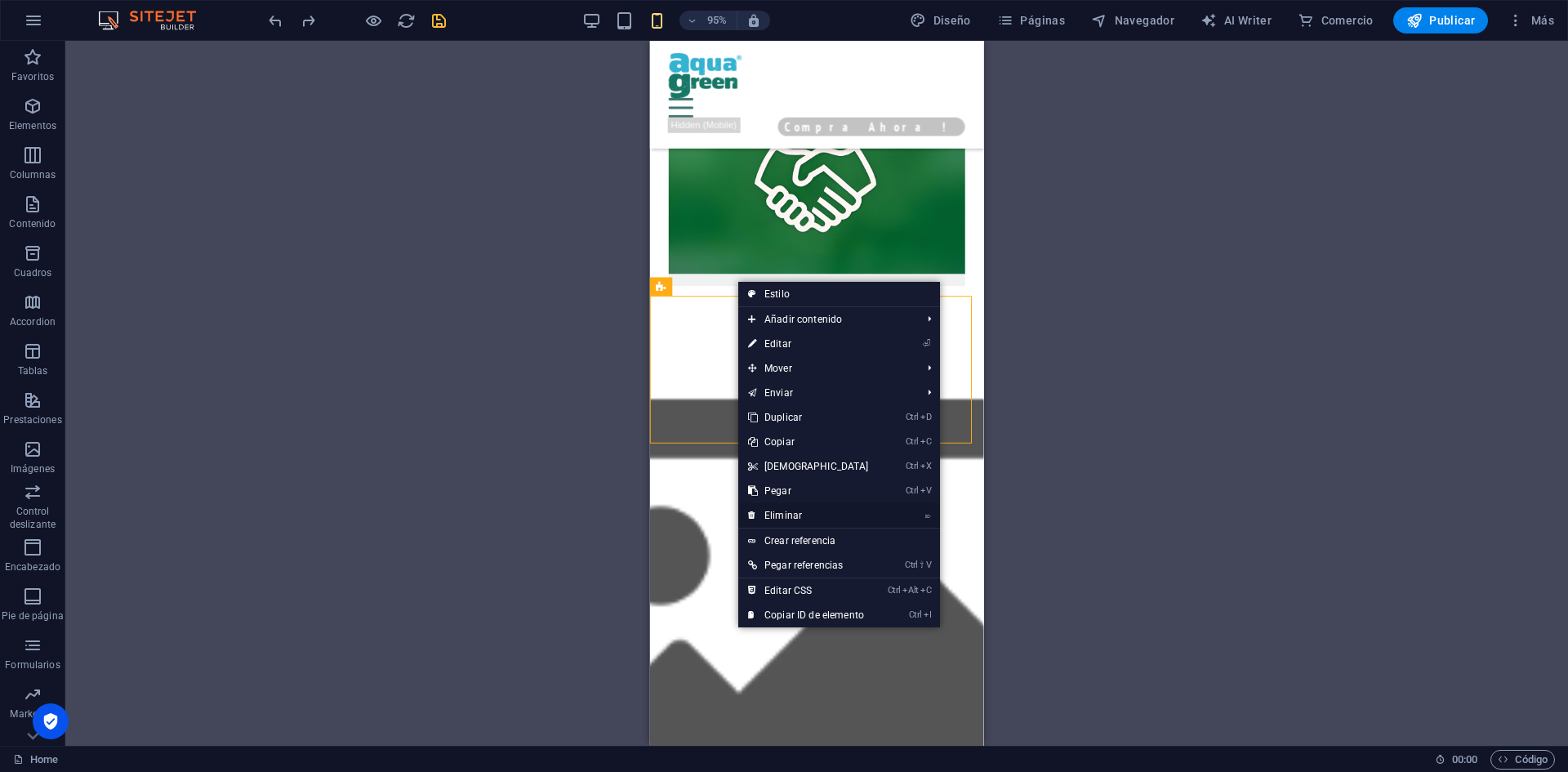 click on "⌦  Eliminar" at bounding box center (808, 515) 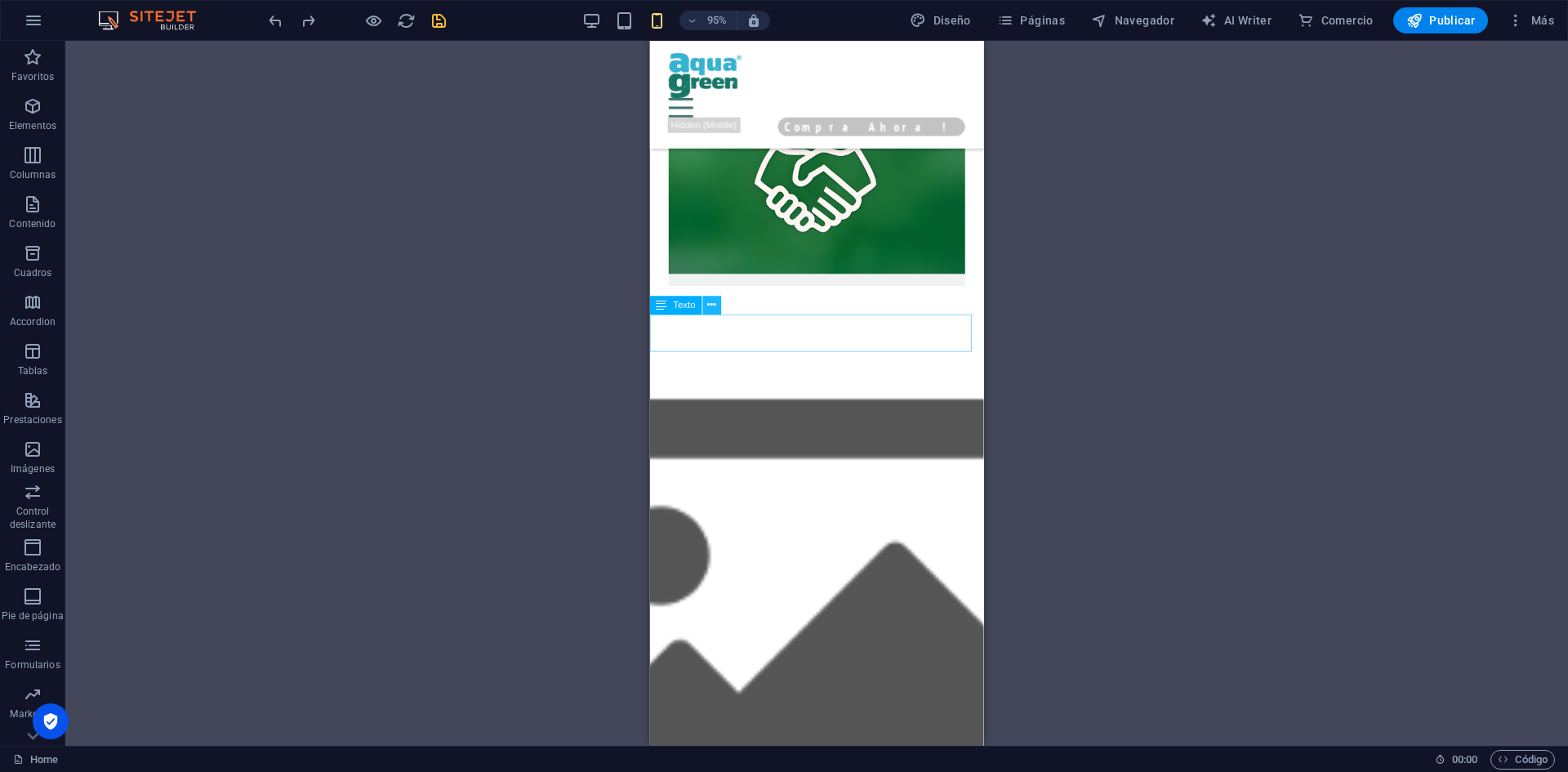 click at bounding box center [711, 306] 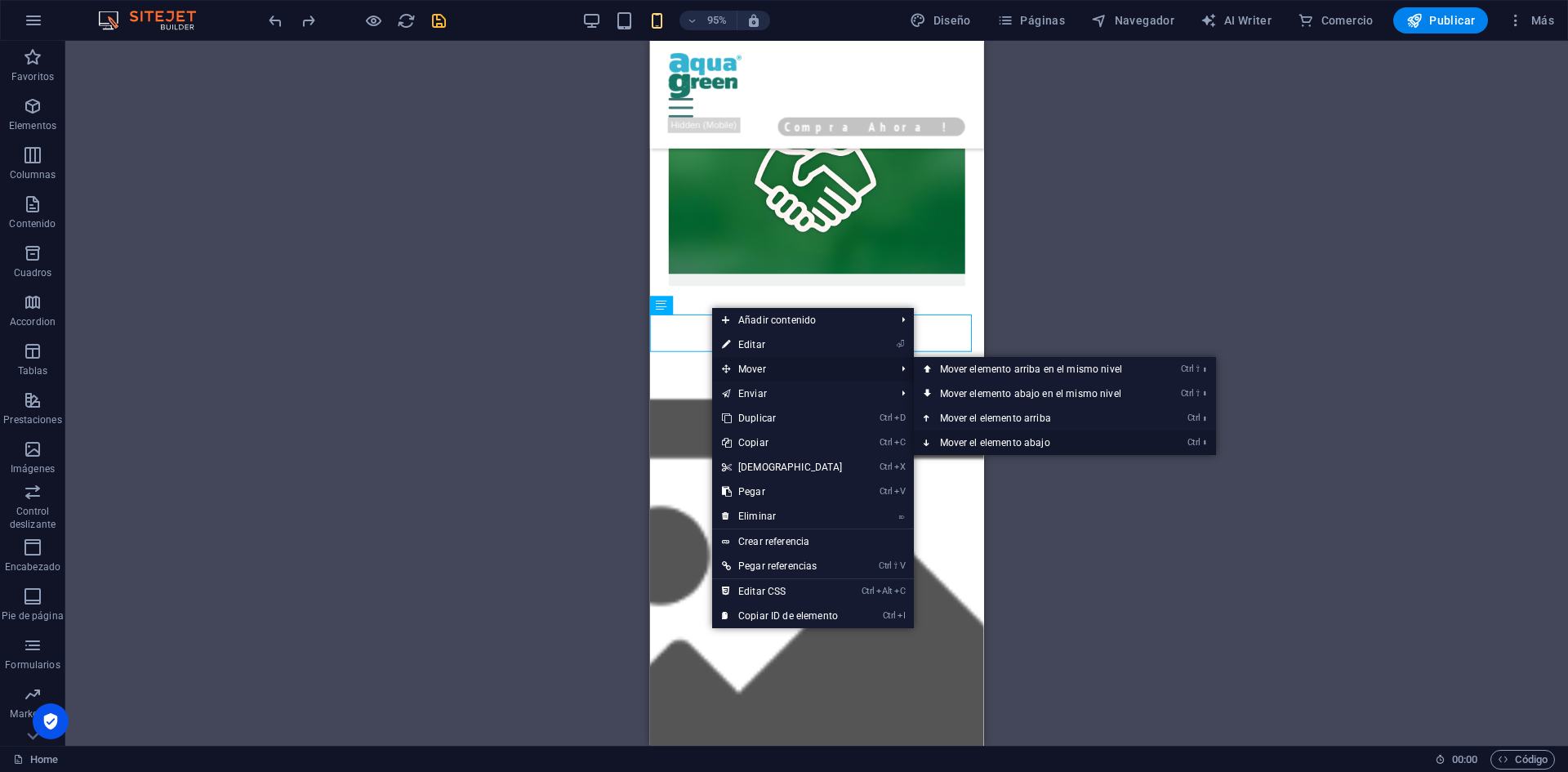 click on "Ctrl ⬇  Mover el elemento abajo" at bounding box center [1034, 443] 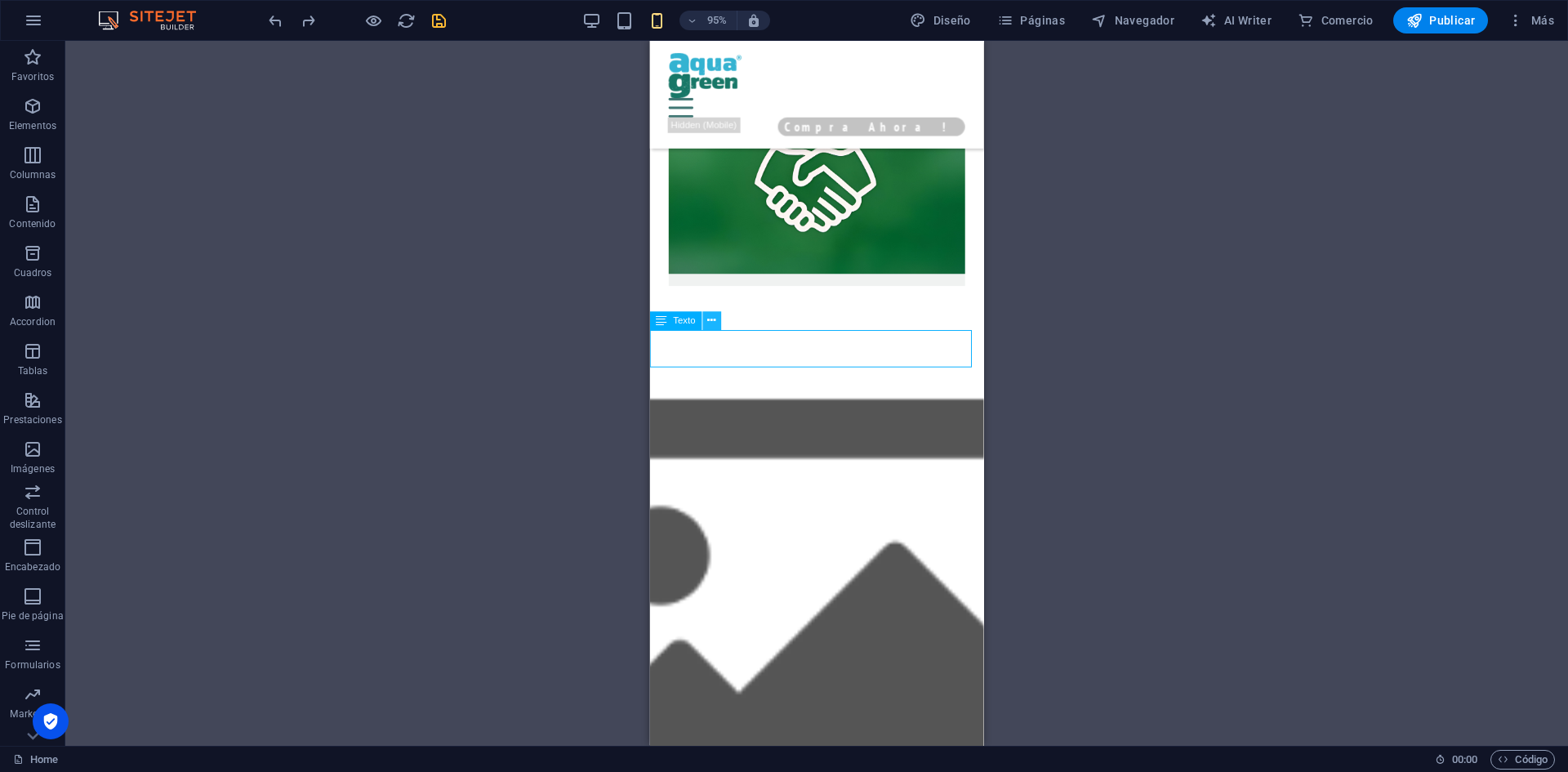 click at bounding box center (711, 321) 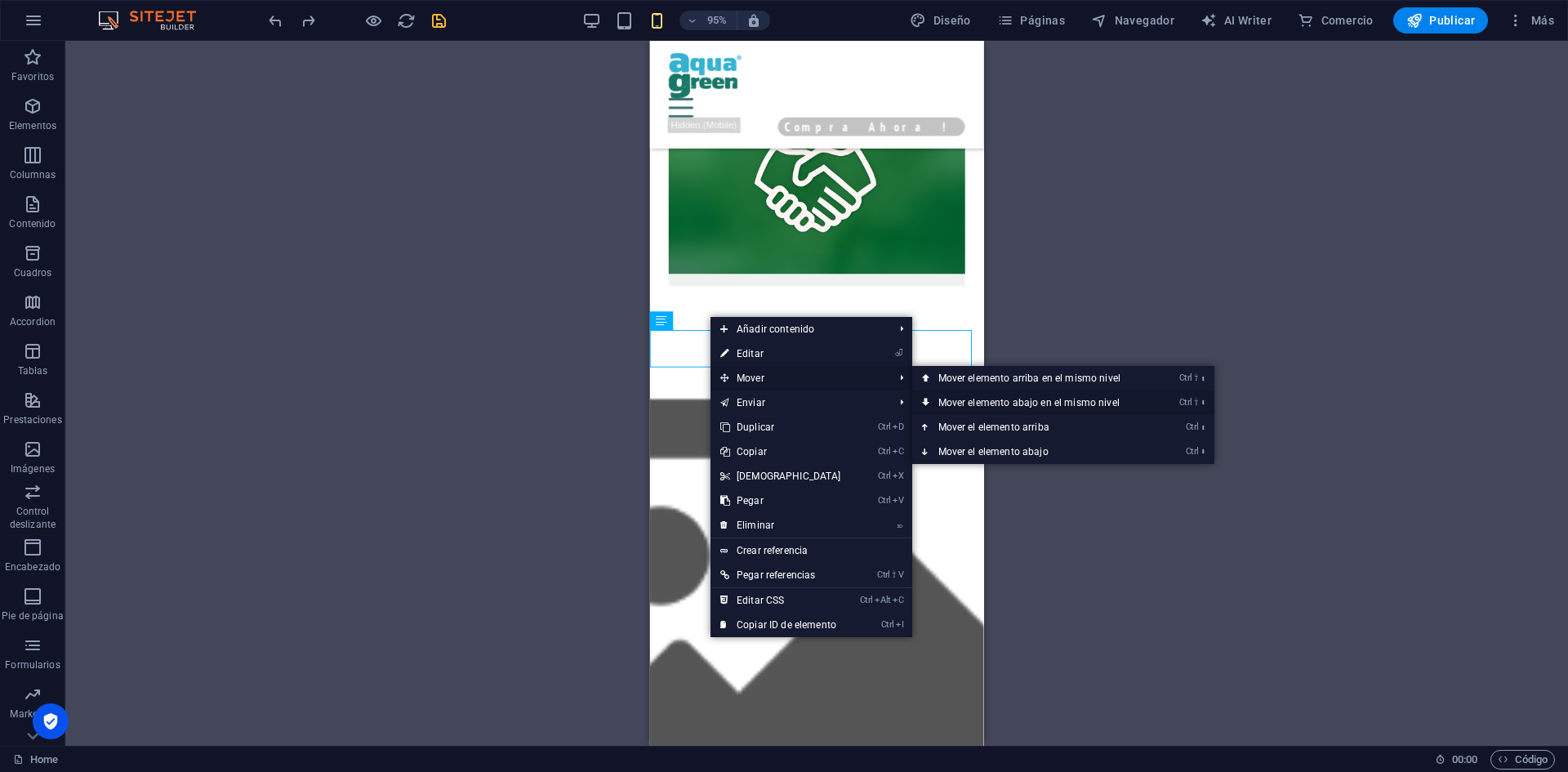 click on "Ctrl ⇧ ⬇  Mover elemento abajo en el mismo nivel" at bounding box center (1032, 403) 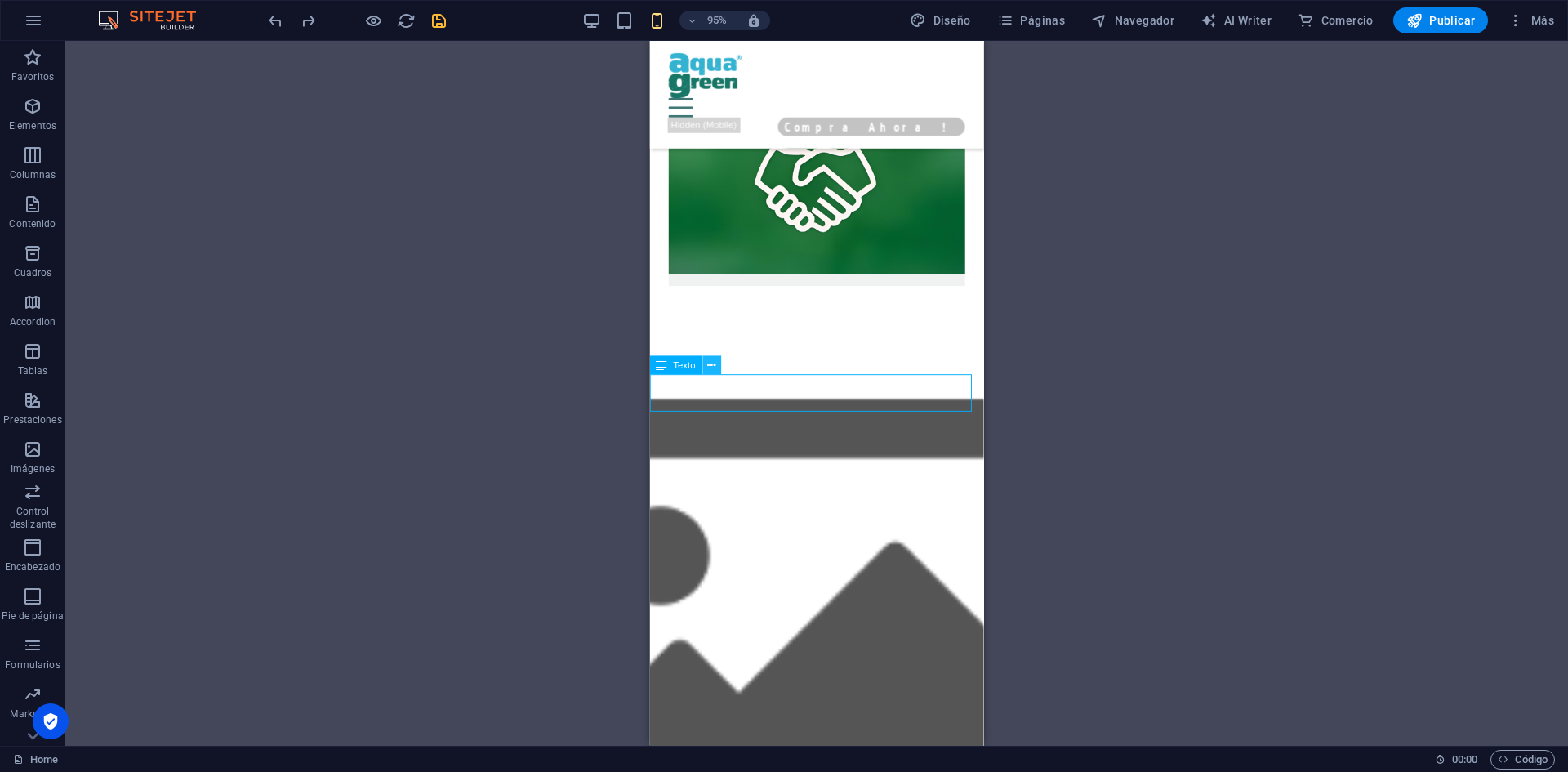 click at bounding box center (711, 365) 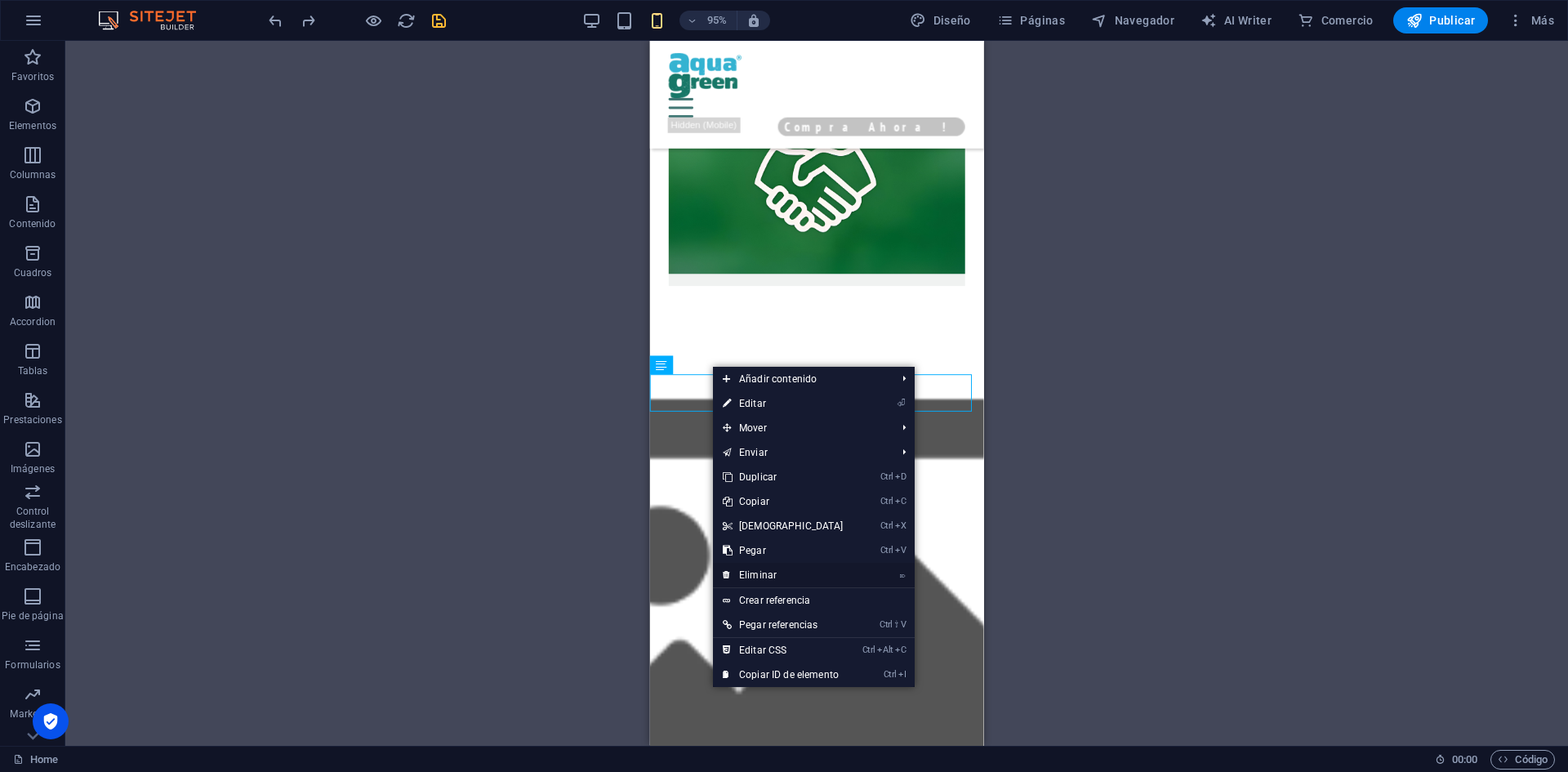 click on "⌦  Eliminar" at bounding box center [783, 575] 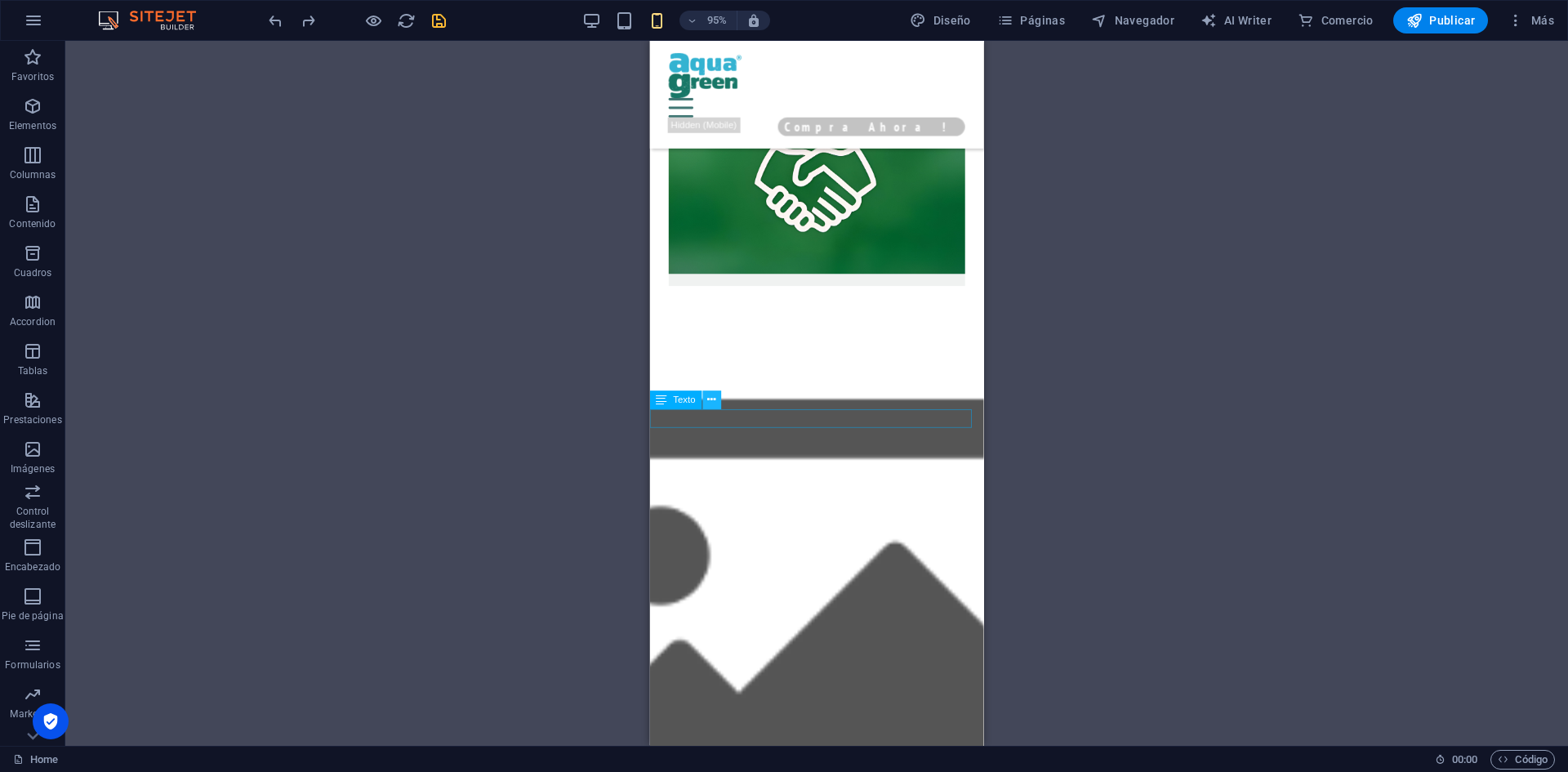 click at bounding box center [711, 400] 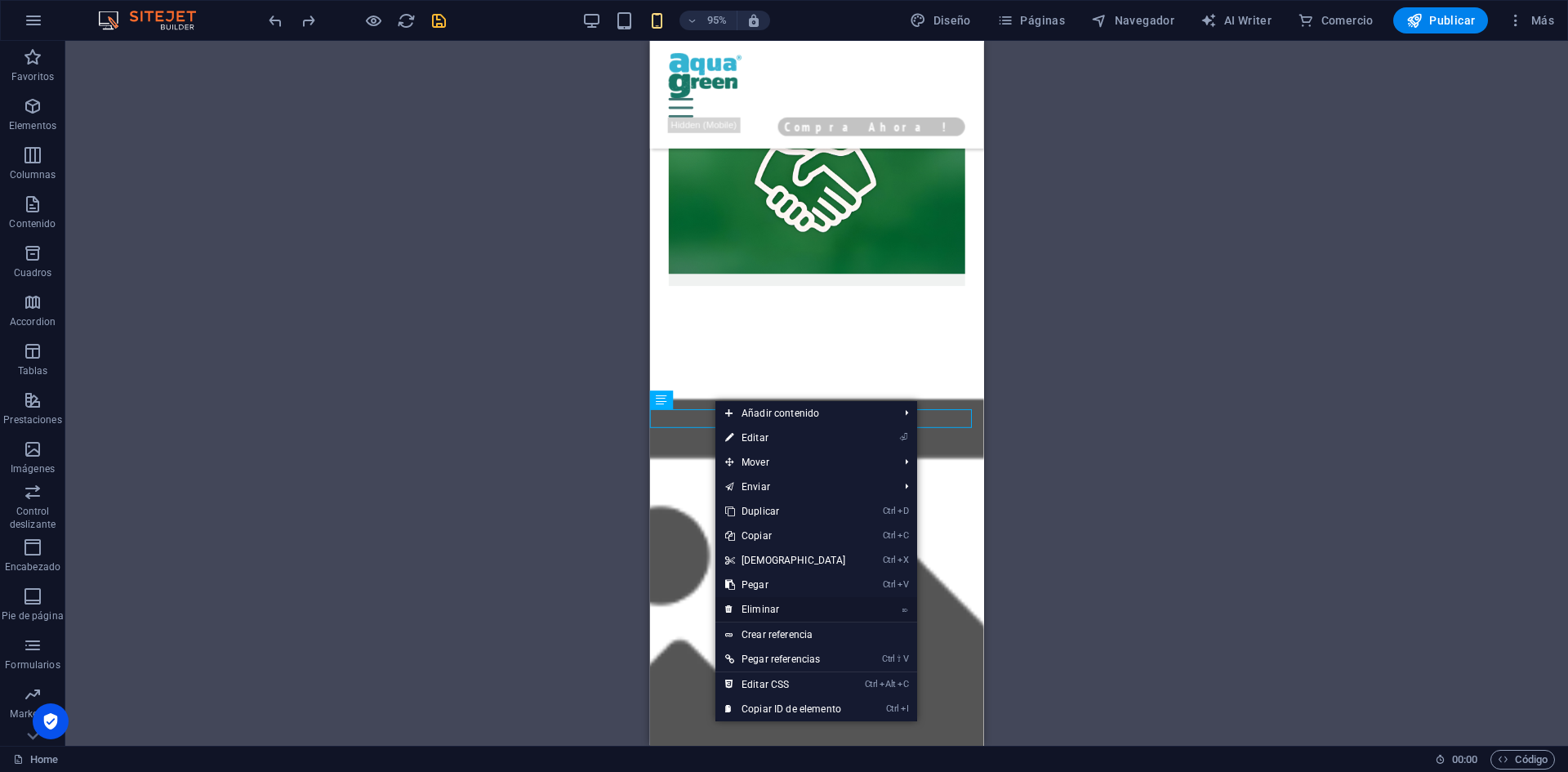 click on "⌦  Eliminar" at bounding box center (786, 609) 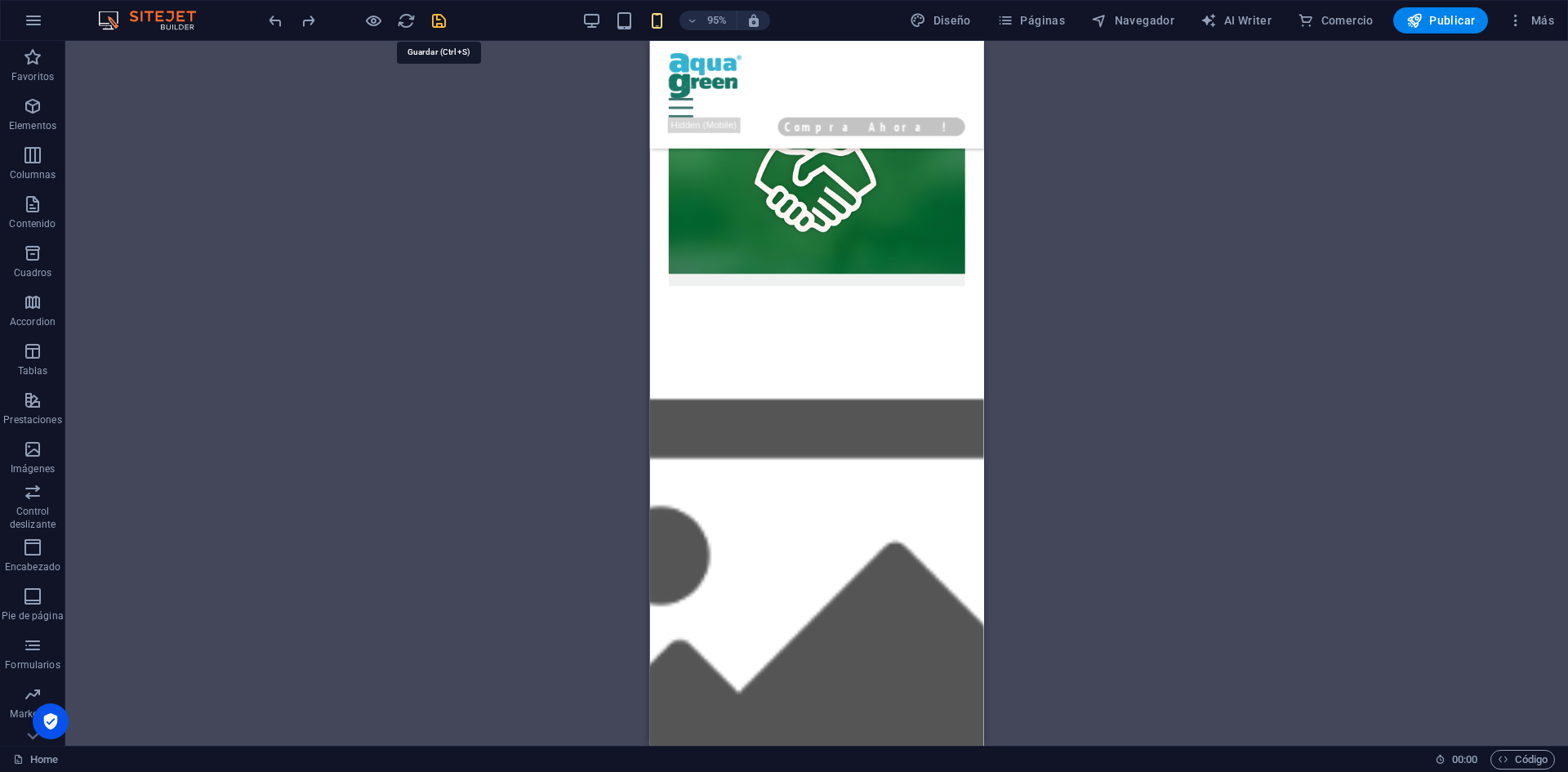 click at bounding box center (439, 20) 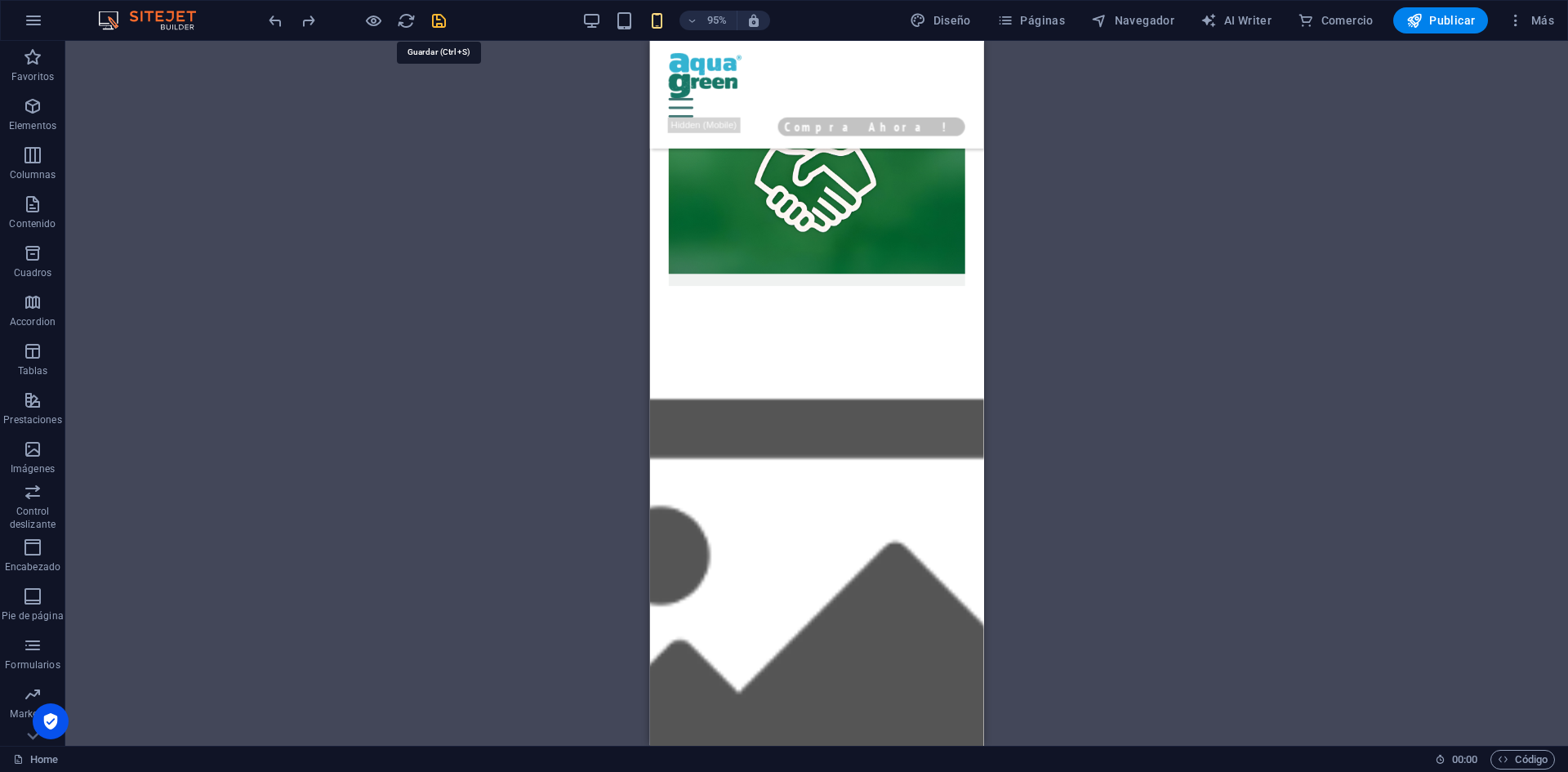 click at bounding box center [439, 20] 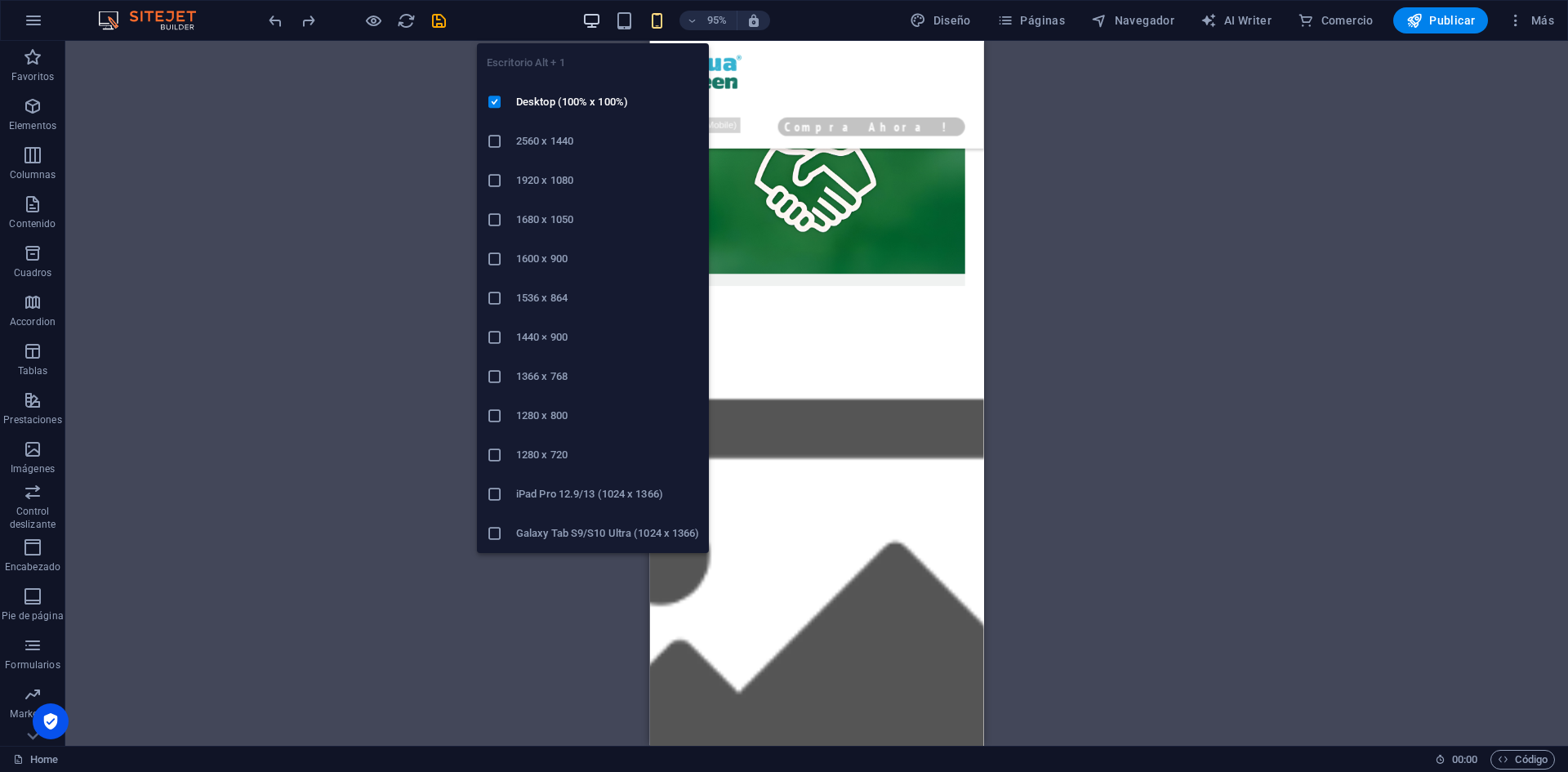 click at bounding box center [591, 20] 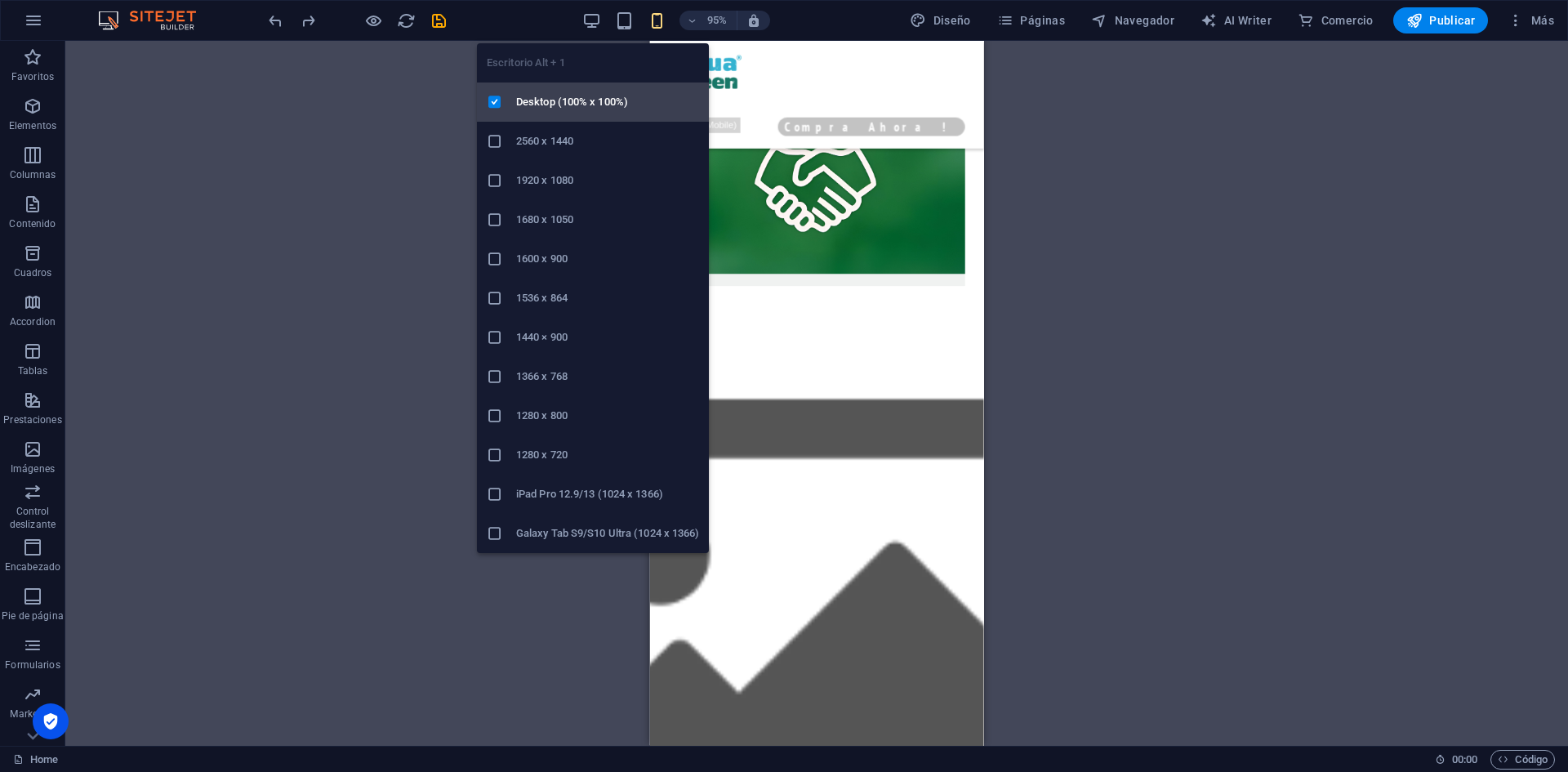 click on "Desktop (100% x 100%)" at bounding box center [593, 102] 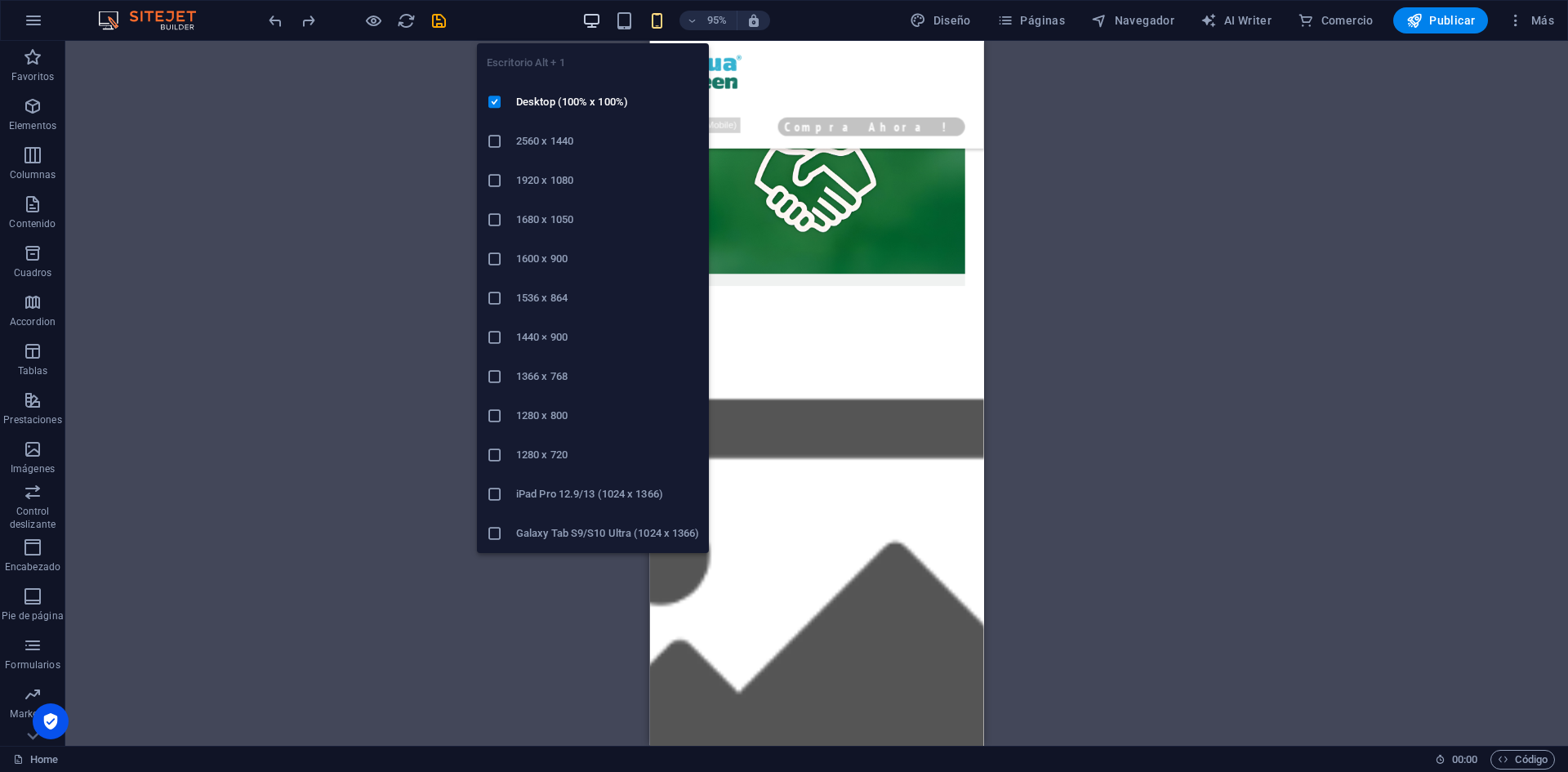 click at bounding box center [591, 20] 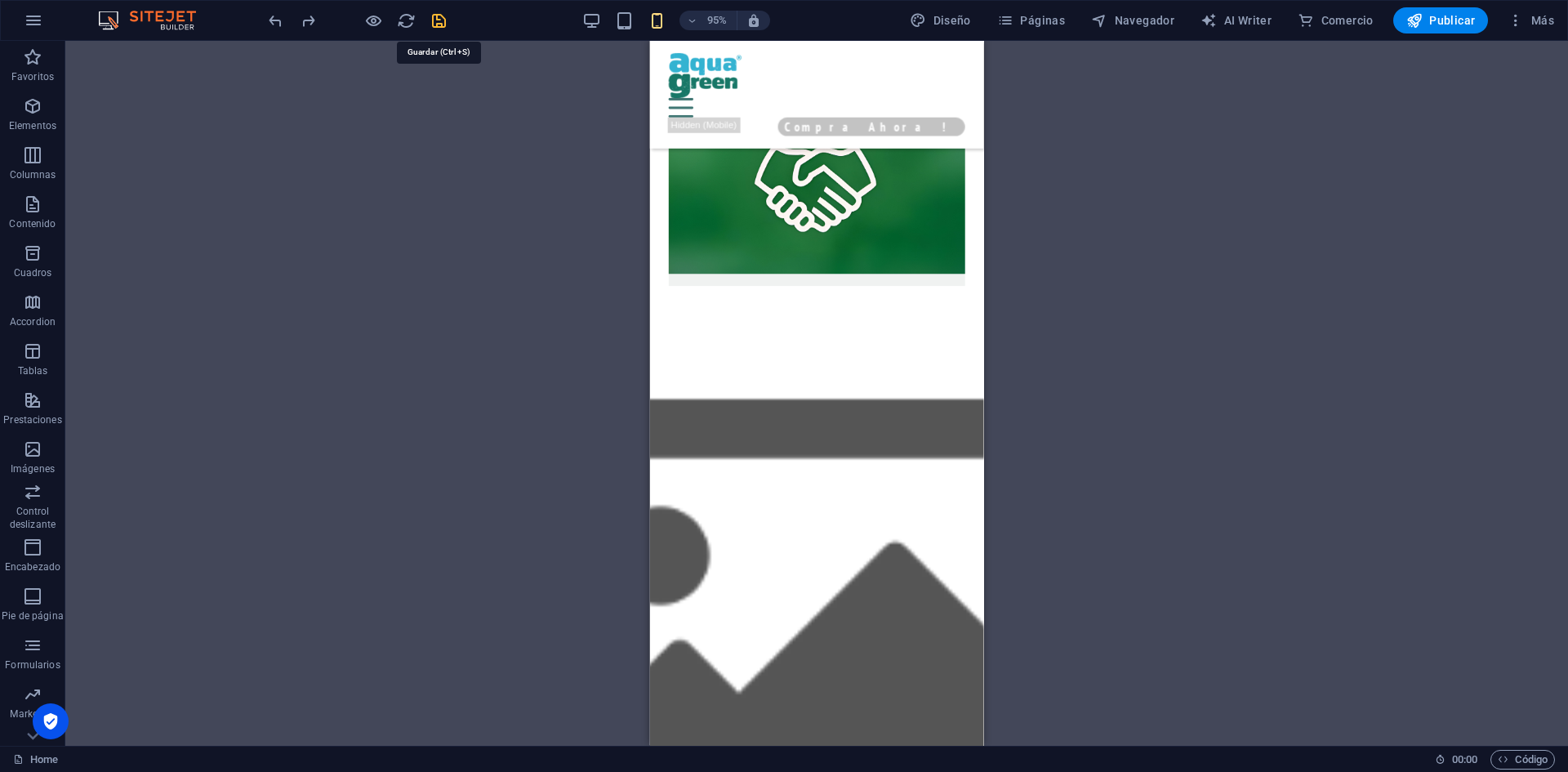 click at bounding box center (439, 20) 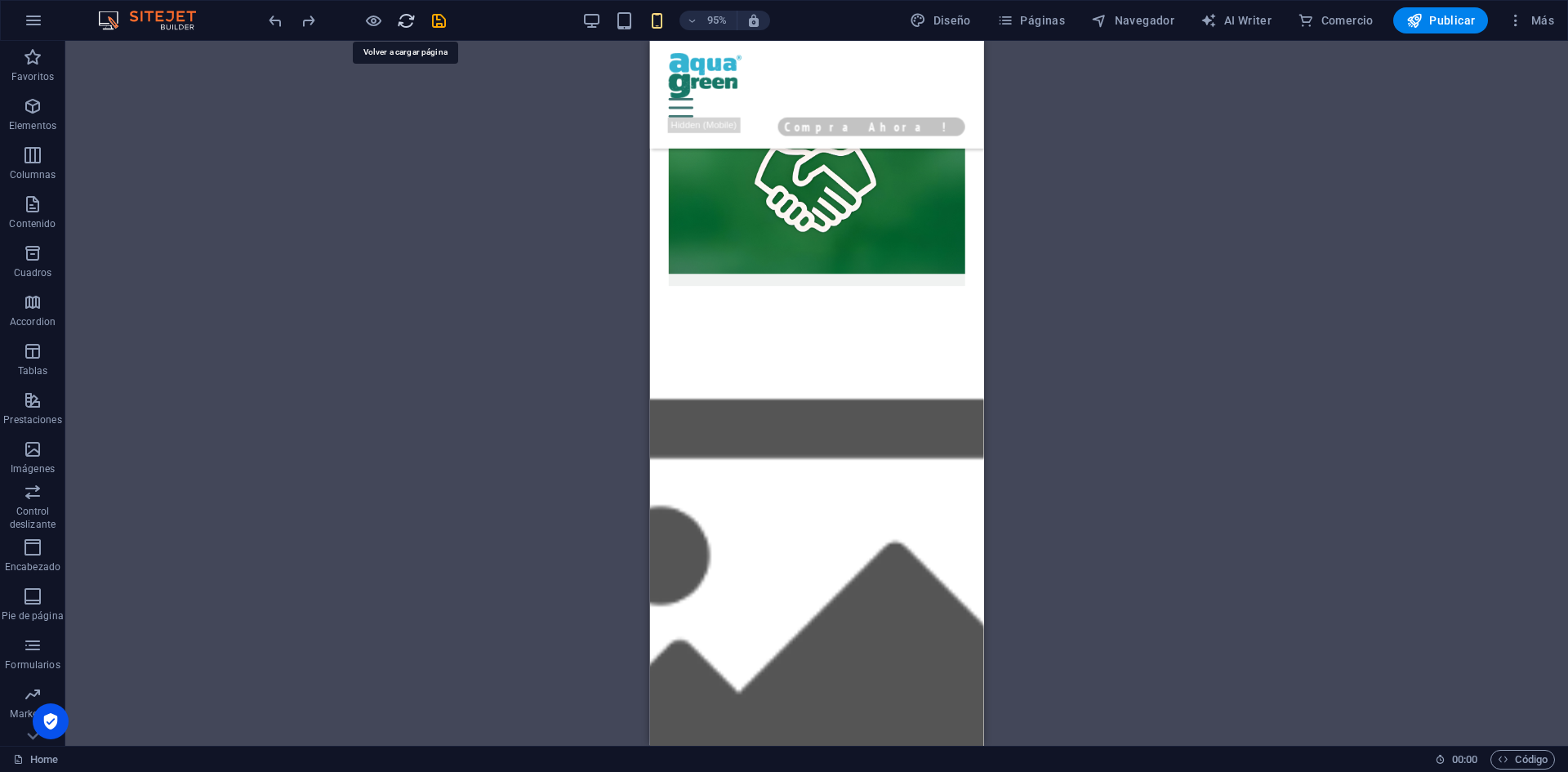 click at bounding box center (406, 20) 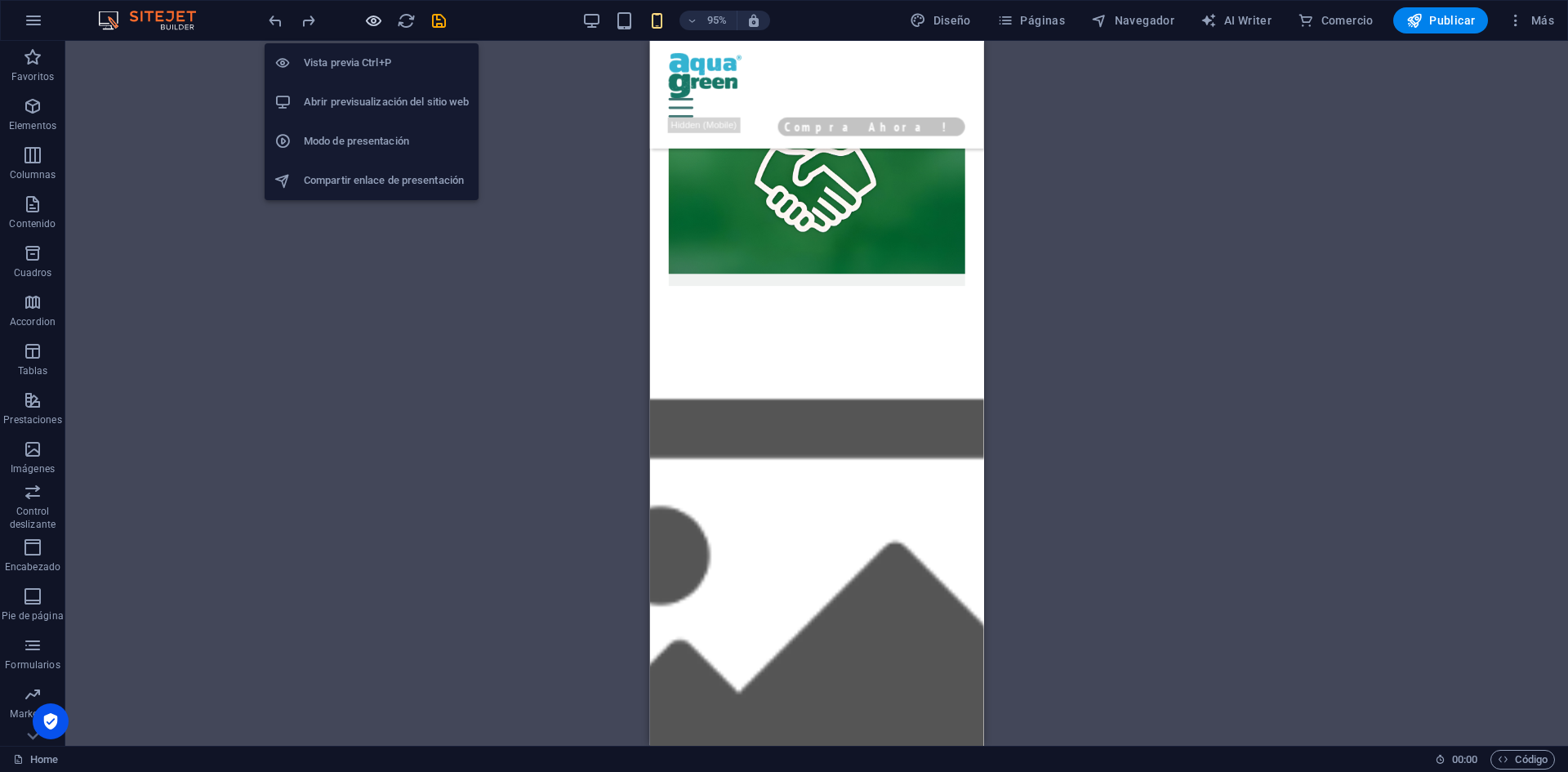 click at bounding box center [373, 20] 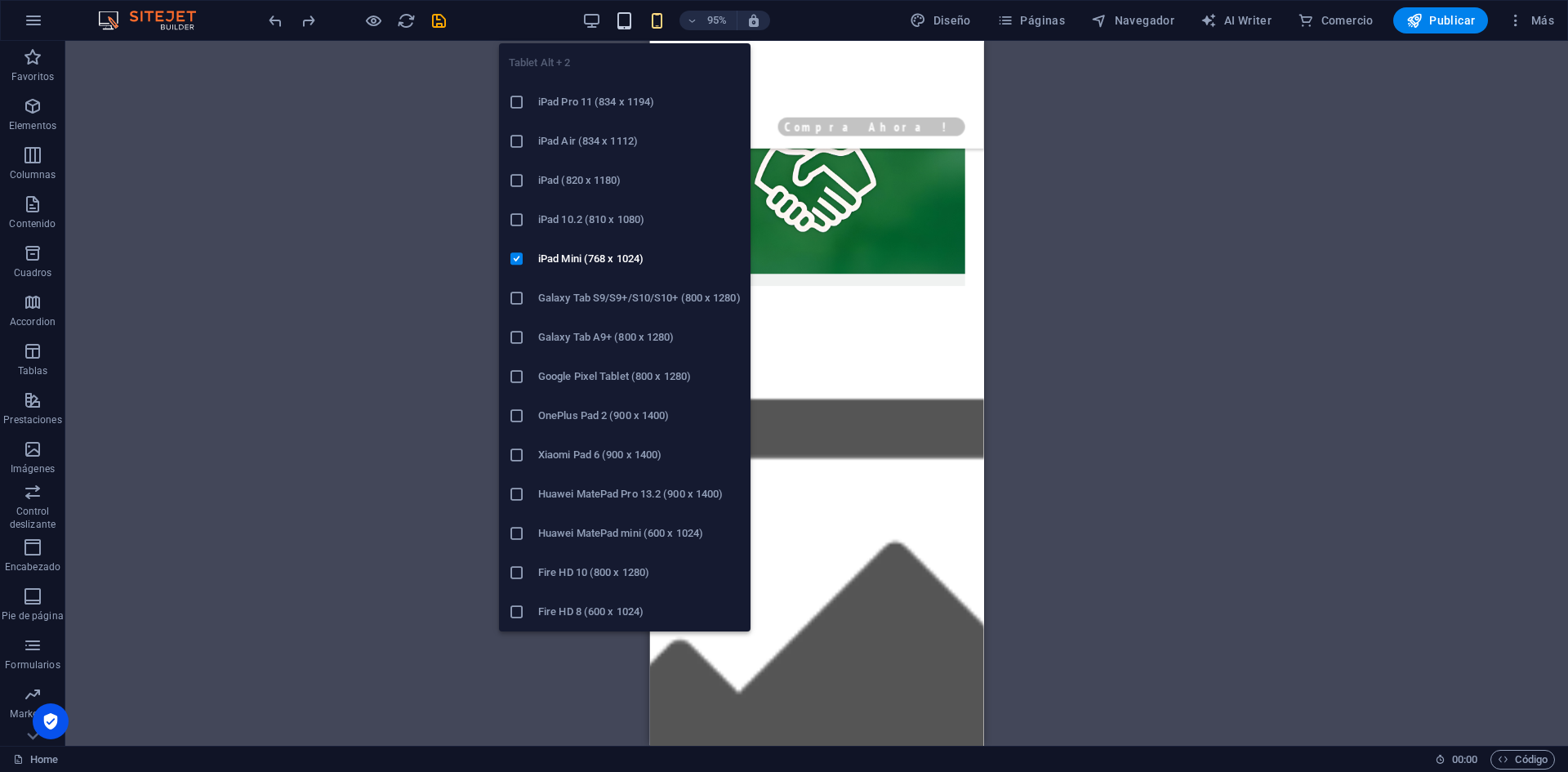 click at bounding box center (624, 20) 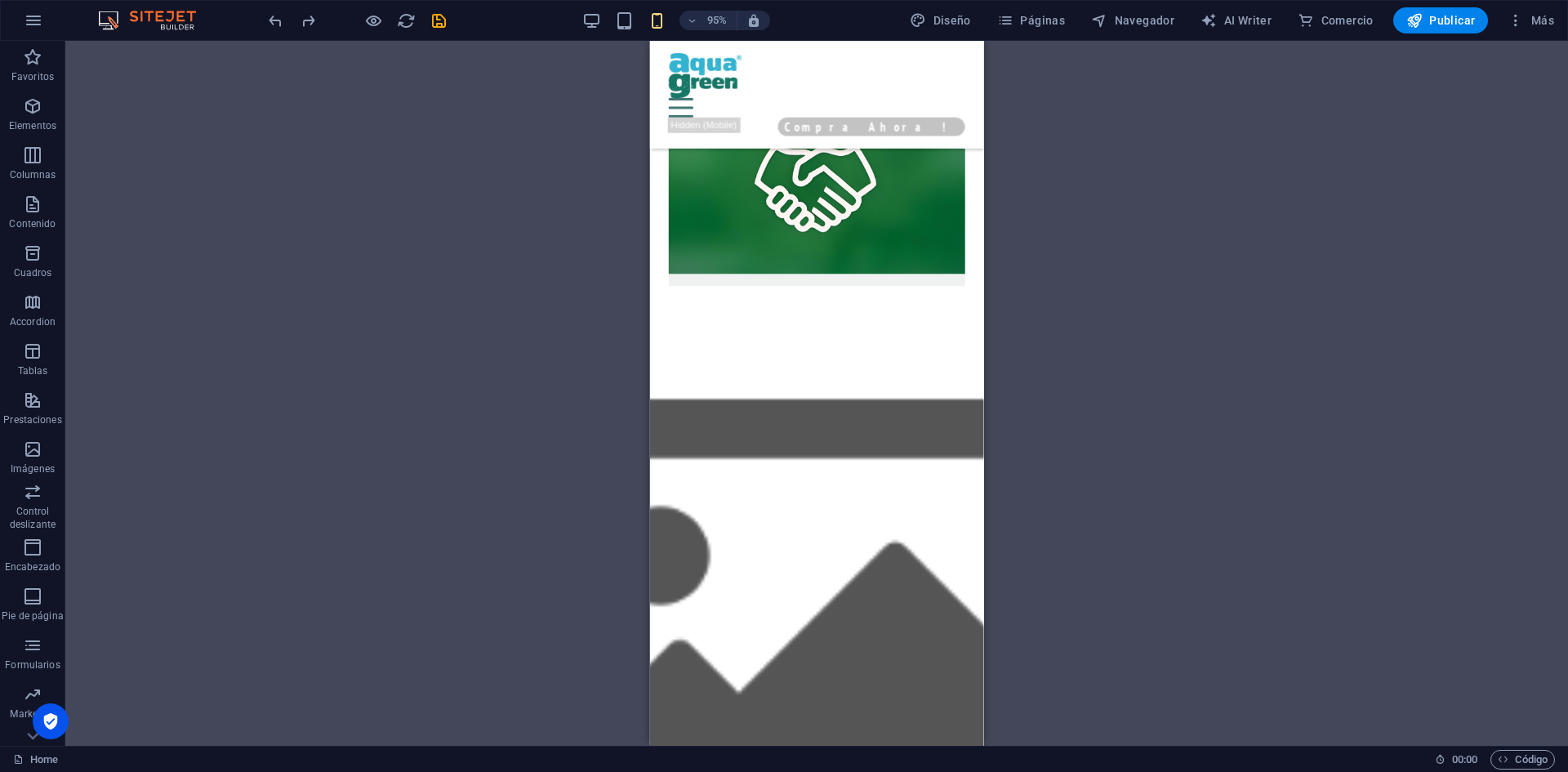 click on "Contenedor   Texto   2 columnas   Texto   Contenedor   Texto   Texto   Banner   Contenedor   H2   Contenedor   Texto   Contenedor   Texto   Contenedor   Texto   Texto   Tarjetas   Contenedor   H4   Tarjetas   Tarjetas   Contenedor   Texto   Imagen   Imagen   Contenedor   Contenedor   H4   Texto   Texto   Contenedor   Imagen   Contenedor   Imagen   Imagen amplia con texto   Contenedor   Contenedor   H4   Texto   3 columnas   Contenedor   Texto   Contenedor   Texto   Contenedor   Texto   Contenedor   Texto   Contenedor   Texto   Contenedor   Texto   Contenedor   Equipo   Elemento de colección   Imagen   Equipo   Equipo   Elemento de colección   Elemento de colección   Contenedor   Contenedor   H3   Contenedor   Contenedor   Separador   Elemento de colección   Contenedor   Equipo   Imagen   Equipo   Elemento de colección   Equipo   Elemento de colección   Contenedor   Contenedor   H3   Contenedor   Contenedor   Separador   Equipo   Elemento de colección   Contenedor   Imagen   Equipo     Equipo" at bounding box center [817, 393] 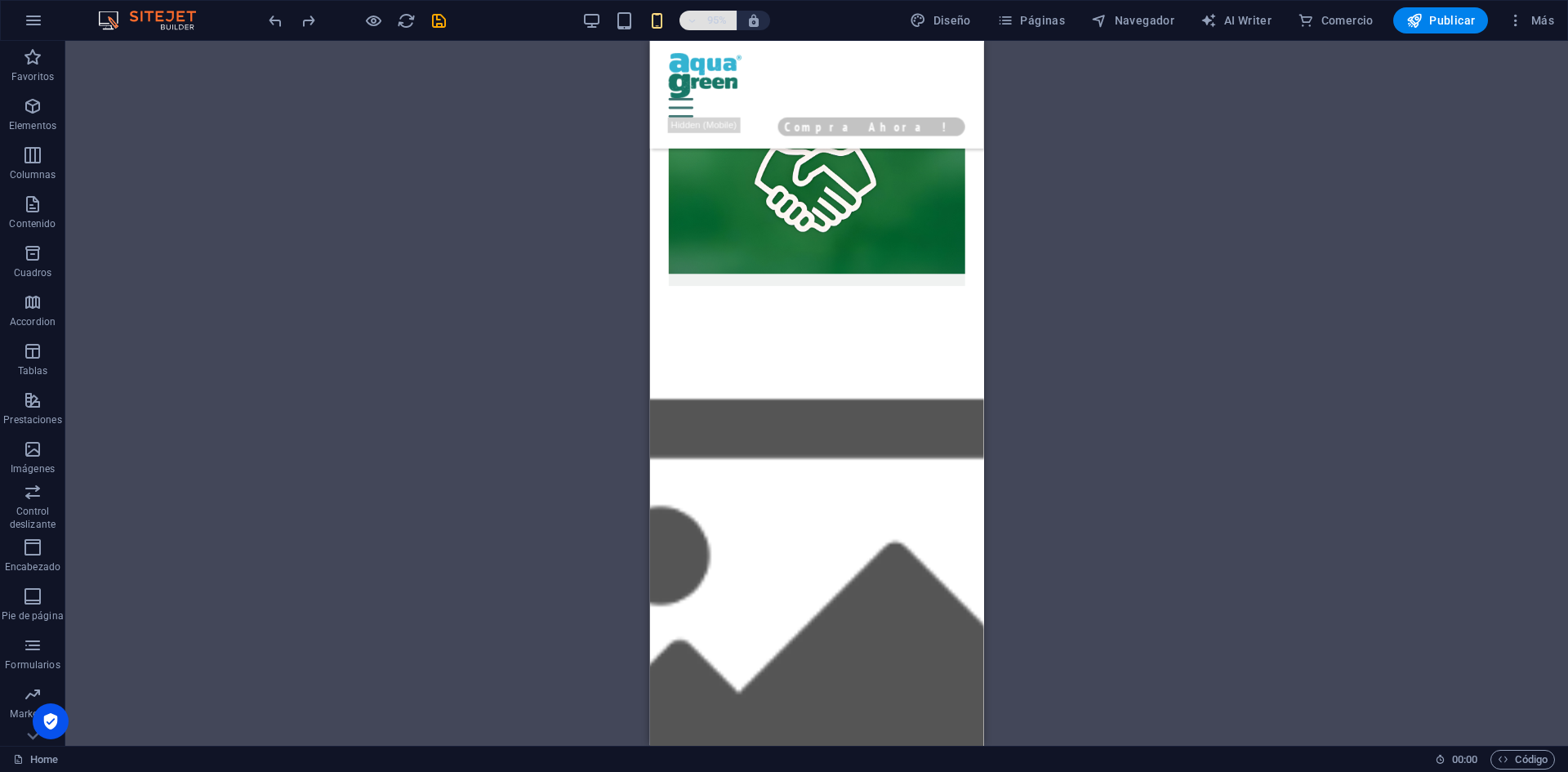 click at bounding box center (692, 20) 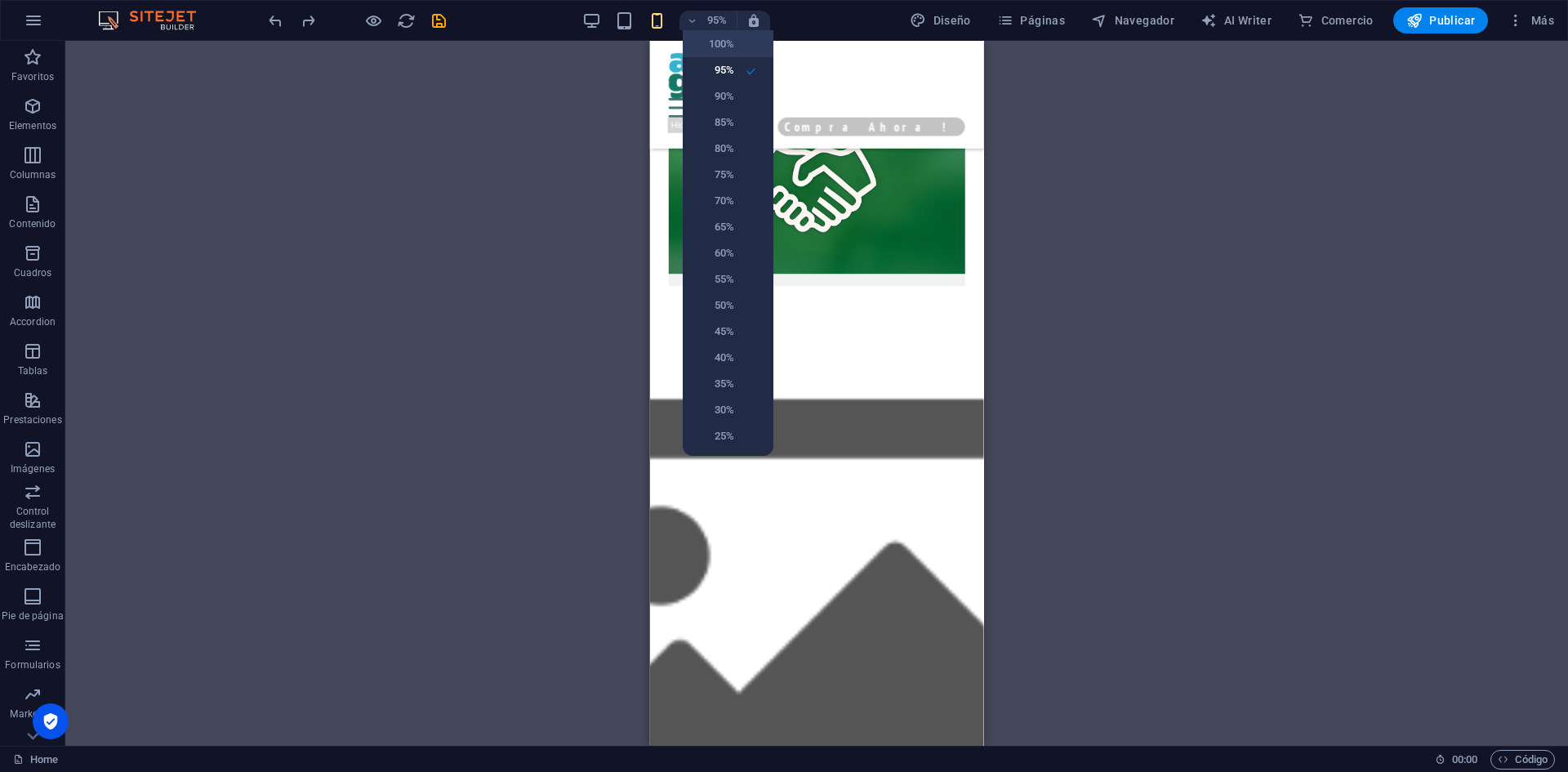 click on "100%" at bounding box center (713, 44) 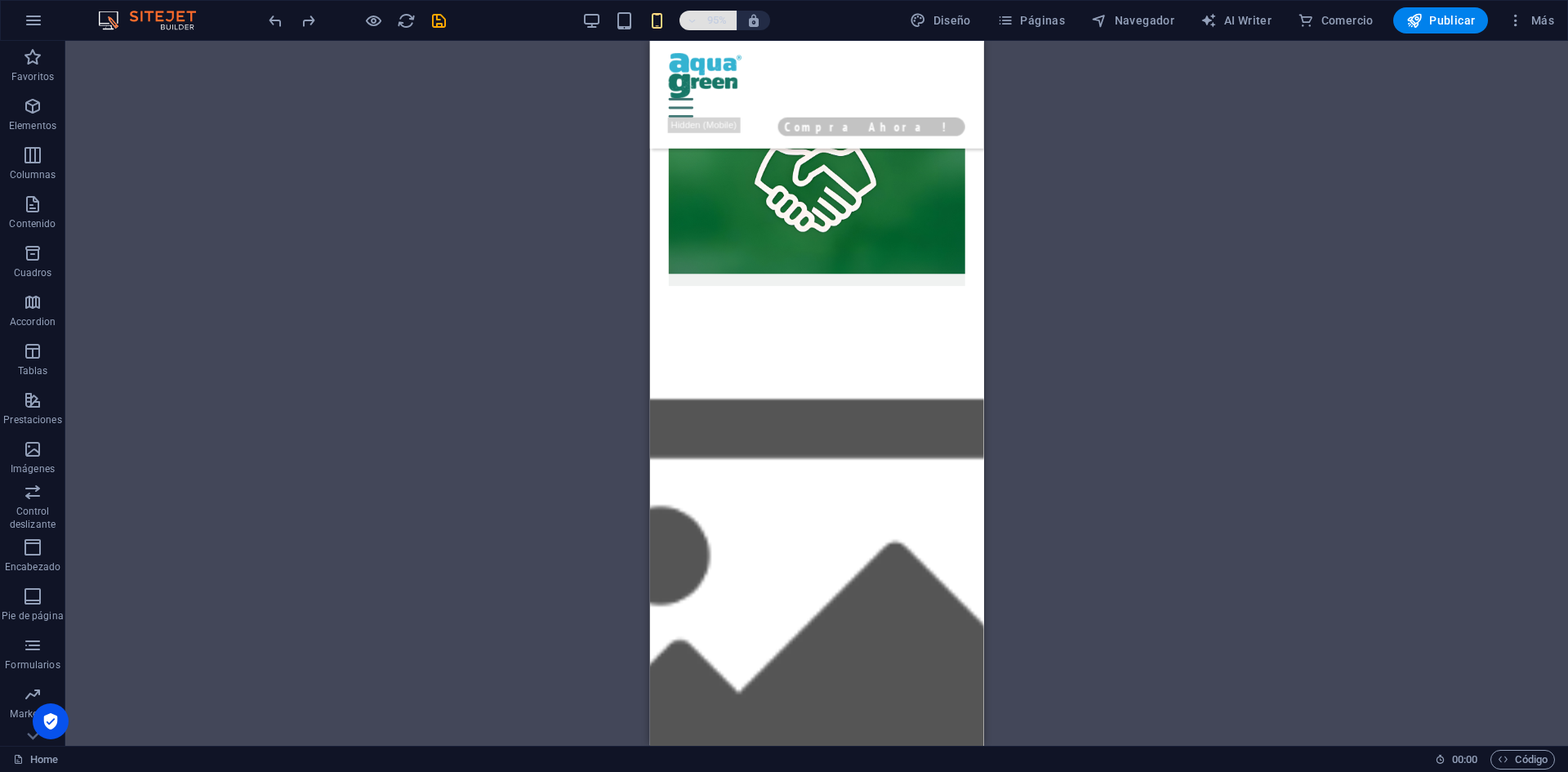 click at bounding box center (692, 20) 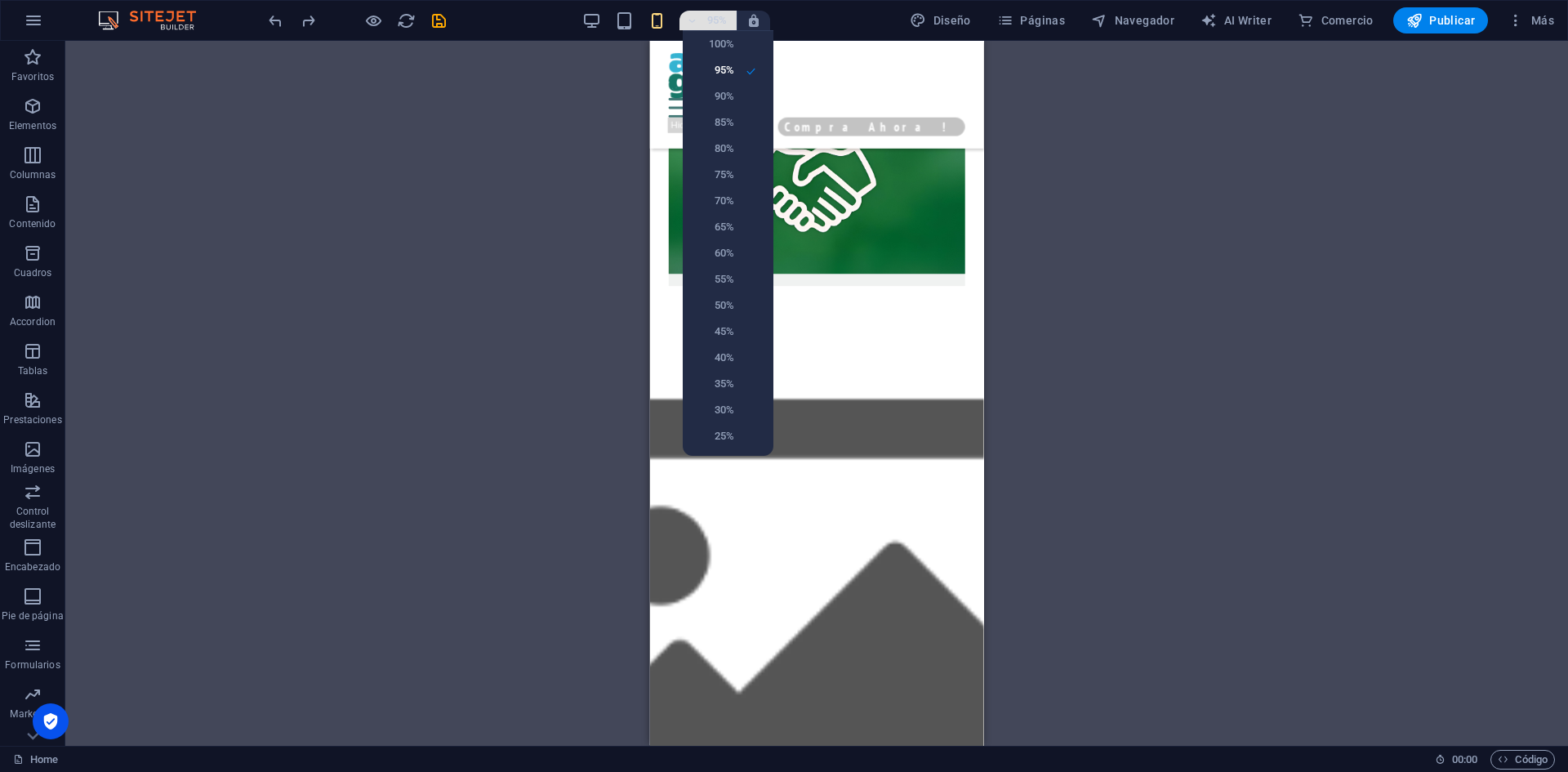 click at bounding box center [784, 386] 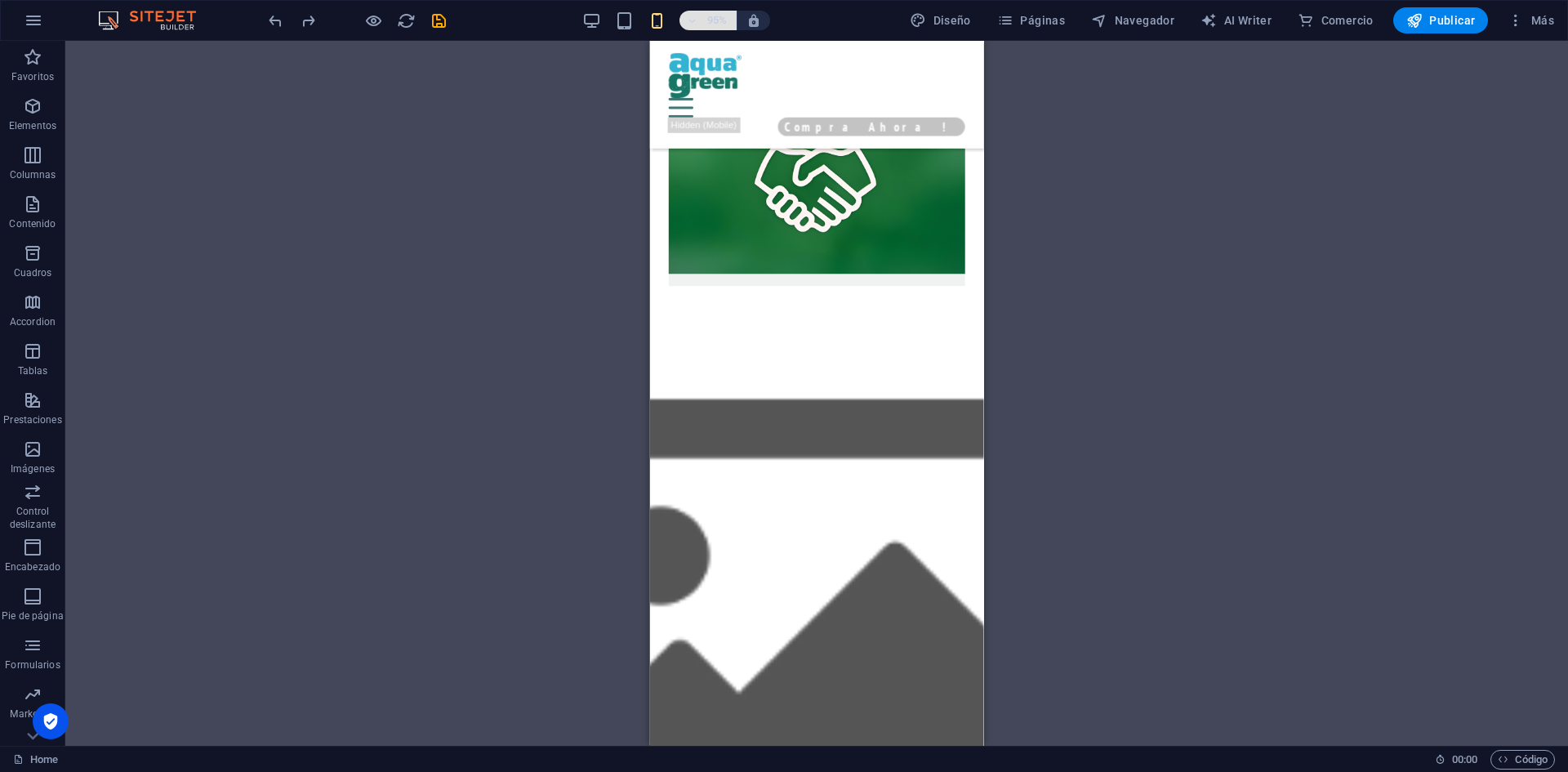 click at bounding box center [692, 20] 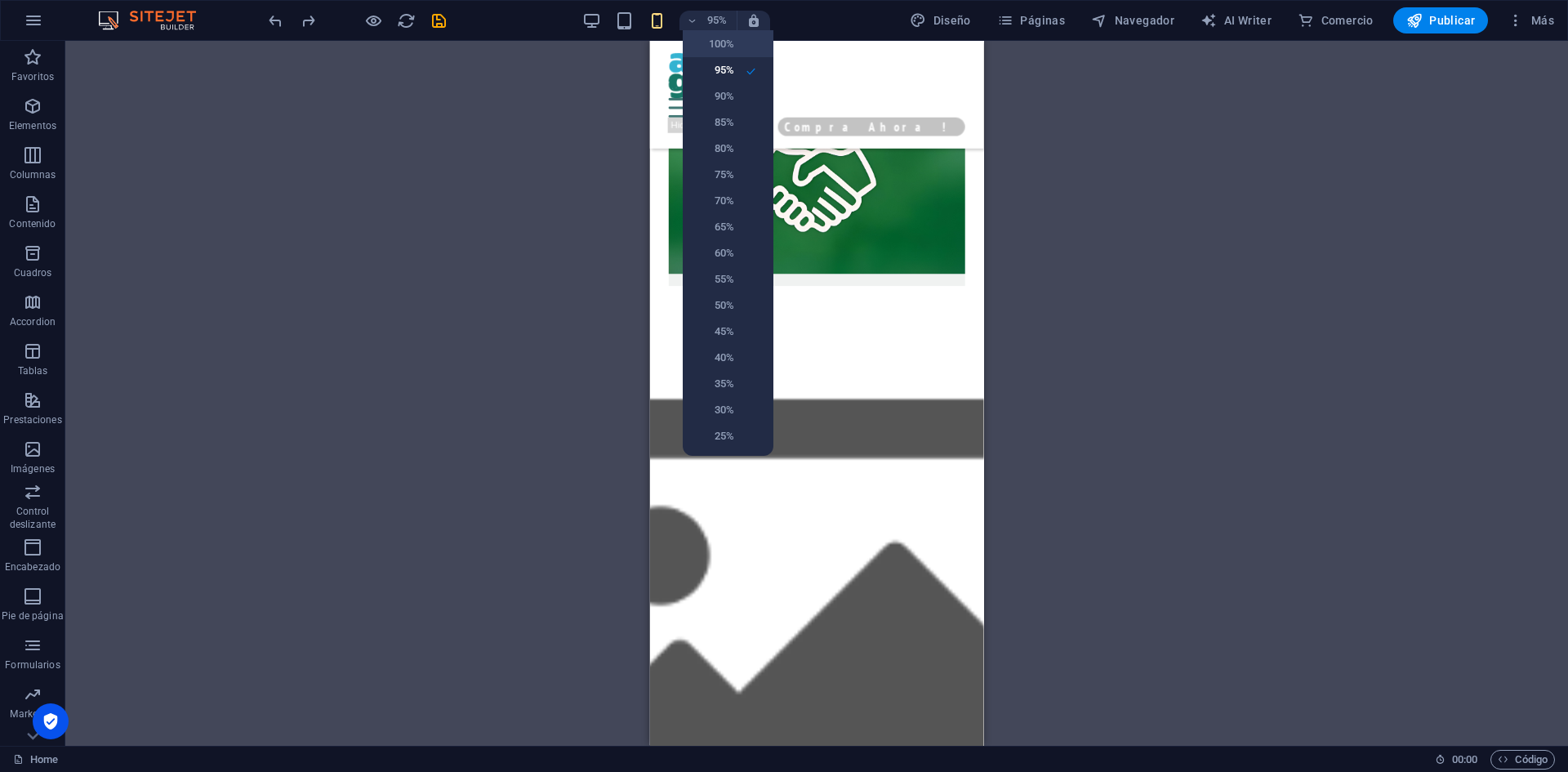 click on "100%" at bounding box center [713, 44] 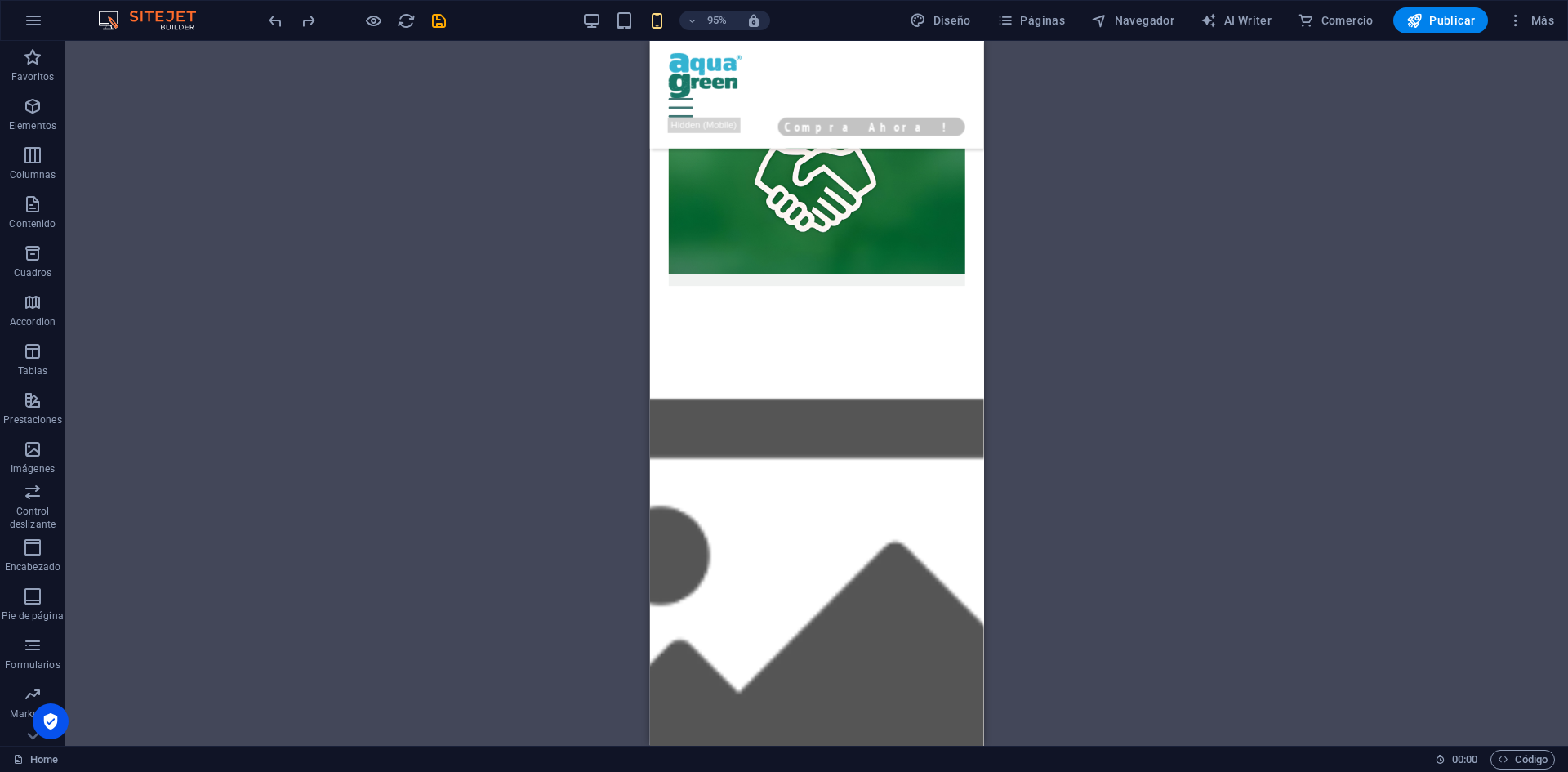 click on "Contenedor   Texto   2 columnas   Texto   Contenedor   Texto   Texto   Banner   Contenedor   H2   Contenedor   Texto   Contenedor   Texto   Contenedor   Texto   Texto   Tarjetas   Contenedor   H4   Tarjetas   Tarjetas   Contenedor   Texto   Imagen   Imagen   Contenedor   Contenedor   H4   Texto   Texto   Contenedor   Imagen   Contenedor   Imagen   Imagen amplia con texto   Contenedor   Contenedor   H4   Texto   3 columnas   Contenedor   Texto   Contenedor   Texto   Contenedor   Texto   Contenedor   Texto   Contenedor   Texto   Contenedor   Texto   Contenedor   Equipo   Elemento de colección   Imagen   Equipo   Equipo   Elemento de colección   Elemento de colección   Contenedor   Contenedor   H3   Contenedor   Contenedor   Separador   Elemento de colección   Contenedor   Equipo   Imagen   Equipo   Elemento de colección   Equipo   Elemento de colección   Contenedor   Contenedor   H3   Contenedor   Contenedor   Separador   Equipo   Elemento de colección   Contenedor   Imagen   Equipo     Equipo" at bounding box center [817, 393] 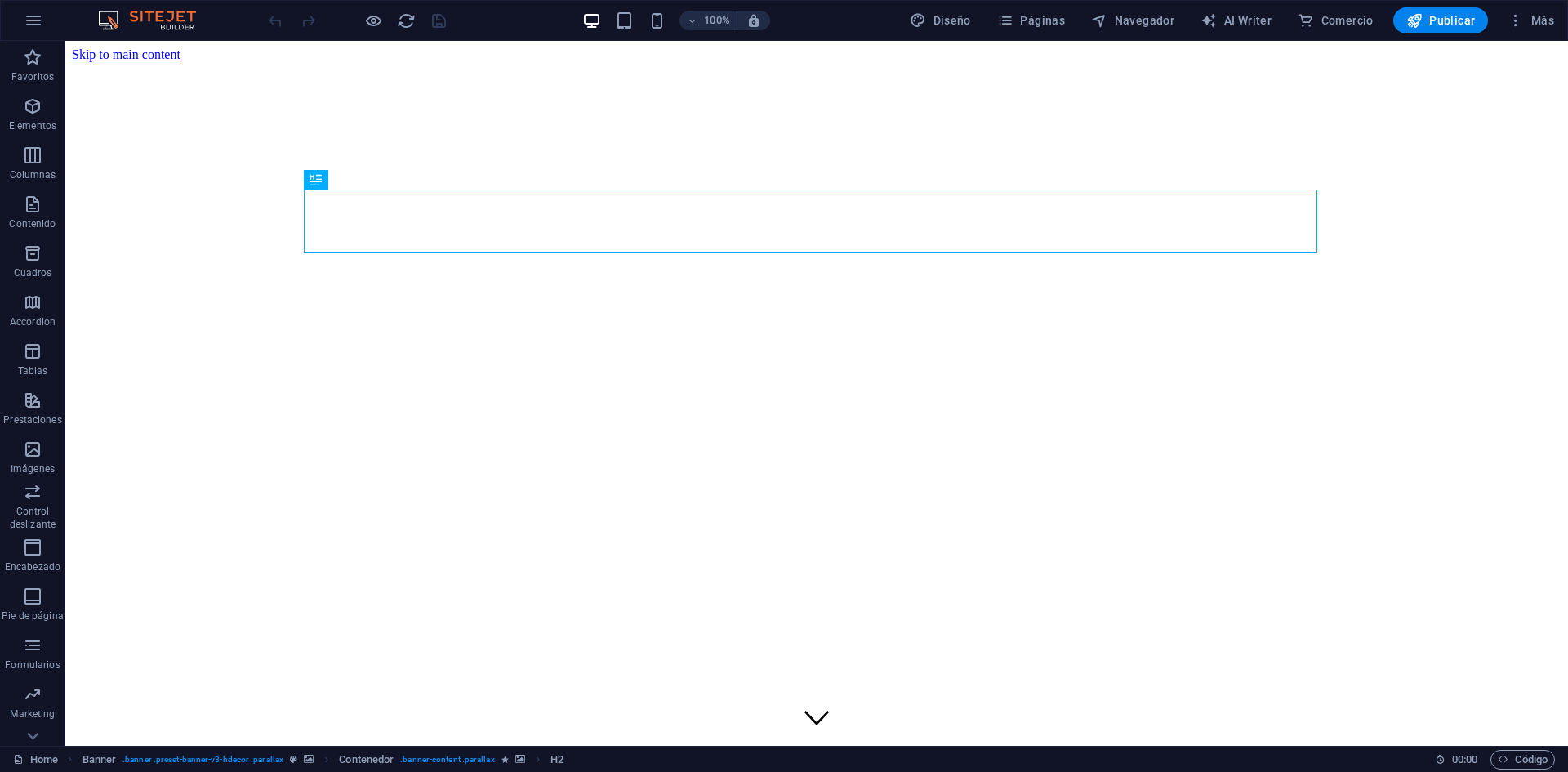 scroll, scrollTop: 0, scrollLeft: 0, axis: both 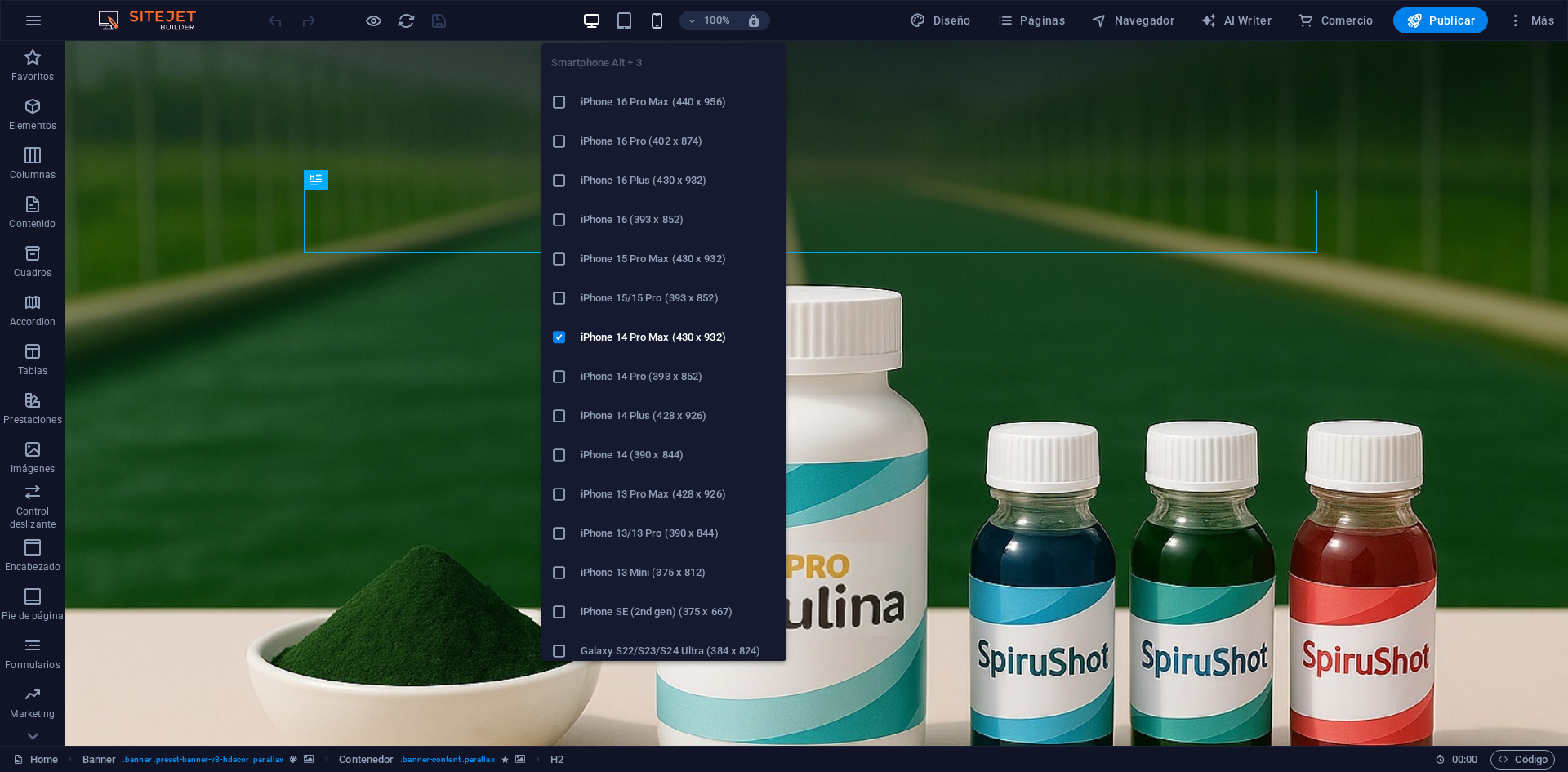 click at bounding box center [657, 20] 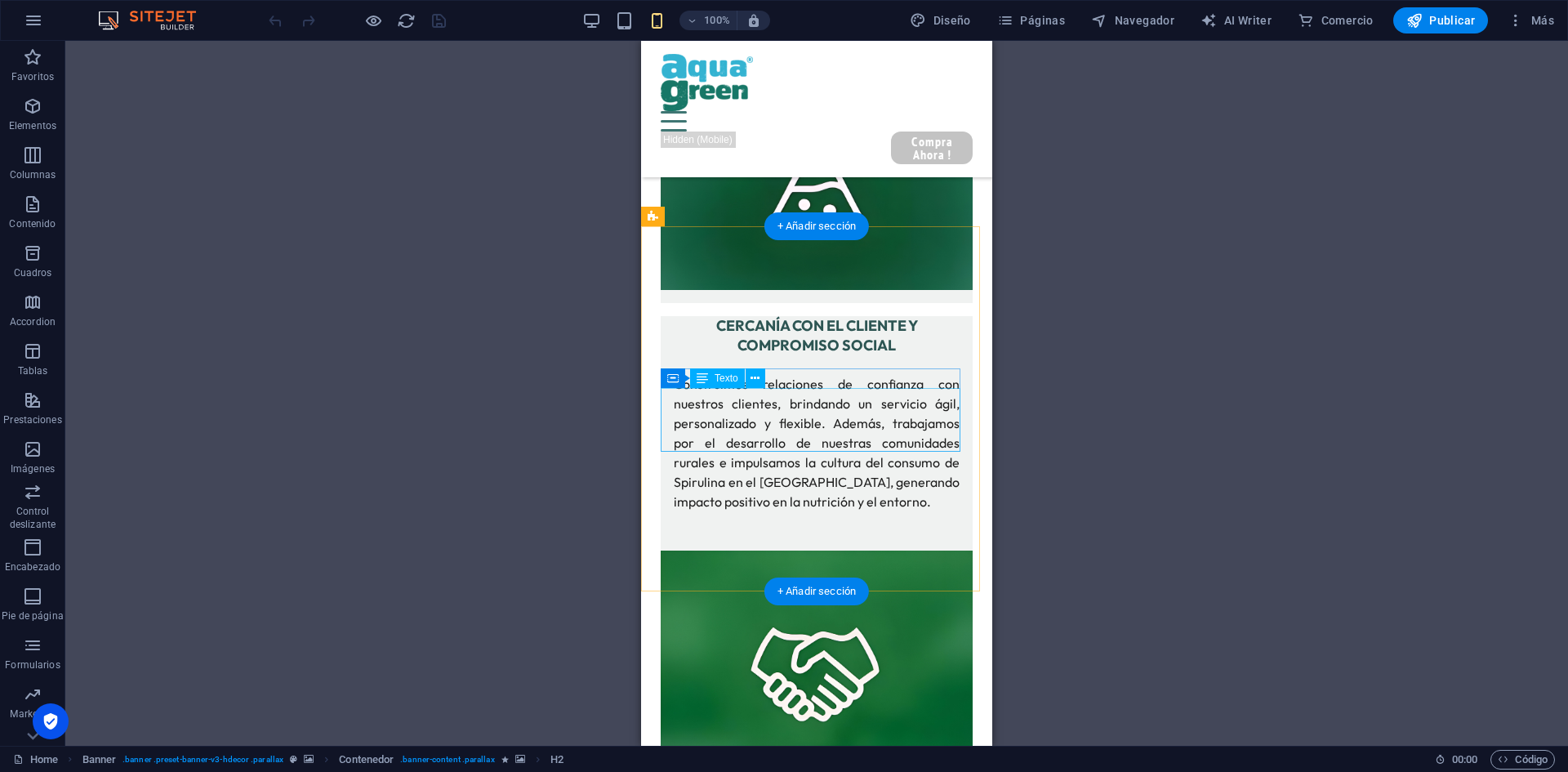 scroll, scrollTop: 3193, scrollLeft: 0, axis: vertical 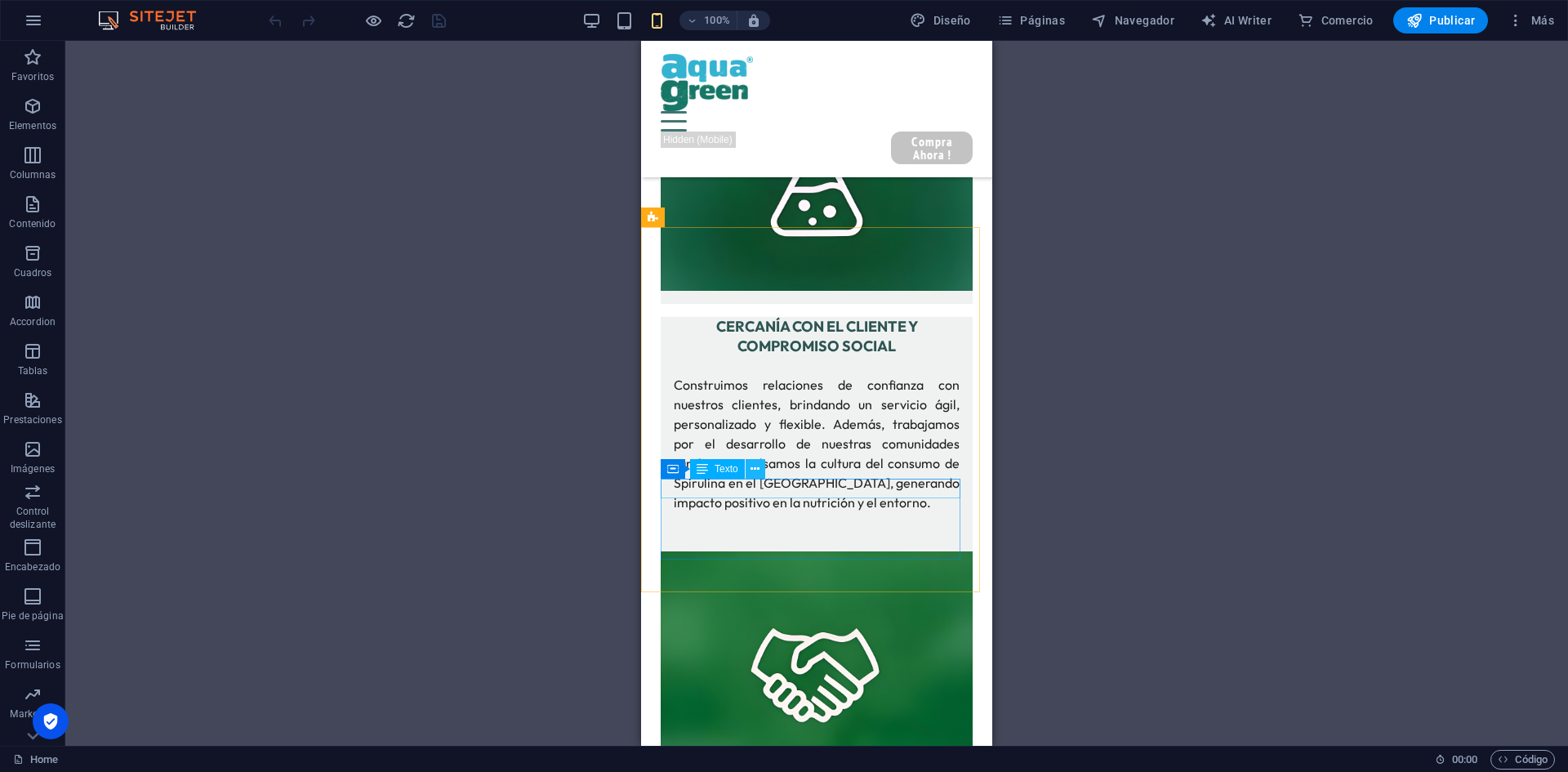 click at bounding box center (755, 469) 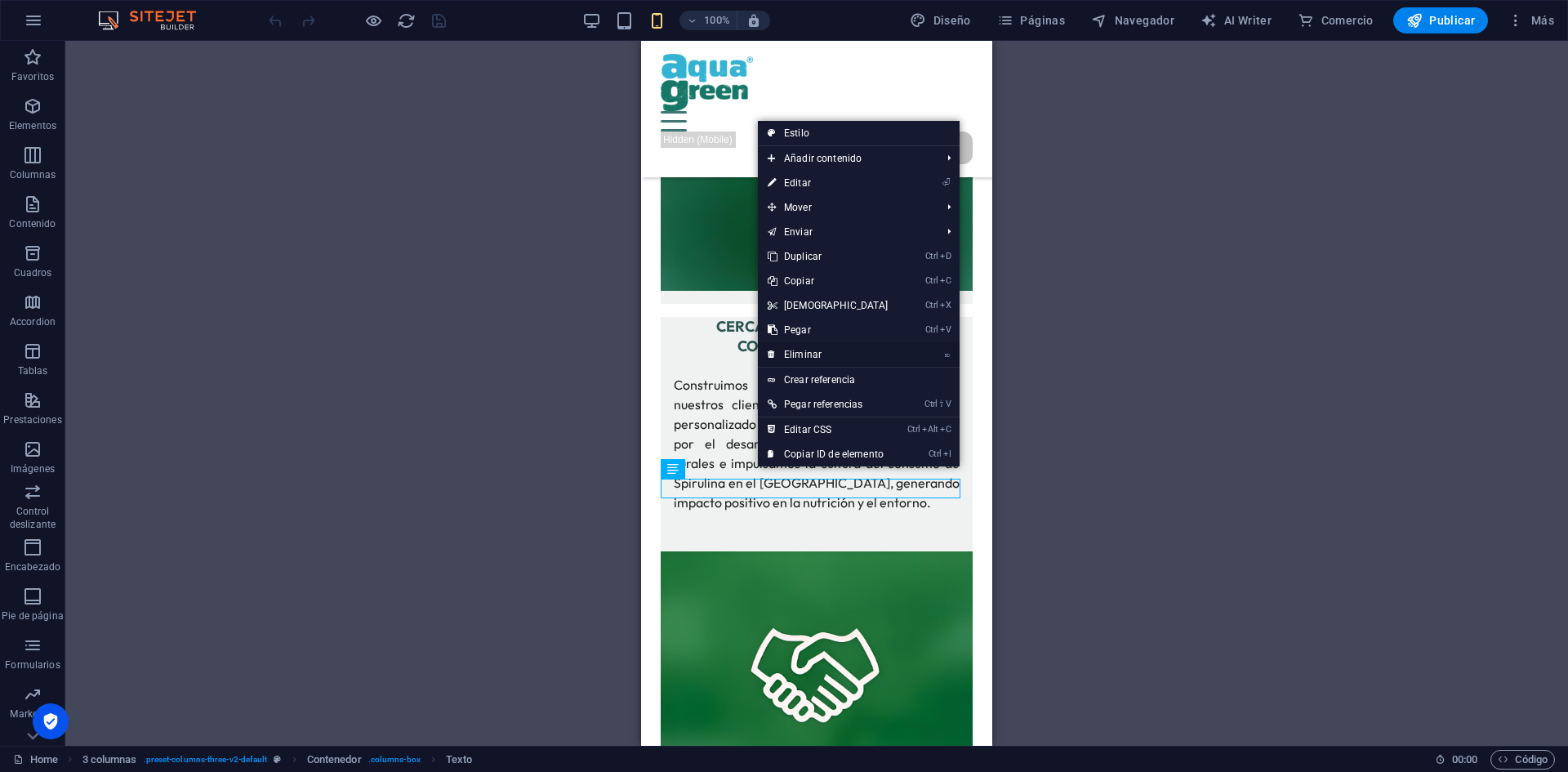 click on "⌦  Eliminar" at bounding box center (828, 355) 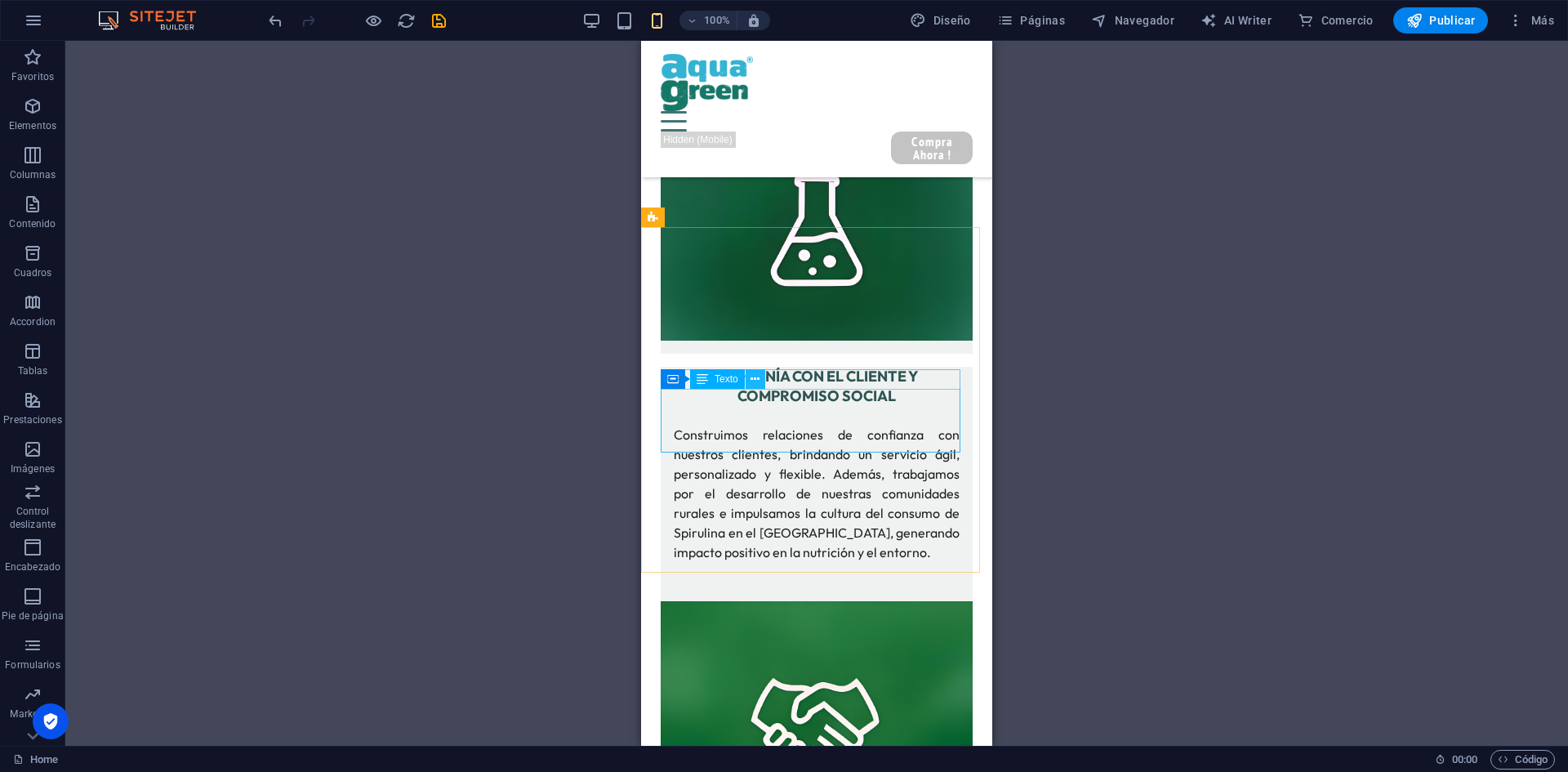 click at bounding box center [755, 379] 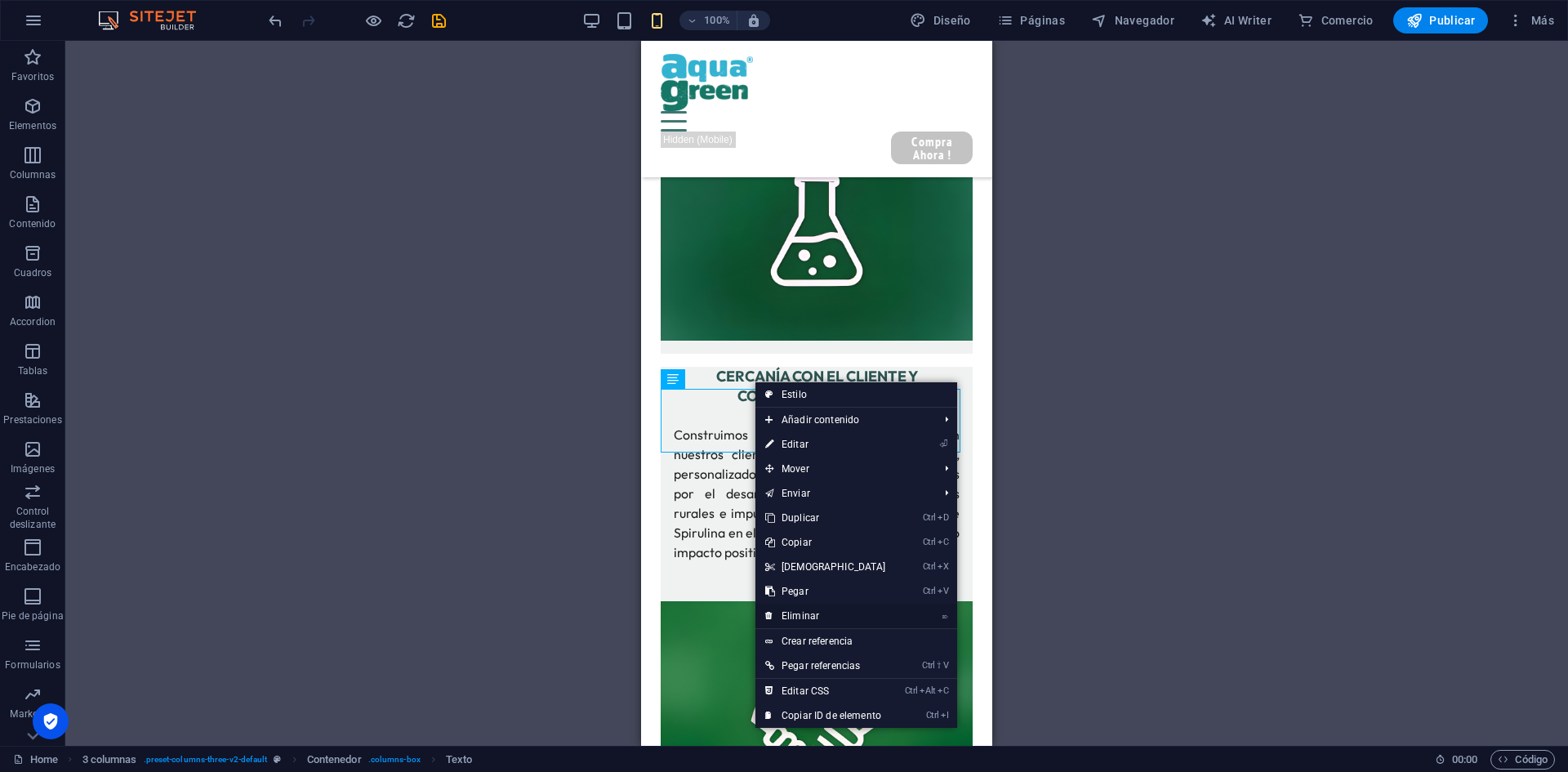 click on "⌦  Eliminar" at bounding box center (826, 616) 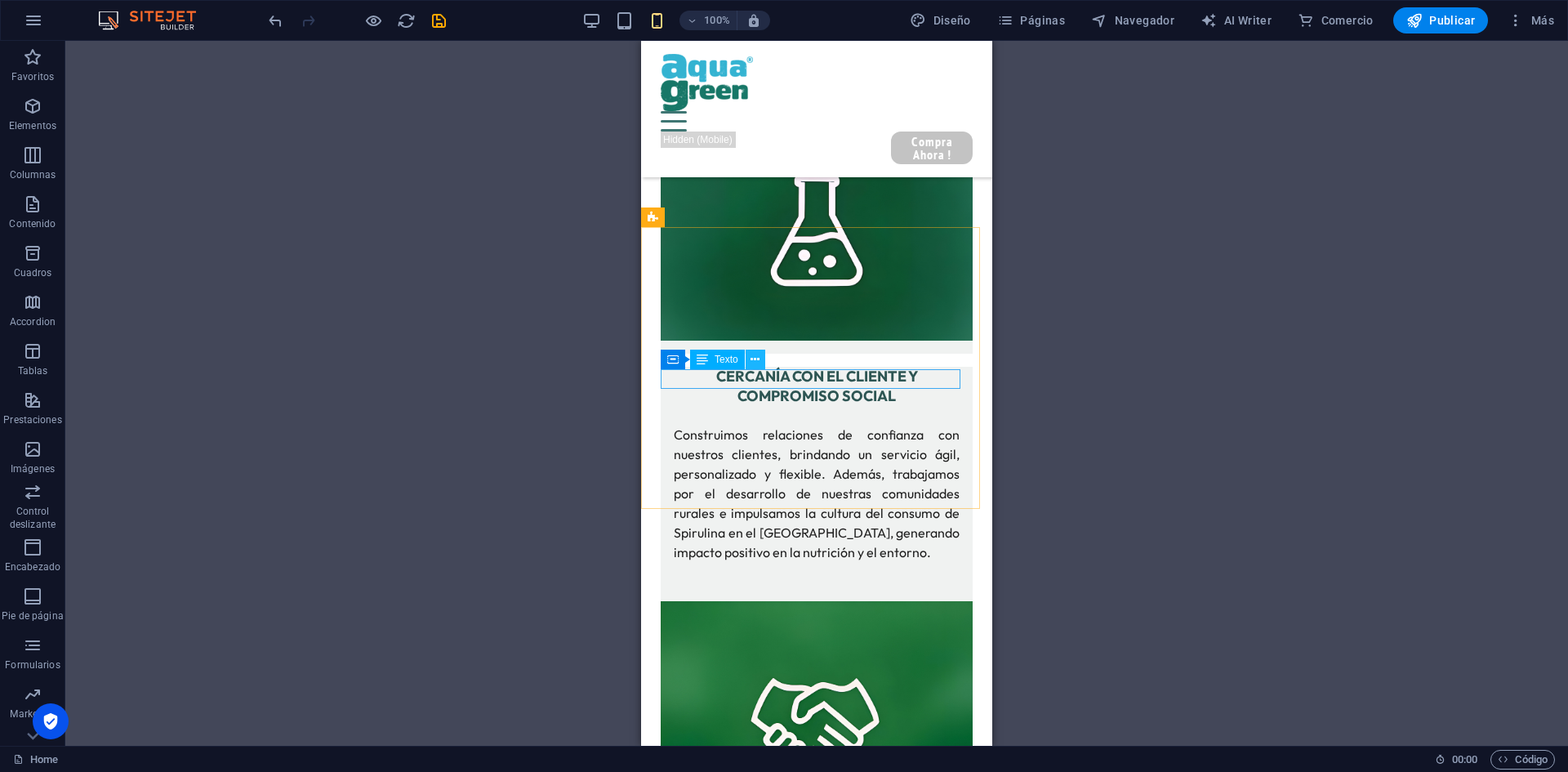 click at bounding box center [755, 359] 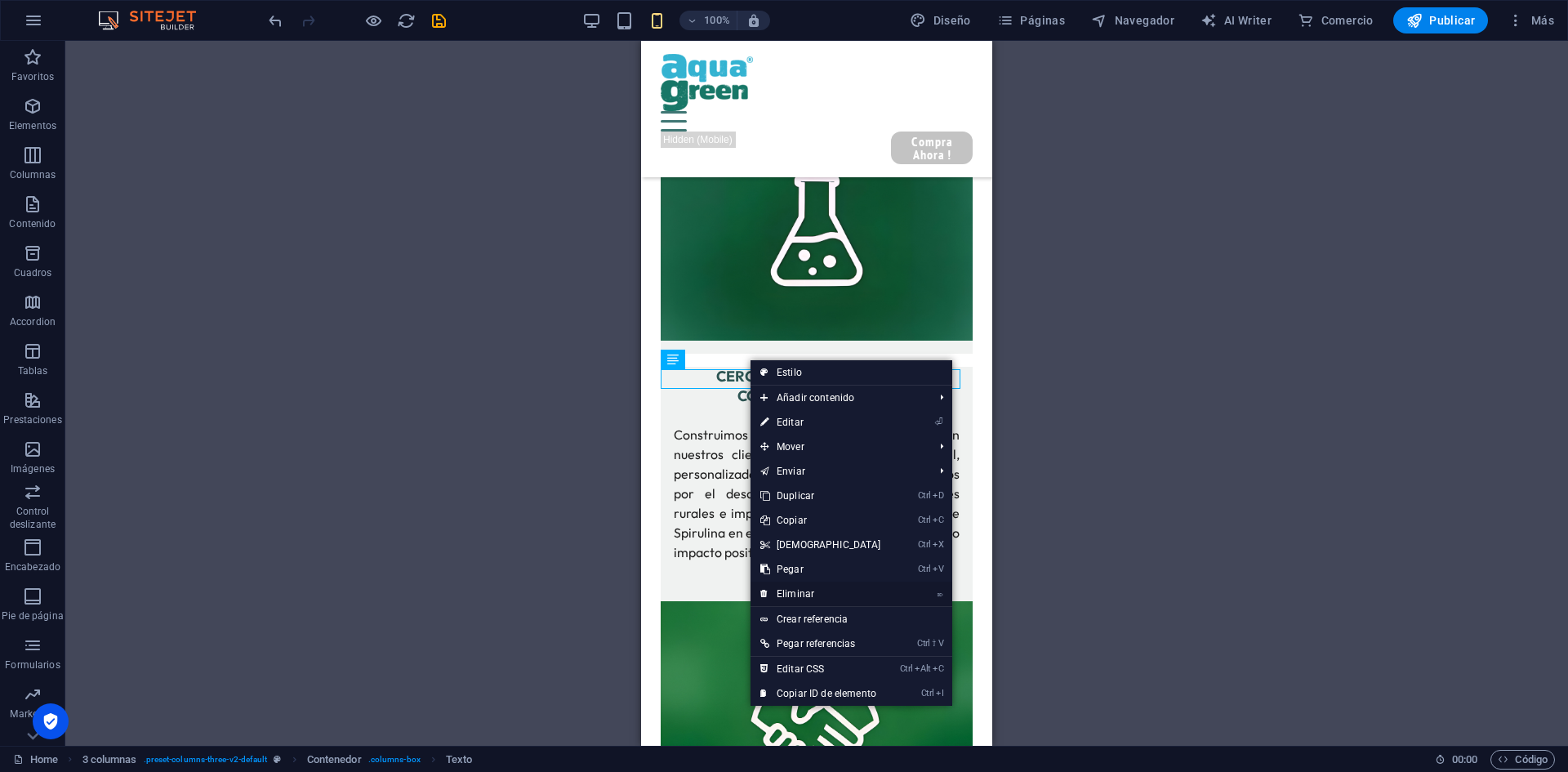 click on "⌦  Eliminar" at bounding box center (821, 594) 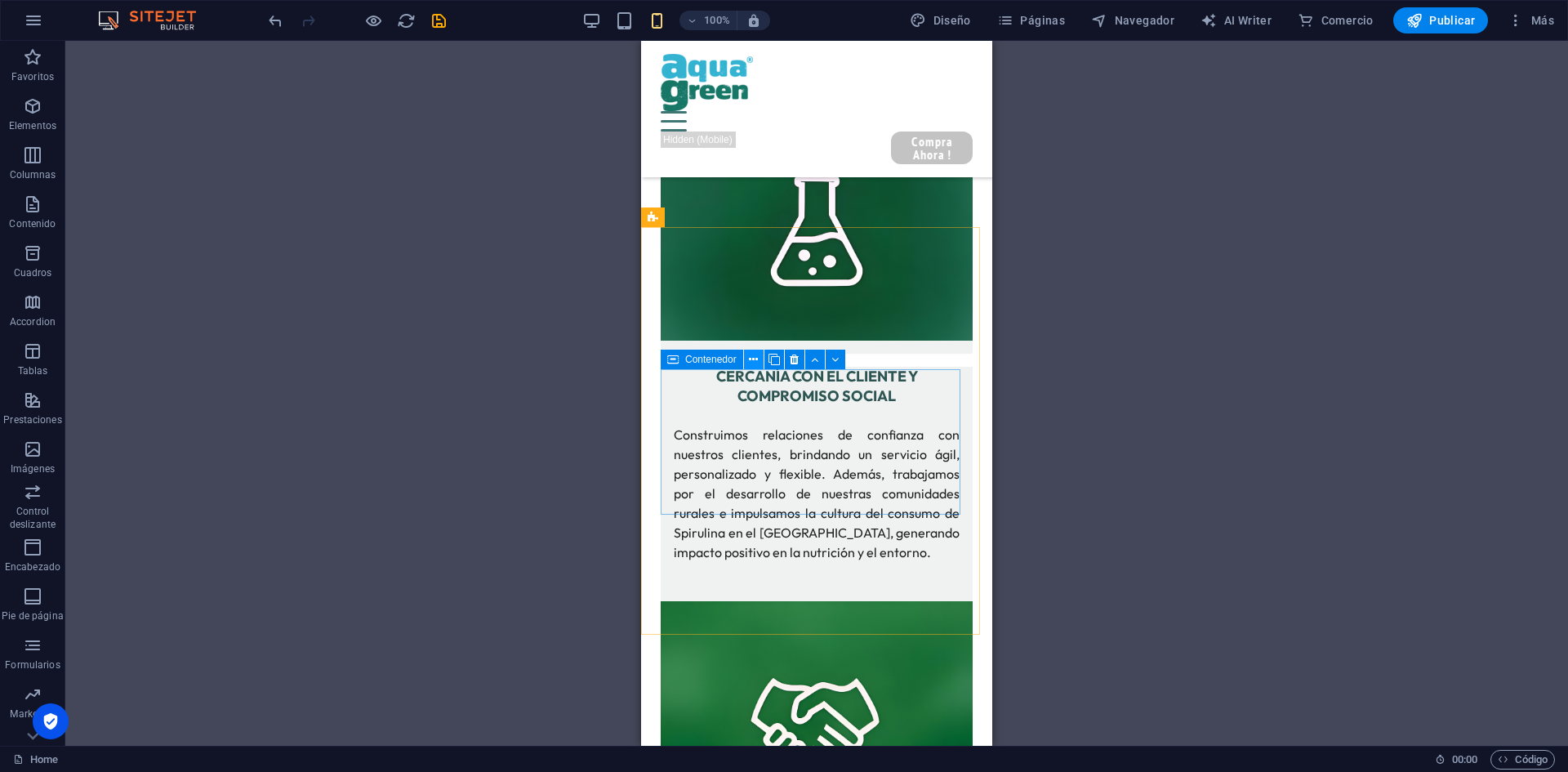 click at bounding box center (754, 359) 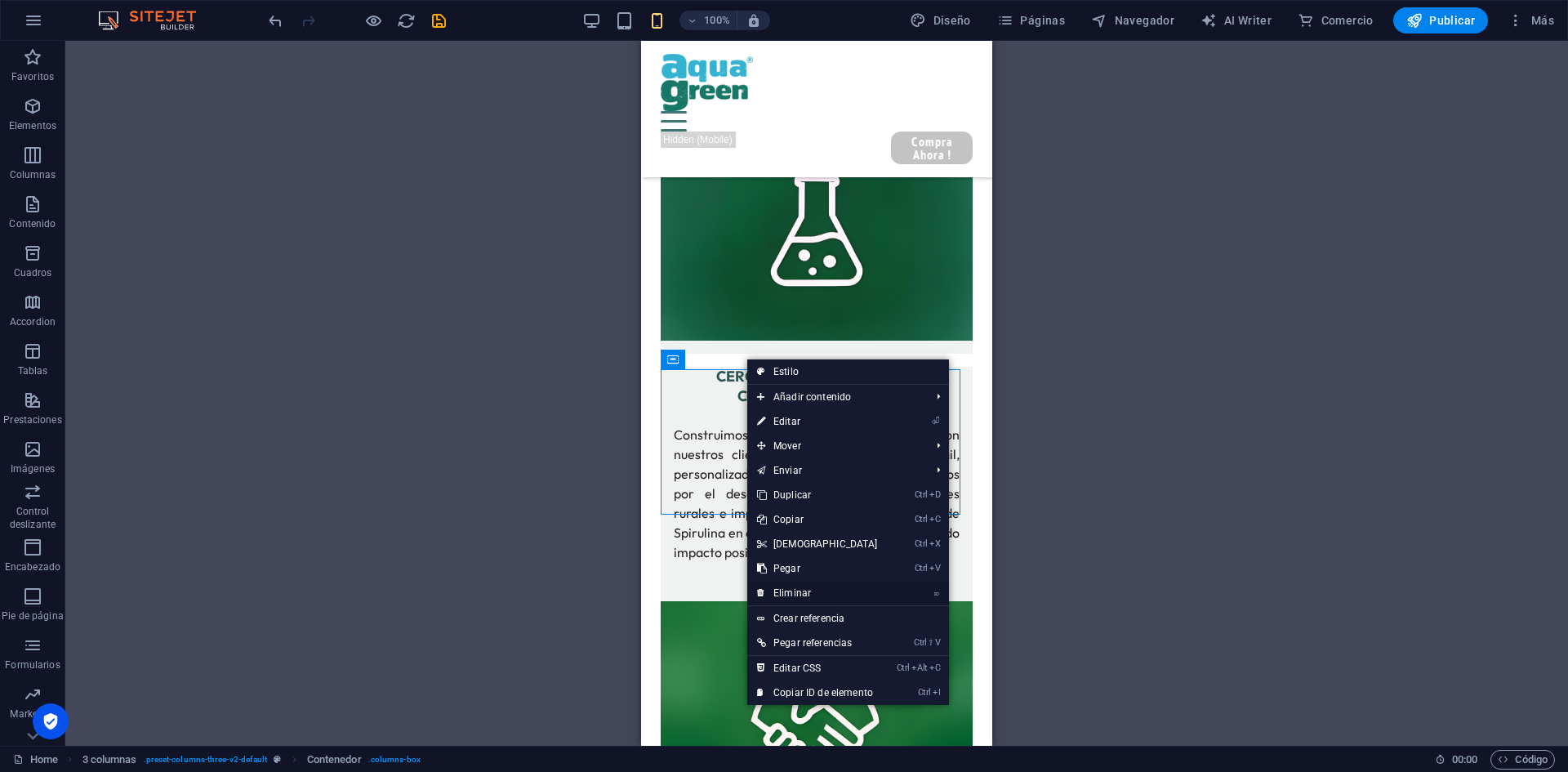 click on "⌦  Eliminar" at bounding box center (817, 593) 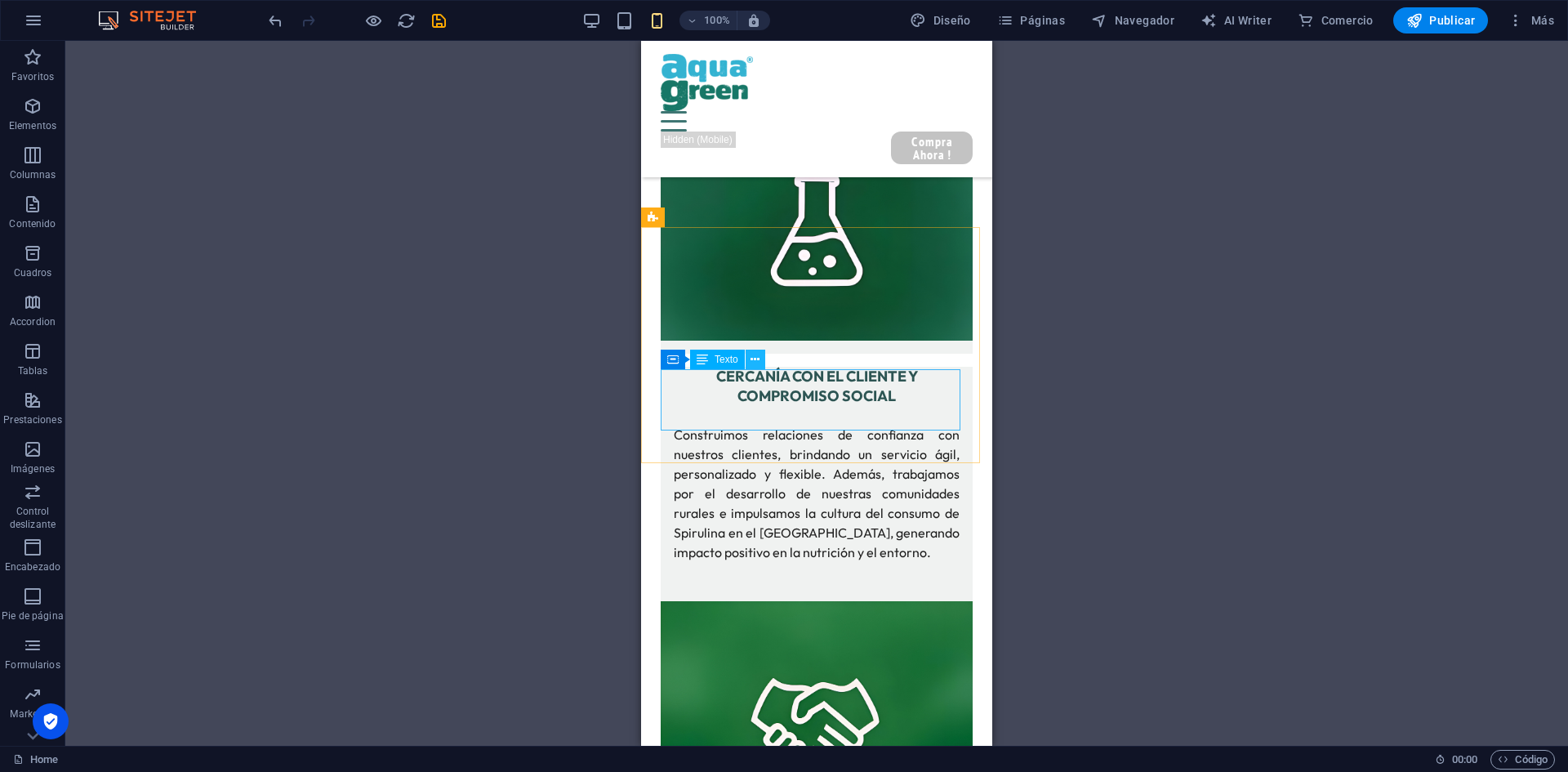 click at bounding box center [755, 359] 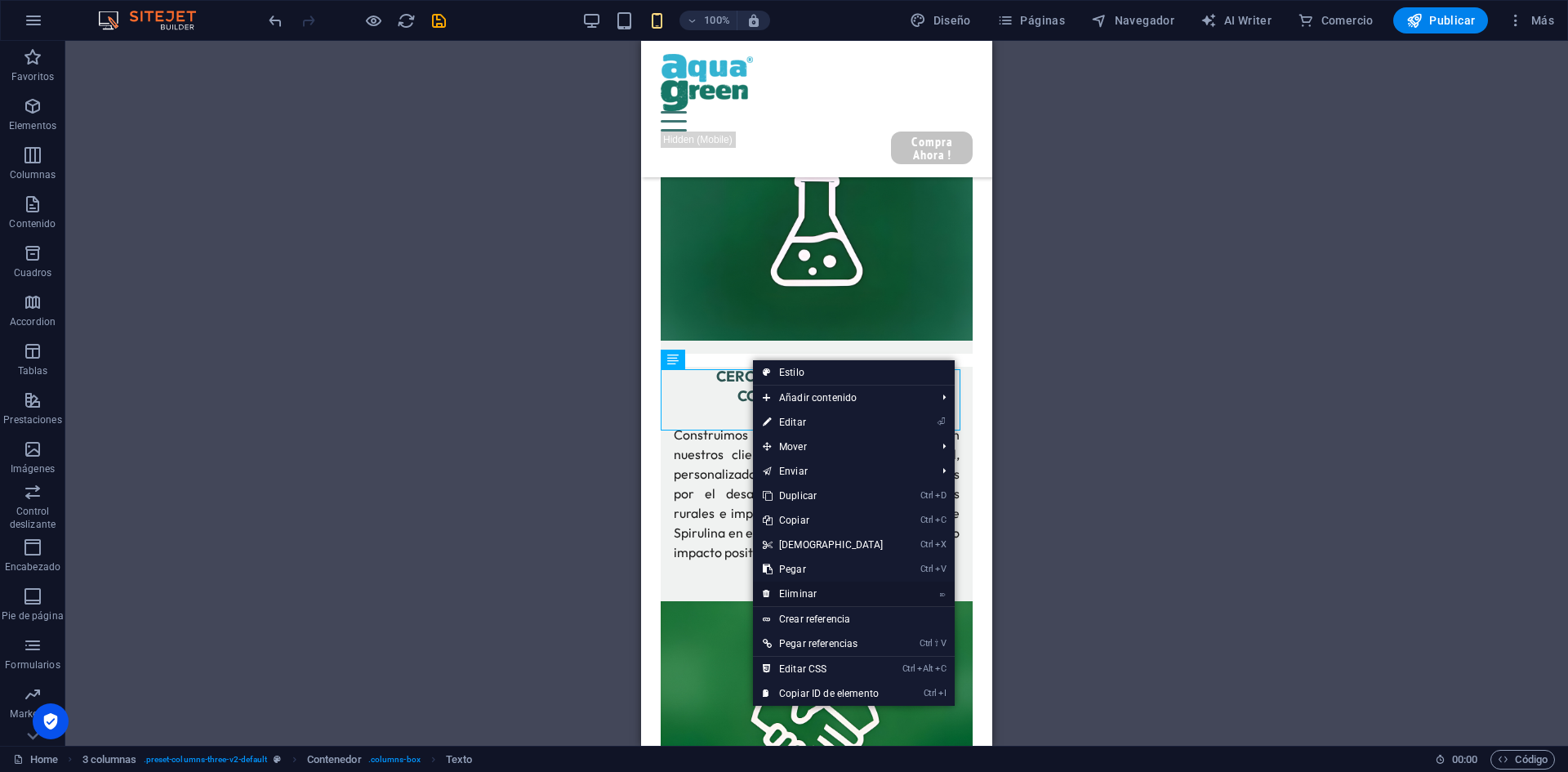 click on "⌦  Eliminar" at bounding box center (823, 594) 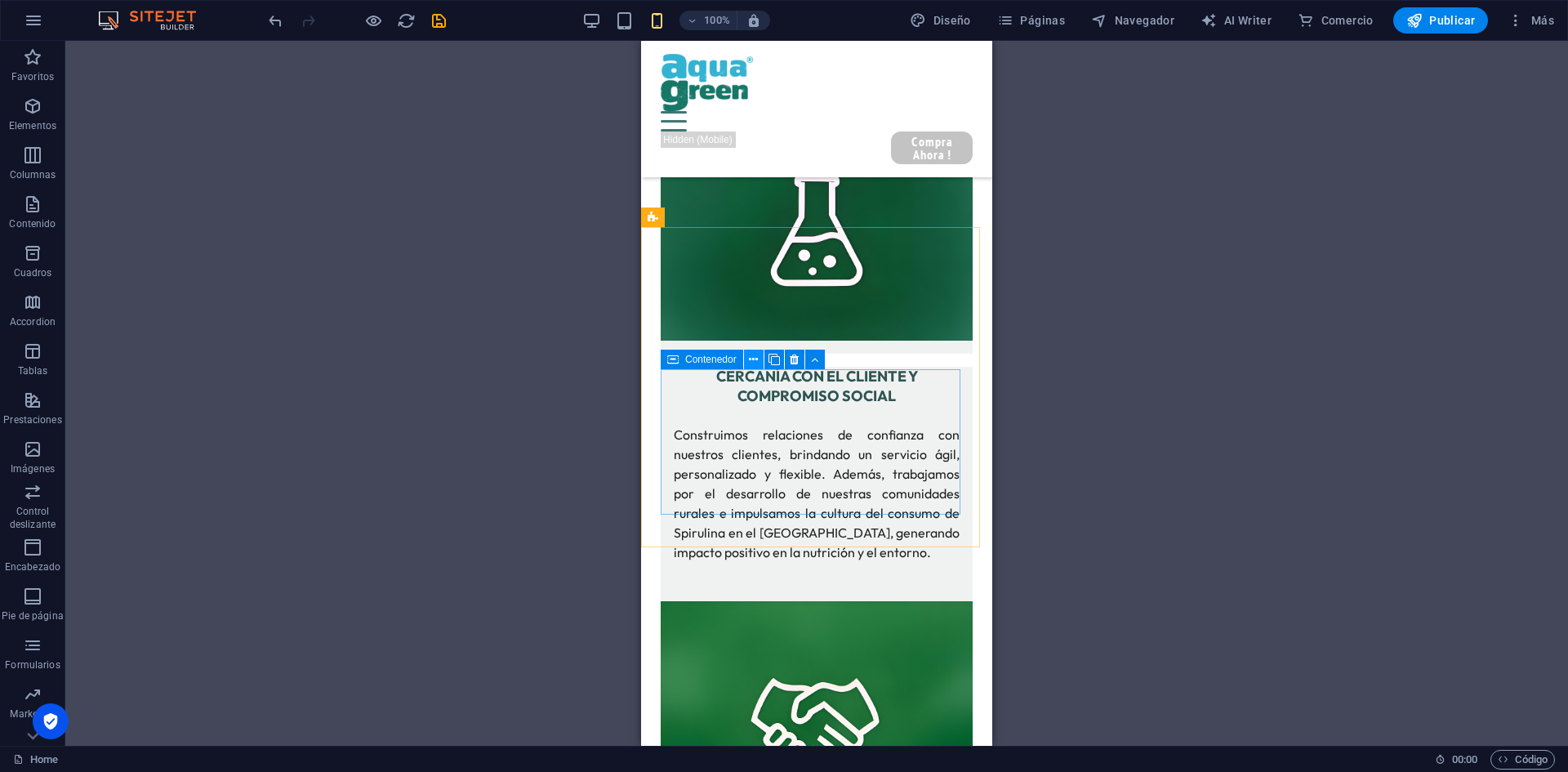 click at bounding box center (753, 359) 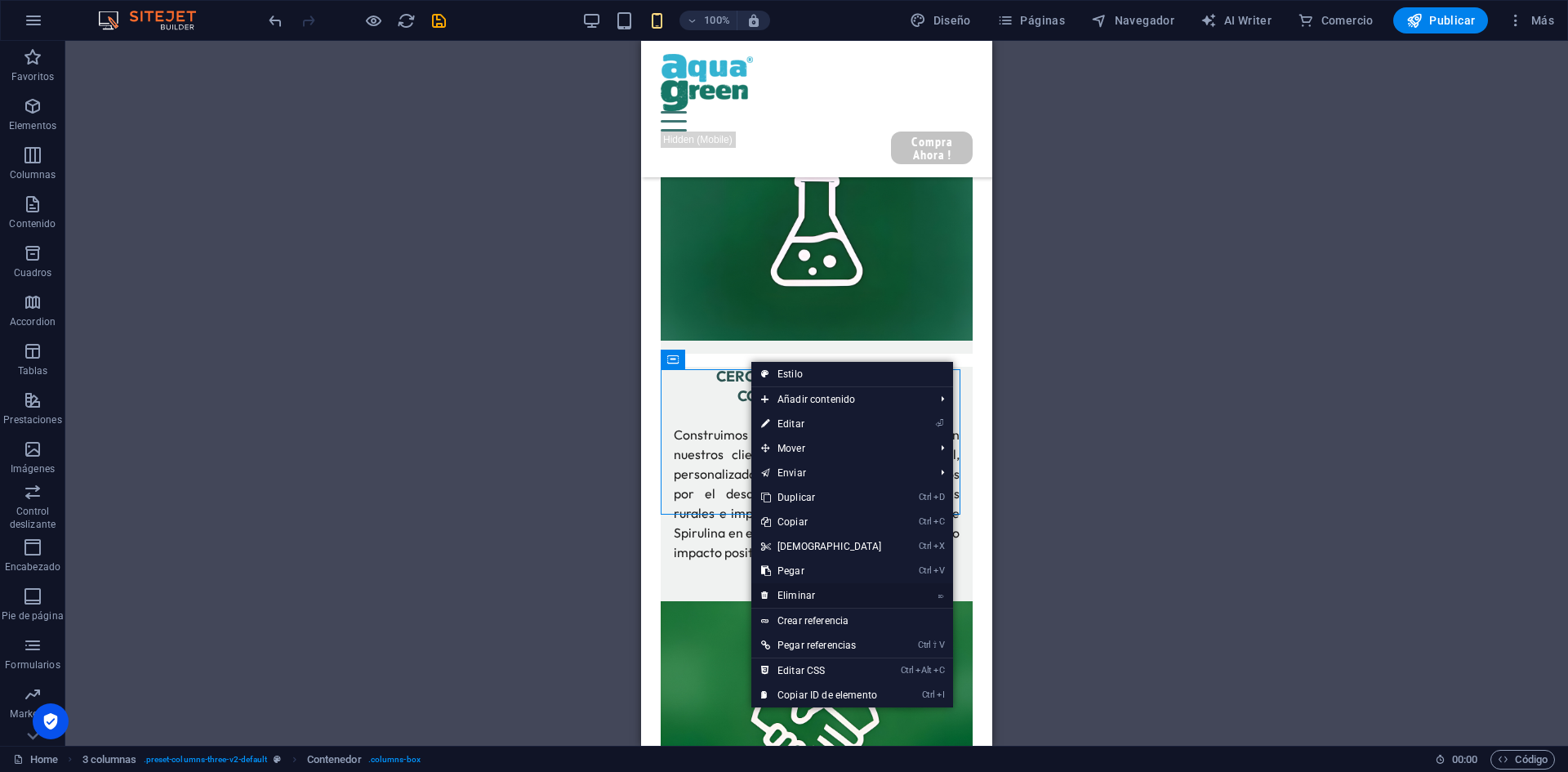 click on "⌦  Eliminar" at bounding box center (822, 596) 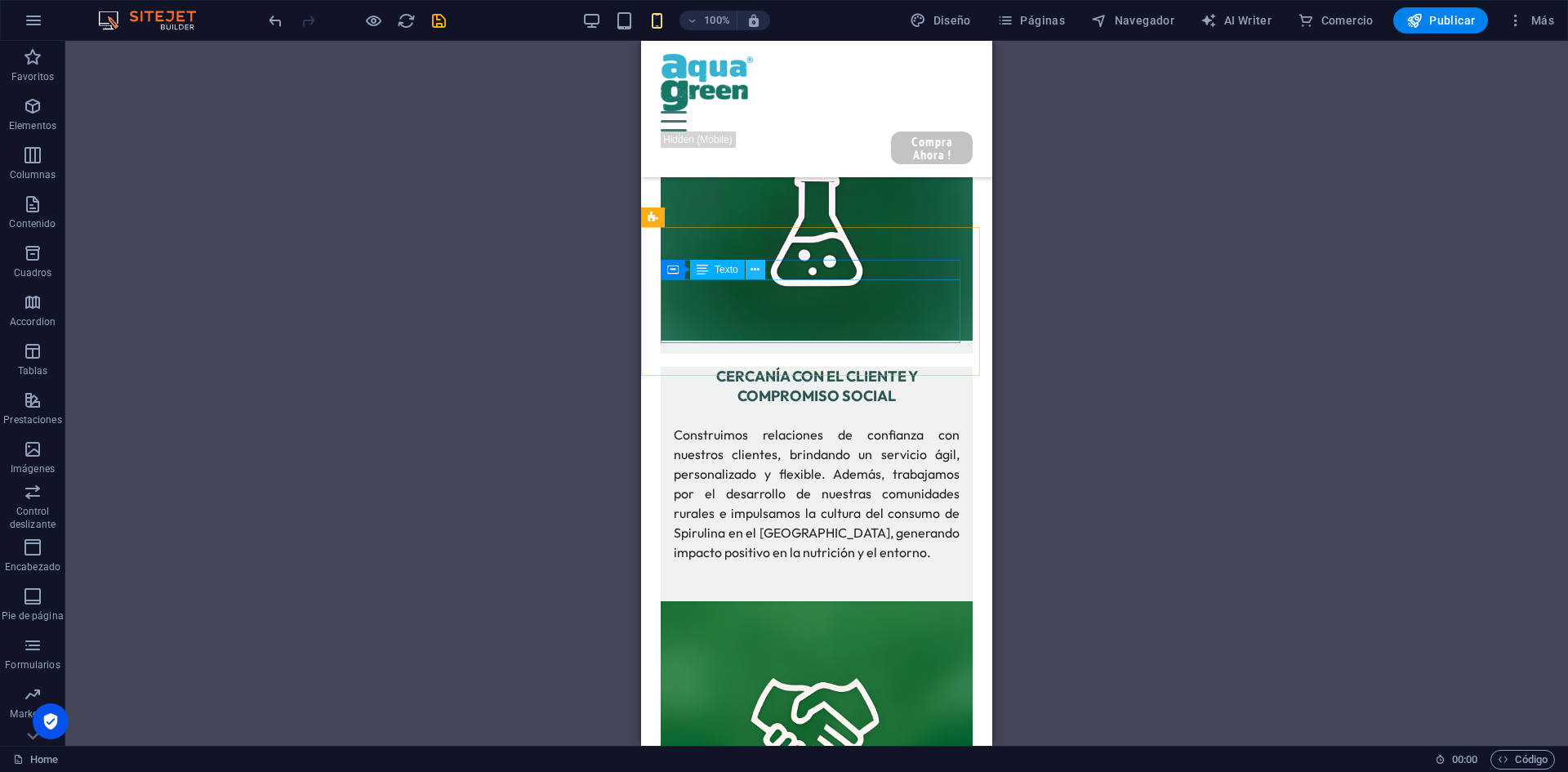 click at bounding box center [755, 270] 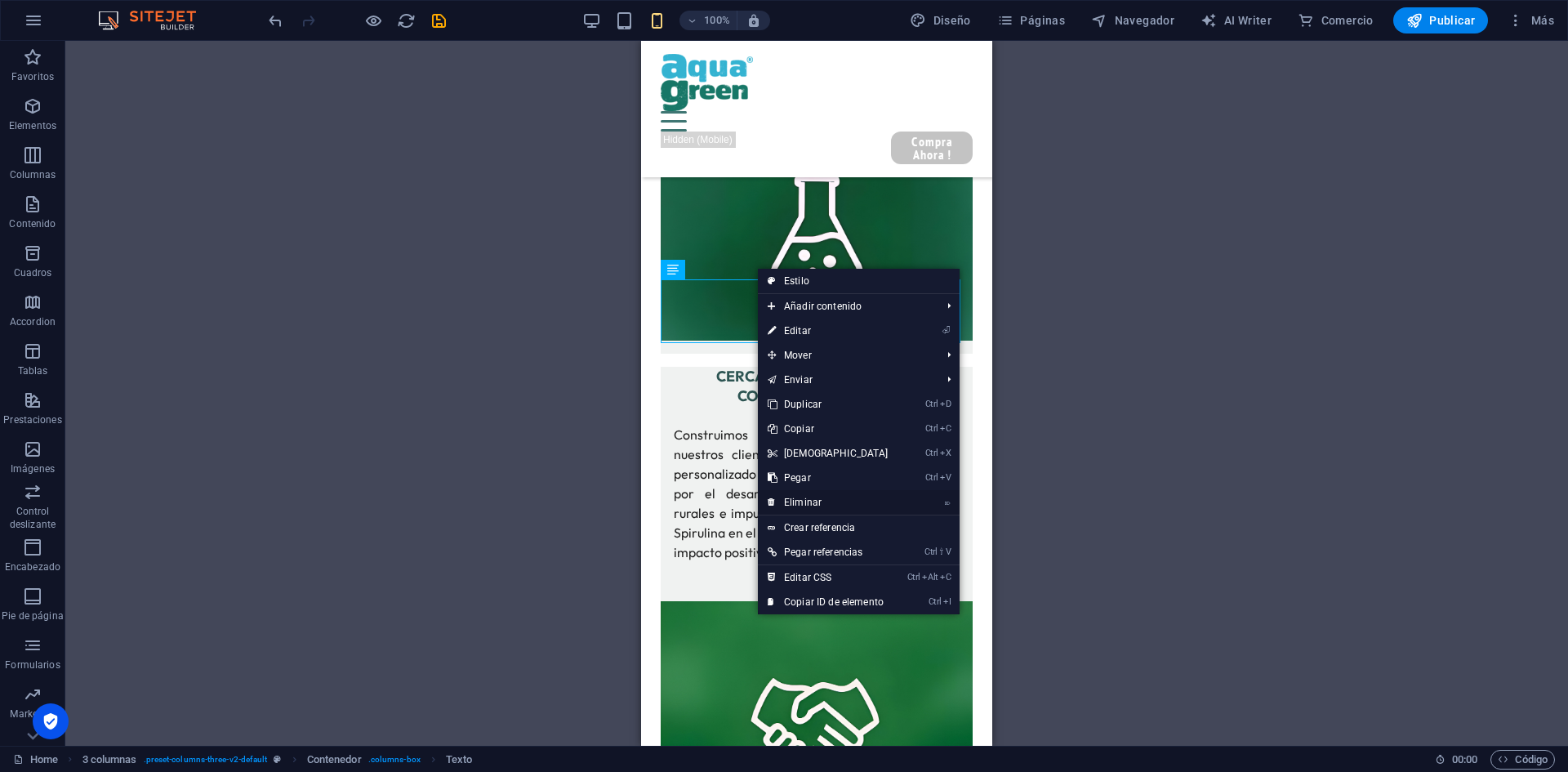 click on "⌦  Eliminar" at bounding box center (828, 502) 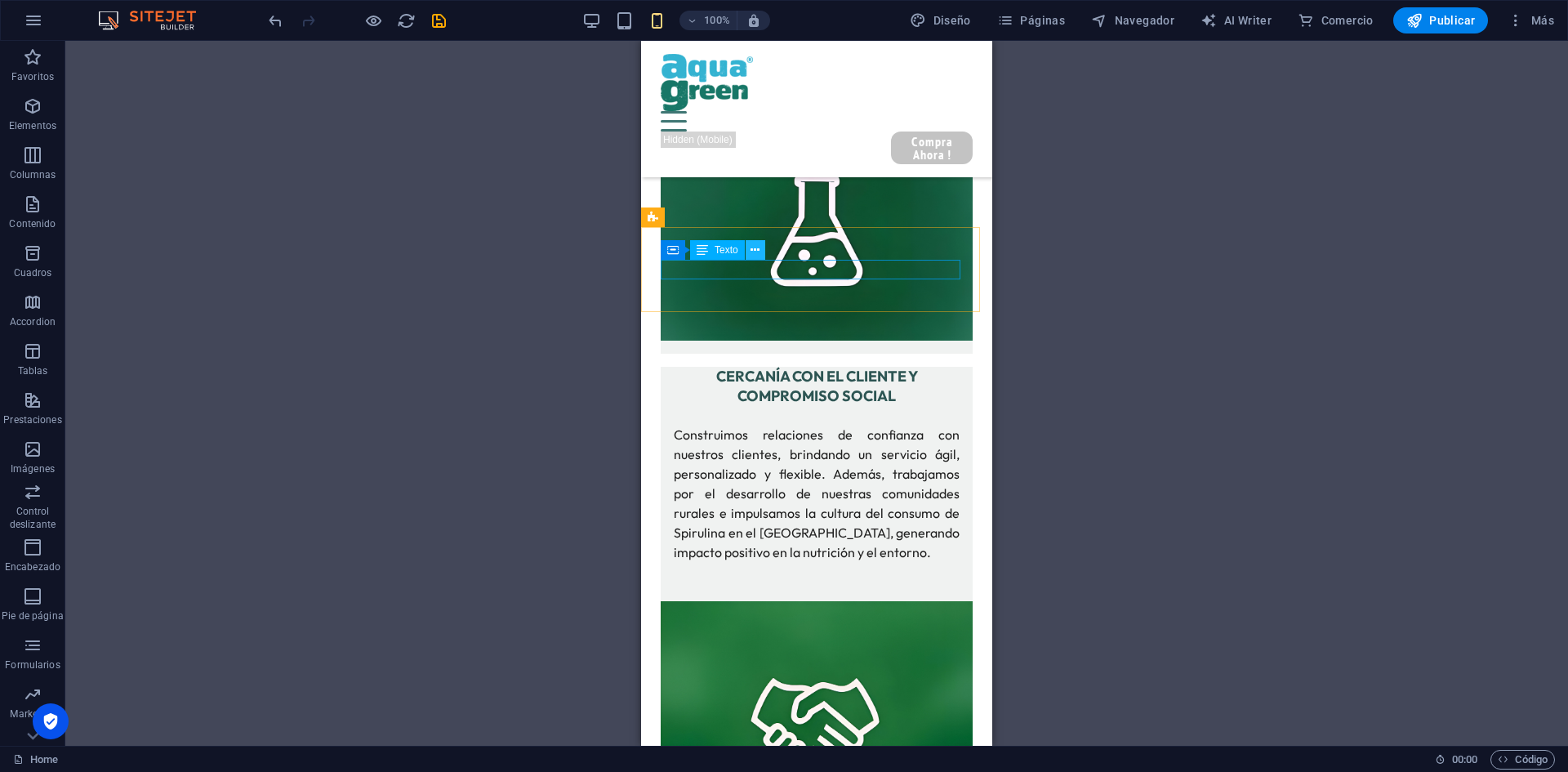 click at bounding box center [755, 250] 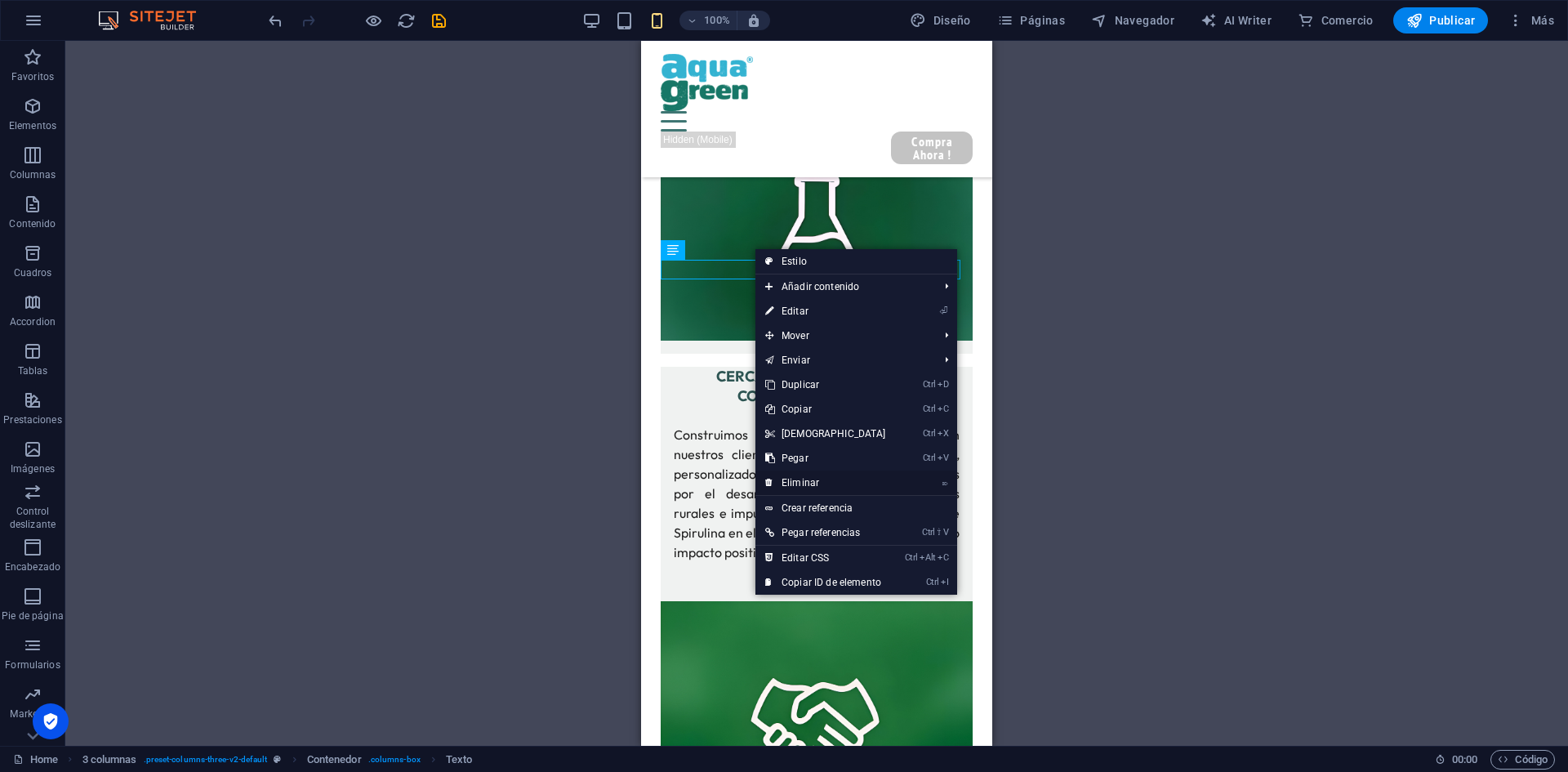 click on "⌦  Eliminar" at bounding box center [826, 483] 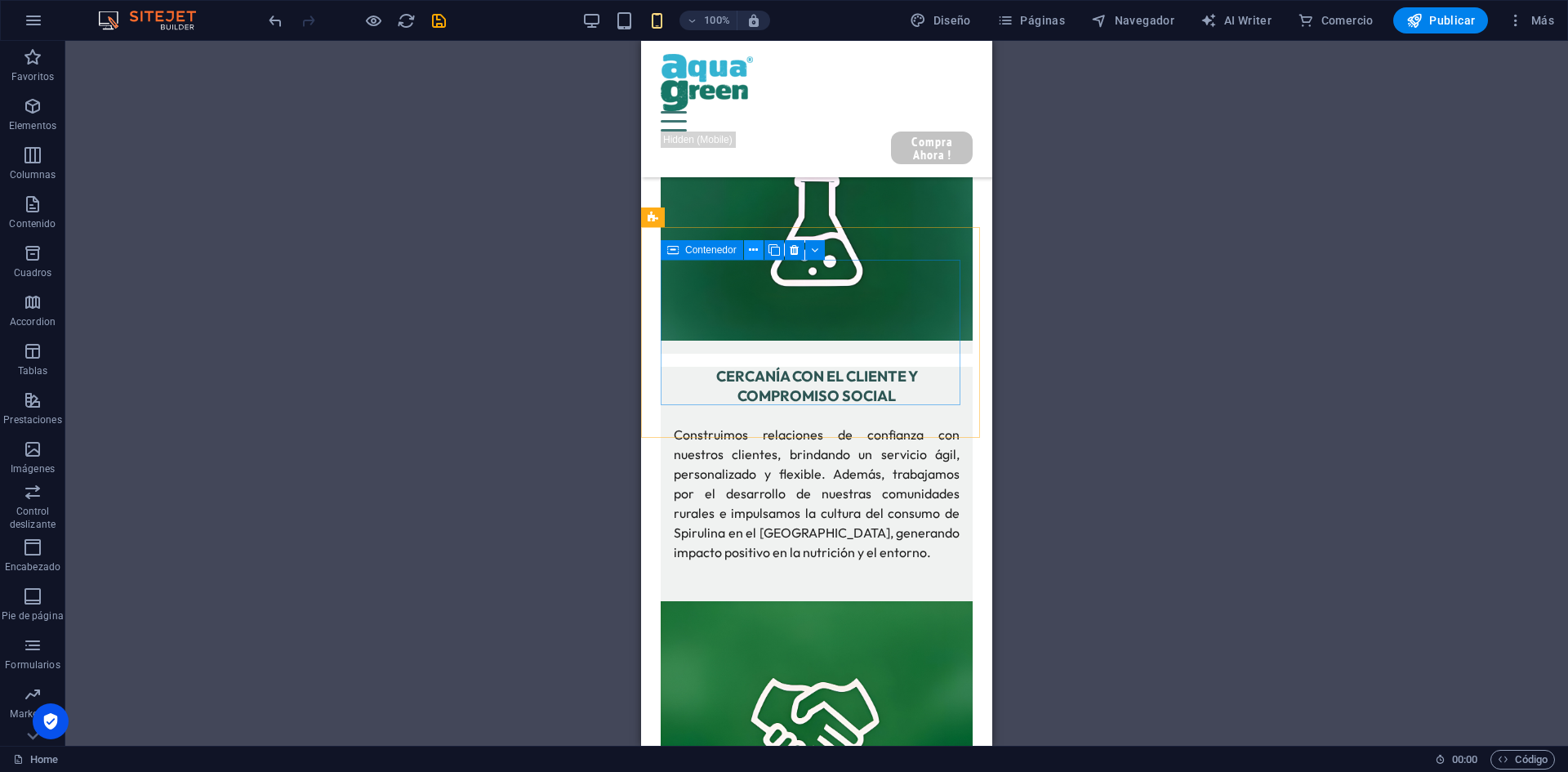 click at bounding box center (753, 250) 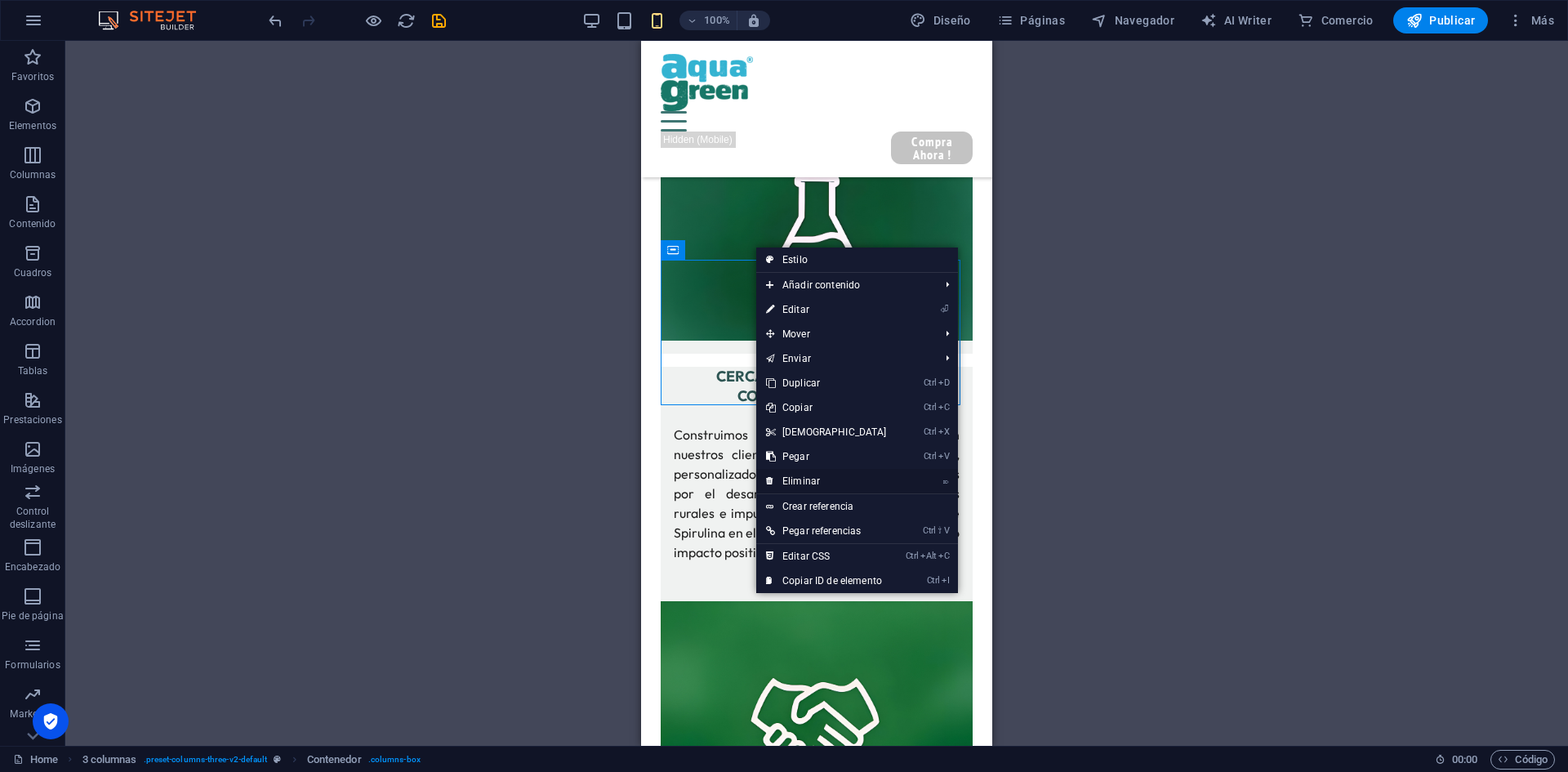 click on "⌦  Eliminar" at bounding box center (826, 481) 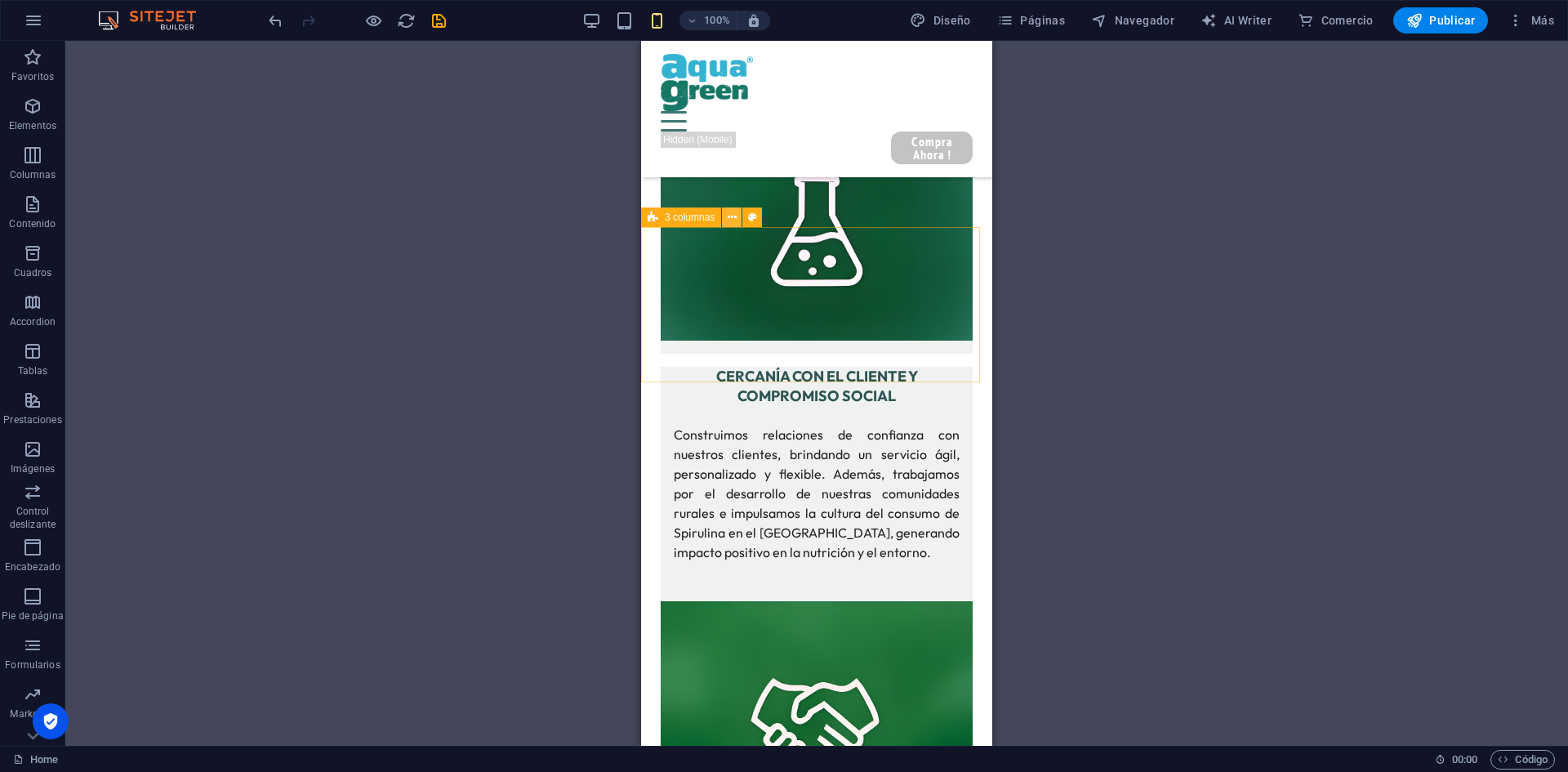 click at bounding box center [732, 217] 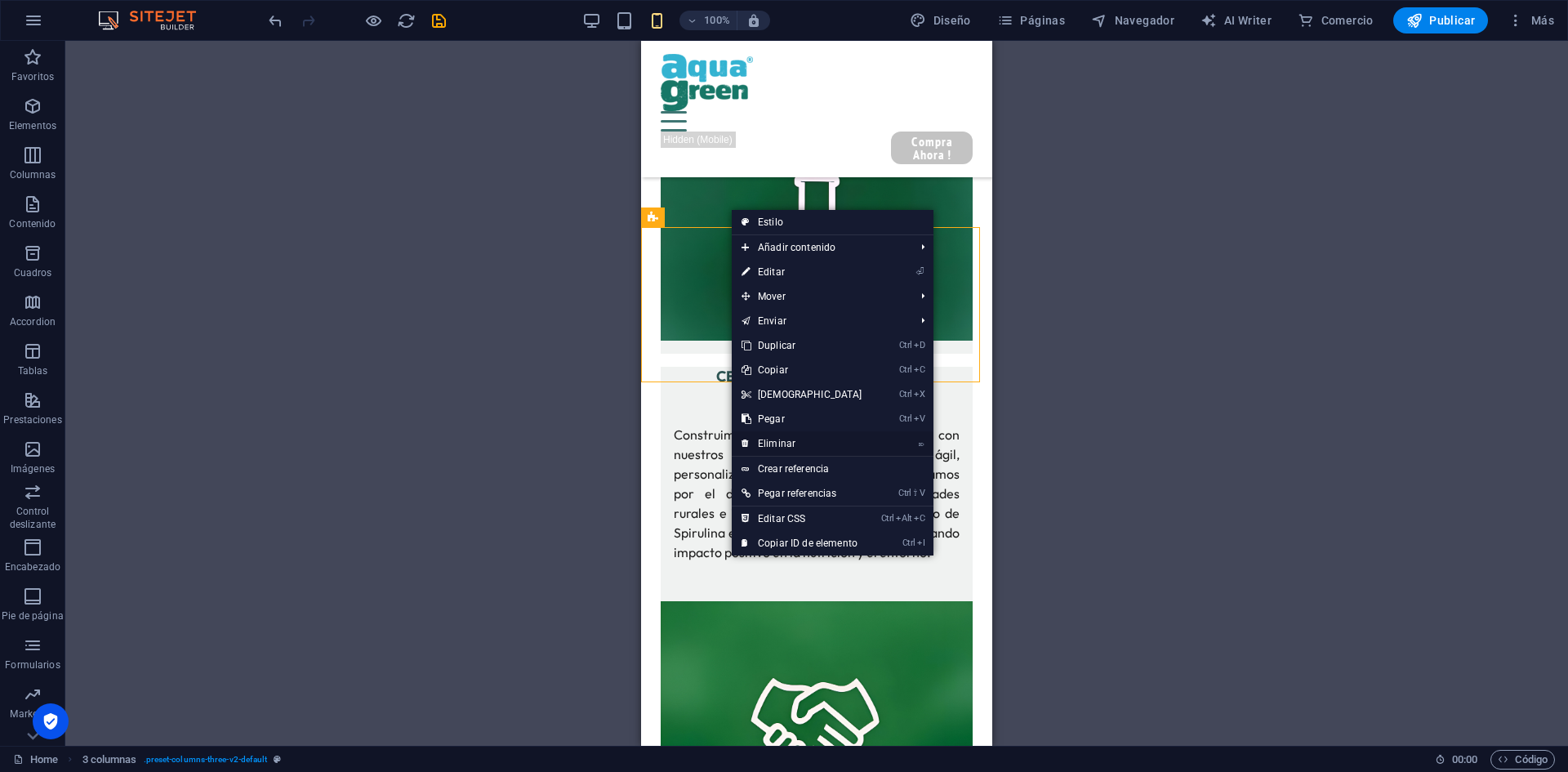 click on "⌦  Eliminar" at bounding box center (802, 444) 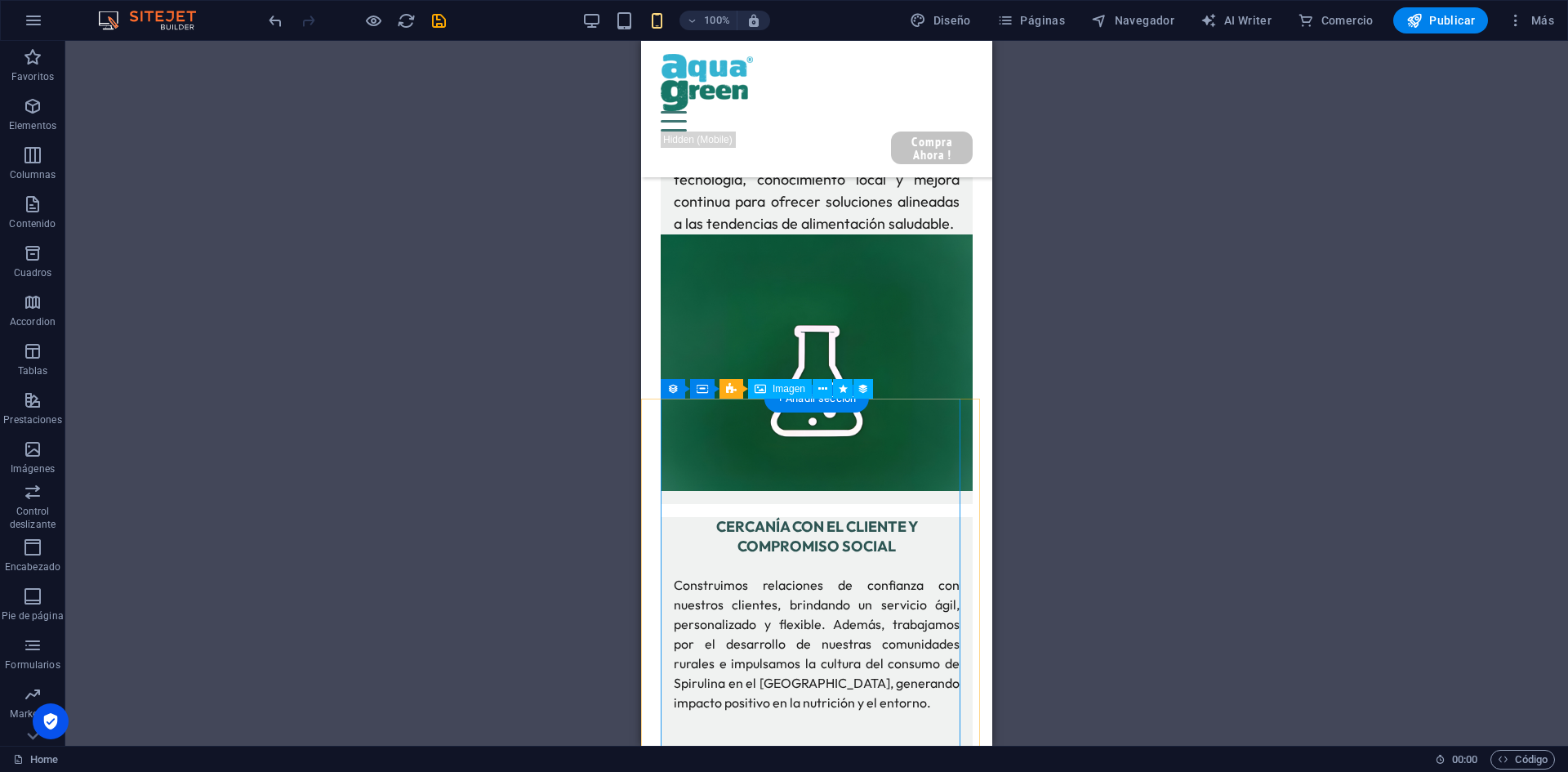 scroll, scrollTop: 3020, scrollLeft: 0, axis: vertical 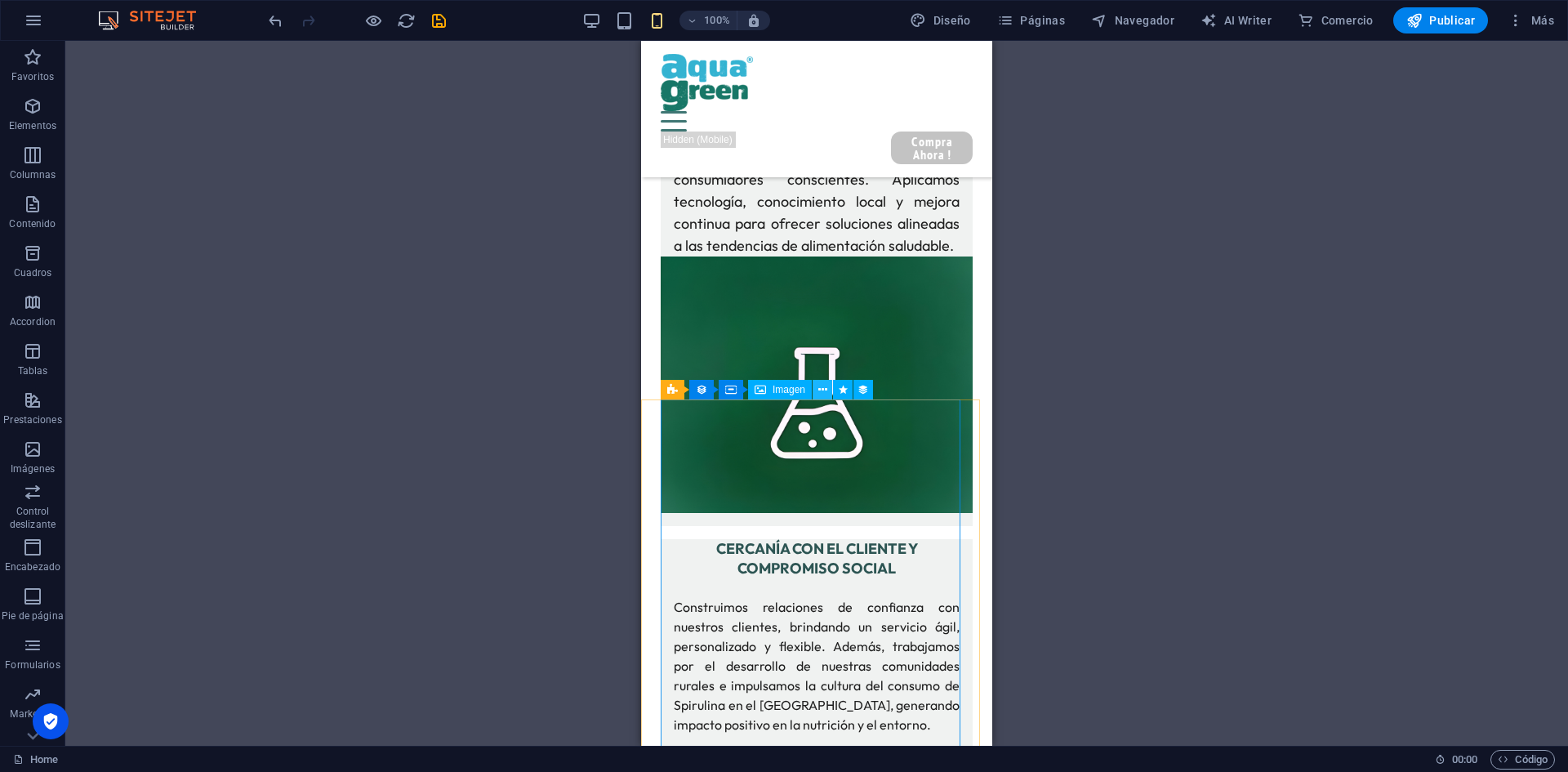 click at bounding box center (822, 390) 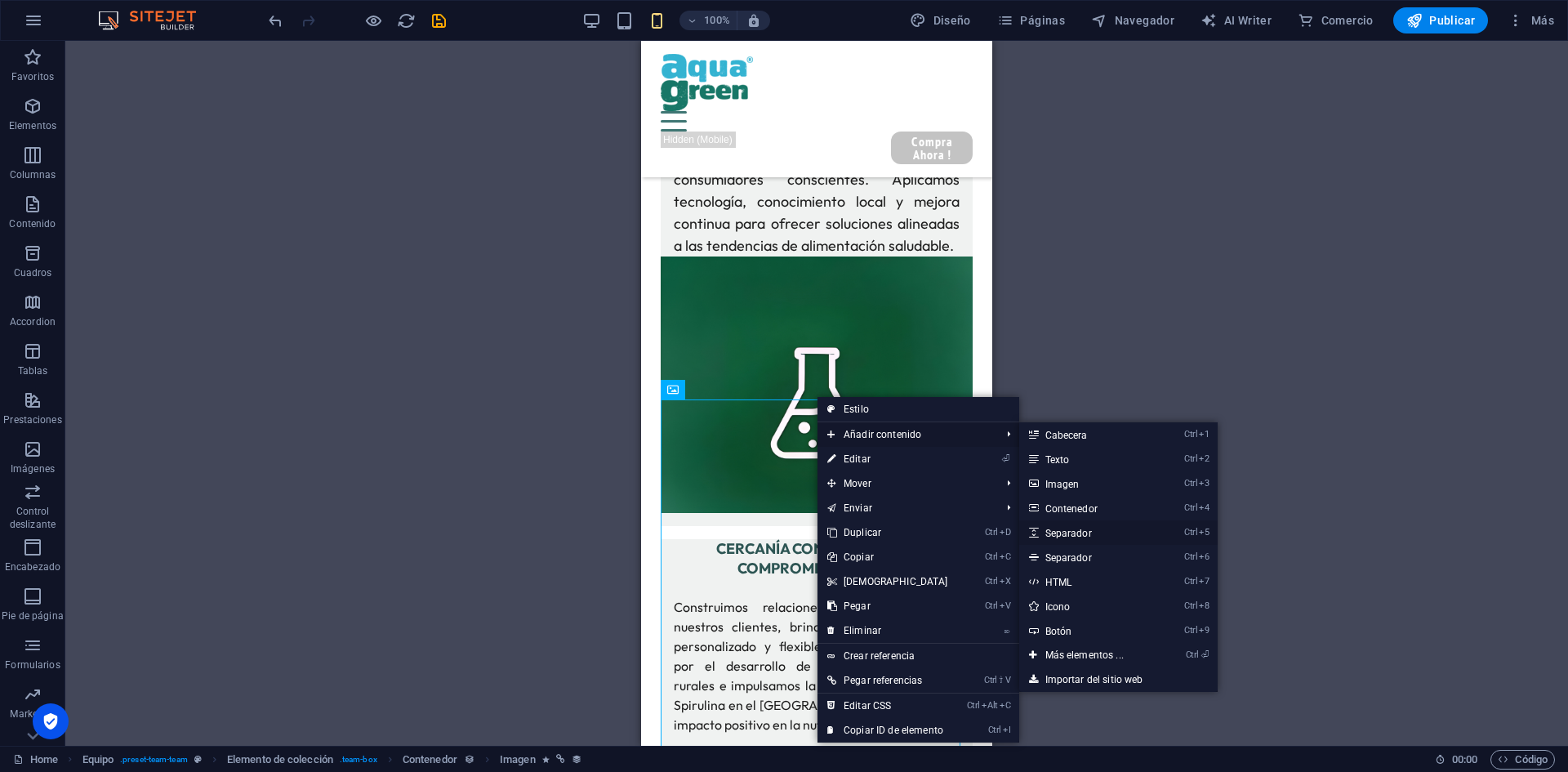click on "Ctrl 5  Separador" at bounding box center (1088, 533) 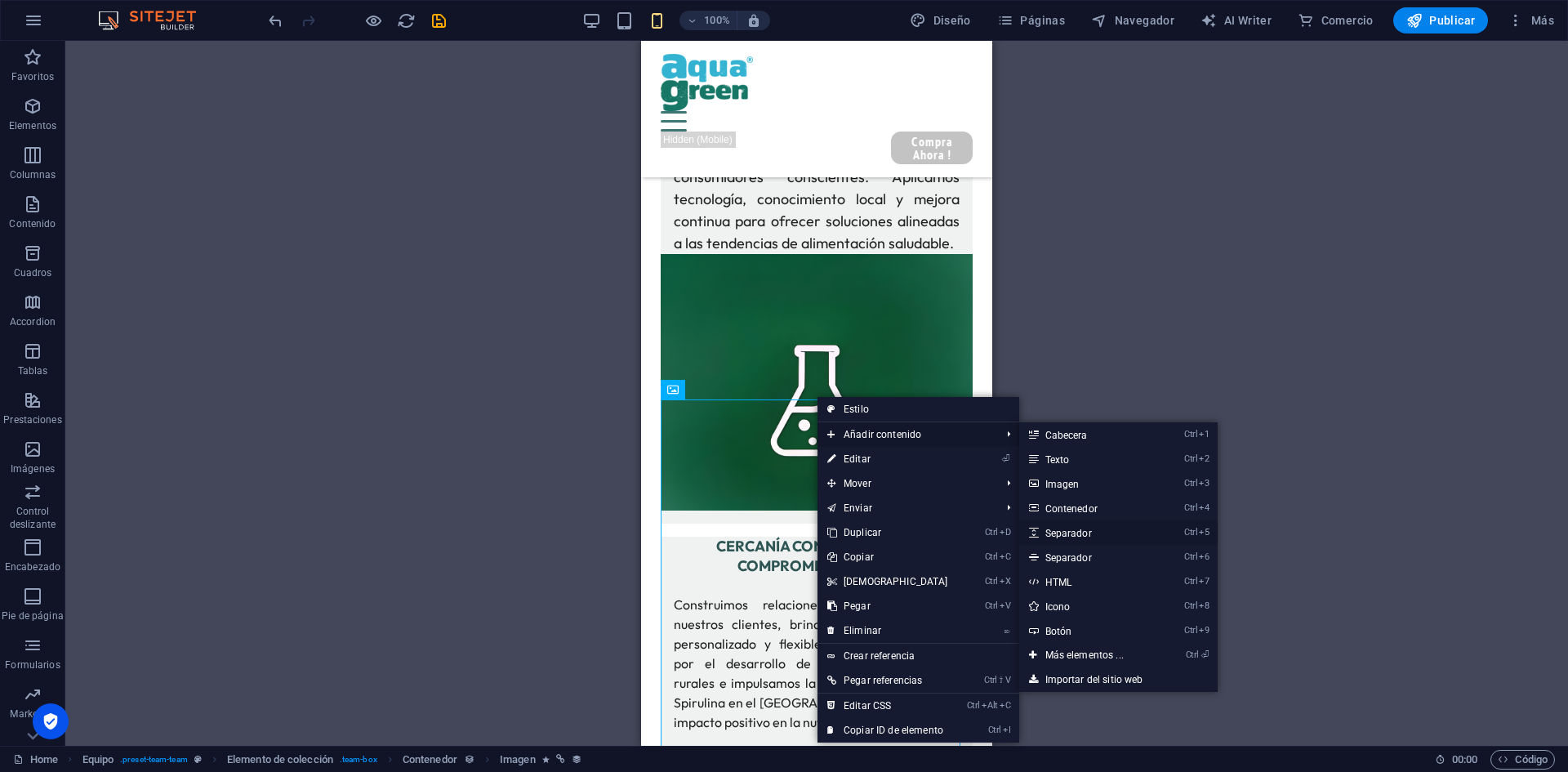 select on "px" 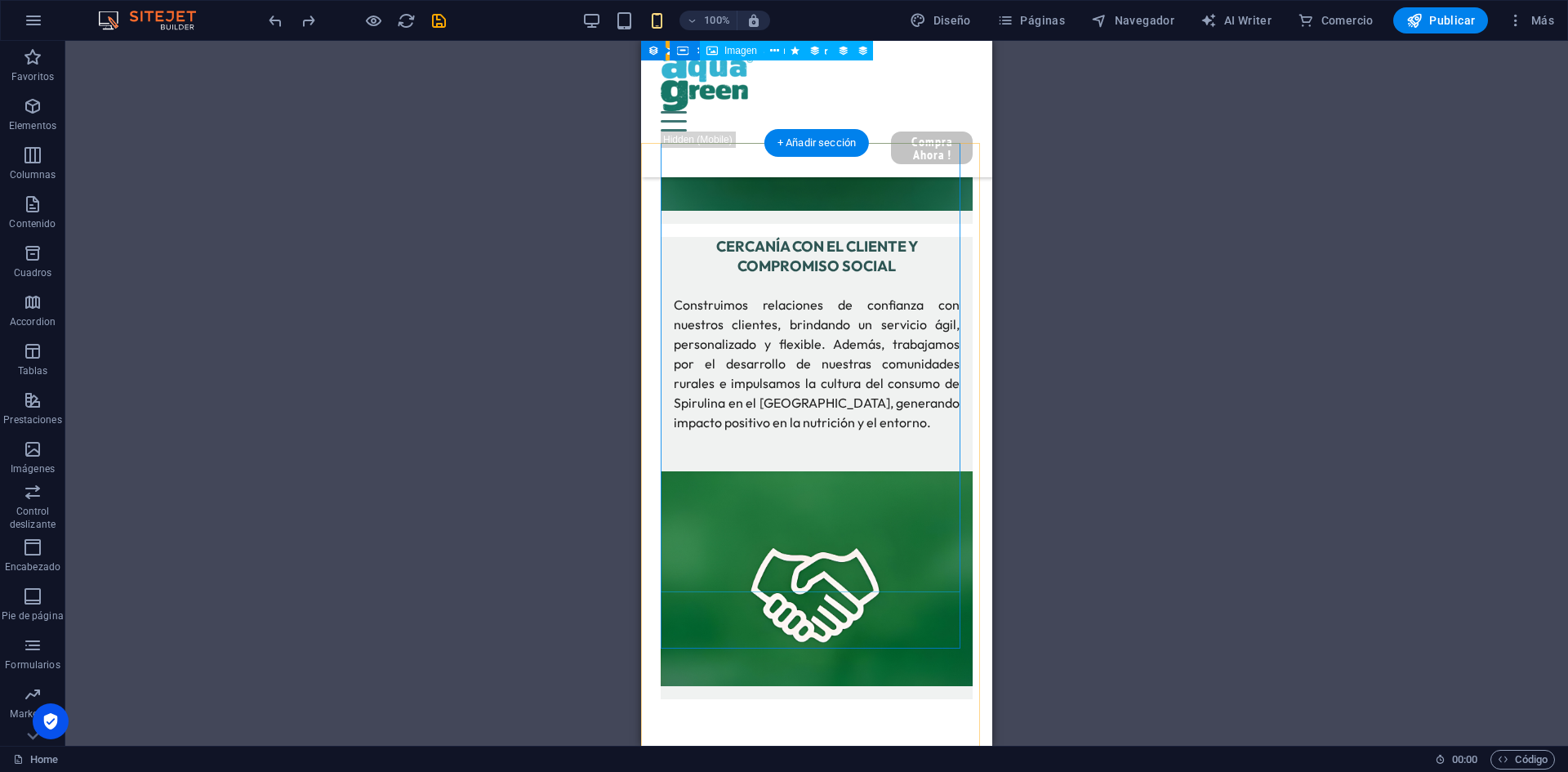 scroll, scrollTop: 3113, scrollLeft: 0, axis: vertical 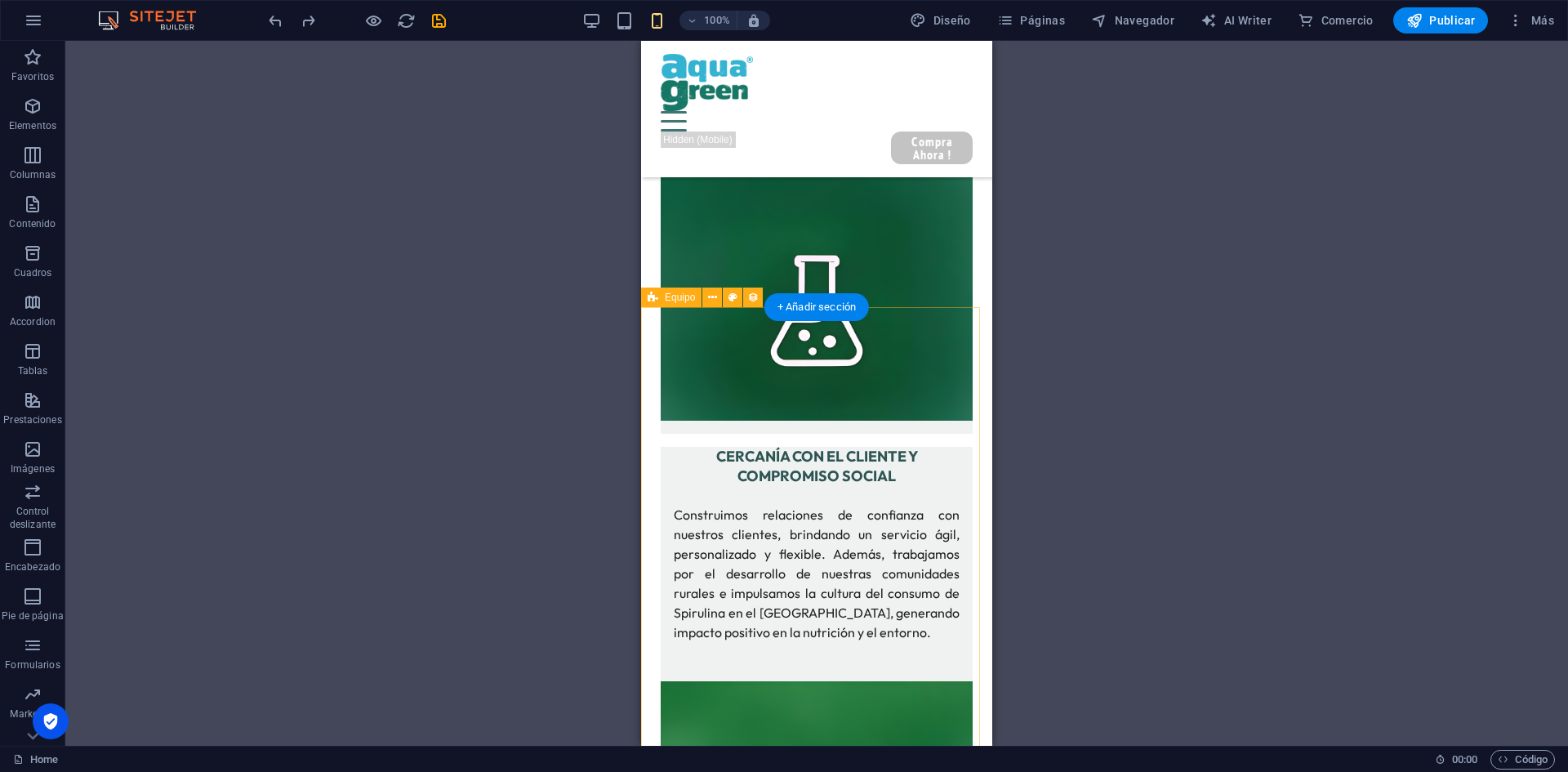 click on "Alex Vega Jesús Melo Keichi Higaki" at bounding box center [817, 2906] 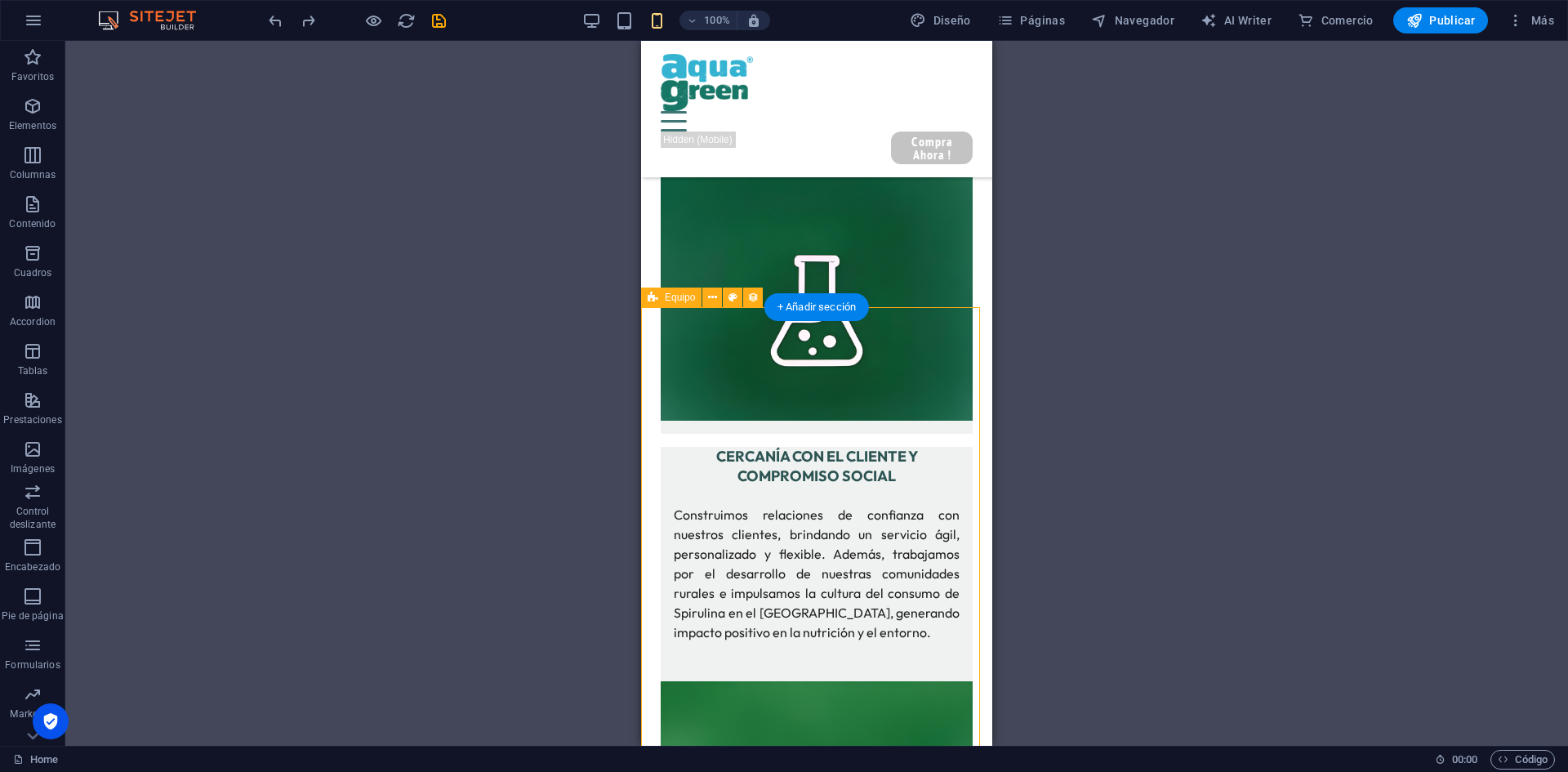 click on "Alex Vega Jesús Melo Keichi Higaki" at bounding box center (817, 2906) 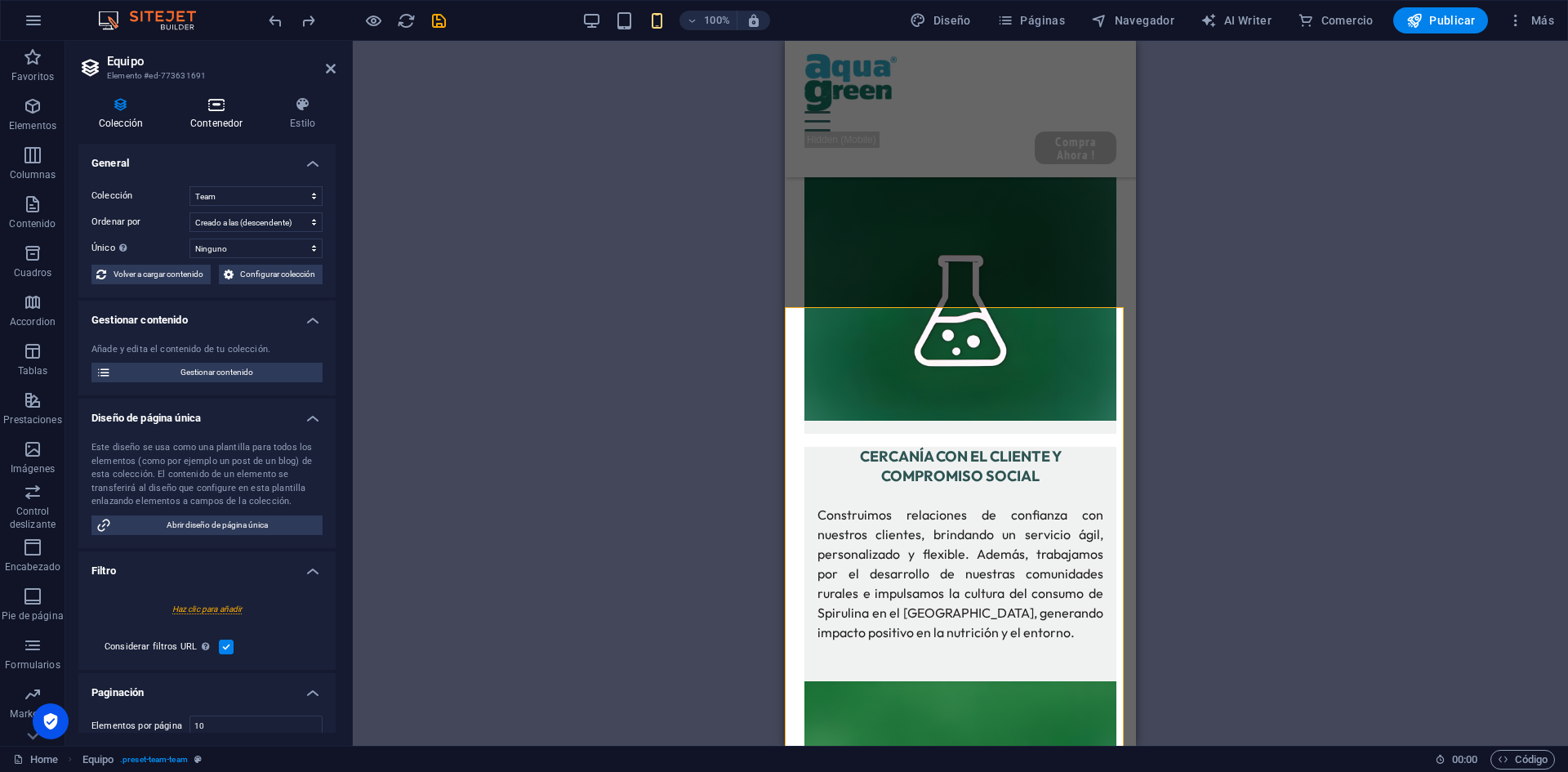 click on "Contenedor" at bounding box center [220, 114] 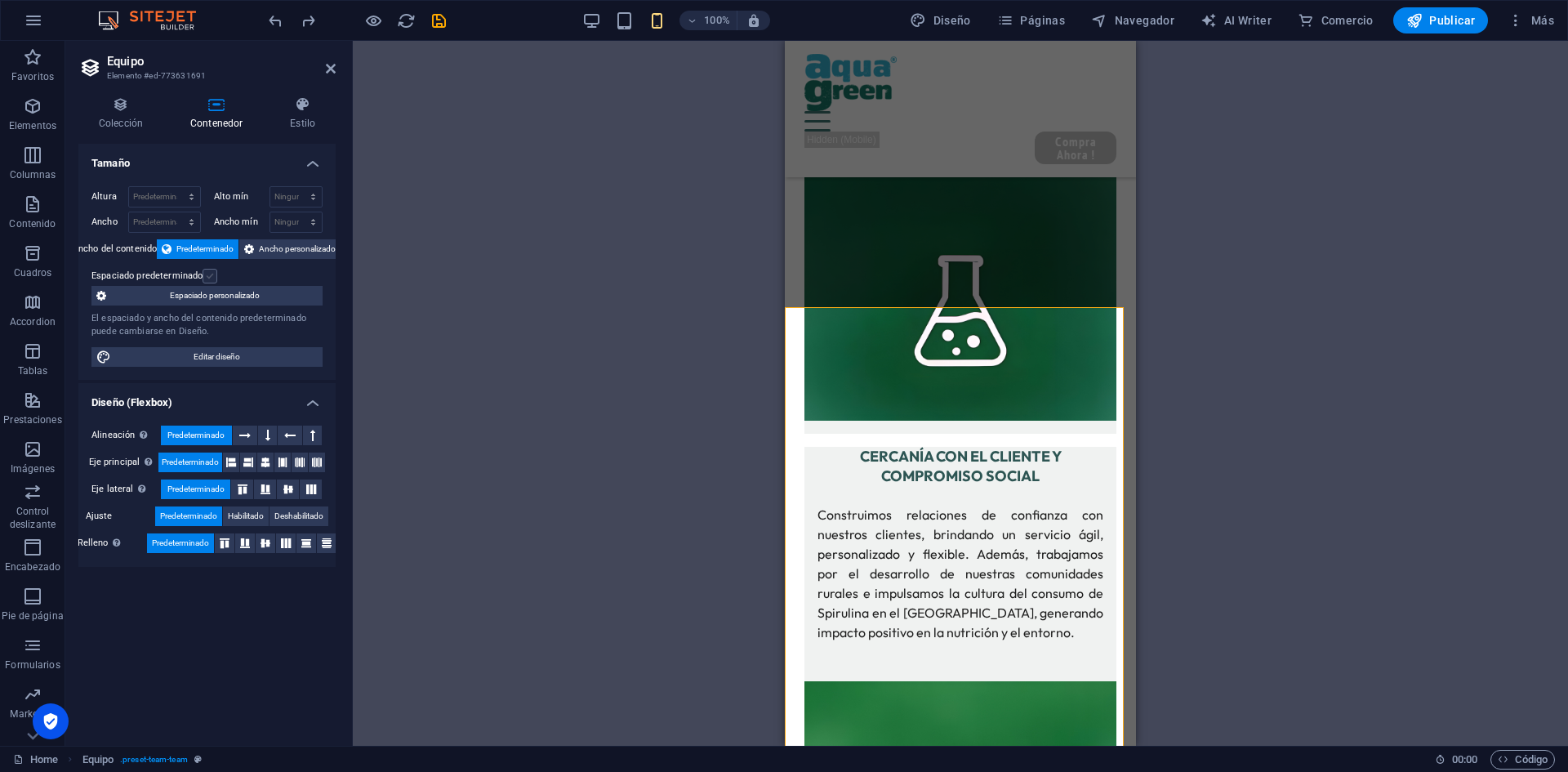 click at bounding box center [210, 276] 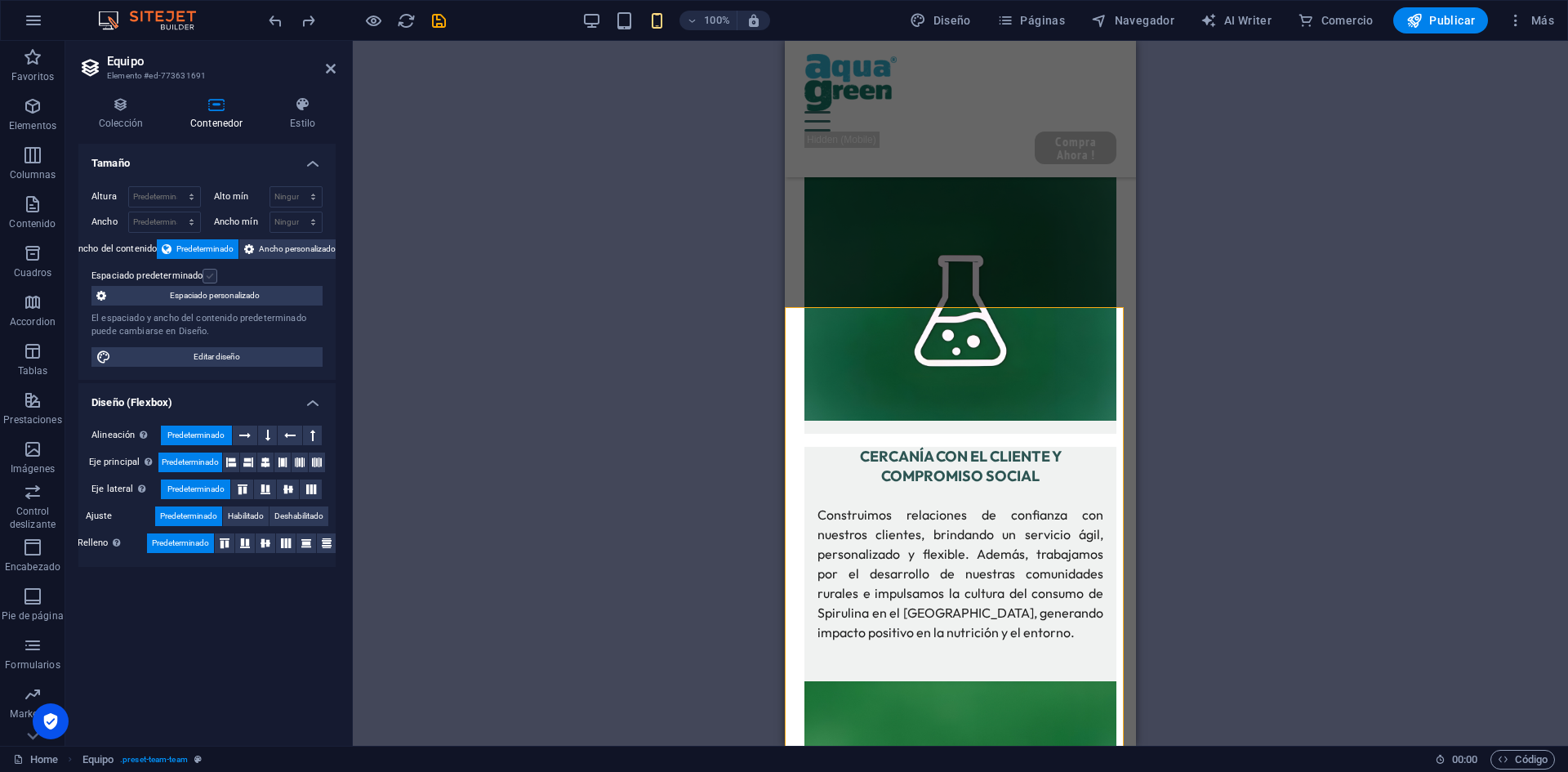 click on "Espaciado predeterminado" at bounding box center [0, 0] 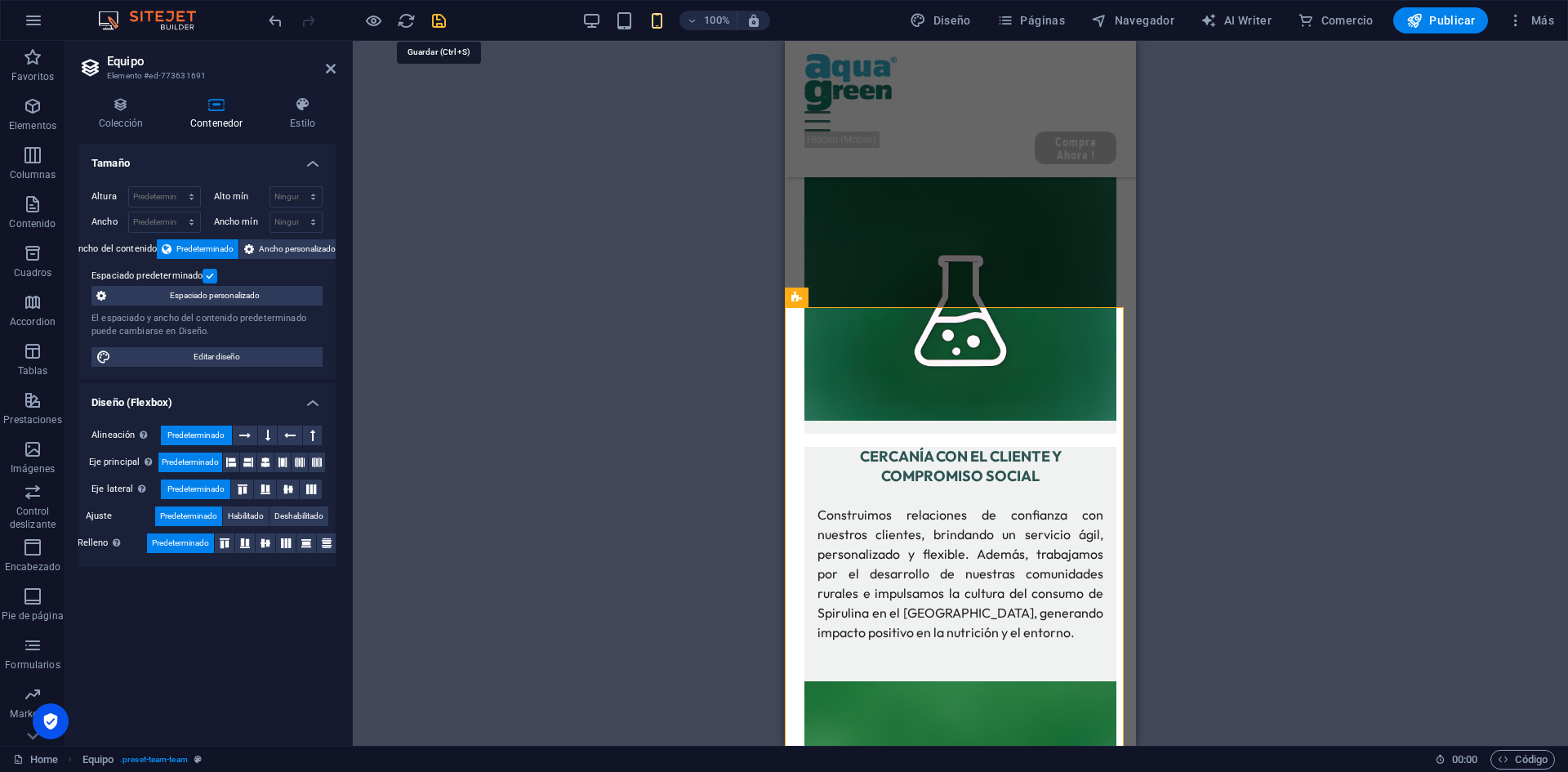click at bounding box center [439, 20] 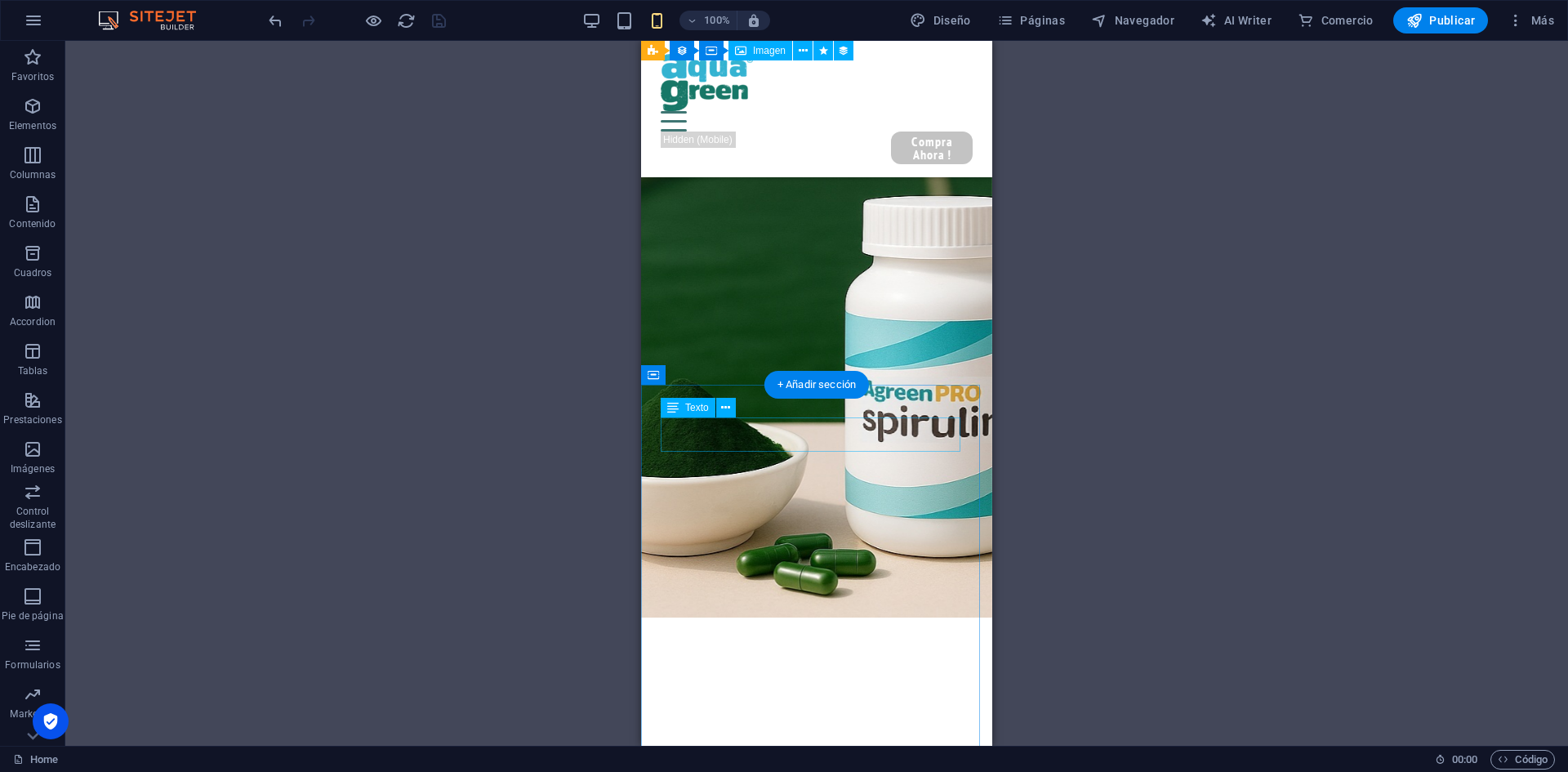 scroll, scrollTop: 0, scrollLeft: 0, axis: both 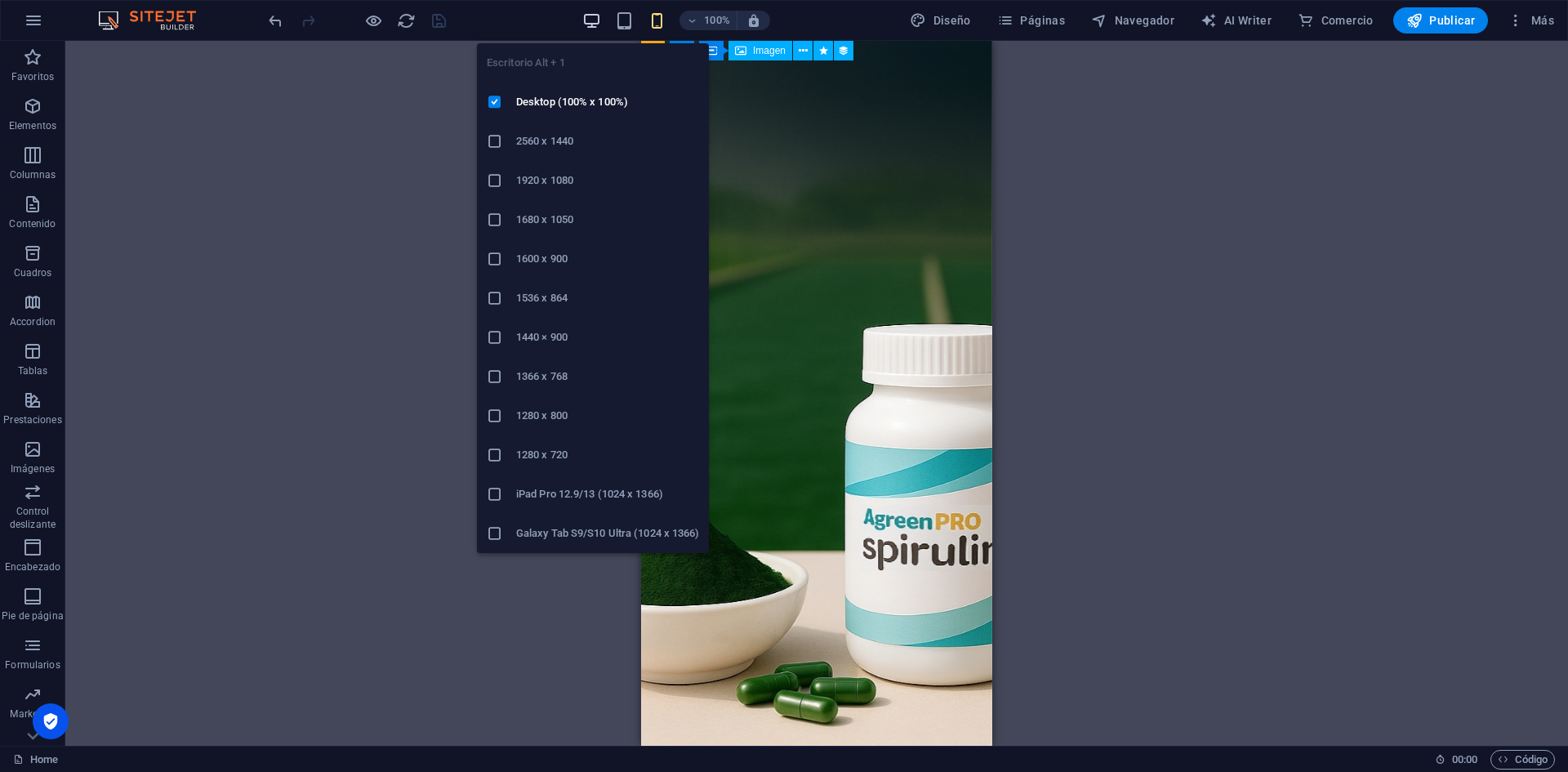 click at bounding box center [591, 20] 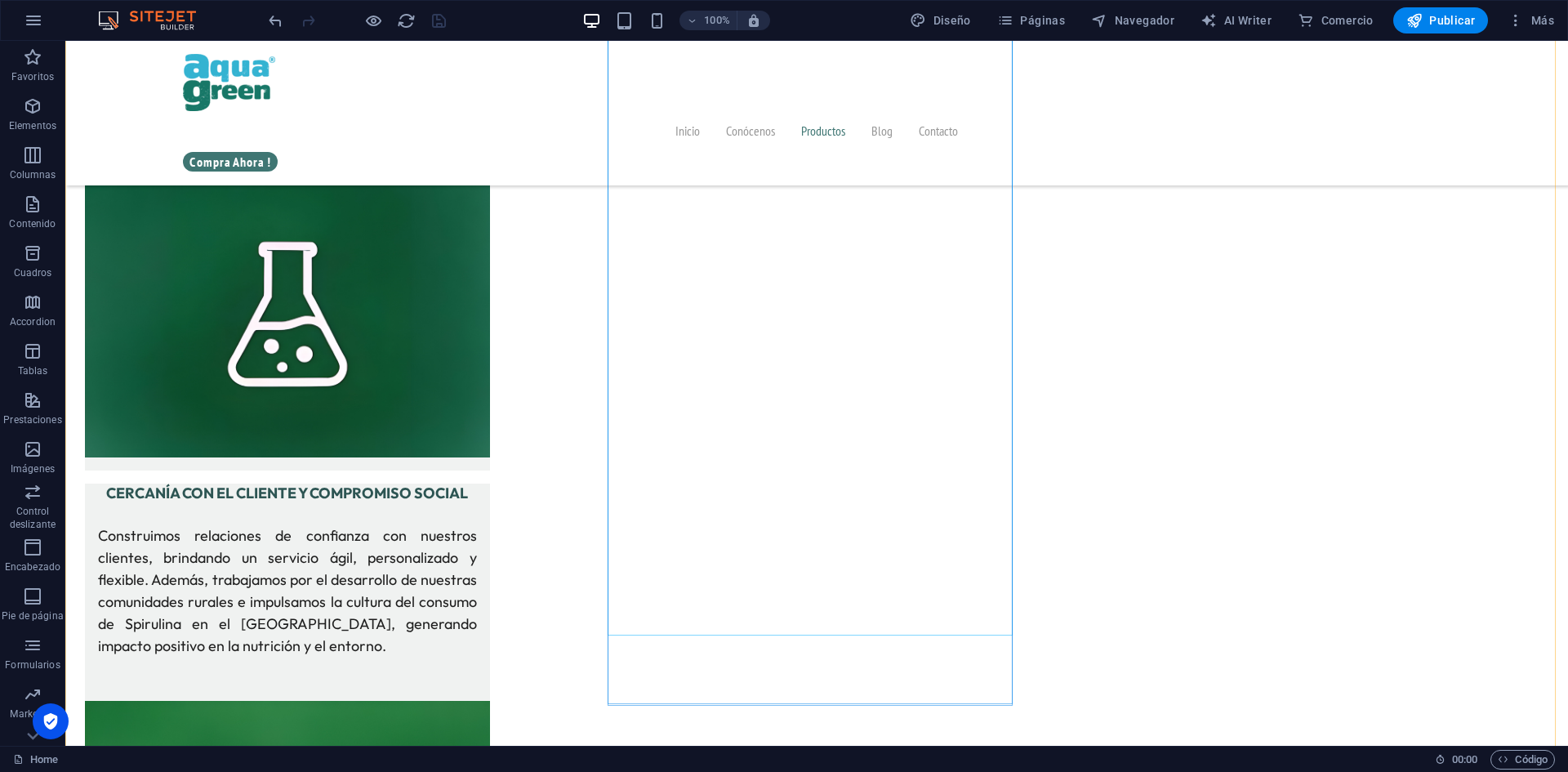 scroll, scrollTop: 3334, scrollLeft: 0, axis: vertical 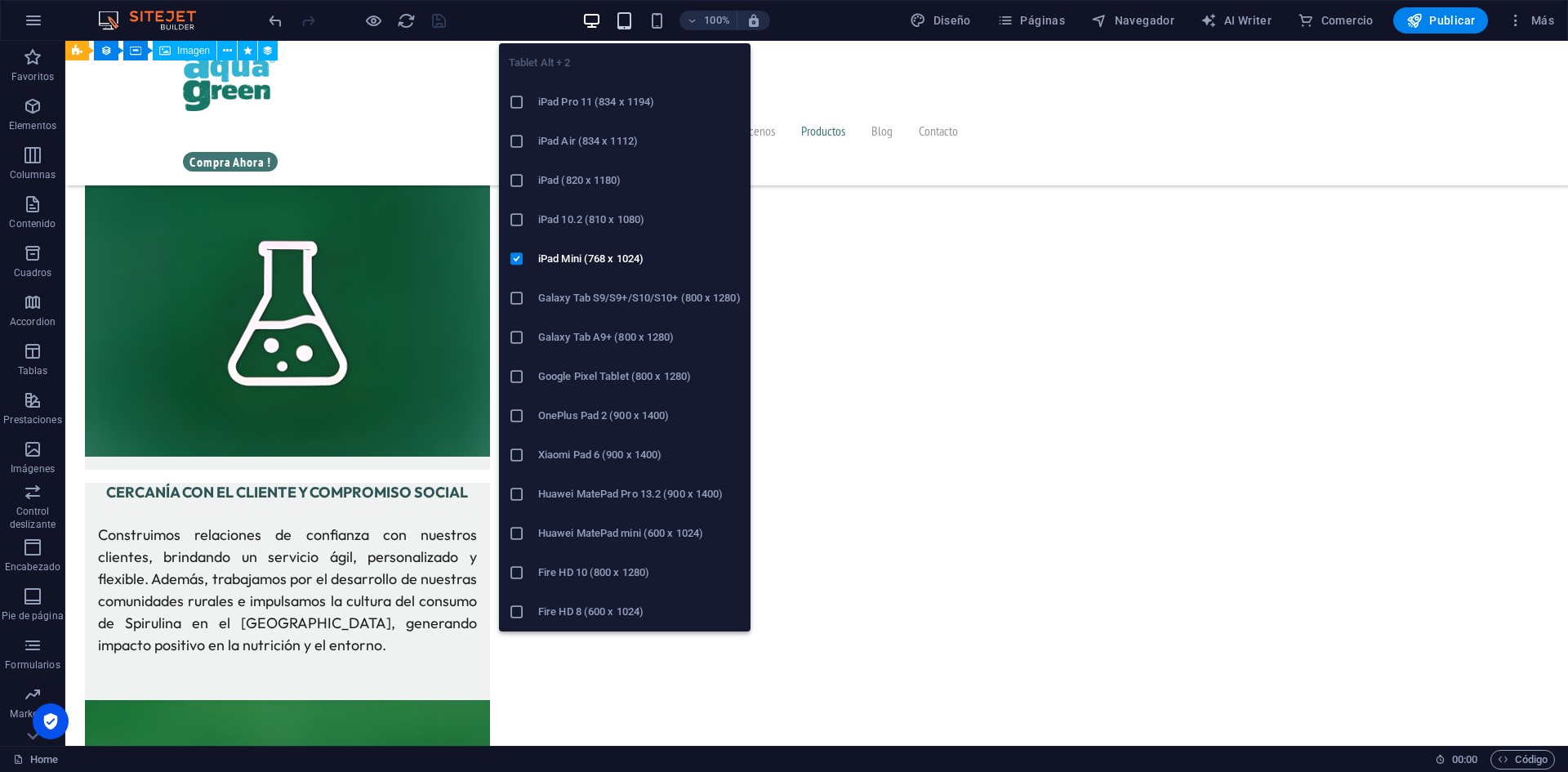 click at bounding box center [624, 20] 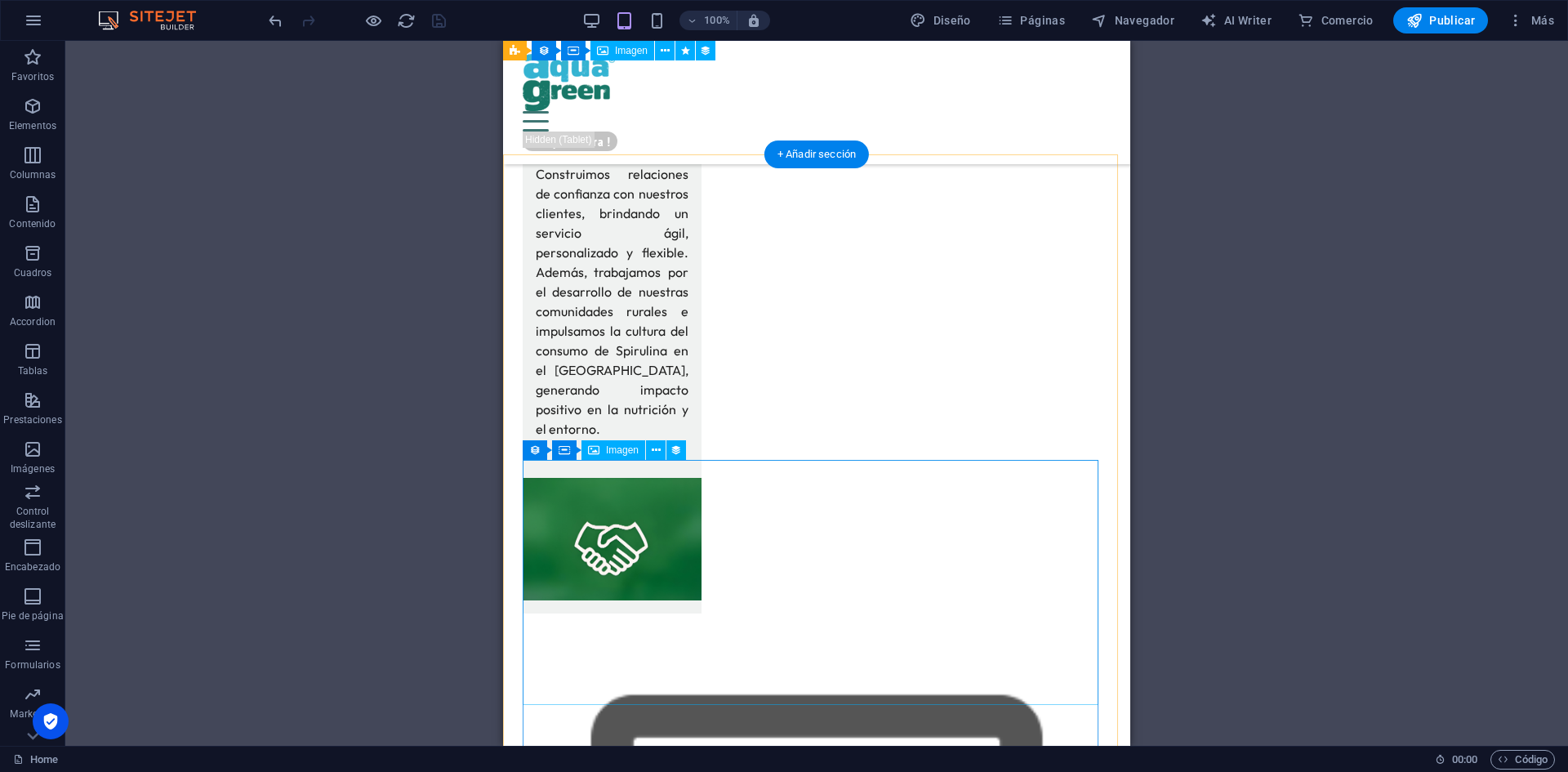 scroll, scrollTop: 3703, scrollLeft: 0, axis: vertical 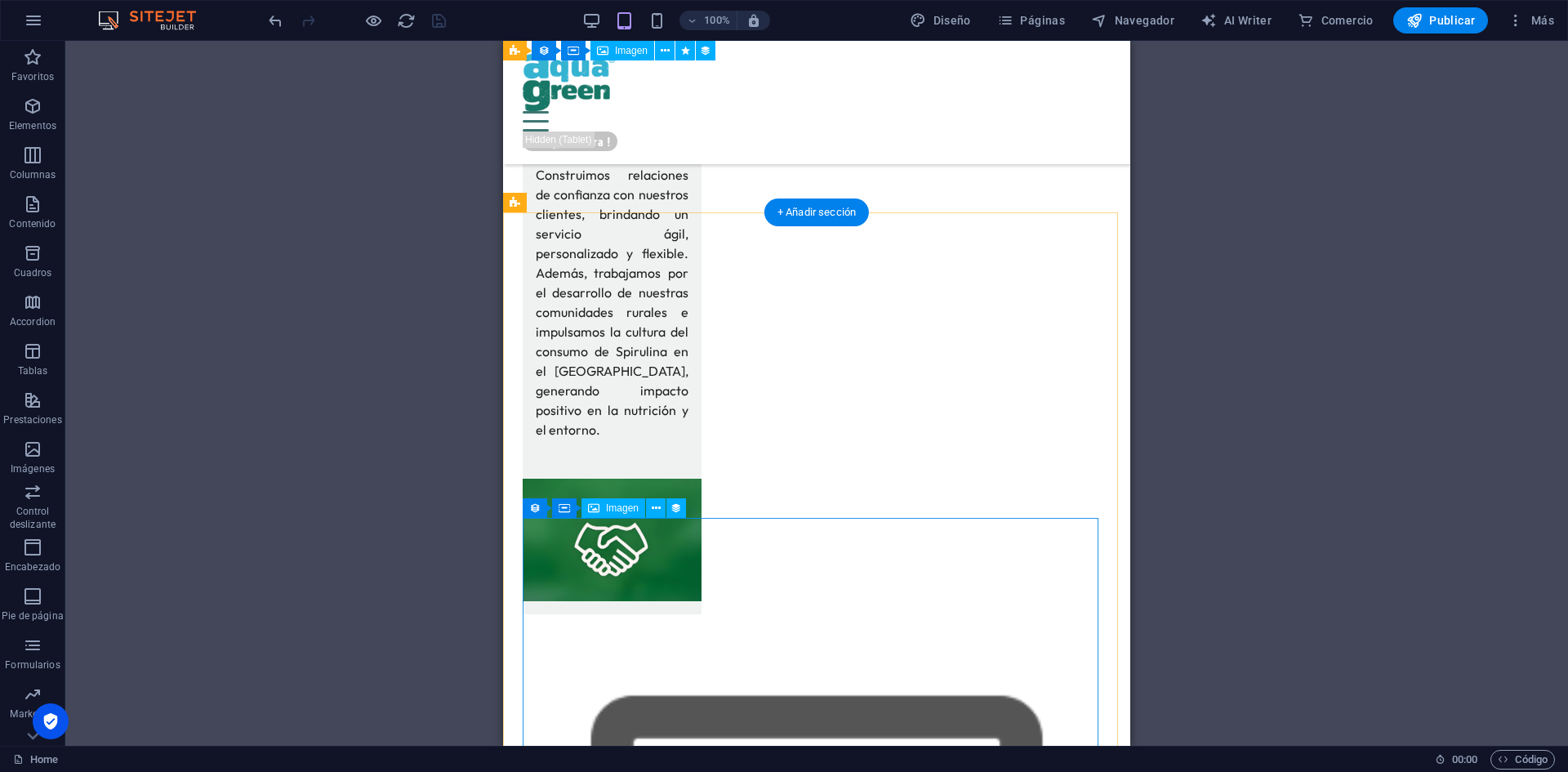 click at bounding box center (817, 5303) 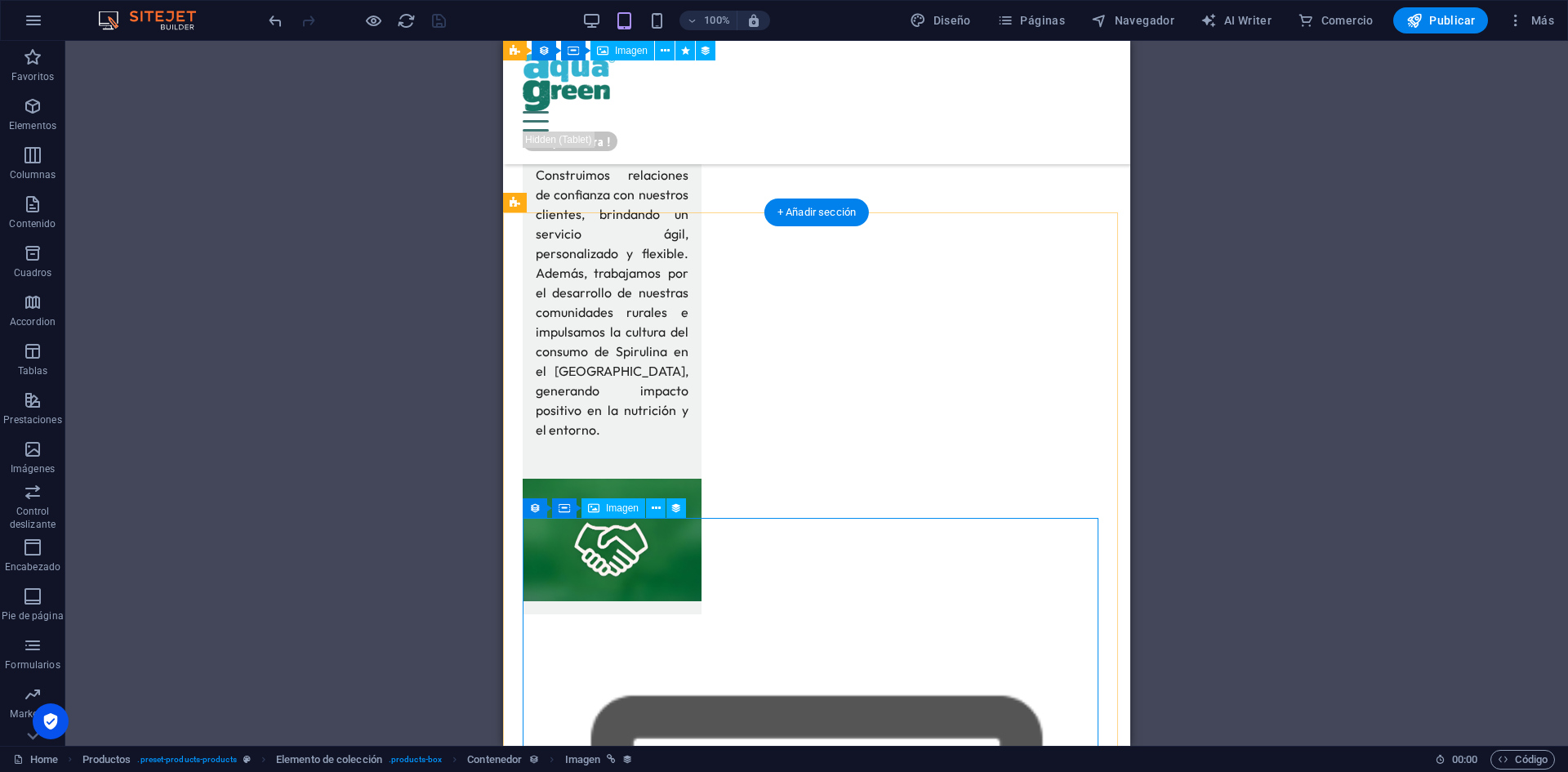 click at bounding box center (817, 5303) 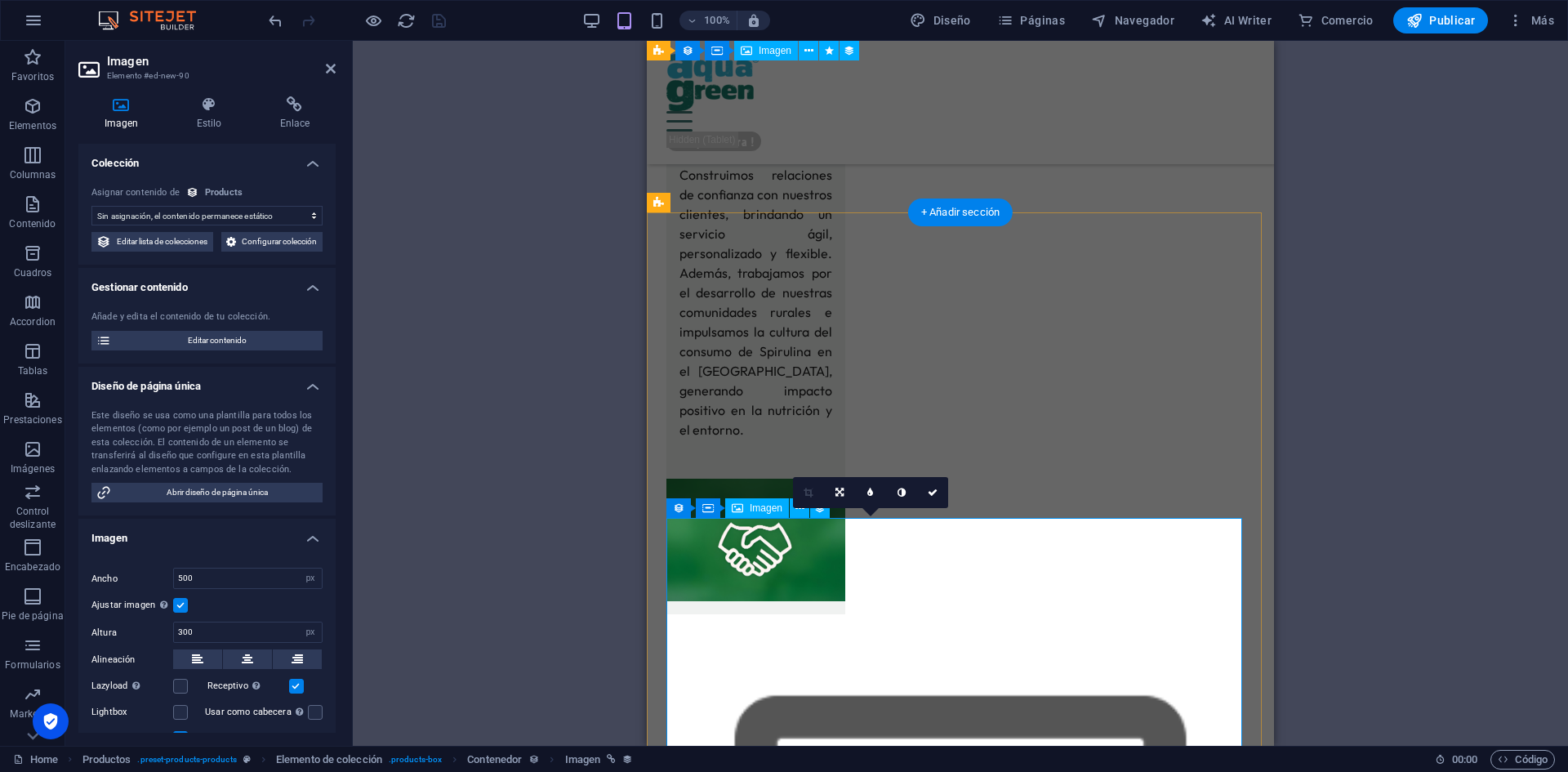 select on "image" 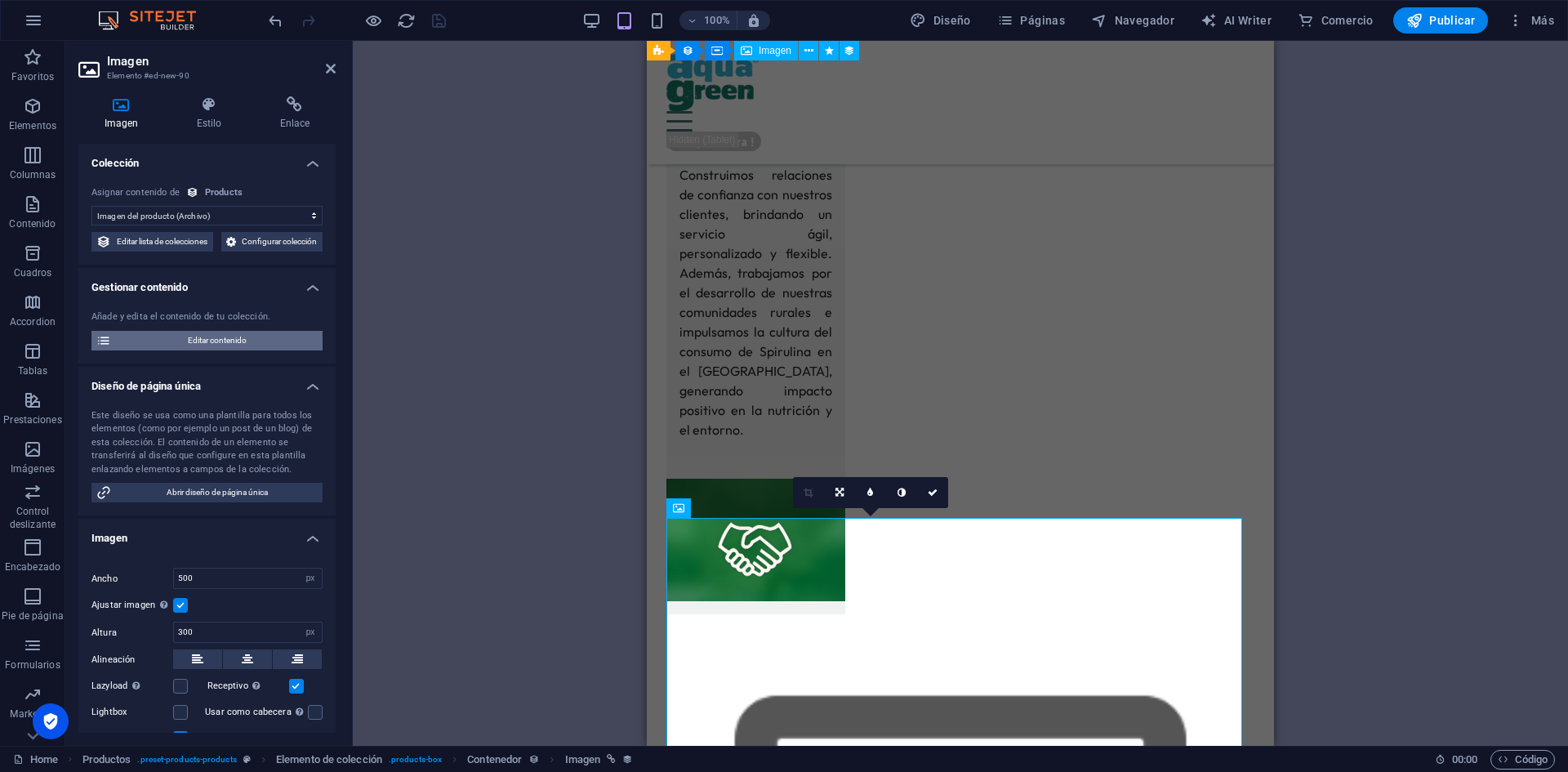 click on "Editar contenido" at bounding box center [216, 341] 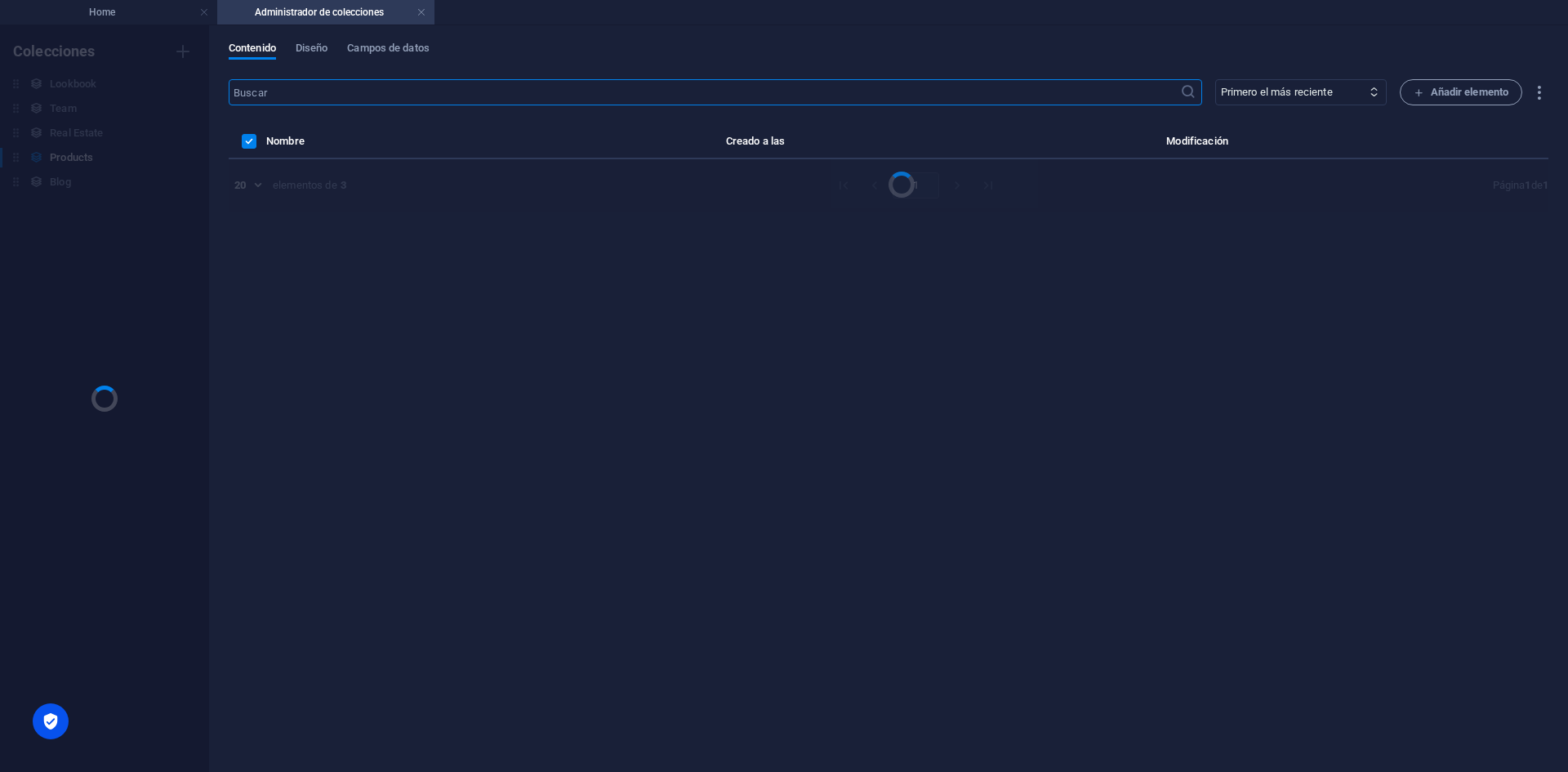 scroll, scrollTop: 0, scrollLeft: 0, axis: both 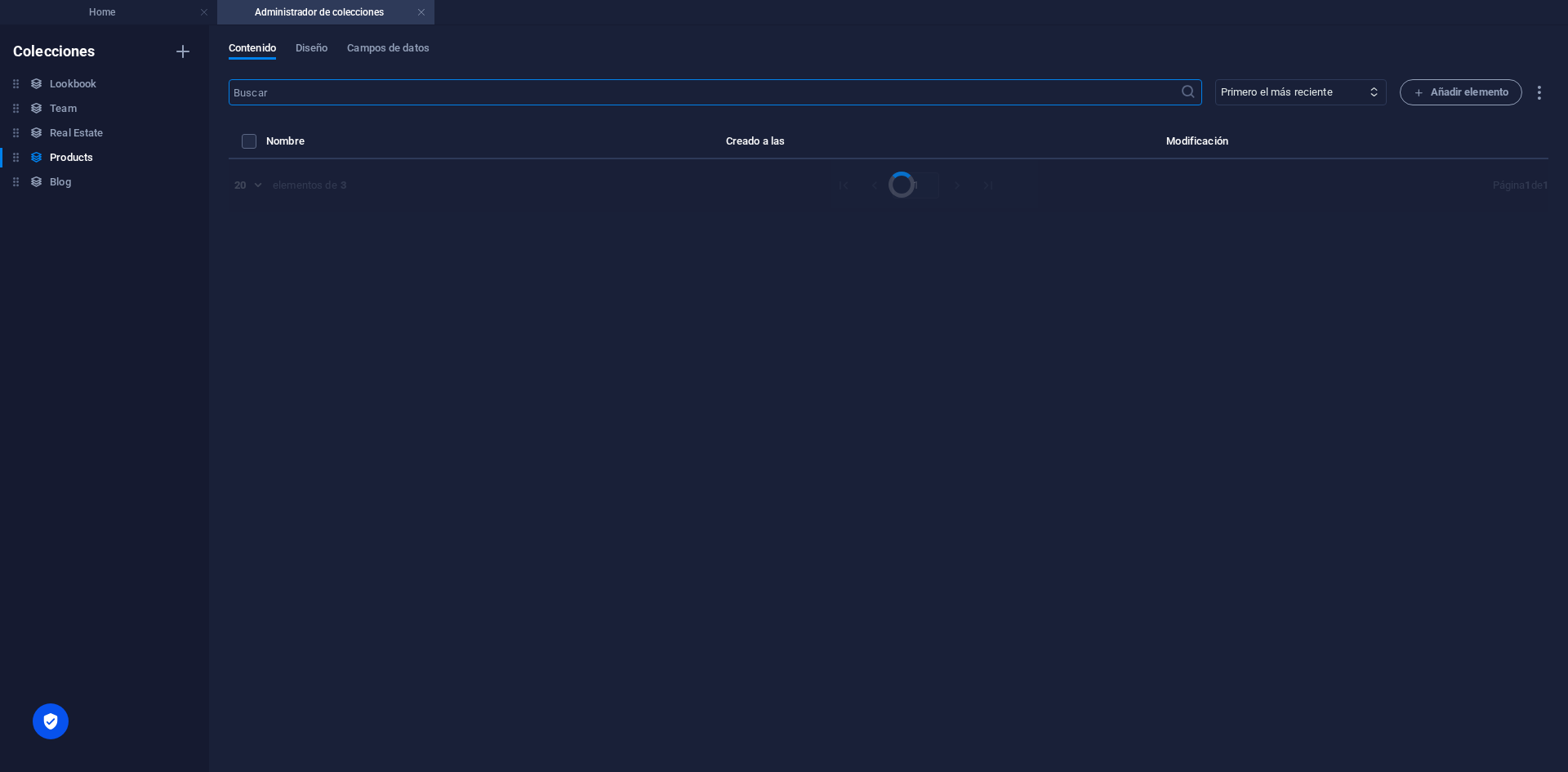 select on "Out of stock" 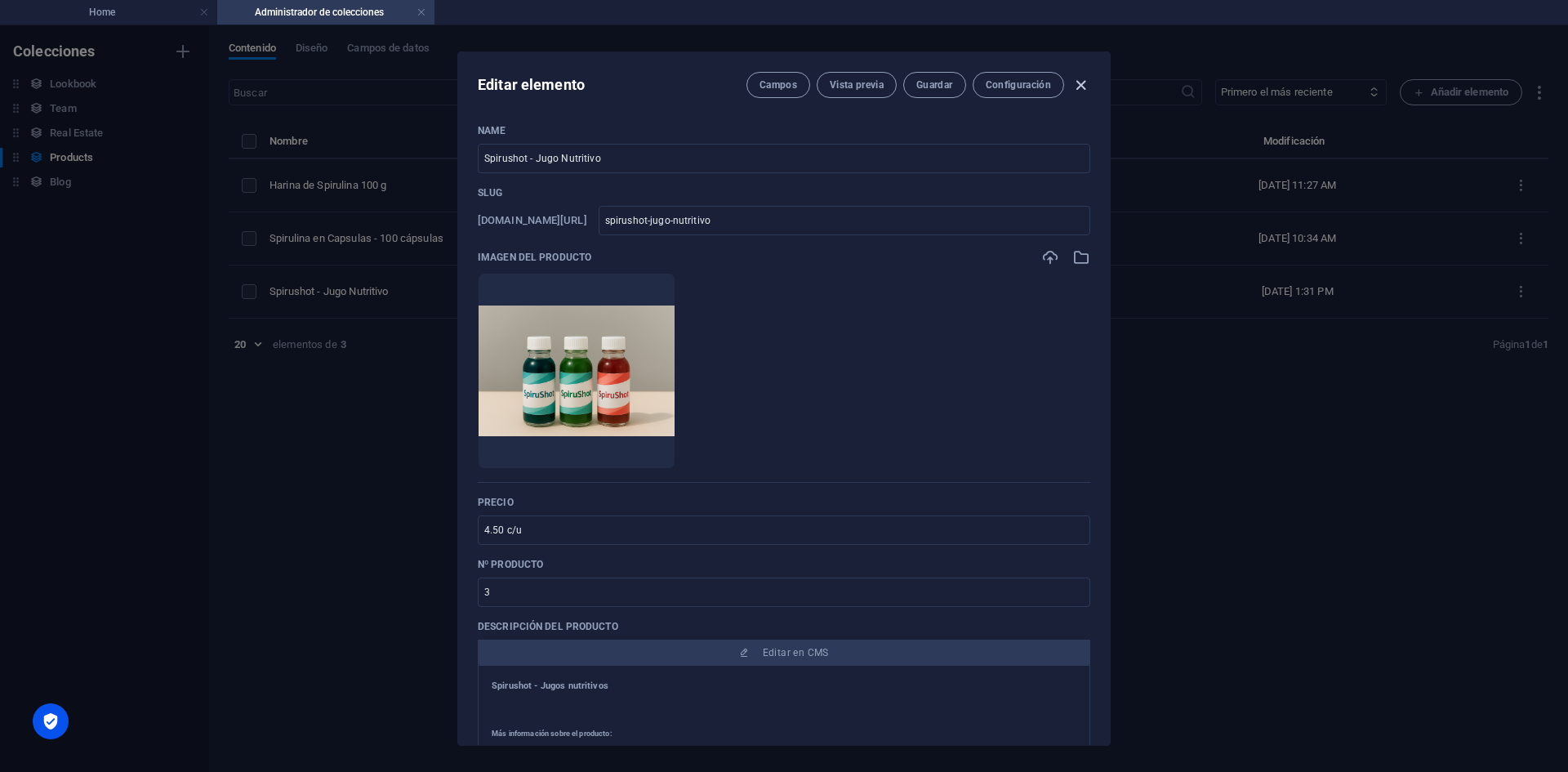 click at bounding box center (1080, 85) 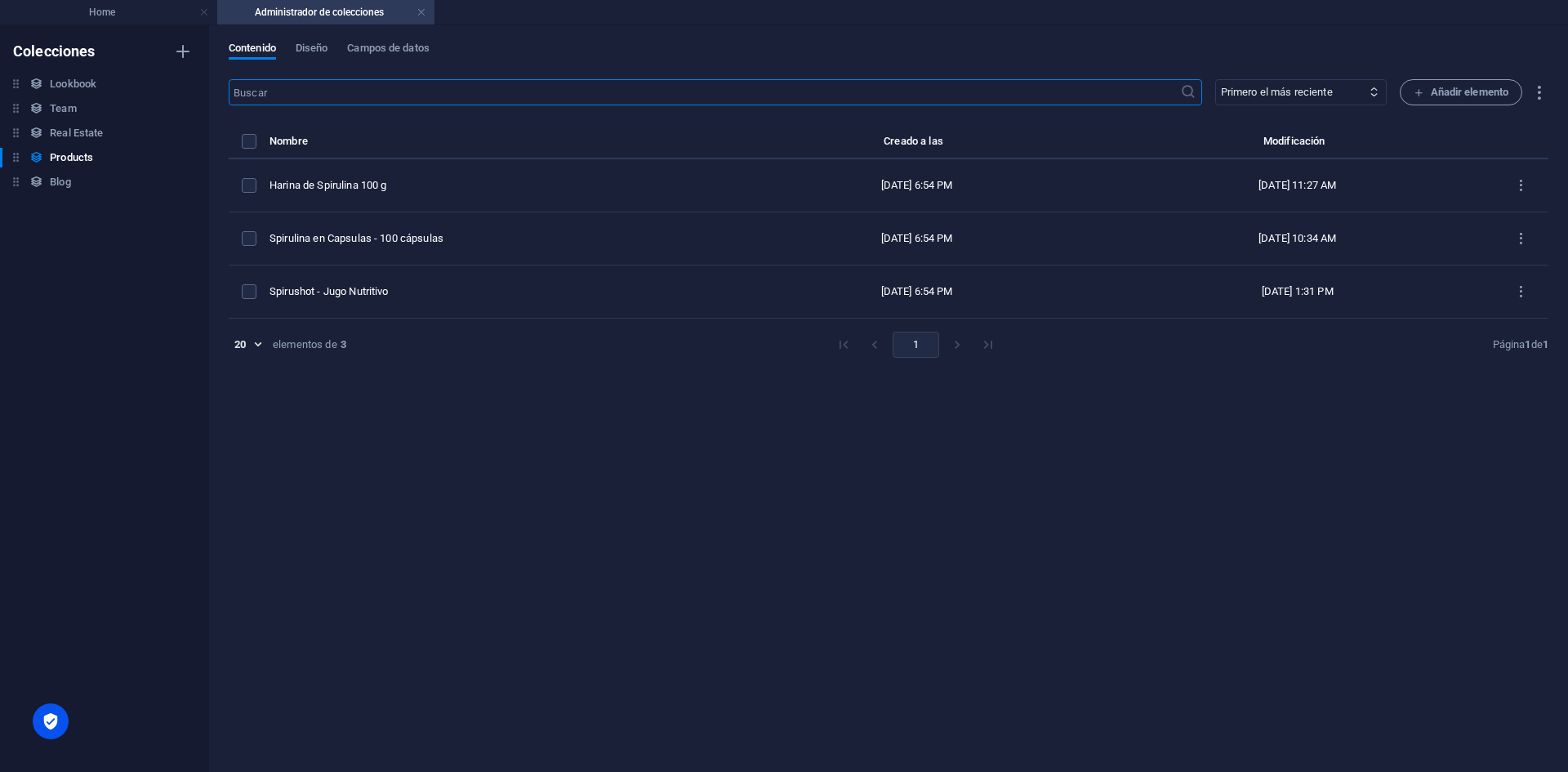type on "spirushot-jugo-nutritivo" 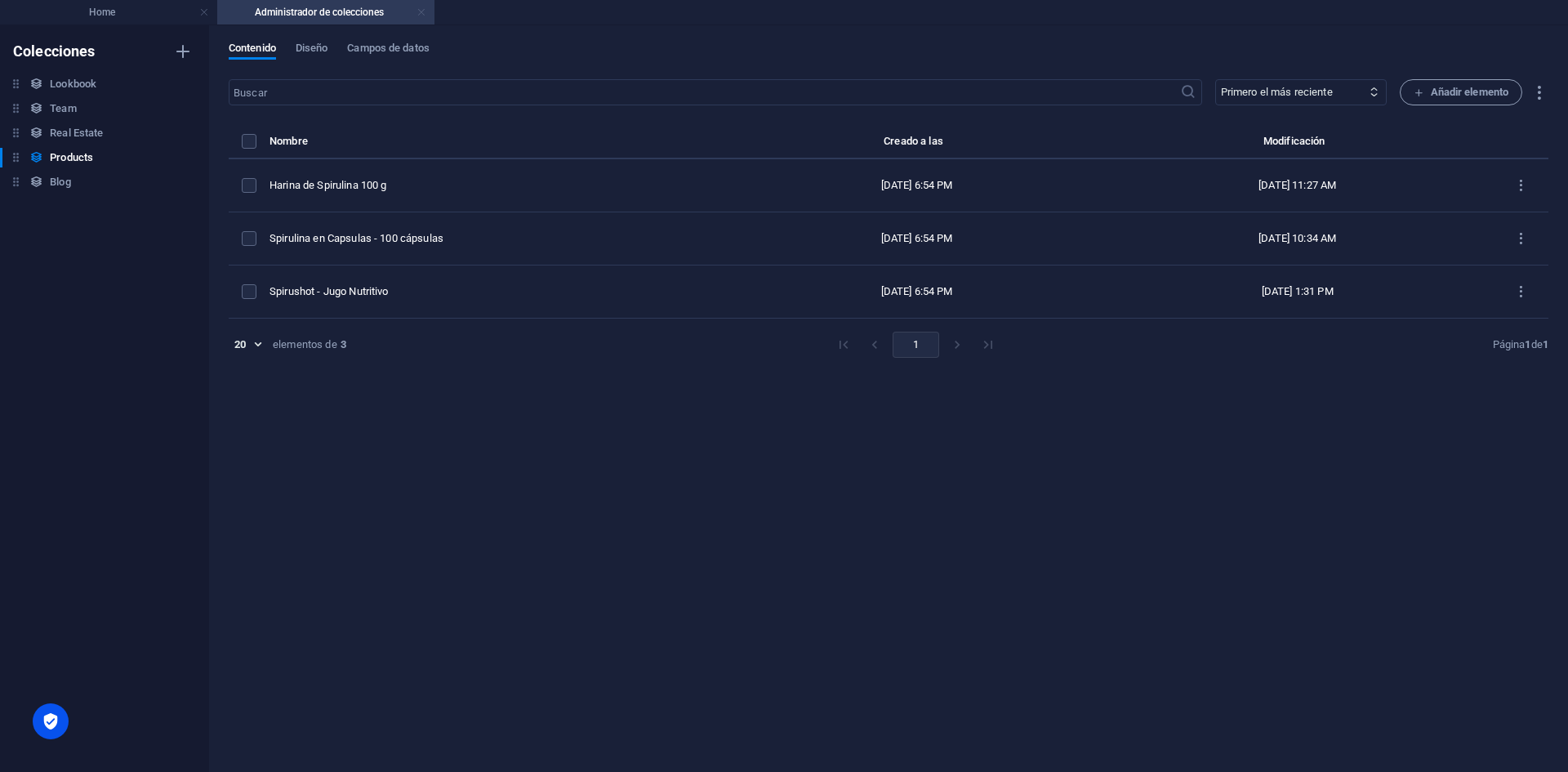 click at bounding box center (421, 12) 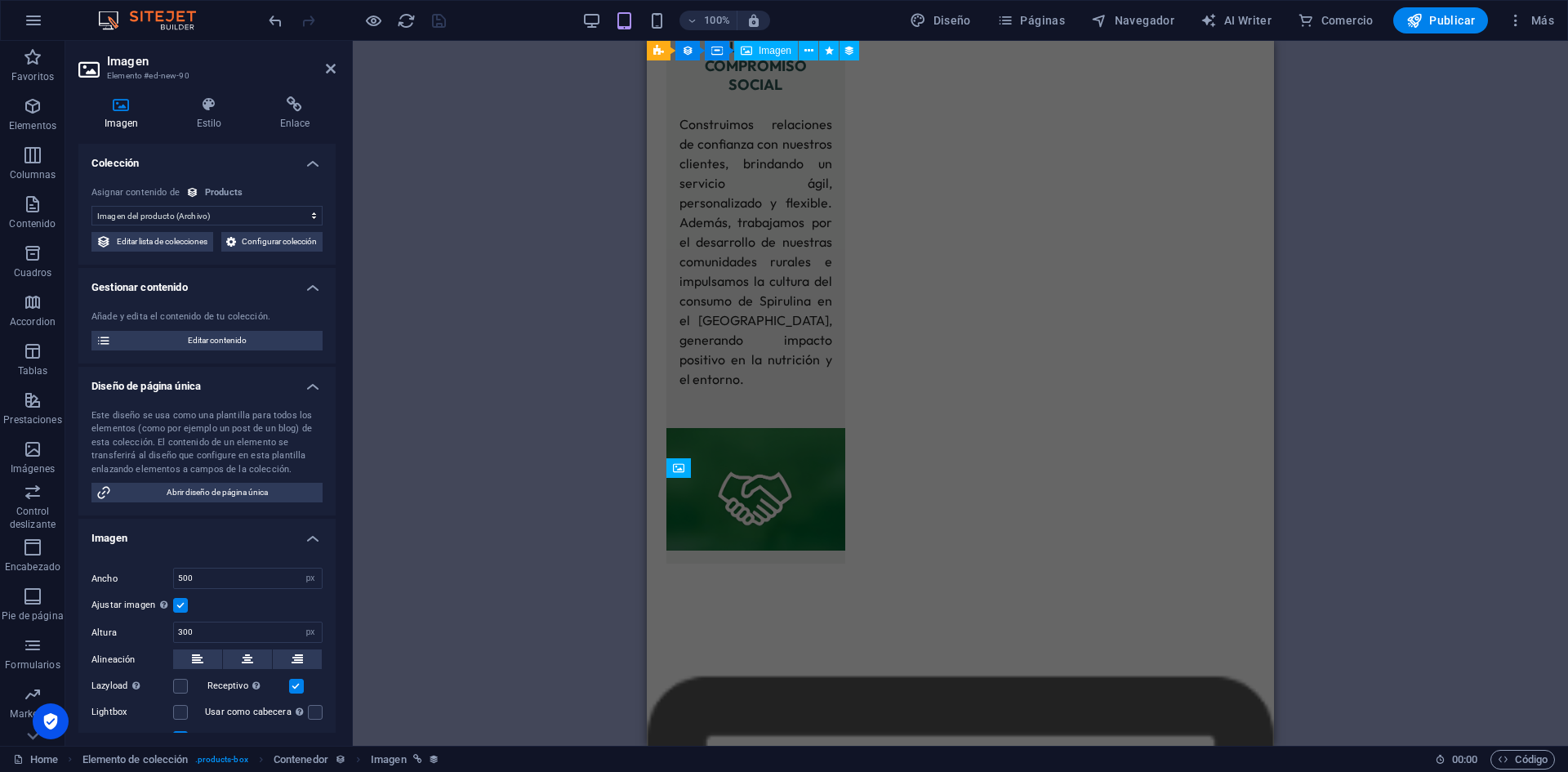 type 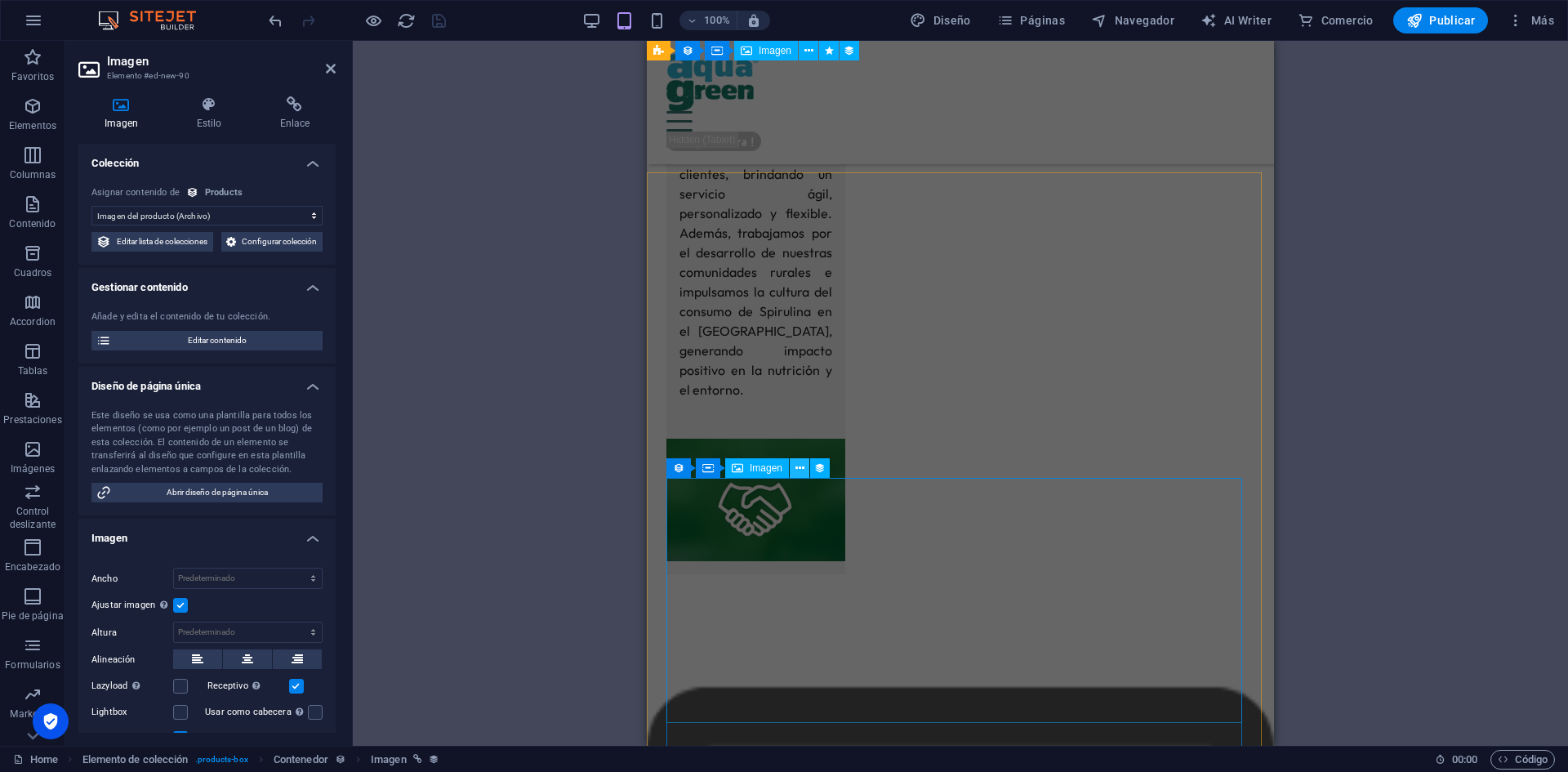 click at bounding box center [800, 468] 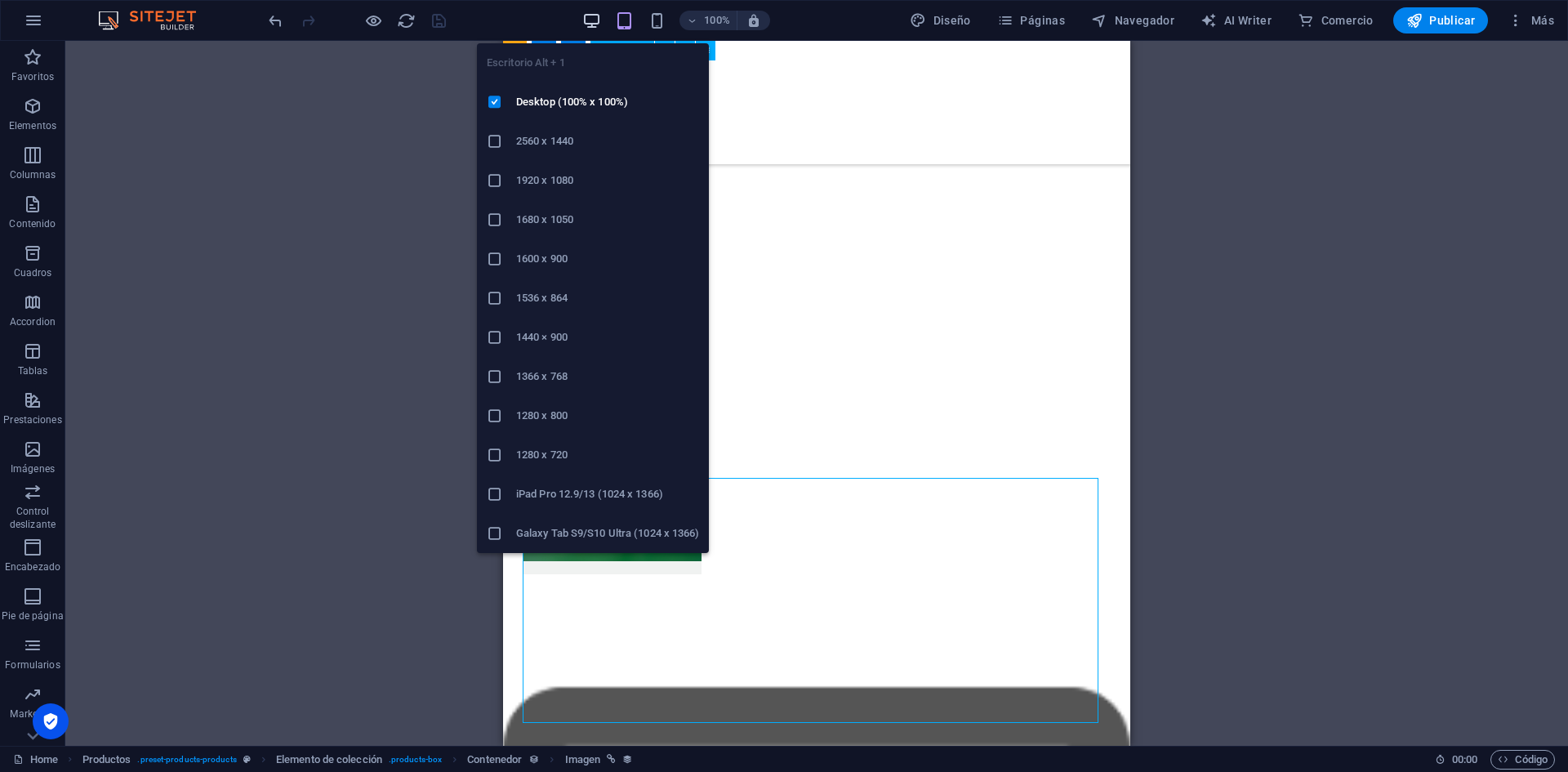 click at bounding box center [591, 20] 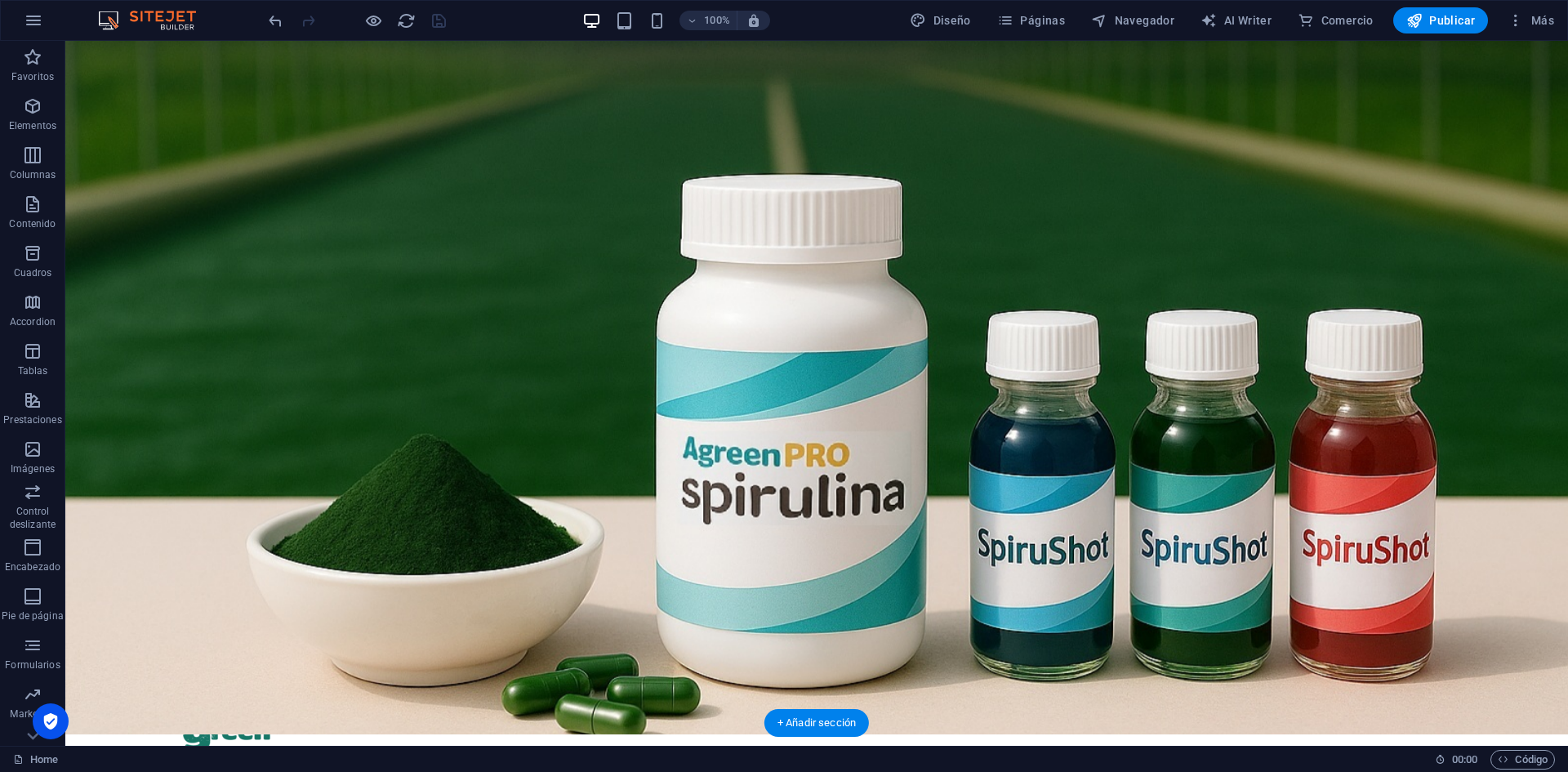 scroll, scrollTop: 0, scrollLeft: 0, axis: both 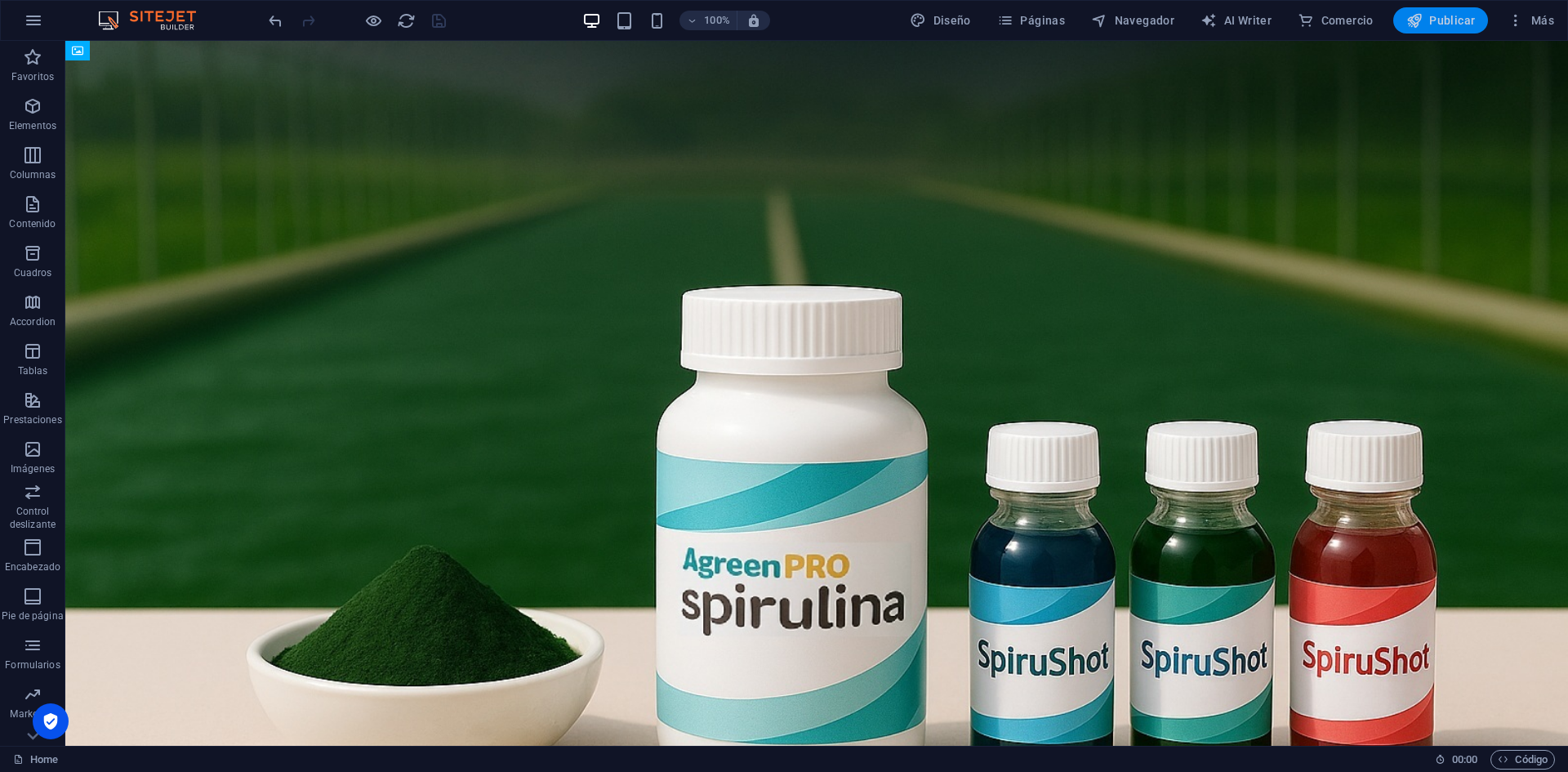 click on "Publicar" at bounding box center (1441, 20) 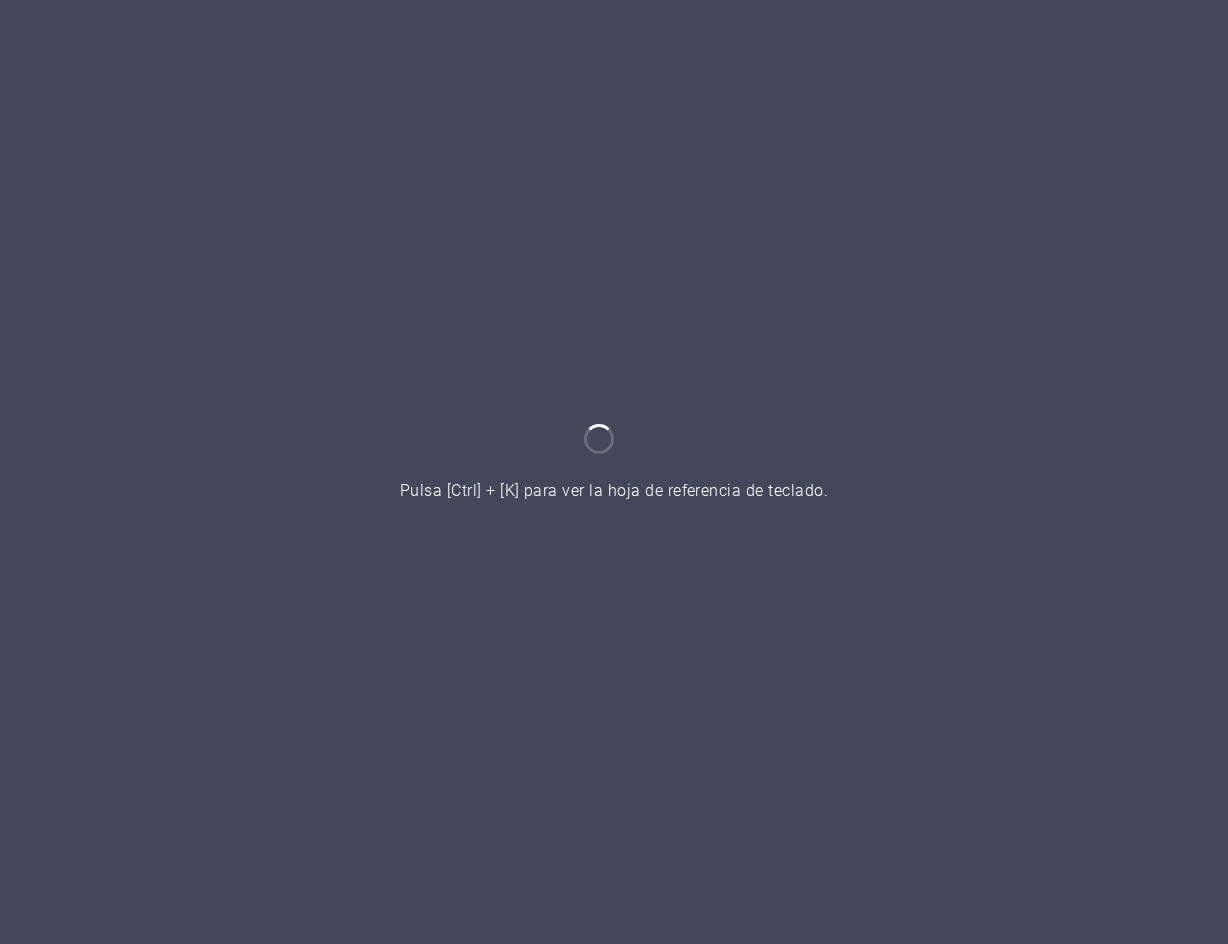 scroll, scrollTop: 0, scrollLeft: 0, axis: both 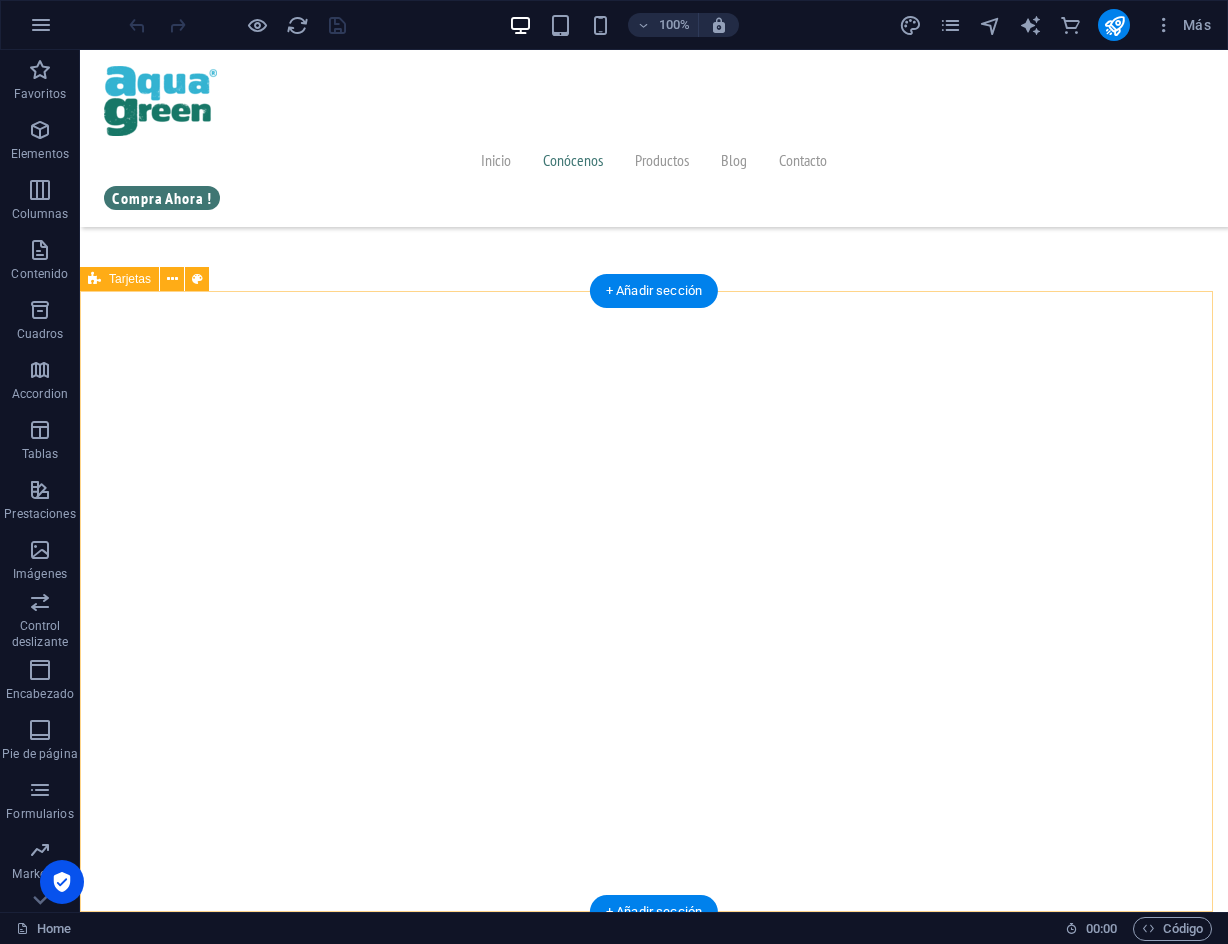 click on "PRODUCCIÓN SOSTENIBLE CON CALIDAD GARANTIZADA Cultivamos Spirulina pura y de alta calidad en el valle de Chincha, rodeados de naturaleza y usando agua subterránea libre de contaminantes. Nuestro proceso se realiza en invernaderos cerrados, con condiciones controladas, buenas prácticas sanitarias y trazabilidad total, garantizando un producto seguro, nutritivo y sostenible. INNOVACIÓN NUTRICIONAL CON IMPACTO Desarrollamos alternativas nutricionales innovadoras a partir de Spirulina, enfocadas en mejorar la alimentación de consumidores conscientes. Aplicamos tecnología, conocimiento local y mejora continua para ofrecer soluciones alineadas a las tendencias de alimentación saludable. CERCANÍA CON EL CLIENTE Y COMPROMISO SOCIAL" at bounding box center (654, 2830) 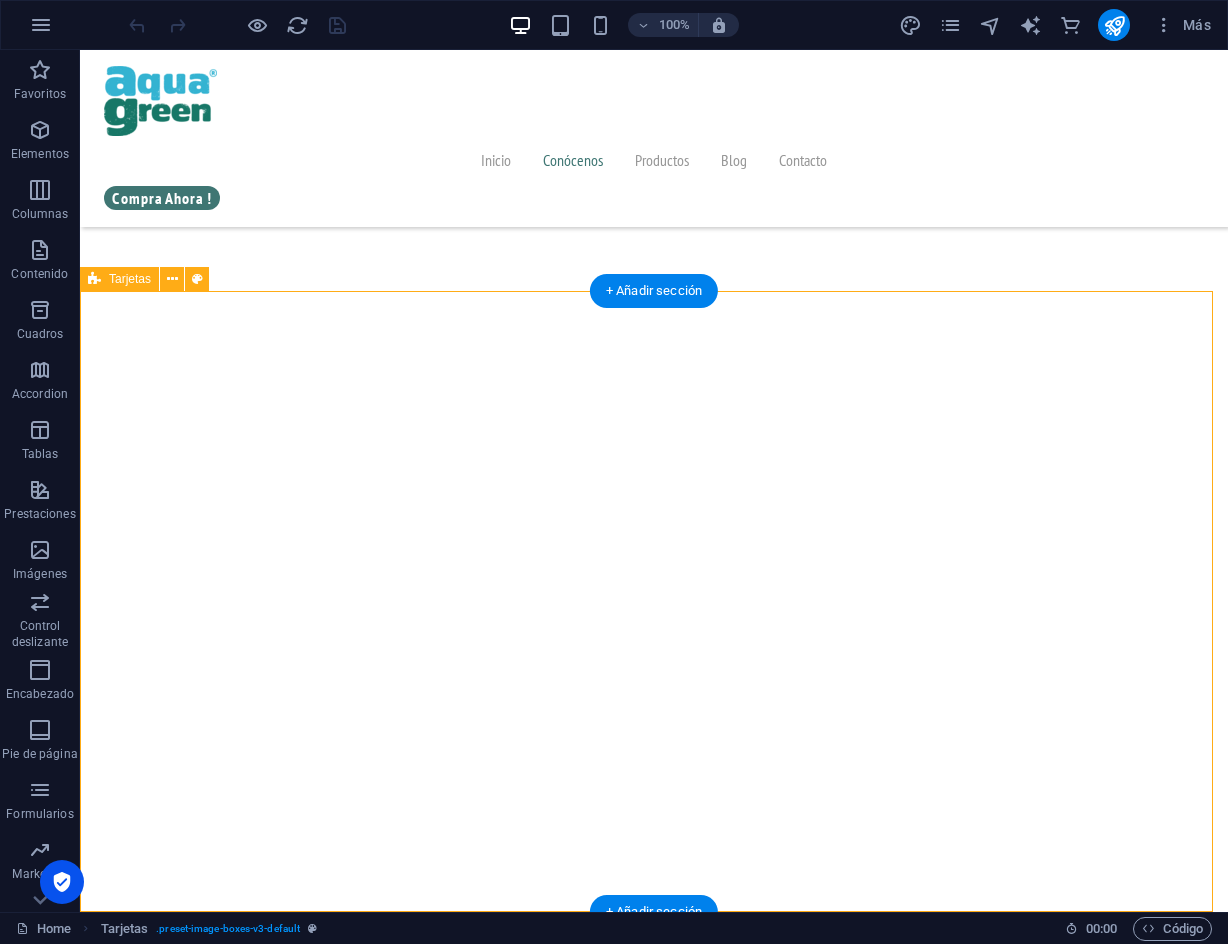 click on "PRODUCCIÓN SOSTENIBLE CON CALIDAD GARANTIZADA Cultivamos Spirulina pura y de alta calidad en el valle de Chincha, rodeados de naturaleza y usando agua subterránea libre de contaminantes. Nuestro proceso se realiza en invernaderos cerrados, con condiciones controladas, buenas prácticas sanitarias y trazabilidad total, garantizando un producto seguro, nutritivo y sostenible. INNOVACIÓN NUTRICIONAL CON IMPACTO Desarrollamos alternativas nutricionales innovadoras a partir de Spirulina, enfocadas en mejorar la alimentación de consumidores conscientes. Aplicamos tecnología, conocimiento local y mejora continua para ofrecer soluciones alineadas a las tendencias de alimentación saludable. CERCANÍA CON EL CLIENTE Y COMPROMISO SOCIAL" at bounding box center [654, 2830] 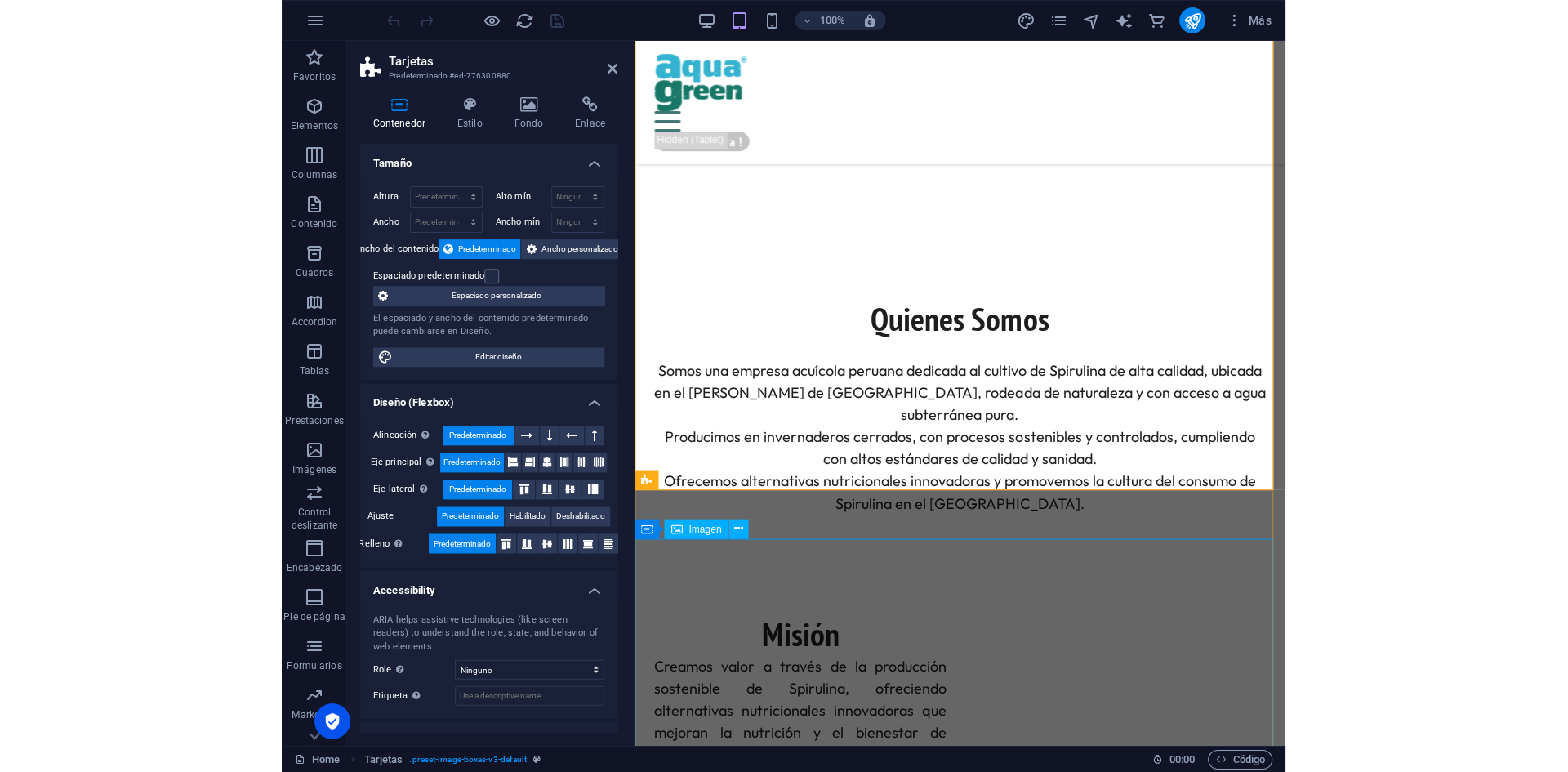 scroll, scrollTop: 1481, scrollLeft: 0, axis: vertical 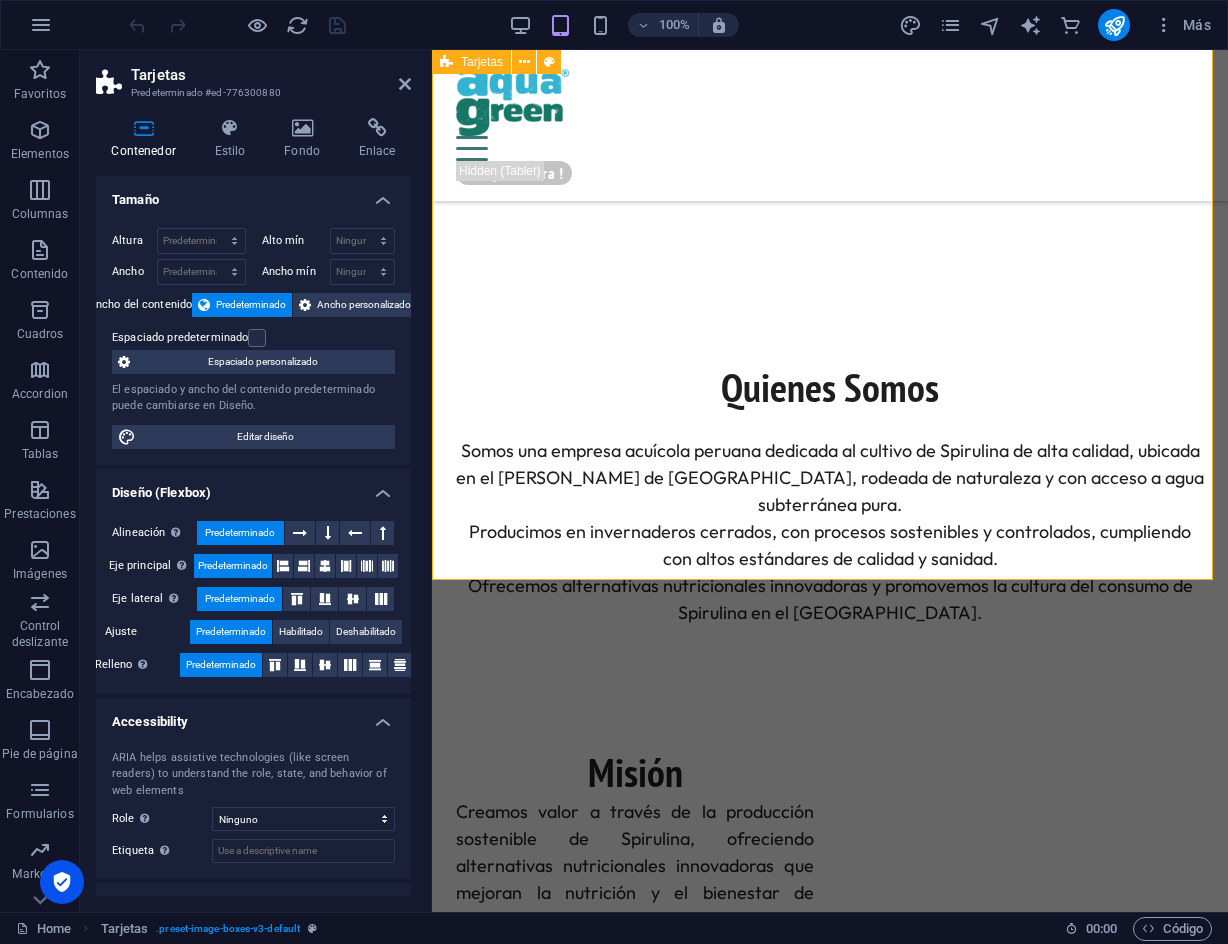 click on "PRODUCCIÓN SOSTENIBLE CON CALIDAD GARANTIZADA Cultivamos Spirulina pura y de alta calidad en el valle de Chincha, rodeados de naturaleza y usando agua subterránea libre de contaminantes. Nuestro proceso se realiza en invernaderos cerrados, con condiciones controladas, buenas prácticas sanitarias y trazabilidad total, garantizando un producto seguro, nutritivo y sostenible. INNOVACIÓN NUTRICIONAL CON IMPACTO Desarrollamos alternativas nutricionales innovadoras a partir de Spirulina, enfocadas en mejorar la alimentación de consumidores conscientes. Aplicamos tecnología, conocimiento local y mejora continua para ofrecer soluciones alineadas a las tendencias de alimentación saludable. CERCANÍA CON EL CLIENTE Y COMPROMISO SOCIAL" at bounding box center [830, 2344] 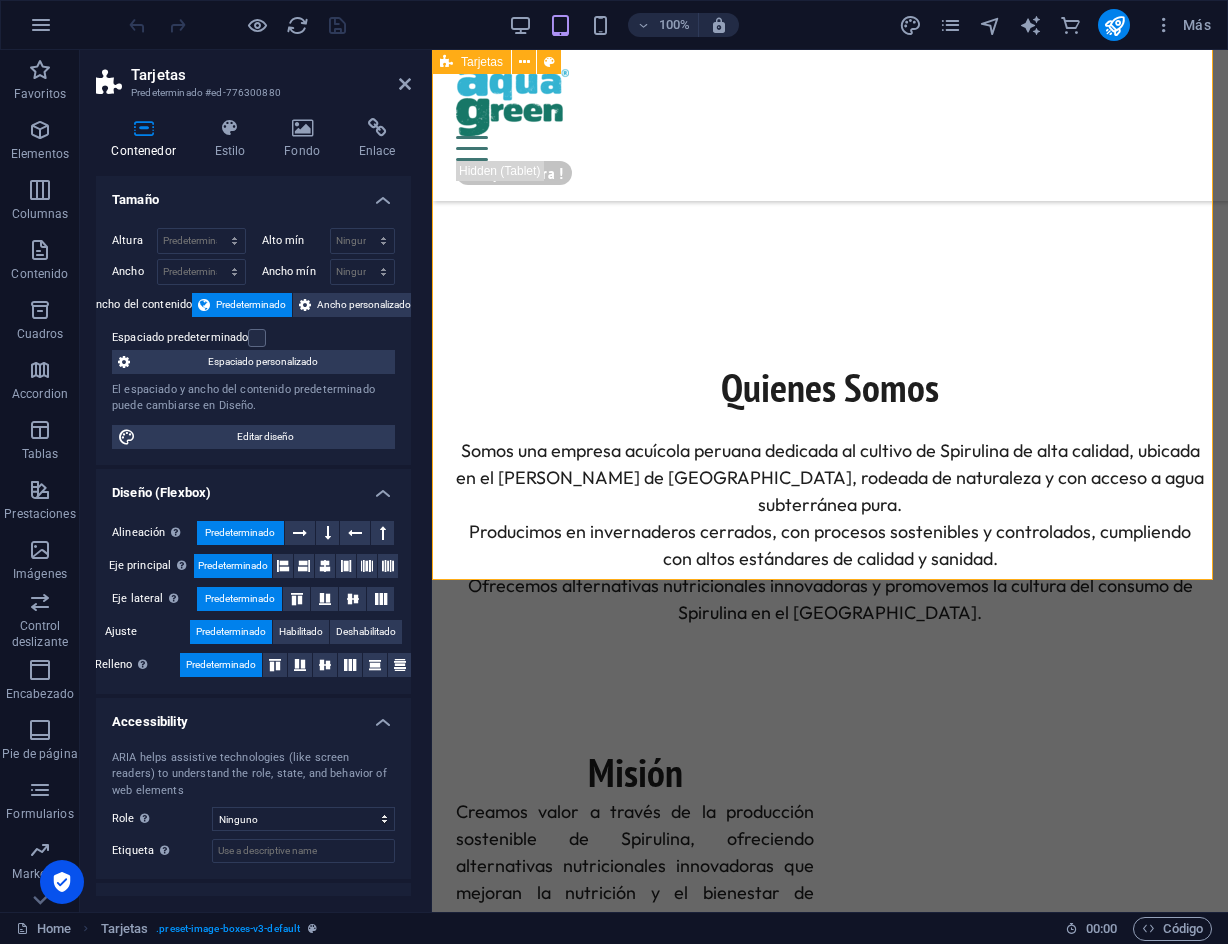 click on "PRODUCCIÓN SOSTENIBLE CON CALIDAD GARANTIZADA Cultivamos Spirulina pura y de alta calidad en el valle de Chincha, rodeados de naturaleza y usando agua subterránea libre de contaminantes. Nuestro proceso se realiza en invernaderos cerrados, con condiciones controladas, buenas prácticas sanitarias y trazabilidad total, garantizando un producto seguro, nutritivo y sostenible. INNOVACIÓN NUTRICIONAL CON IMPACTO Desarrollamos alternativas nutricionales innovadoras a partir de Spirulina, enfocadas en mejorar la alimentación de consumidores conscientes. Aplicamos tecnología, conocimiento local y mejora continua para ofrecer soluciones alineadas a las tendencias de alimentación saludable. CERCANÍA CON EL CLIENTE Y COMPROMISO SOCIAL" at bounding box center [830, 2344] 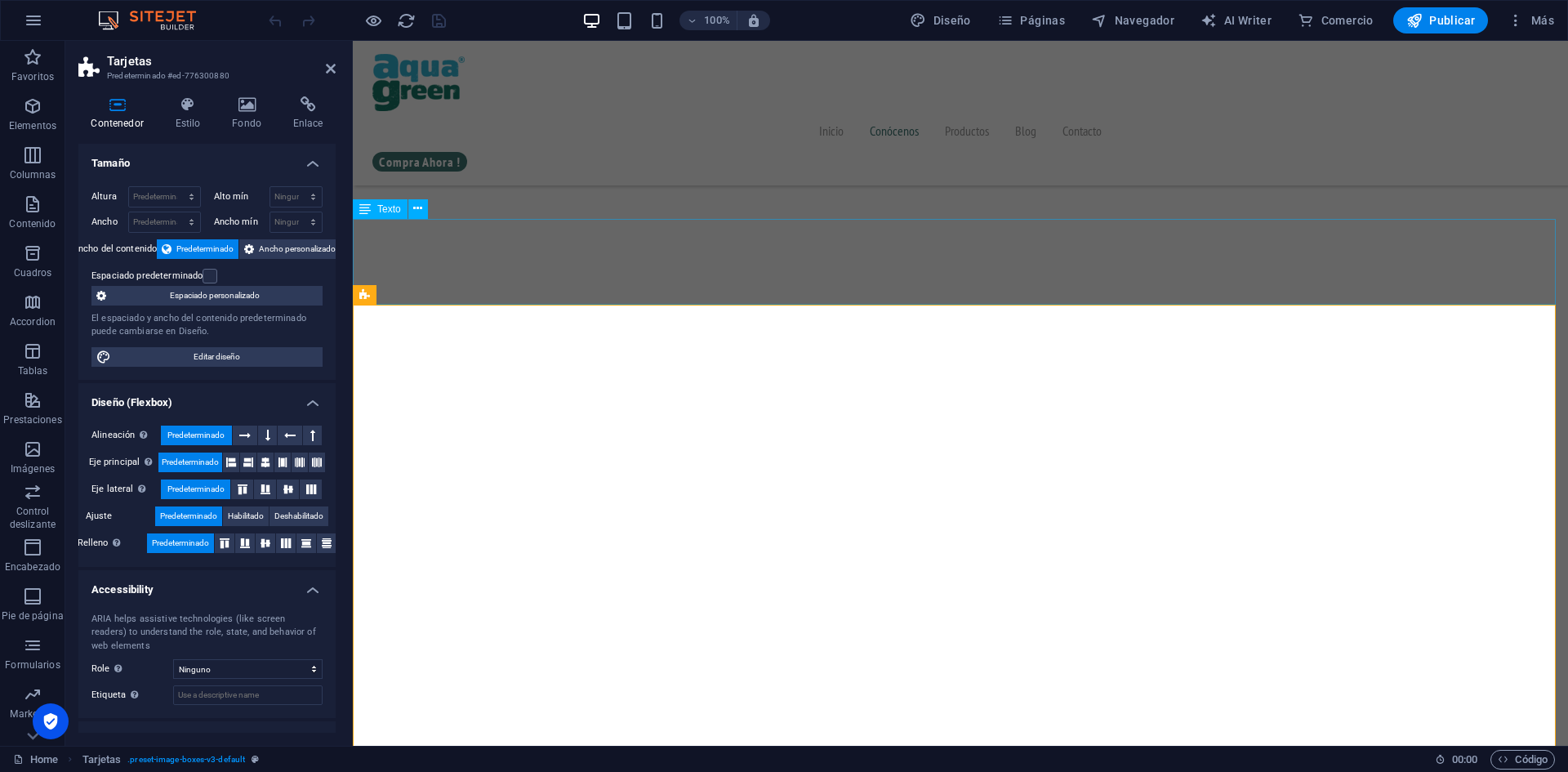 scroll, scrollTop: 1211, scrollLeft: 0, axis: vertical 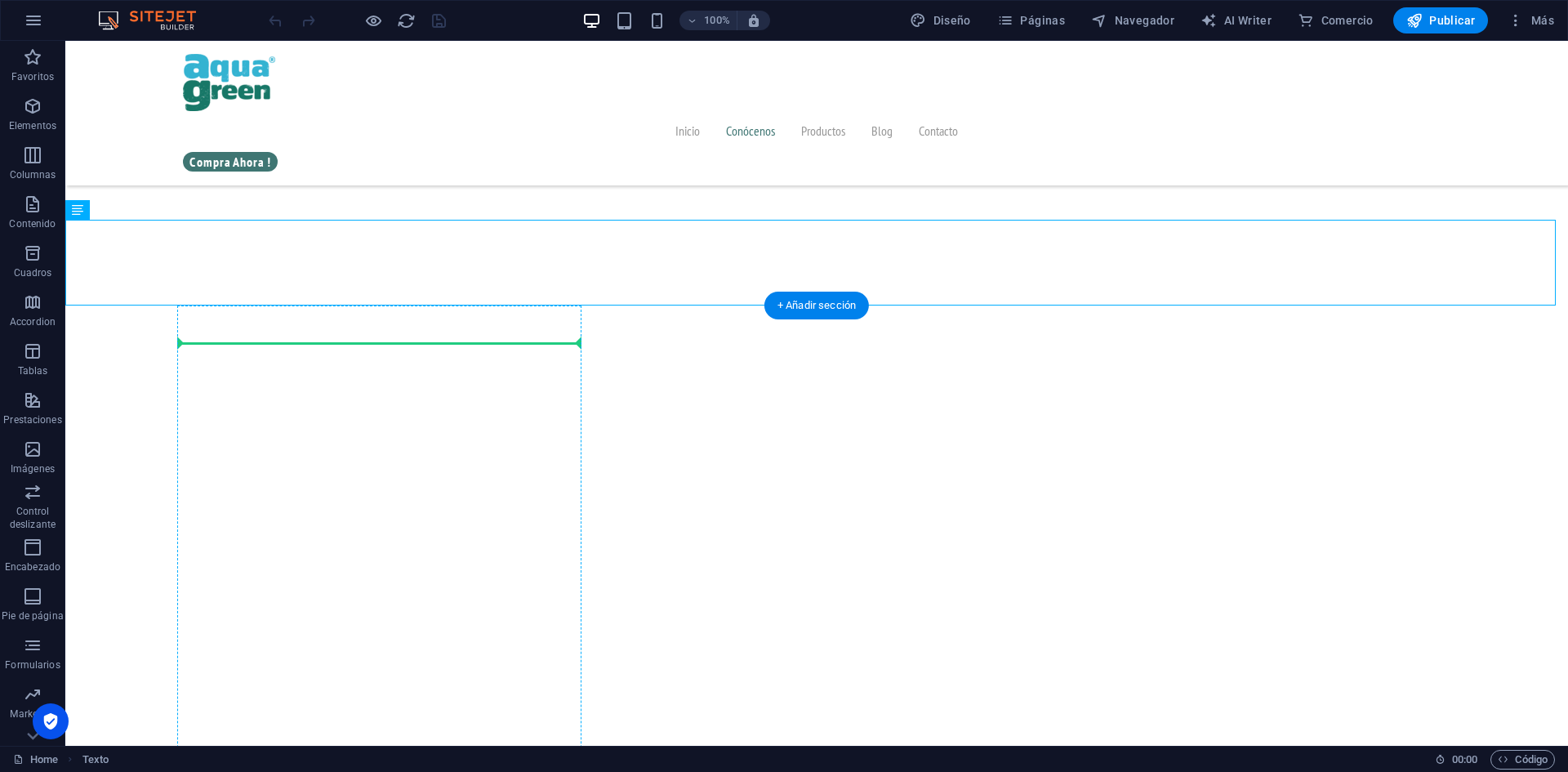 drag, startPoint x: 380, startPoint y: 248, endPoint x: 275, endPoint y: 337, distance: 137.64447 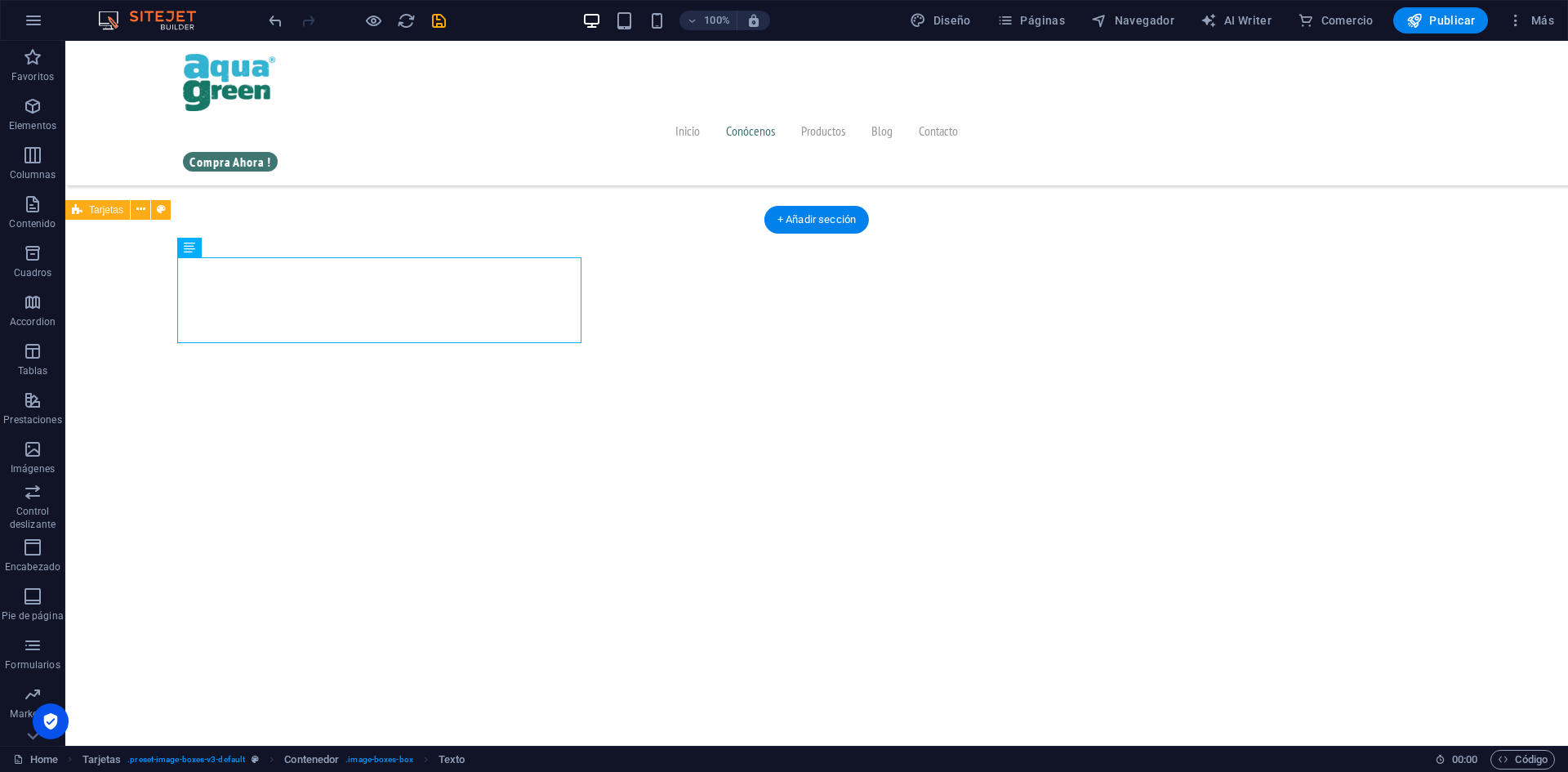 click on "PRODUCCIÓN SOSTENIBLE CON CALIDAD GARANTIZADA Propuesta de Valor PROPUESTA DE VALOR Cultivamos Spirulina pura y de alta calidad en el valle de Chincha, rodeados de naturaleza y usando agua subterránea libre de contaminantes. Nuestro proceso se realiza en invernaderos cerrados, con condiciones controladas, buenas prácticas sanitarias y trazabilidad total, garantizando un producto seguro, nutritivo y sostenible. INNOVACIÓN NUTRICIONAL CON IMPACTO Desarrollamos alternativas nutricionales innovadoras a partir de Spirulina, enfocadas en mejorar la alimentación de consumidores conscientes. Aplicamos tecnología, conocimiento local y mejora continua para ofrecer soluciones alineadas a las tendencias de alimentación saludable. CERCANÍA CON EL CLIENTE Y COMPROMISO SOCIAL" at bounding box center [817, 2280] 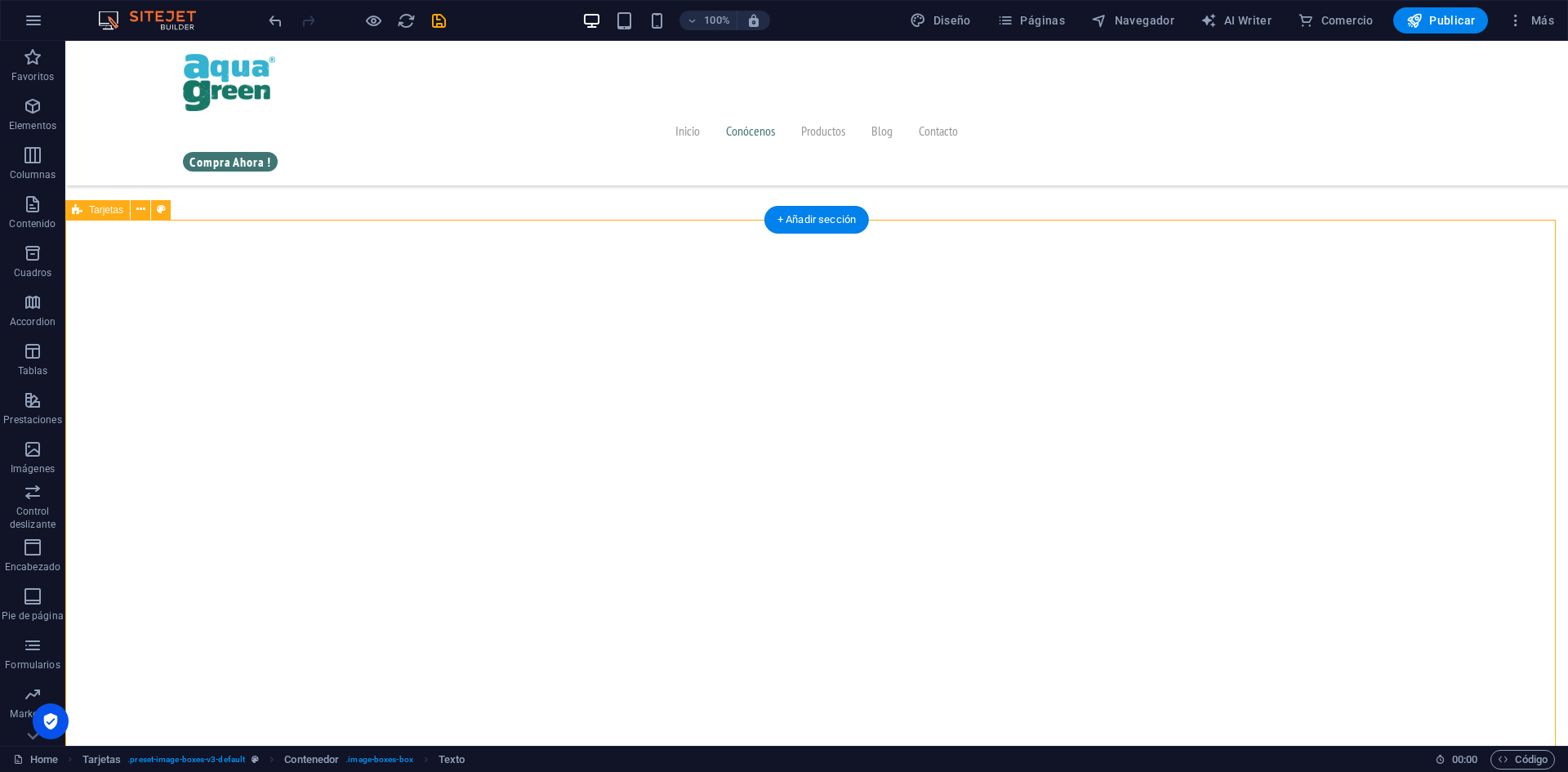 click on "PRODUCCIÓN SOSTENIBLE CON CALIDAD GARANTIZADA Propuesta de Valor PROPUESTA DE VALOR Cultivamos Spirulina pura y de alta calidad en el valle de Chincha, rodeados de naturaleza y usando agua subterránea libre de contaminantes. Nuestro proceso se realiza en invernaderos cerrados, con condiciones controladas, buenas prácticas sanitarias y trazabilidad total, garantizando un producto seguro, nutritivo y sostenible. INNOVACIÓN NUTRICIONAL CON IMPACTO Desarrollamos alternativas nutricionales innovadoras a partir de Spirulina, enfocadas en mejorar la alimentación de consumidores conscientes. Aplicamos tecnología, conocimiento local y mejora continua para ofrecer soluciones alineadas a las tendencias de alimentación saludable. CERCANÍA CON EL CLIENTE Y COMPROMISO SOCIAL" at bounding box center (817, 2280) 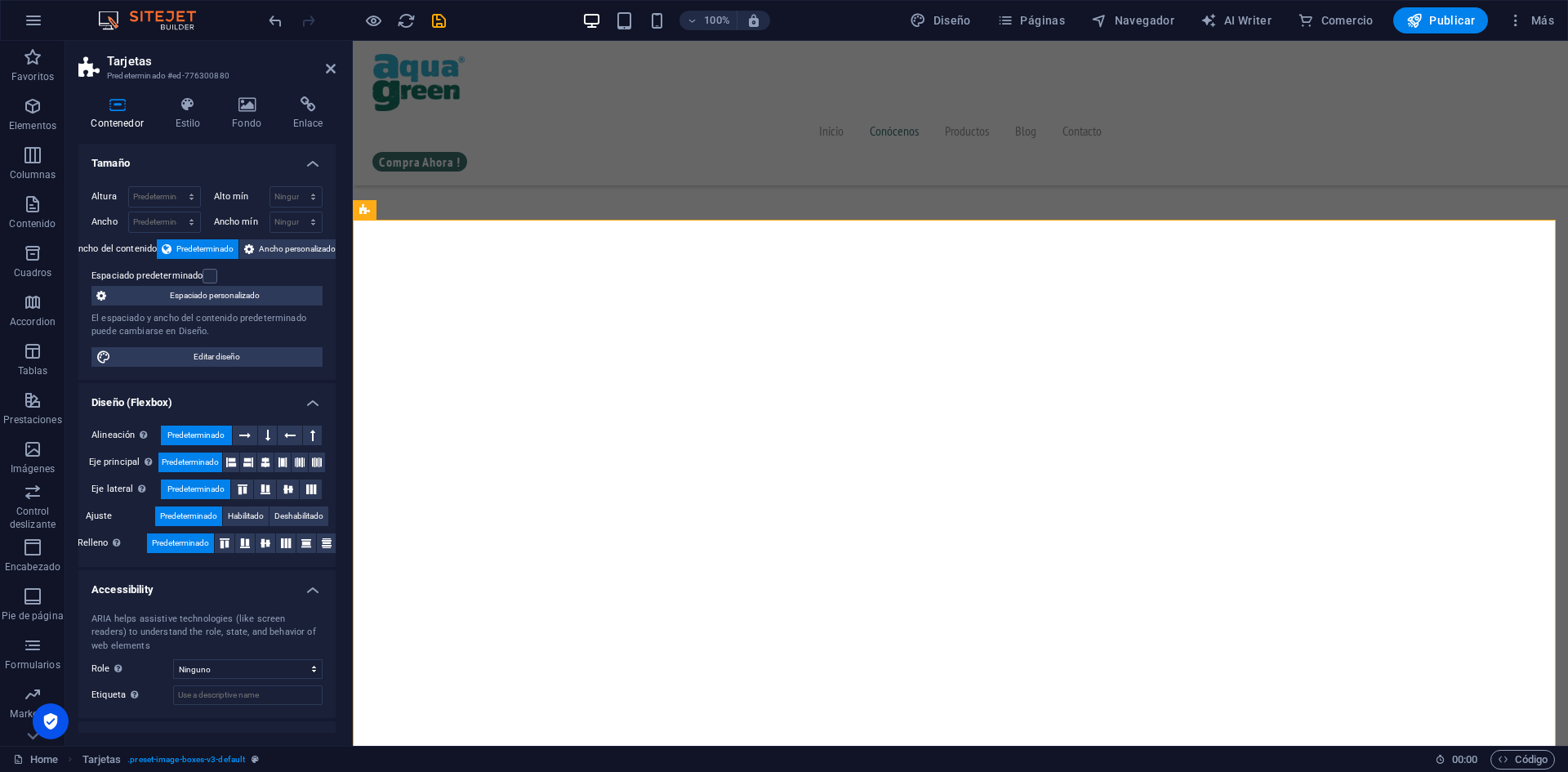 click on "Espaciado personalizado" at bounding box center (214, 296) 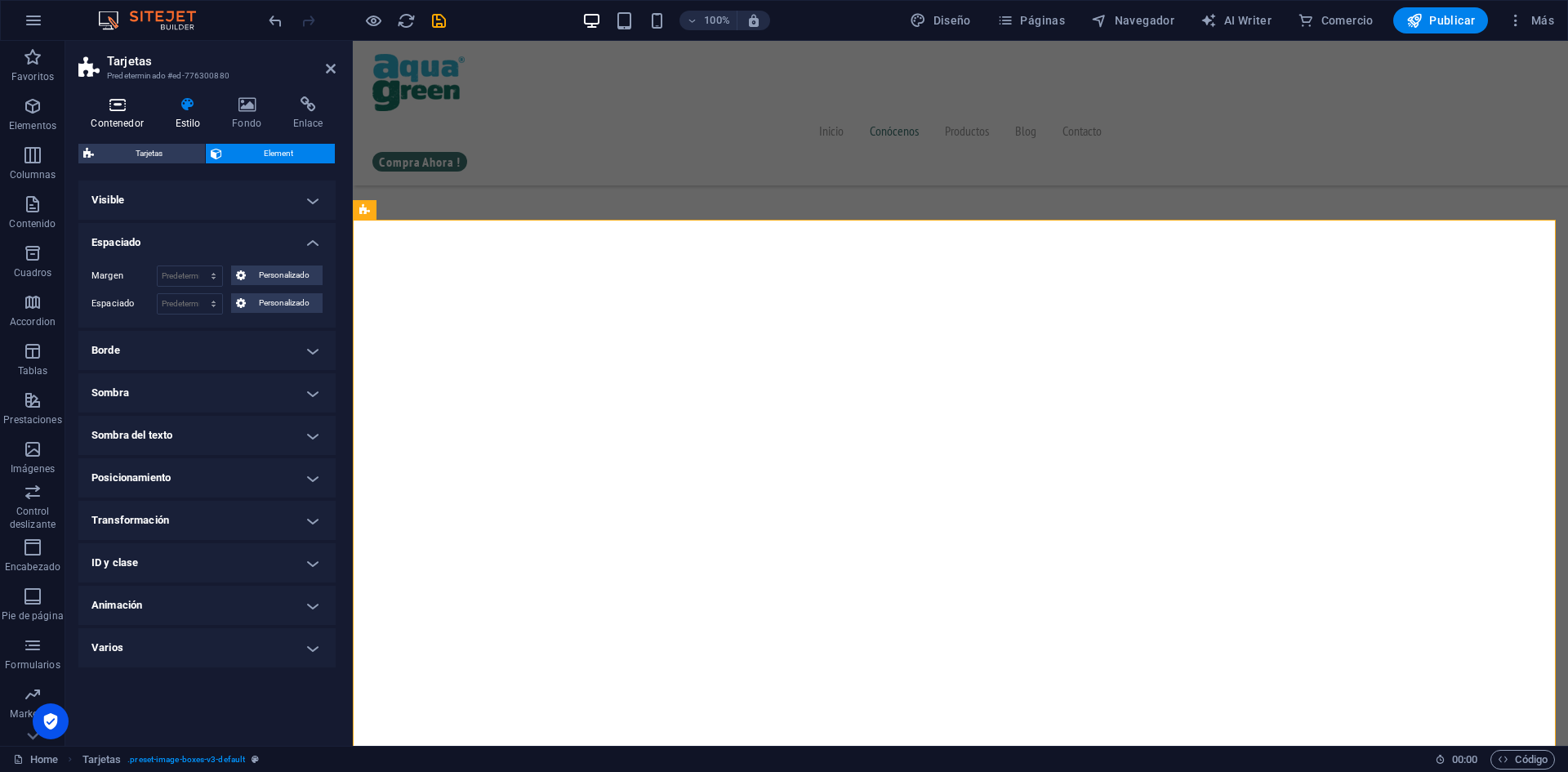 click at bounding box center [117, 105] 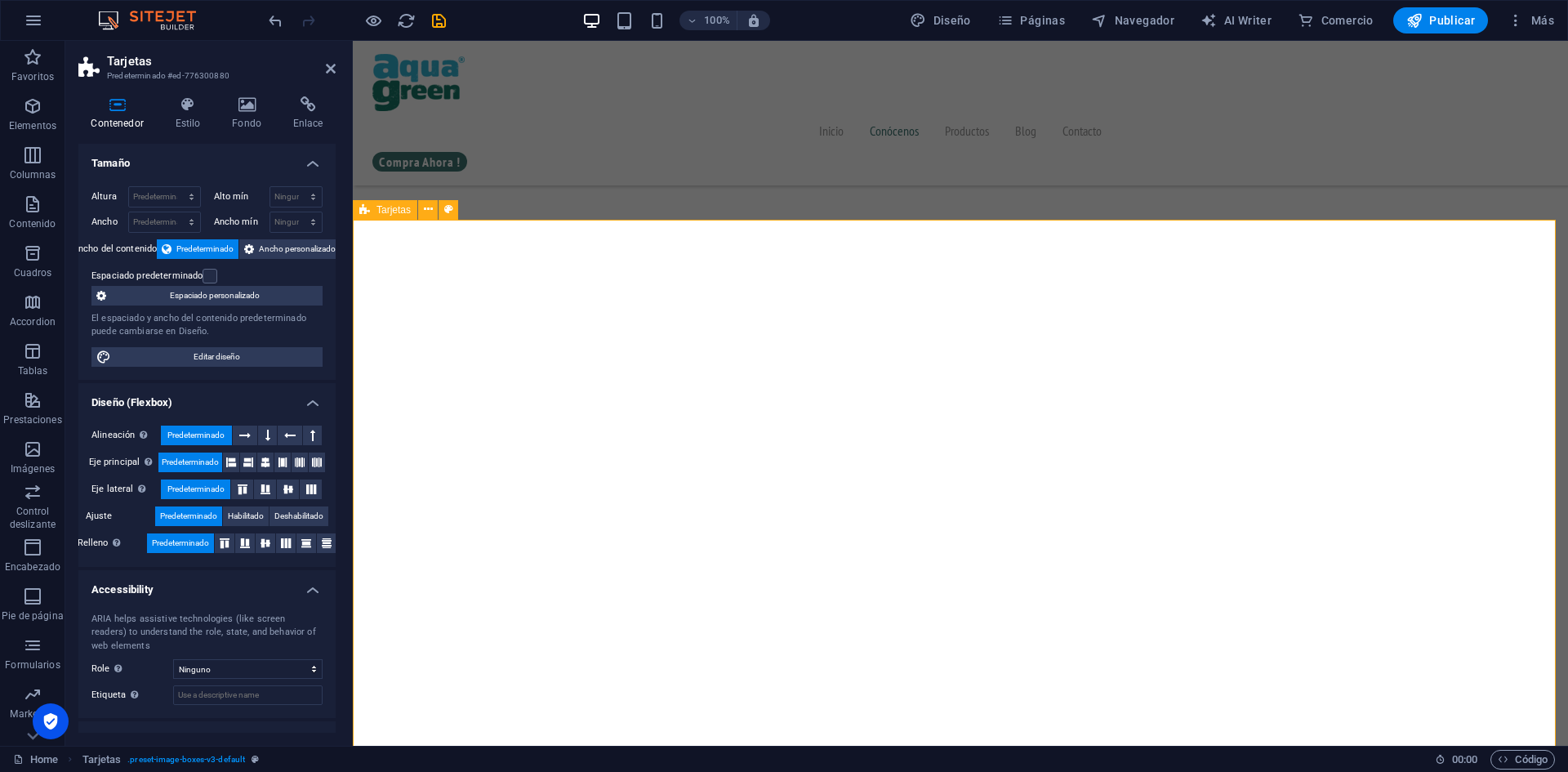 click on "PRODUCCIÓN SOSTENIBLE CON CALIDAD GARANTIZADA Propuesta de Valor PROPUESTA DE VALOR Cultivamos Spirulina pura y de alta calidad en el valle de Chincha, rodeados de naturaleza y usando agua subterránea libre de contaminantes. Nuestro proceso se realiza en invernaderos cerrados, con condiciones controladas, buenas prácticas sanitarias y trazabilidad total, garantizando un producto seguro, nutritivo y sostenible. INNOVACIÓN NUTRICIONAL CON IMPACTO Desarrollamos alternativas nutricionales innovadoras a partir de Spirulina, enfocadas en mejorar la alimentación de consumidores conscientes. Aplicamos tecnología, conocimiento local y mejora continua para ofrecer soluciones alineadas a las tendencias de alimentación saludable. CERCANÍA CON EL CLIENTE Y COMPROMISO SOCIAL" at bounding box center [960, 2300] 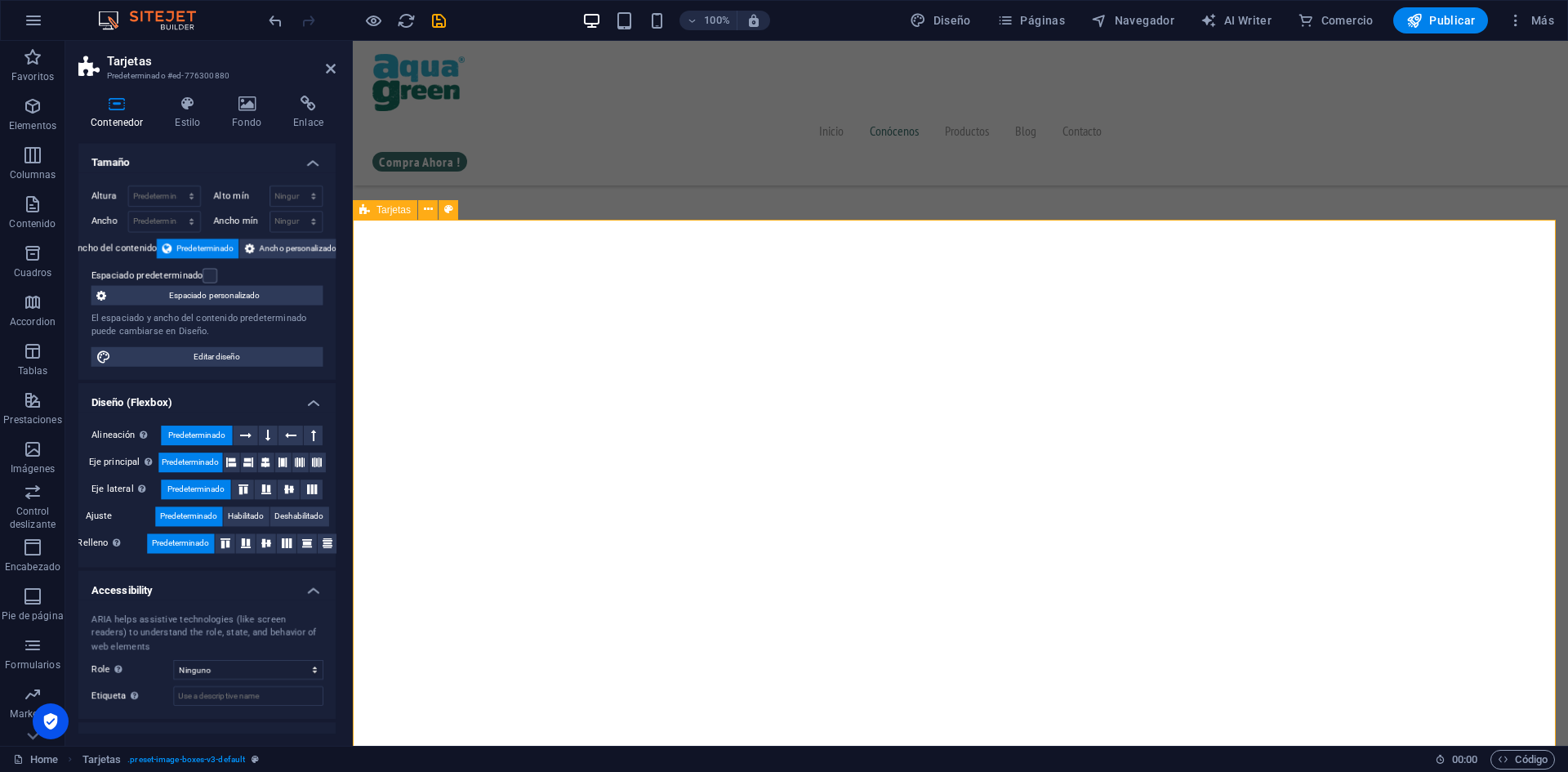click on "PRODUCCIÓN SOSTENIBLE CON CALIDAD GARANTIZADA Propuesta de Valor PROPUESTA DE VALOR Cultivamos Spirulina pura y de alta calidad en el valle de Chincha, rodeados de naturaleza y usando agua subterránea libre de contaminantes. Nuestro proceso se realiza en invernaderos cerrados, con condiciones controladas, buenas prácticas sanitarias y trazabilidad total, garantizando un producto seguro, nutritivo y sostenible. INNOVACIÓN NUTRICIONAL CON IMPACTO Desarrollamos alternativas nutricionales innovadoras a partir de Spirulina, enfocadas en mejorar la alimentación de consumidores conscientes. Aplicamos tecnología, conocimiento local y mejora continua para ofrecer soluciones alineadas a las tendencias de alimentación saludable. CERCANÍA CON EL CLIENTE Y COMPROMISO SOCIAL" at bounding box center (960, 2300) 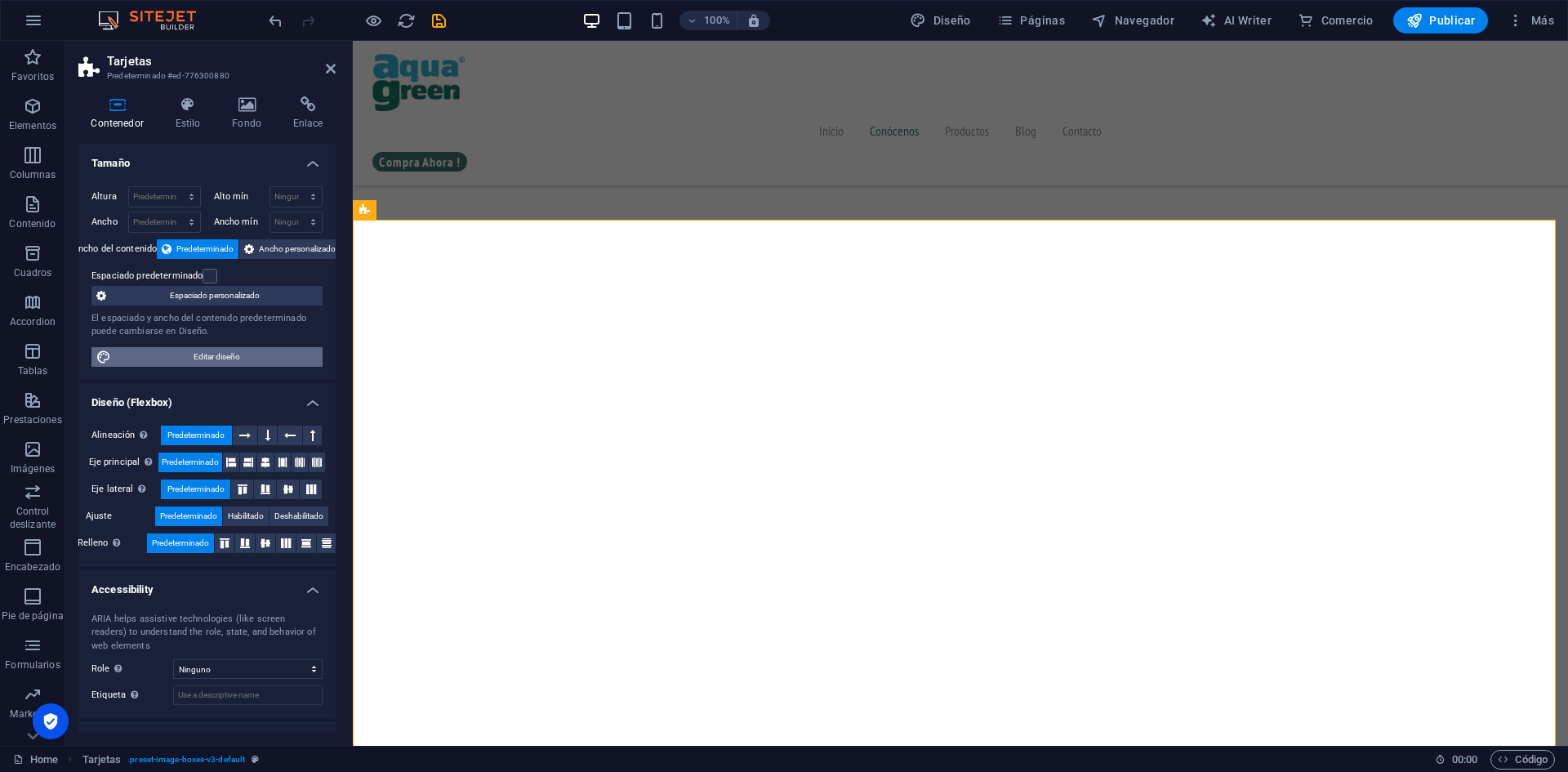 click on "Editar diseño" at bounding box center [216, 357] 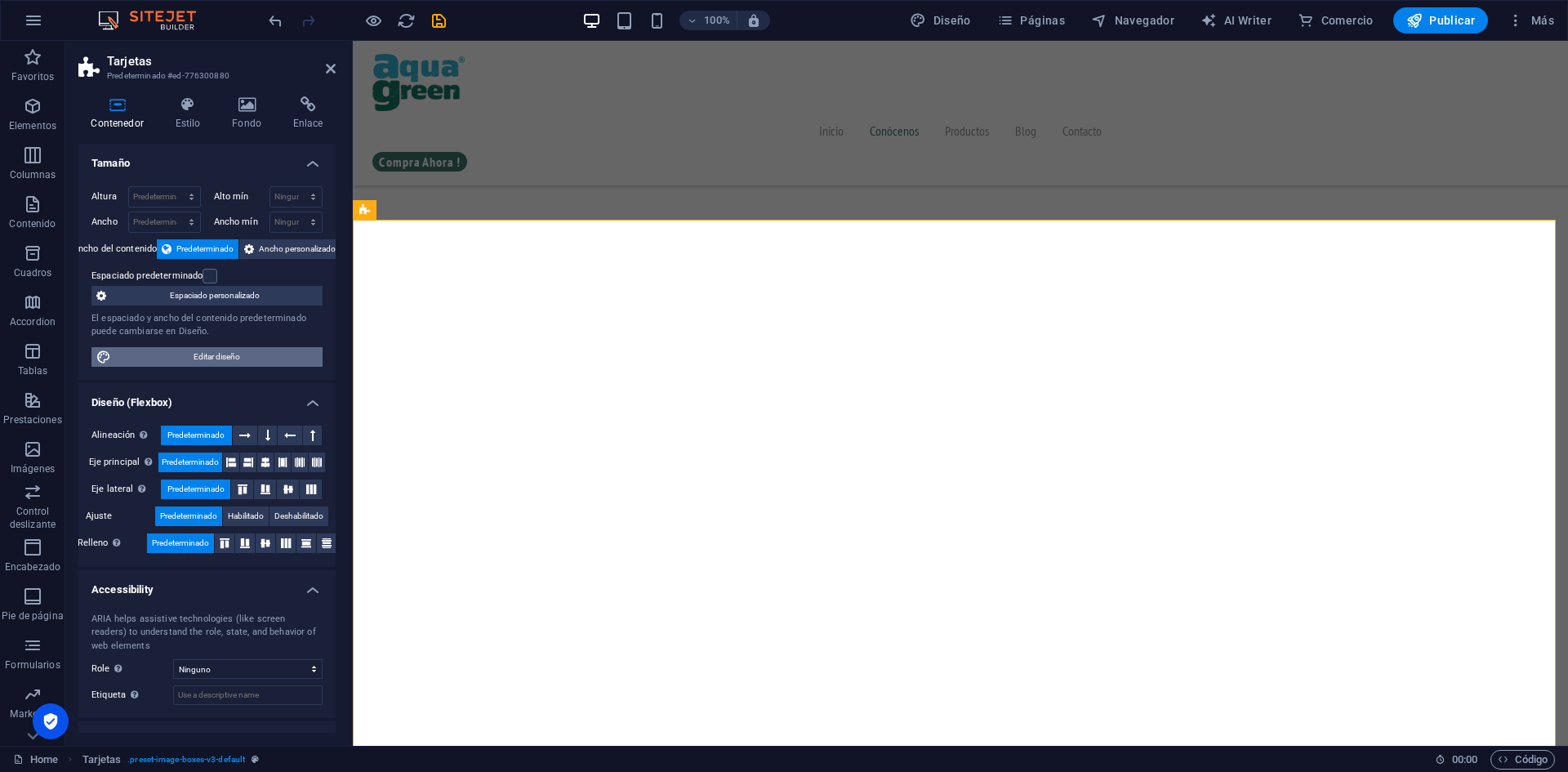 select on "ease-in-out" 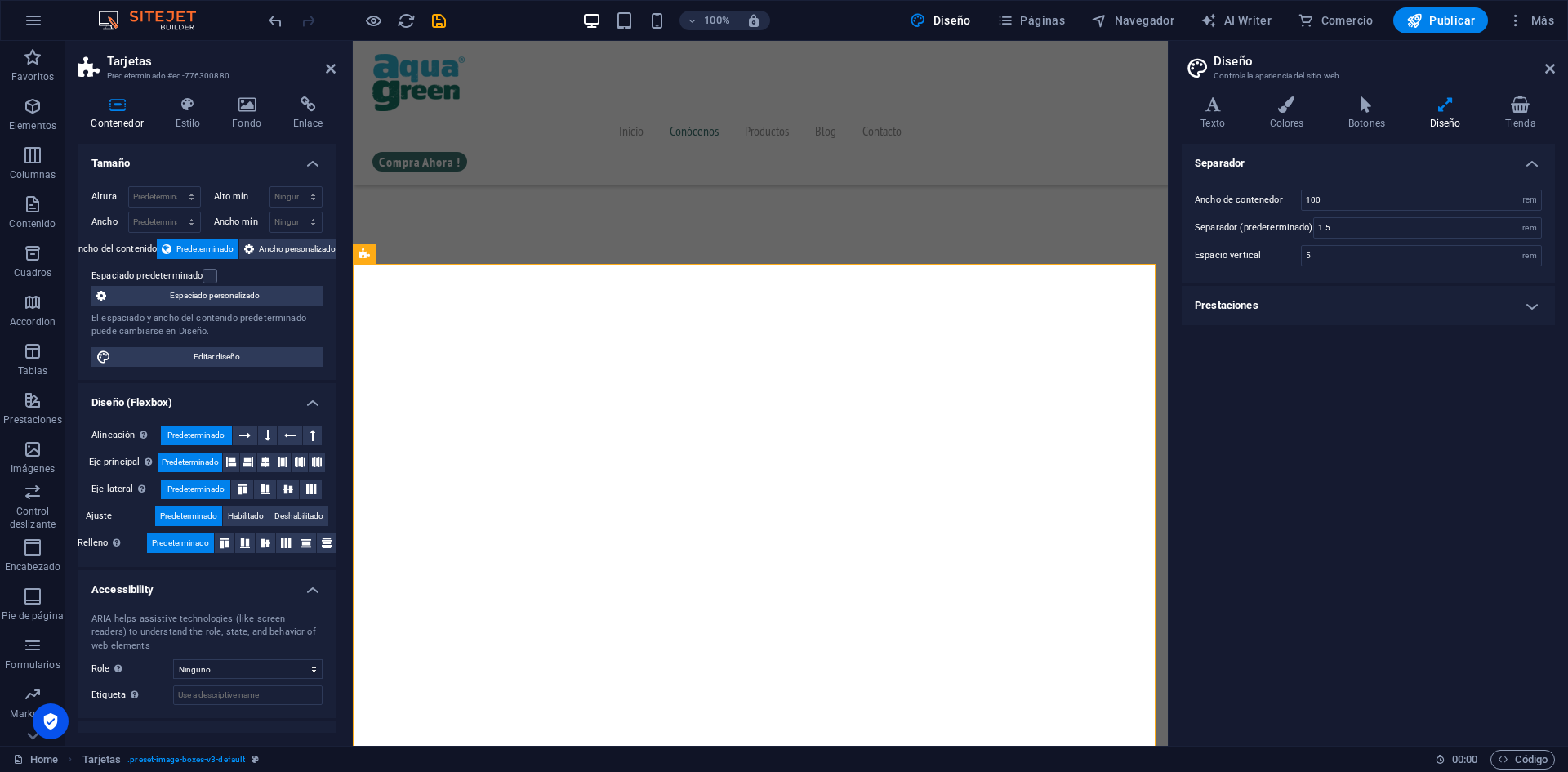 scroll, scrollTop: 1255, scrollLeft: 0, axis: vertical 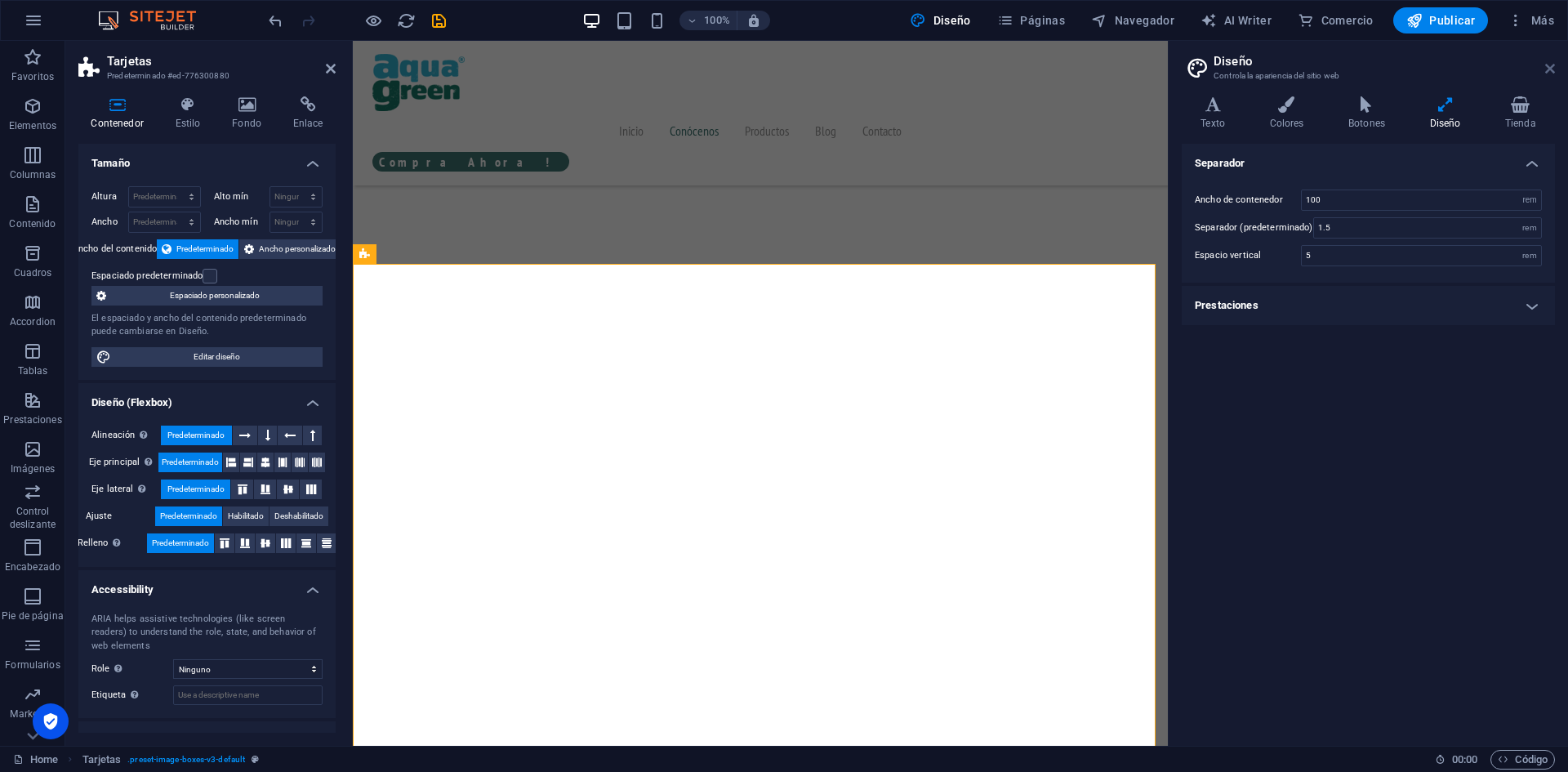 click at bounding box center [1550, 69] 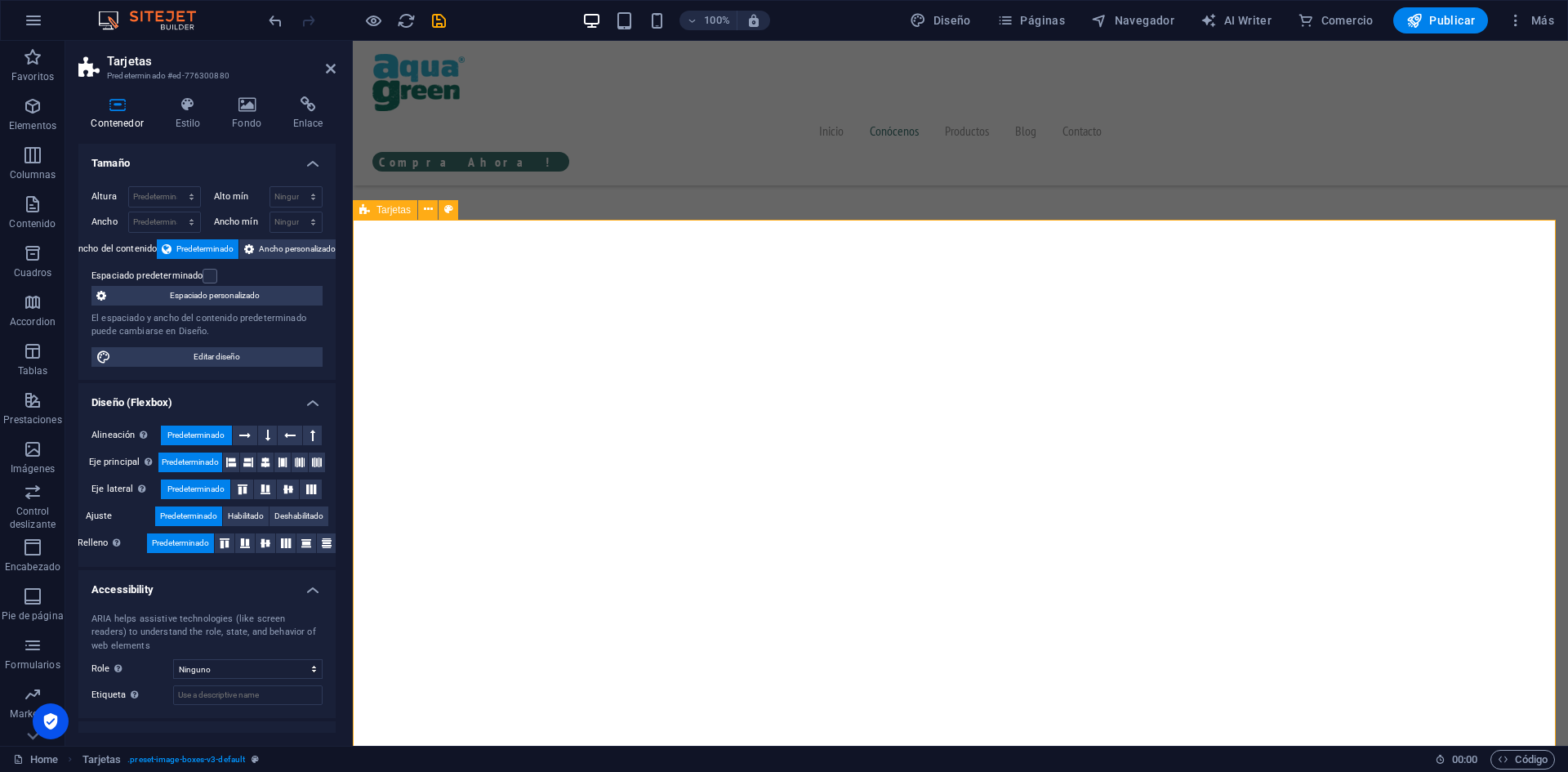 click on "PRODUCCIÓN SOSTENIBLE CON CALIDAD GARANTIZADA Propuesta de Valor PROPUESTA DE VALOR Cultivamos Spirulina pura y de alta calidad en el valle de Chincha, rodeados de naturaleza y usando agua subterránea libre de contaminantes. Nuestro proceso se realiza en invernaderos cerrados, con condiciones controladas, buenas prácticas sanitarias y trazabilidad total, garantizando un producto seguro, nutritivo y sostenible. INNOVACIÓN NUTRICIONAL CON IMPACTO Desarrollamos alternativas nutricionales innovadoras a partir de Spirulina, enfocadas en mejorar la alimentación de consumidores conscientes. Aplicamos tecnología, conocimiento local y mejora continua para ofrecer soluciones alineadas a las tendencias de alimentación saludable. CERCANÍA CON EL CLIENTE Y COMPROMISO SOCIAL" at bounding box center [960, 2300] 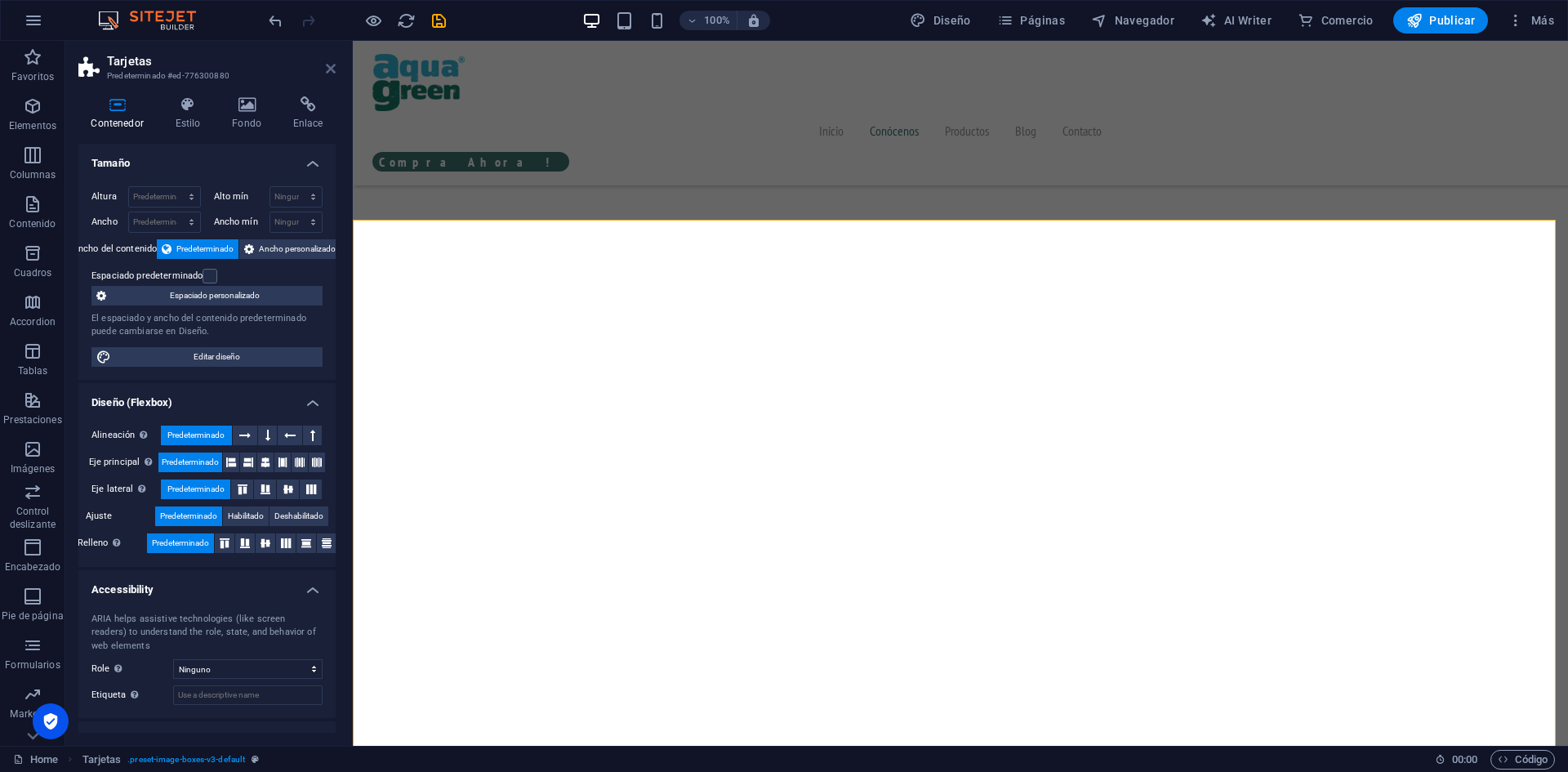 click at bounding box center (331, 69) 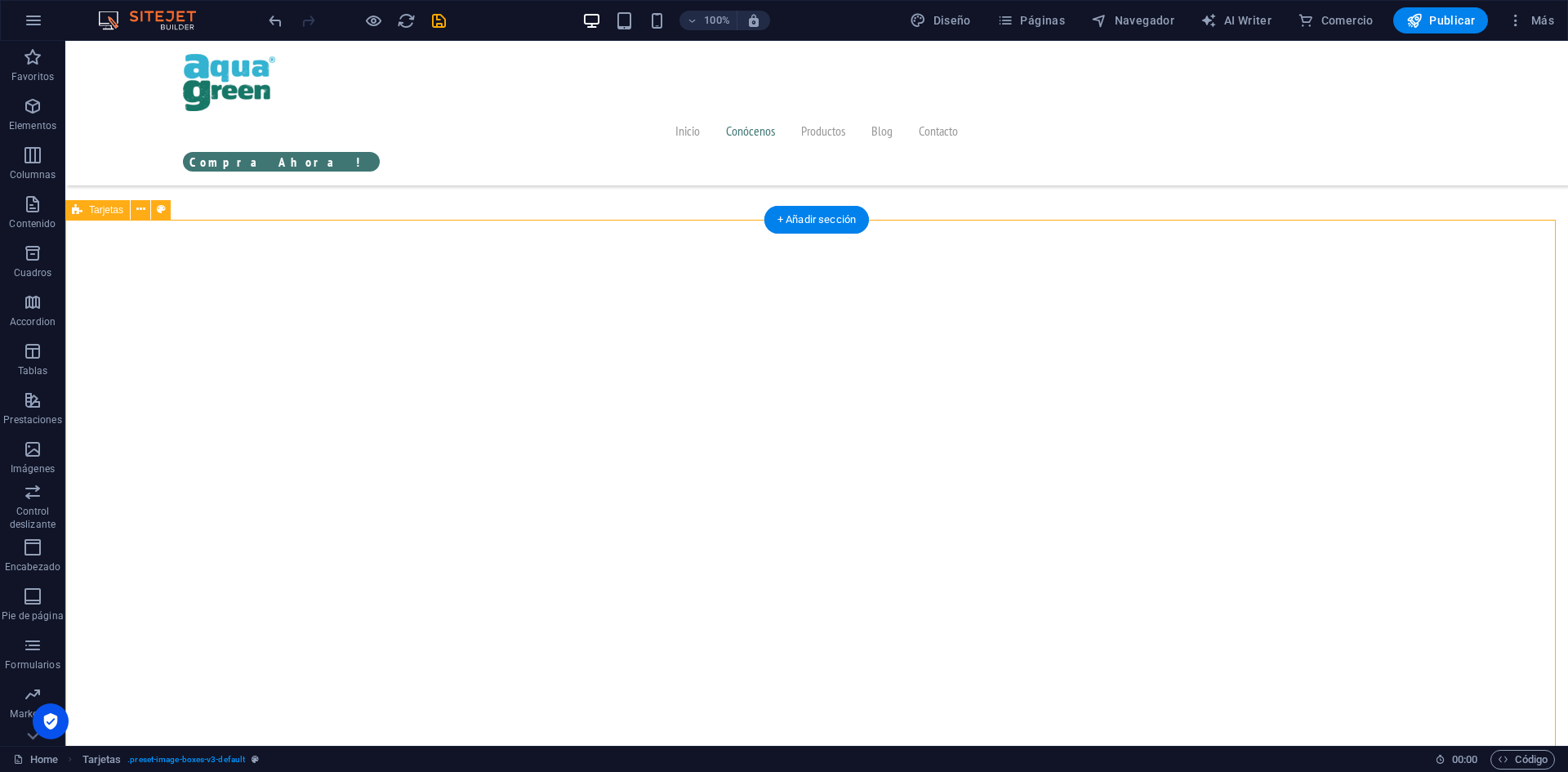 click on "PRODUCCIÓN SOSTENIBLE CON CALIDAD GARANTIZADA Propuesta de Valor PROPUESTA DE VALOR Cultivamos Spirulina pura y de alta calidad en el valle de Chincha, rodeados de naturaleza y usando agua subterránea libre de contaminantes. Nuestro proceso se realiza en invernaderos cerrados, con condiciones controladas, buenas prácticas sanitarias y trazabilidad total, garantizando un producto seguro, nutritivo y sostenible. INNOVACIÓN NUTRICIONAL CON IMPACTO Desarrollamos alternativas nutricionales innovadoras a partir de Spirulina, enfocadas en mejorar la alimentación de consumidores conscientes. Aplicamos tecnología, conocimiento local y mejora continua para ofrecer soluciones alineadas a las tendencias de alimentación saludable. CERCANÍA CON EL CLIENTE Y COMPROMISO SOCIAL" at bounding box center [817, 2280] 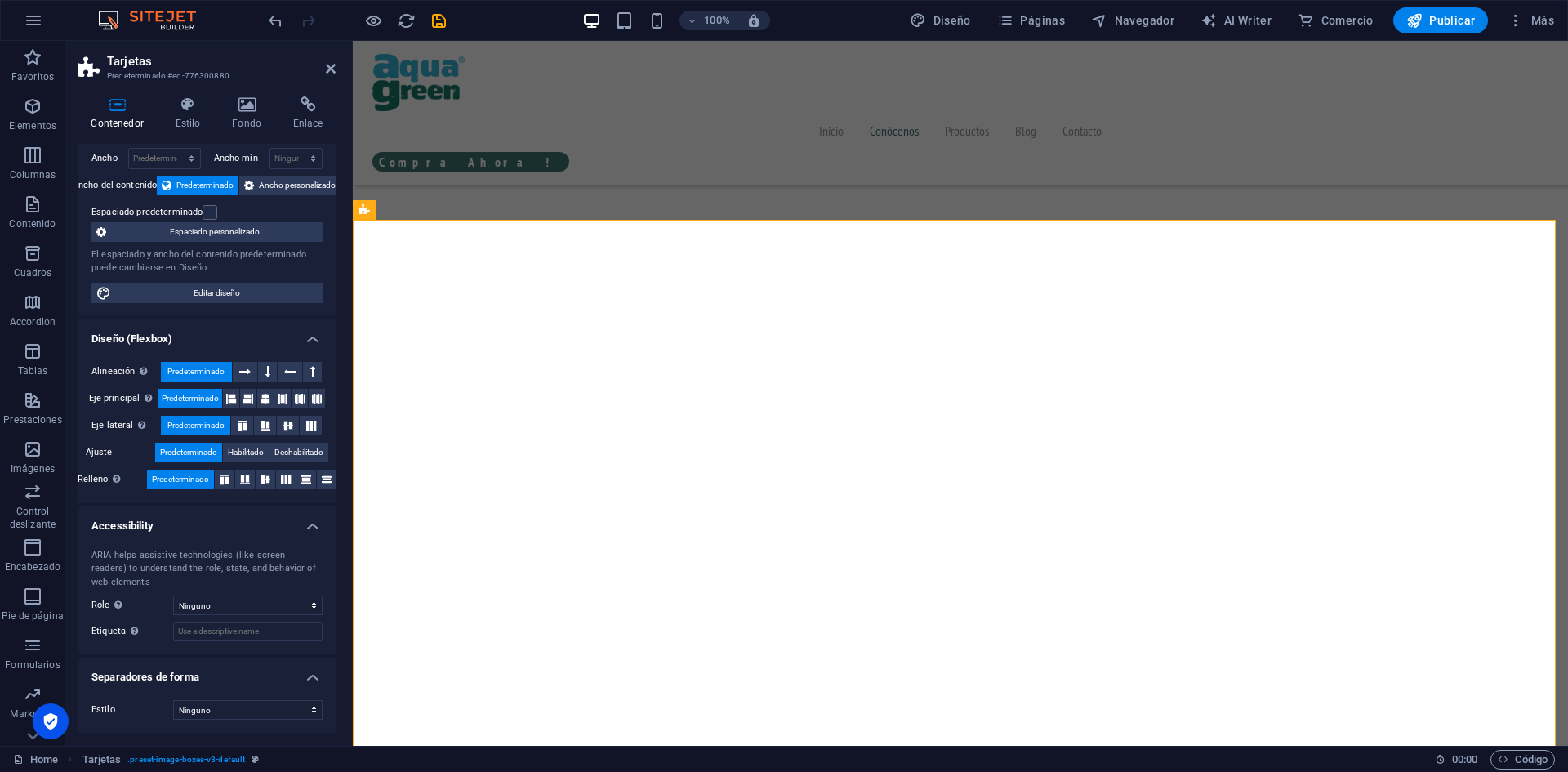 scroll, scrollTop: 0, scrollLeft: 0, axis: both 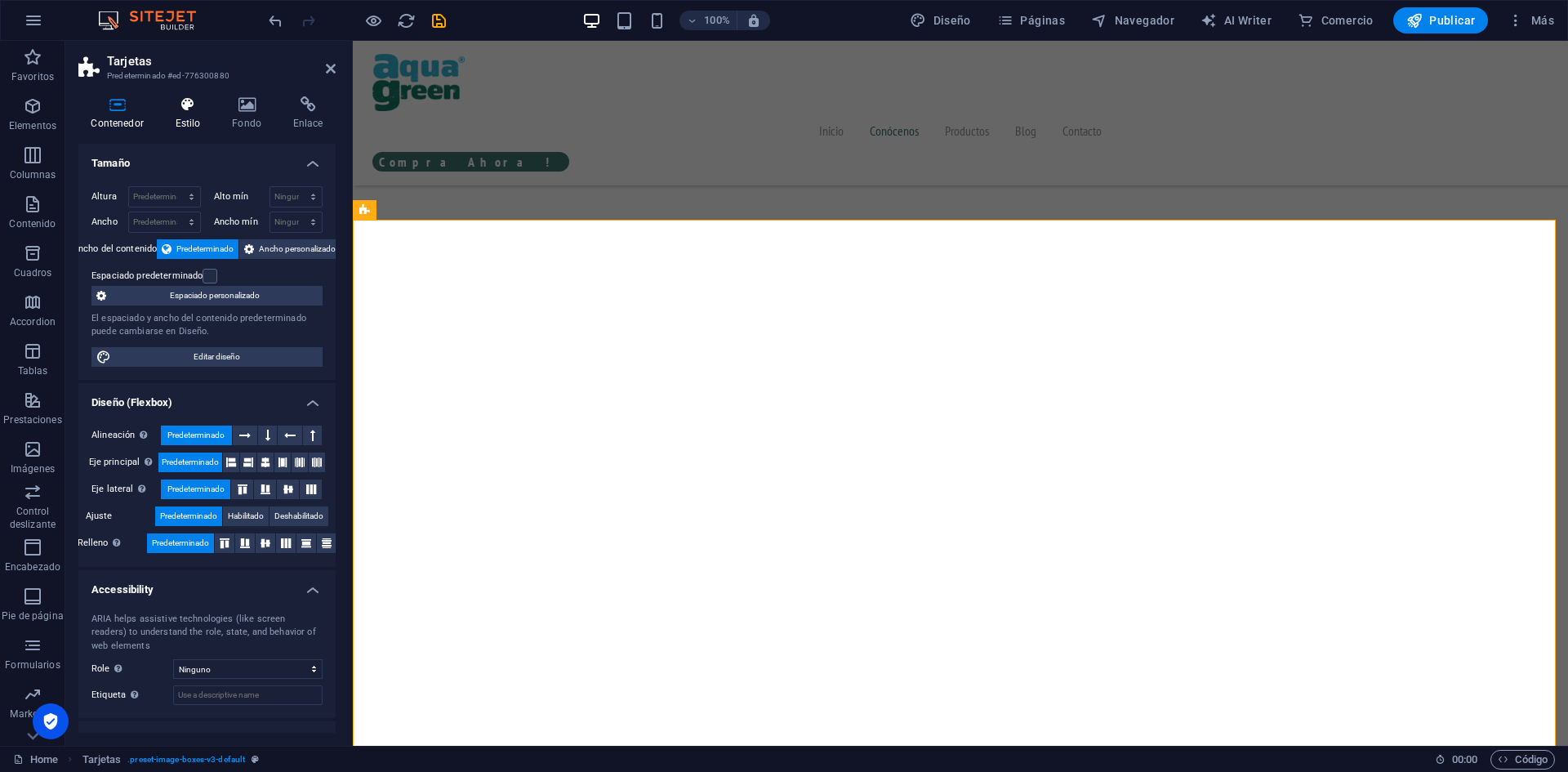 click at bounding box center (188, 105) 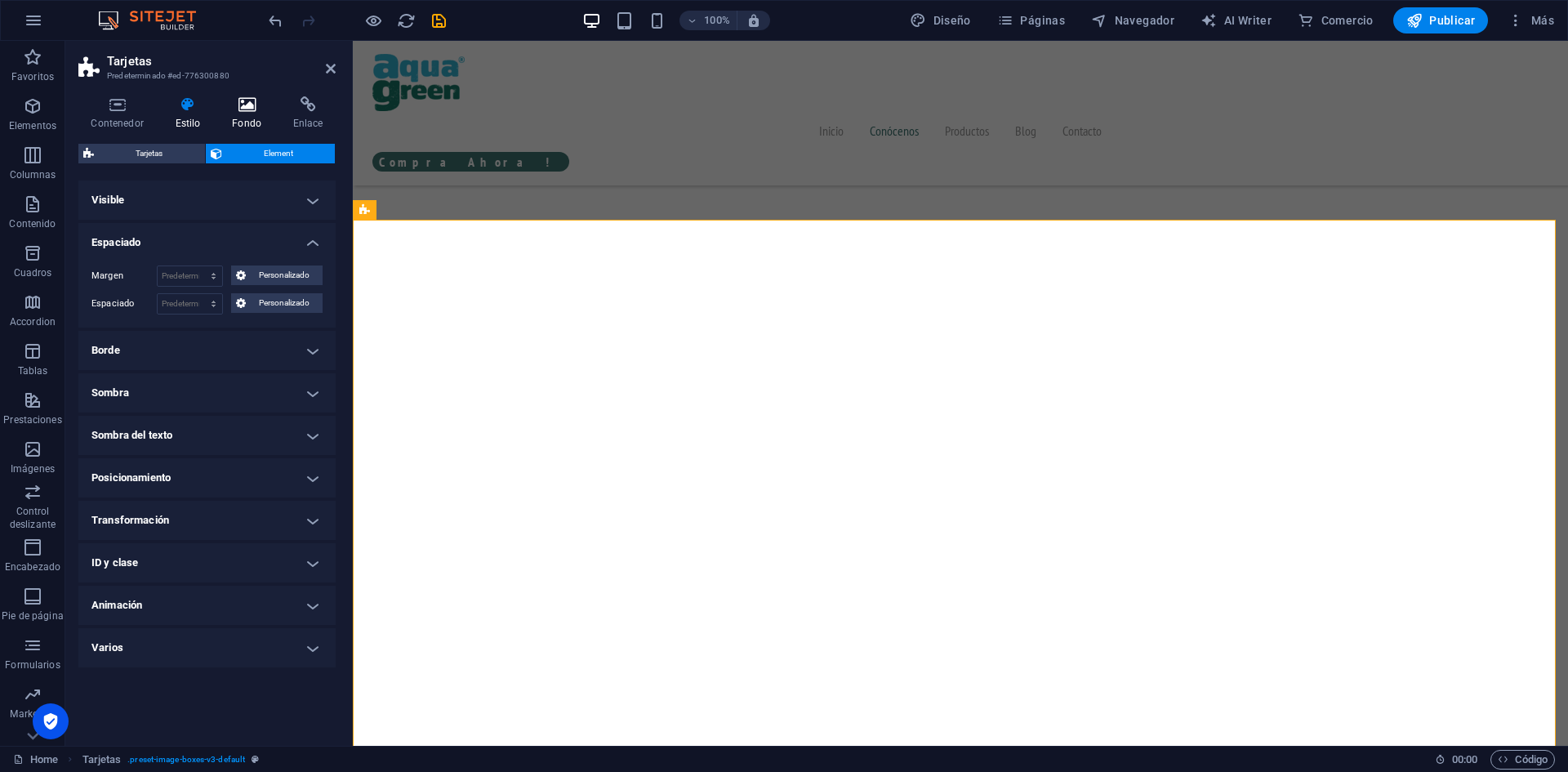 click at bounding box center [247, 105] 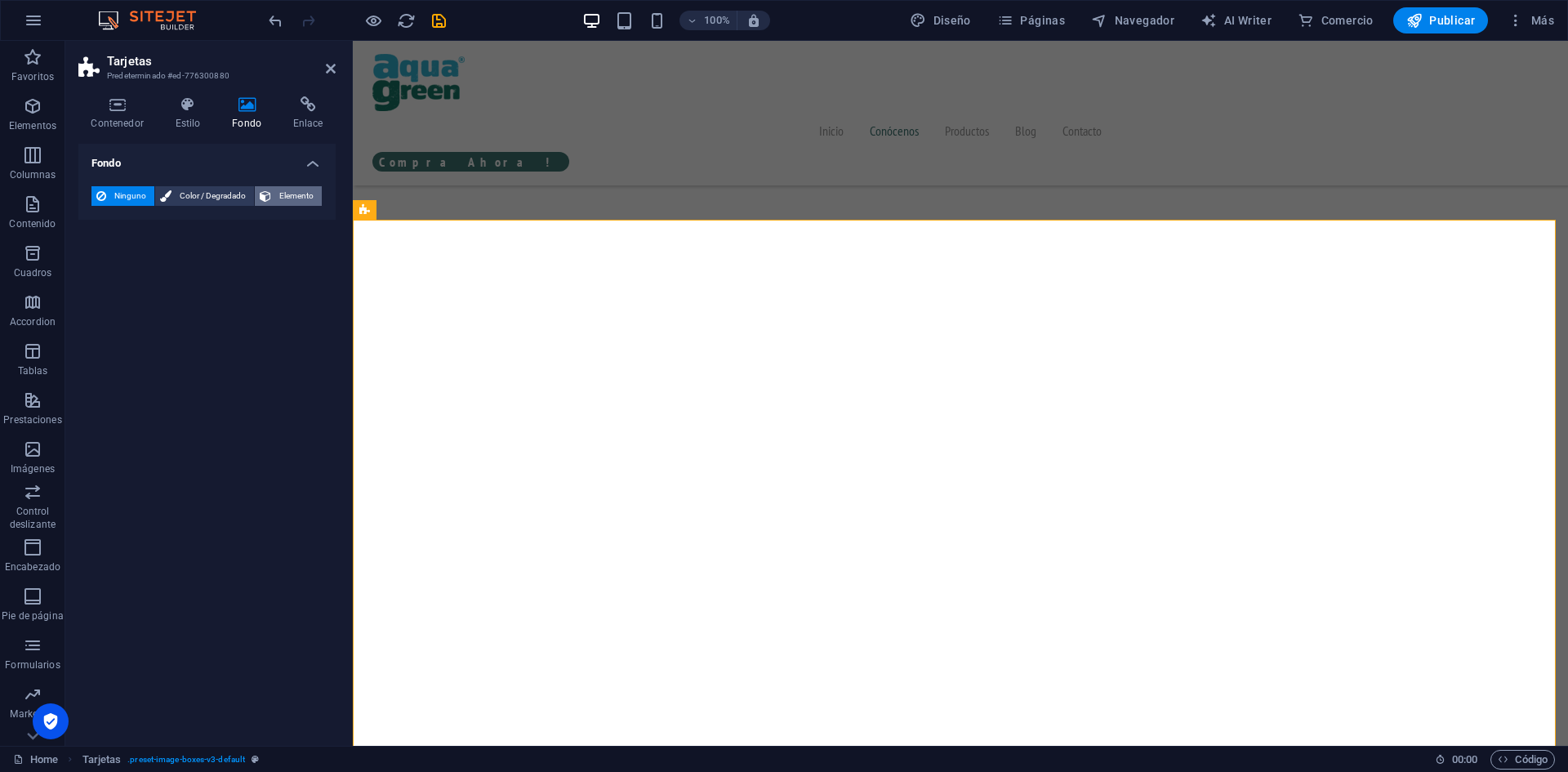 click at bounding box center (265, 196) 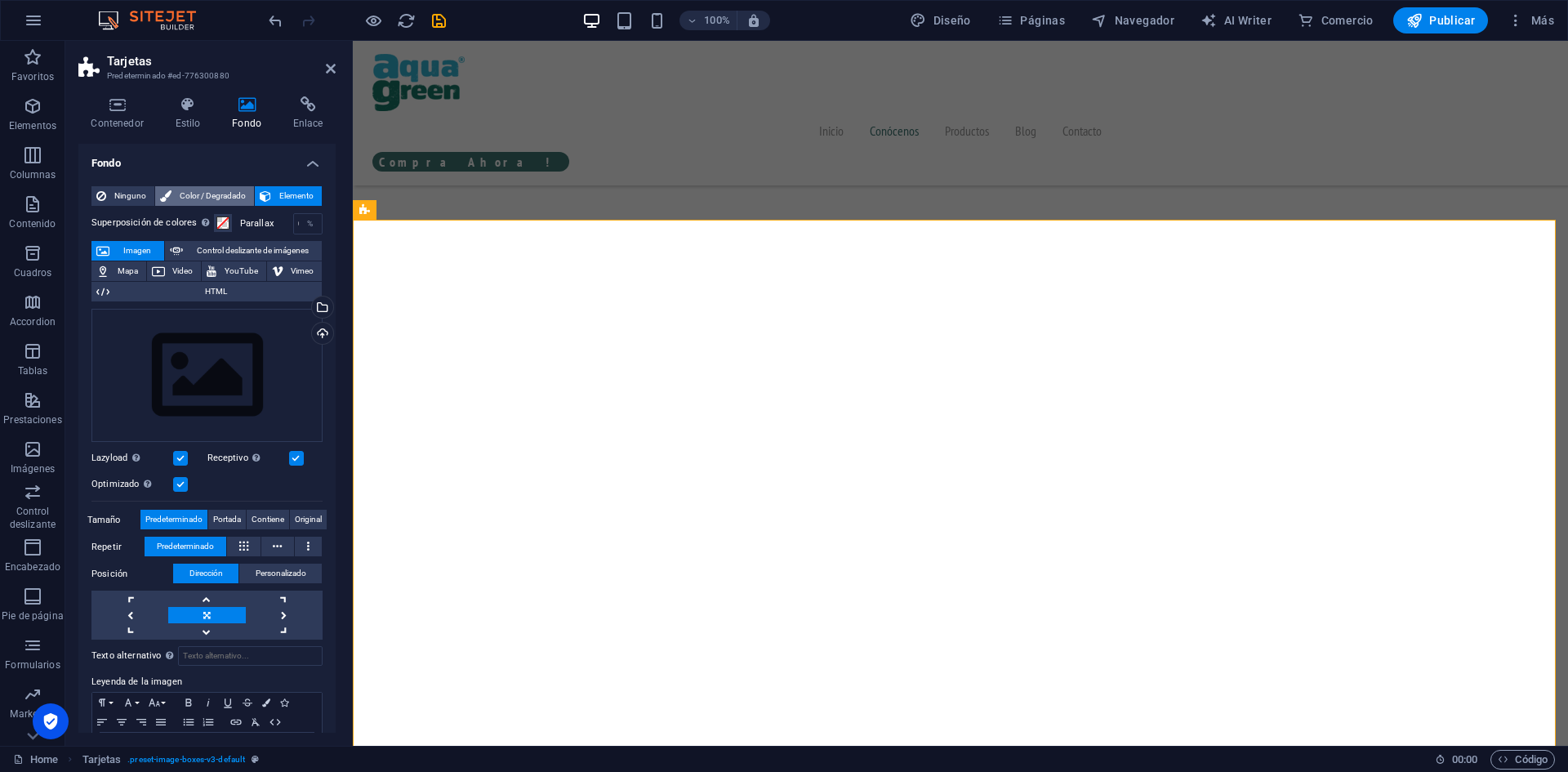 click on "Color / Degradado" at bounding box center [204, 196] 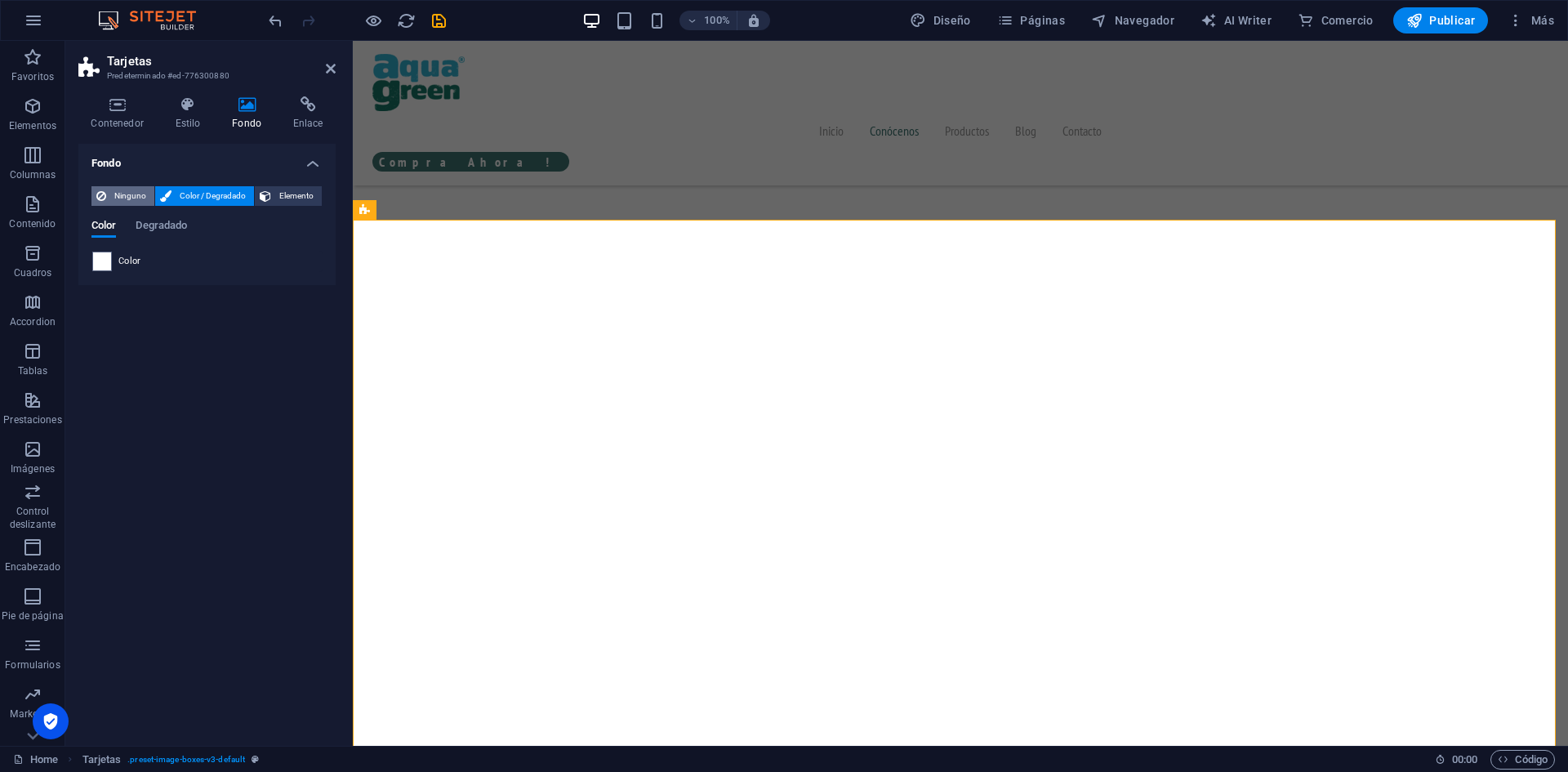 click at bounding box center (101, 196) 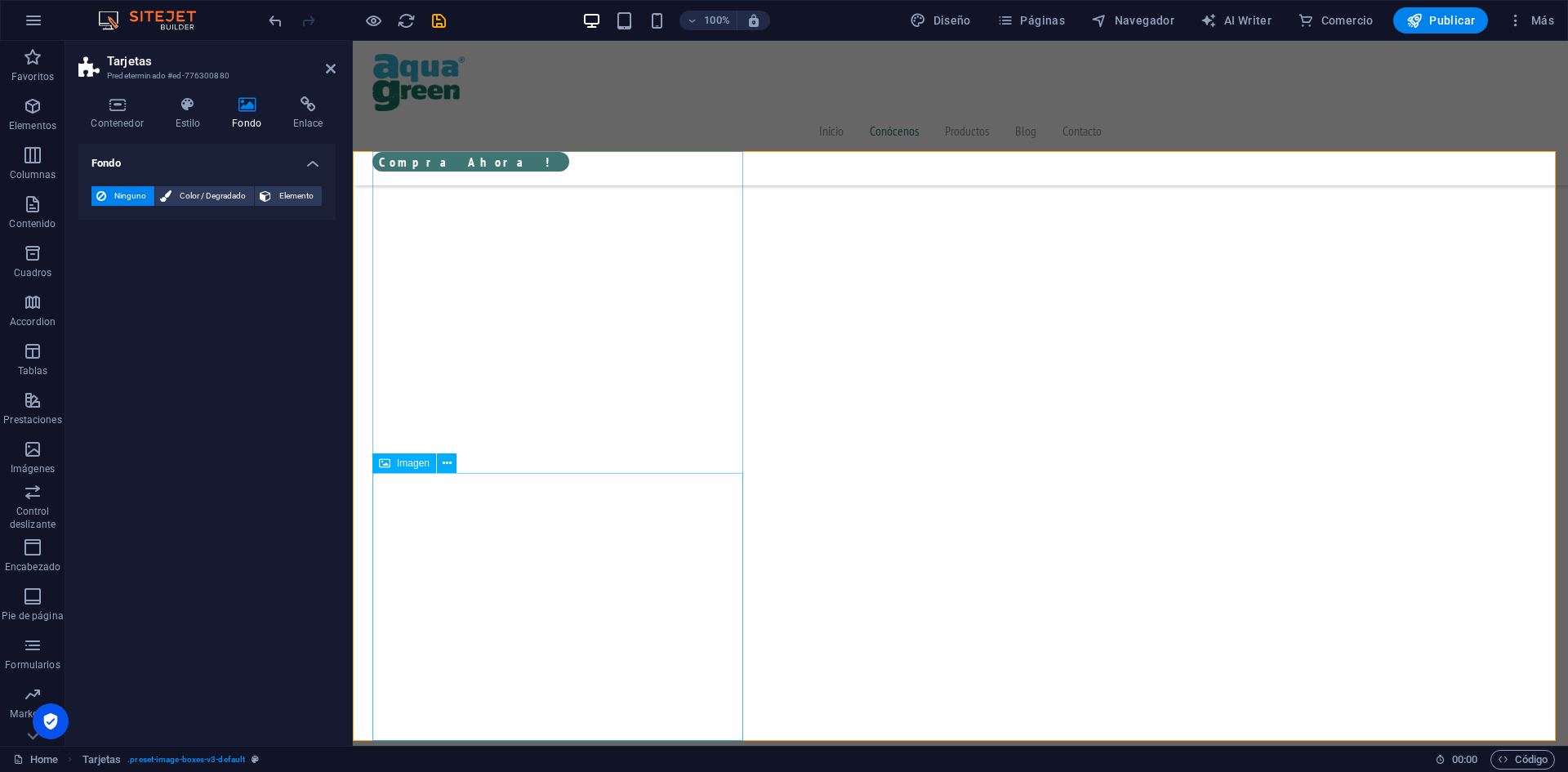 scroll, scrollTop: 1280, scrollLeft: 0, axis: vertical 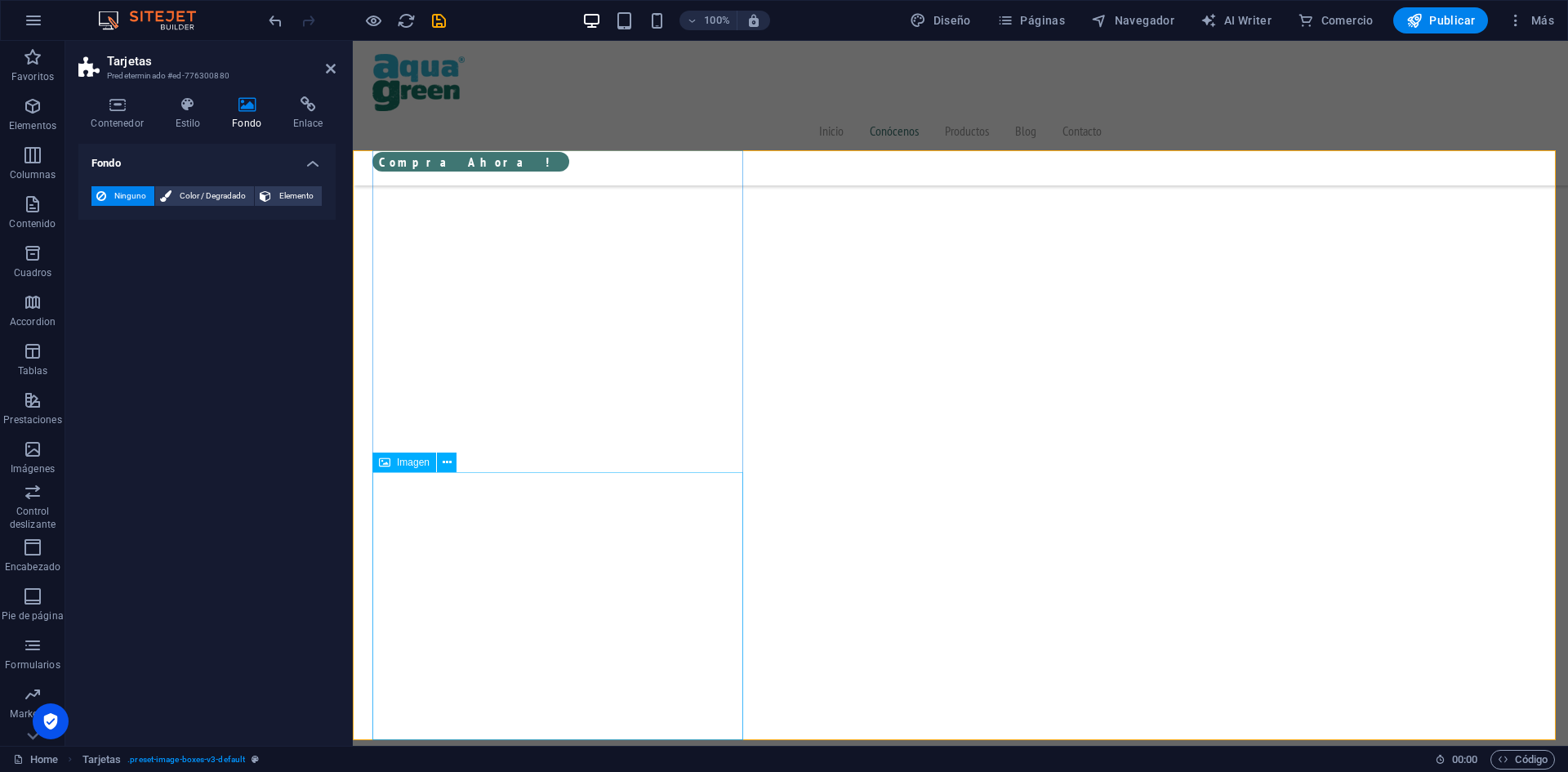 click at bounding box center (559, 1877) 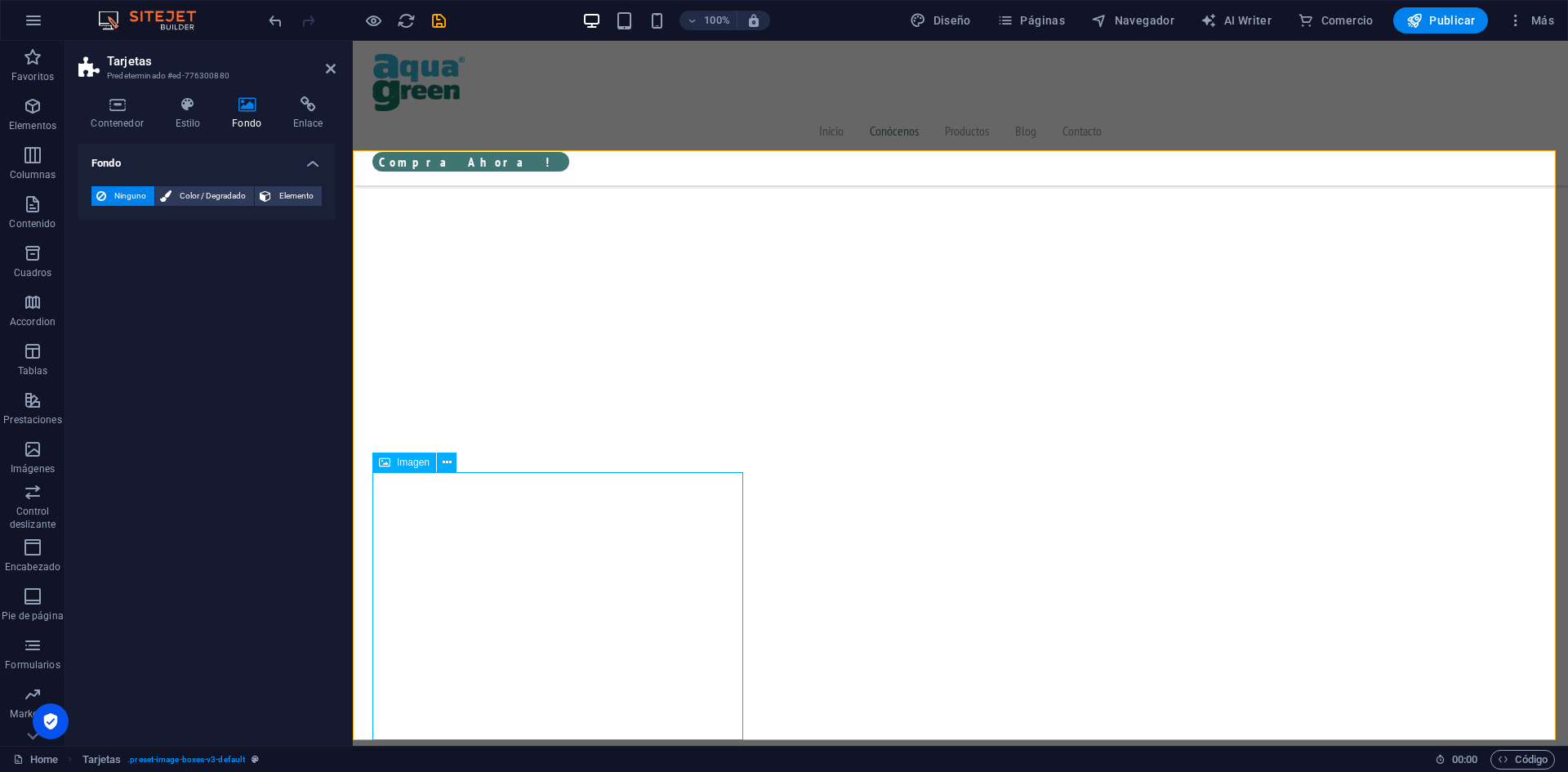 click at bounding box center (559, 1877) 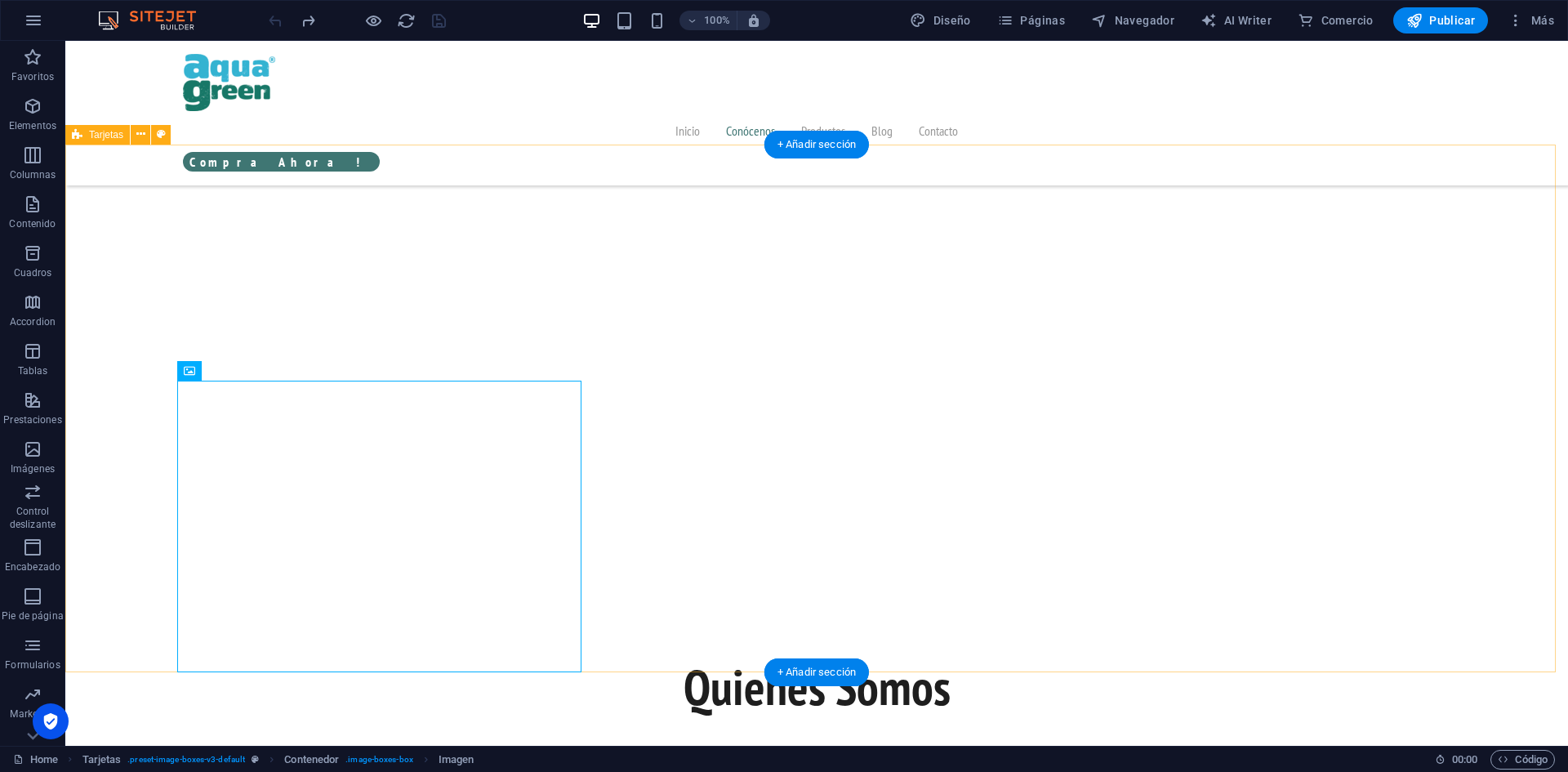 scroll, scrollTop: 1382, scrollLeft: 0, axis: vertical 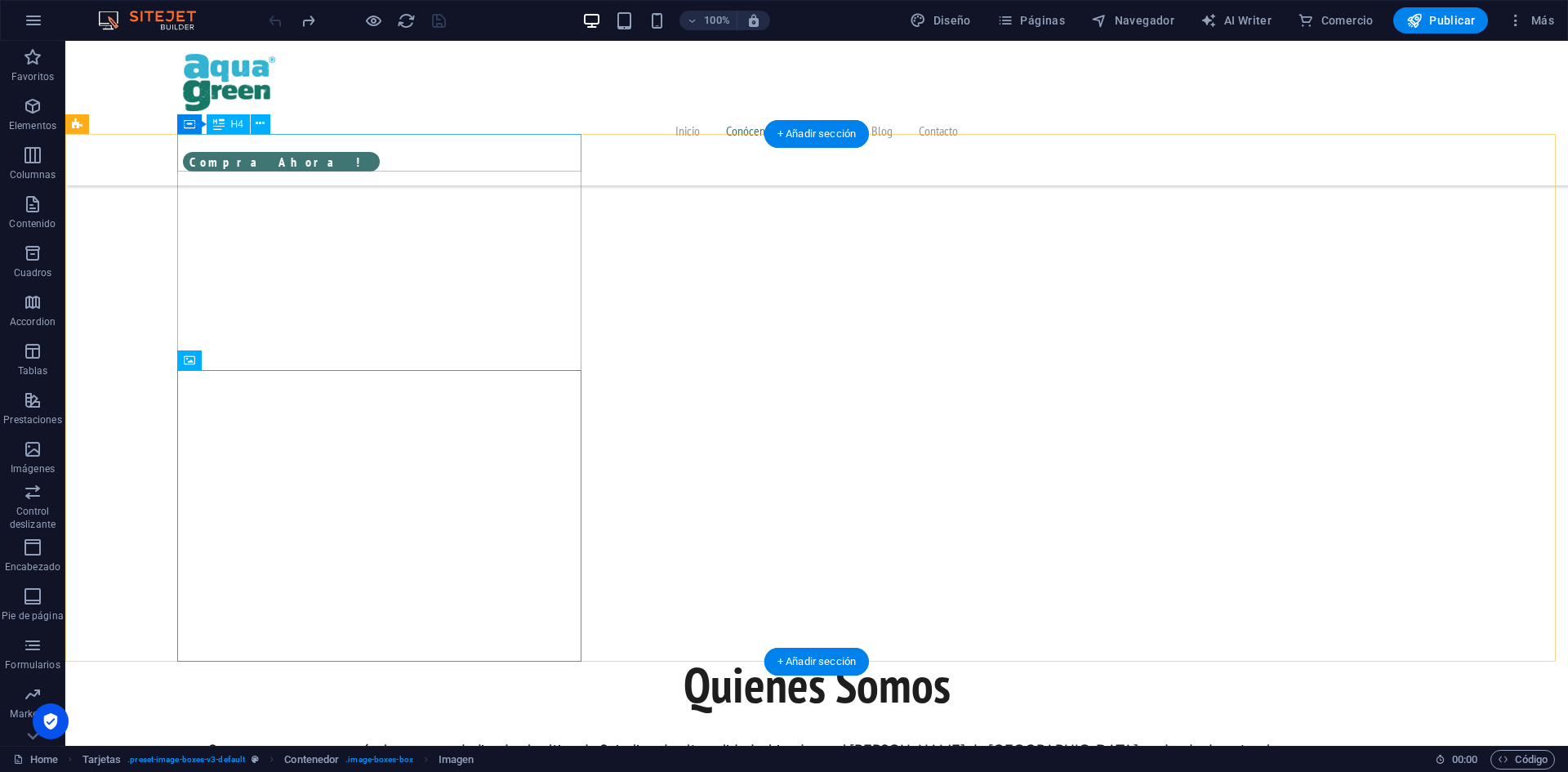click on "PRODUCCIÓN SOSTENIBLE CON CALIDAD GARANTIZADA" at bounding box center (287, 1378) 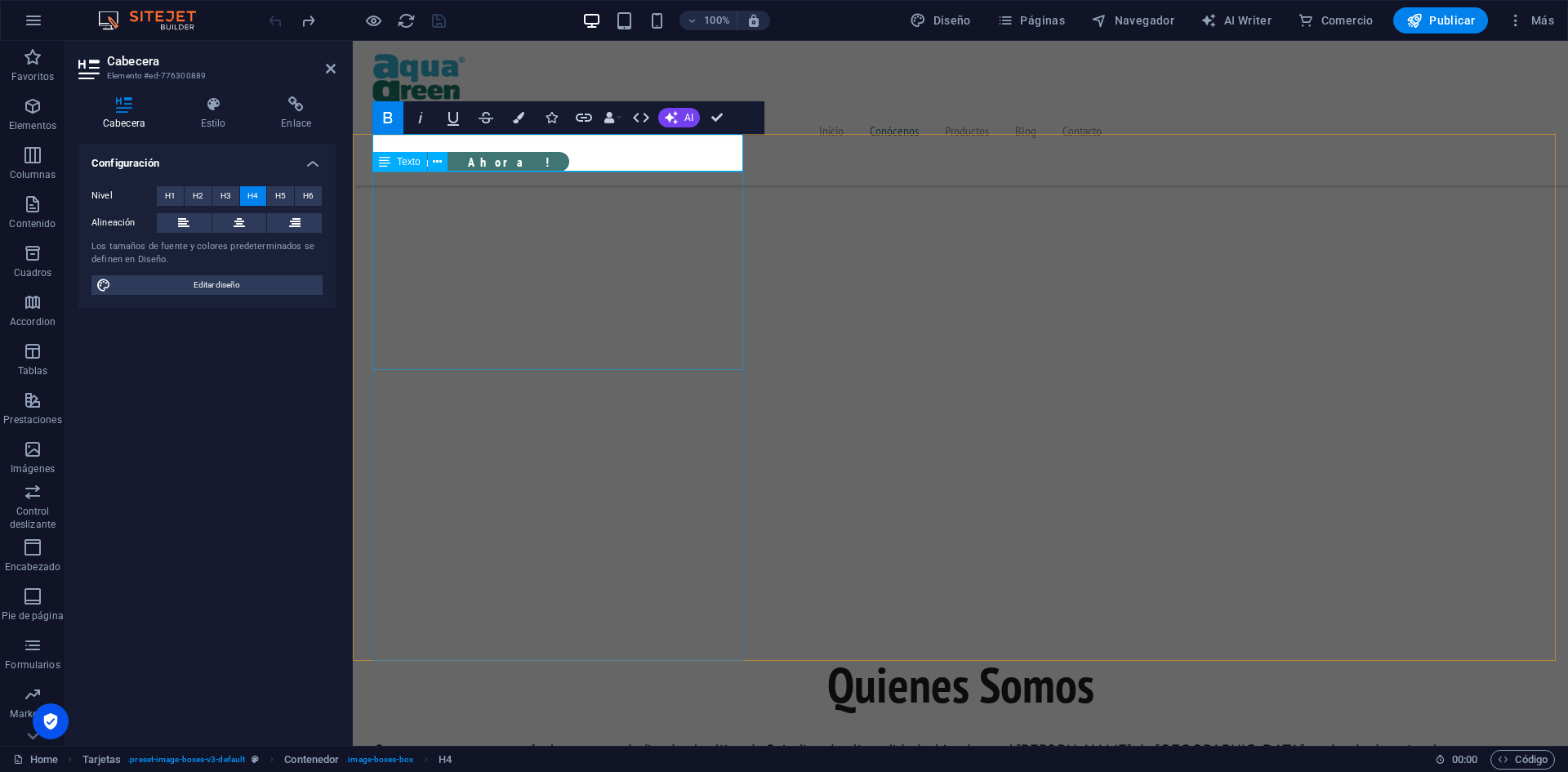click on "Cultivamos Spirulina pura y de alta calidad en el [PERSON_NAME][GEOGRAPHIC_DATA], rodeados de naturaleza y usando agua subterránea libre de contaminantes. Nuestro proceso se realiza en invernaderos cerrados, con condiciones controladas, buenas prácticas sanitarias y trazabilidad total, garantizando un producto seguro, nutritivo y sostenible." at bounding box center (559, 1530) 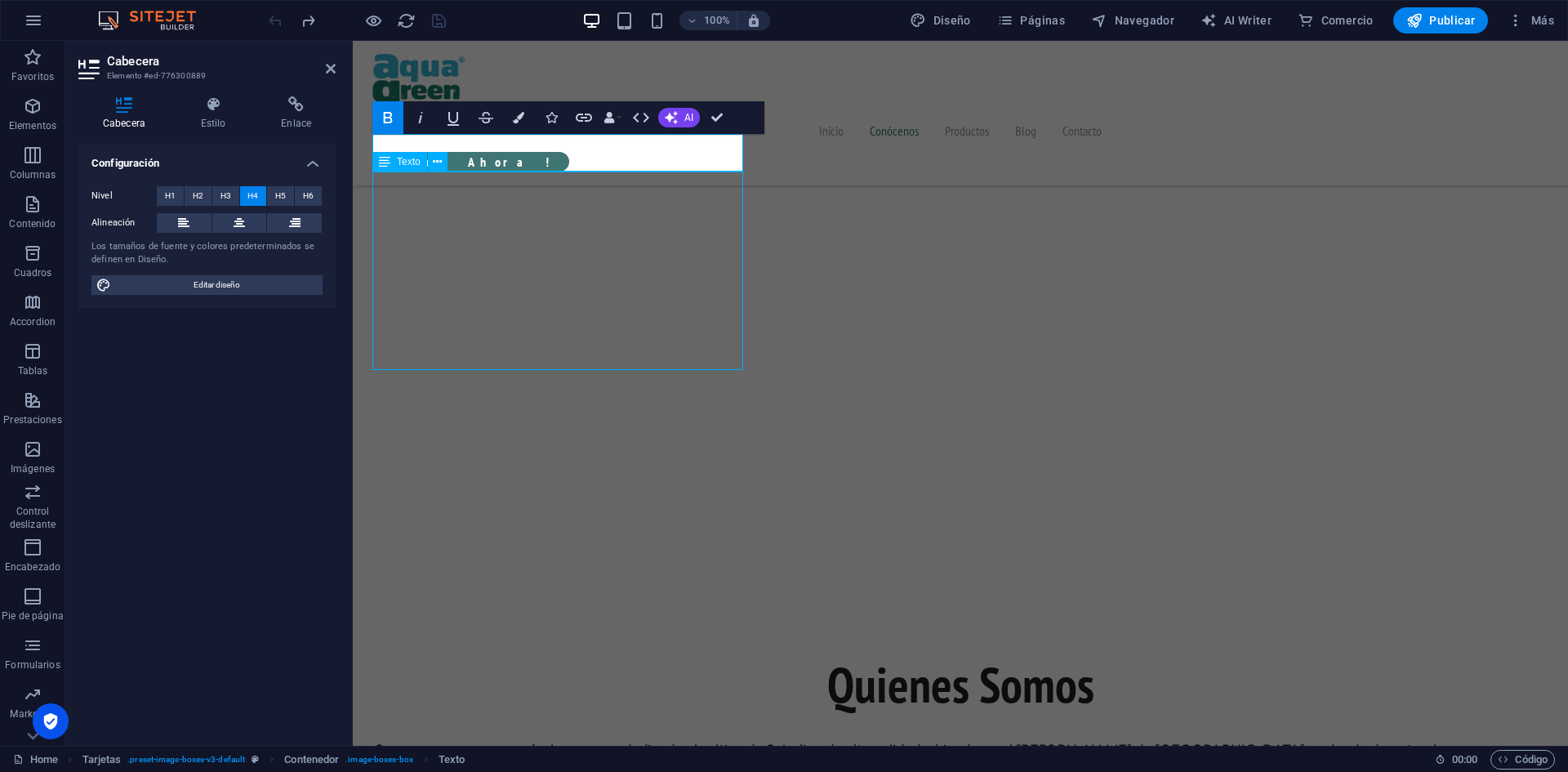 click on "Cultivamos Spirulina pura y de alta calidad en el [PERSON_NAME][GEOGRAPHIC_DATA], rodeados de naturaleza y usando agua subterránea libre de contaminantes. Nuestro proceso se realiza en invernaderos cerrados, con condiciones controladas, buenas prácticas sanitarias y trazabilidad total, garantizando un producto seguro, nutritivo y sostenible." at bounding box center (559, 1530) 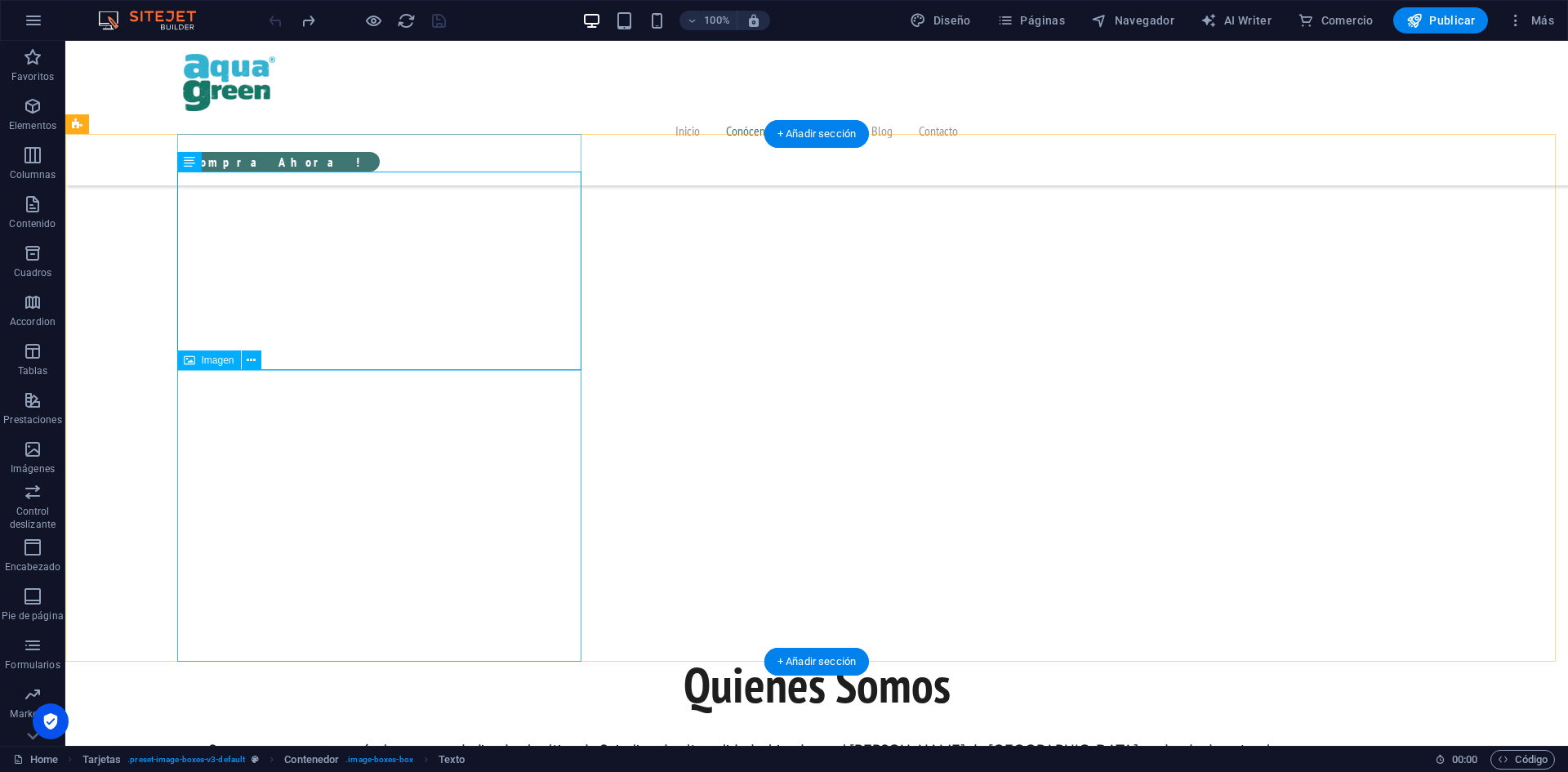 click at bounding box center (287, 1742) 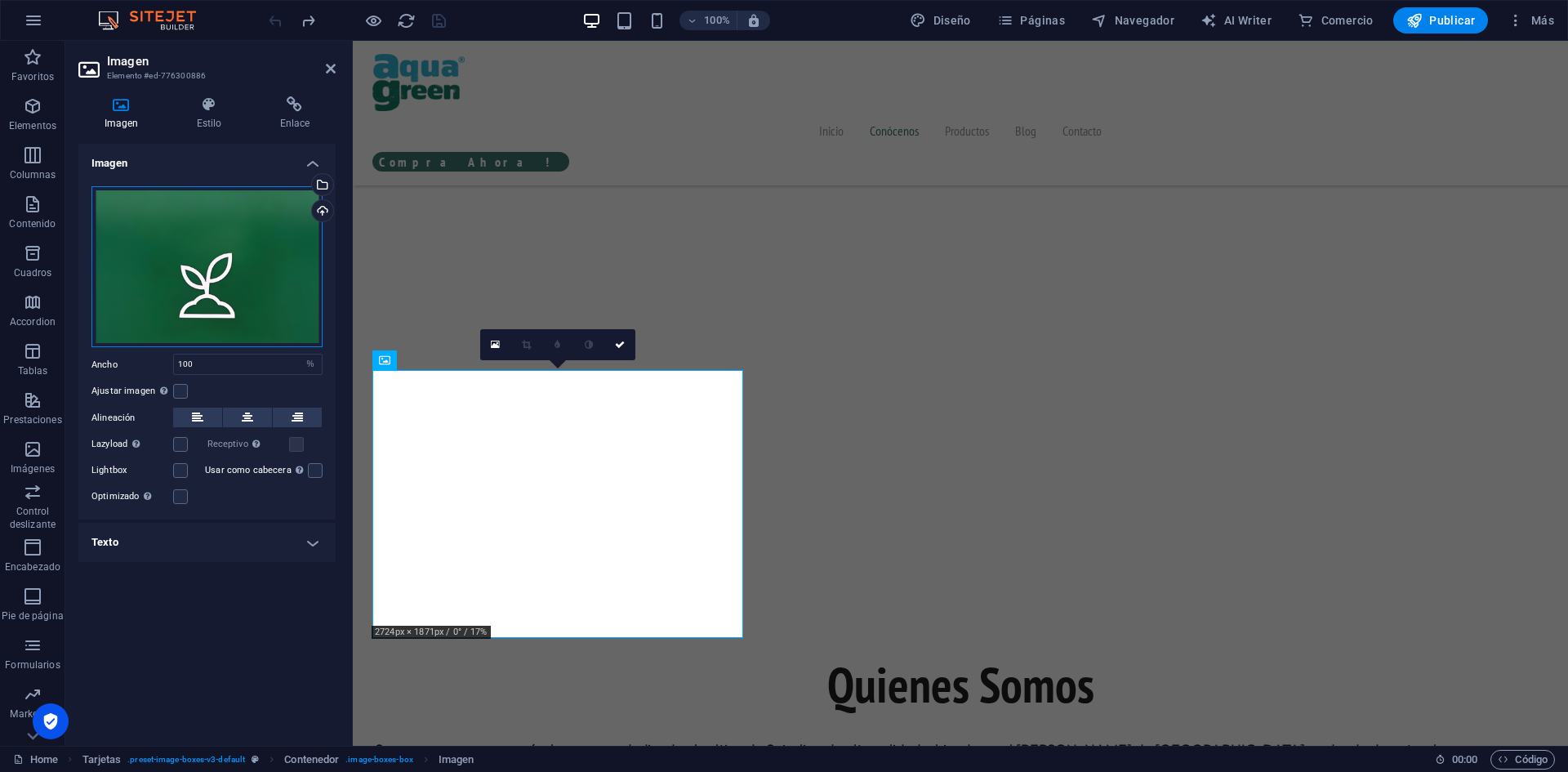 click on "Arrastra archivos aquí, haz clic para escoger archivos o  selecciona archivos de Archivos o de nuestra galería gratuita de fotos y vídeos" at bounding box center (207, 267) 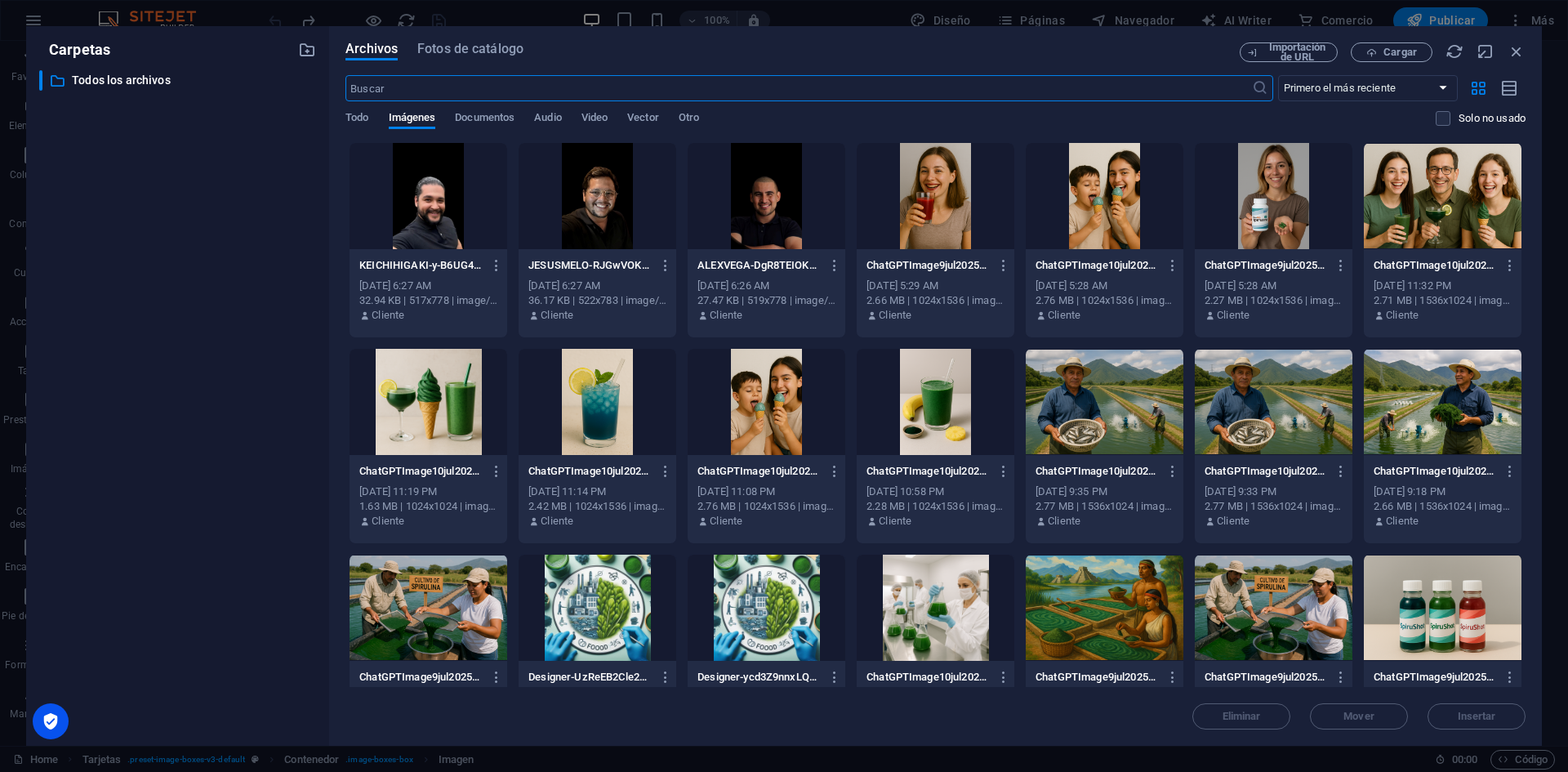 scroll, scrollTop: 1426, scrollLeft: 0, axis: vertical 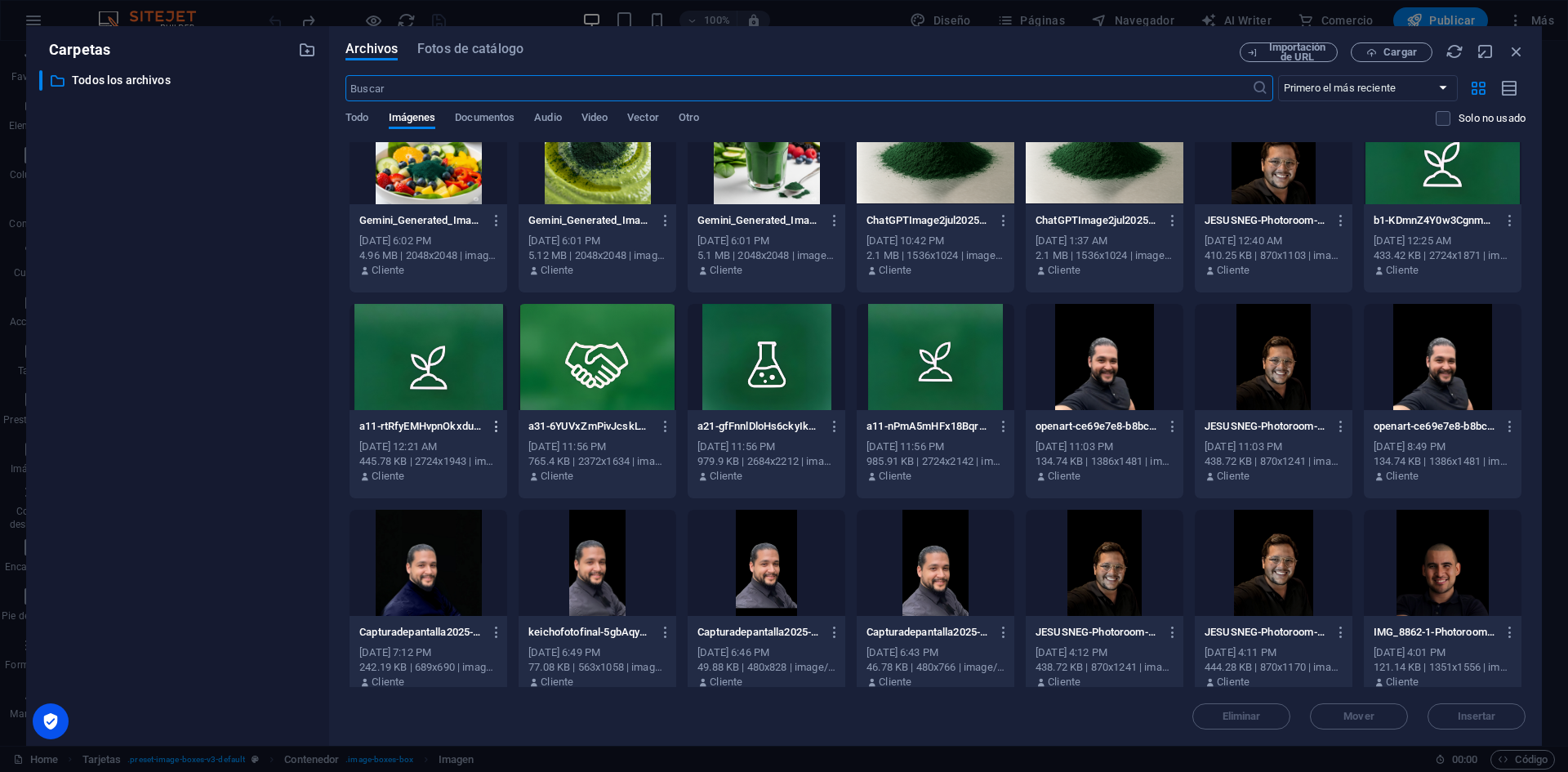 click at bounding box center (497, 426) 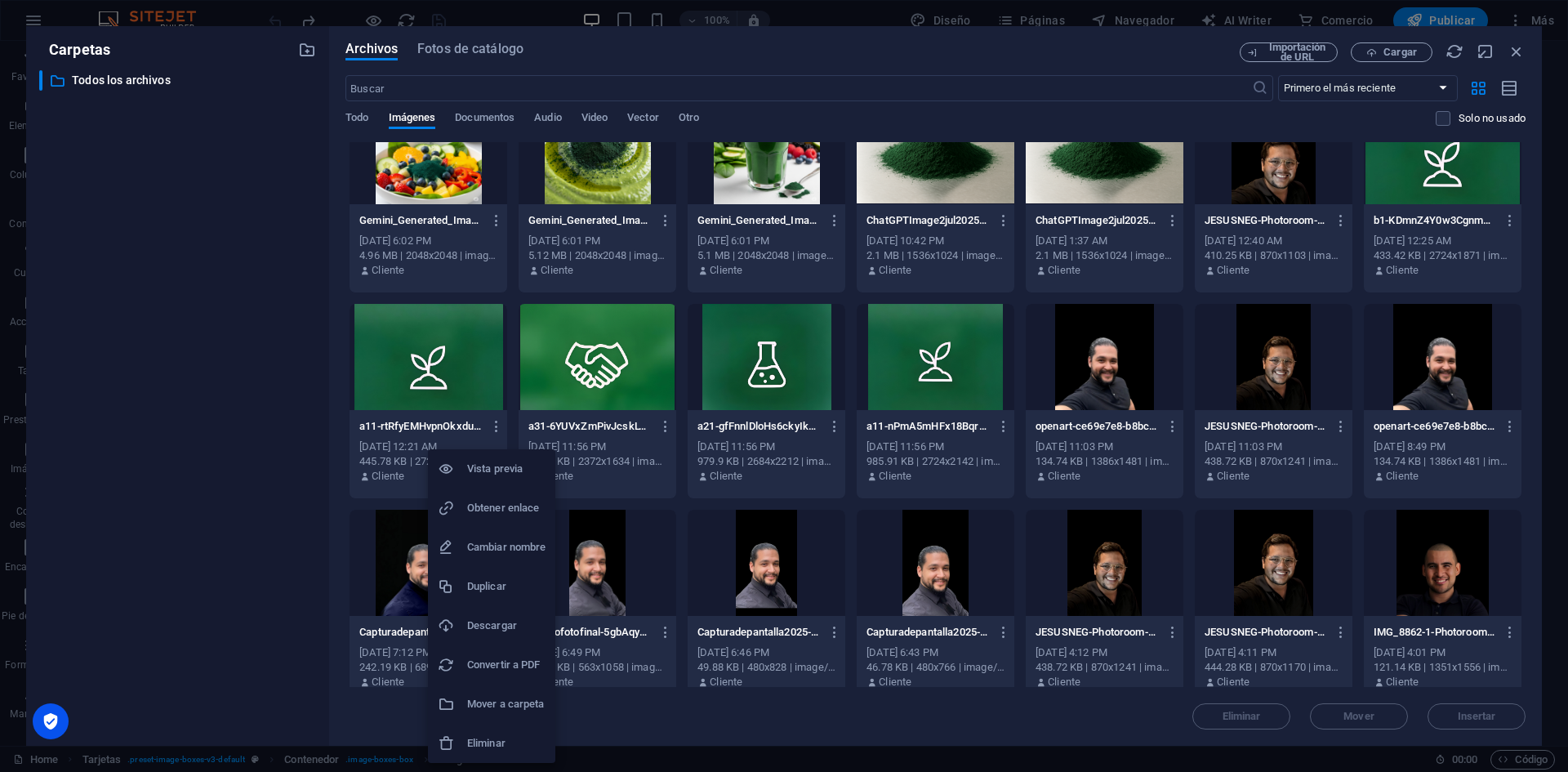 click on "Descargar" at bounding box center [506, 626] 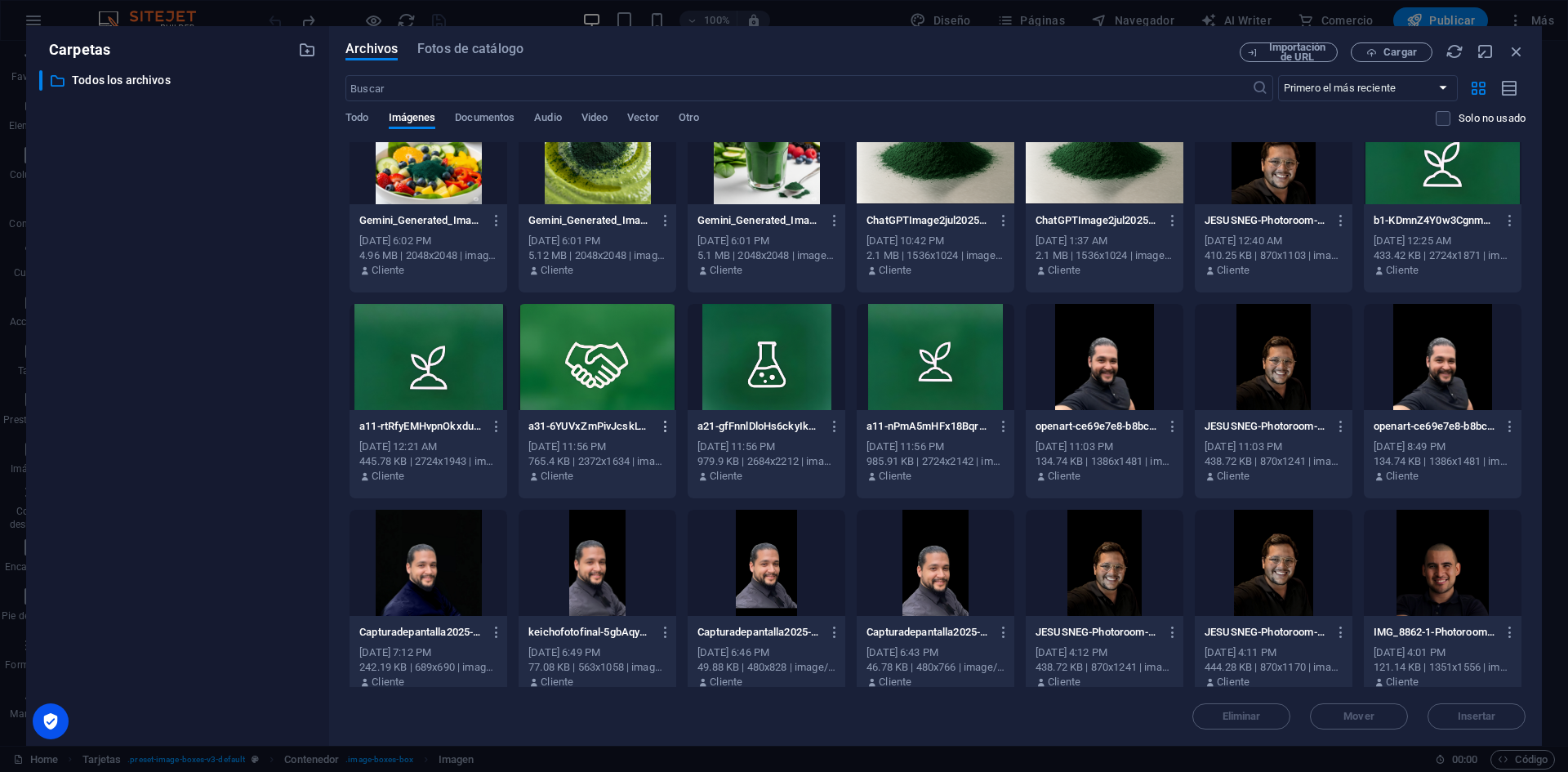 click at bounding box center (666, 426) 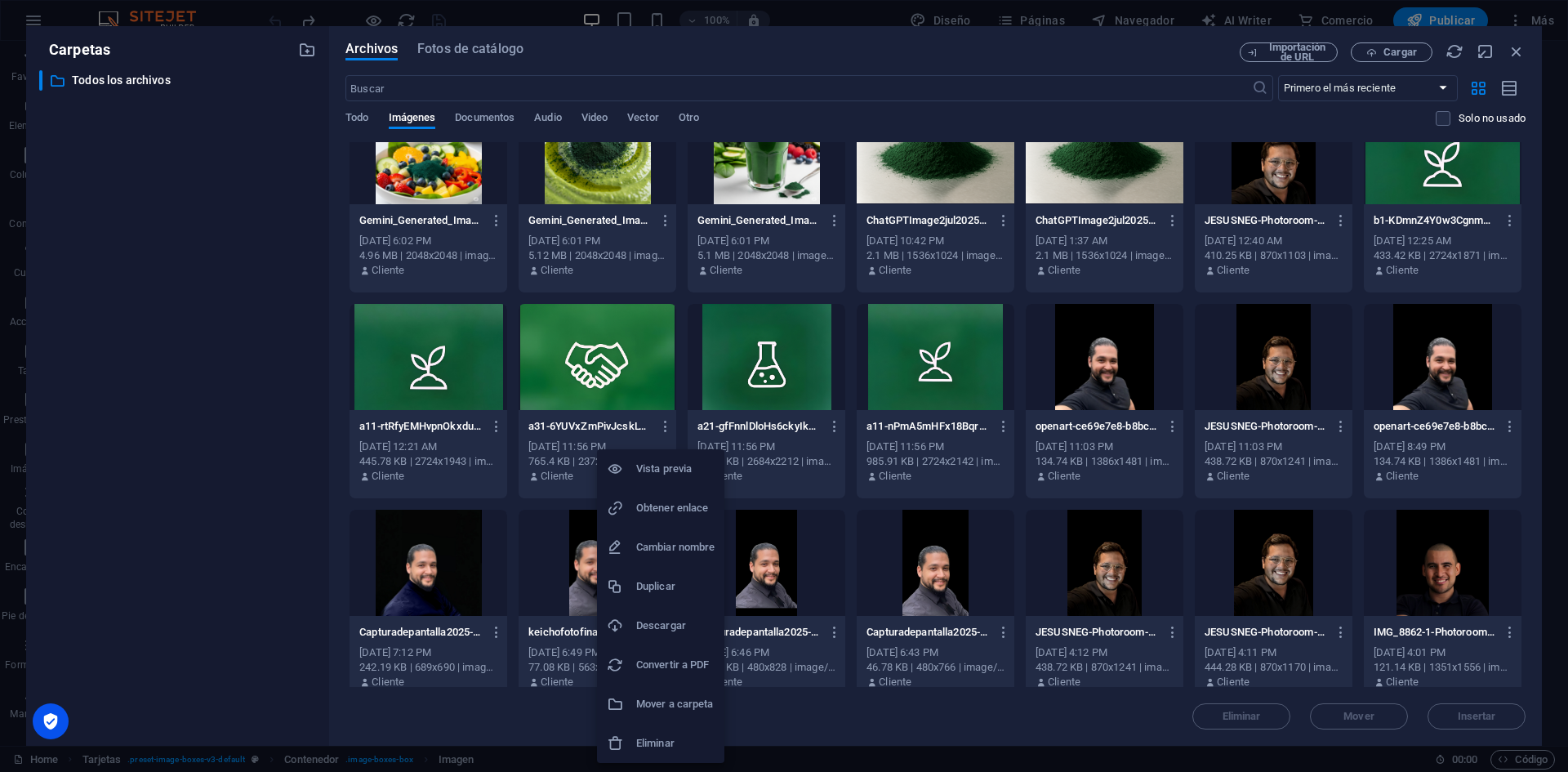 click on "Descargar" at bounding box center (675, 626) 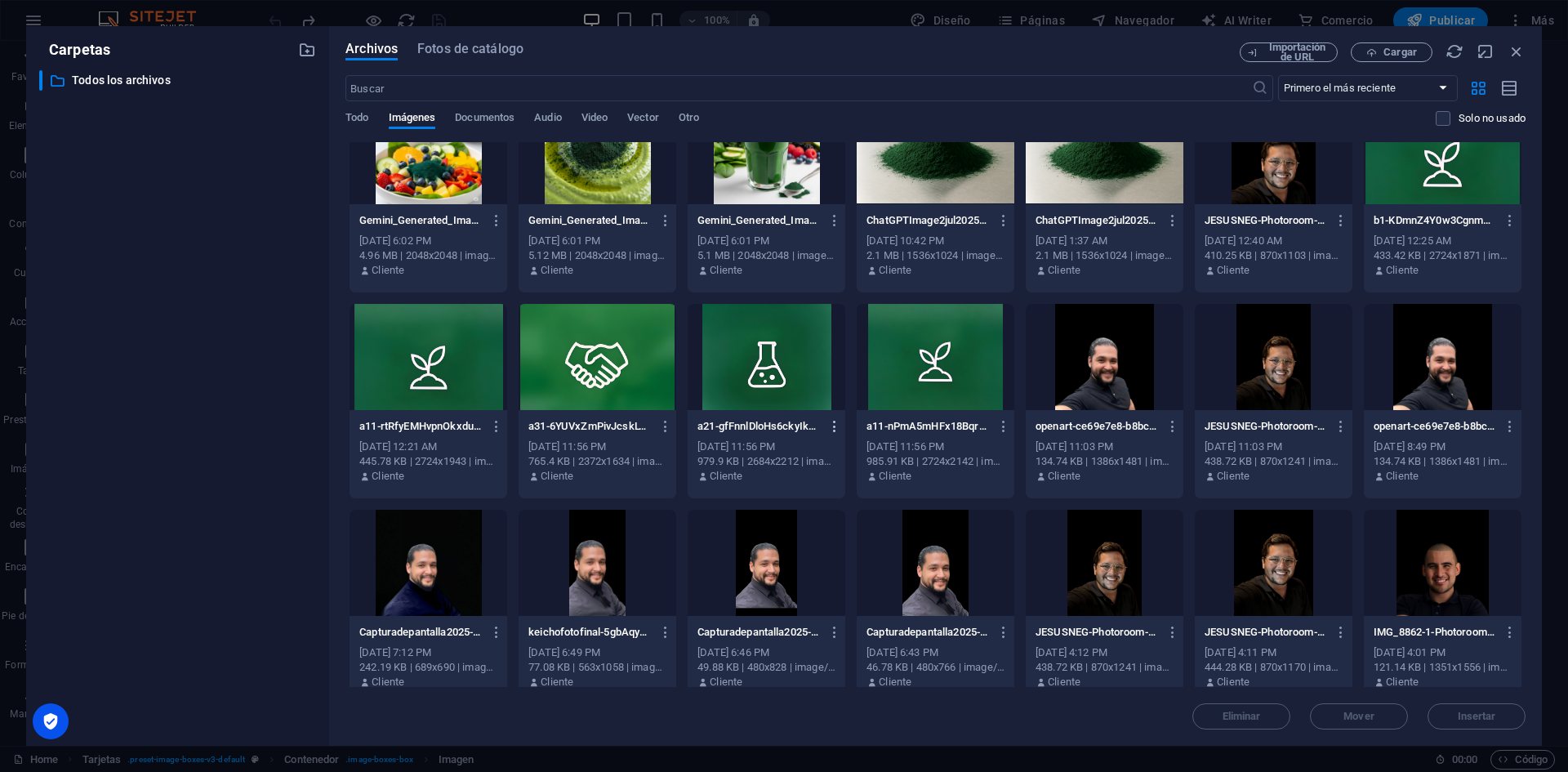click at bounding box center (835, 426) 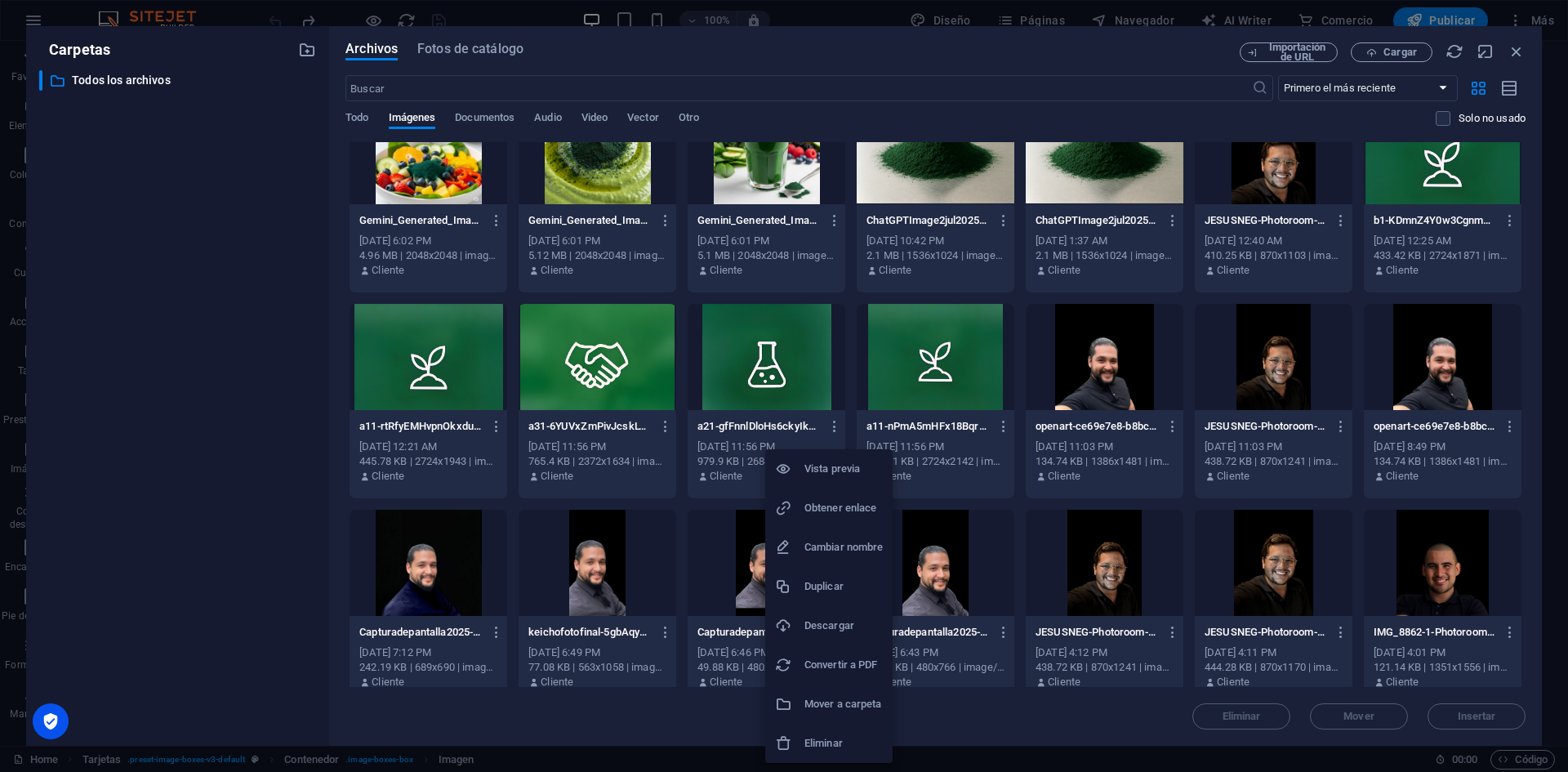 click on "Descargar" at bounding box center [829, 626] 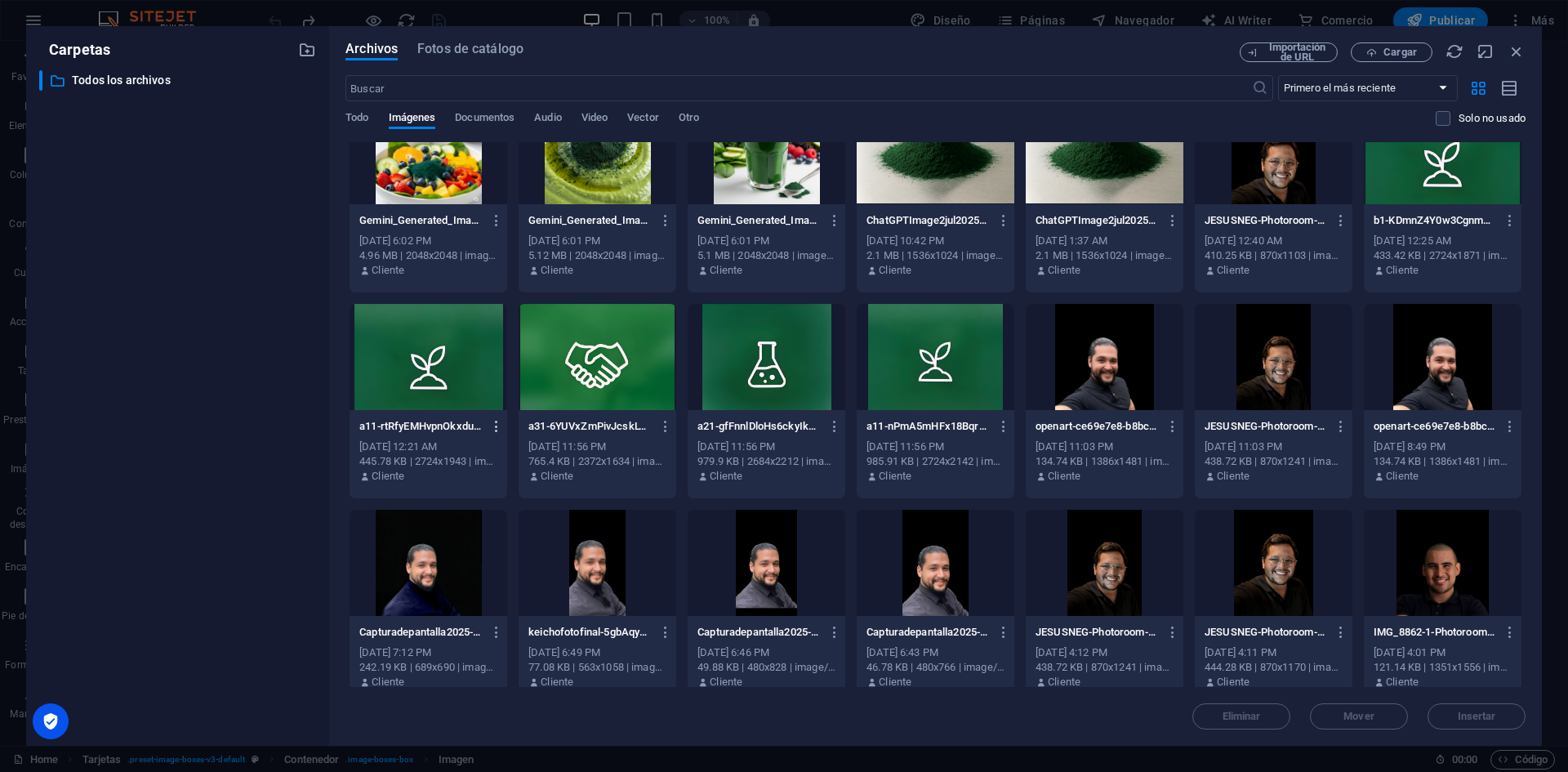 click at bounding box center (497, 426) 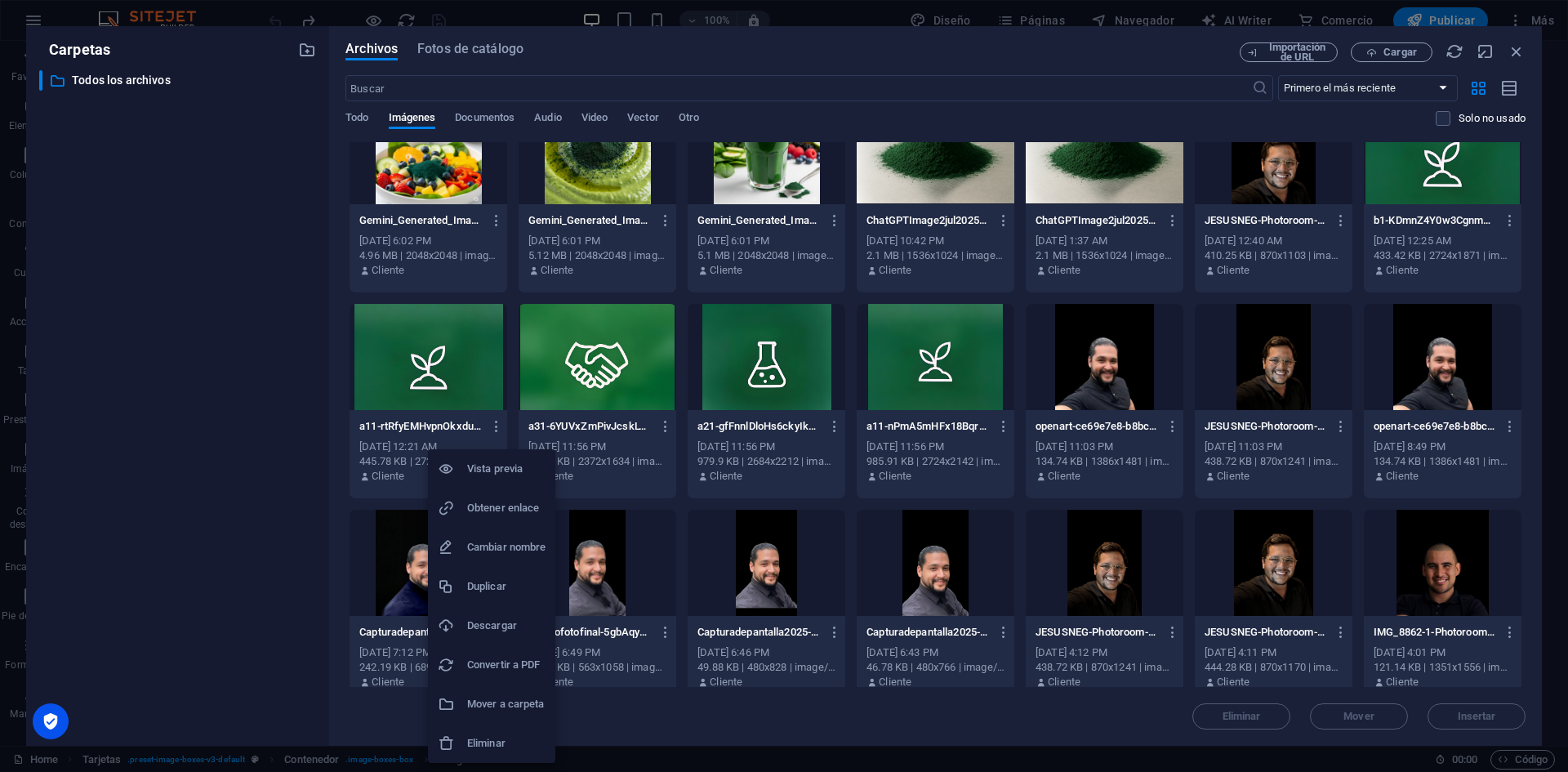 click on "Eliminar" at bounding box center [506, 743] 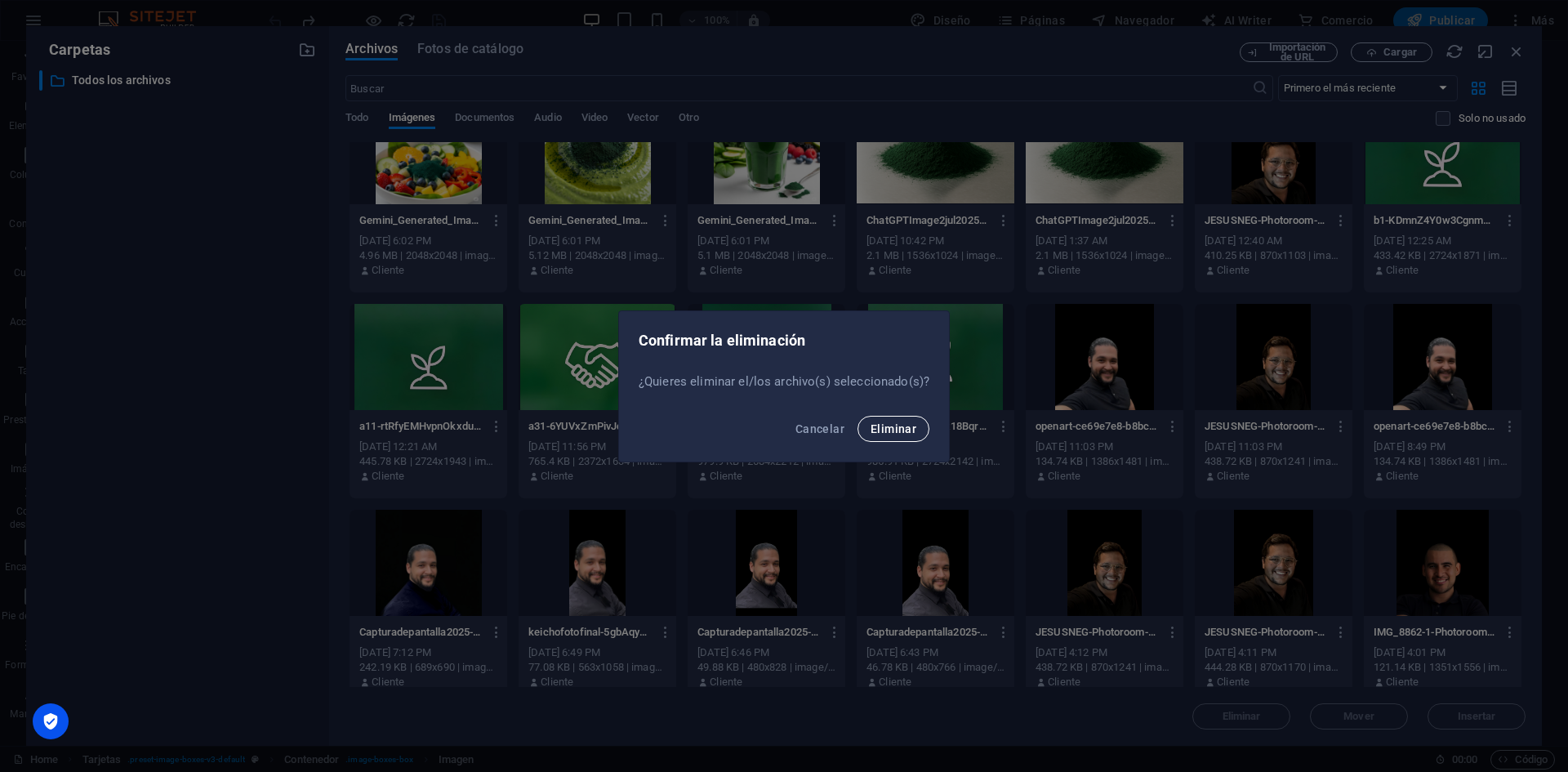click on "Eliminar" at bounding box center (893, 429) 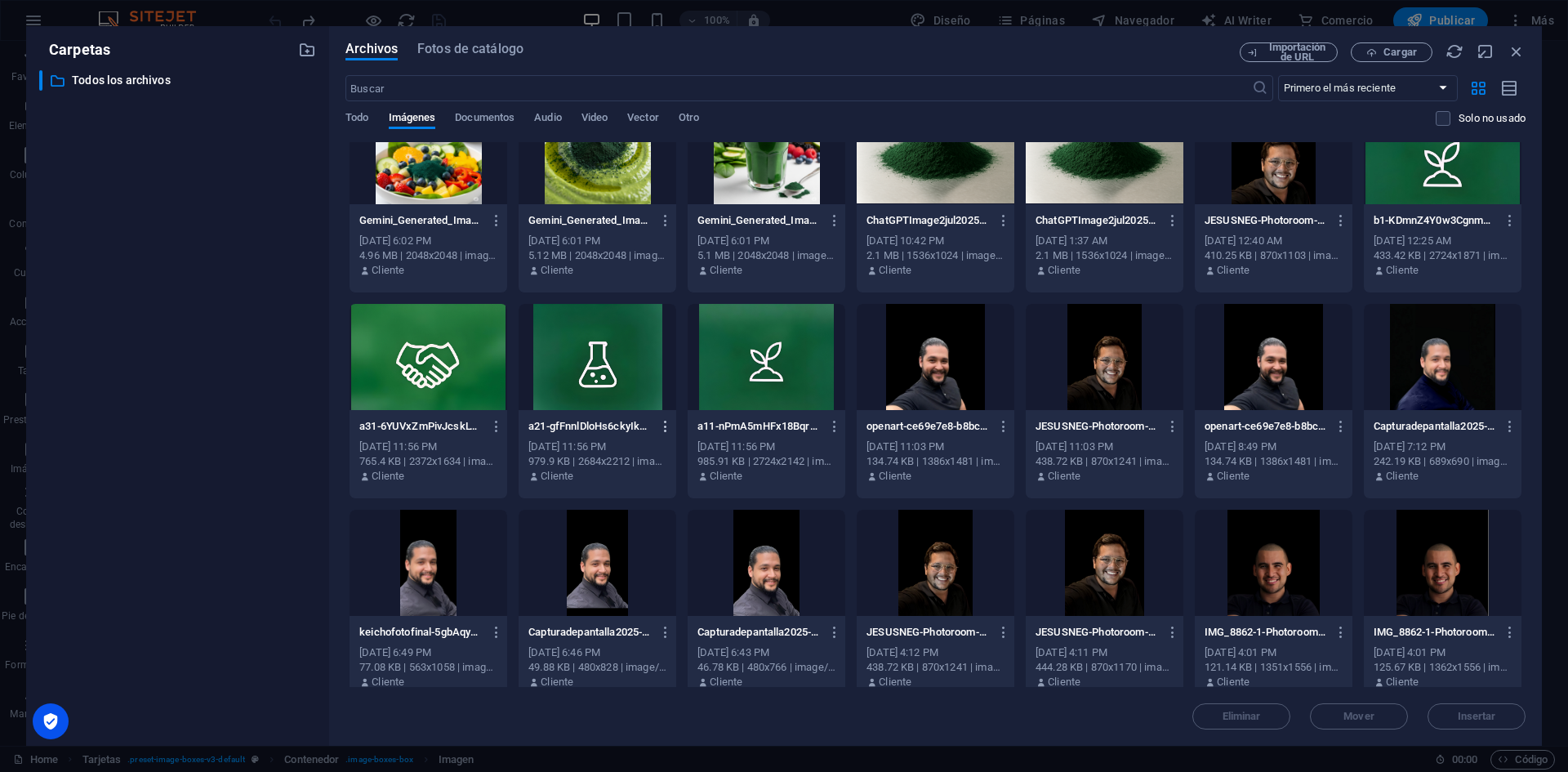 click at bounding box center (666, 426) 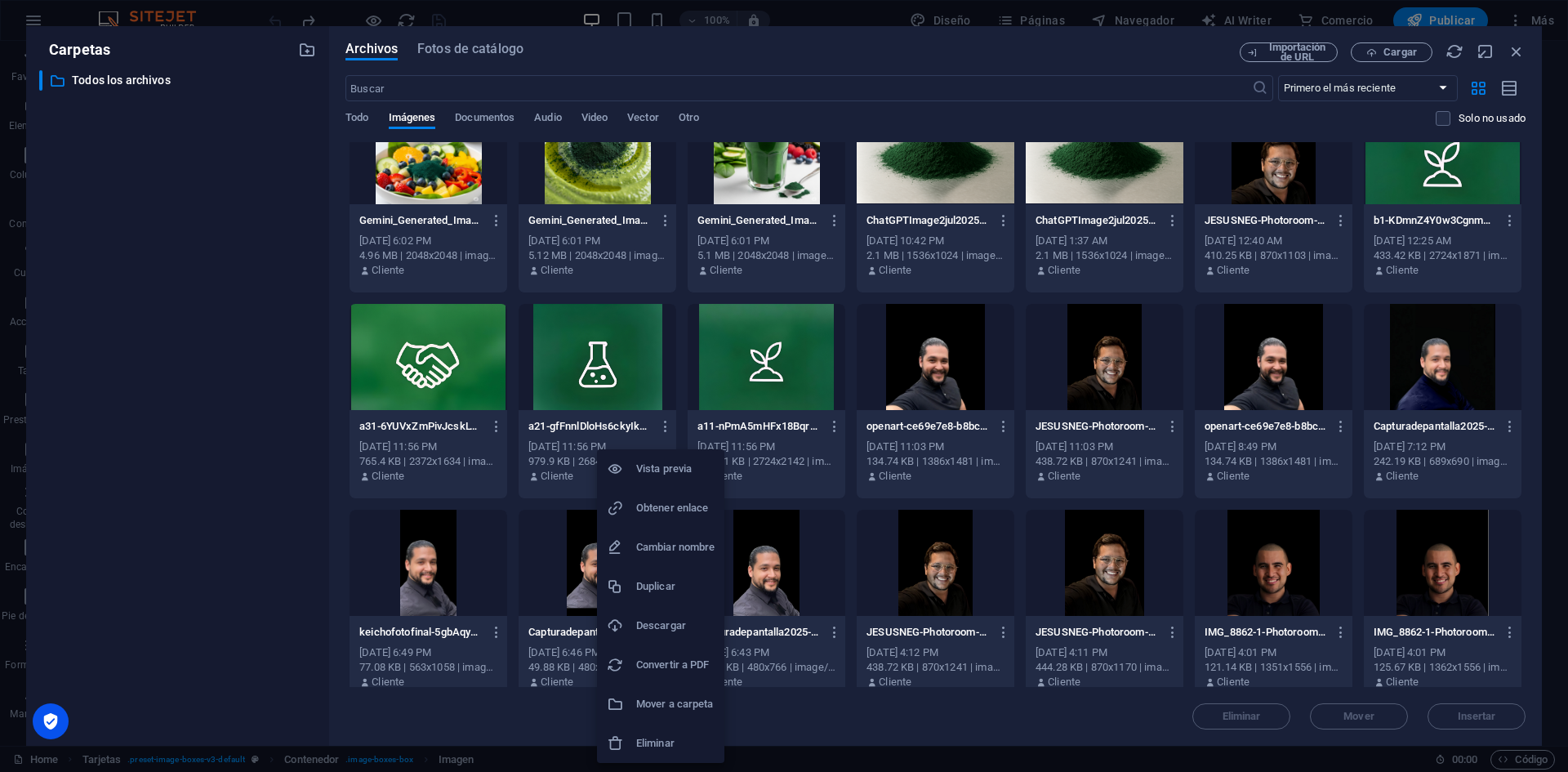 click on "Eliminar" at bounding box center [661, 743] 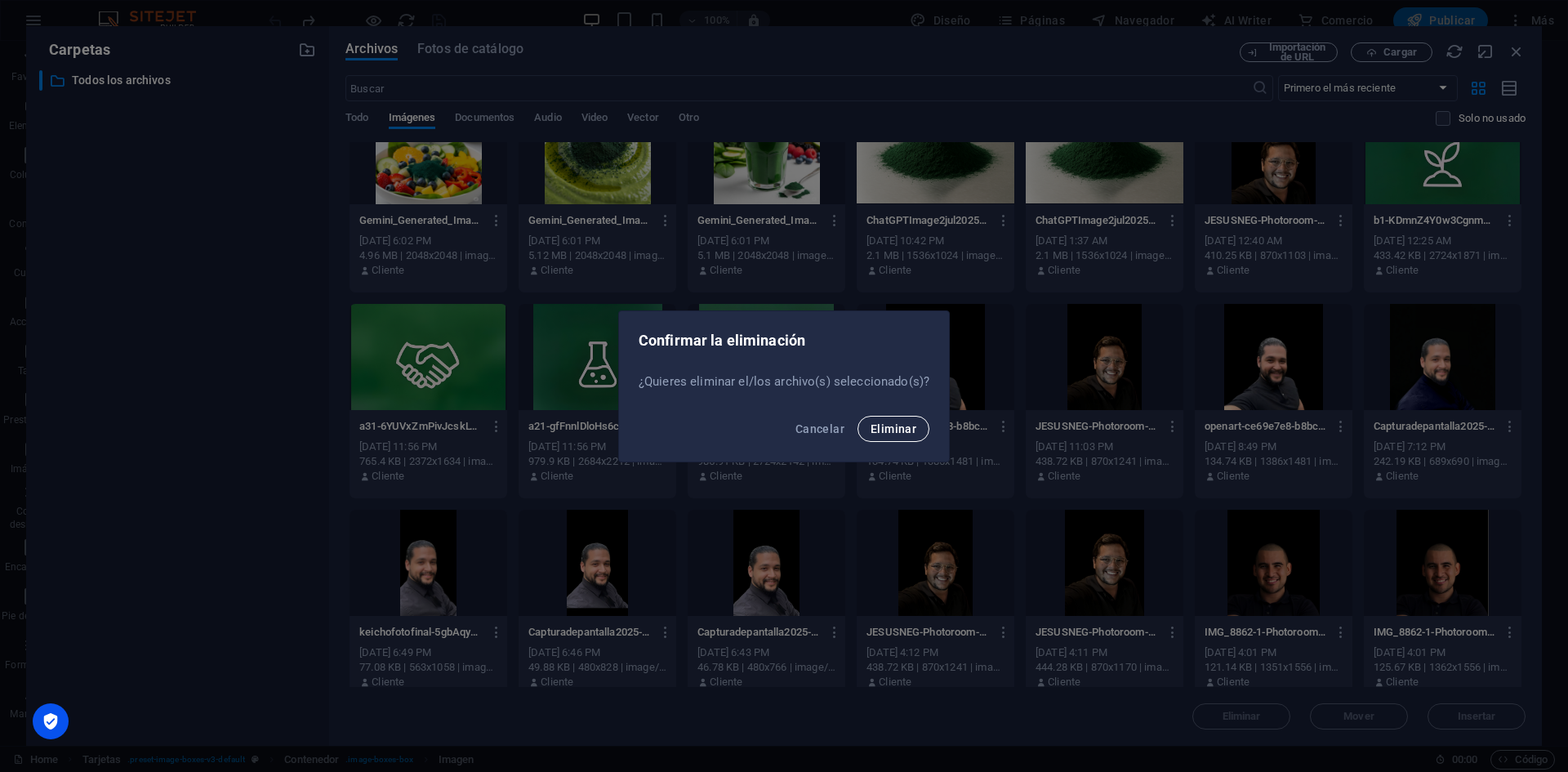 click on "Eliminar" at bounding box center [893, 429] 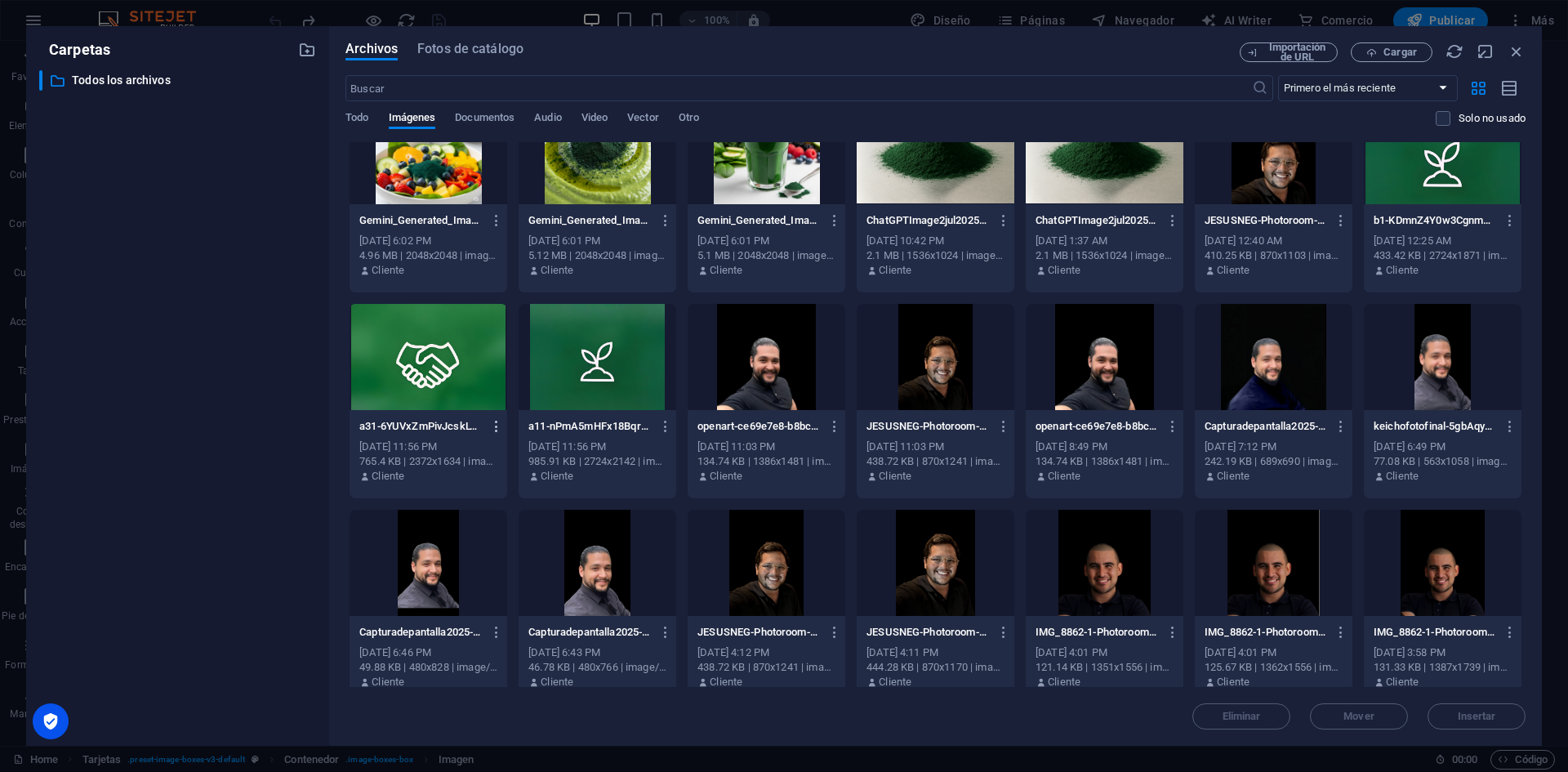 click at bounding box center (497, 426) 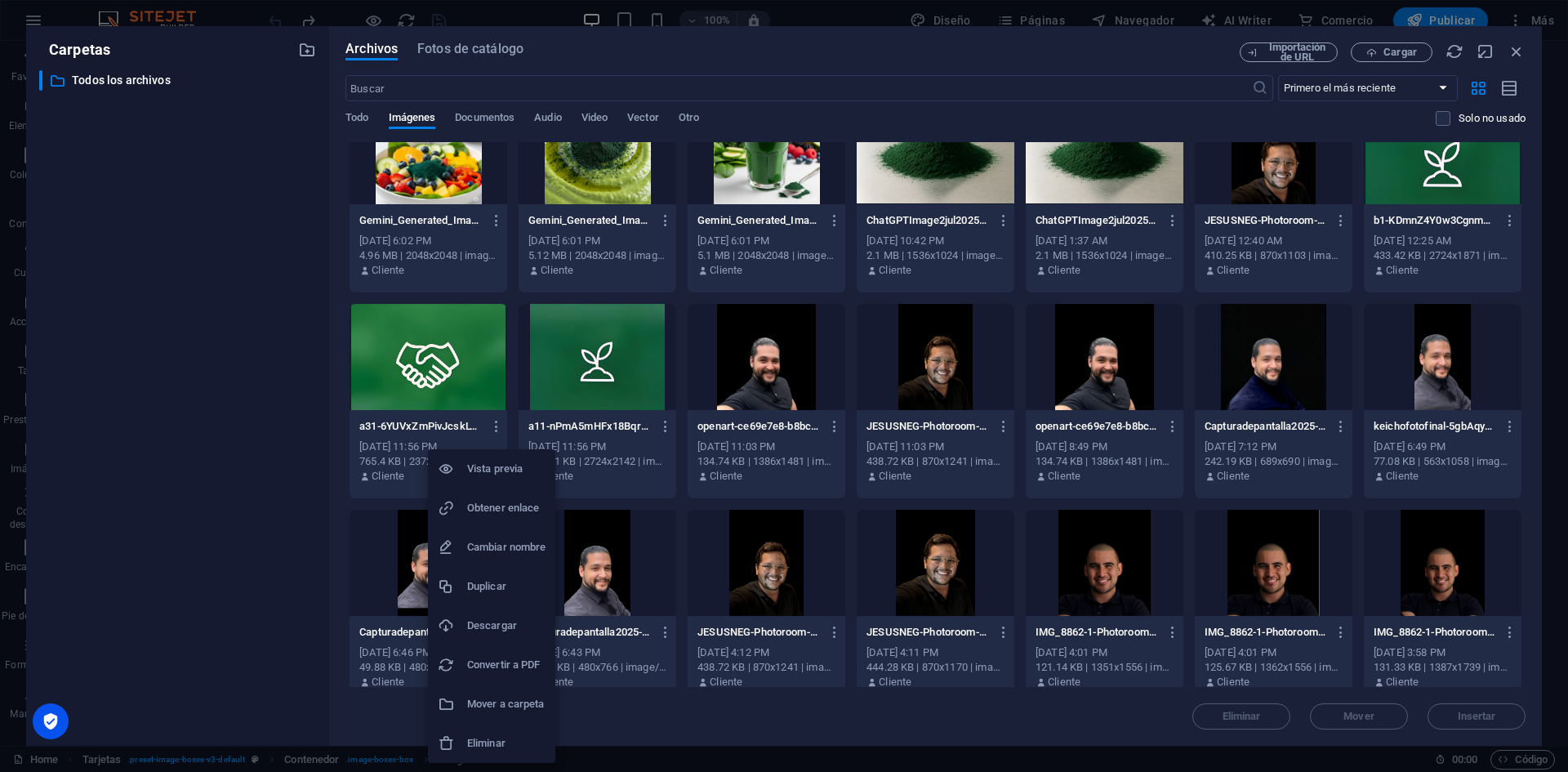 click on "Eliminar" at bounding box center (492, 743) 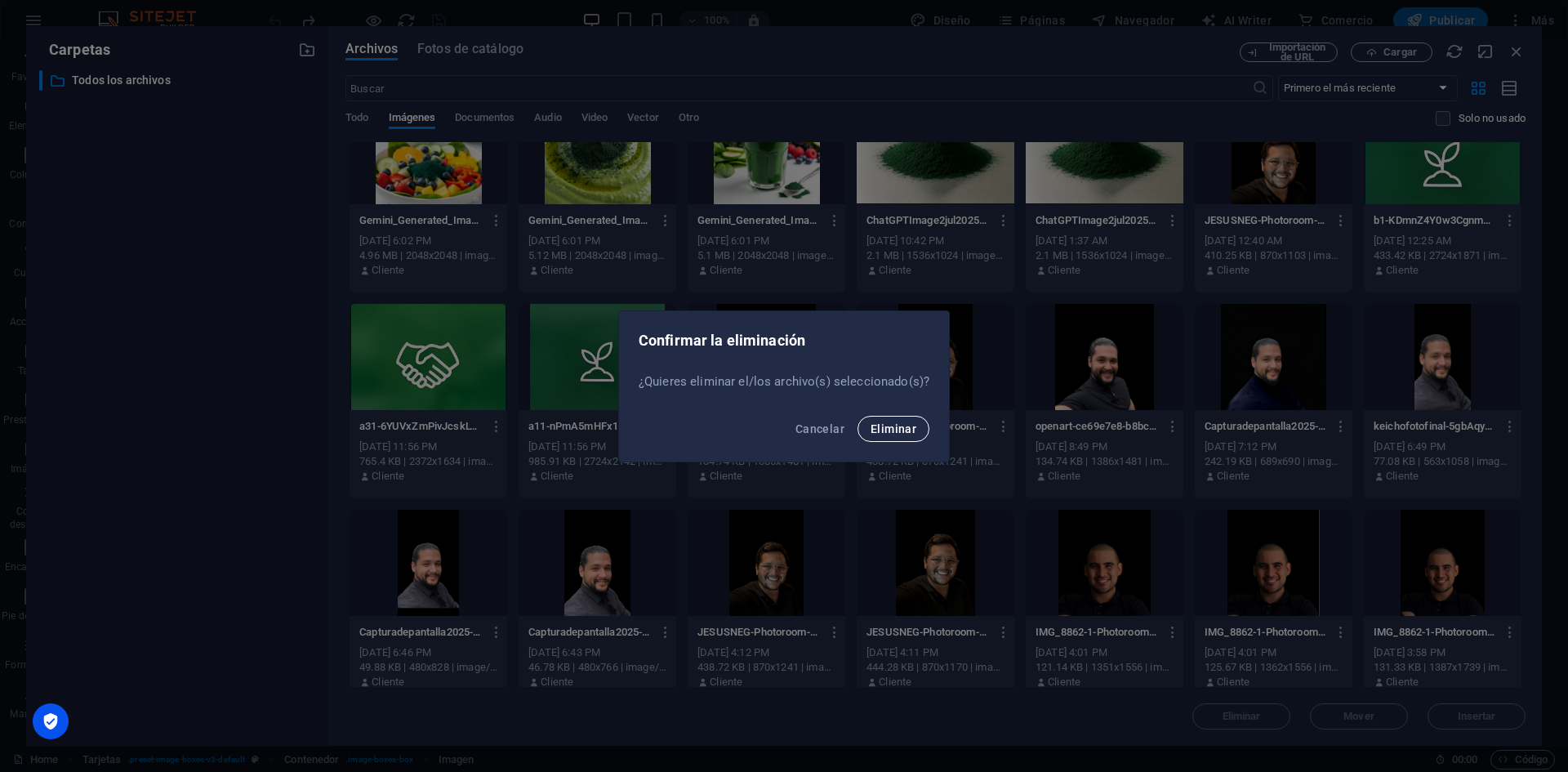 click on "Eliminar" at bounding box center [893, 429] 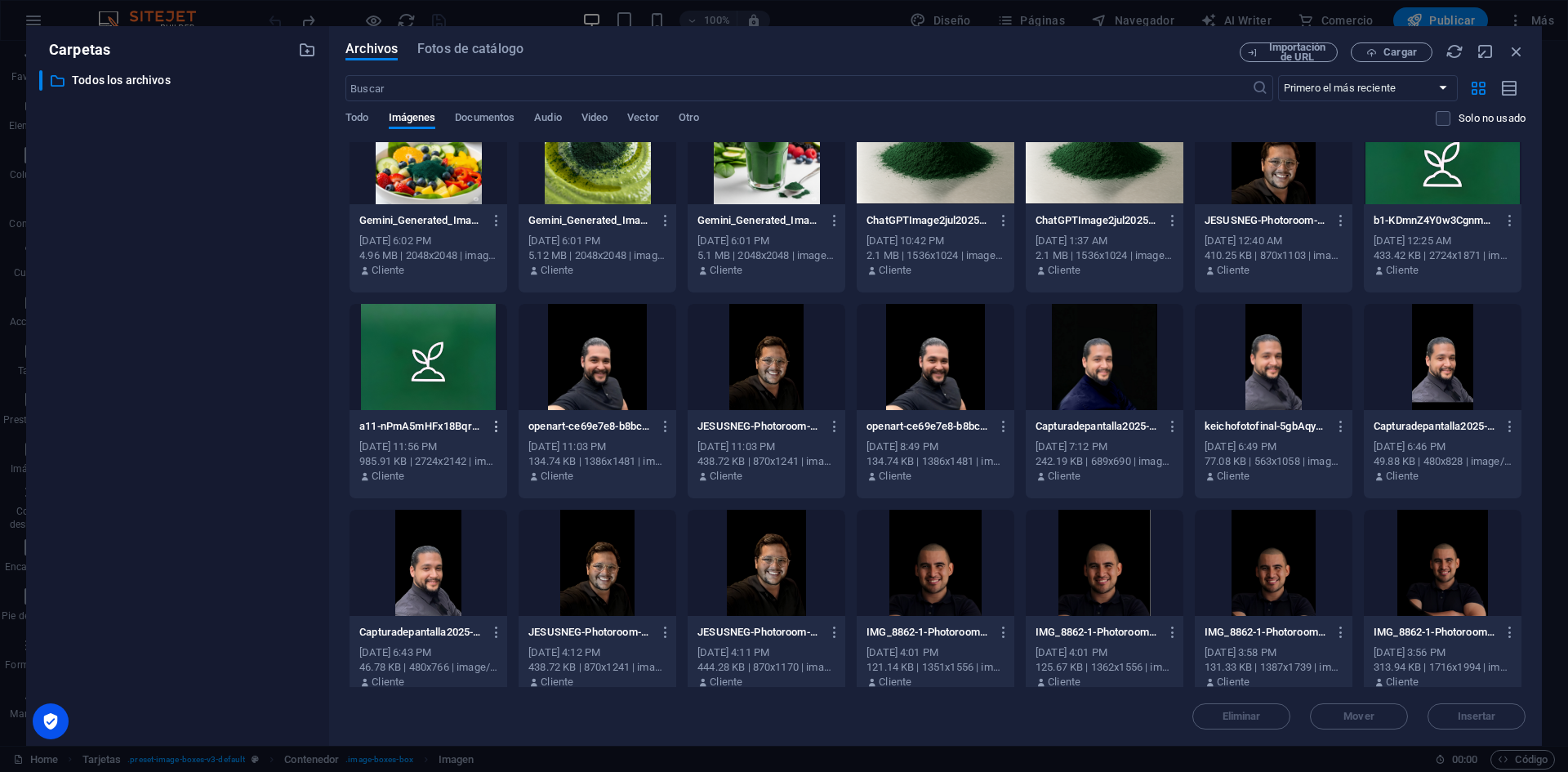 click at bounding box center [497, 426] 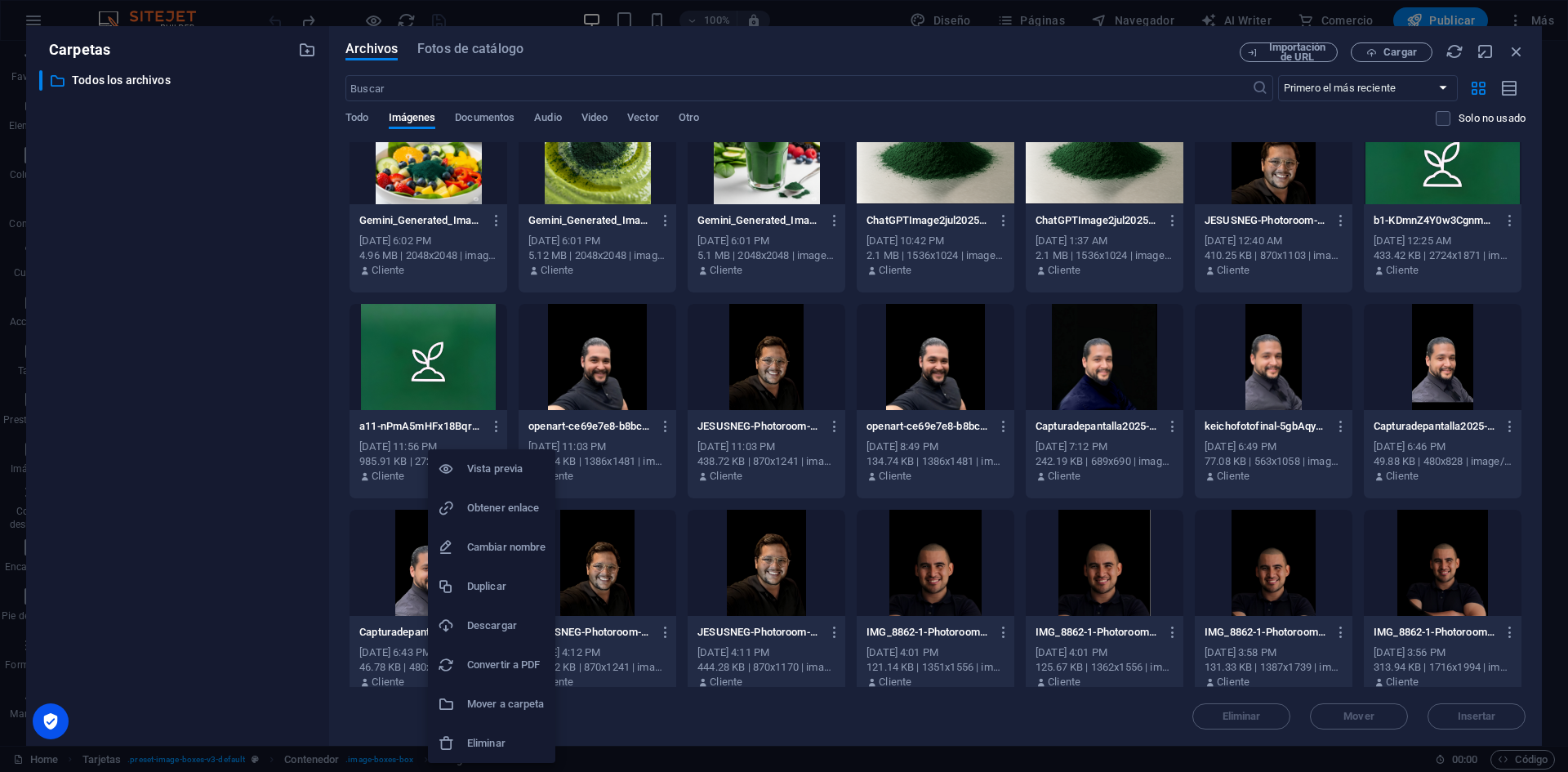 click on "Eliminar" at bounding box center [506, 743] 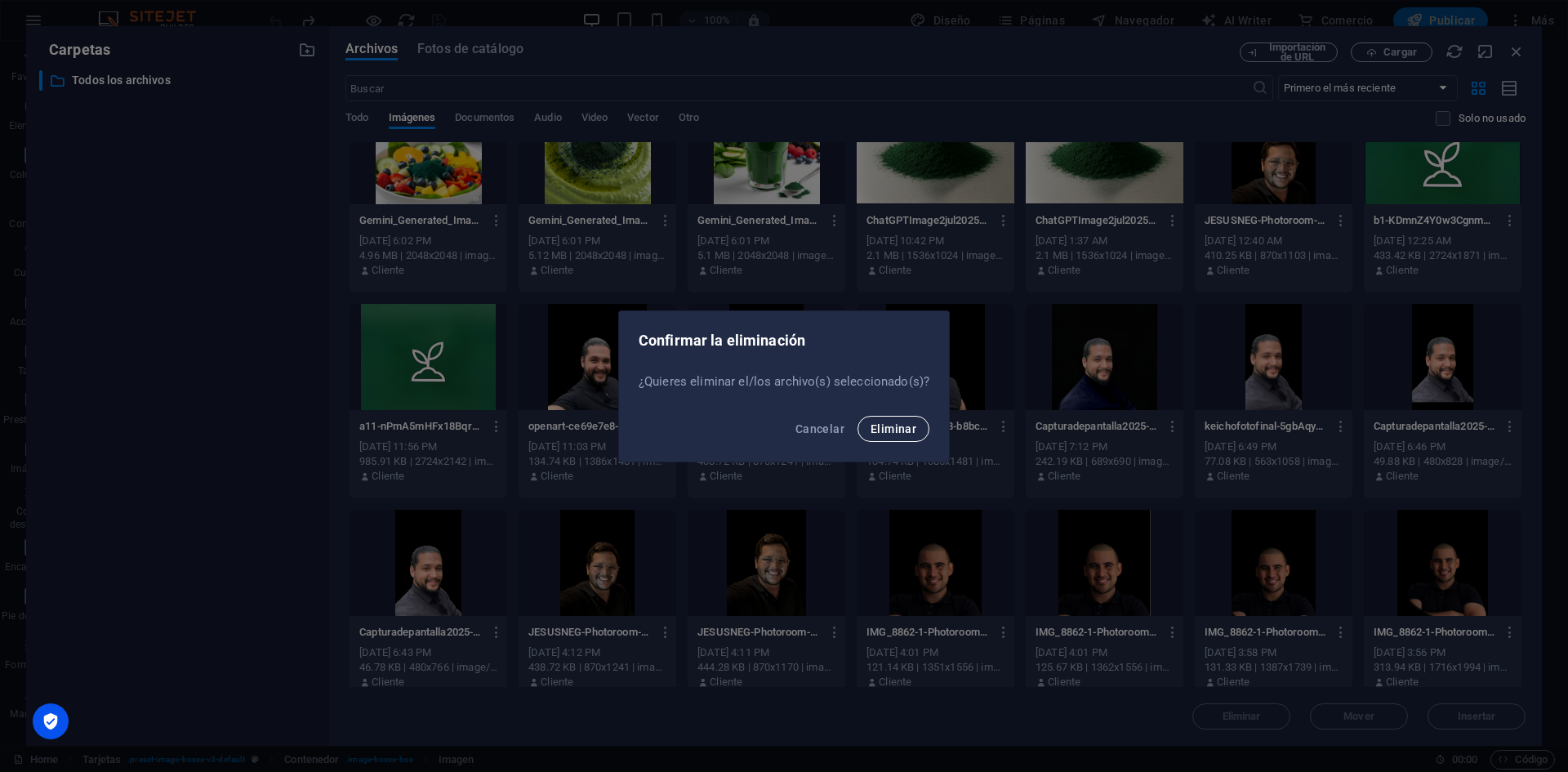 click on "Eliminar" at bounding box center [893, 429] 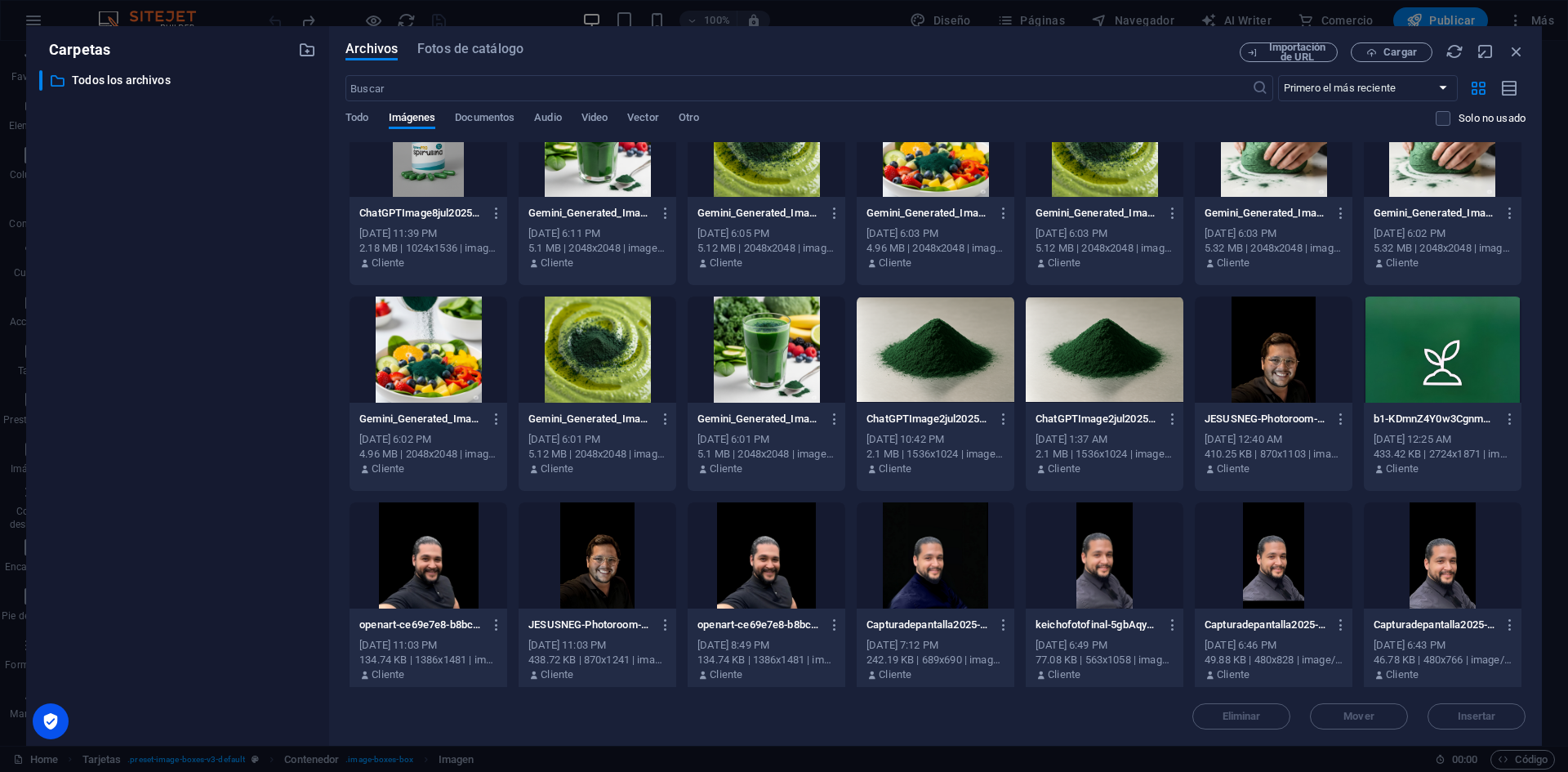 scroll, scrollTop: 1081, scrollLeft: 0, axis: vertical 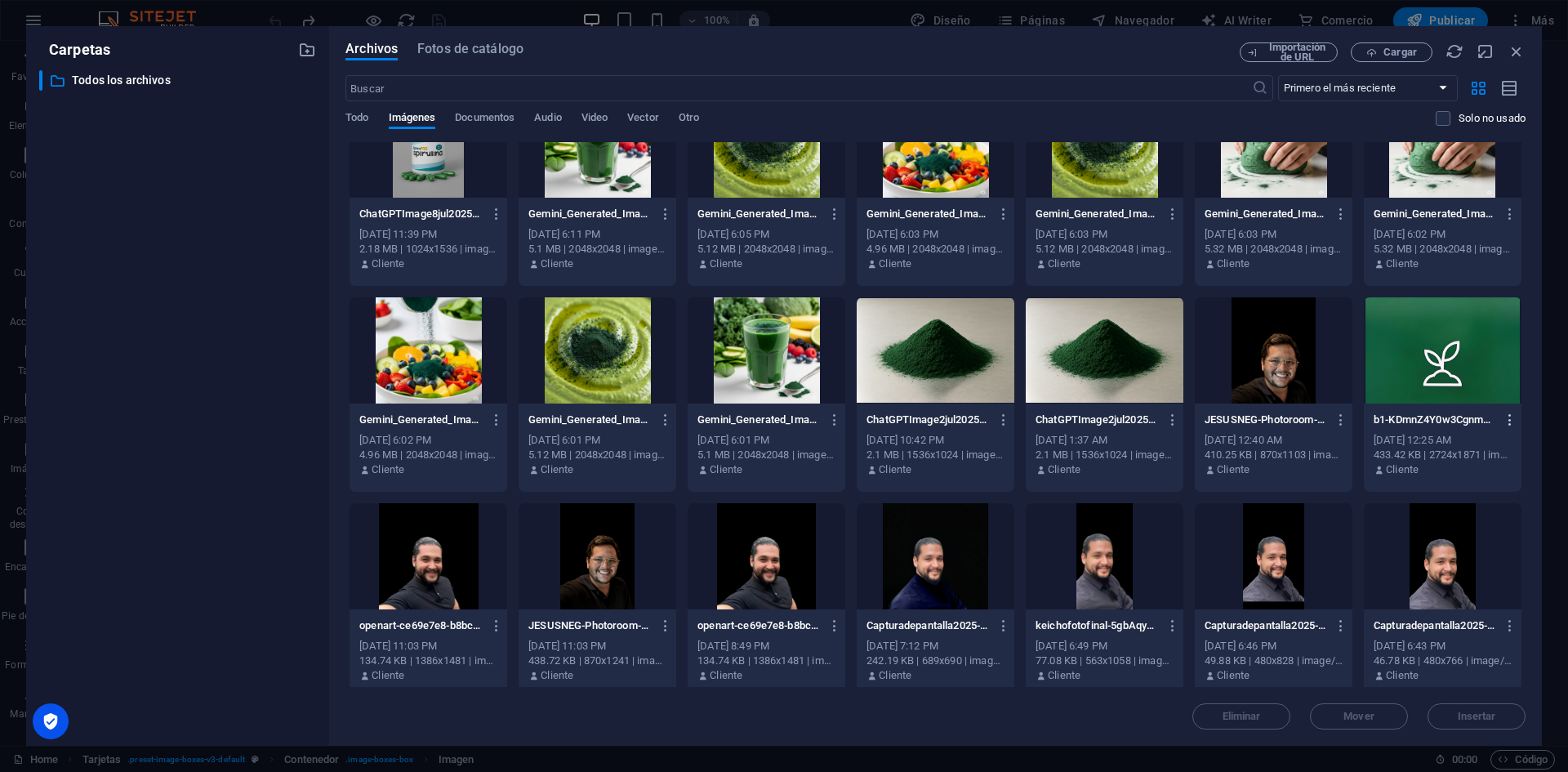 click at bounding box center [1510, 420] 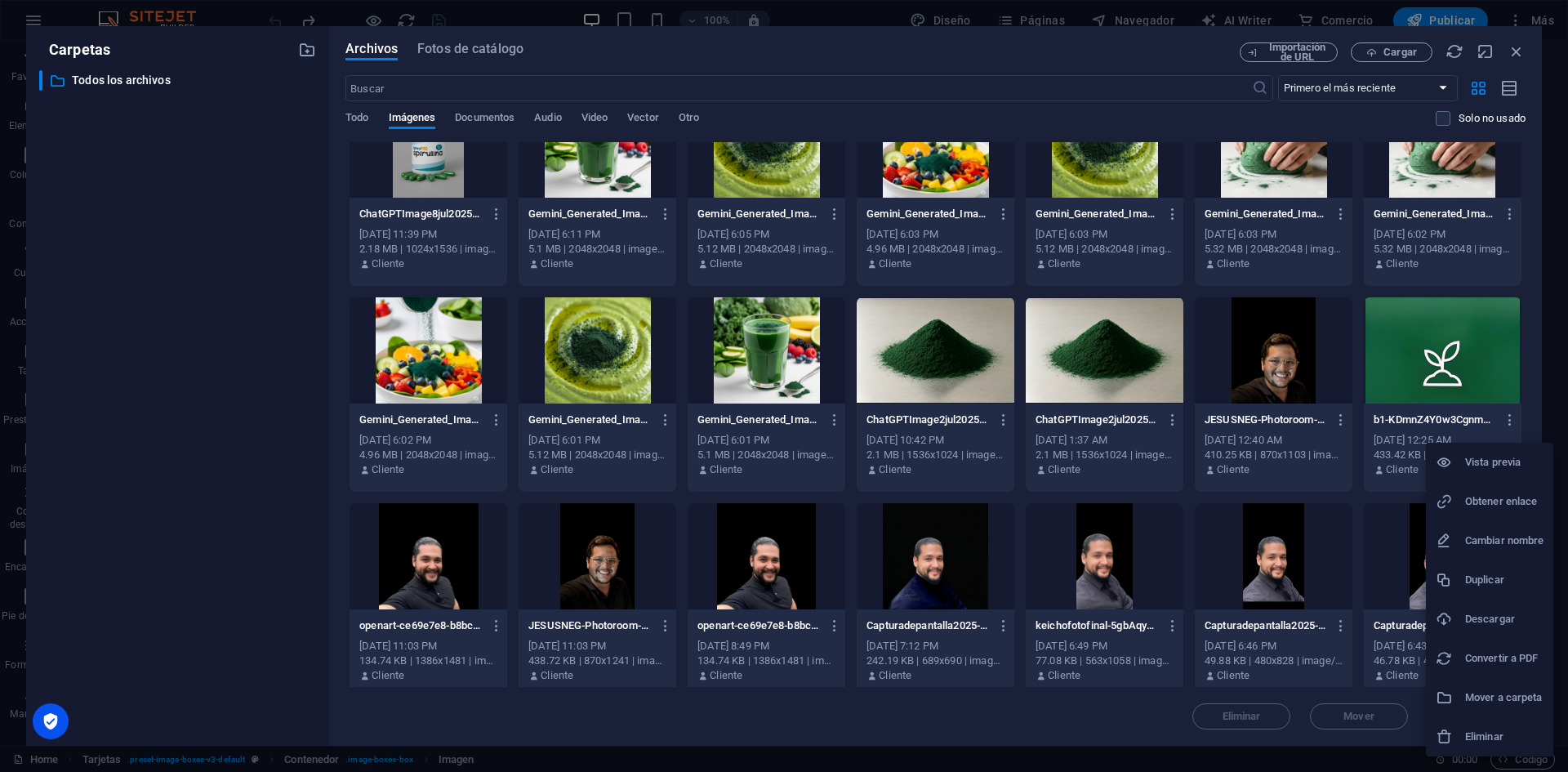 click on "Eliminar" at bounding box center (1490, 737) 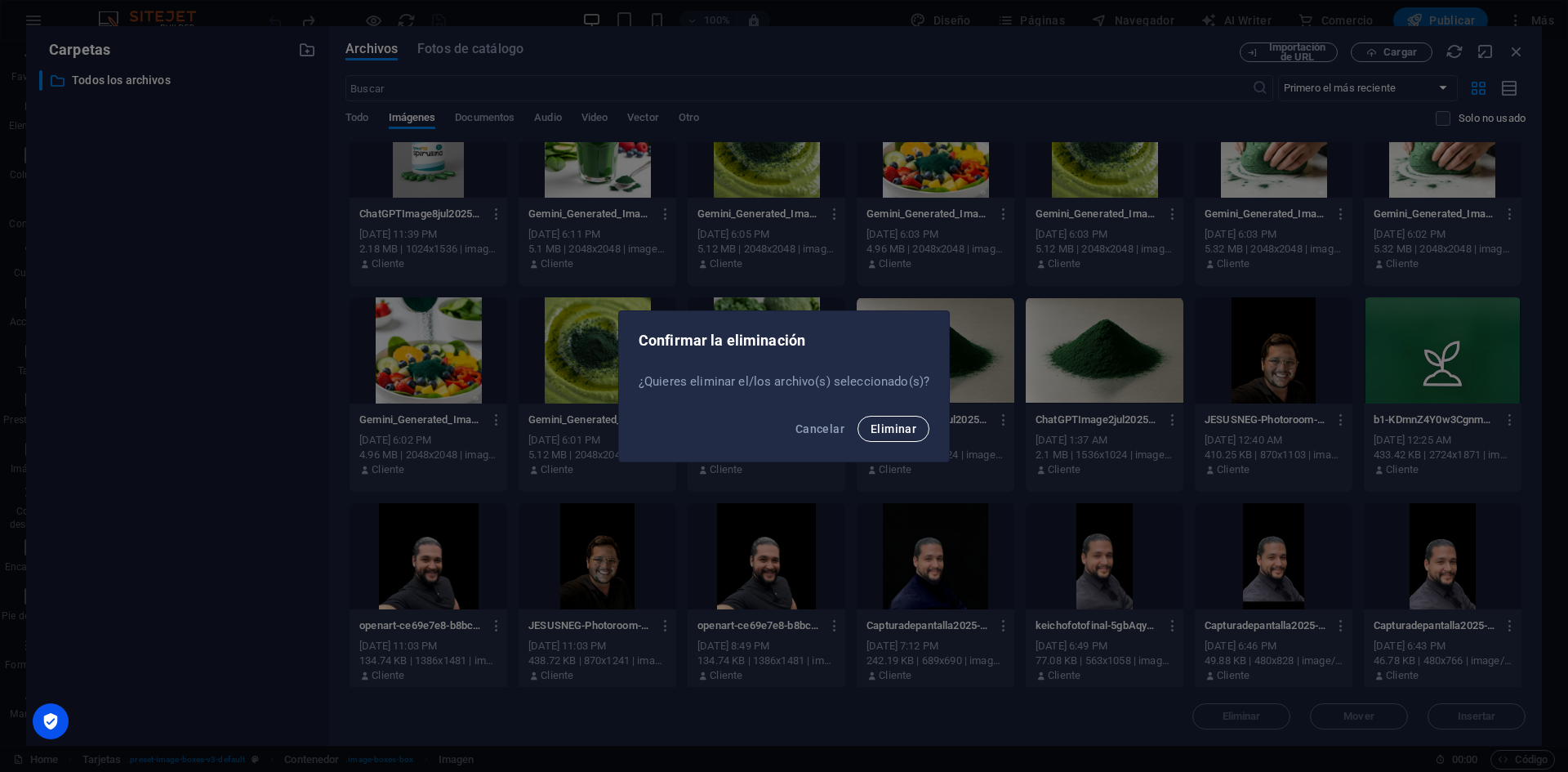 click on "Eliminar" at bounding box center [893, 429] 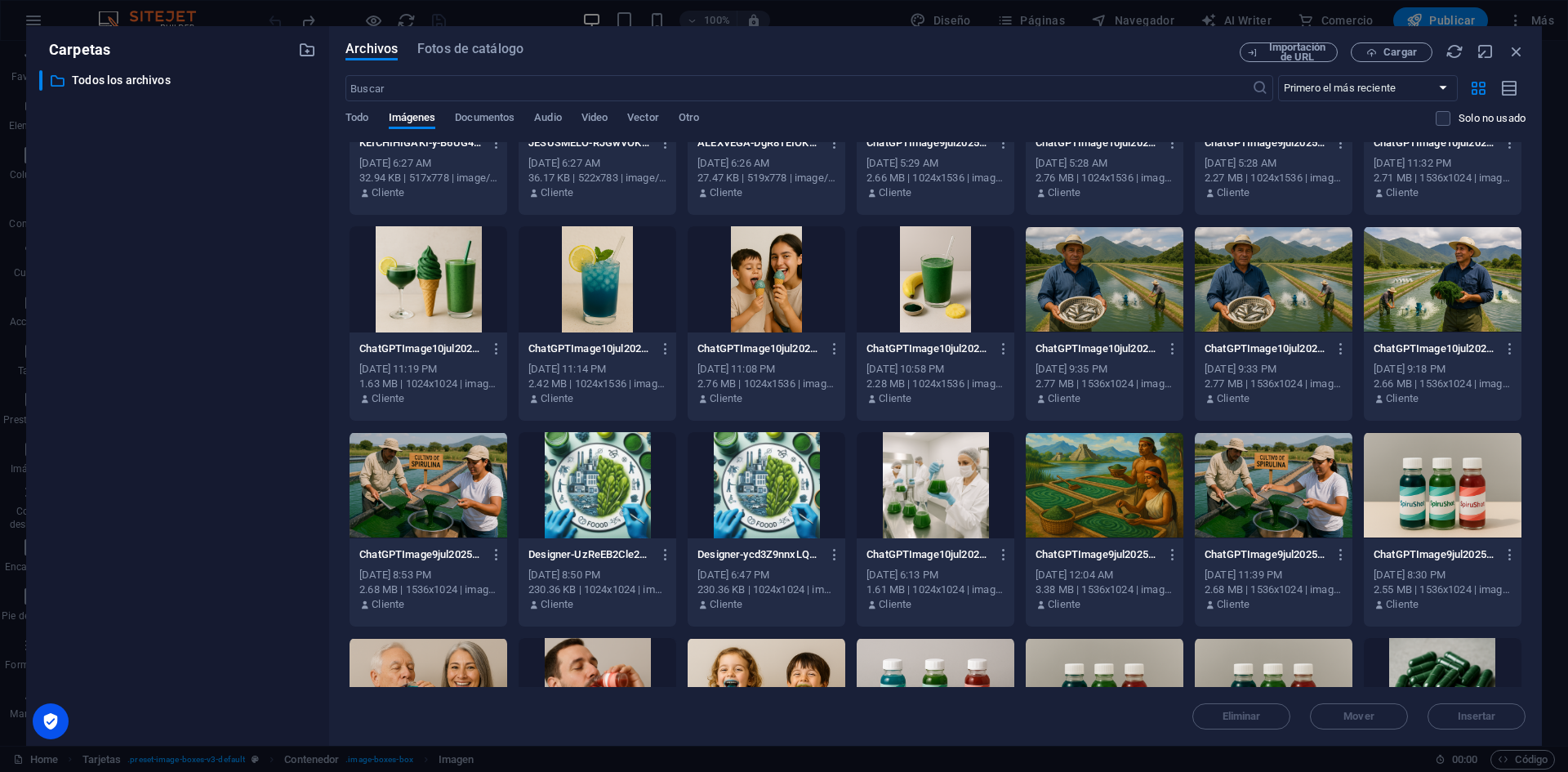 scroll, scrollTop: 0, scrollLeft: 0, axis: both 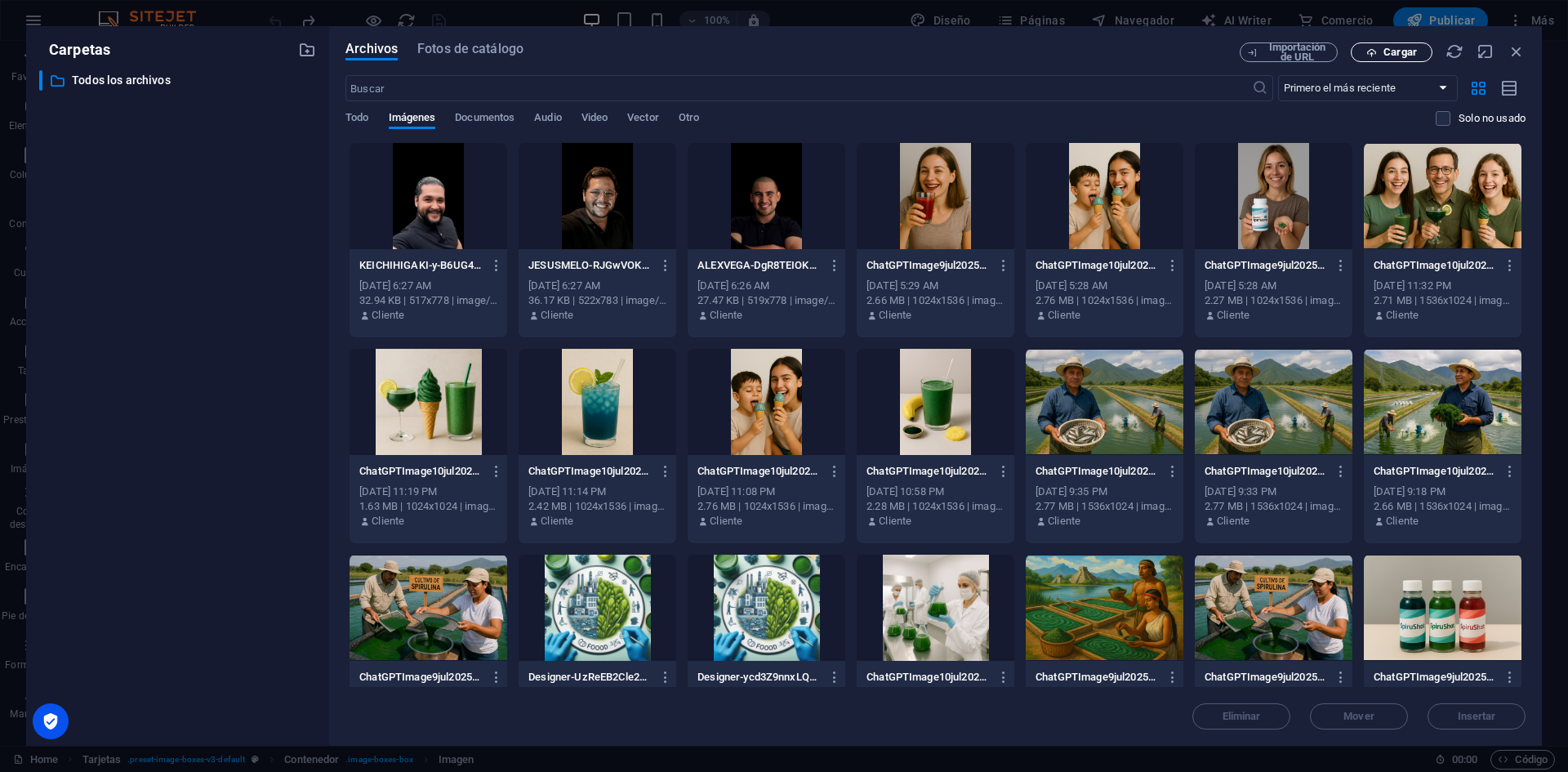 click on "Cargar" at bounding box center [1400, 52] 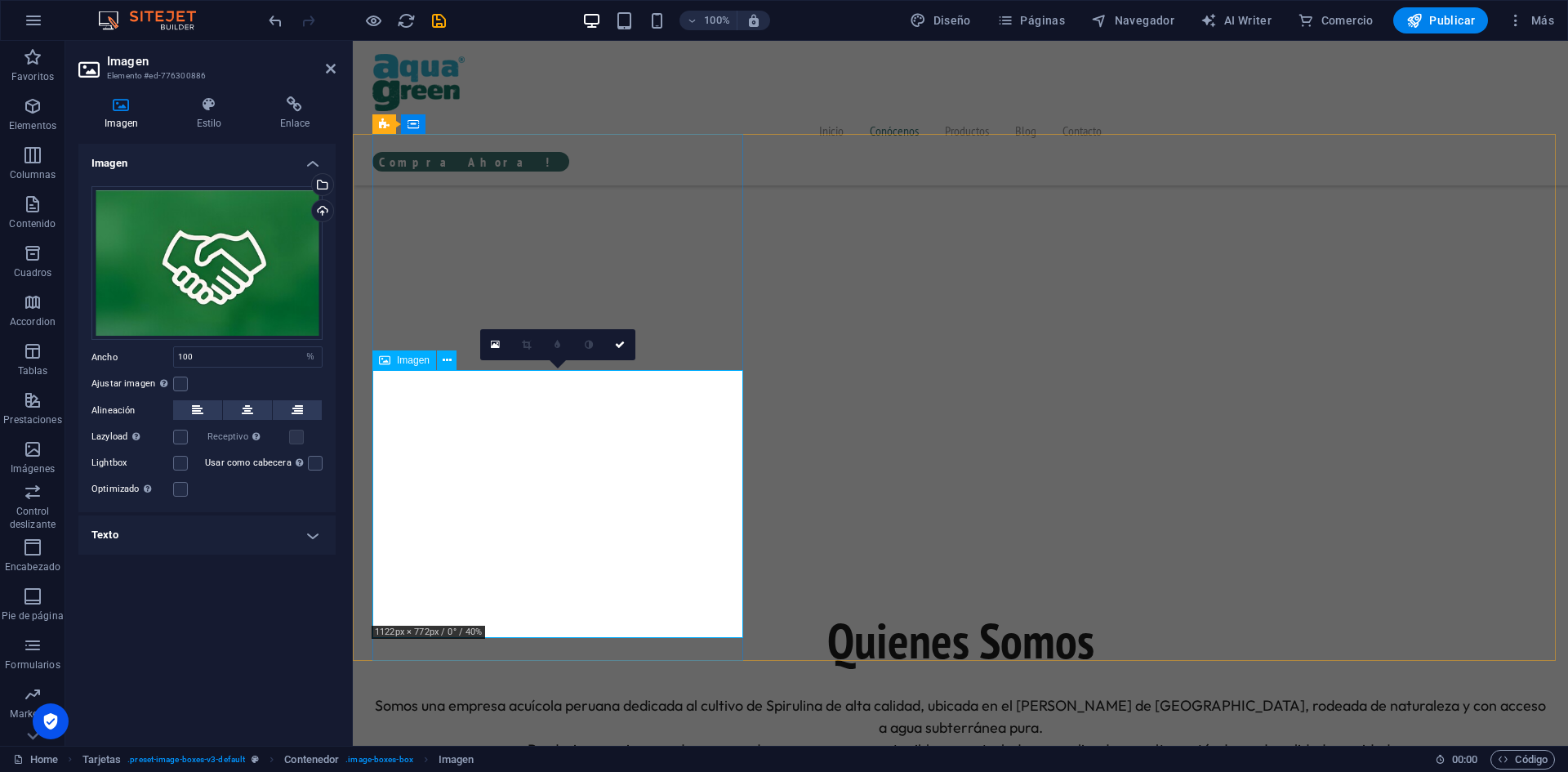scroll, scrollTop: 1382, scrollLeft: 0, axis: vertical 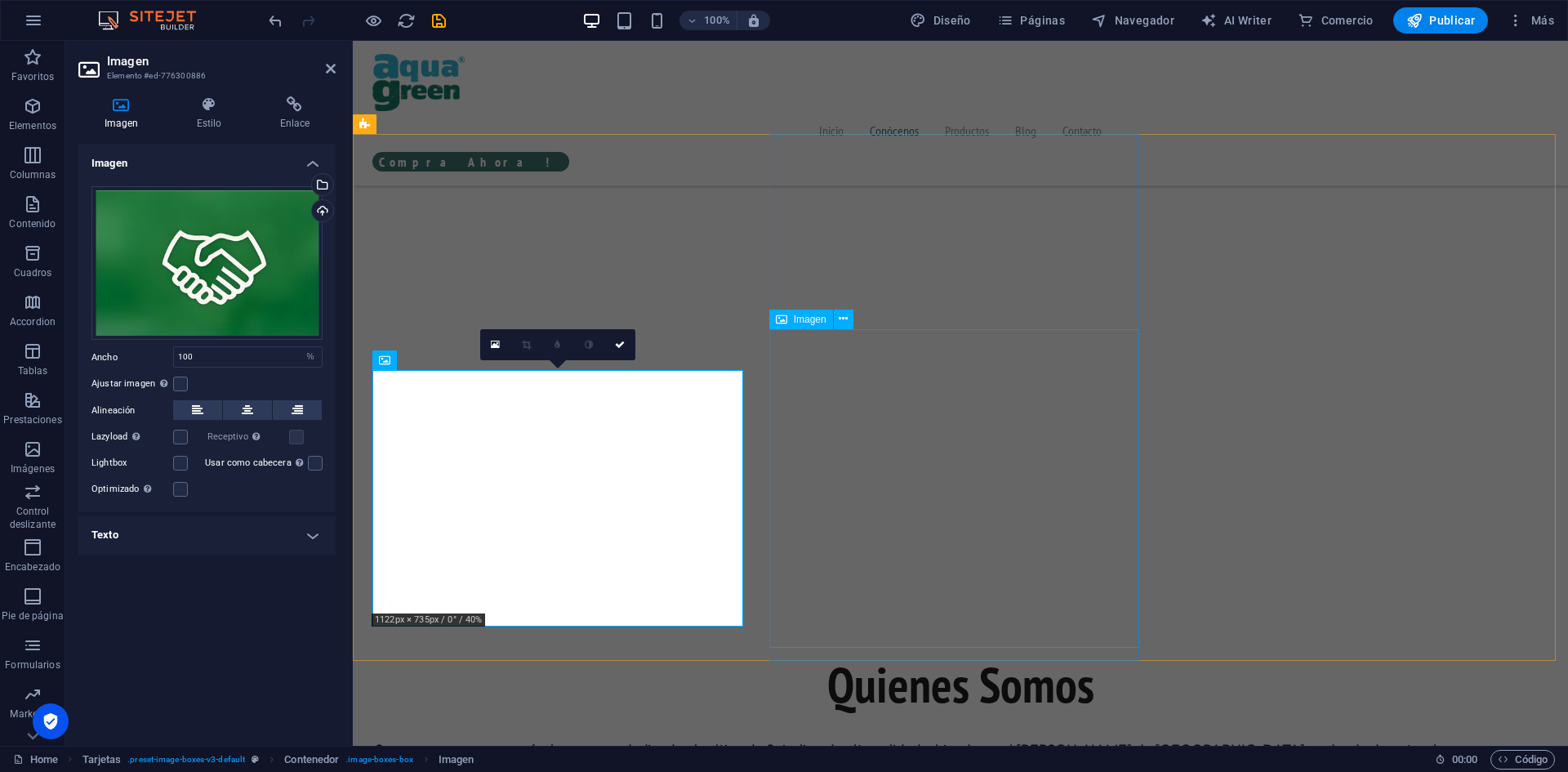 click at bounding box center [559, 2247] 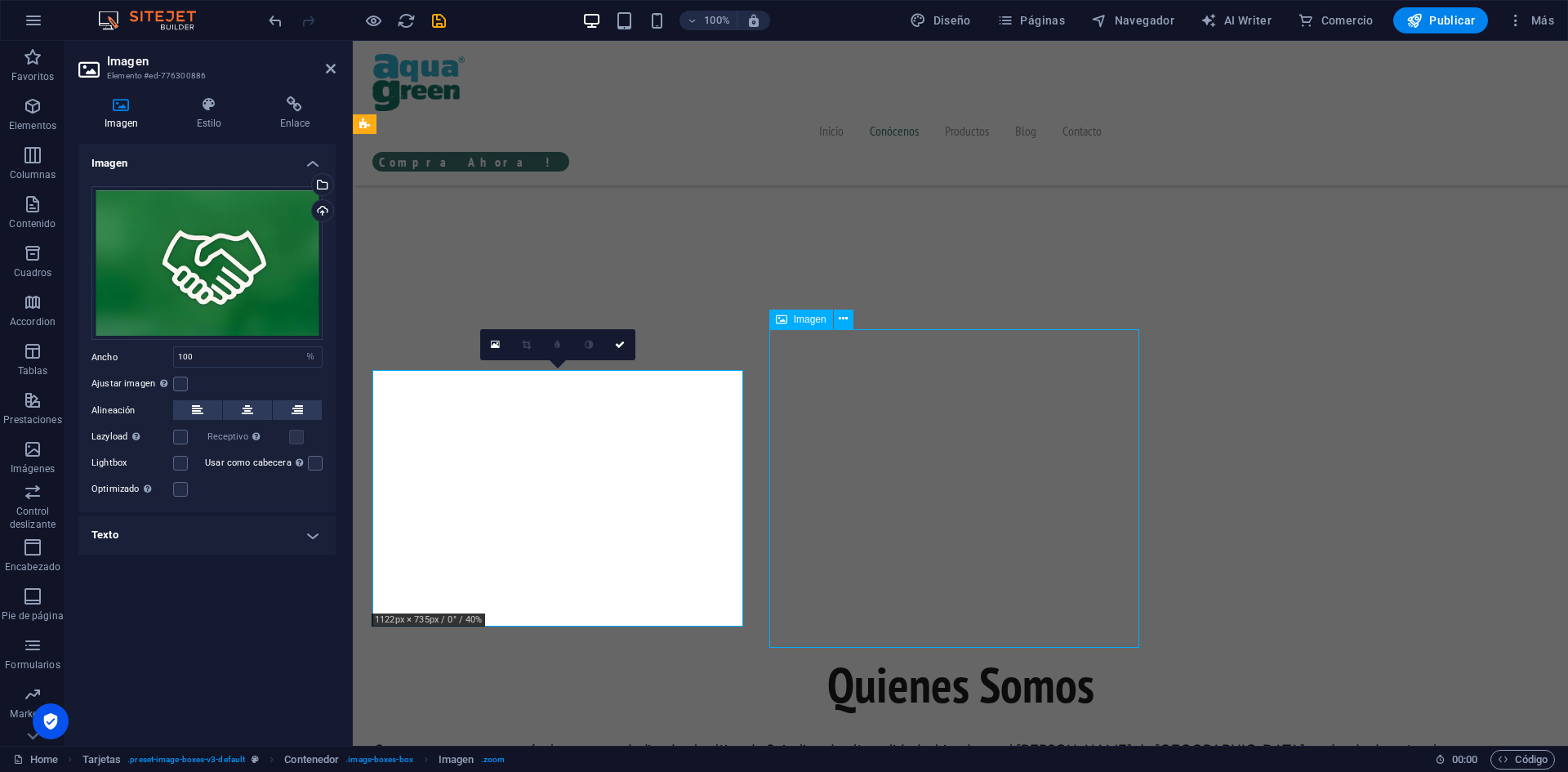 click at bounding box center [559, 2247] 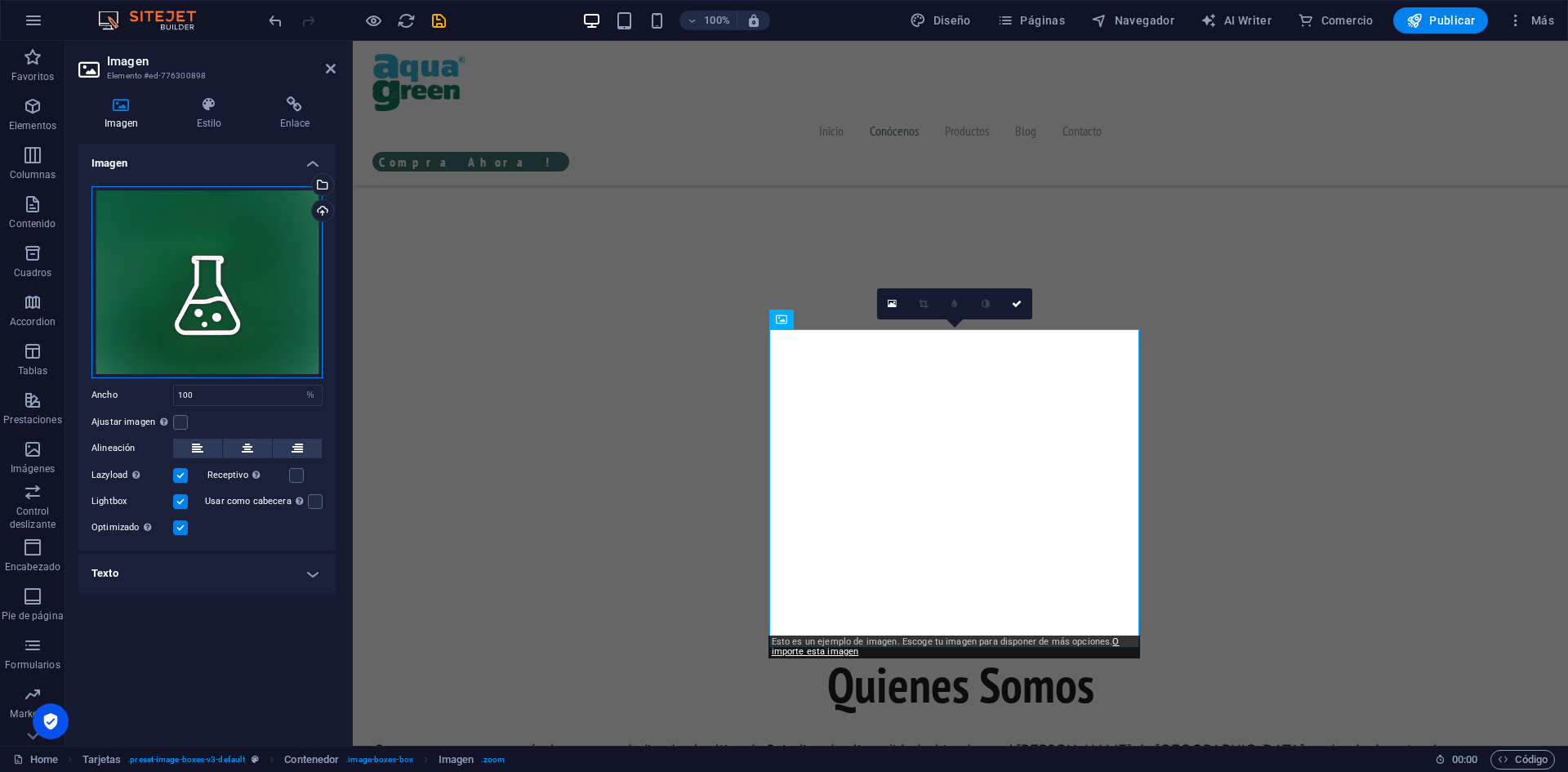 click on "Arrastra archivos aquí, haz clic para escoger archivos o  selecciona archivos de Archivos o de nuestra galería gratuita de fotos y vídeos" at bounding box center (207, 282) 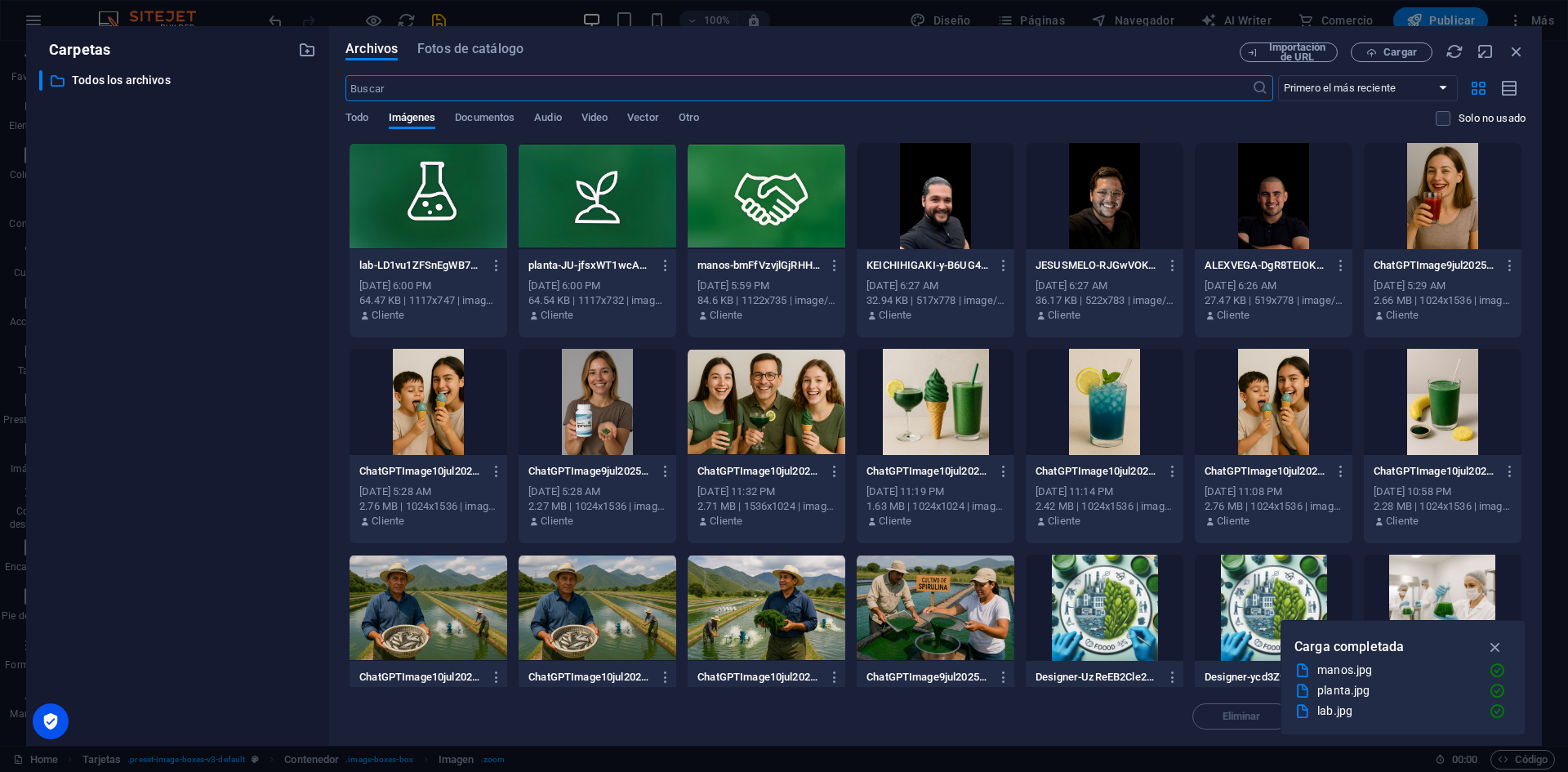 scroll, scrollTop: 1426, scrollLeft: 0, axis: vertical 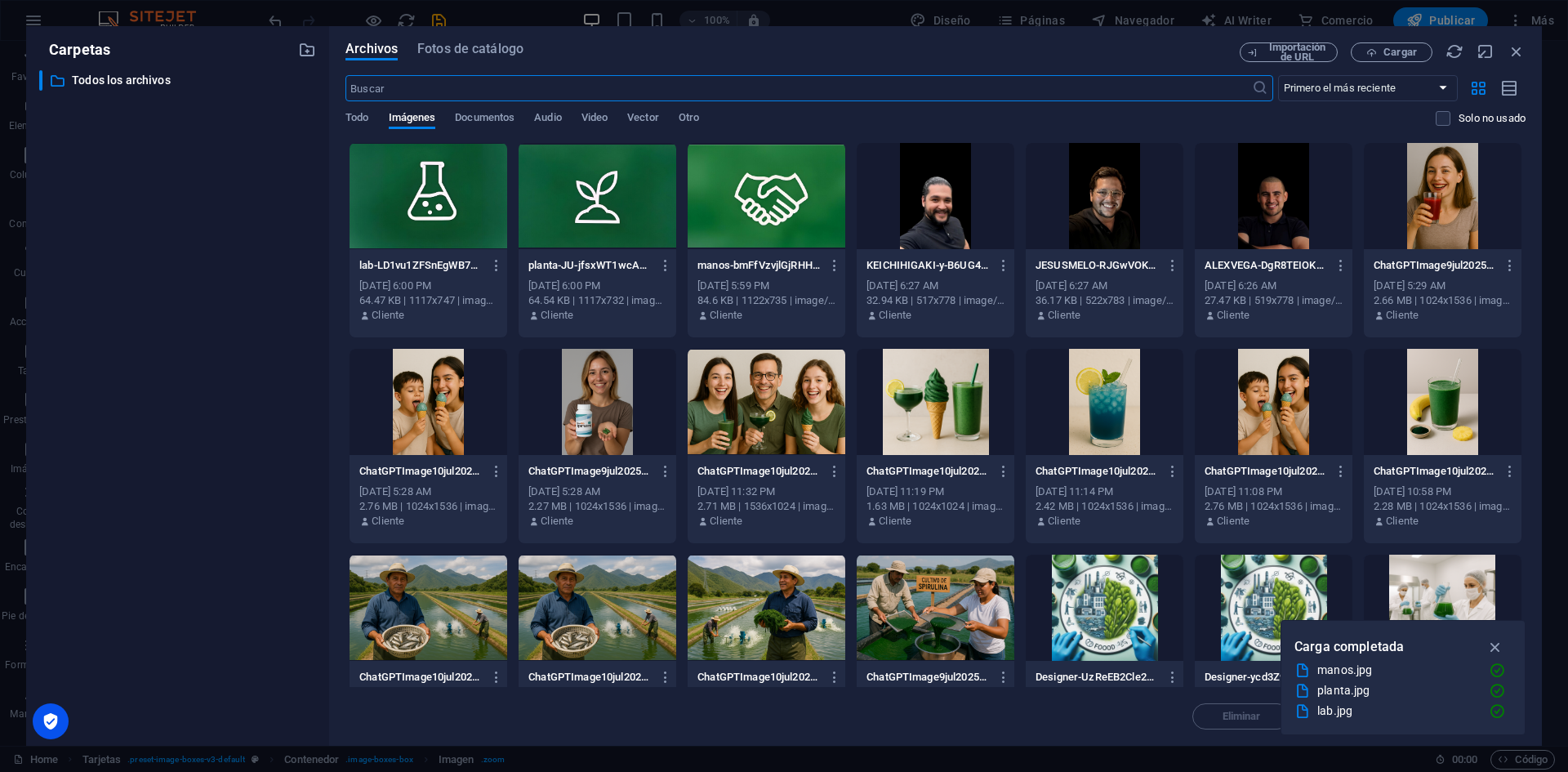 click at bounding box center (428, 196) 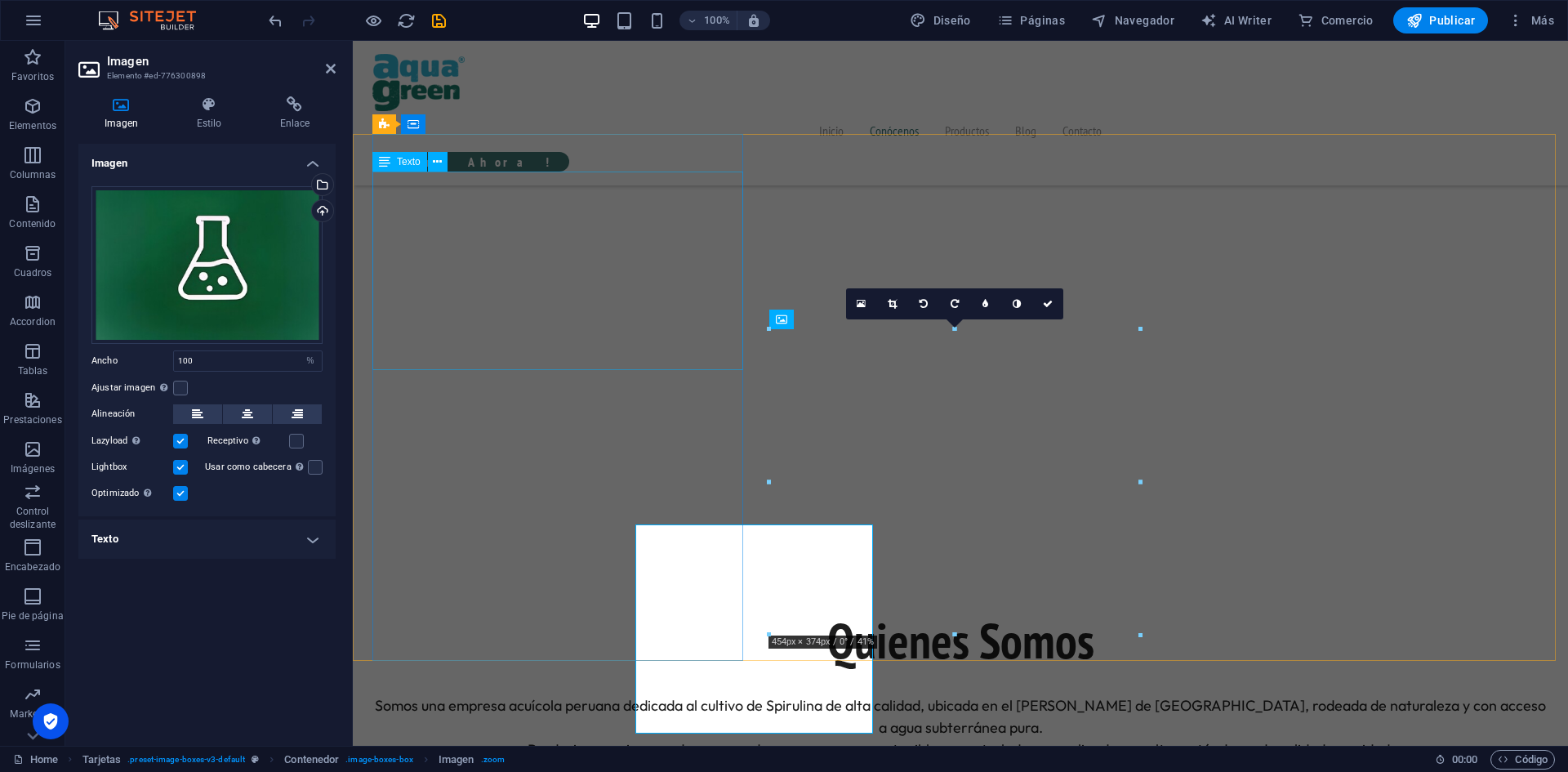 scroll, scrollTop: 1382, scrollLeft: 0, axis: vertical 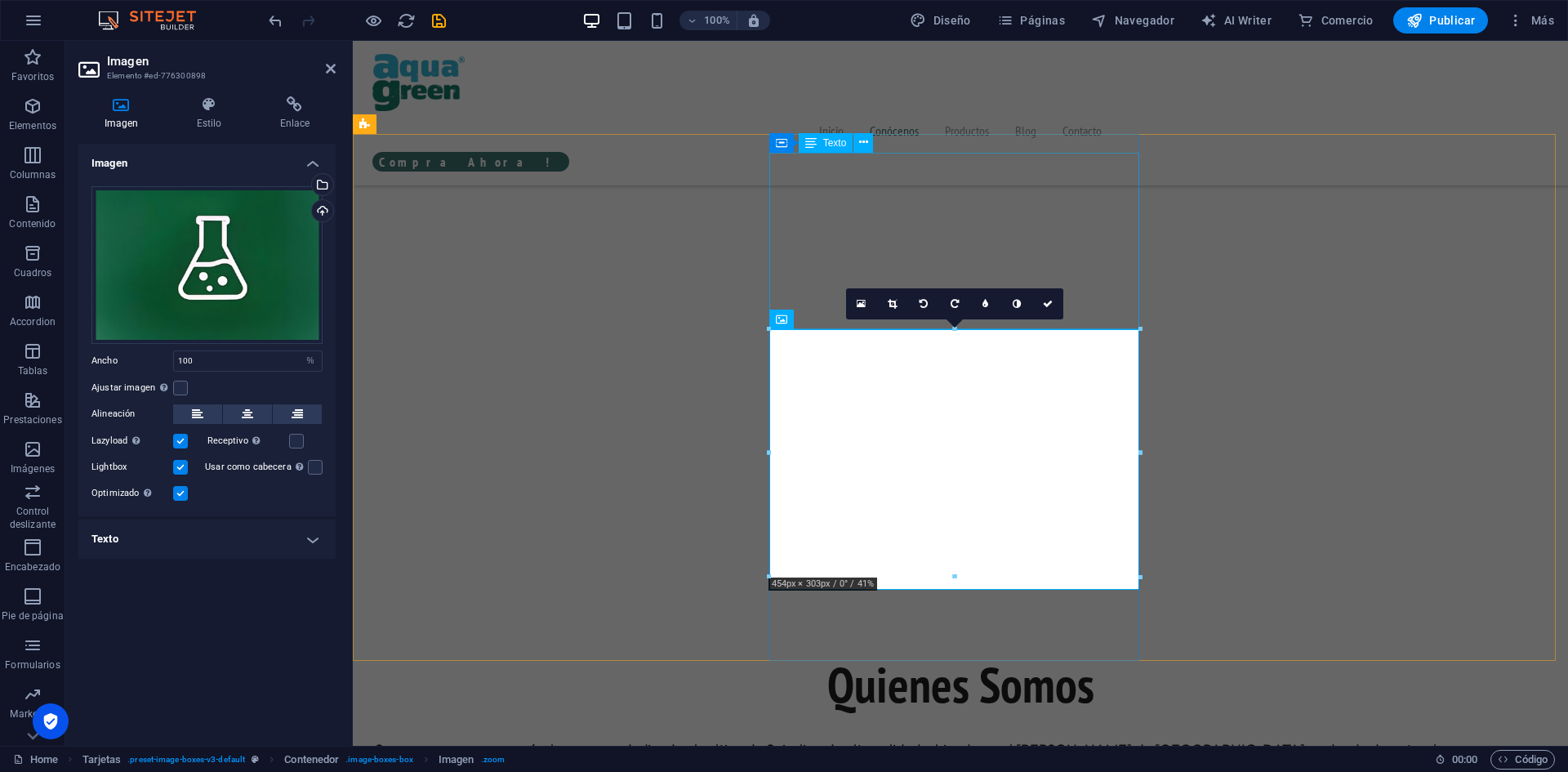 click on "Desarrollamos alternativas nutricionales innovadoras a partir de Spirulina, enfocadas en mejorar la alimentación de consumidores conscientes. Aplicamos tecnología, conocimiento local y mejora continua para ofrecer soluciones alineadas a las tendencias de alimentación saludable." at bounding box center [559, 2008] 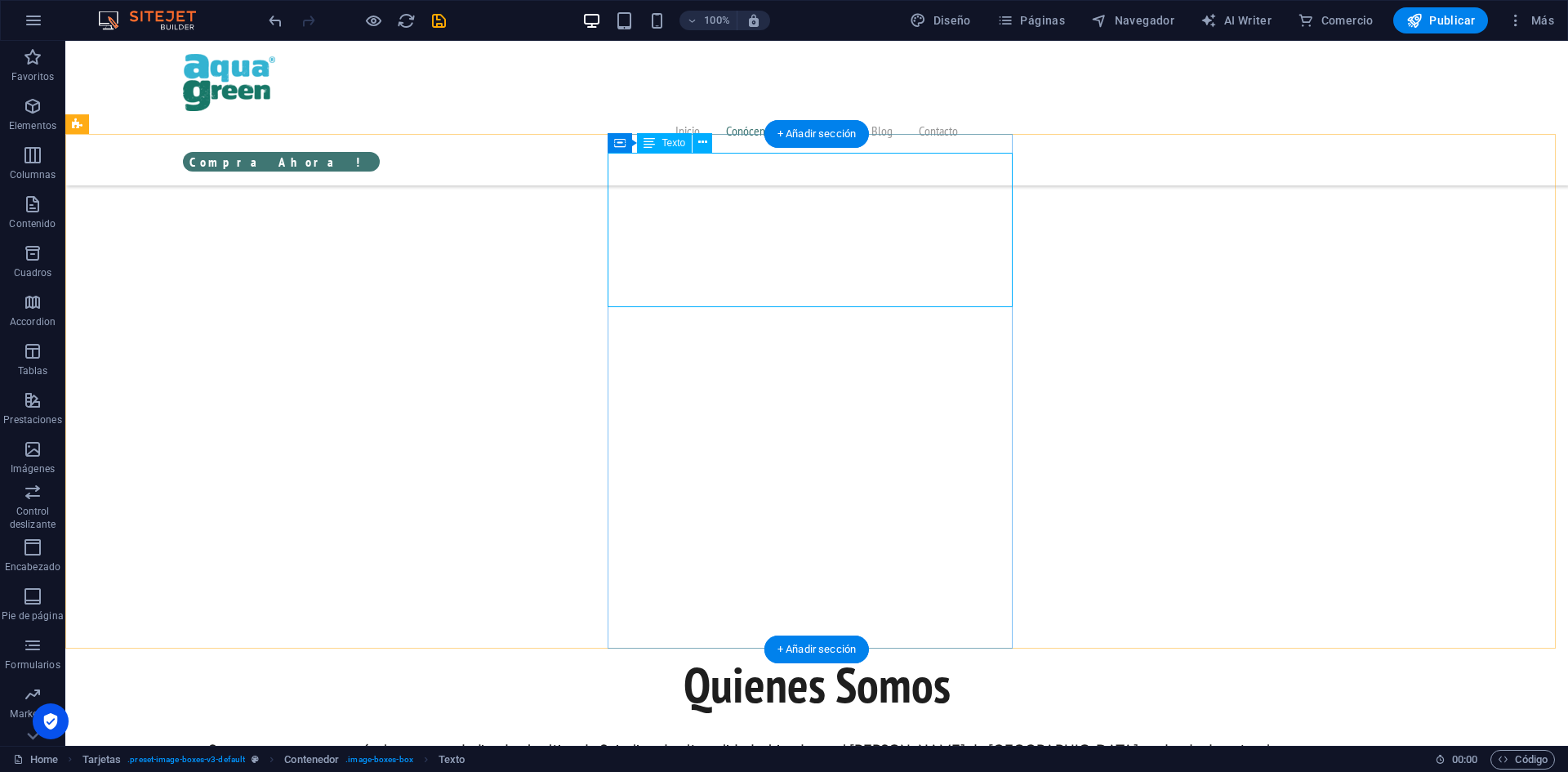 click on "Desarrollamos alternativas nutricionales innovadoras a partir de Spirulina, enfocadas en mejorar la alimentación de consumidores conscientes. Aplicamos tecnología, conocimiento local y mejora continua para ofrecer soluciones alineadas a las tendencias de alimentación saludable." at bounding box center (287, 1984) 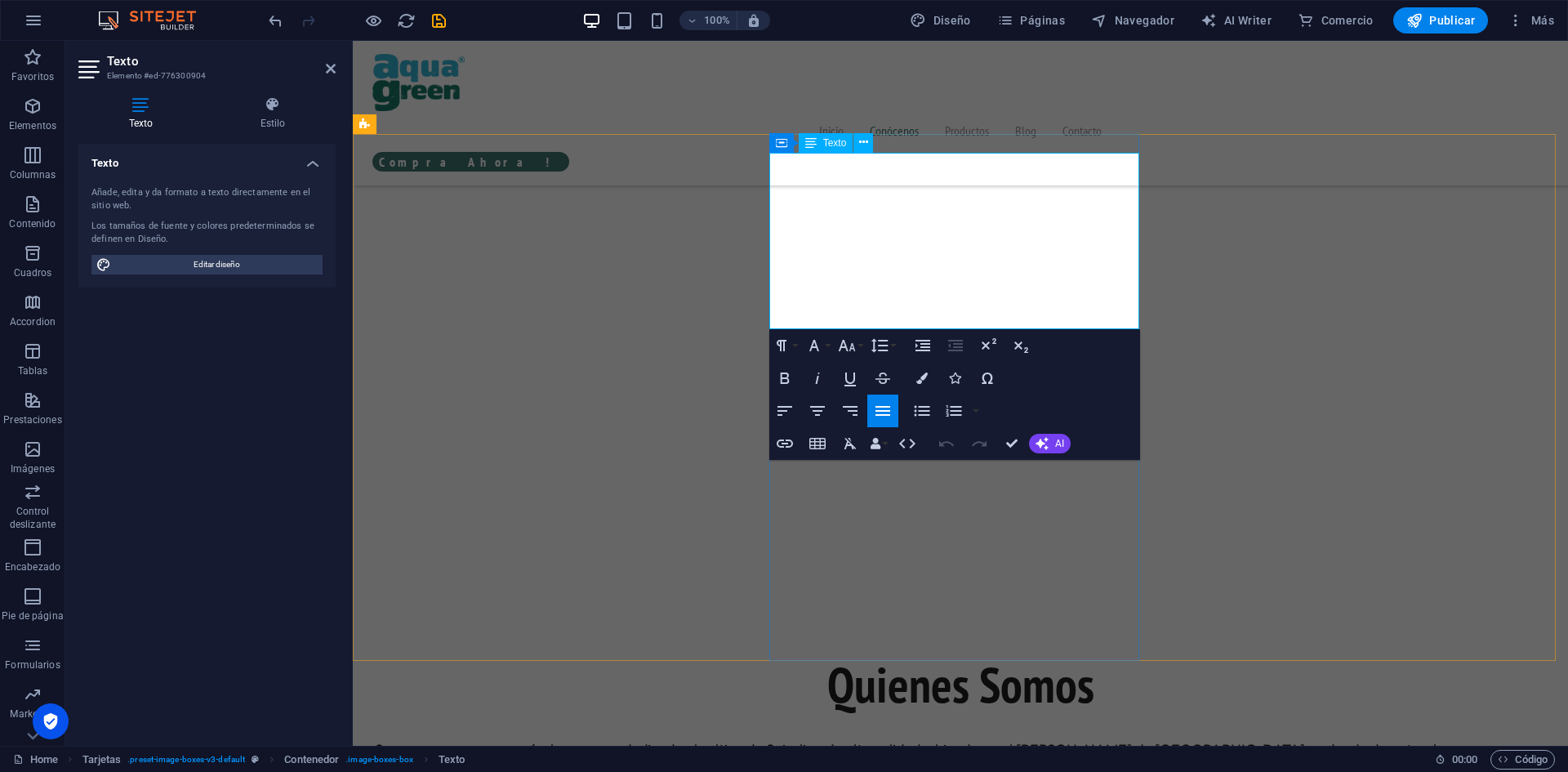 click on "Desarrollamos alternativas nutricionales innovadoras a partir de Spirulina, enfocadas en mejorar la alimentación de consumidores conscientes. Aplicamos tecnología, conocimiento local y mejora continua para ofrecer soluciones alineadas a las tendencias de alimentación saludable." at bounding box center (559, 2019) 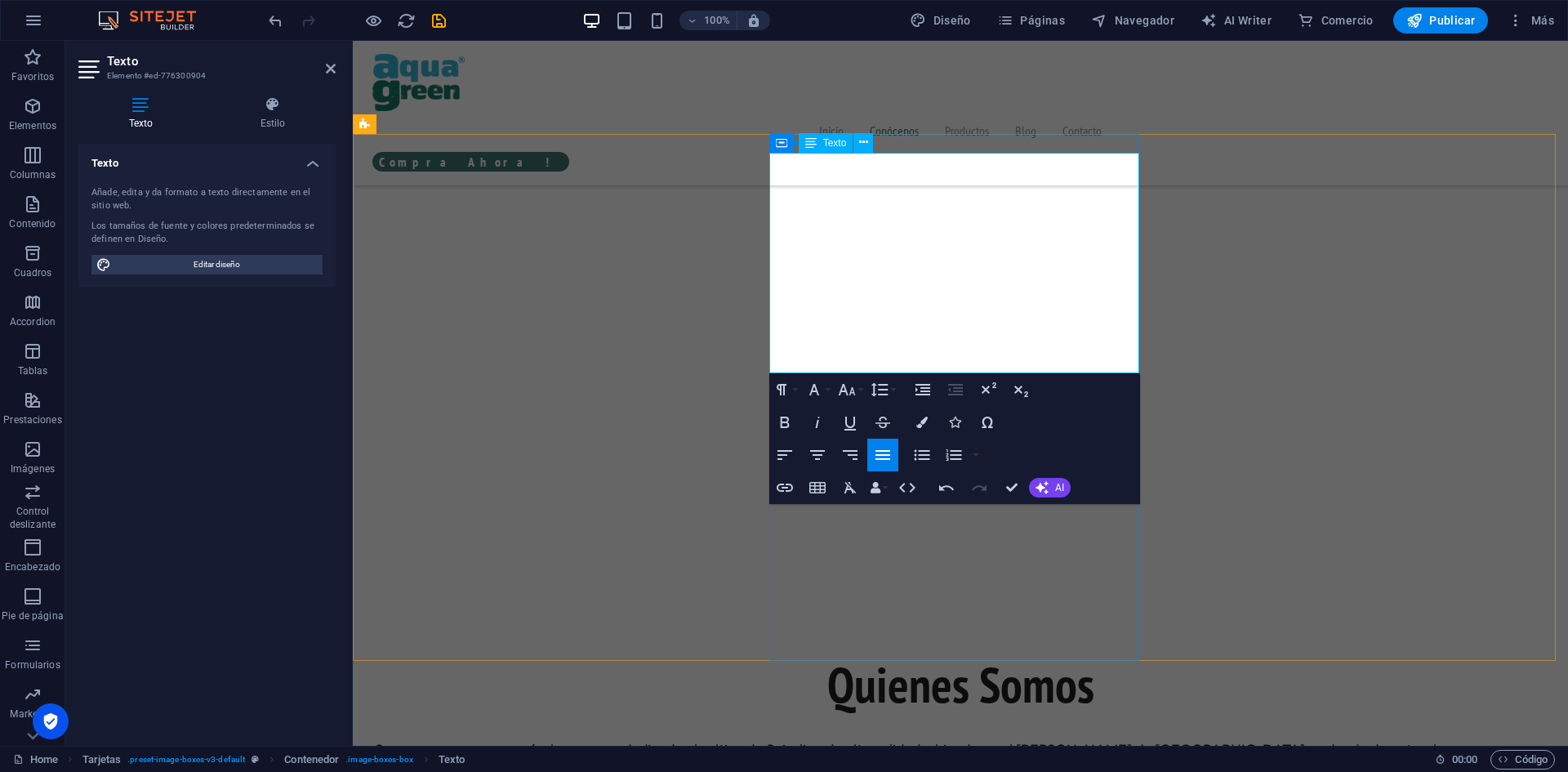 click at bounding box center (559, 1942) 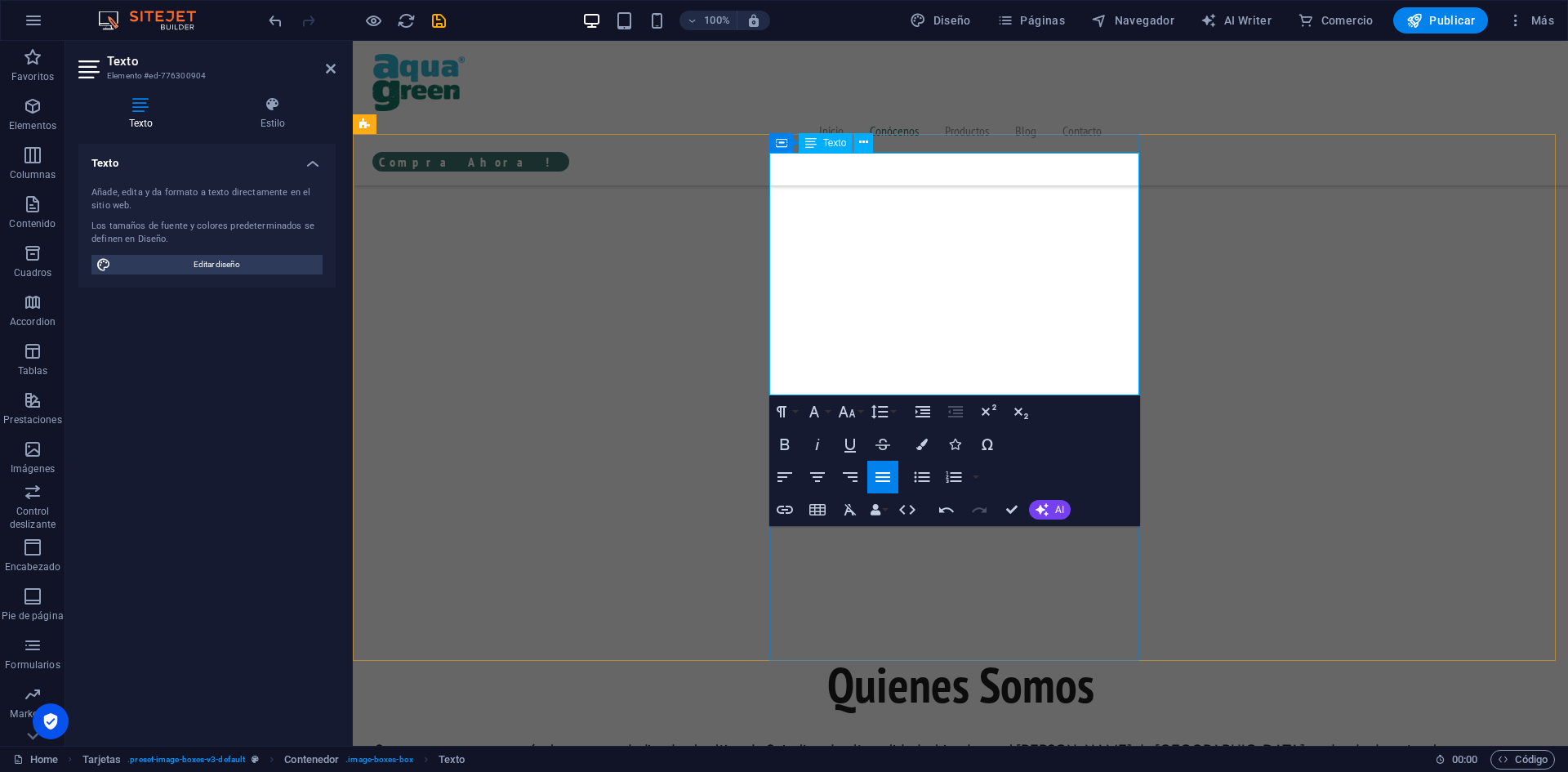 click on "​" at bounding box center (559, 2140) 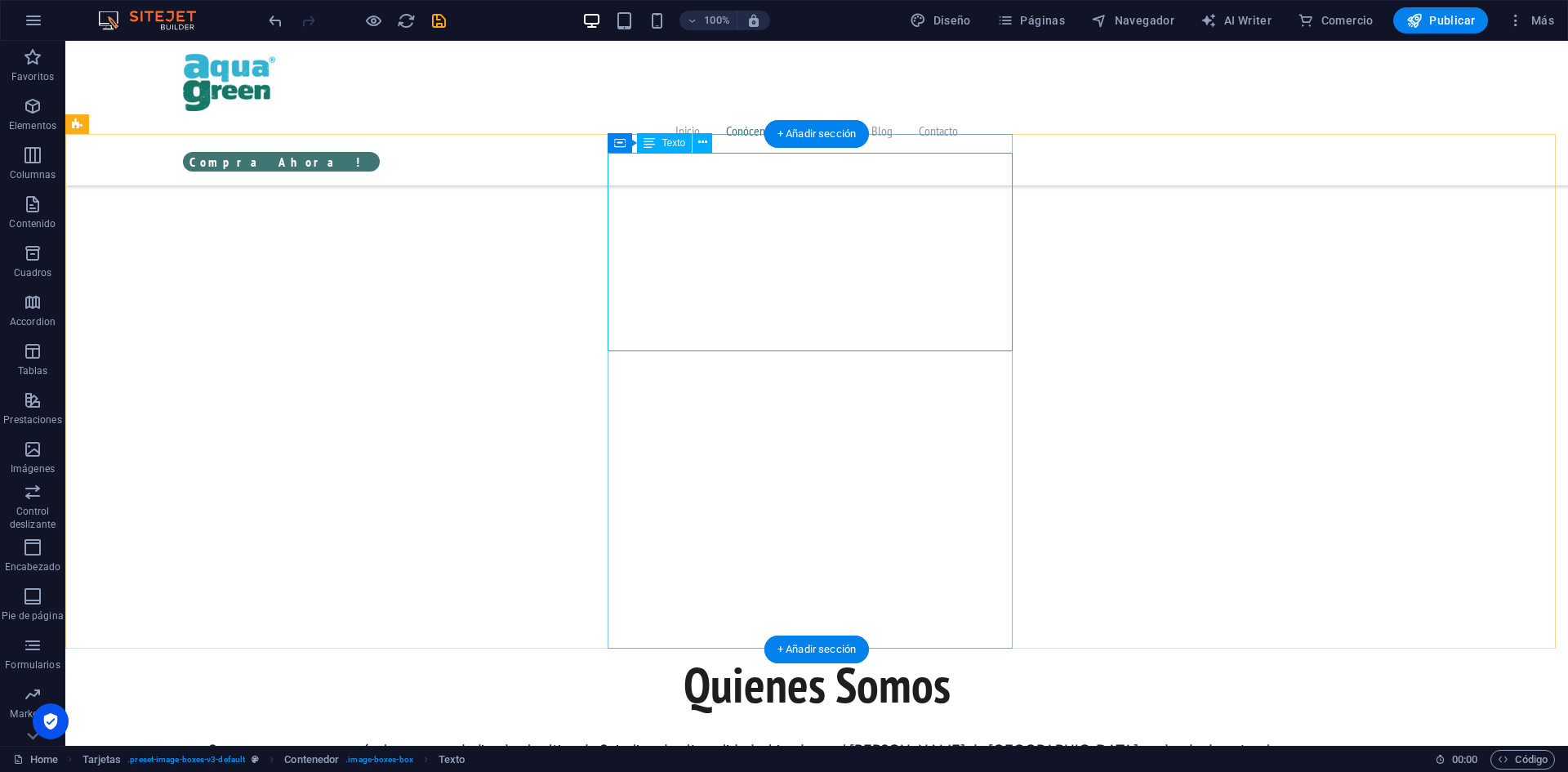 click on "Desarrollamos alternativas nutricionales innovadoras a partir de Spirulina, enfocadas en mejorar la alimentación de consumidores conscientes. Aplicamos tecnología, conocimiento local y mejora continua para ofrecer soluciones alineadas a las tendencias de alimentación saludable." at bounding box center [287, 2006] 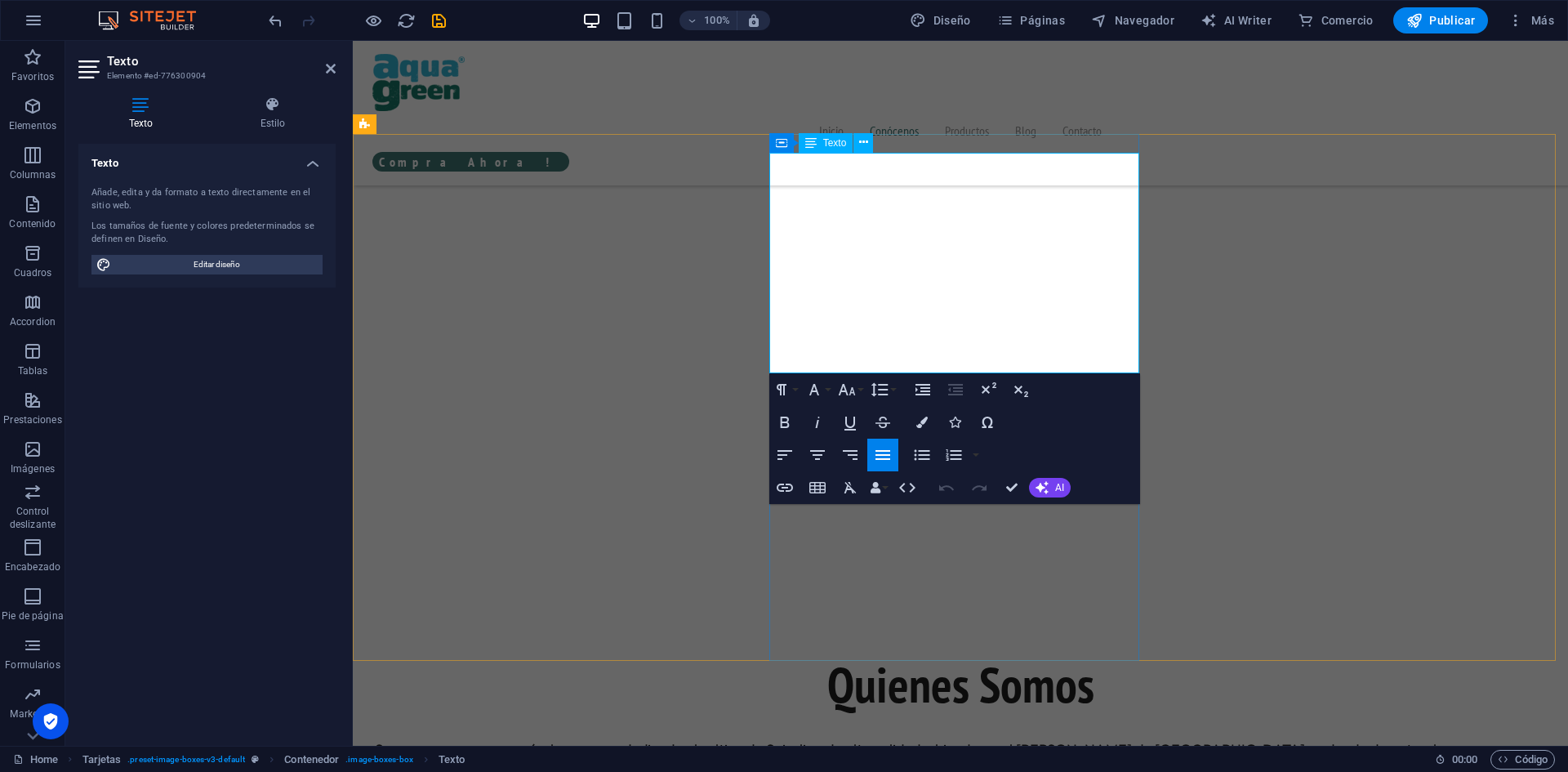 click at bounding box center (559, 2118) 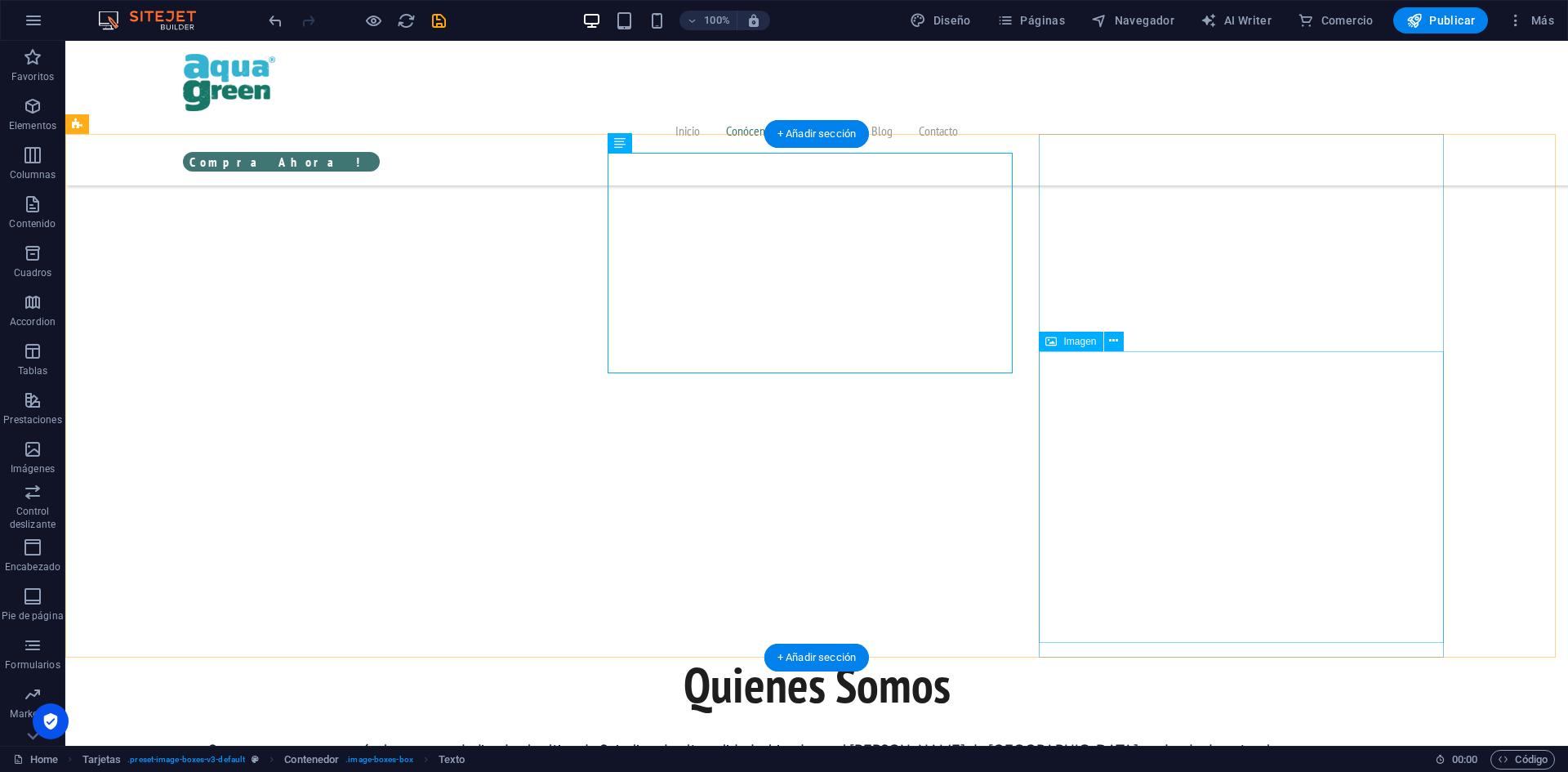 click at bounding box center [287, 2787] 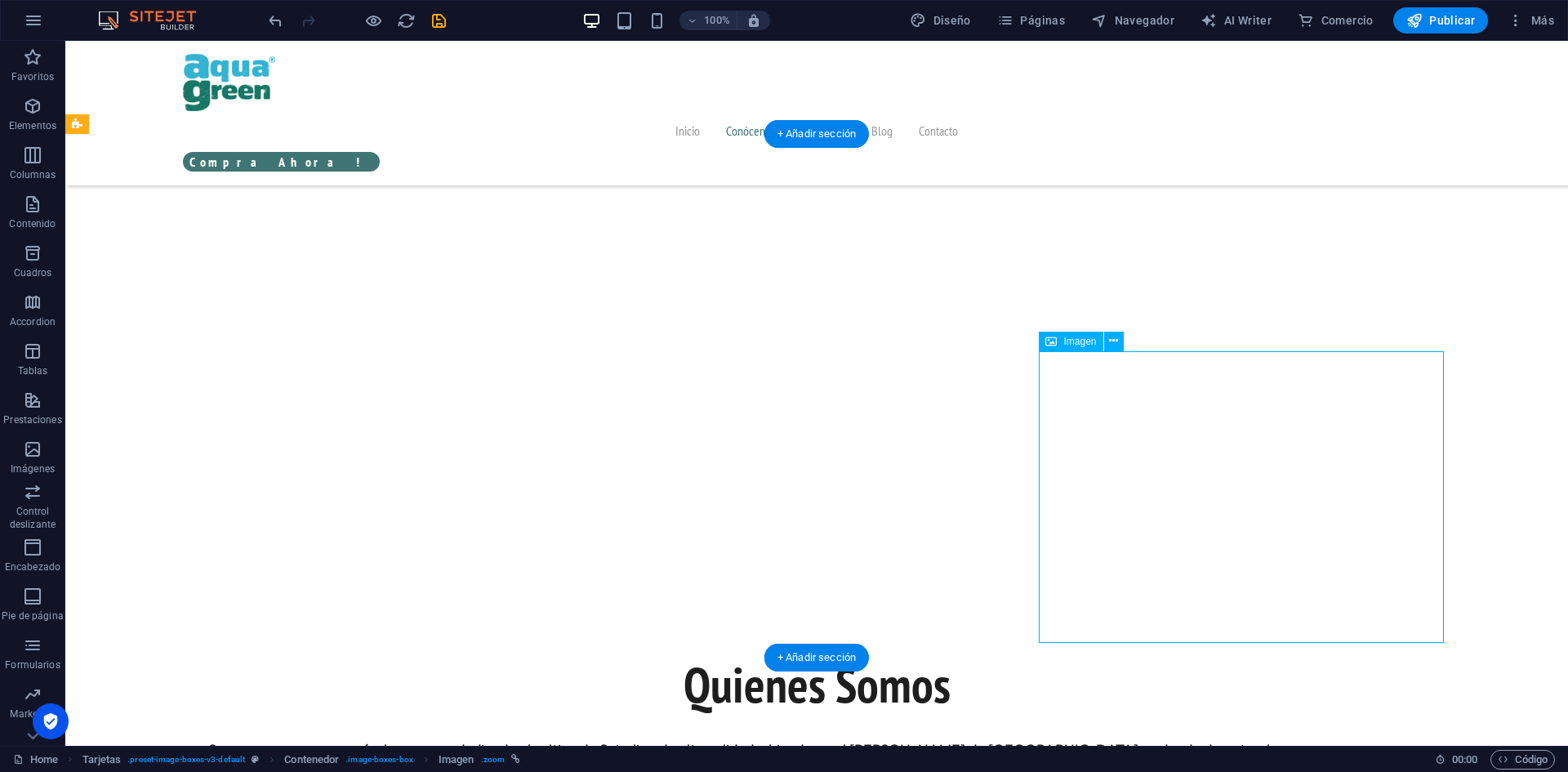 click at bounding box center (287, 2787) 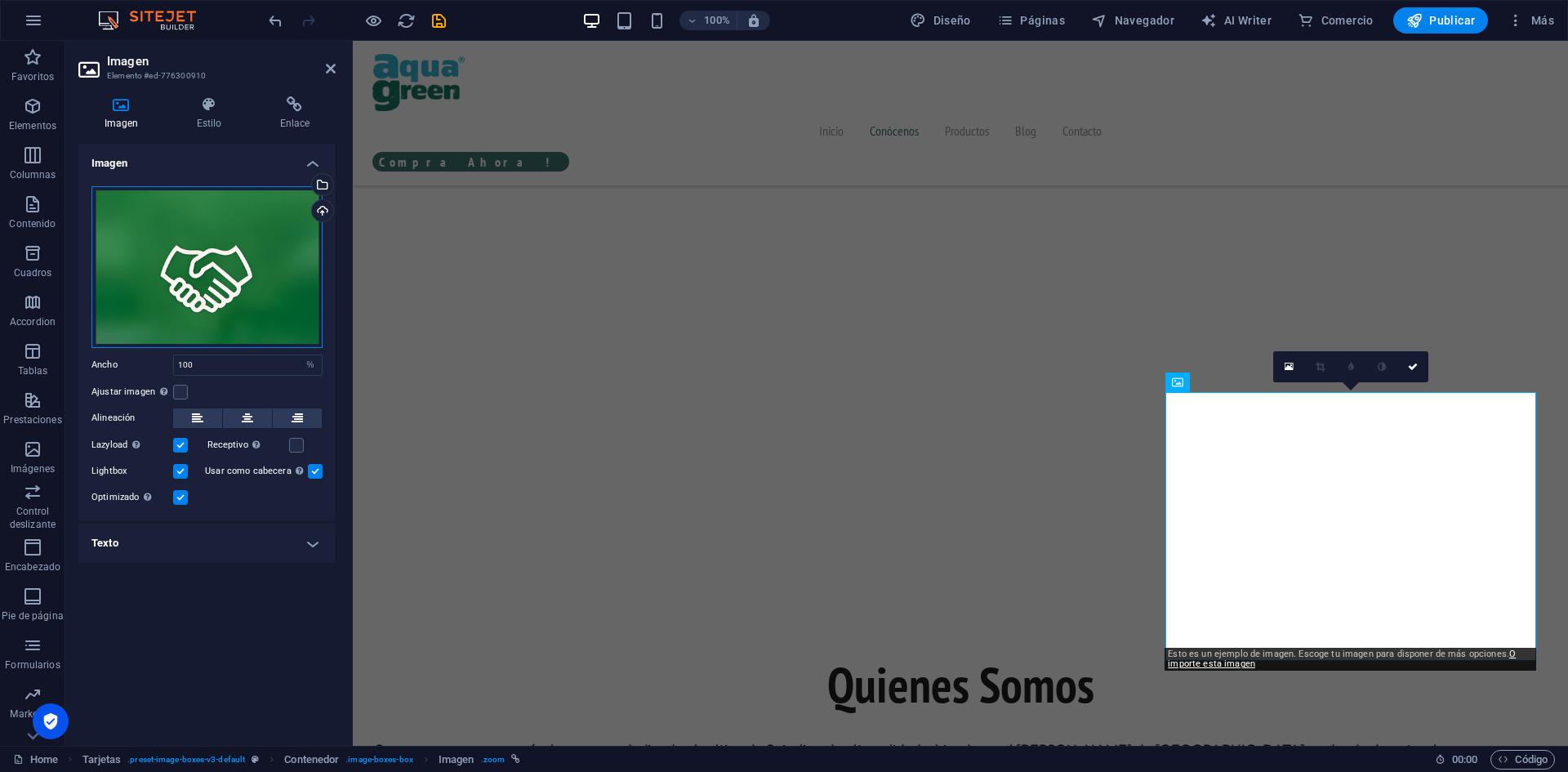click on "Arrastra archivos aquí, haz clic para escoger archivos o  selecciona archivos de Archivos o de nuestra galería gratuita de fotos y vídeos" at bounding box center [207, 267] 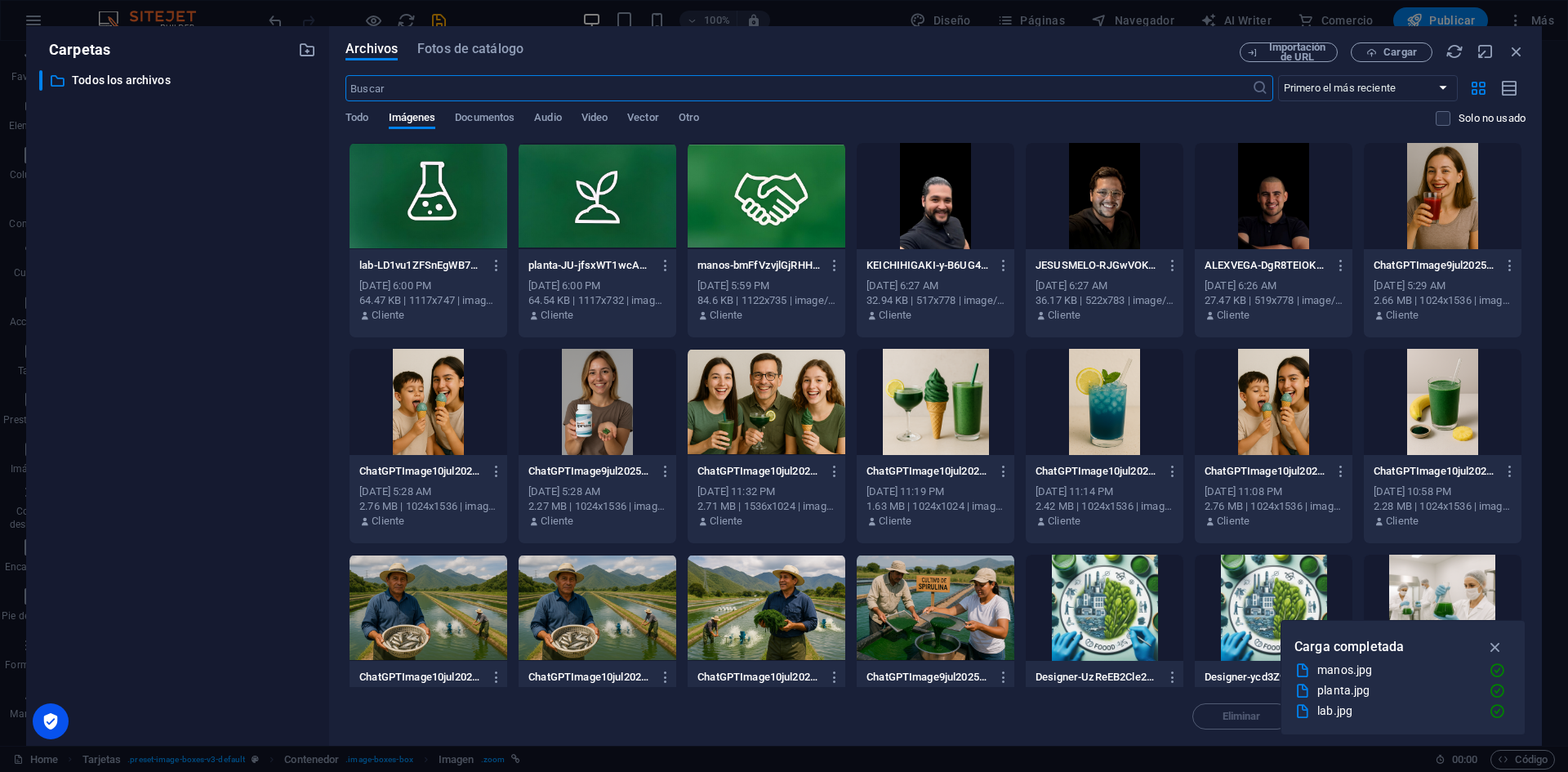 scroll, scrollTop: 1426, scrollLeft: 0, axis: vertical 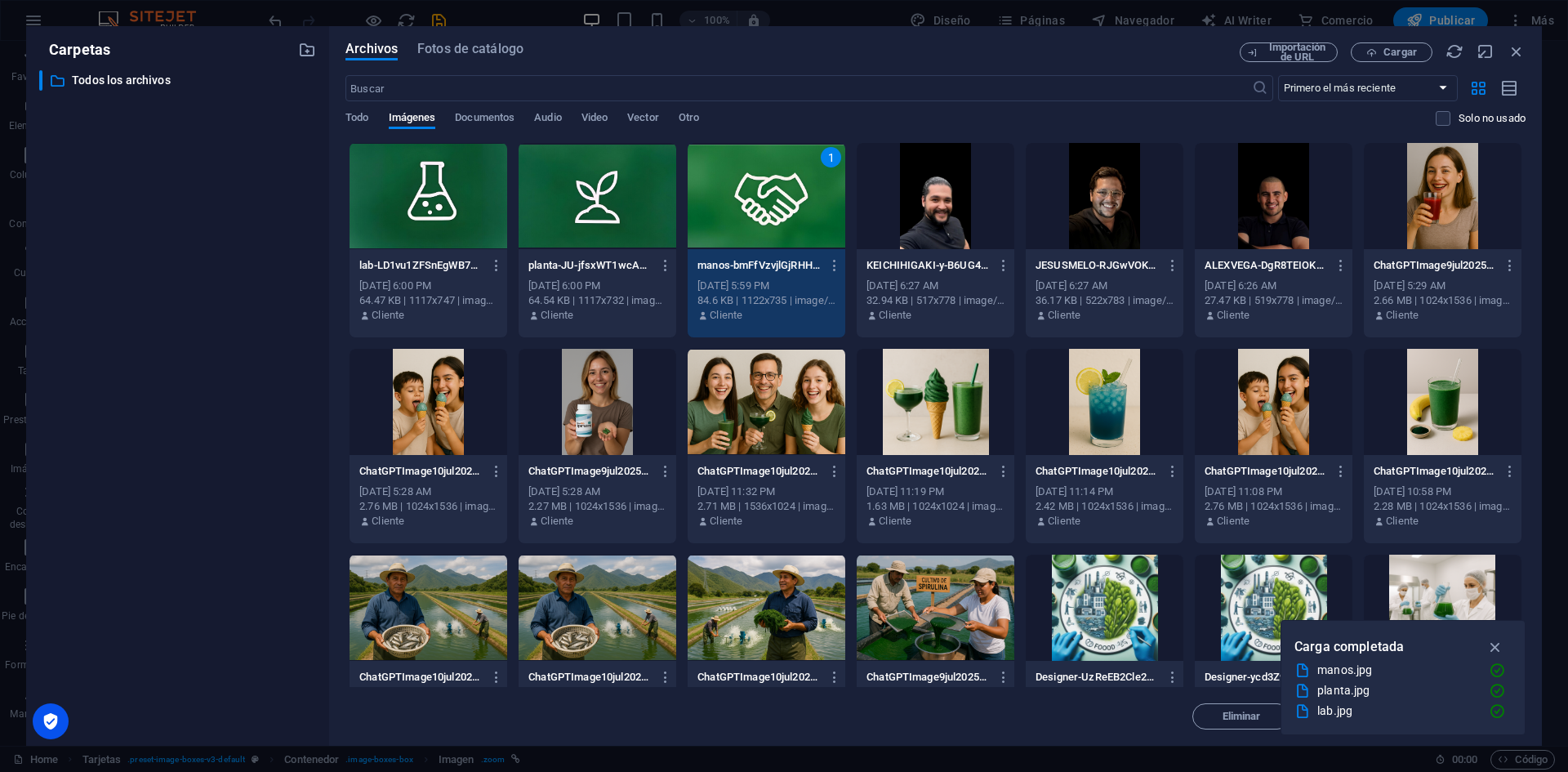 click on "1" at bounding box center [766, 196] 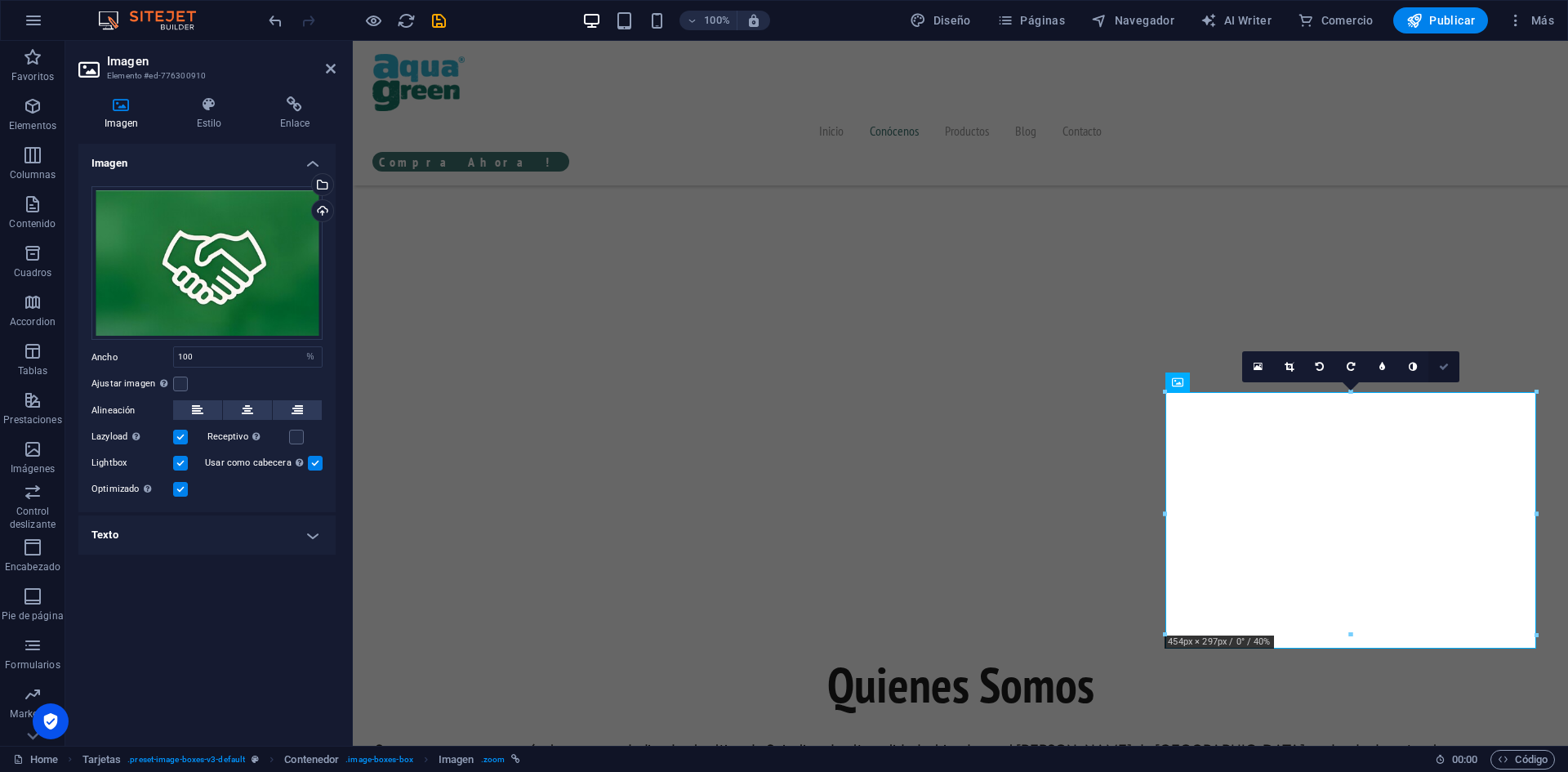 click at bounding box center [1444, 367] 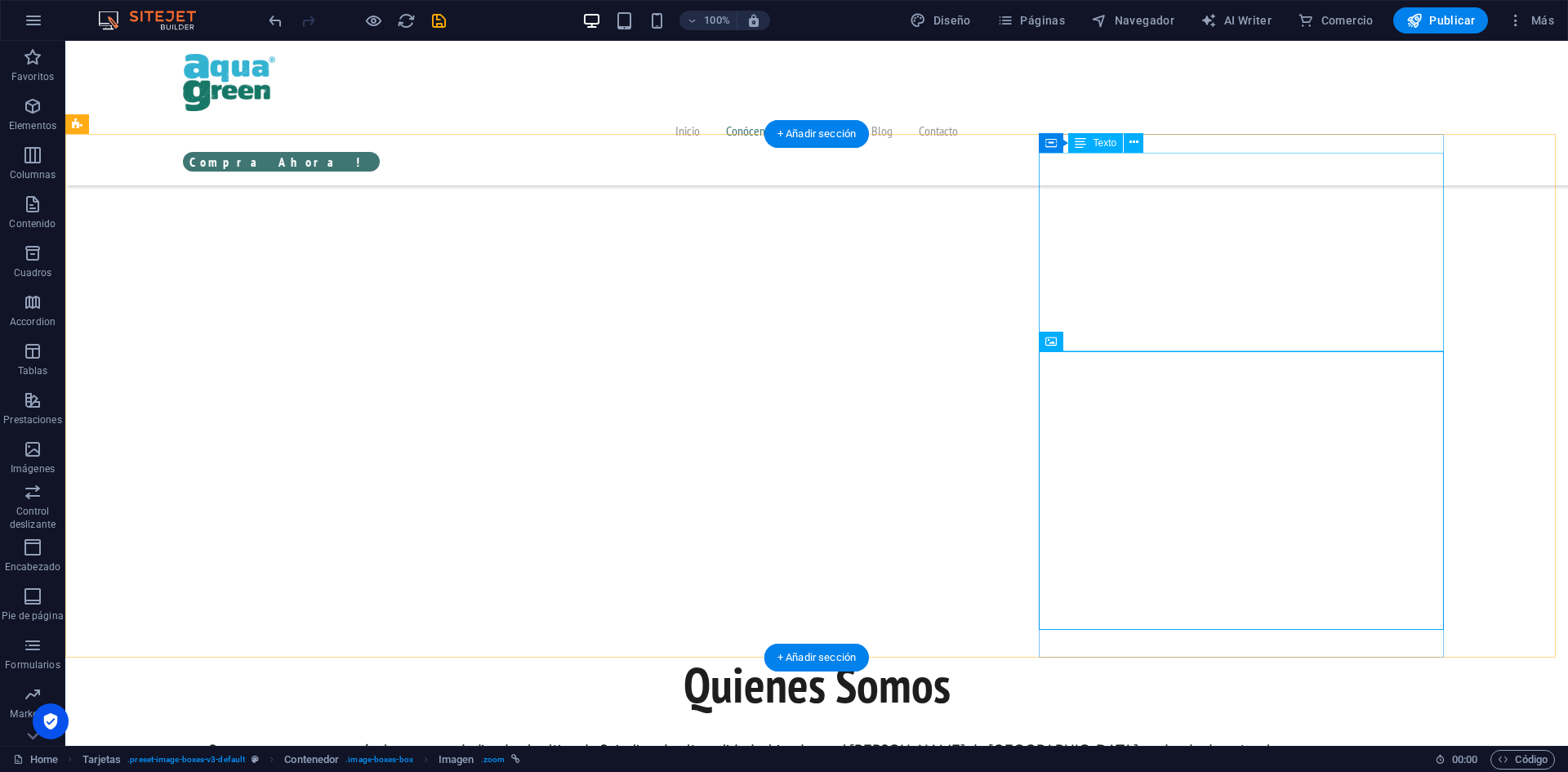 click on "Construimos relaciones de confianza con nuestros clientes, brindando un servicio ágil, personalizado y flexible. Además, trabajamos por el desarrollo de nuestras comunidades rurales e impulsamos la cultura del consumo de Spirulina en el [GEOGRAPHIC_DATA], generando impacto positivo en la nutrición y el entorno." at bounding box center (287, 2542) 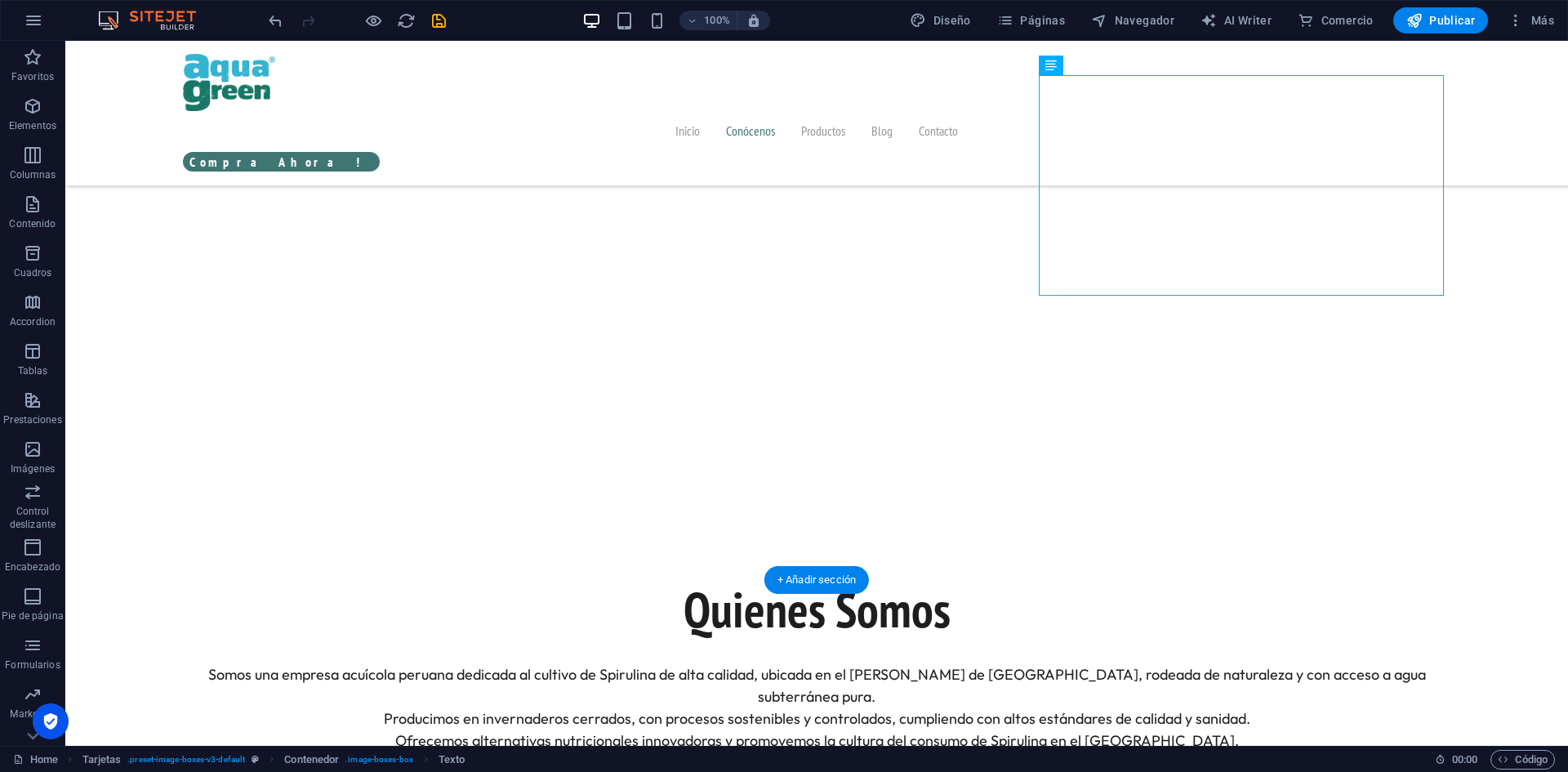 scroll, scrollTop: 1461, scrollLeft: 0, axis: vertical 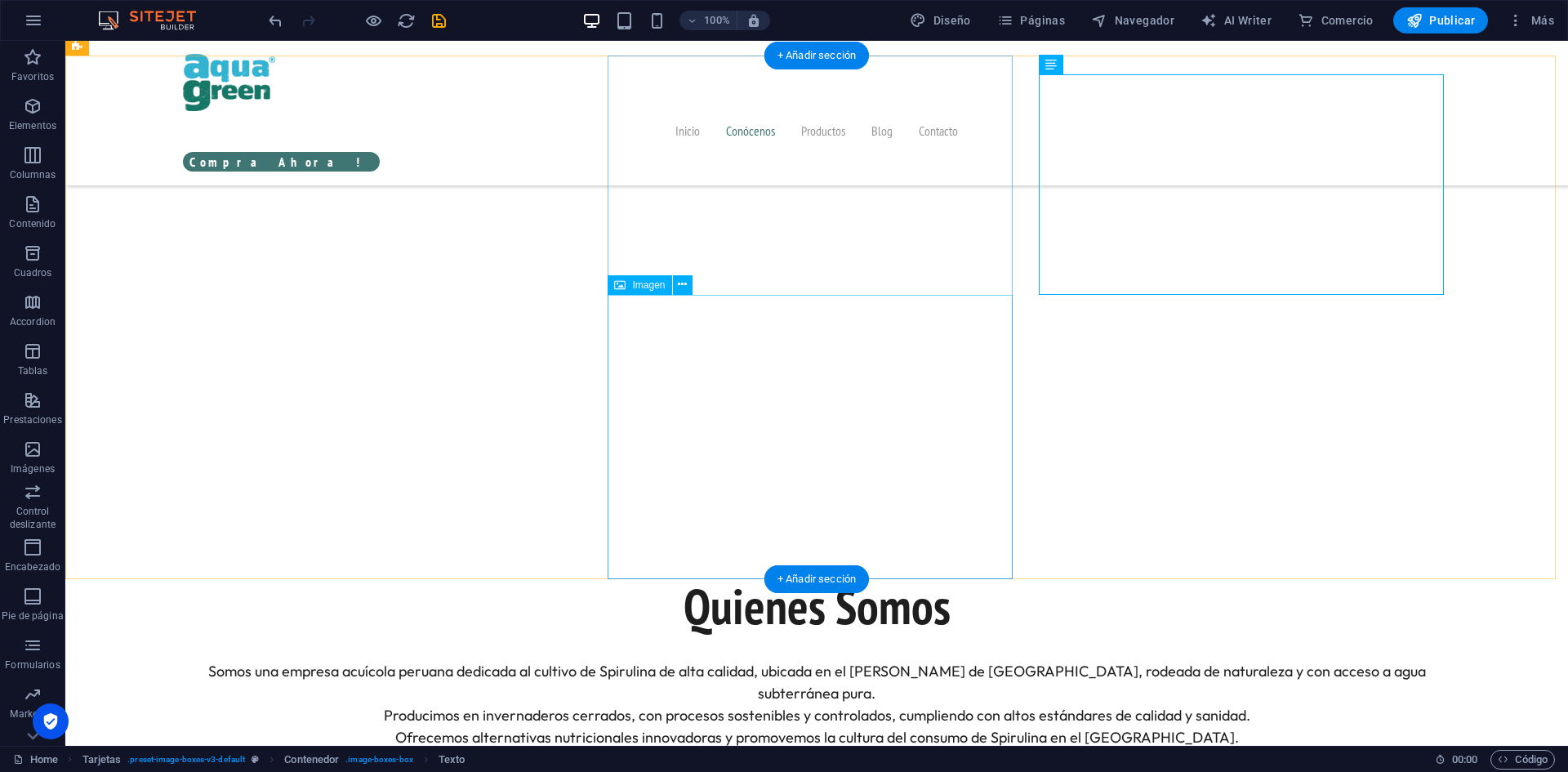 click at bounding box center (287, 2191) 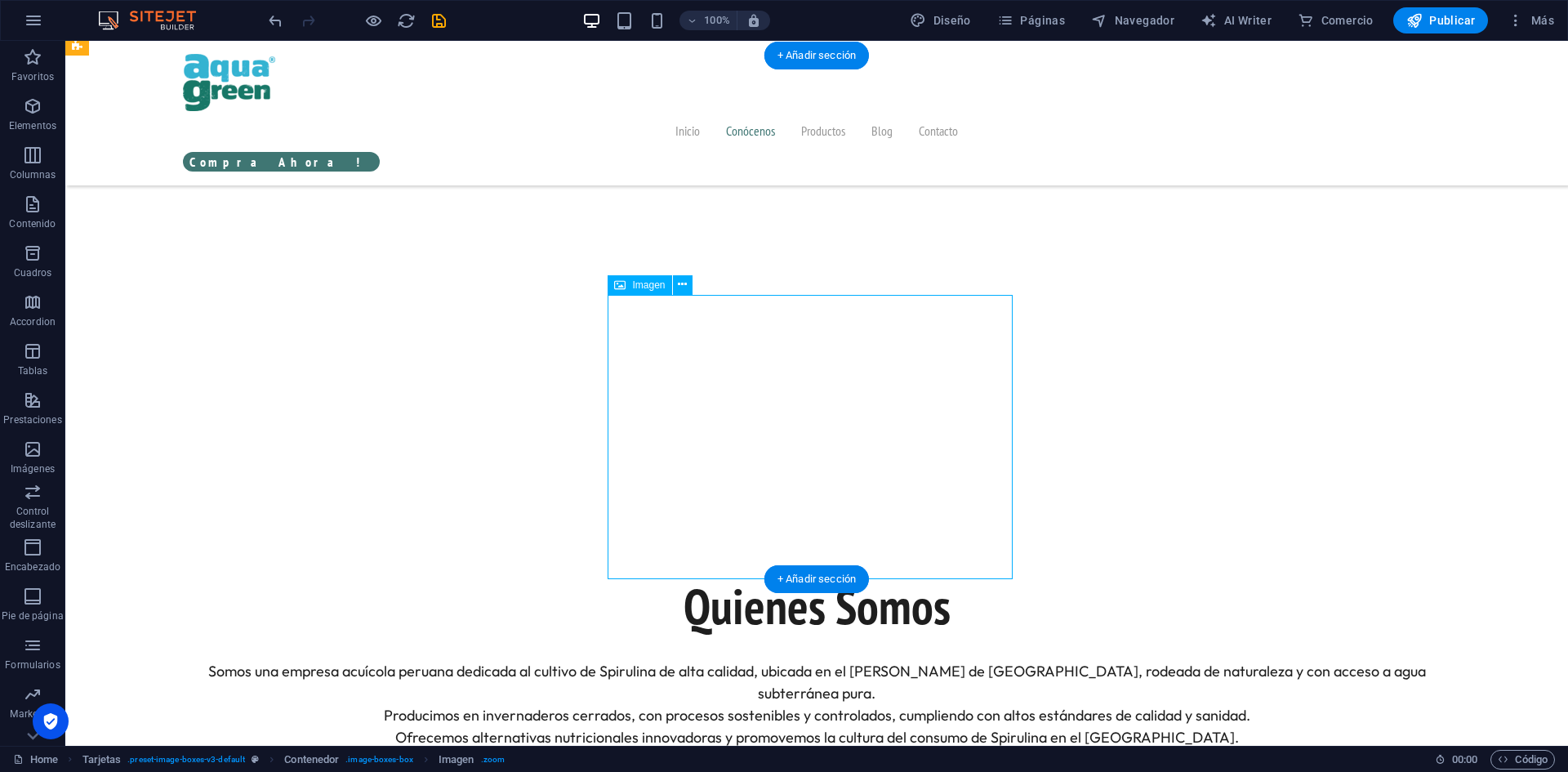 click at bounding box center [287, 2191] 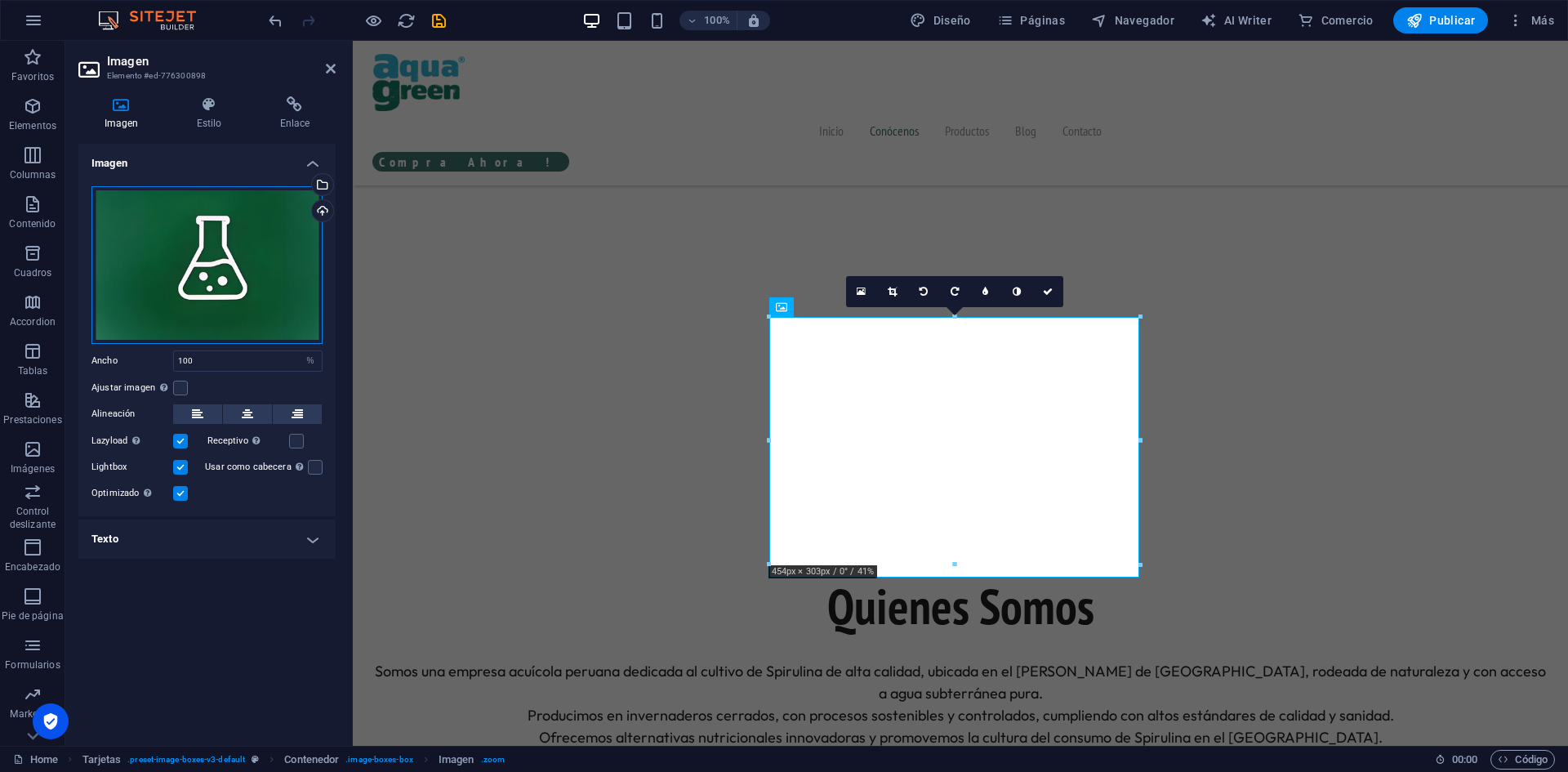 click on "Arrastra archivos aquí, haz clic para escoger archivos o  selecciona archivos de Archivos o de nuestra galería gratuita de fotos y vídeos" at bounding box center (207, 265) 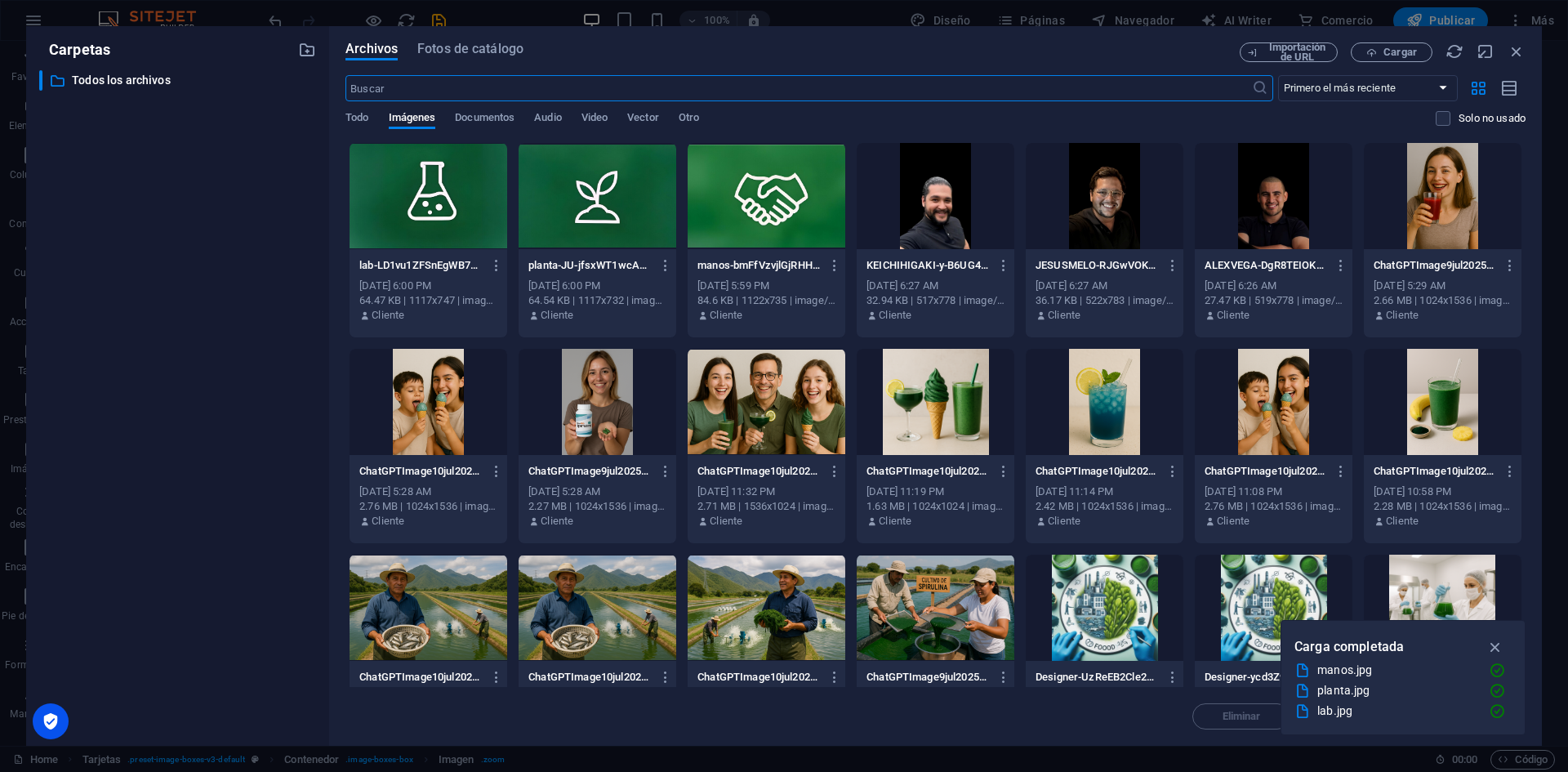 scroll, scrollTop: 1461, scrollLeft: 0, axis: vertical 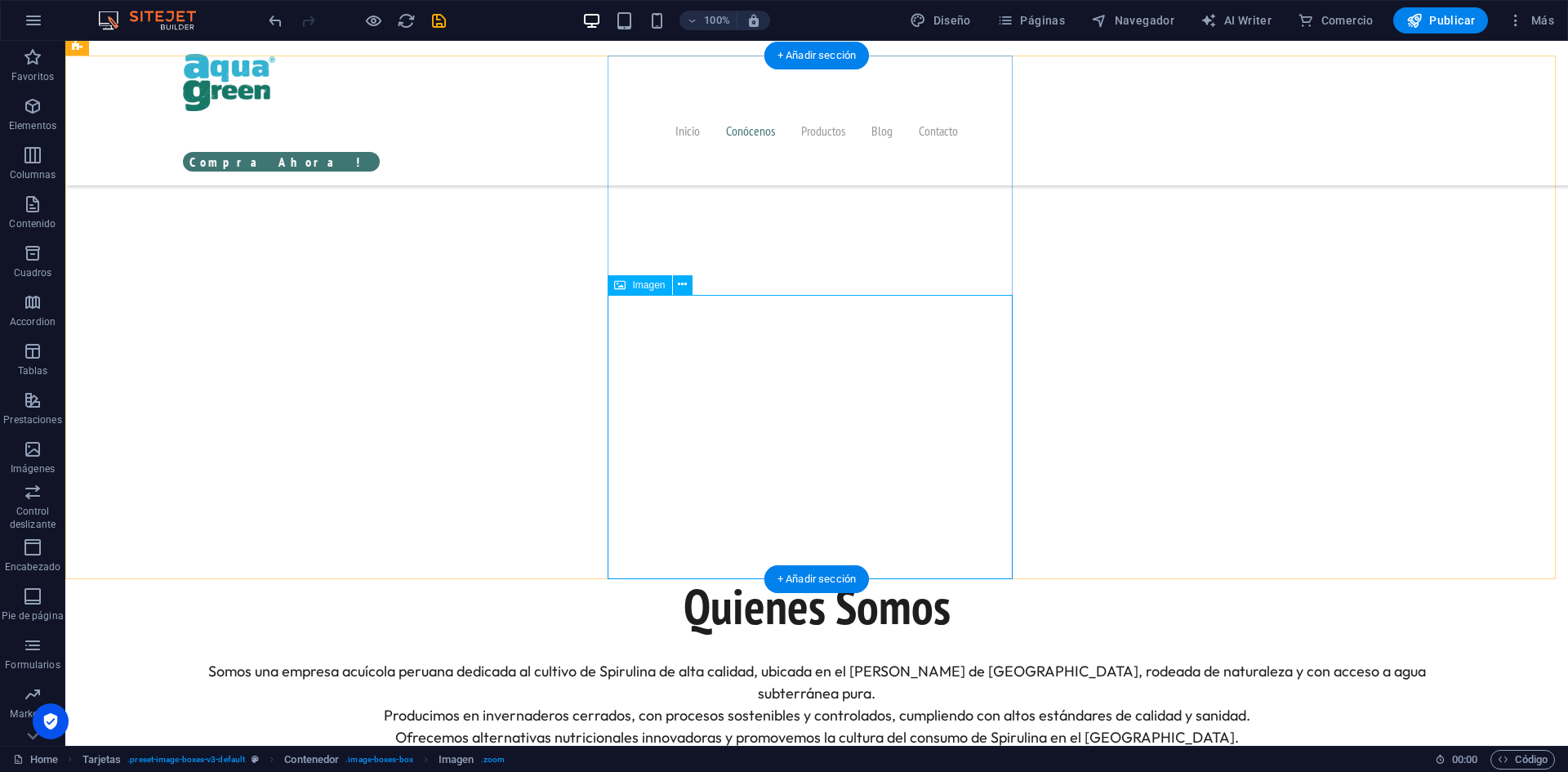 click at bounding box center (287, 2191) 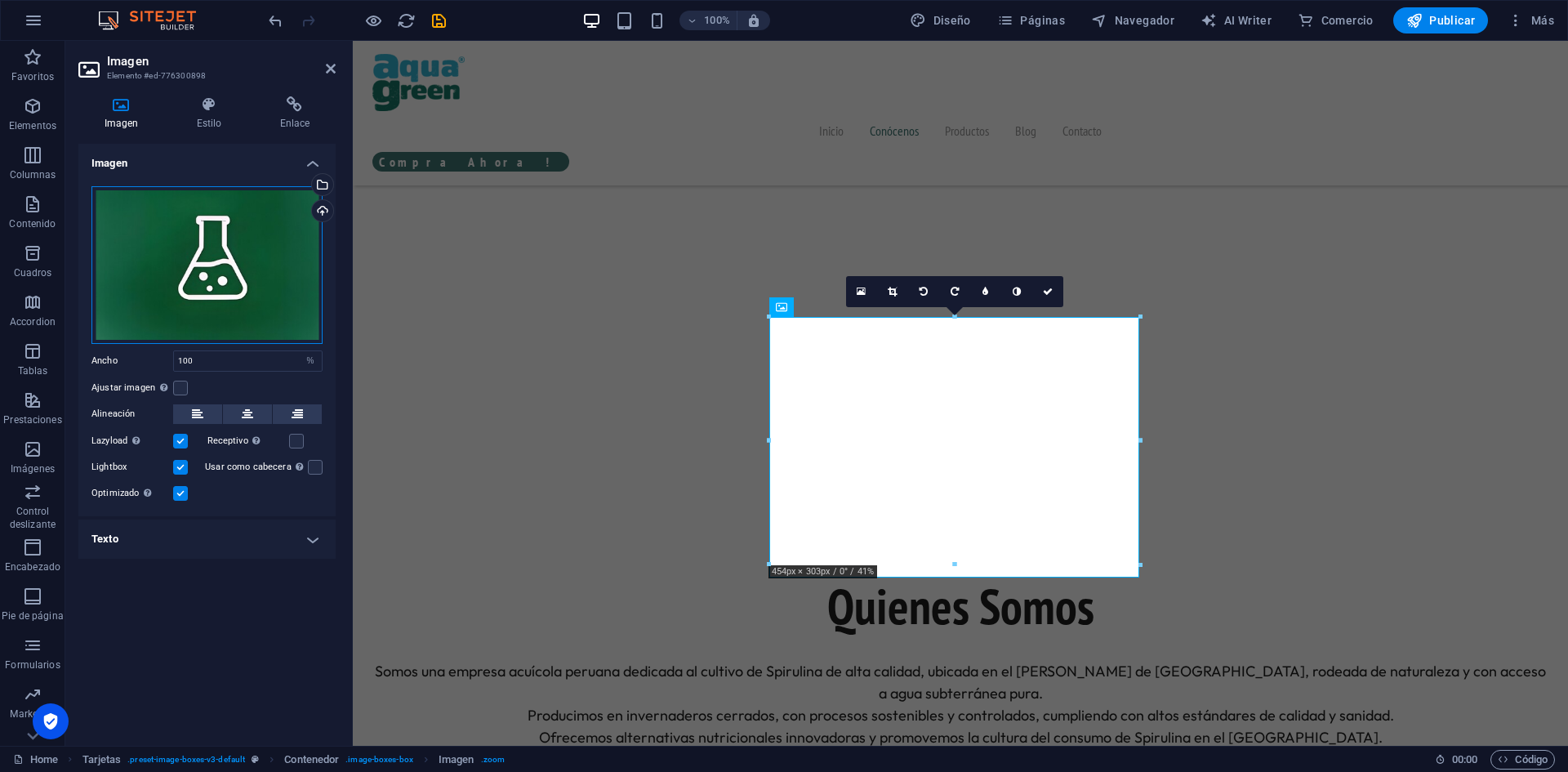 click on "Arrastra archivos aquí, haz clic para escoger archivos o  selecciona archivos de Archivos o de nuestra galería gratuita de fotos y vídeos" at bounding box center (207, 265) 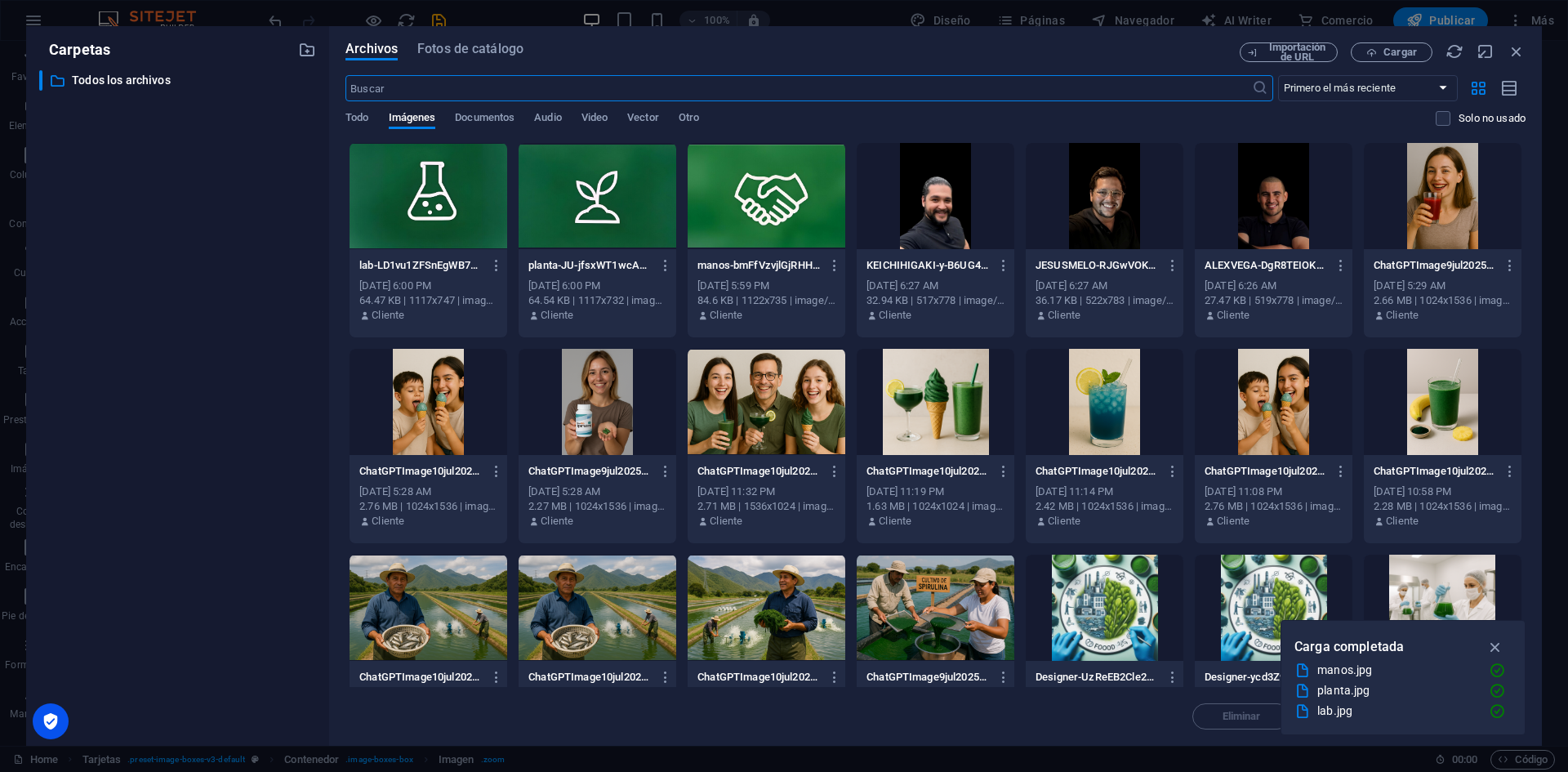 scroll, scrollTop: 1461, scrollLeft: 0, axis: vertical 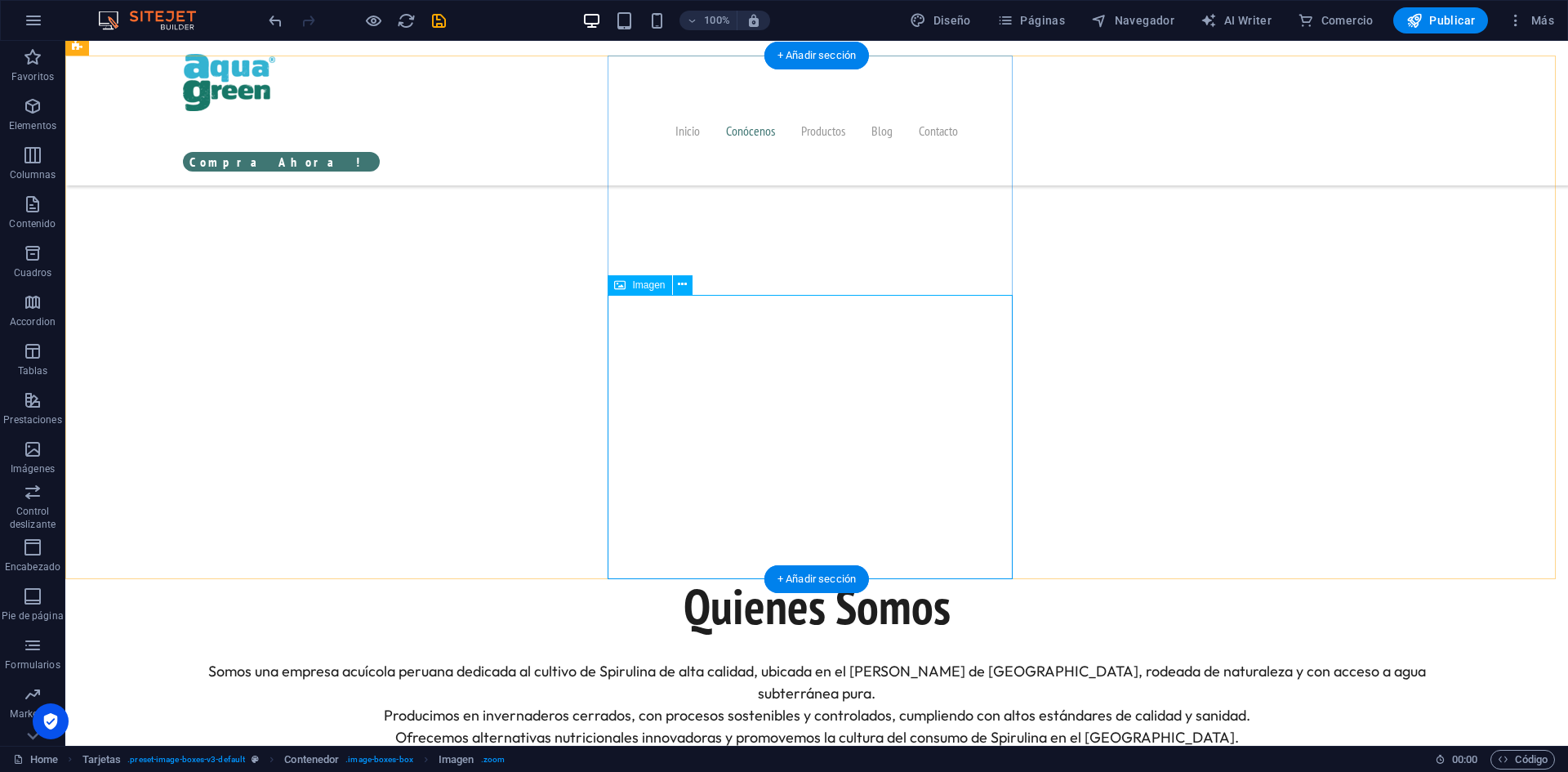 click at bounding box center (287, 2191) 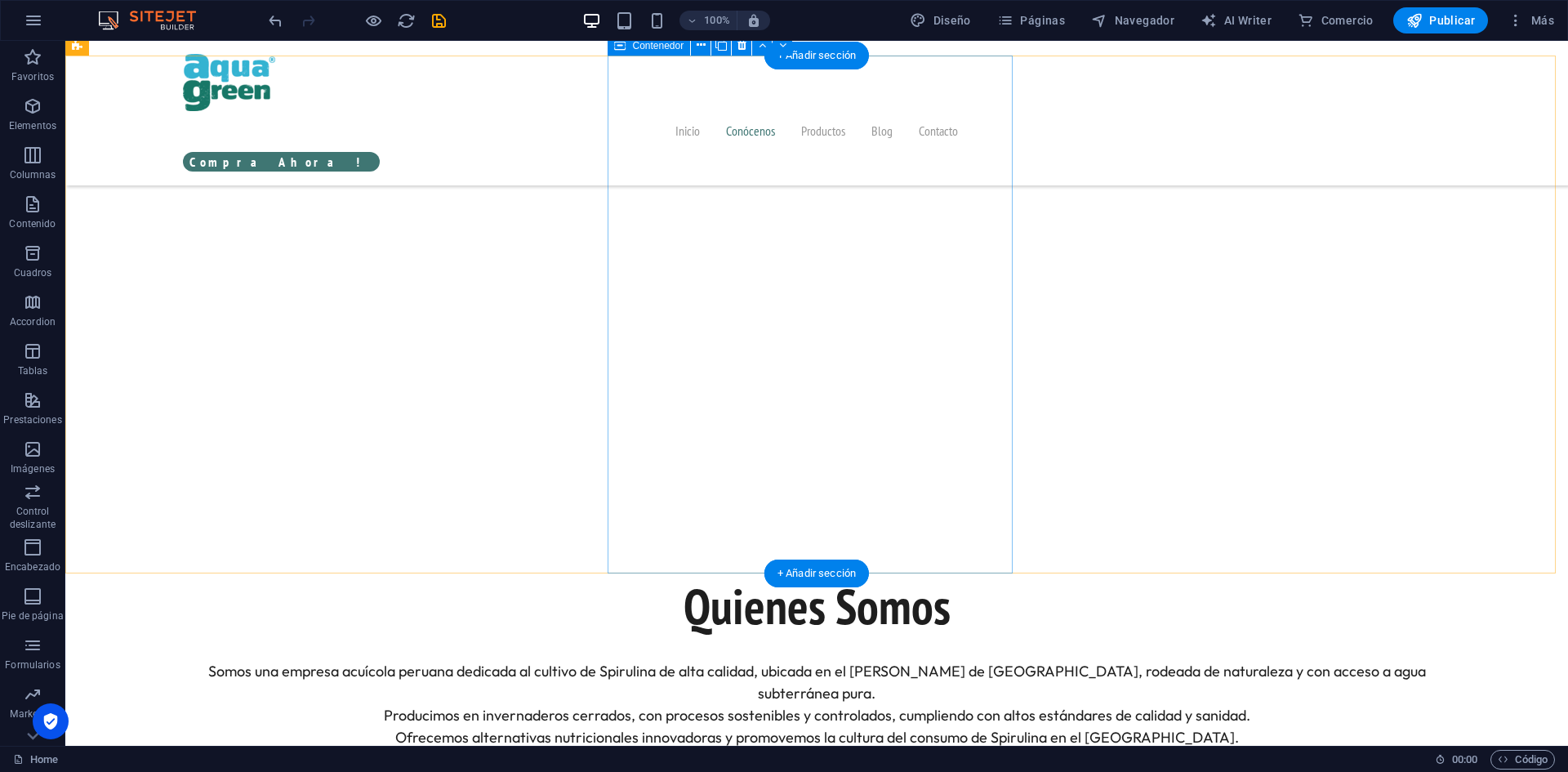 click on "INNOVACIÓN NUTRICIONAL CON IMPACTO Desarrollamos alternativas nutricionales innovadoras a partir de Spirulina, enfocadas en mejorar la alimentación de consumidores conscientes. Aplicamos tecnología, conocimiento local y mejora continua para ofrecer soluciones alineadas a las tendencias de alimentación saludable." at bounding box center [287, 1935] 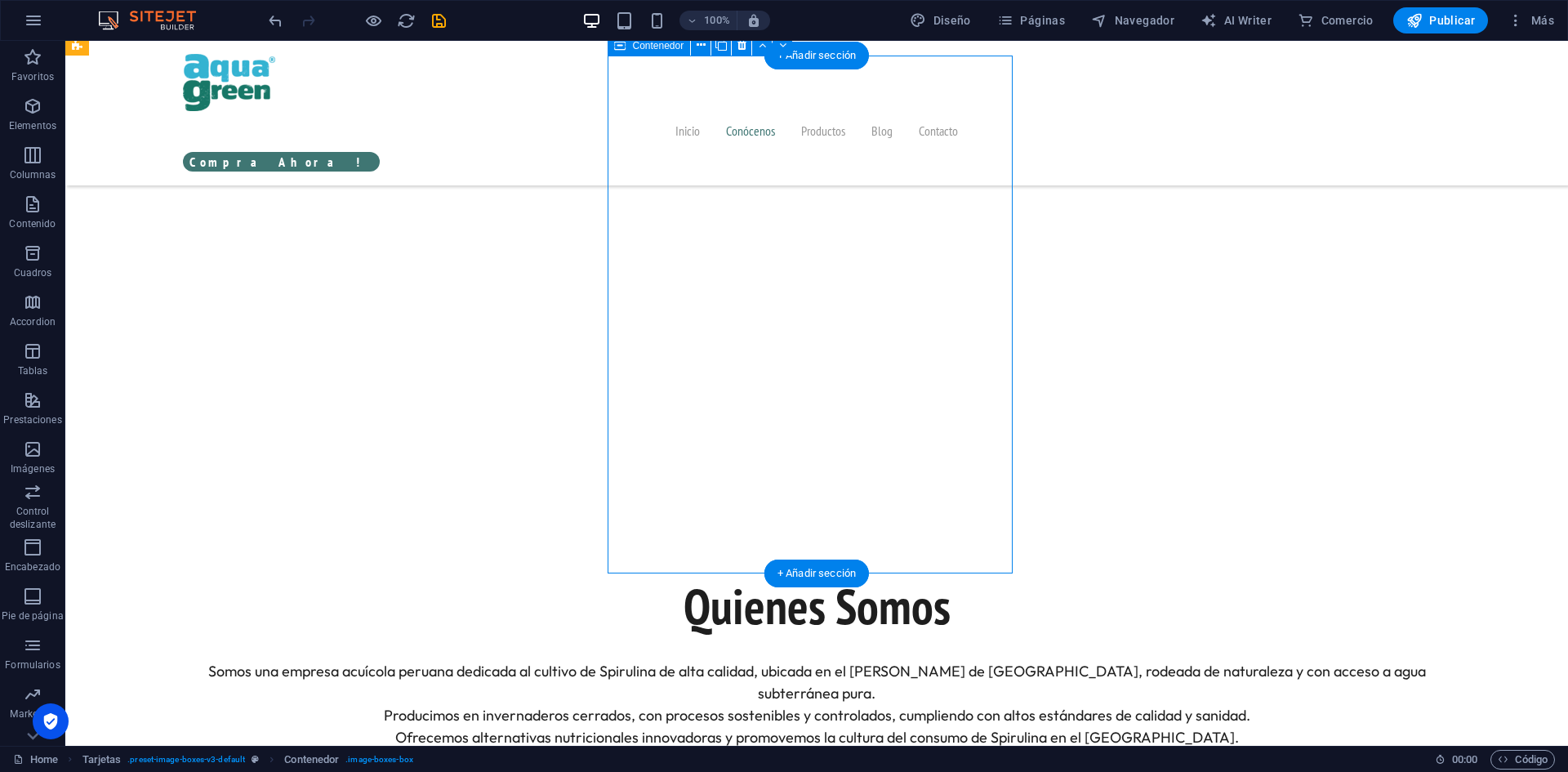 click on "INNOVACIÓN NUTRICIONAL CON IMPACTO Desarrollamos alternativas nutricionales innovadoras a partir de Spirulina, enfocadas en mejorar la alimentación de consumidores conscientes. Aplicamos tecnología, conocimiento local y mejora continua para ofrecer soluciones alineadas a las tendencias de alimentación saludable." at bounding box center (287, 1935) 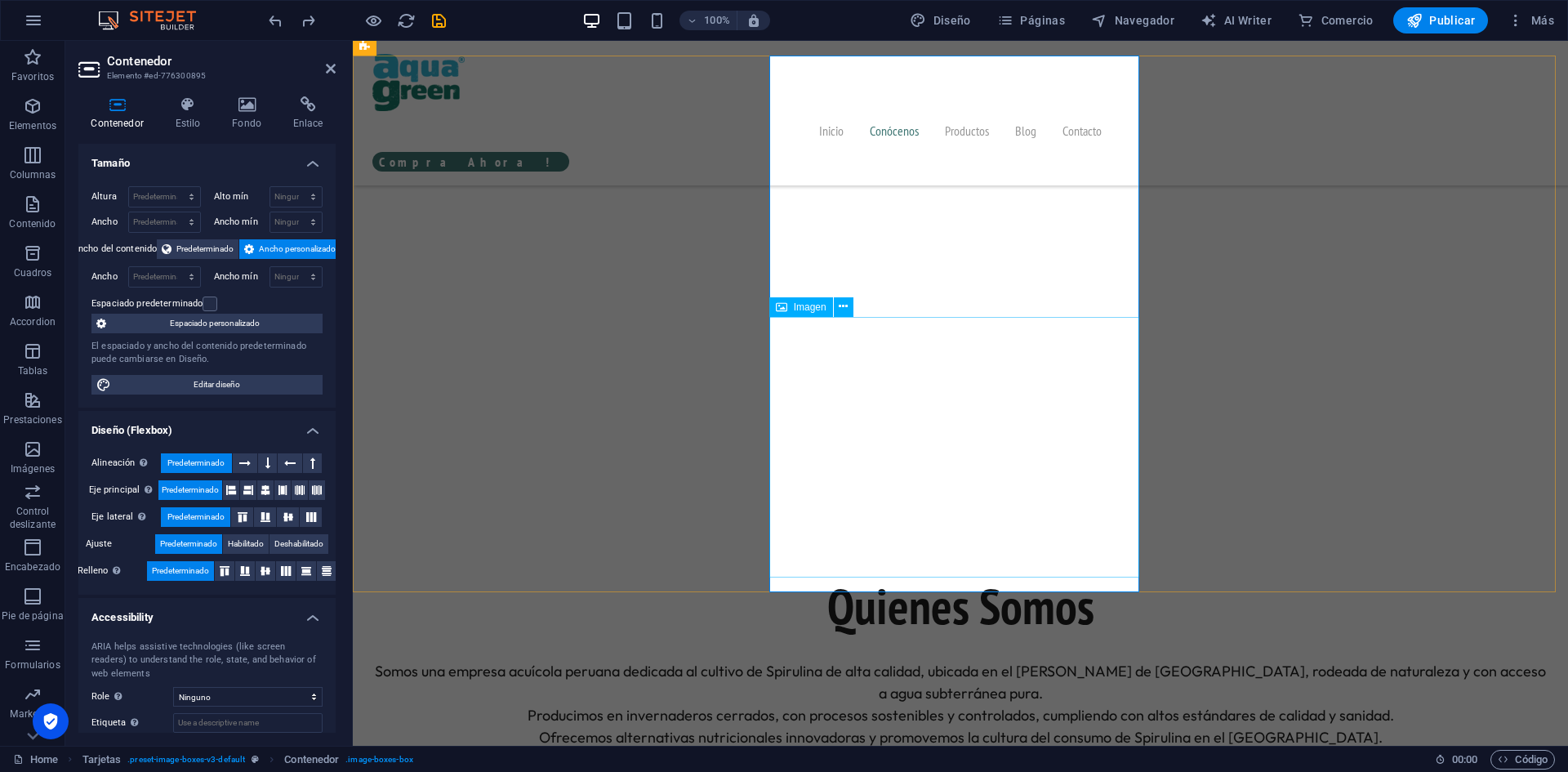 click at bounding box center (559, 2205) 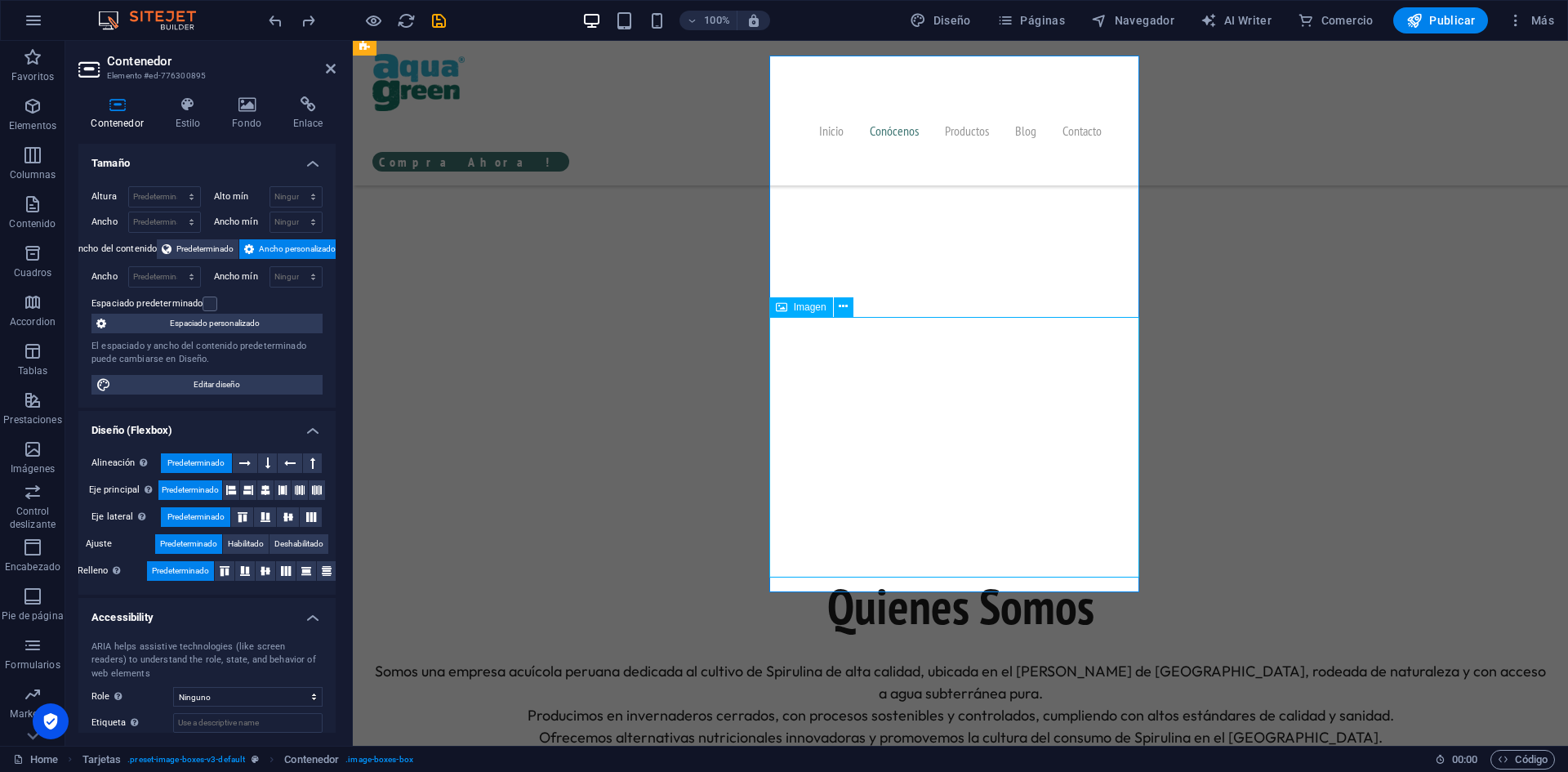 click at bounding box center (559, 2205) 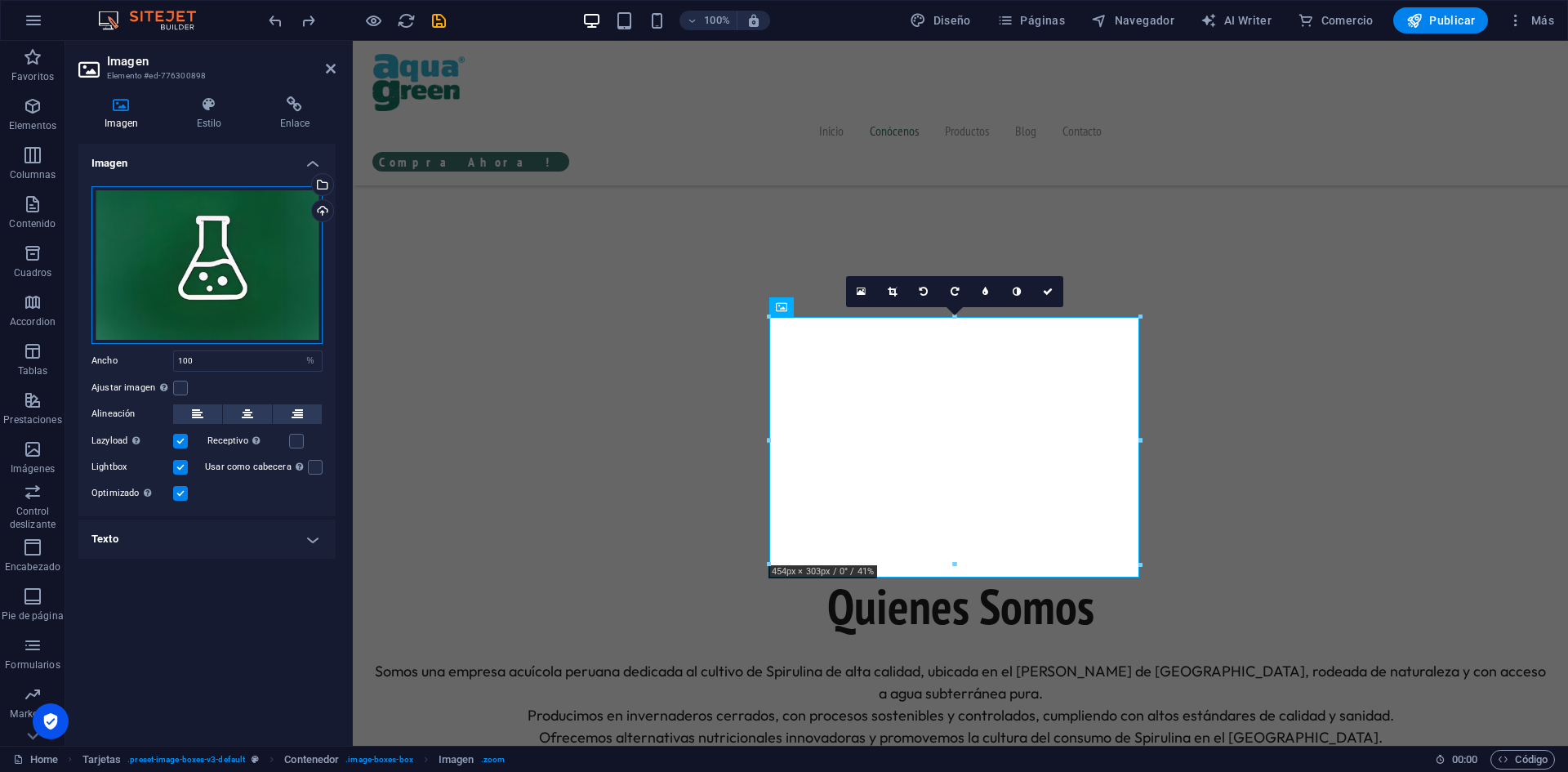 click on "Arrastra archivos aquí, haz clic para escoger archivos o  selecciona archivos de Archivos o de nuestra galería gratuita de fotos y vídeos" at bounding box center [207, 265] 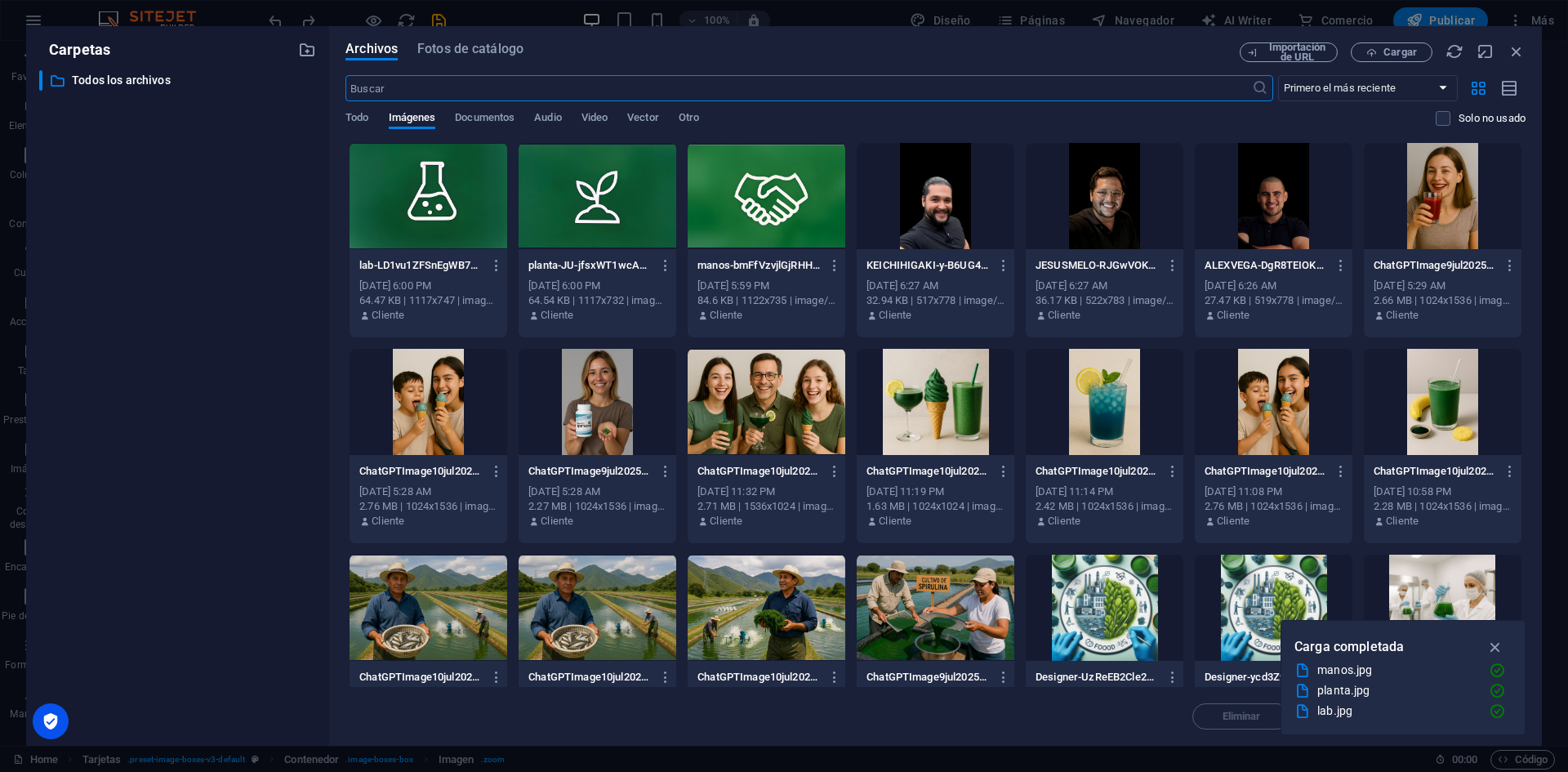 scroll, scrollTop: 1549, scrollLeft: 0, axis: vertical 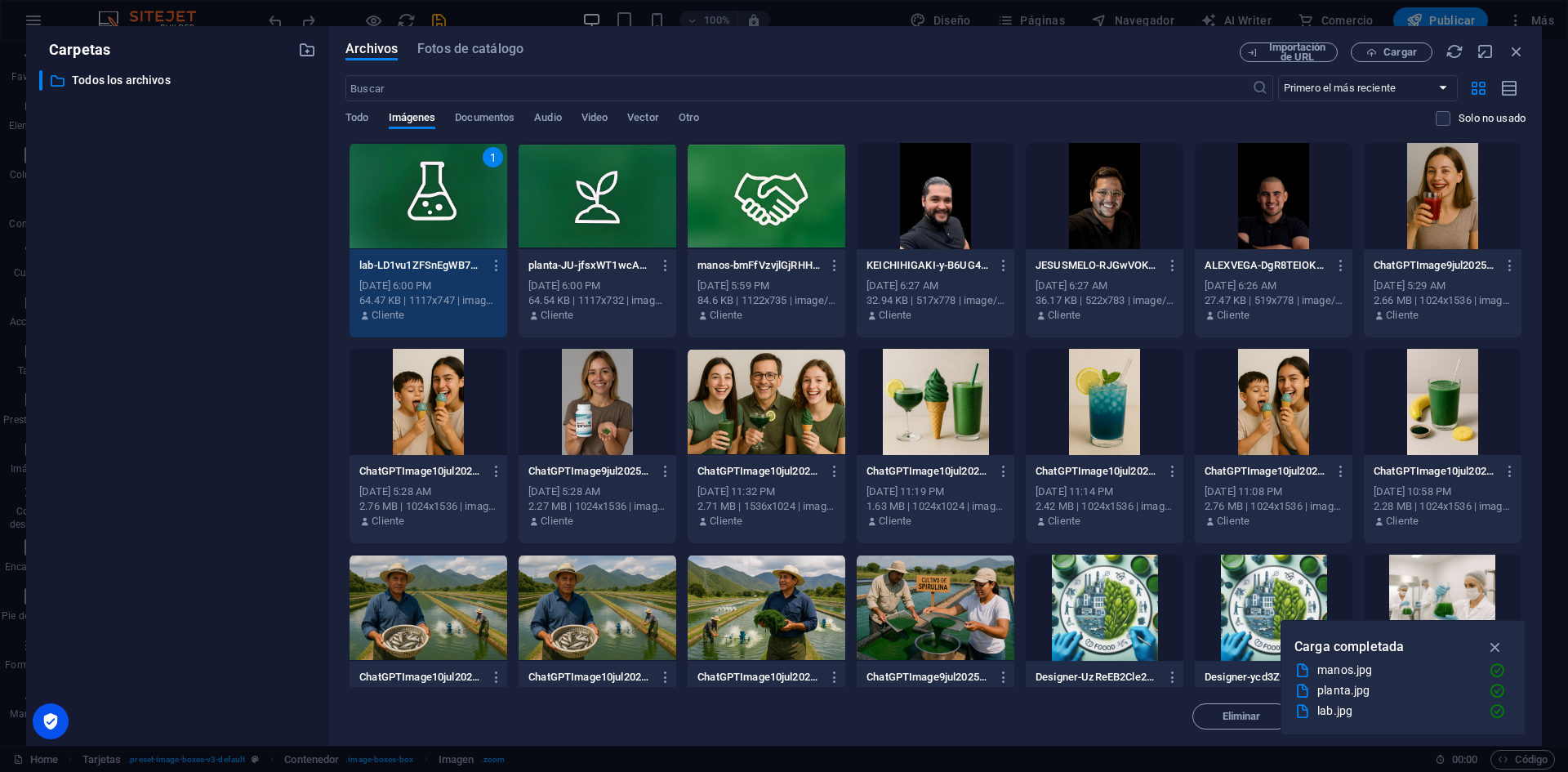 click on "1" at bounding box center (428, 196) 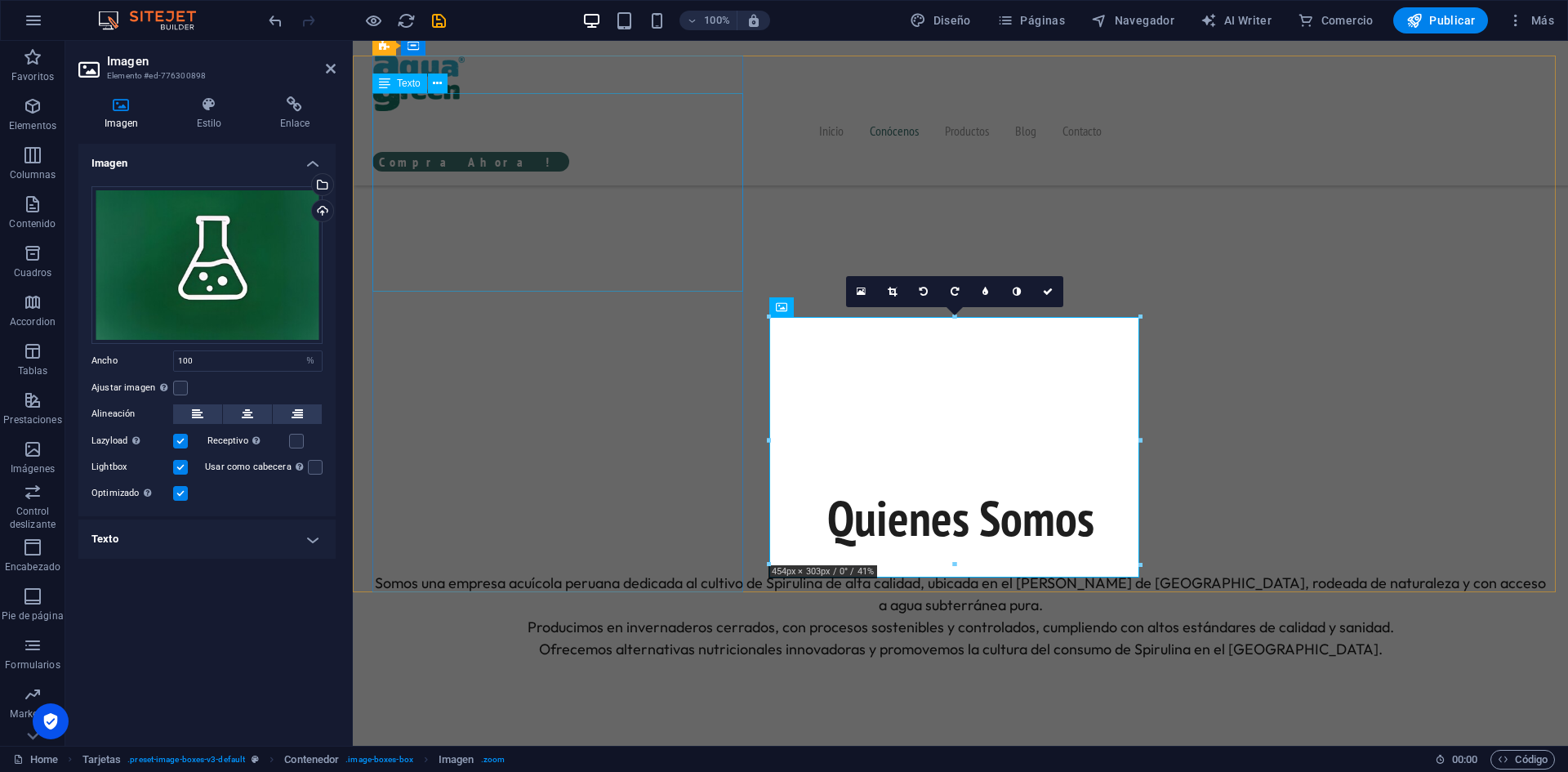 scroll, scrollTop: 1461, scrollLeft: 0, axis: vertical 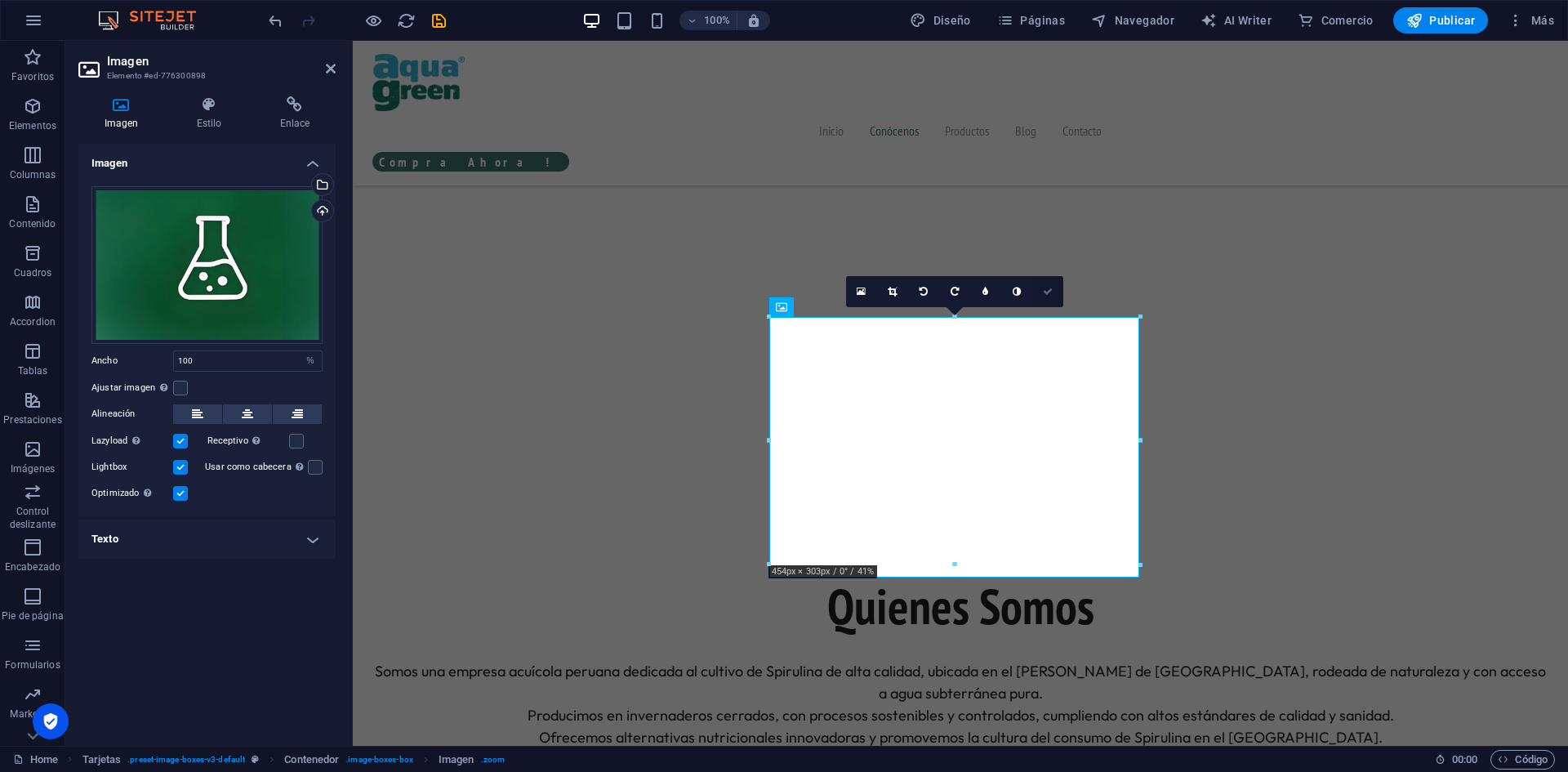 click at bounding box center [1048, 292] 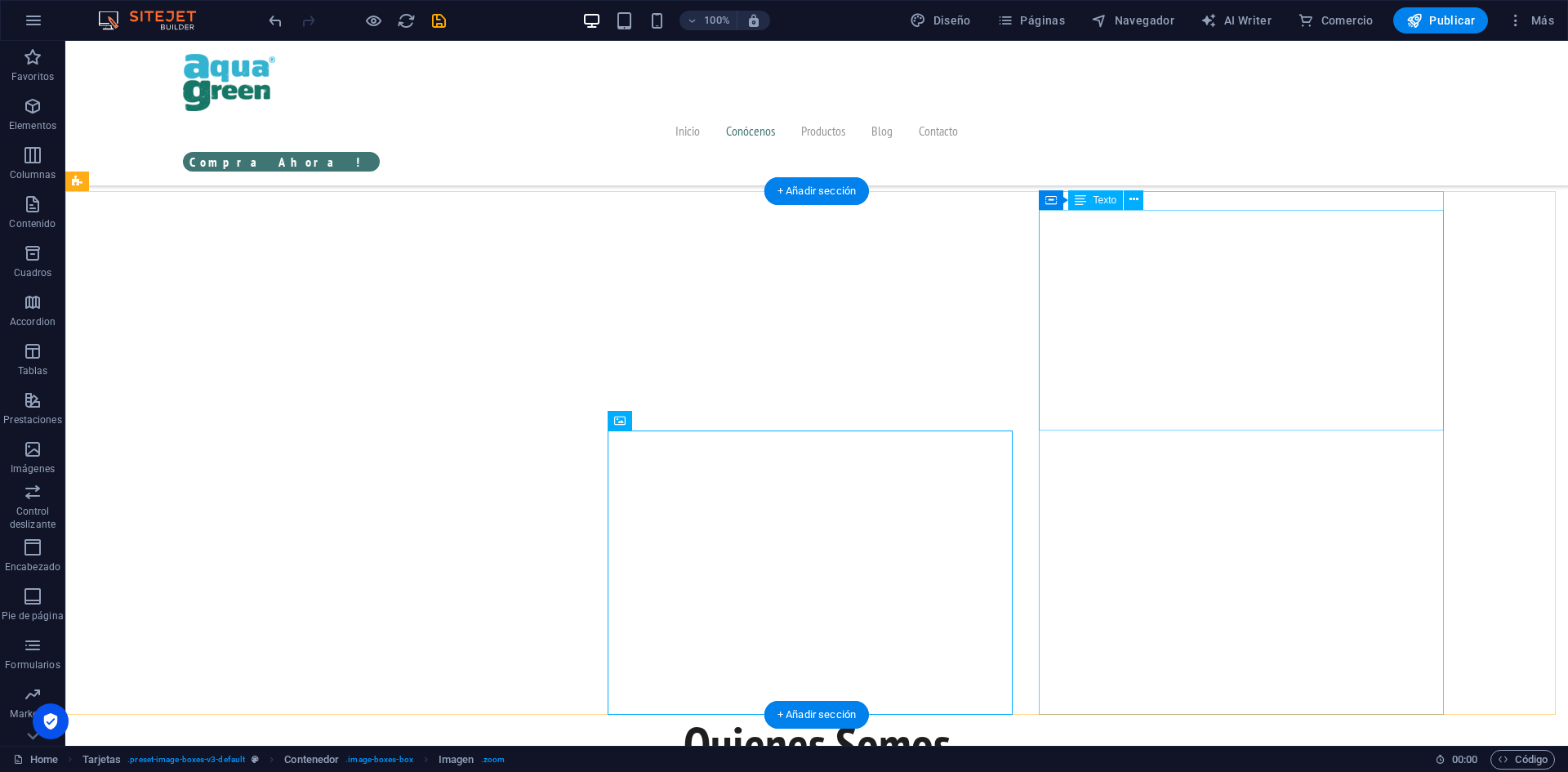 scroll, scrollTop: 1321, scrollLeft: 0, axis: vertical 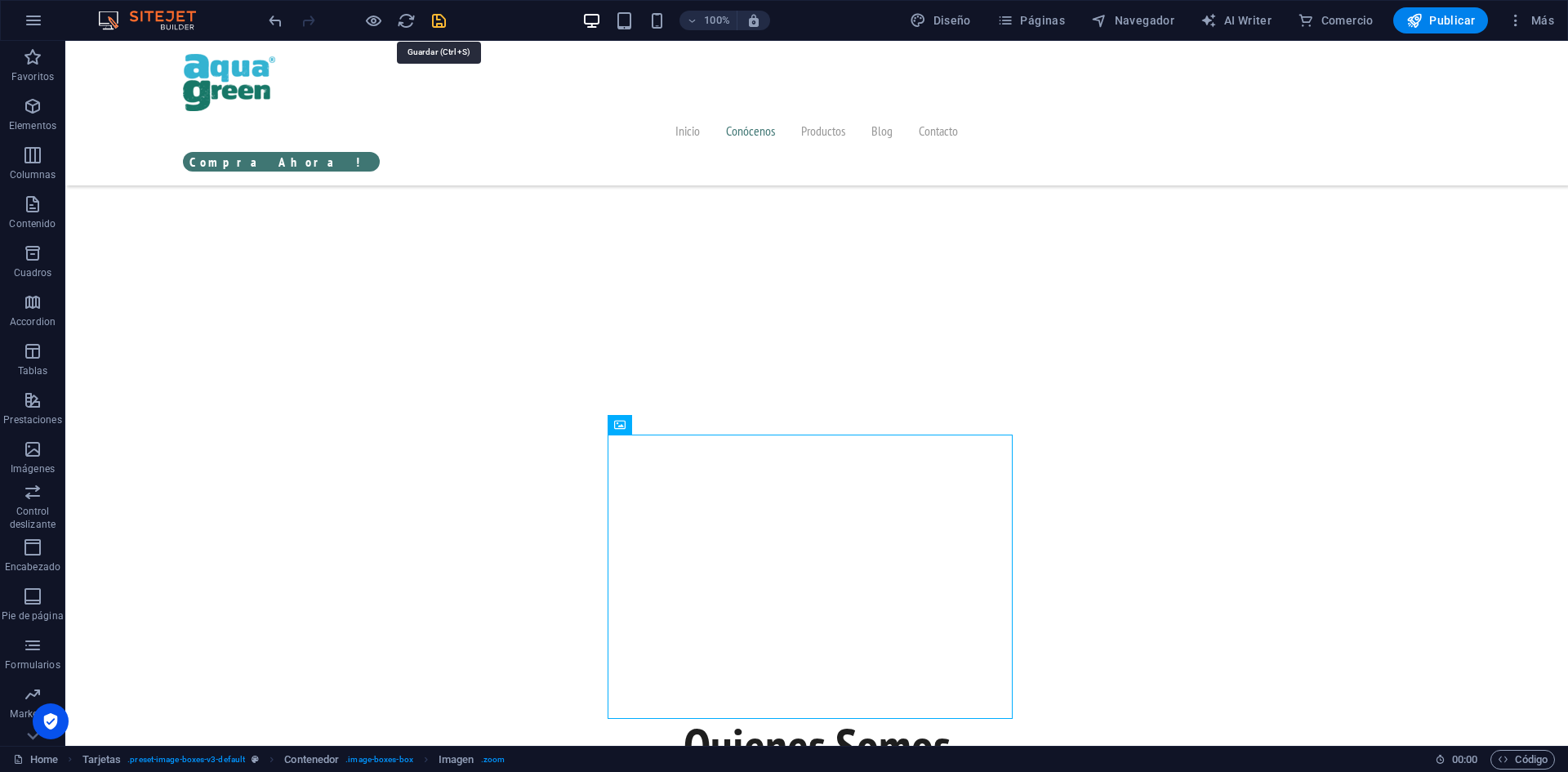 click at bounding box center (439, 20) 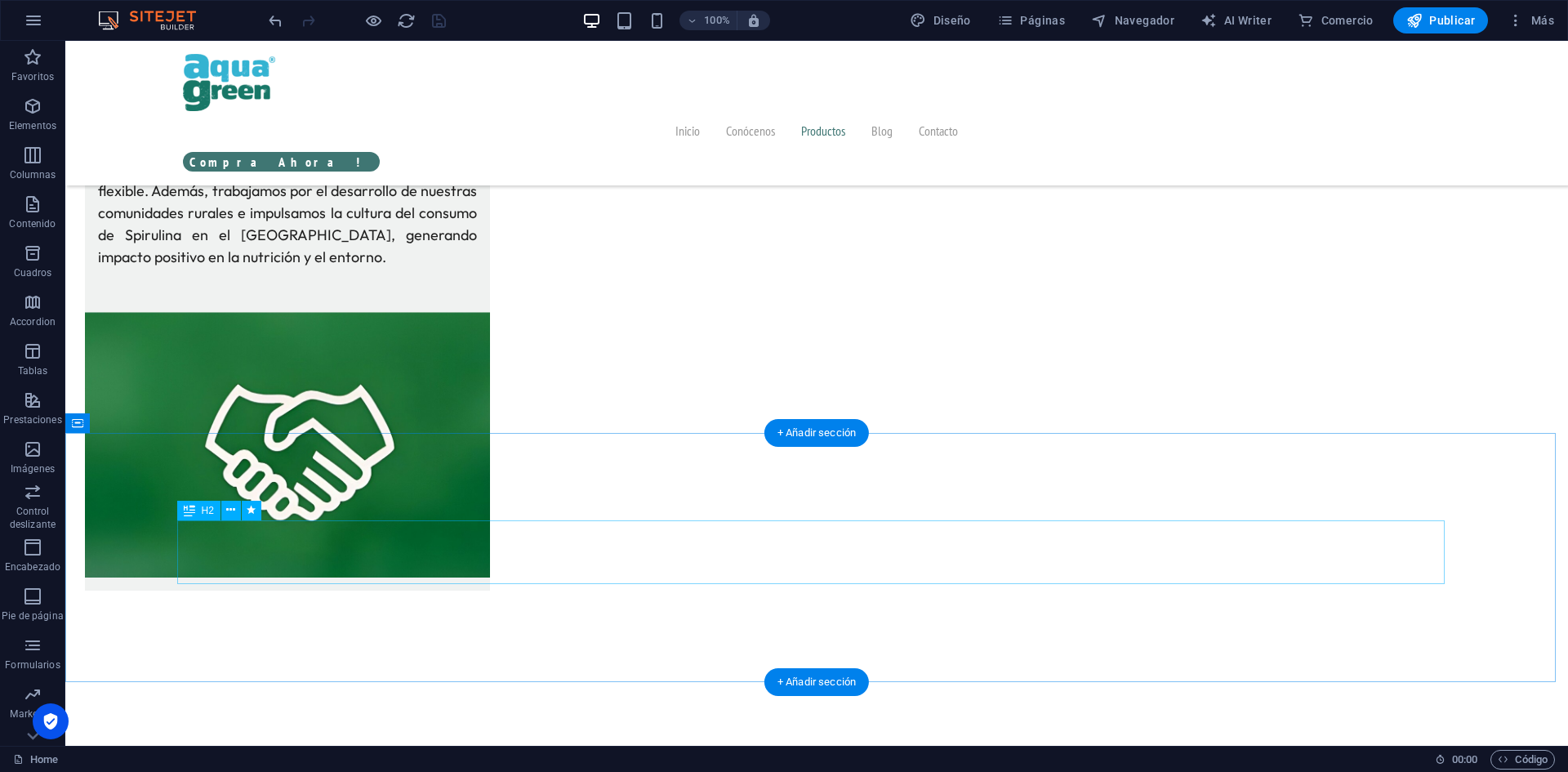 scroll, scrollTop: 3735, scrollLeft: 0, axis: vertical 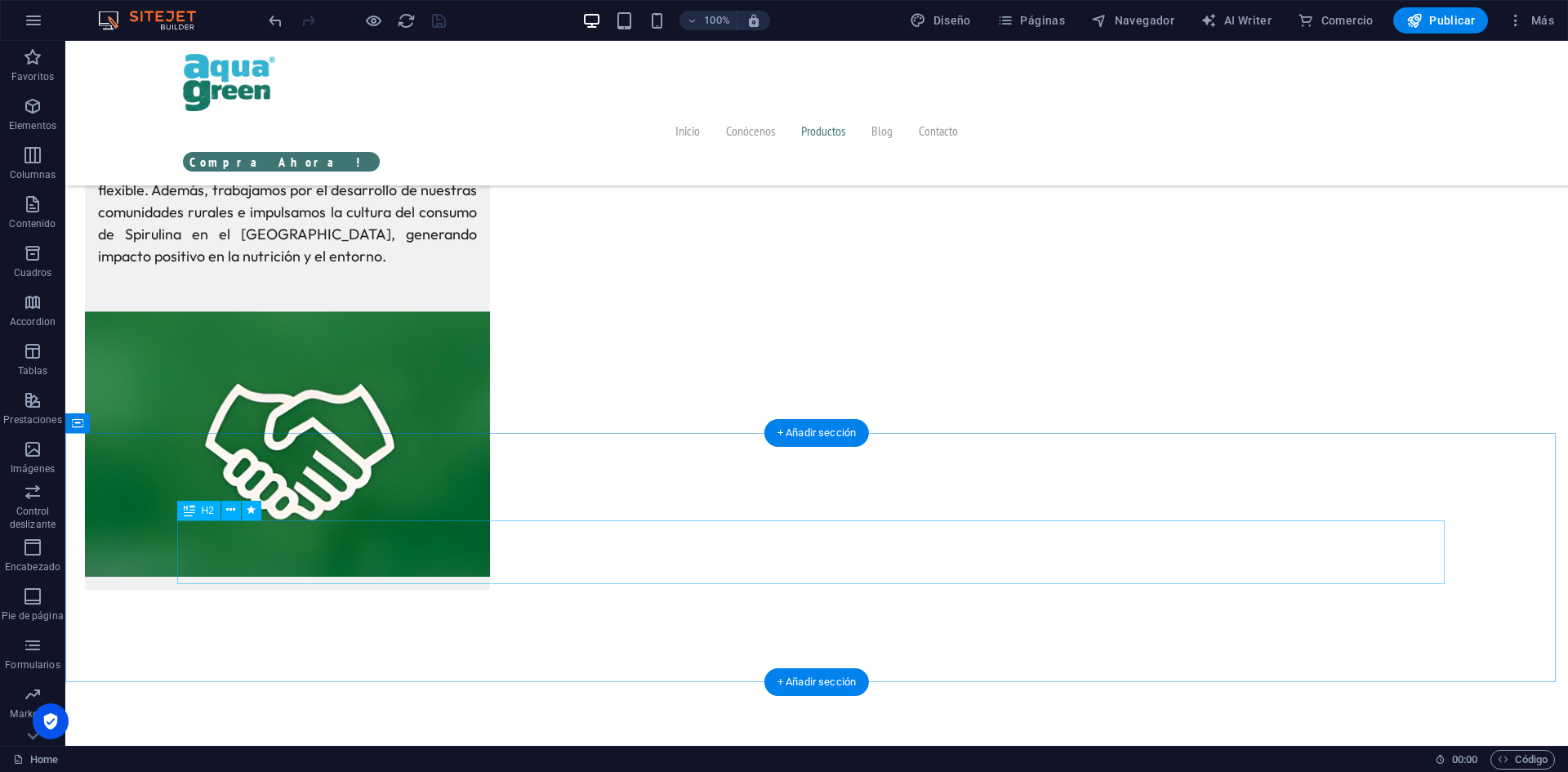 click on "Nuestros Productos" at bounding box center [817, 6411] 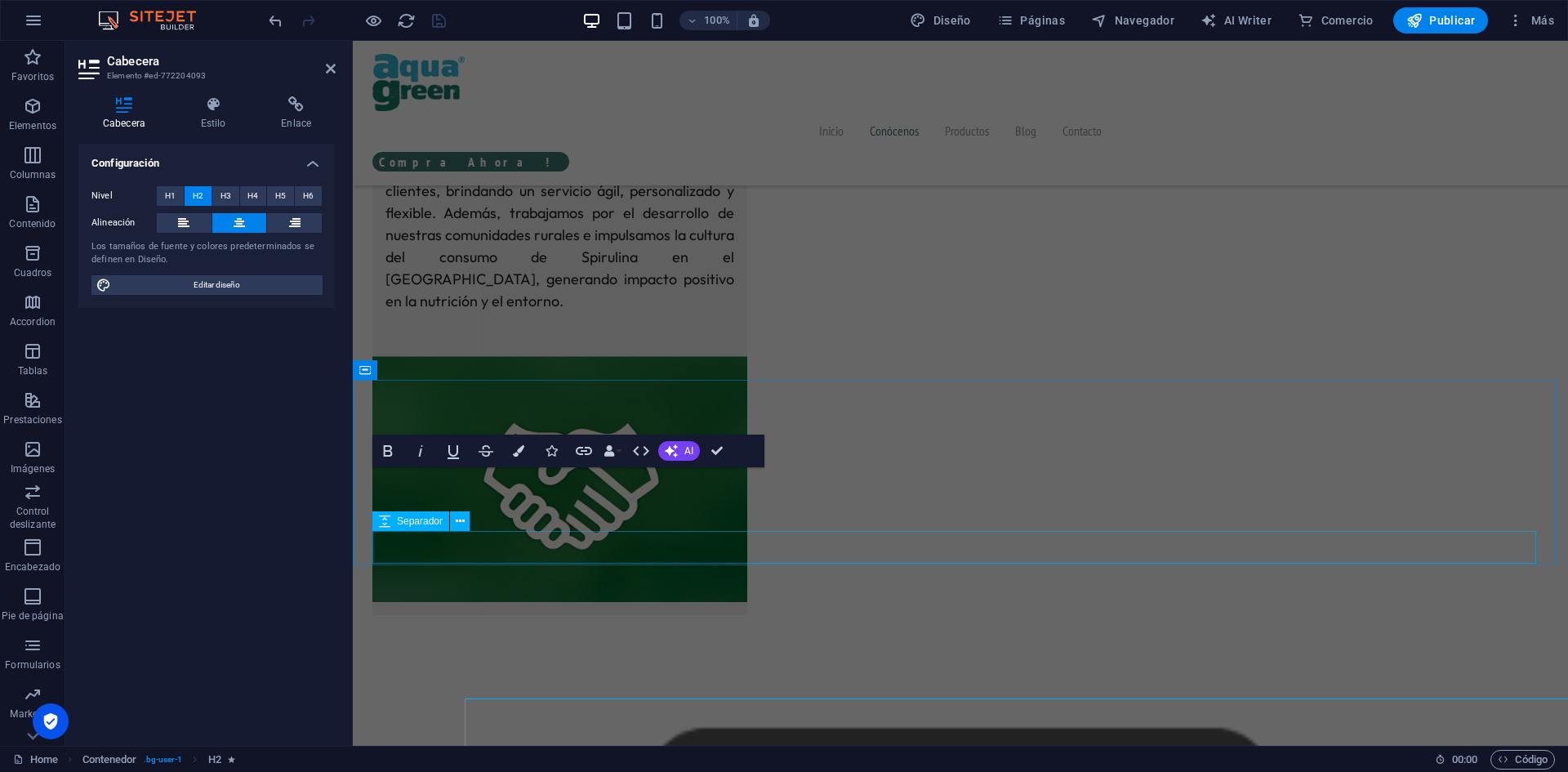 scroll, scrollTop: 3557, scrollLeft: 0, axis: vertical 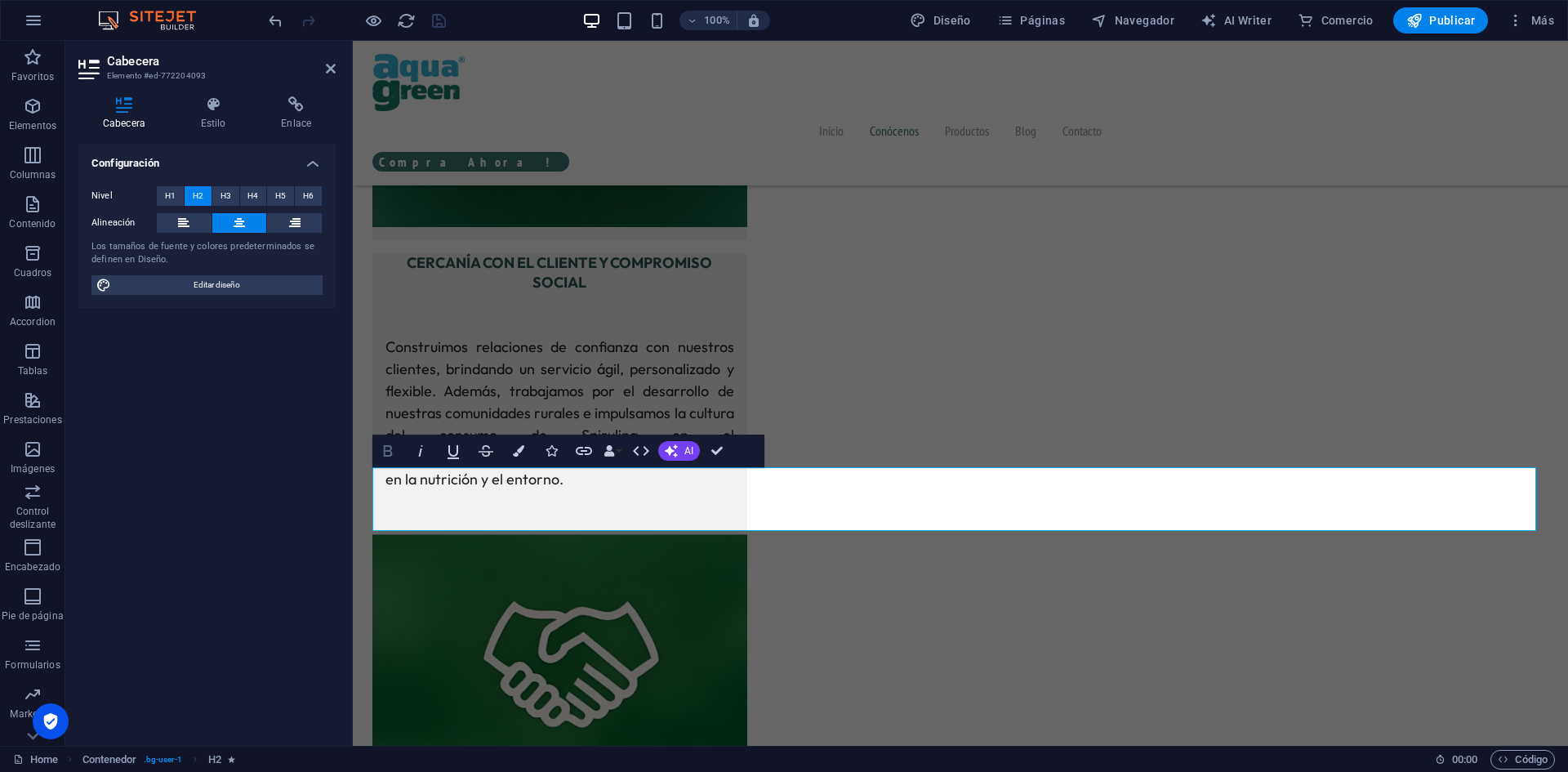 click 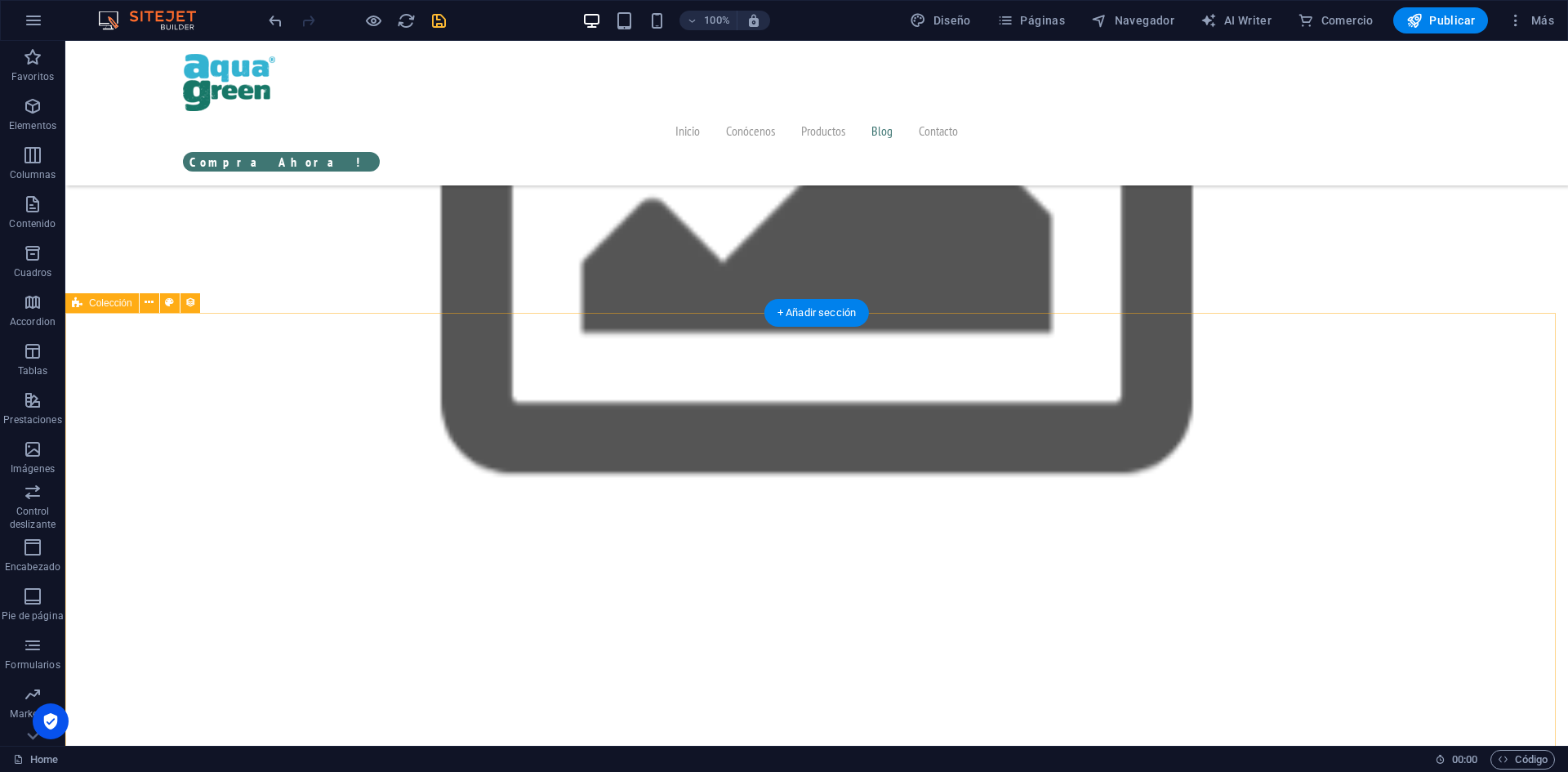 scroll, scrollTop: 4495, scrollLeft: 0, axis: vertical 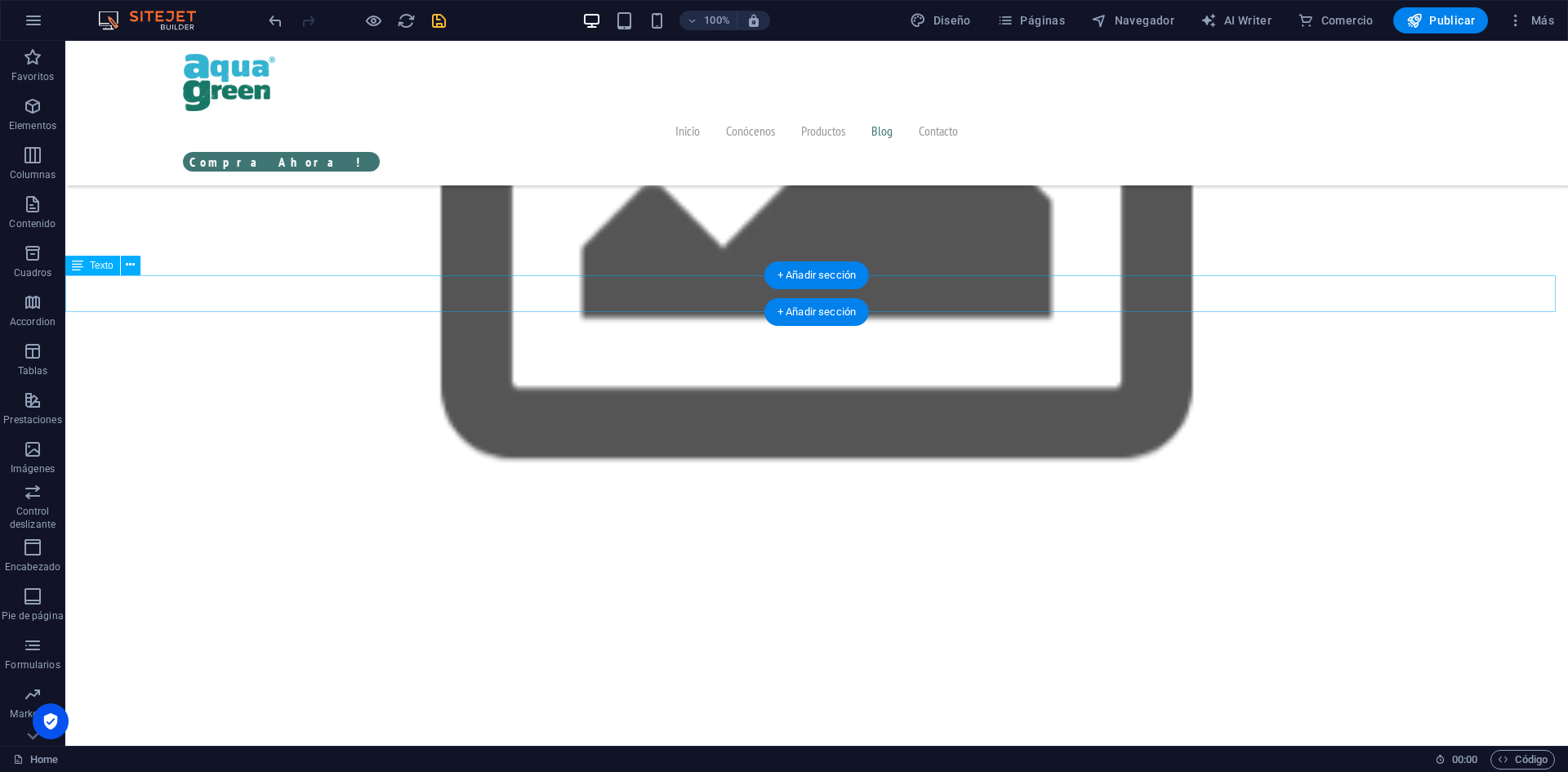 click on "Artículos" at bounding box center (817, 6796) 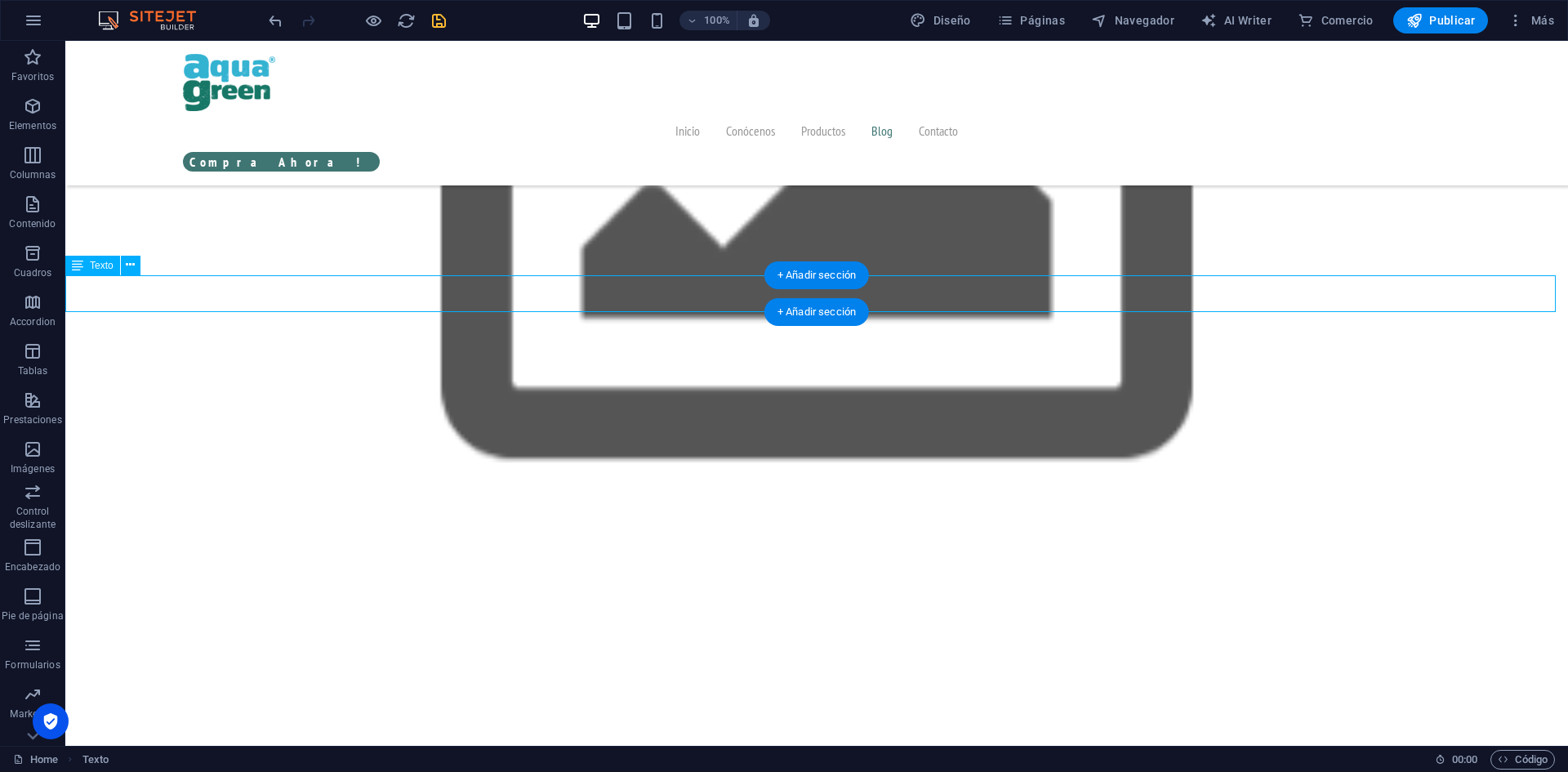 click on "Artículos" at bounding box center [817, 6796] 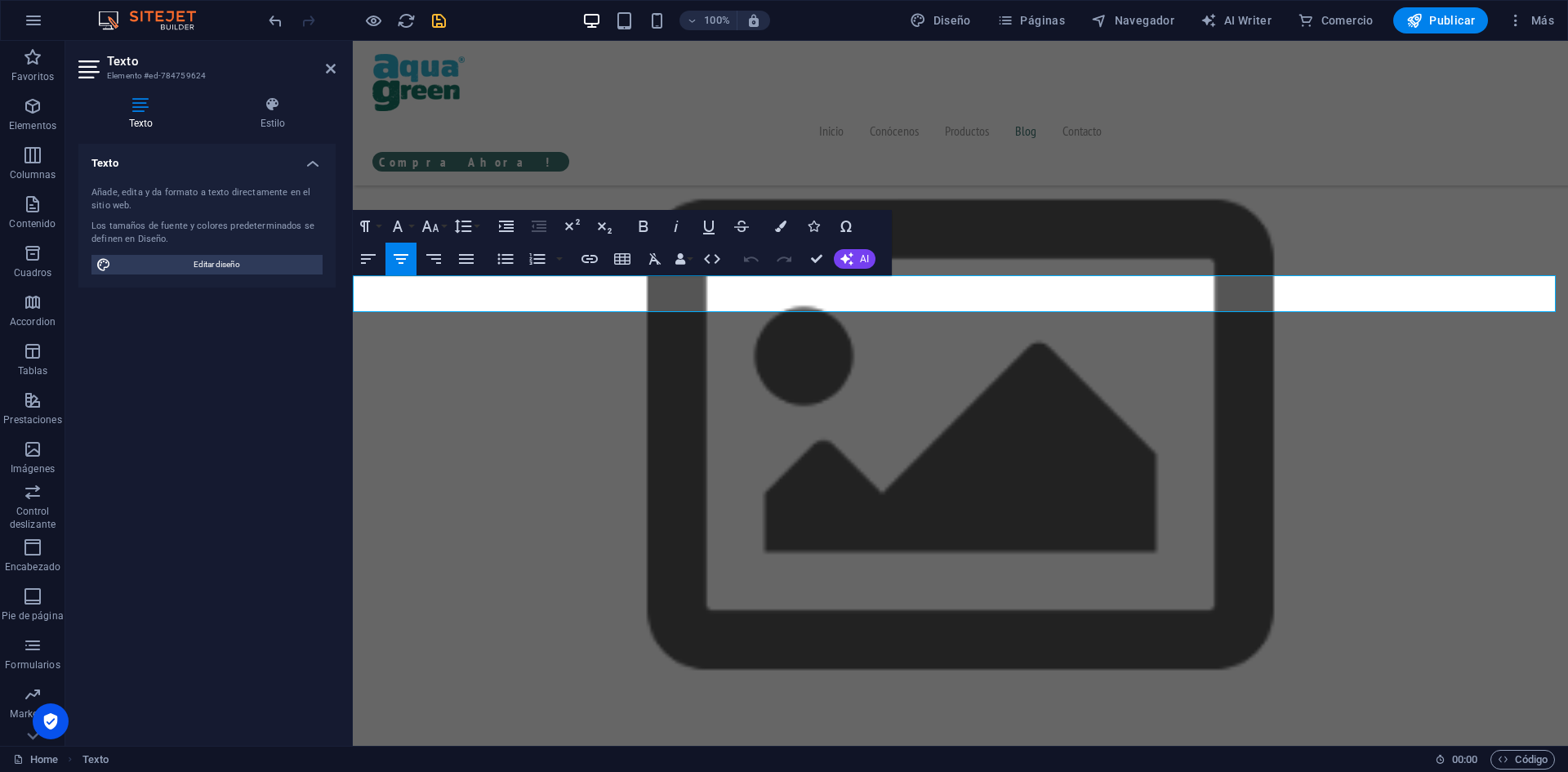 drag, startPoint x: 1017, startPoint y: 303, endPoint x: 904, endPoint y: 297, distance: 113.15918 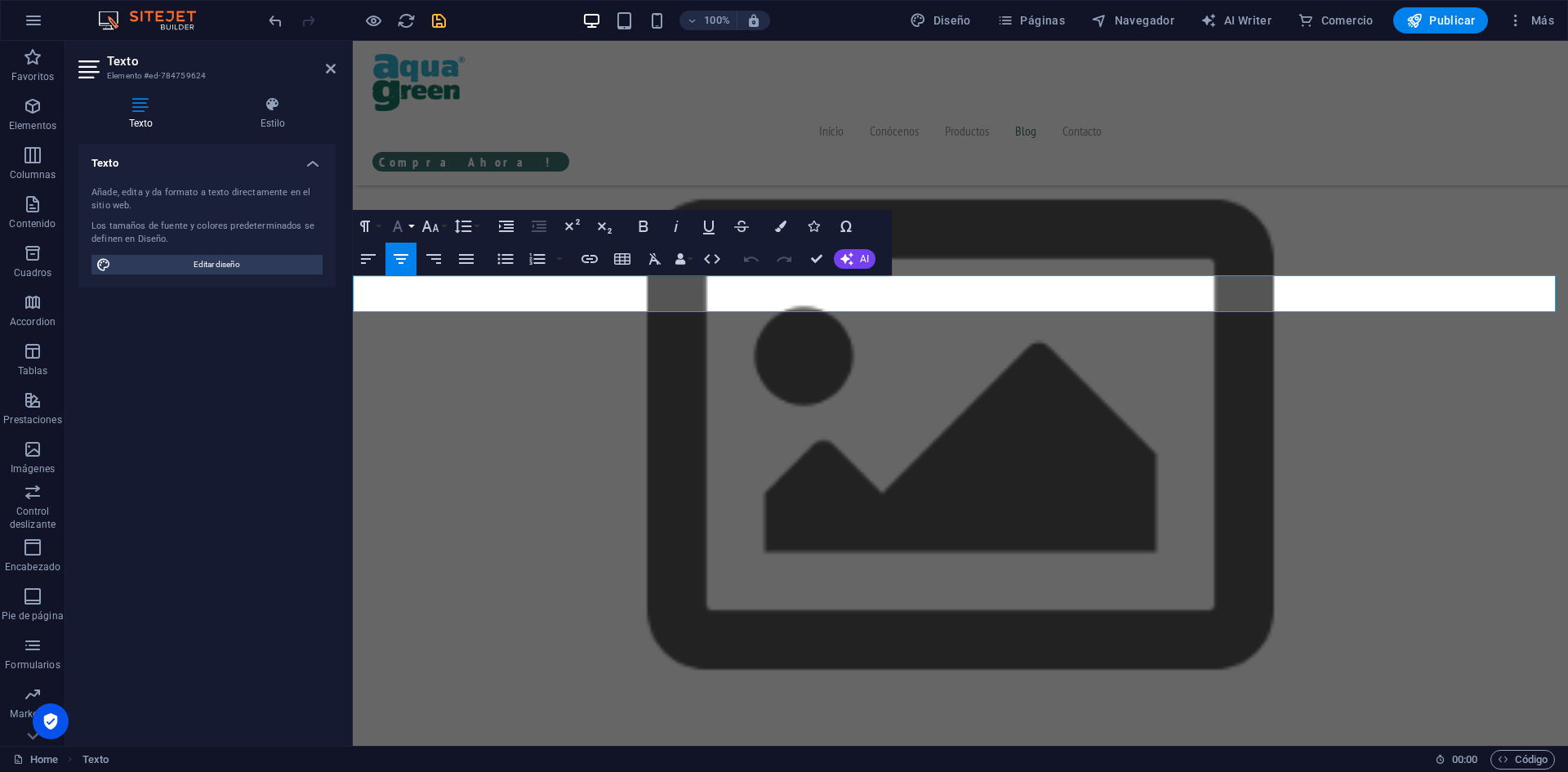 click 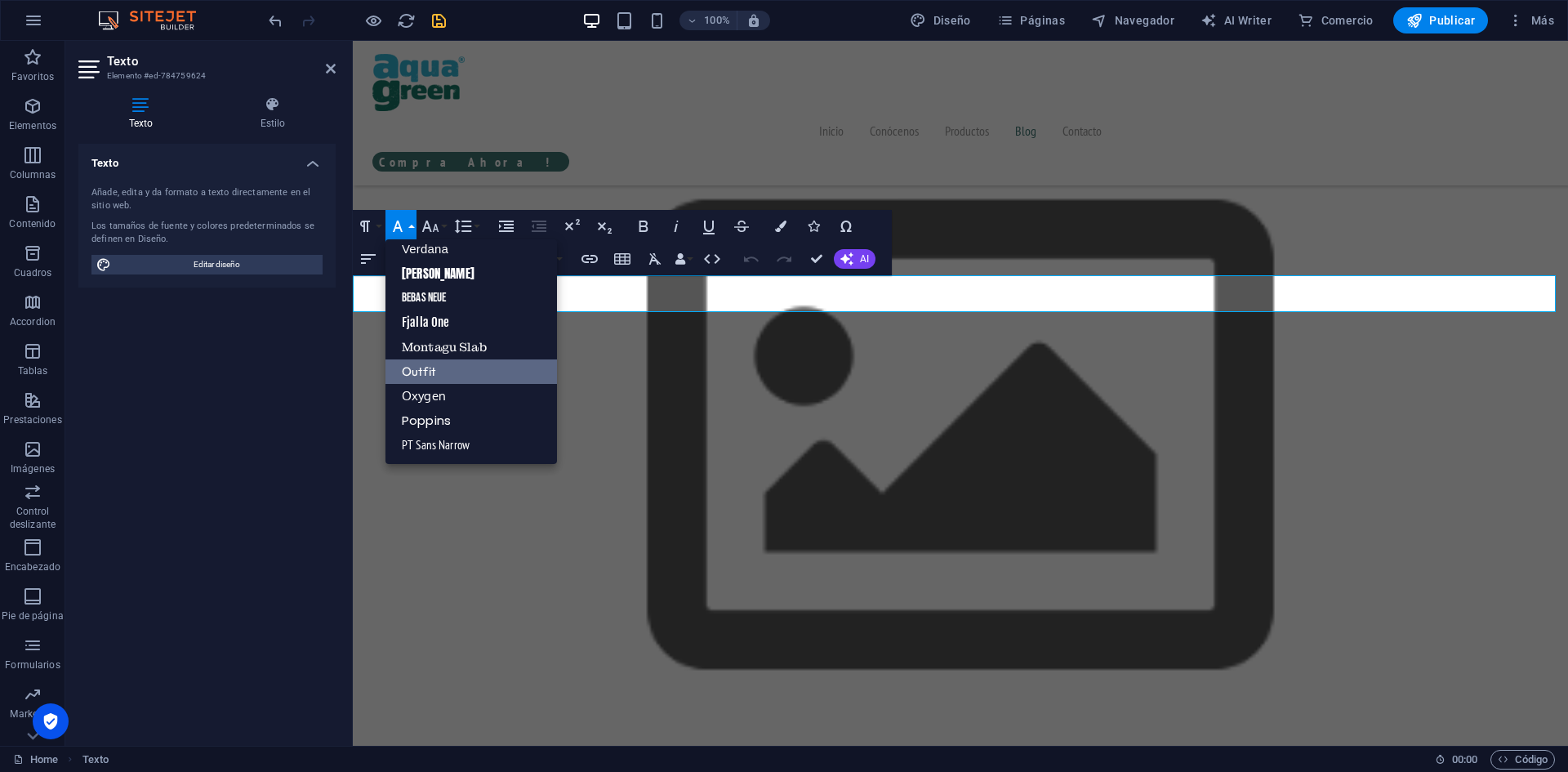 scroll, scrollTop: 132, scrollLeft: 0, axis: vertical 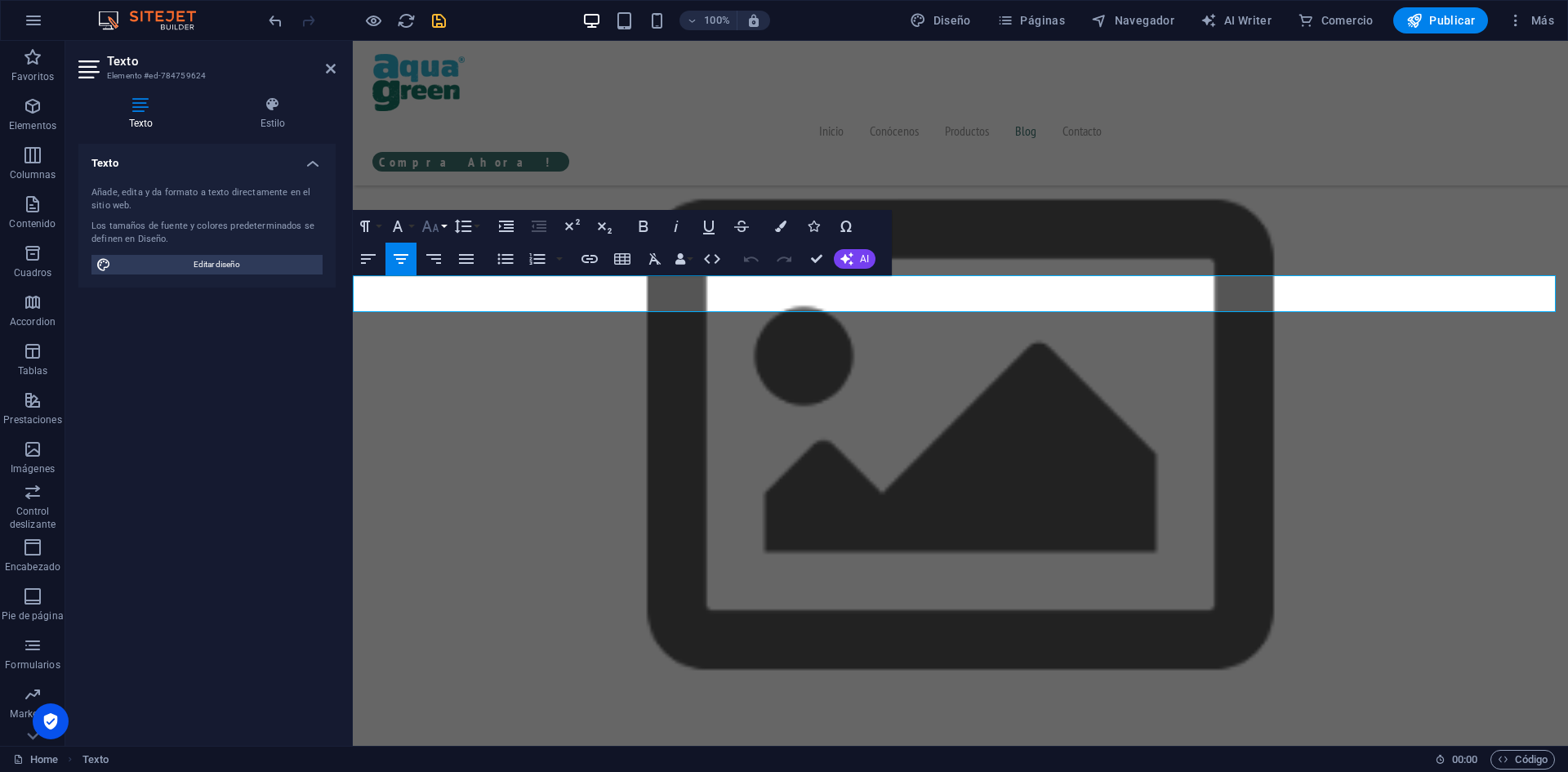 click 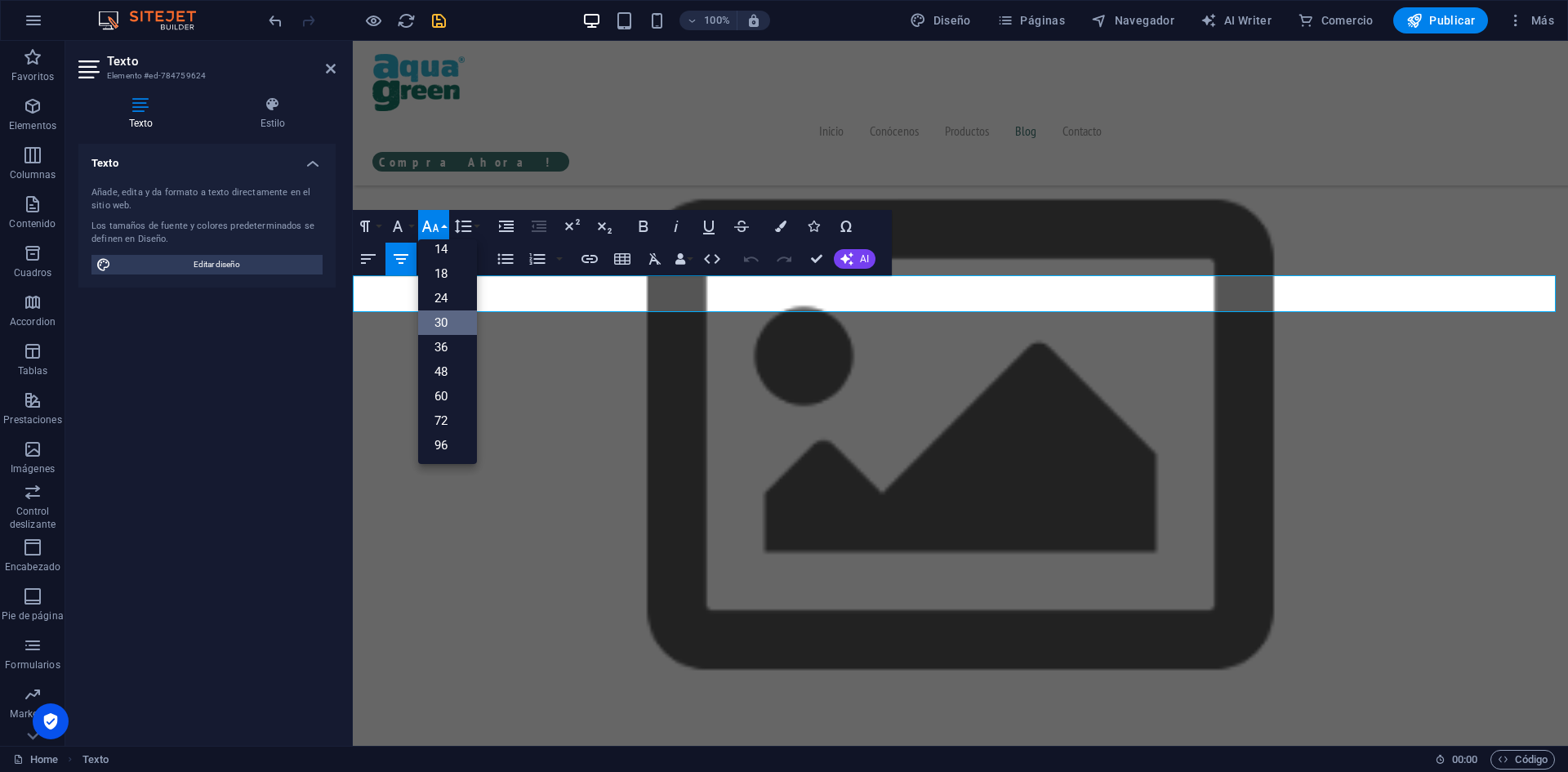 scroll, scrollTop: 132, scrollLeft: 0, axis: vertical 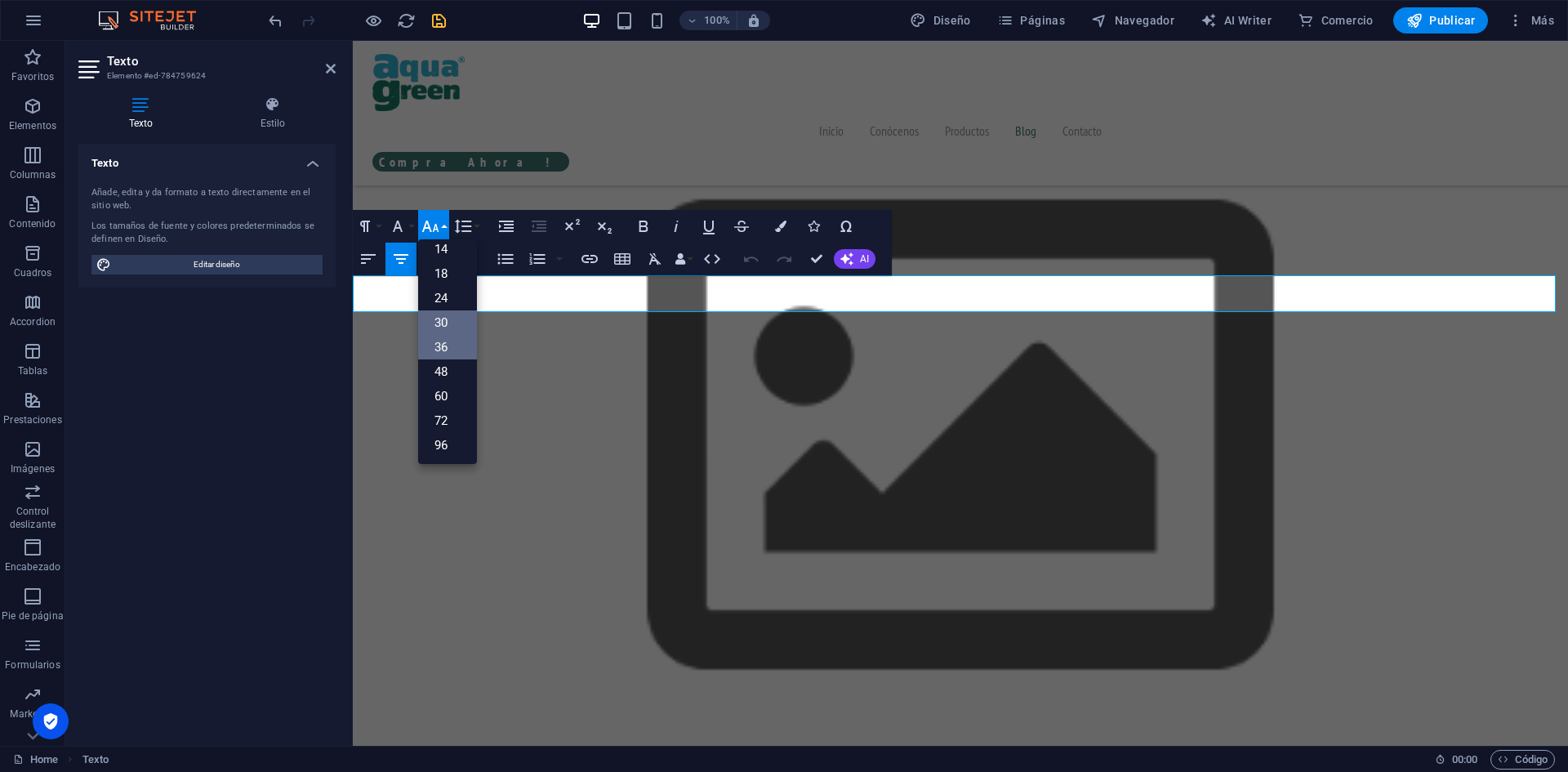 click on "36" at bounding box center (448, 347) 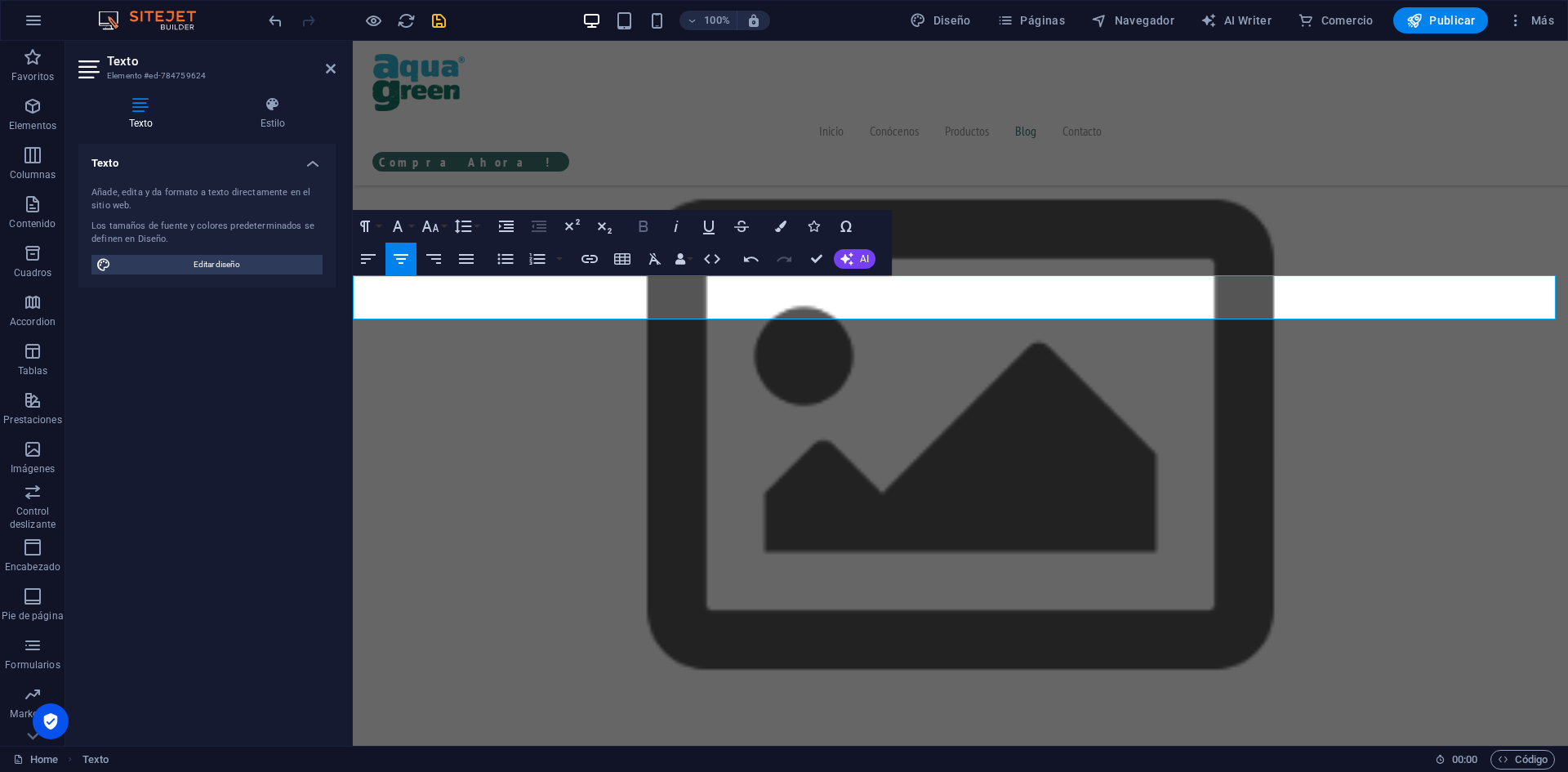 click 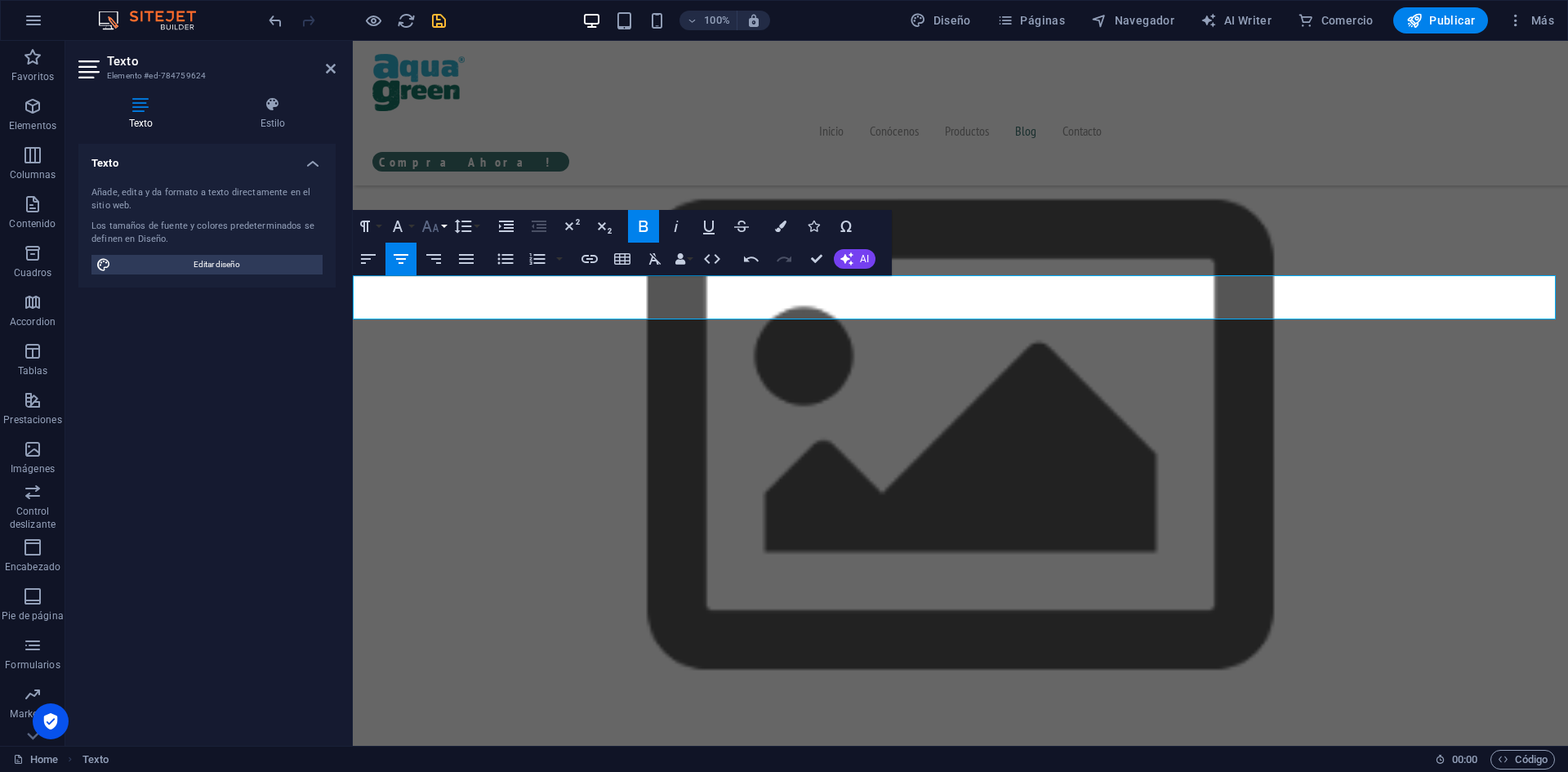 click 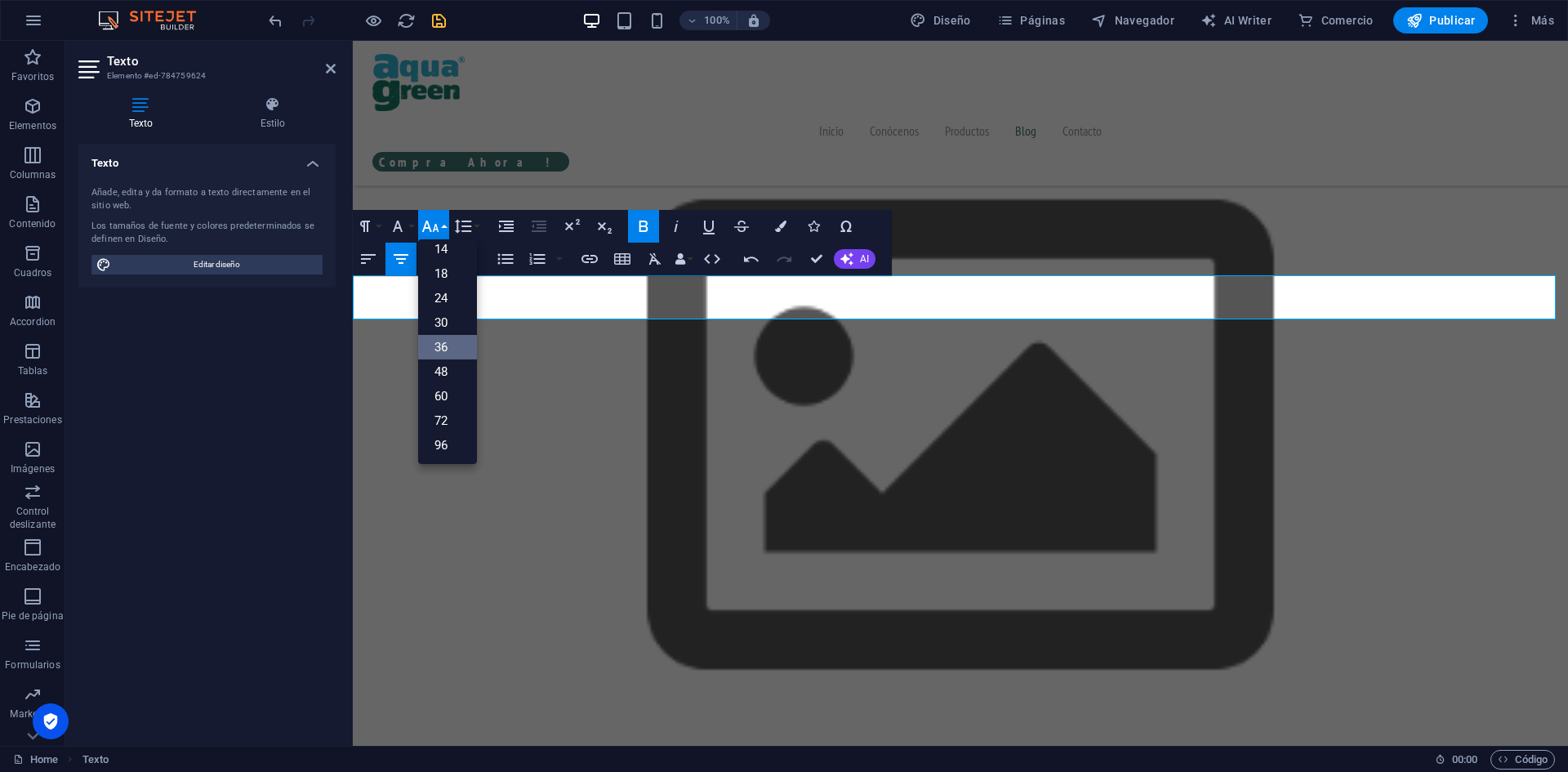scroll, scrollTop: 132, scrollLeft: 0, axis: vertical 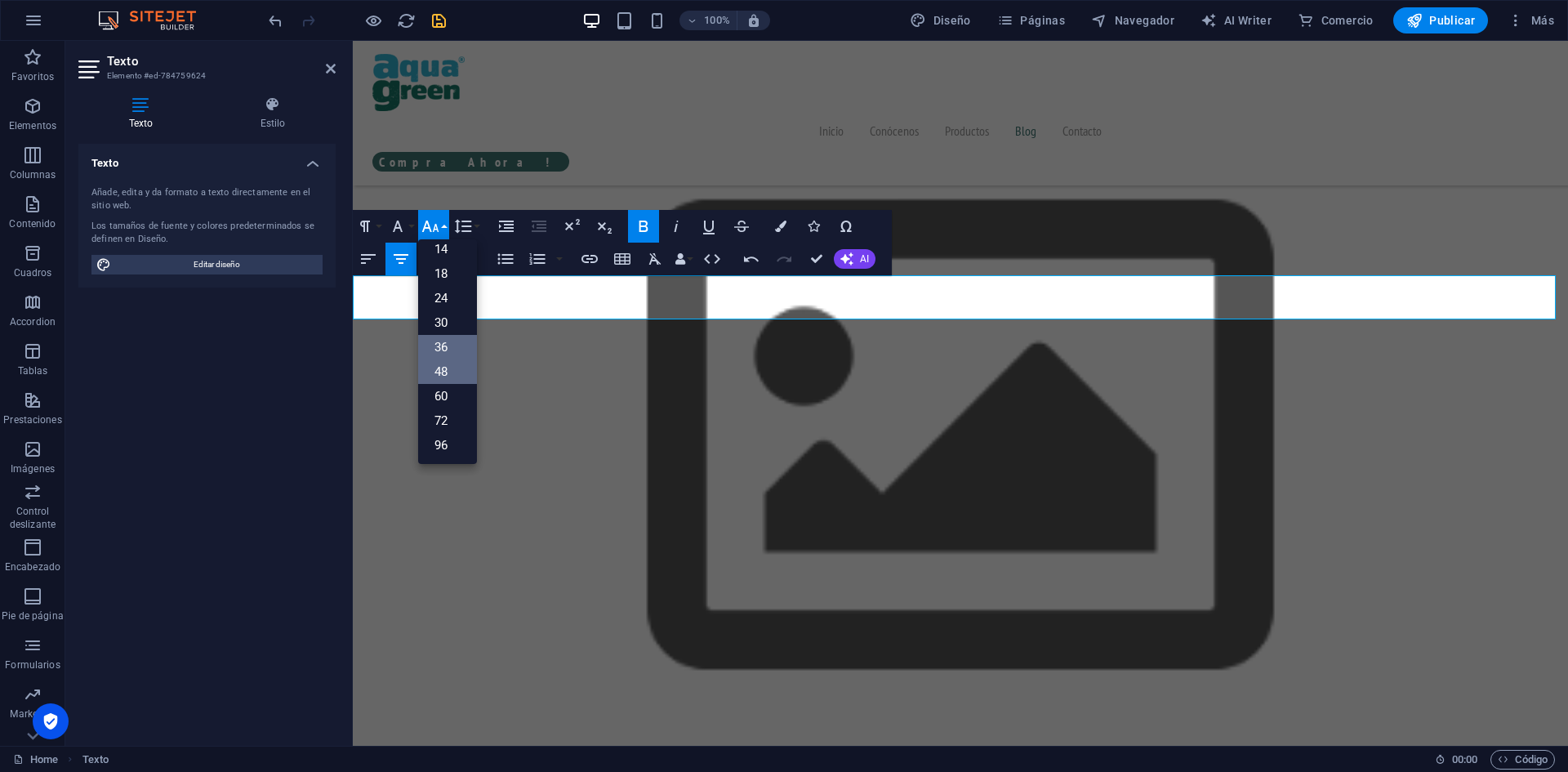 click on "48" at bounding box center [448, 372] 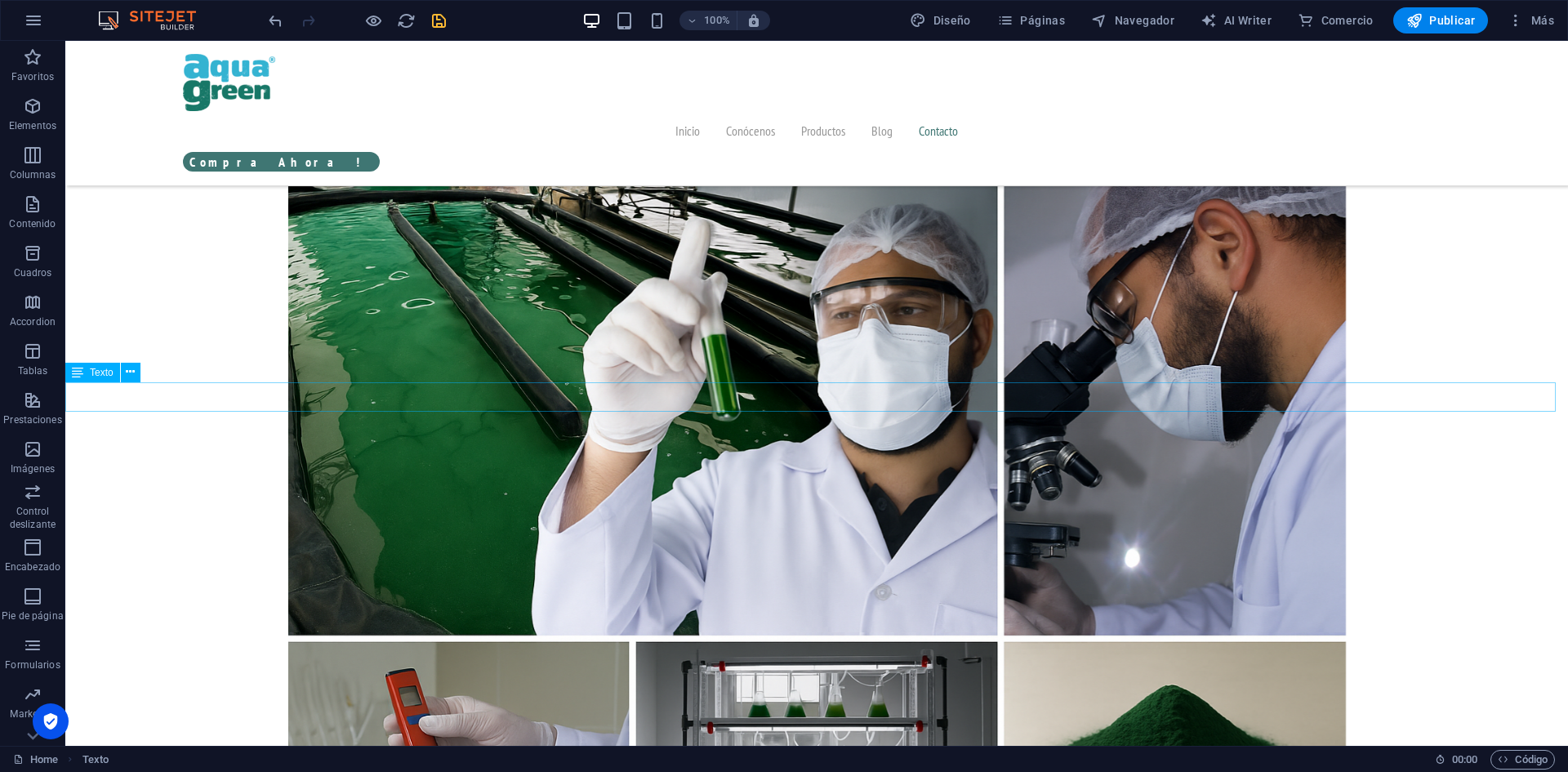 scroll, scrollTop: 5330, scrollLeft: 0, axis: vertical 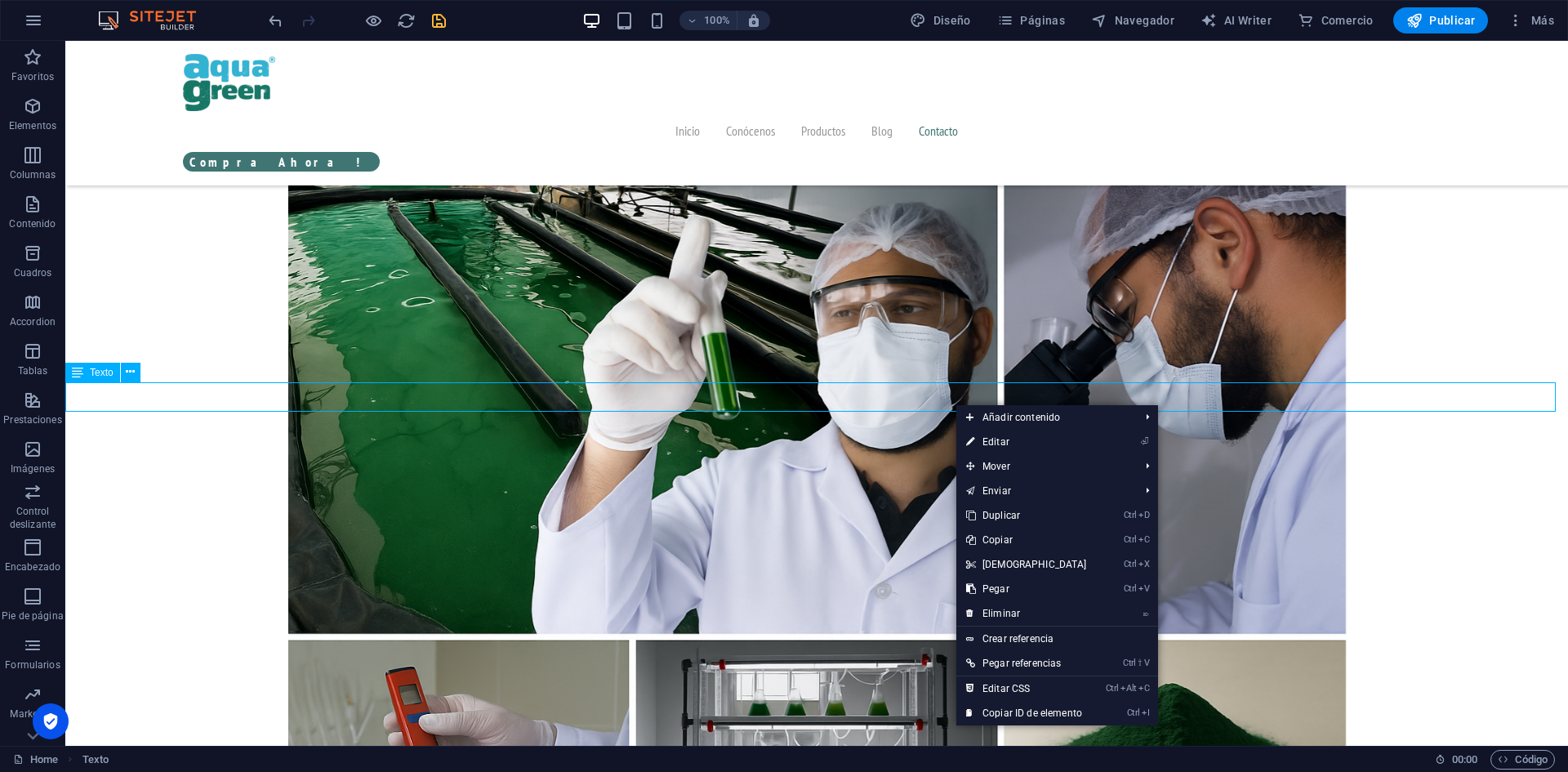 click on "Déjanos tus consultas o requerimientos :" at bounding box center [817, 7627] 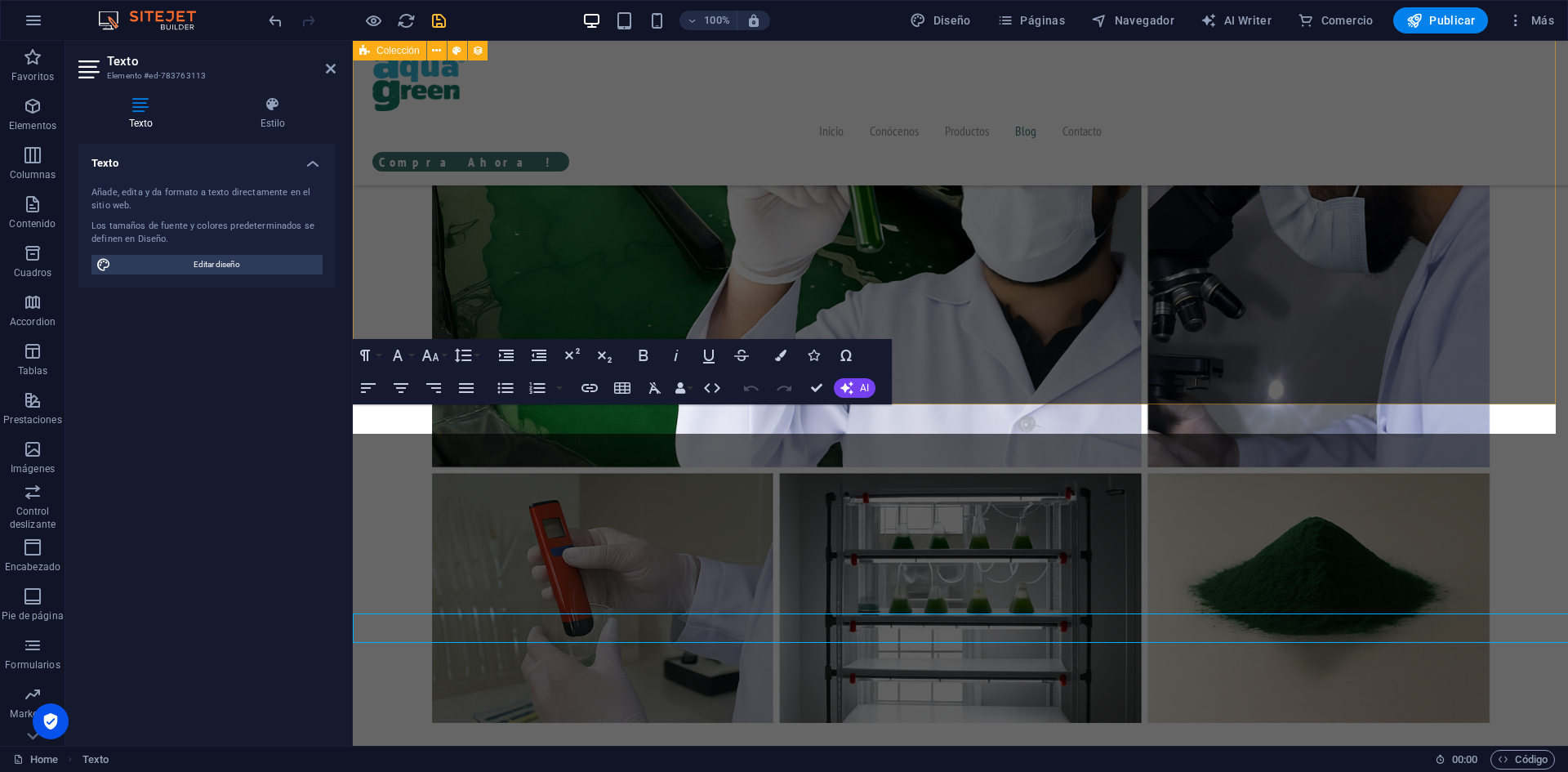 scroll, scrollTop: 5099, scrollLeft: 0, axis: vertical 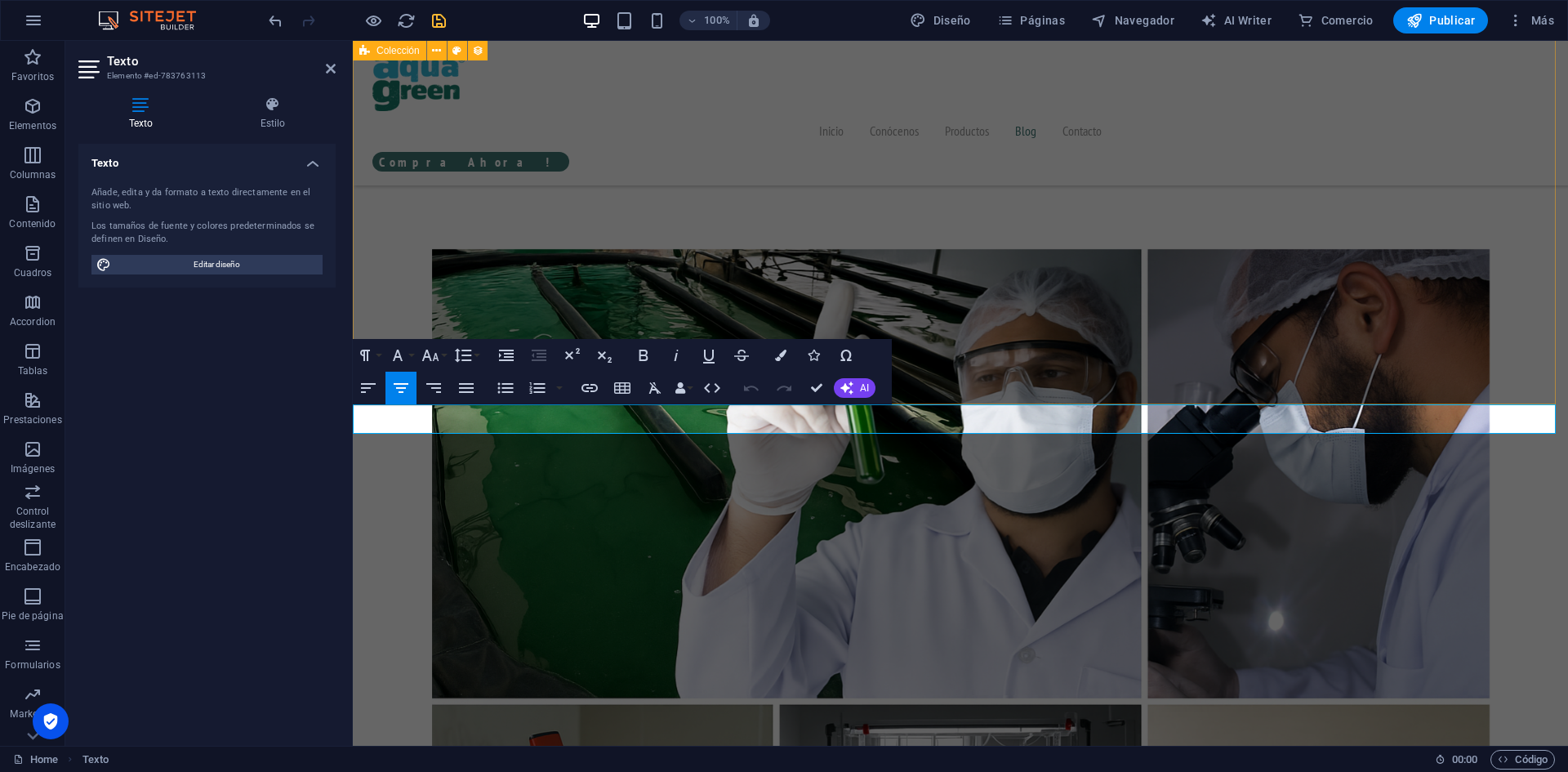 drag, startPoint x: 1140, startPoint y: 420, endPoint x: 689, endPoint y: 382, distance: 452.5981 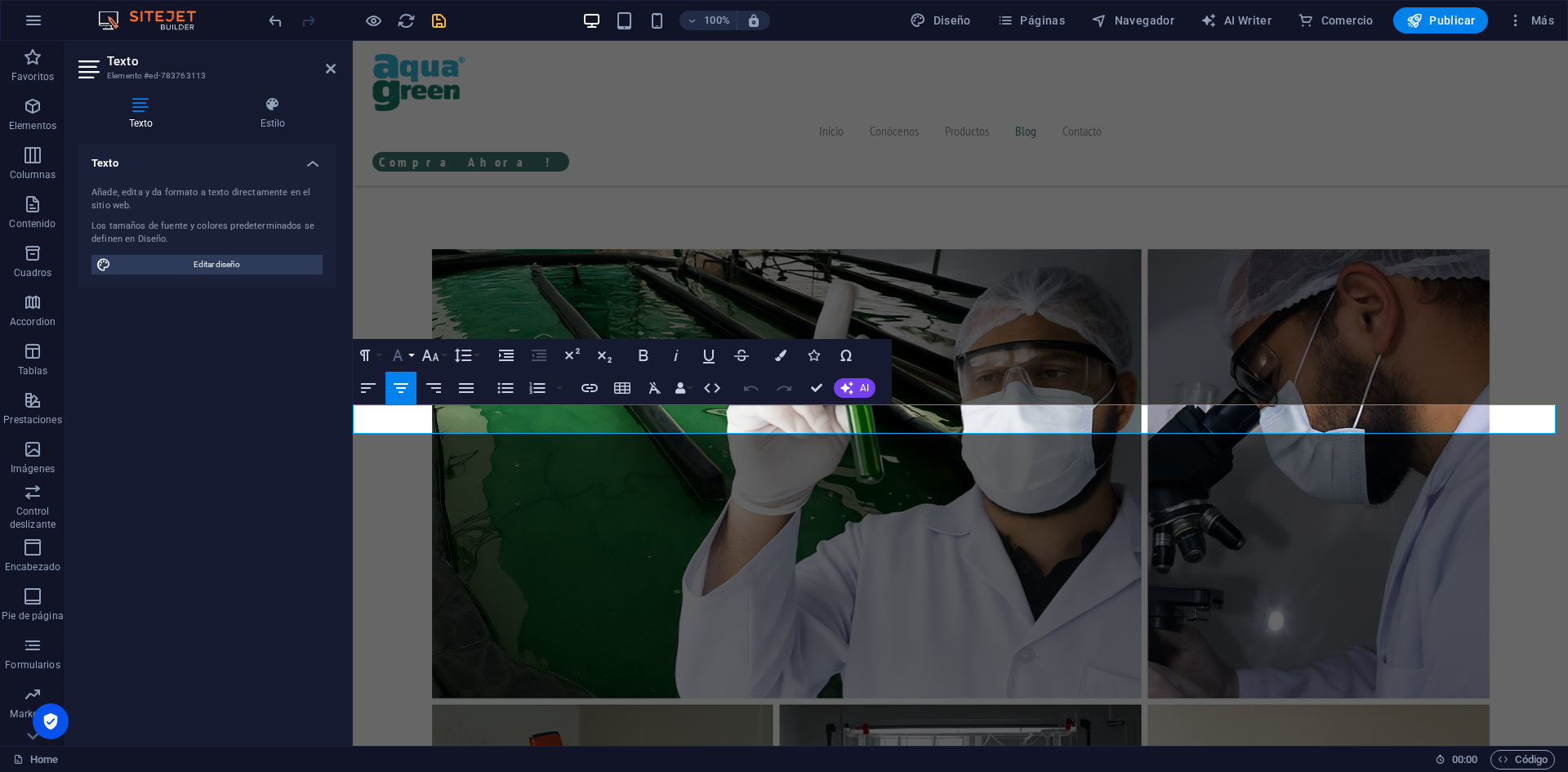 click on "Font Family" at bounding box center (401, 355) 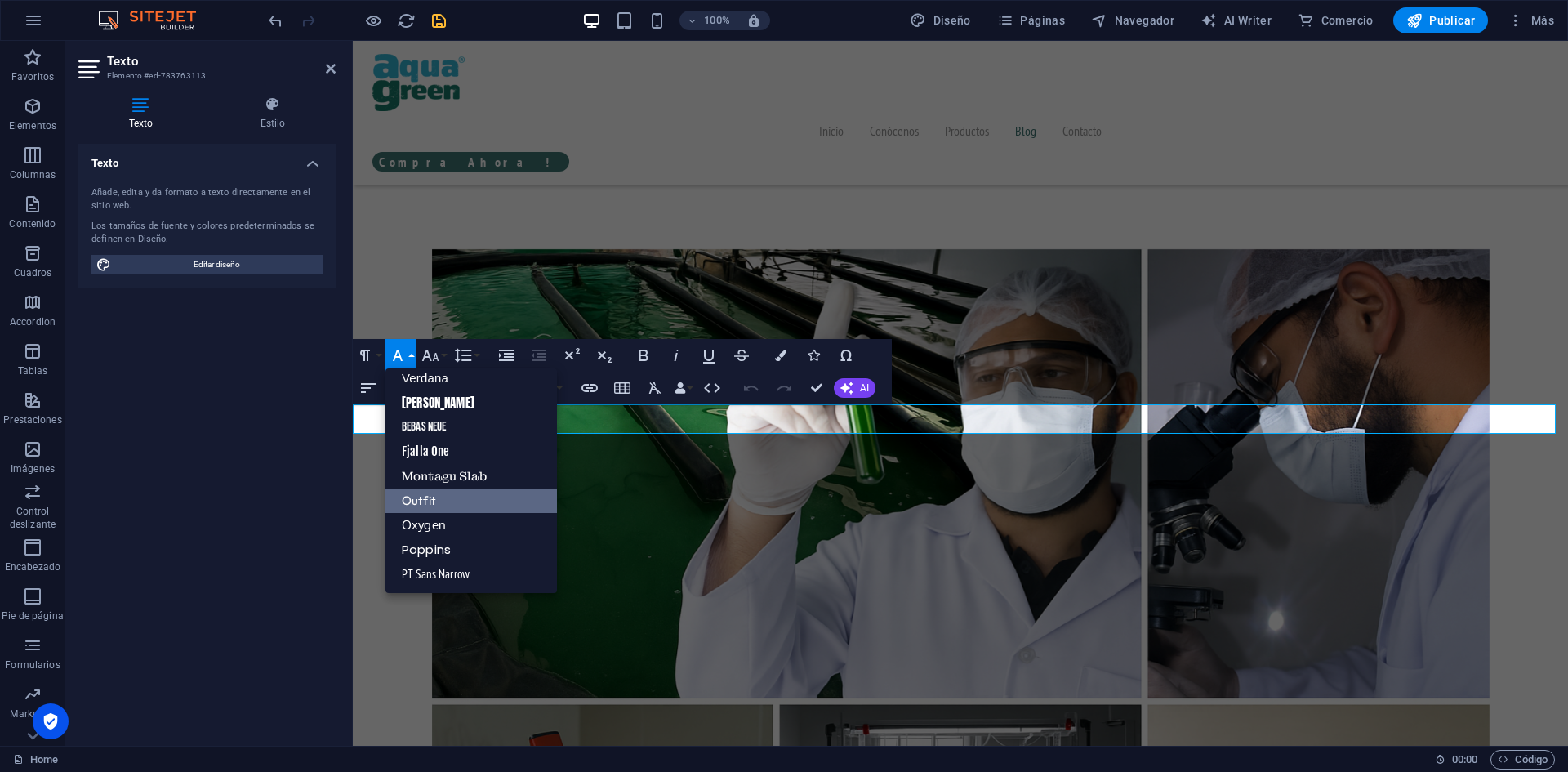 scroll, scrollTop: 132, scrollLeft: 0, axis: vertical 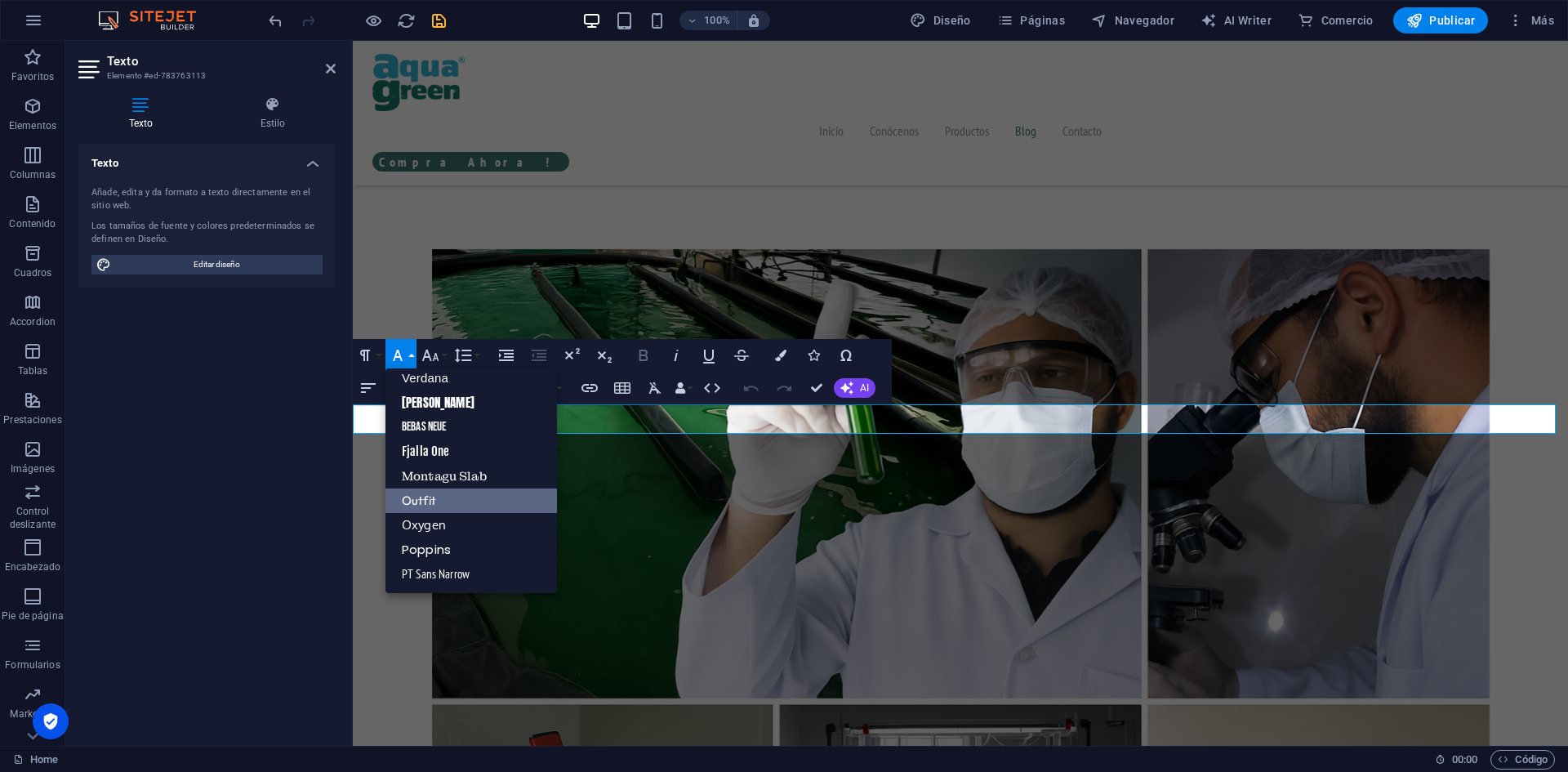 click 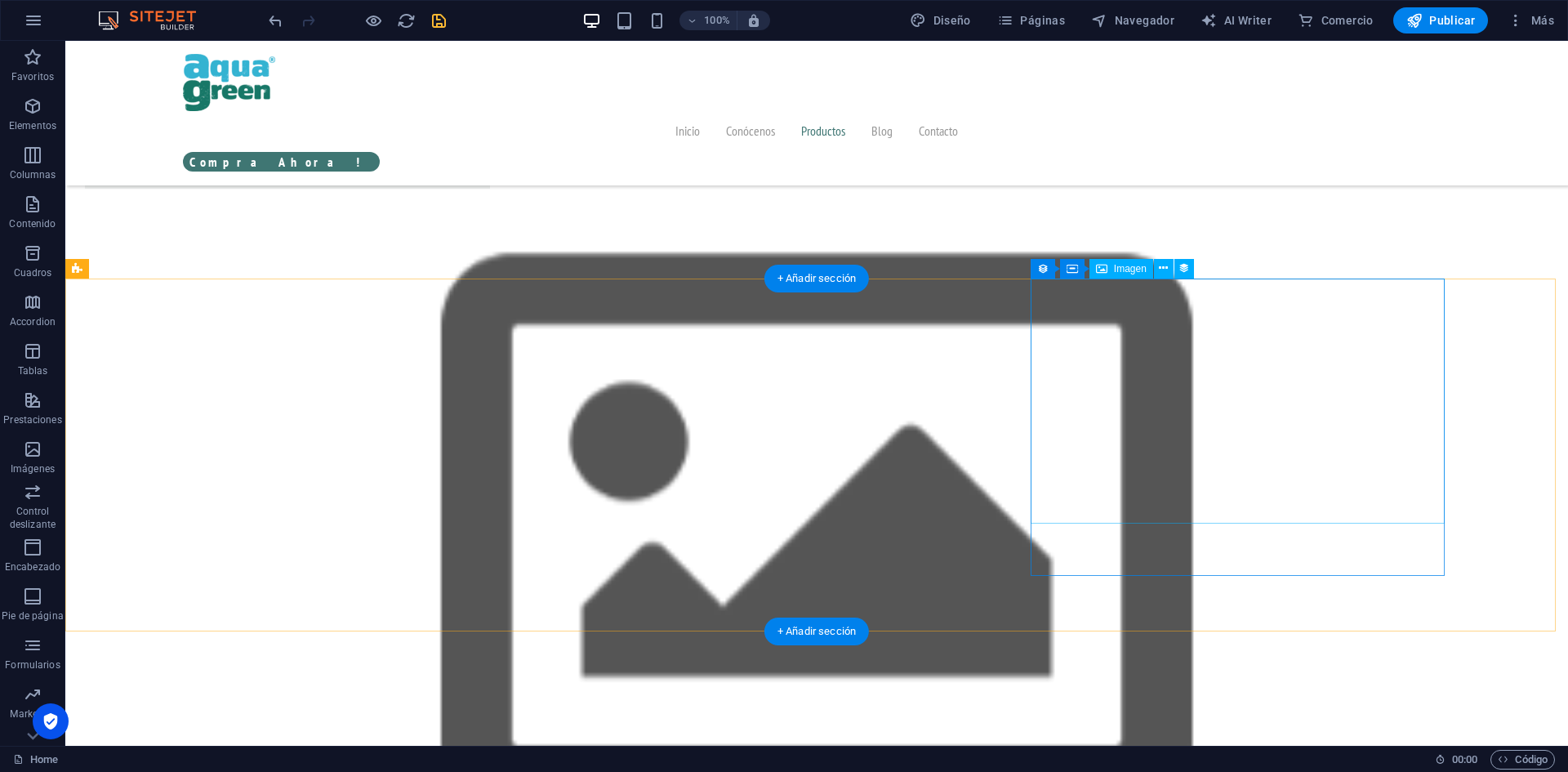 scroll, scrollTop: 4140, scrollLeft: 0, axis: vertical 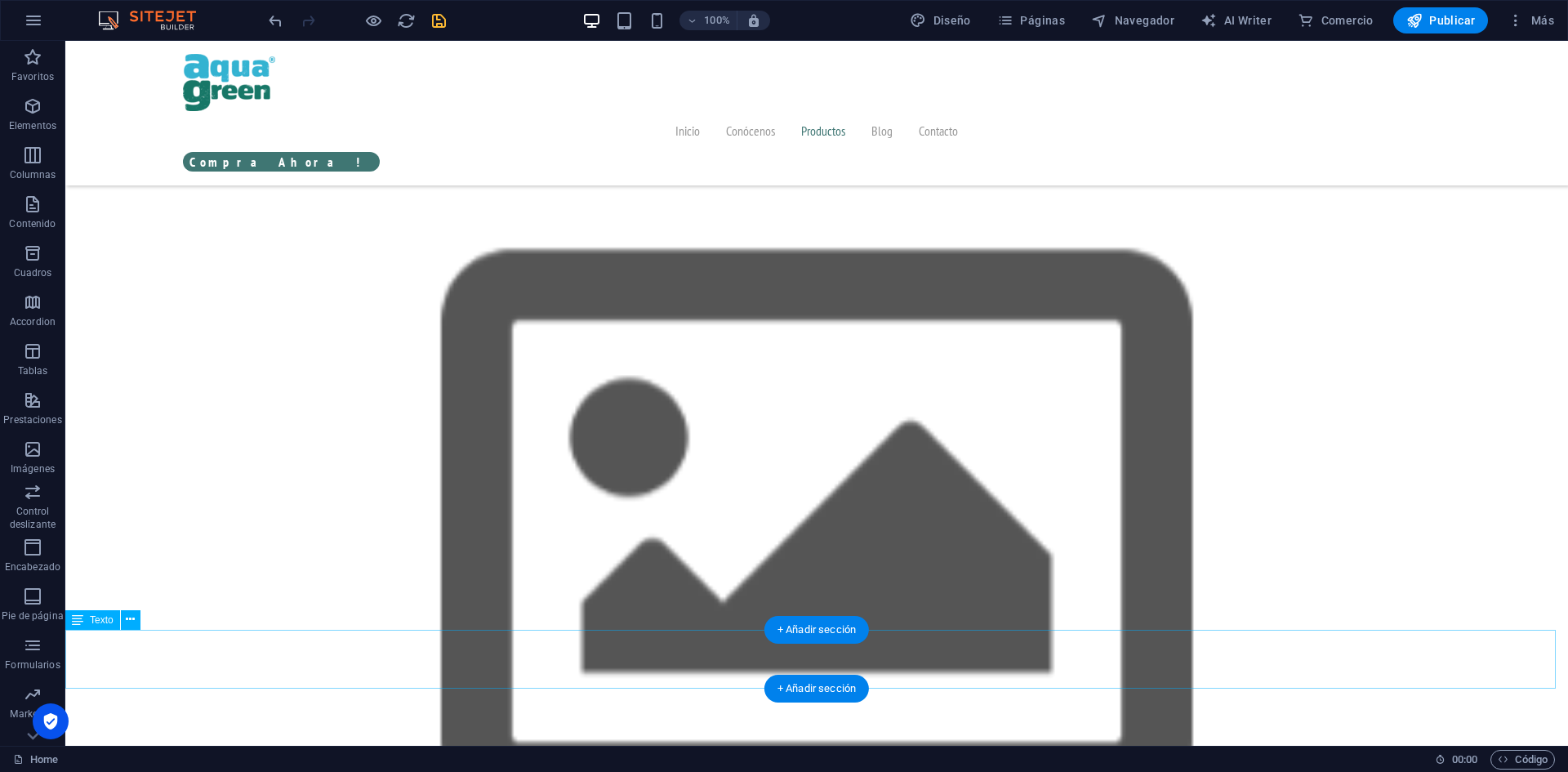 click on "Artículos" at bounding box center (817, 7162) 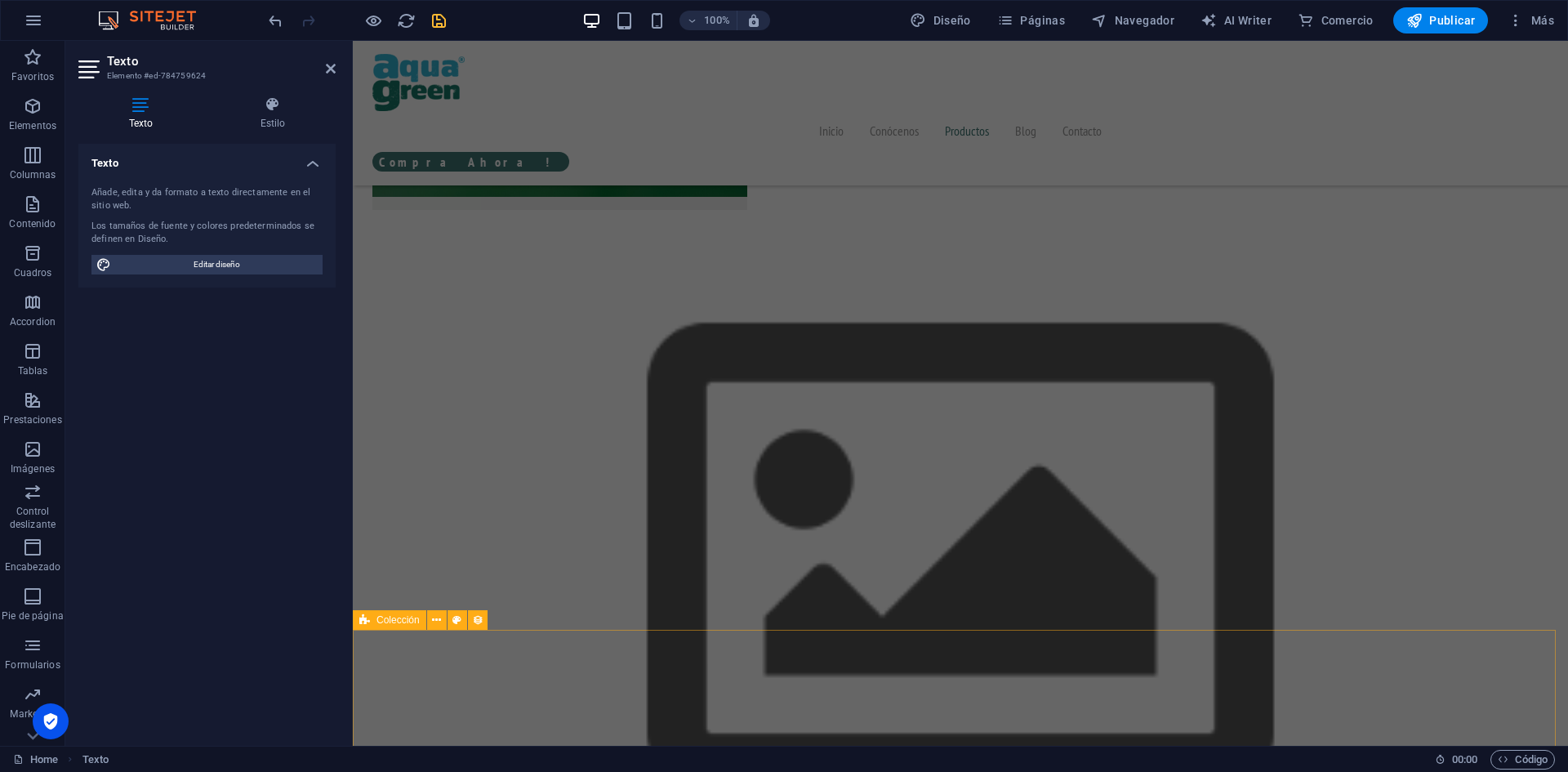 scroll, scrollTop: 3909, scrollLeft: 0, axis: vertical 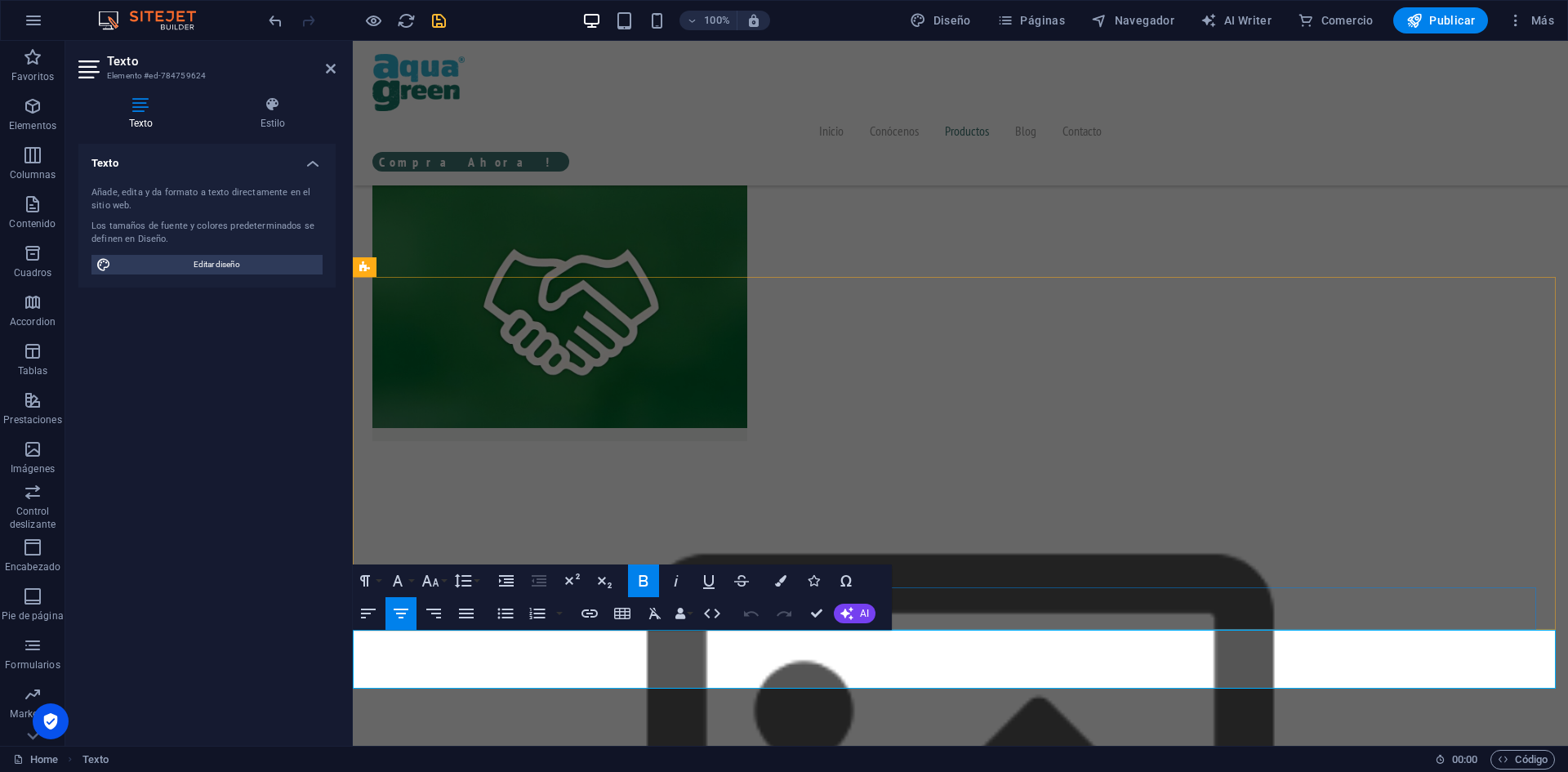 drag, startPoint x: 1049, startPoint y: 680, endPoint x: 844, endPoint y: 627, distance: 211.74041 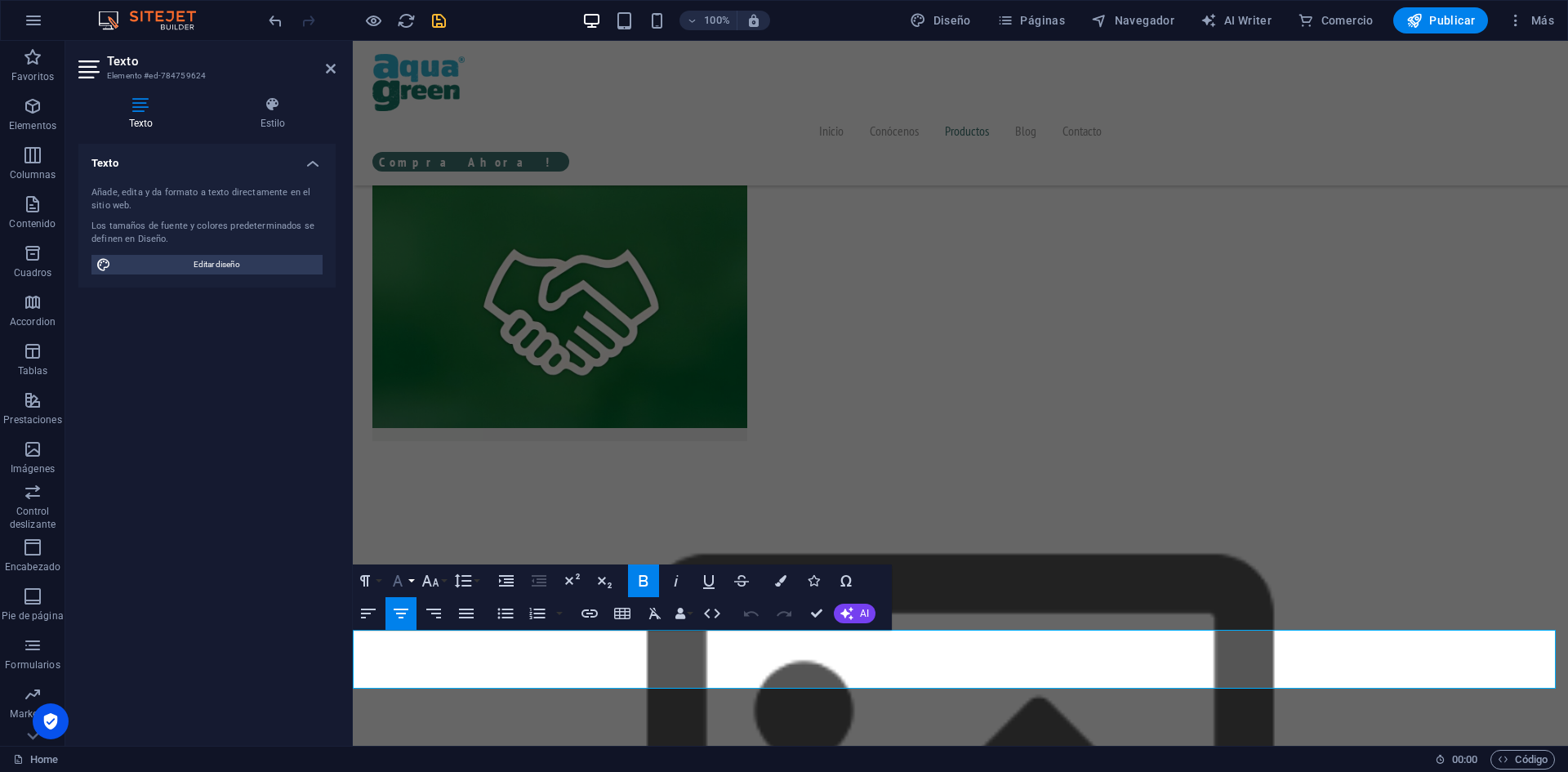 click 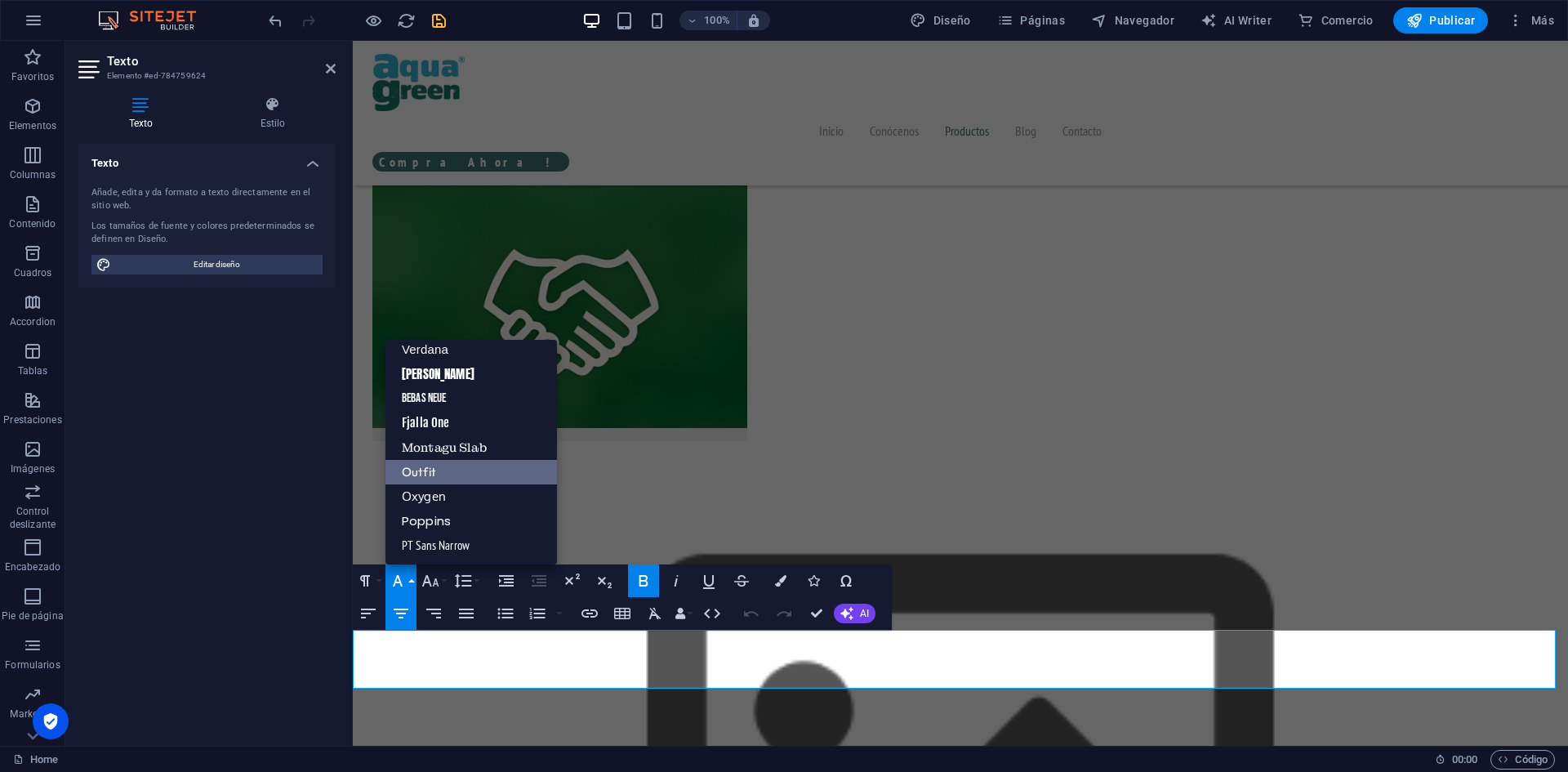 scroll, scrollTop: 132, scrollLeft: 0, axis: vertical 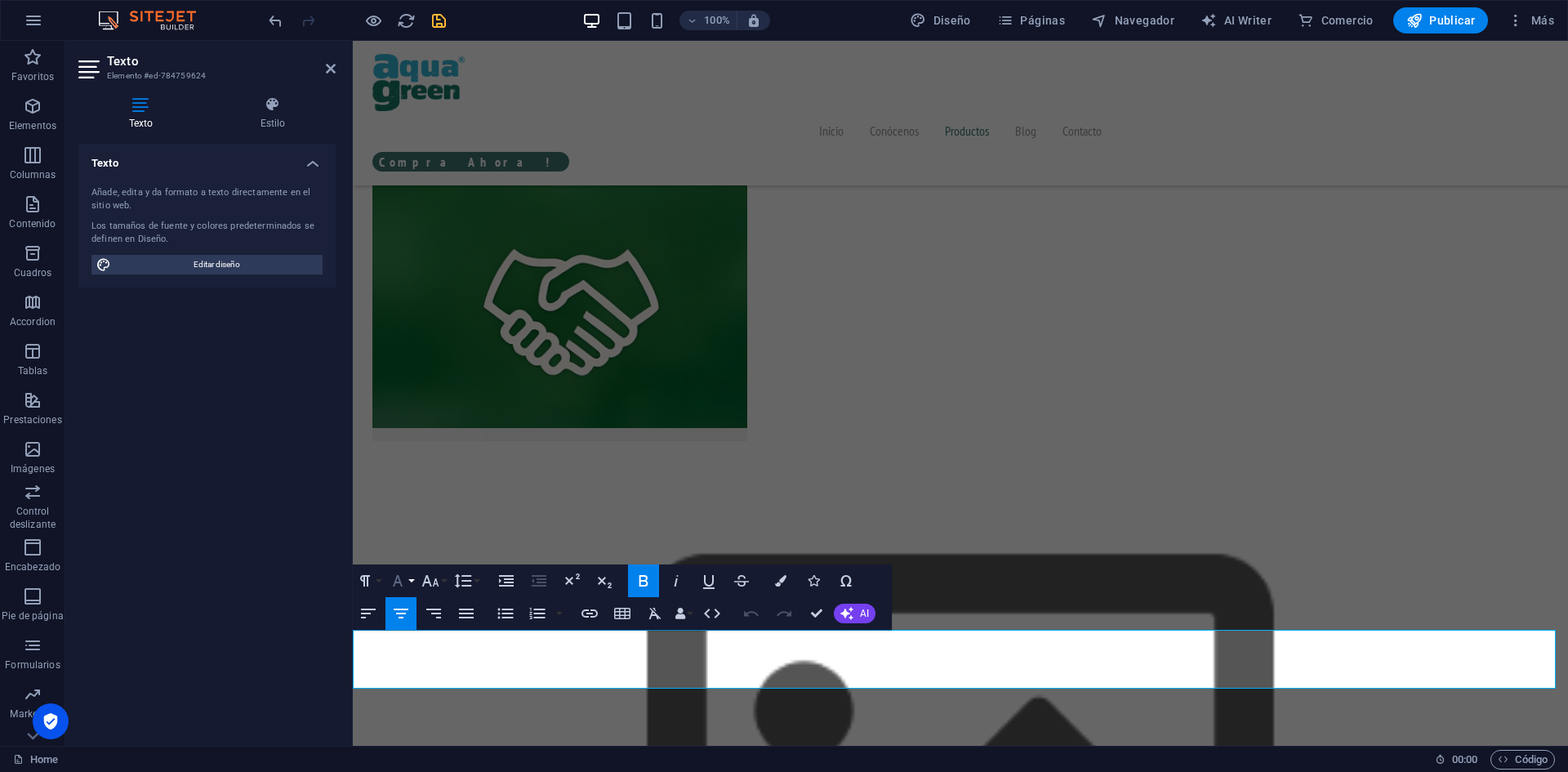 click 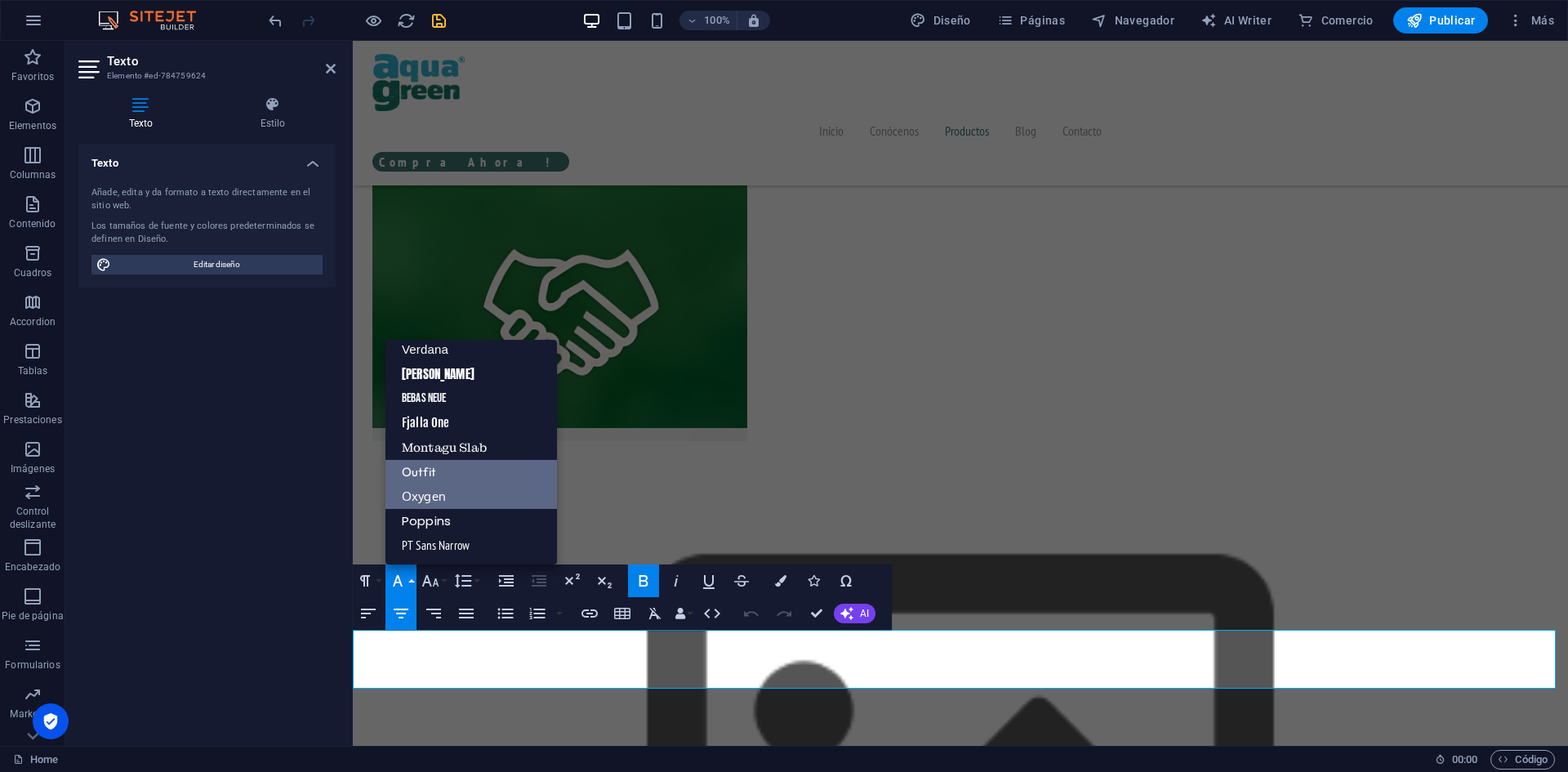 click on "Oxygen" at bounding box center [471, 497] 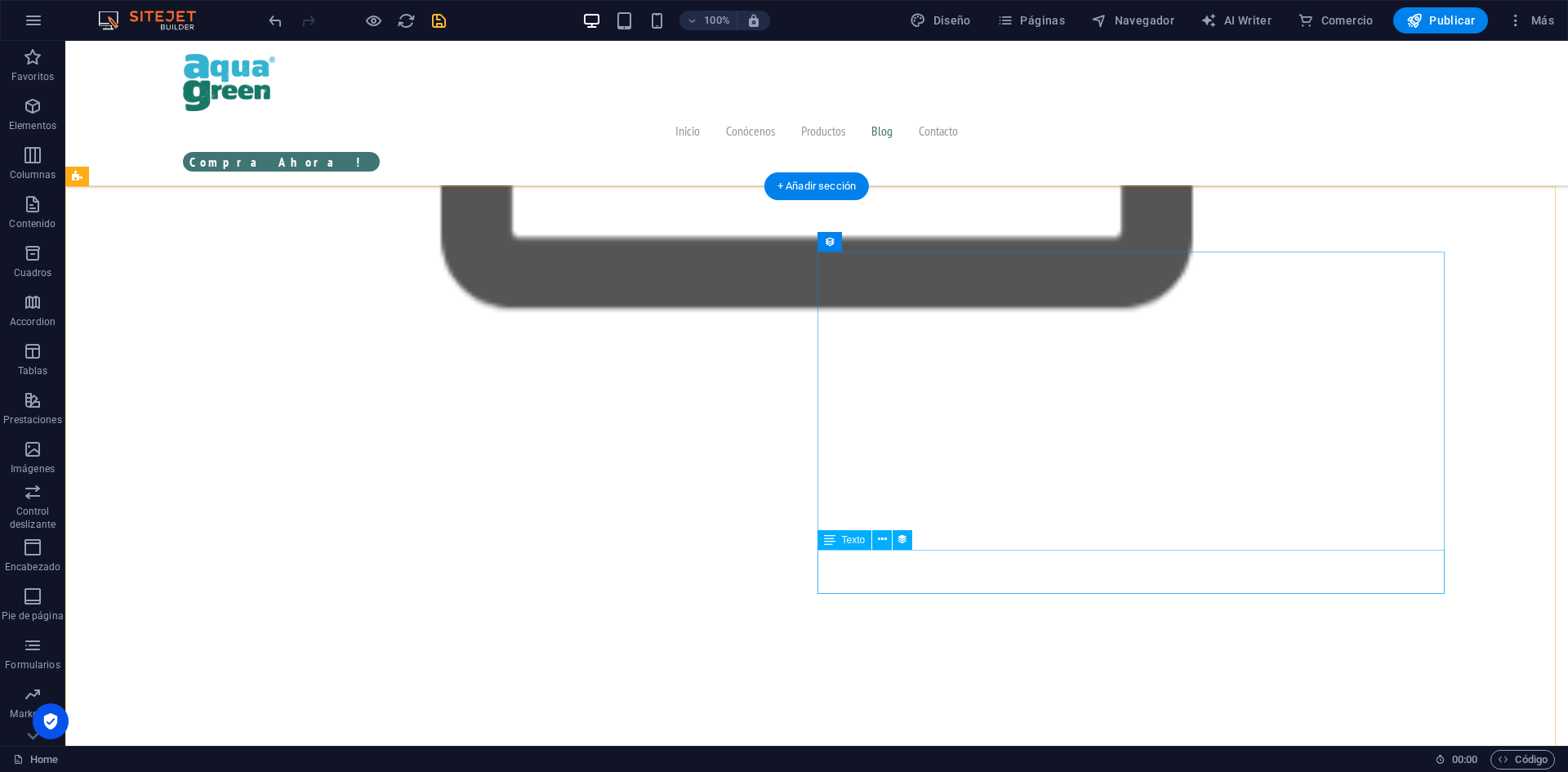 scroll, scrollTop: 4646, scrollLeft: 0, axis: vertical 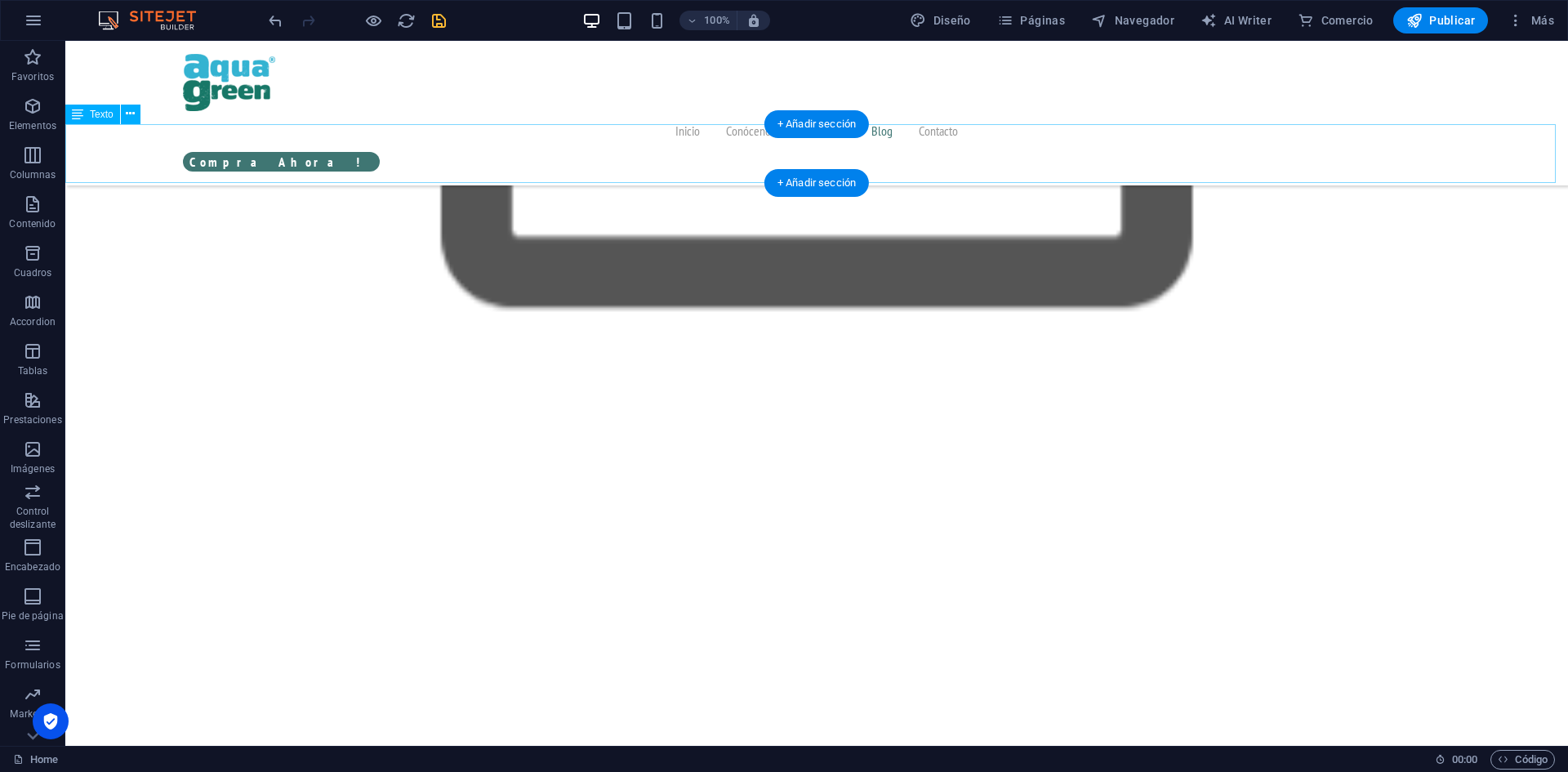 click on "Artículos" at bounding box center (817, 6656) 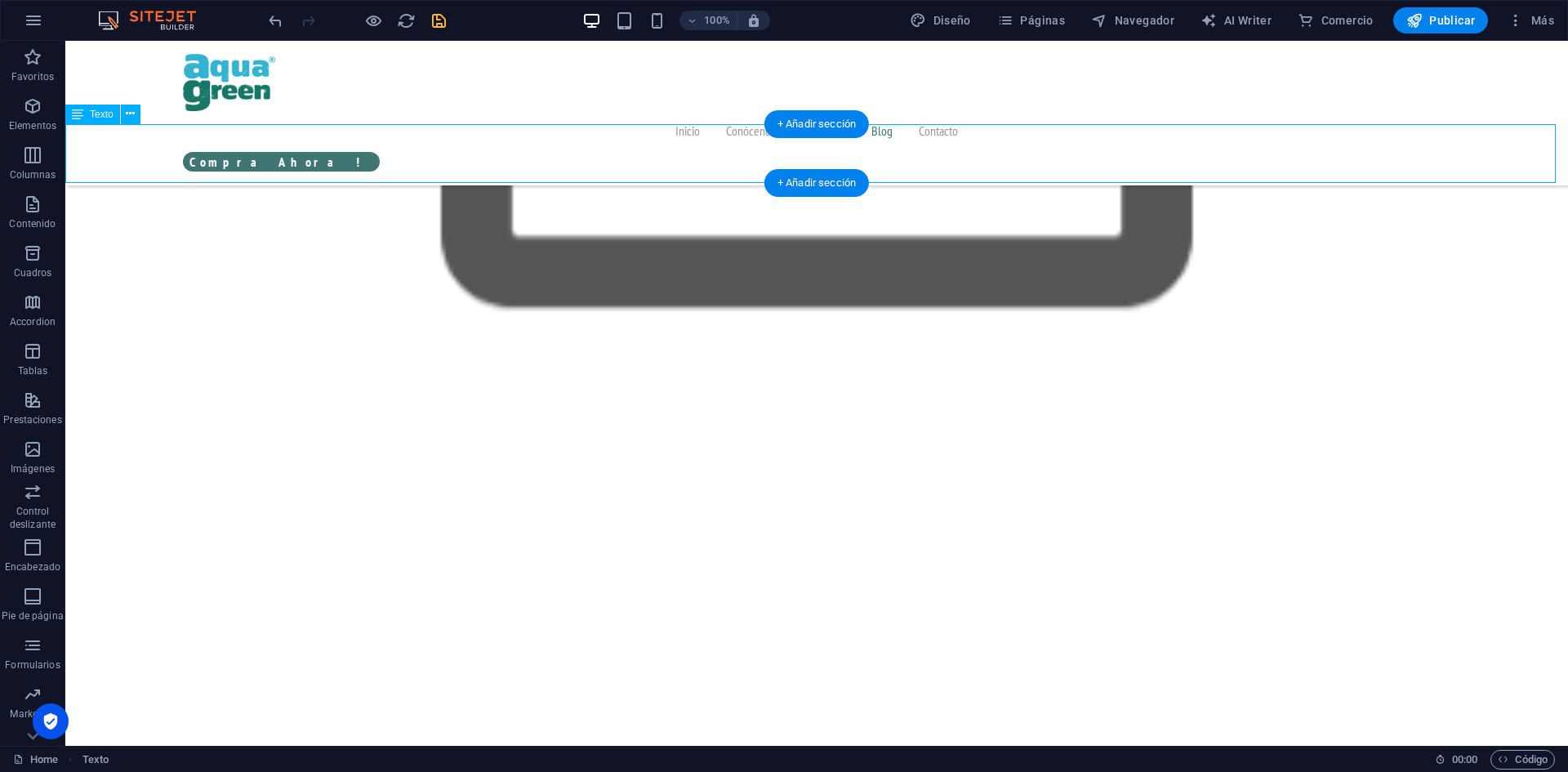 click on "Artículos" at bounding box center [817, 6656] 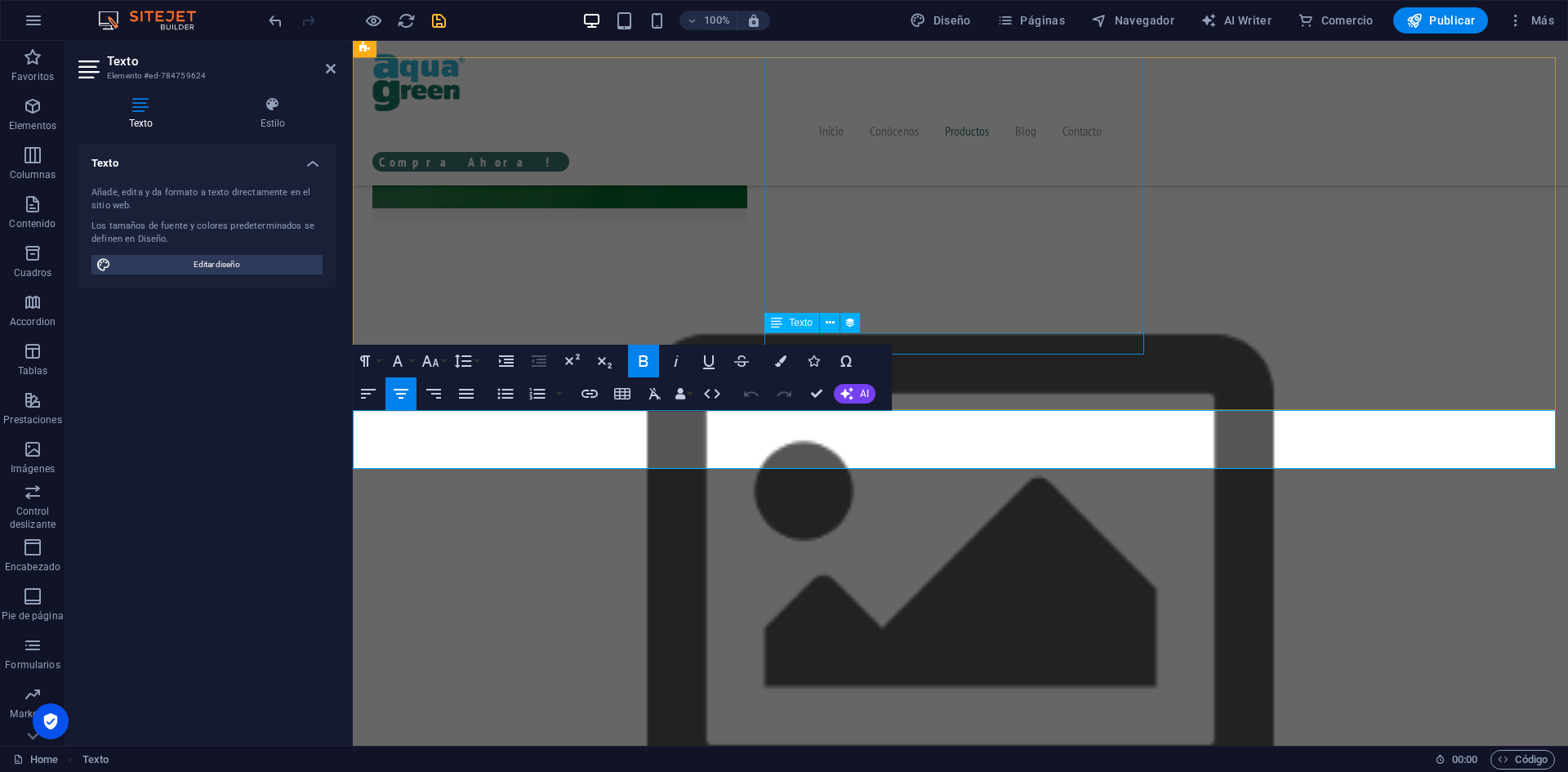 scroll, scrollTop: 4130, scrollLeft: 0, axis: vertical 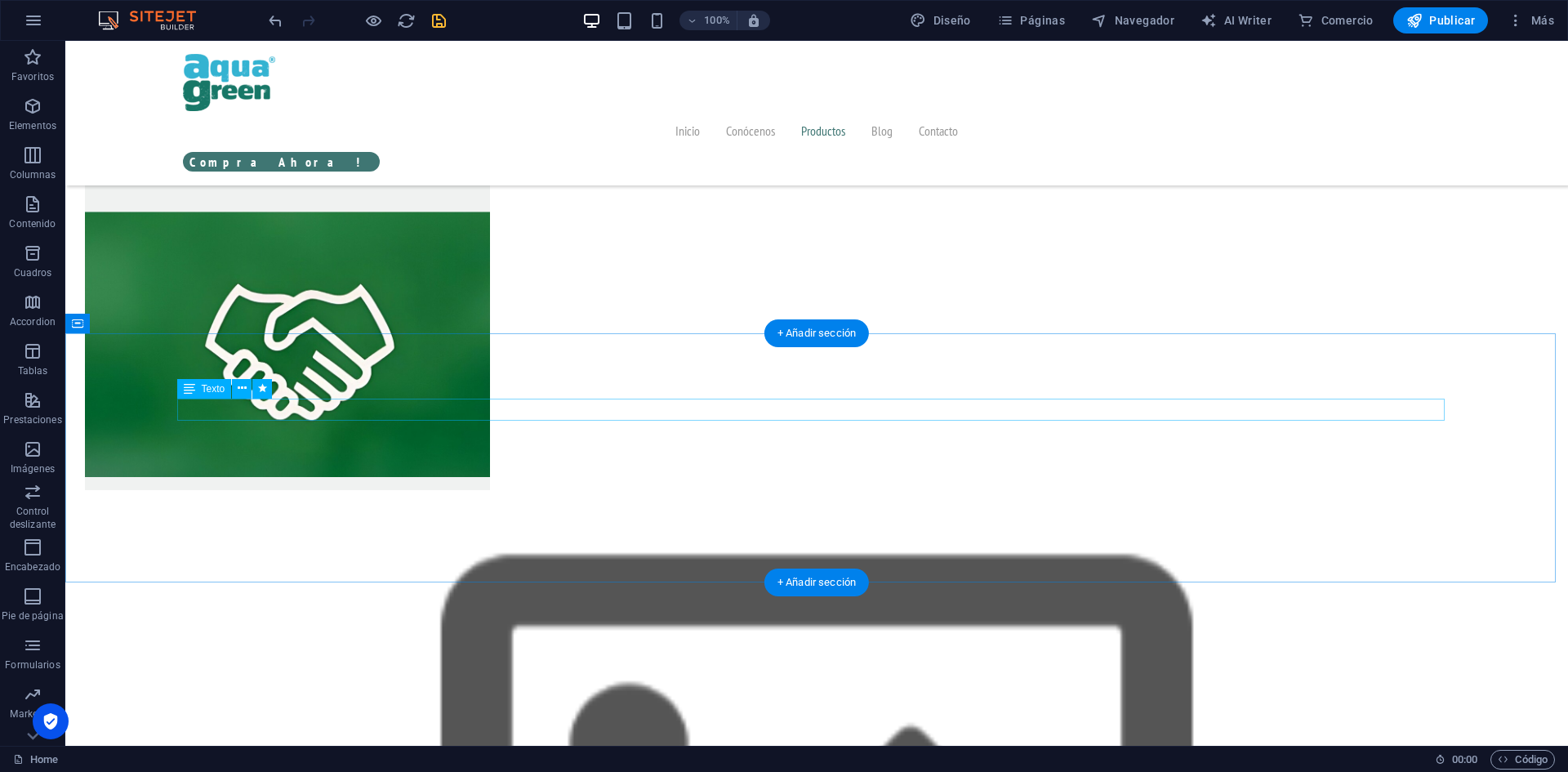 click on "Products" at bounding box center [817, 6268] 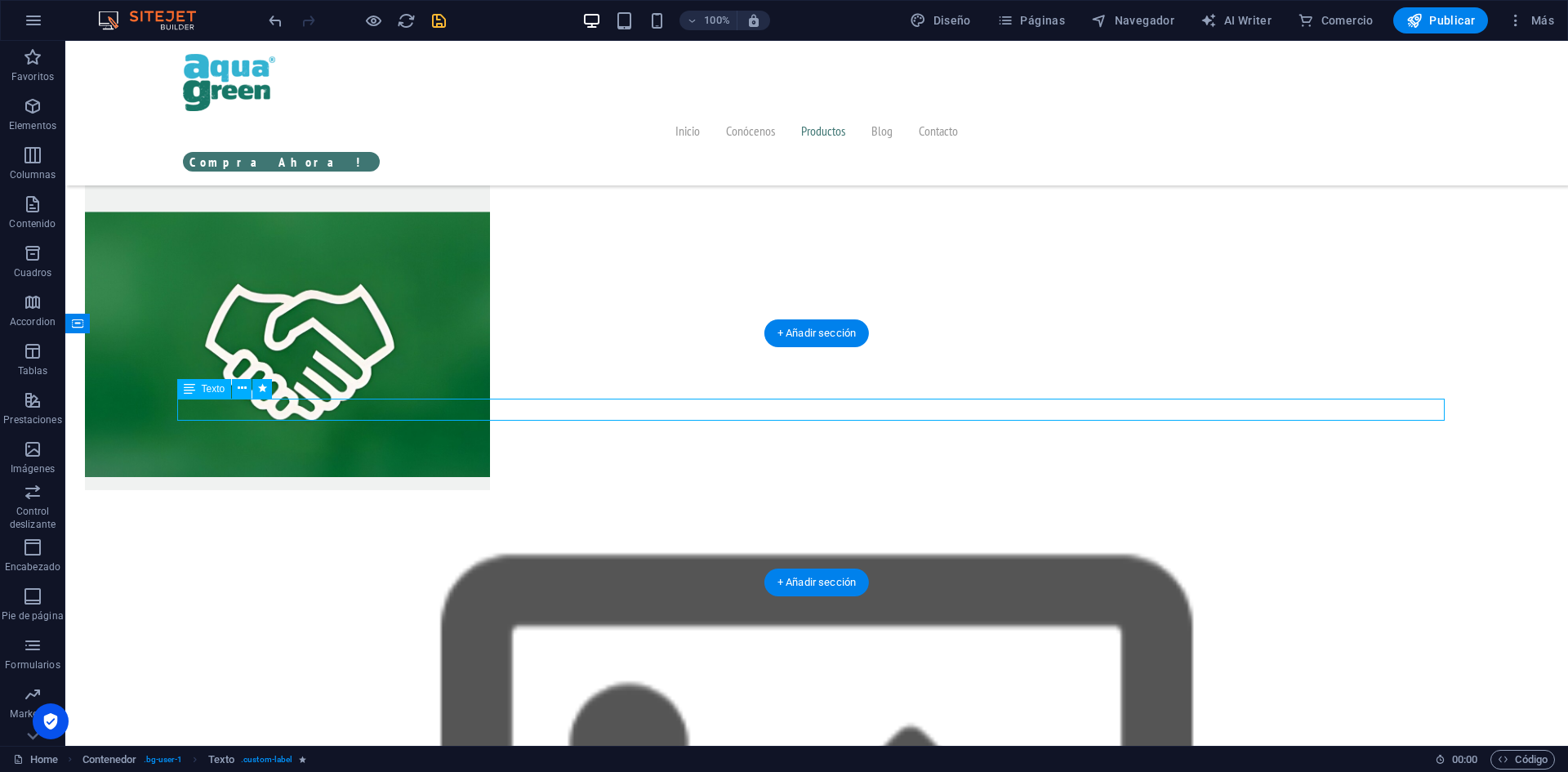 click on "Products" at bounding box center (817, 6268) 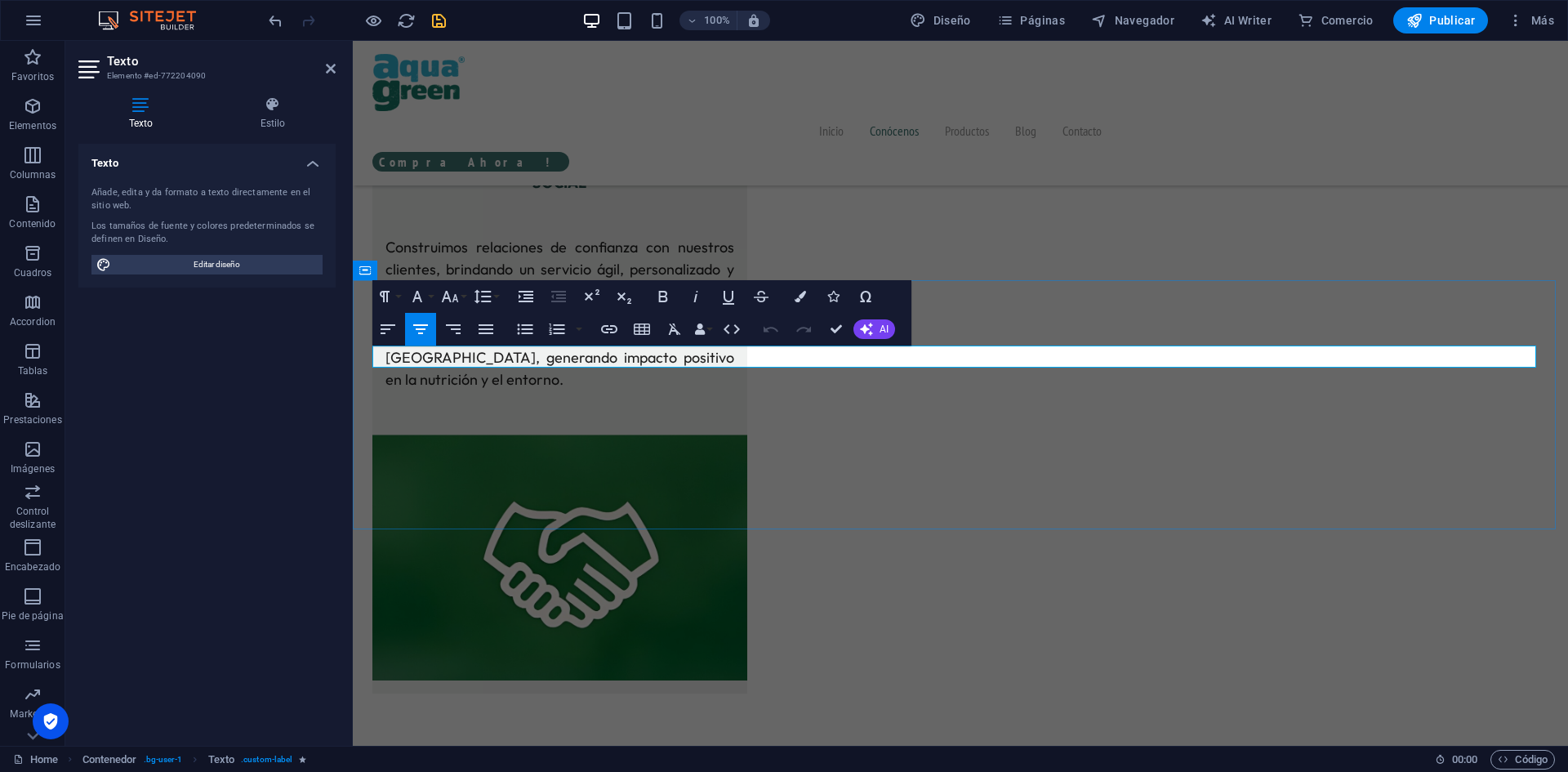scroll, scrollTop: 3887, scrollLeft: 0, axis: vertical 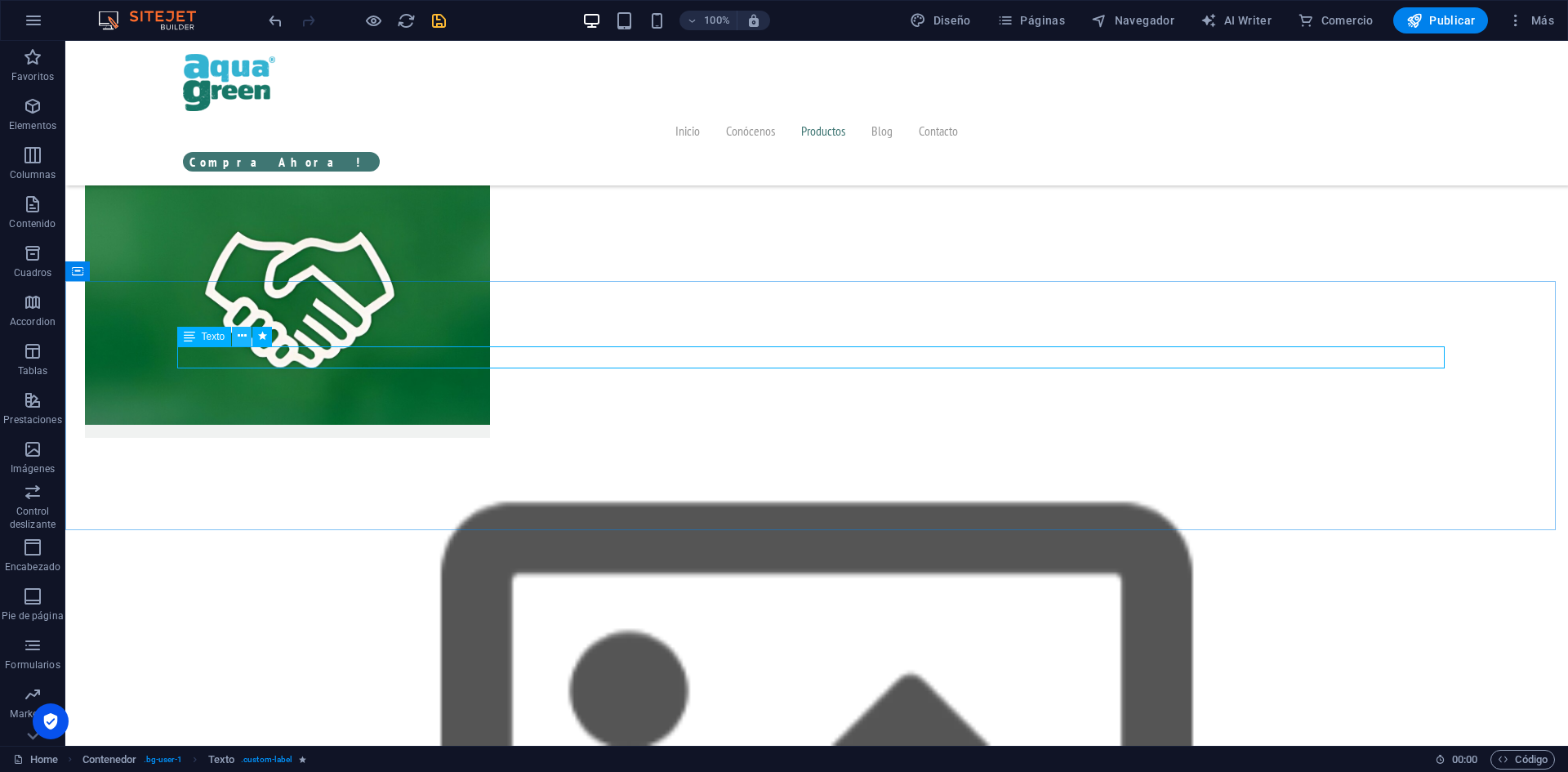 click at bounding box center (242, 336) 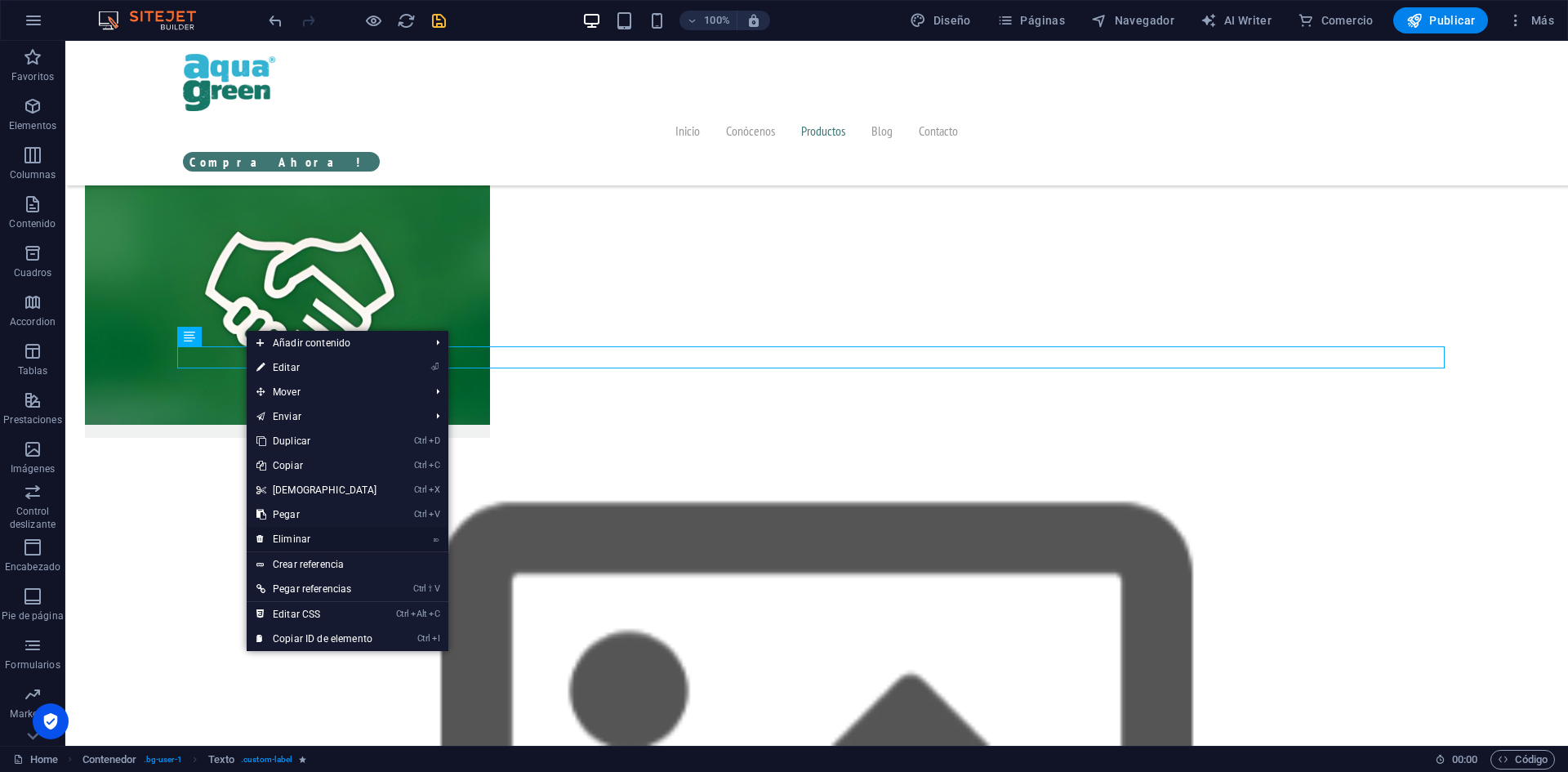 click on "⌦  Eliminar" at bounding box center [317, 539] 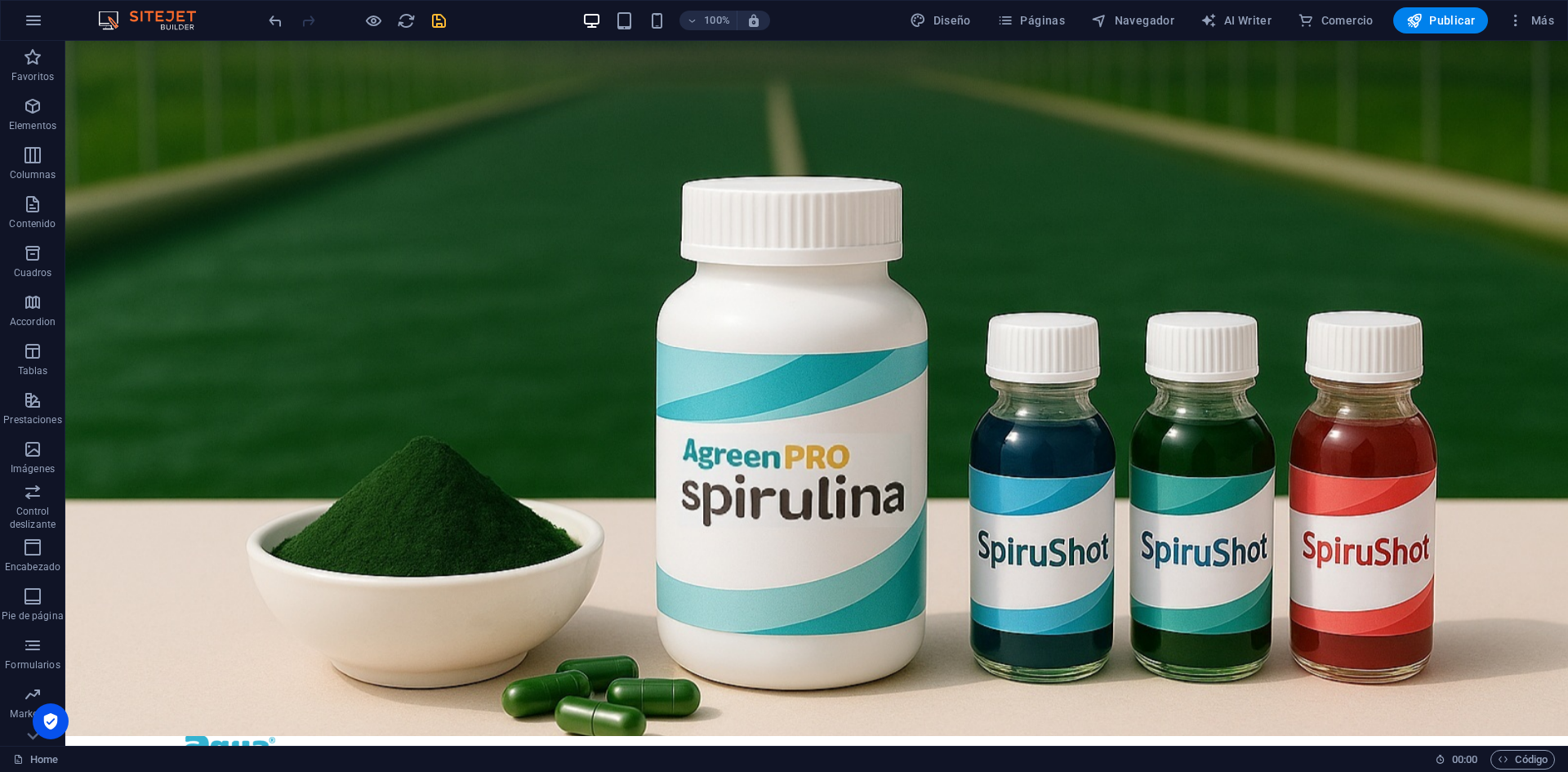 scroll, scrollTop: 0, scrollLeft: 0, axis: both 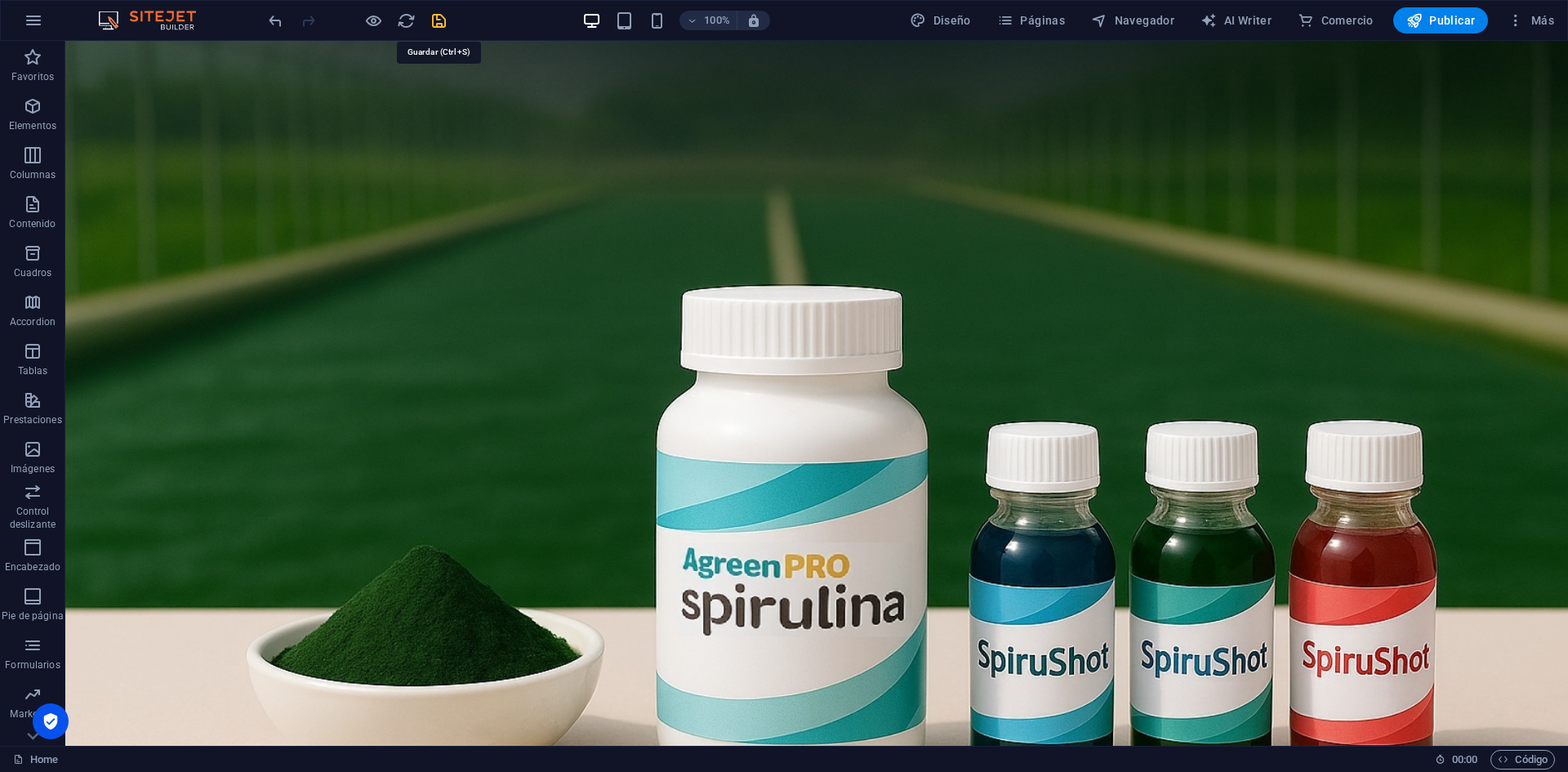 click at bounding box center (439, 20) 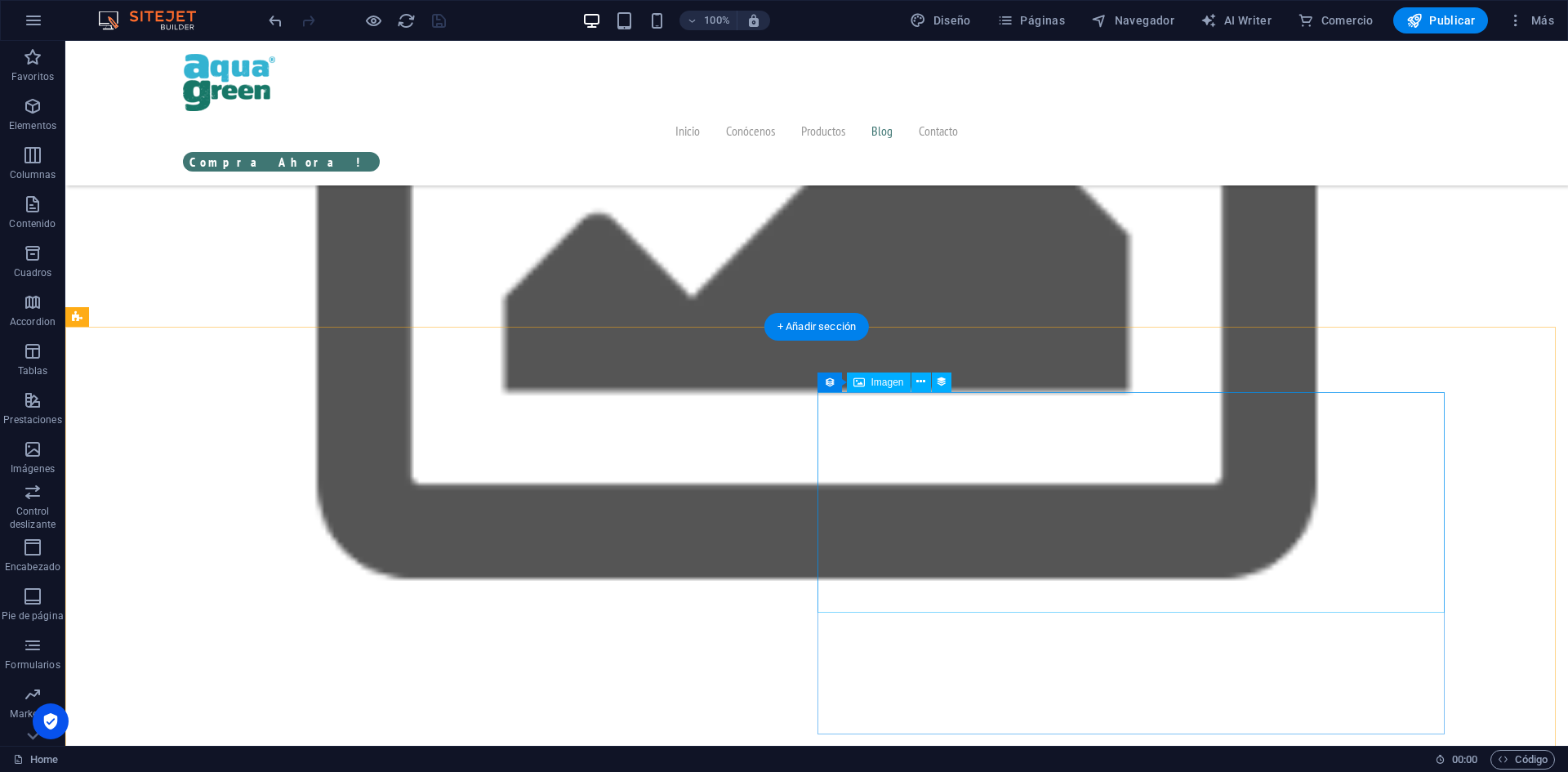 scroll, scrollTop: 4464, scrollLeft: 0, axis: vertical 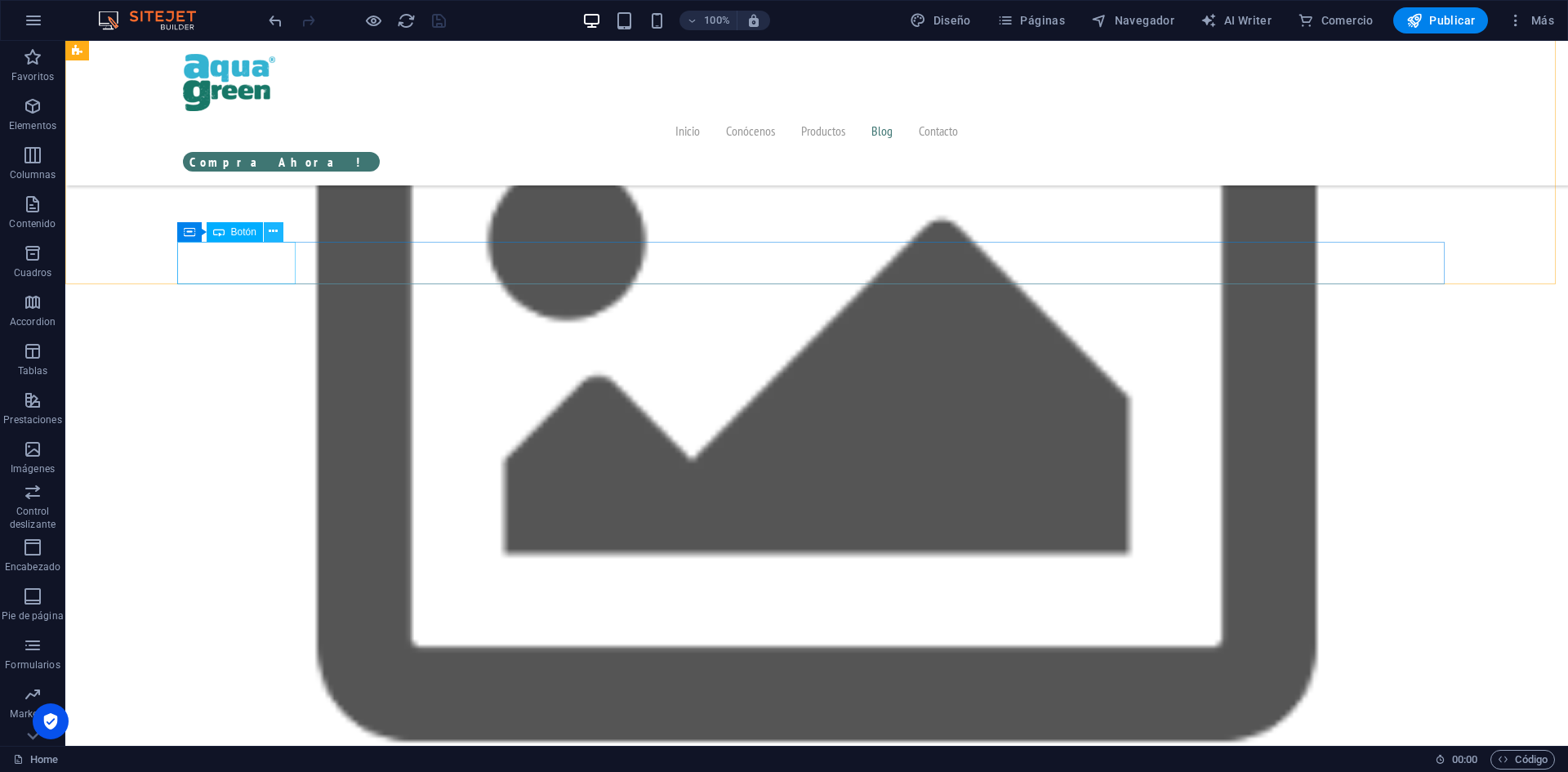 click at bounding box center [273, 231] 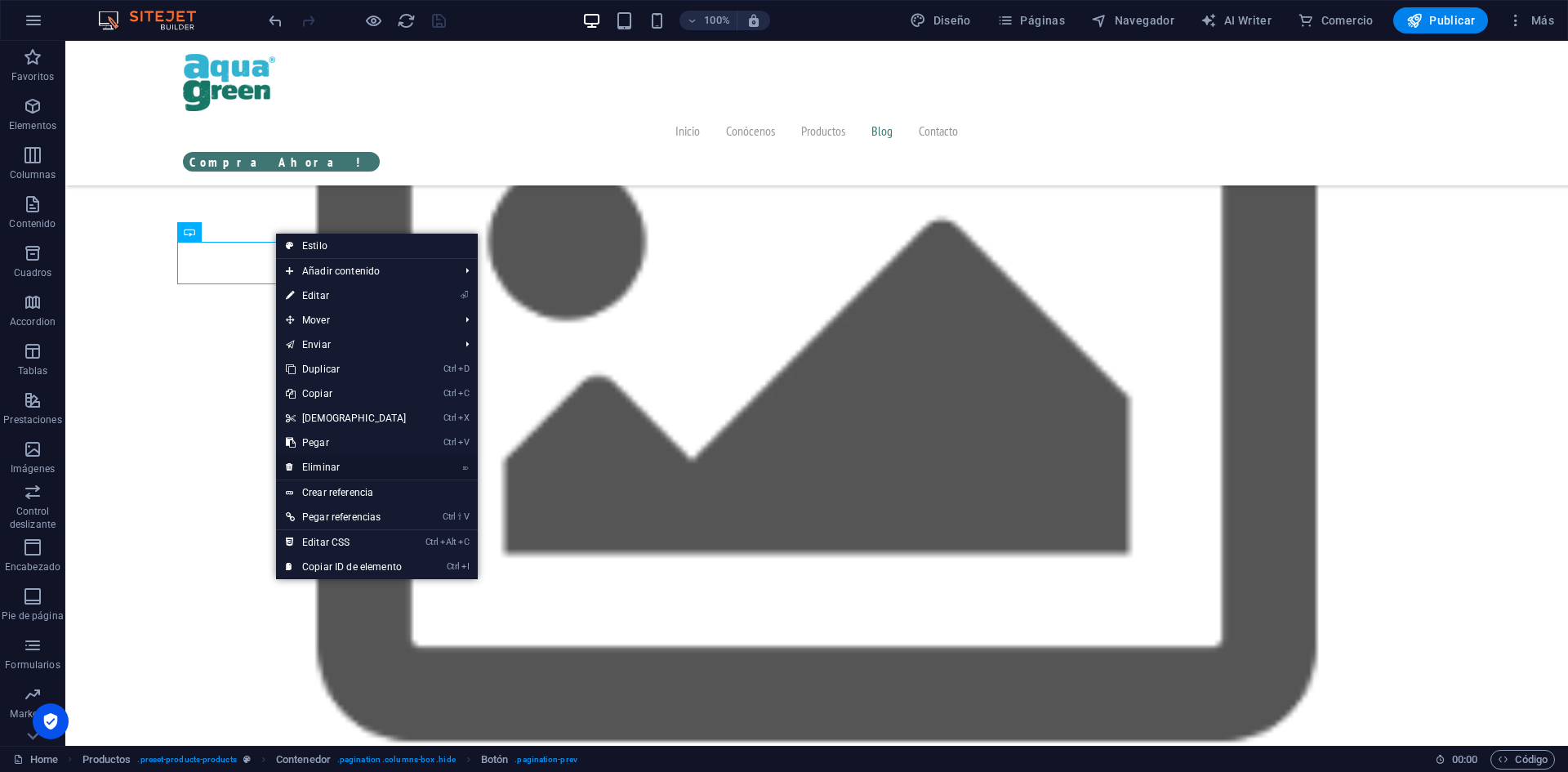 click on "⌦  Eliminar" at bounding box center (346, 467) 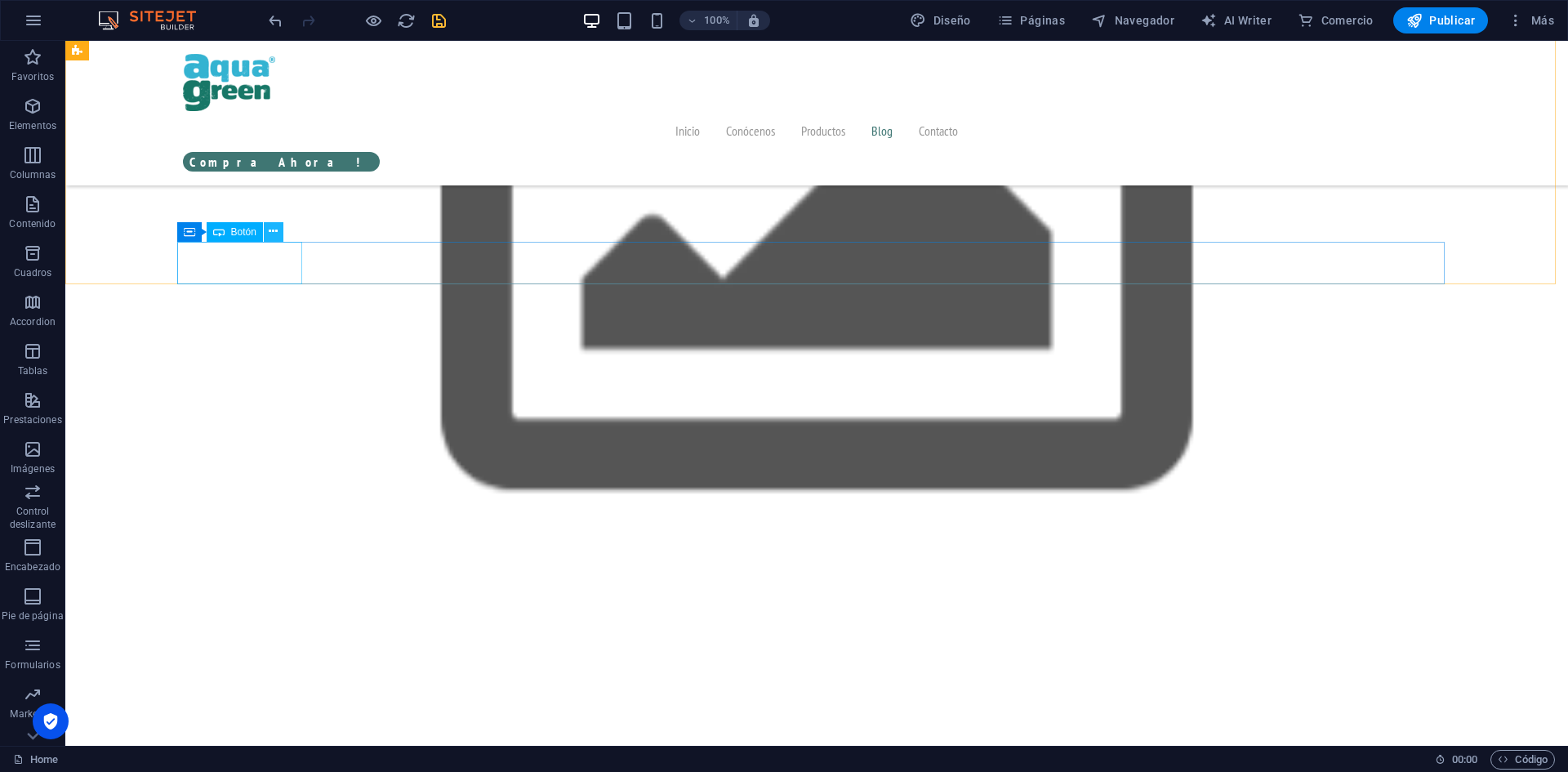 click at bounding box center [273, 231] 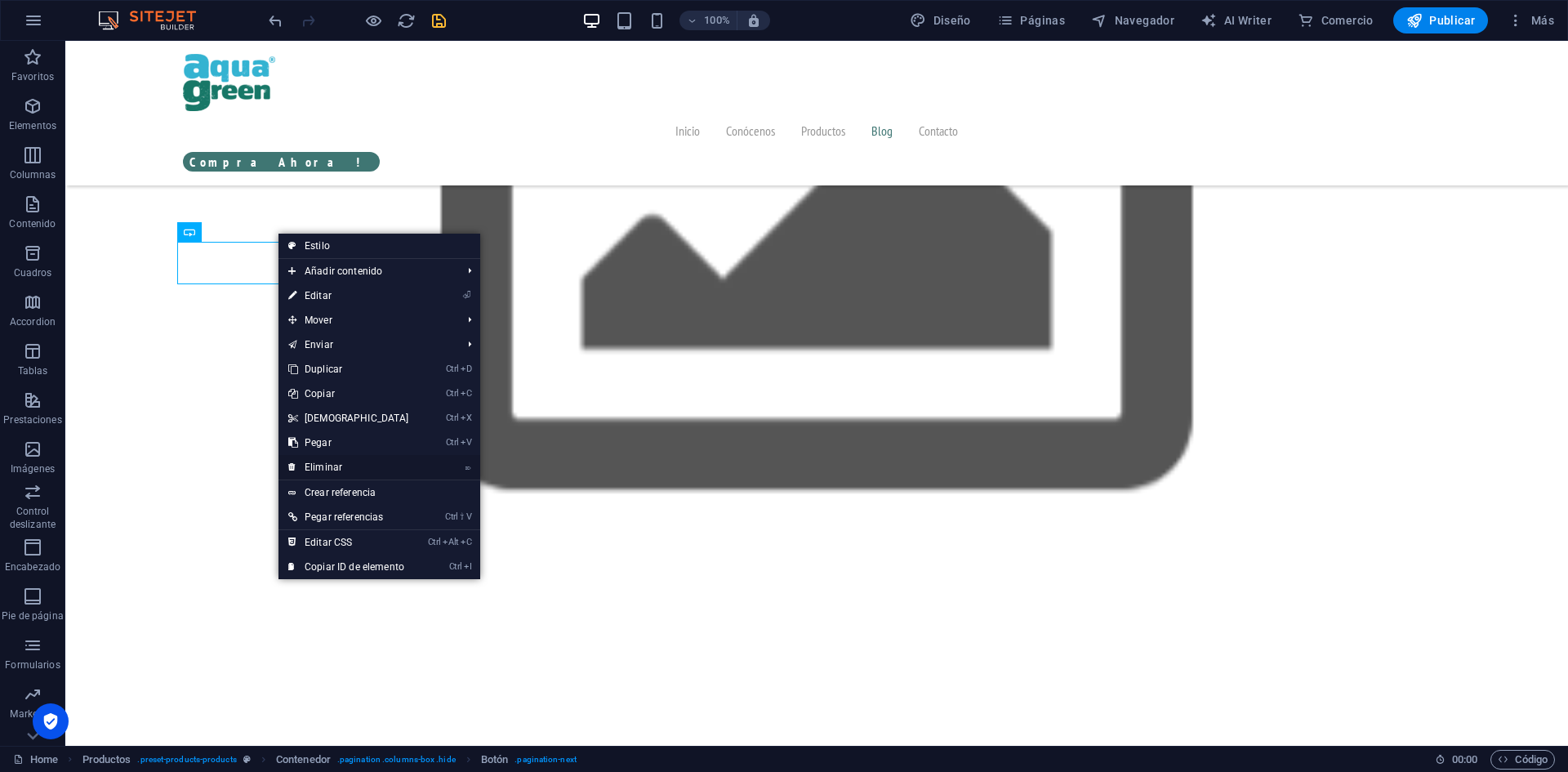 click on "⌦  Eliminar" at bounding box center [349, 467] 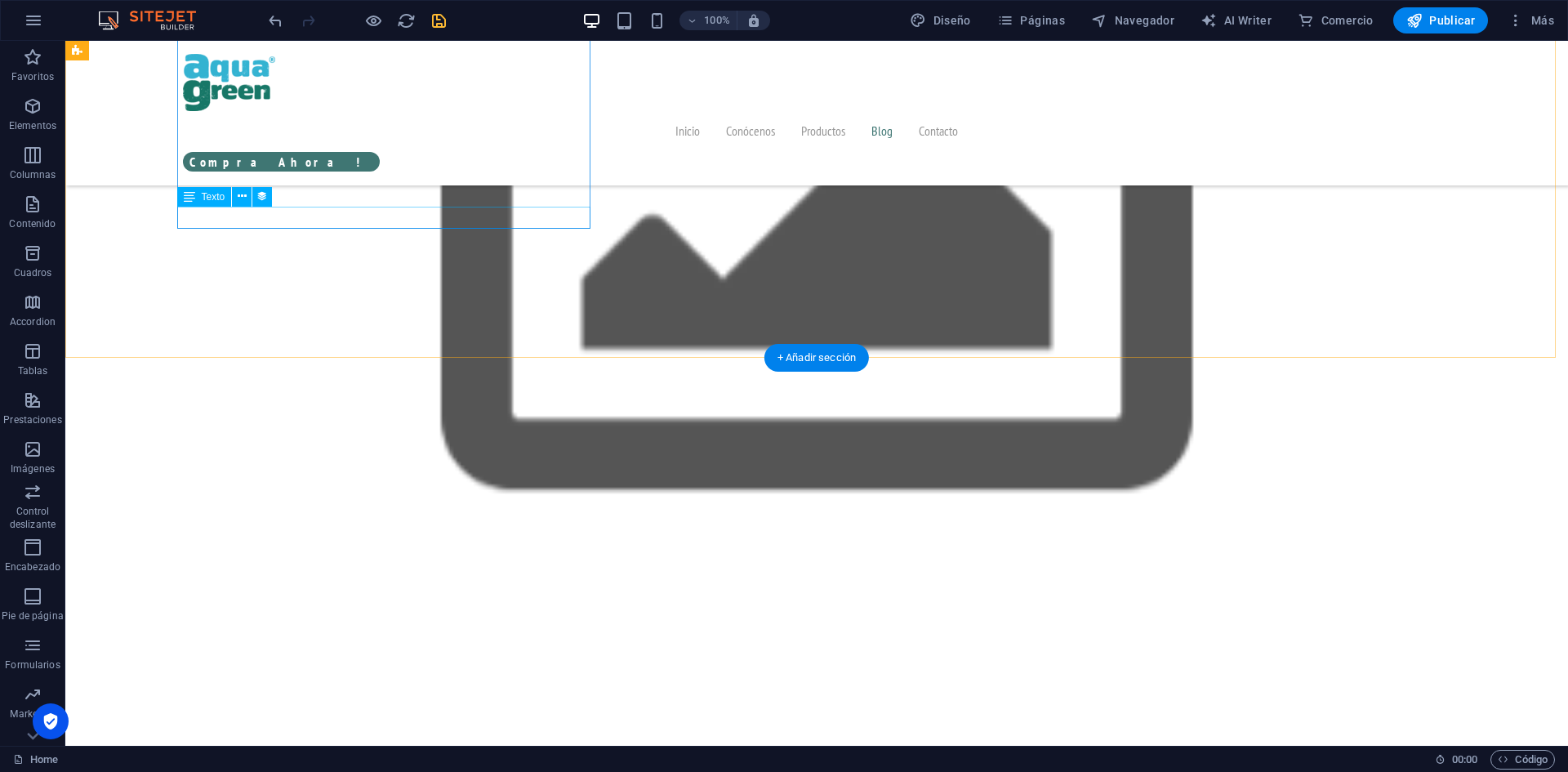 click on "S/.69.00" at bounding box center (719, 6076) 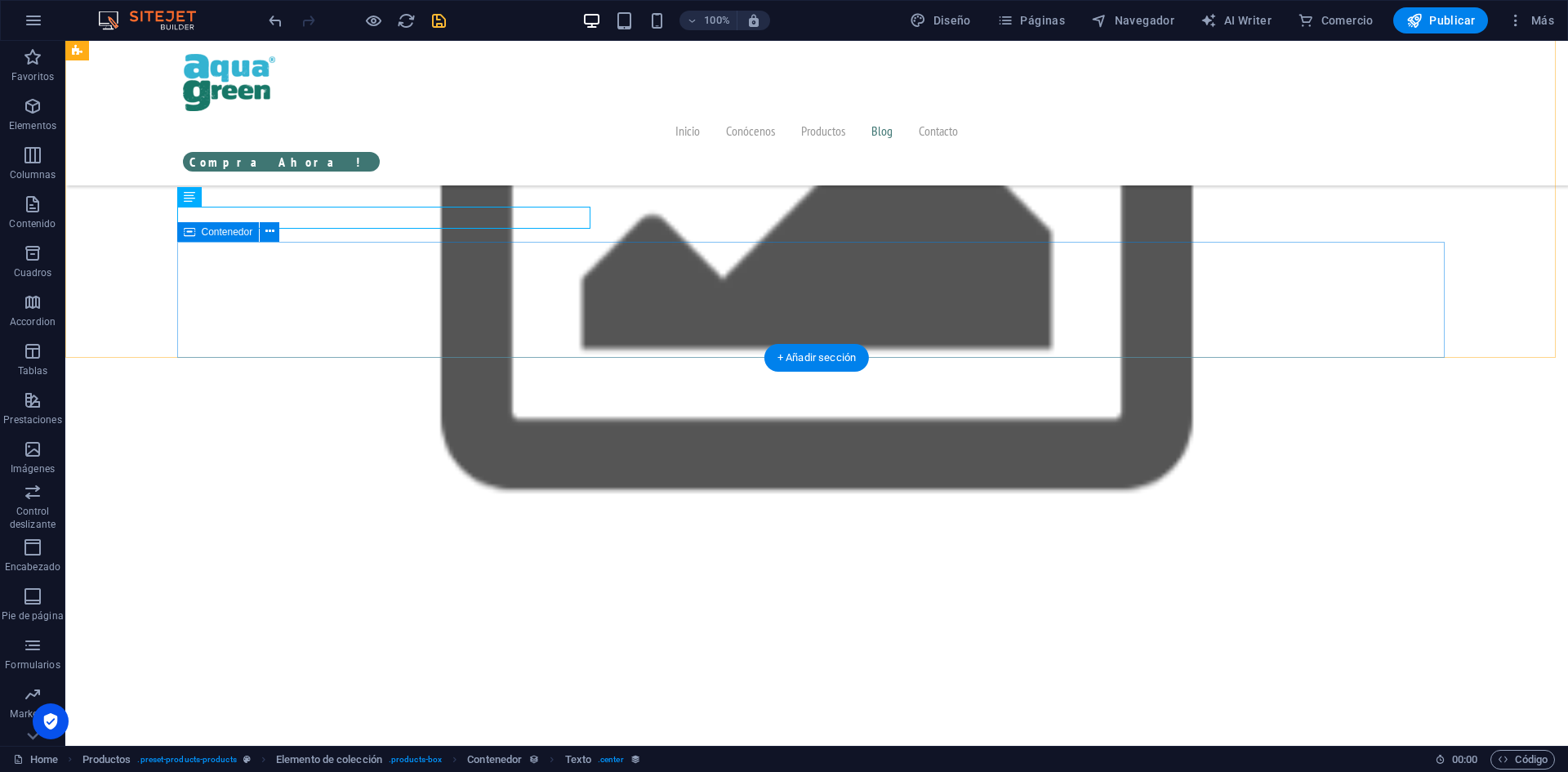 click on "Suelta el contenido aquí o  Añadir elementos  Pegar portapapeles" at bounding box center [719, 6760] 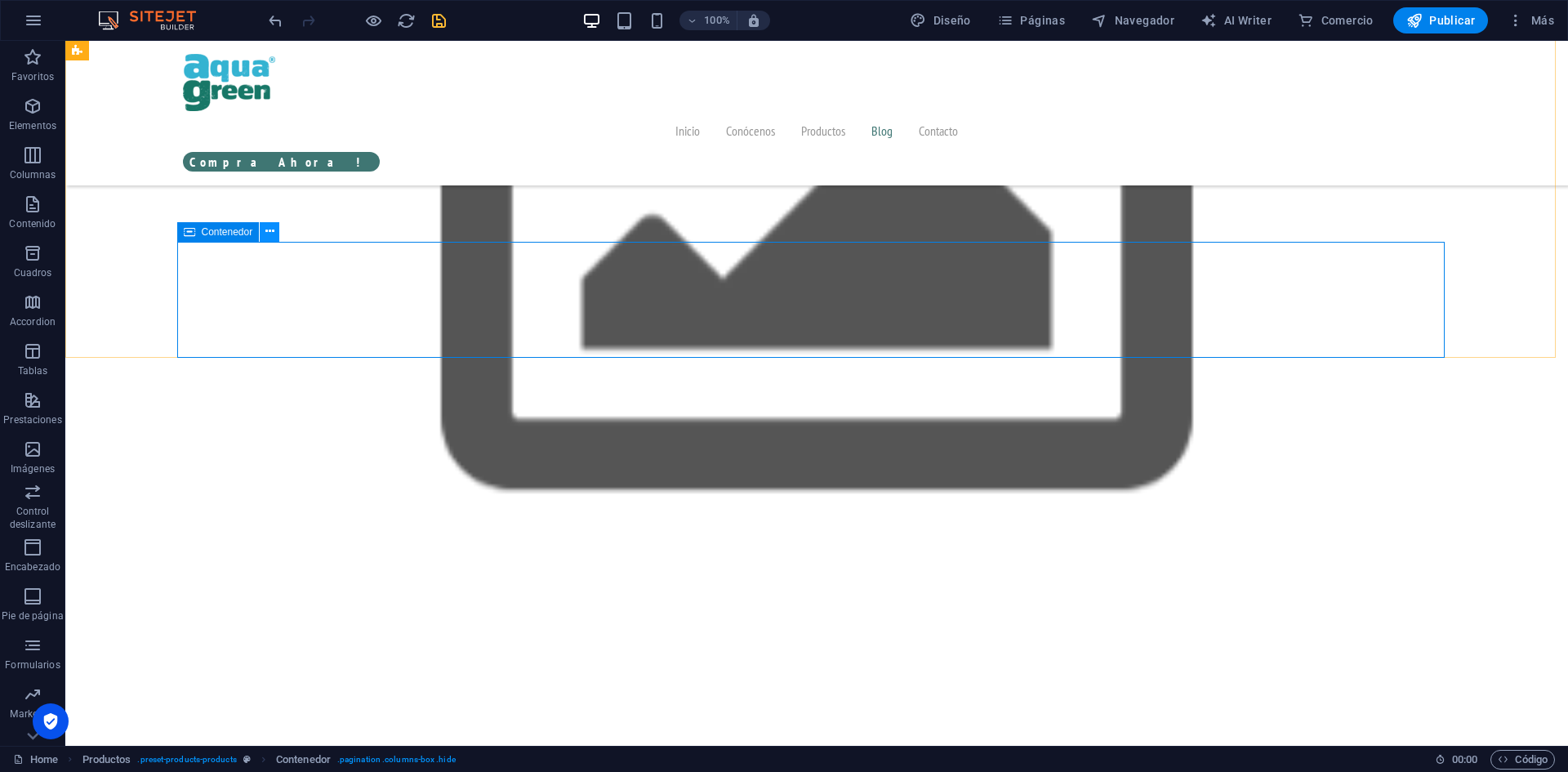 click at bounding box center (270, 231) 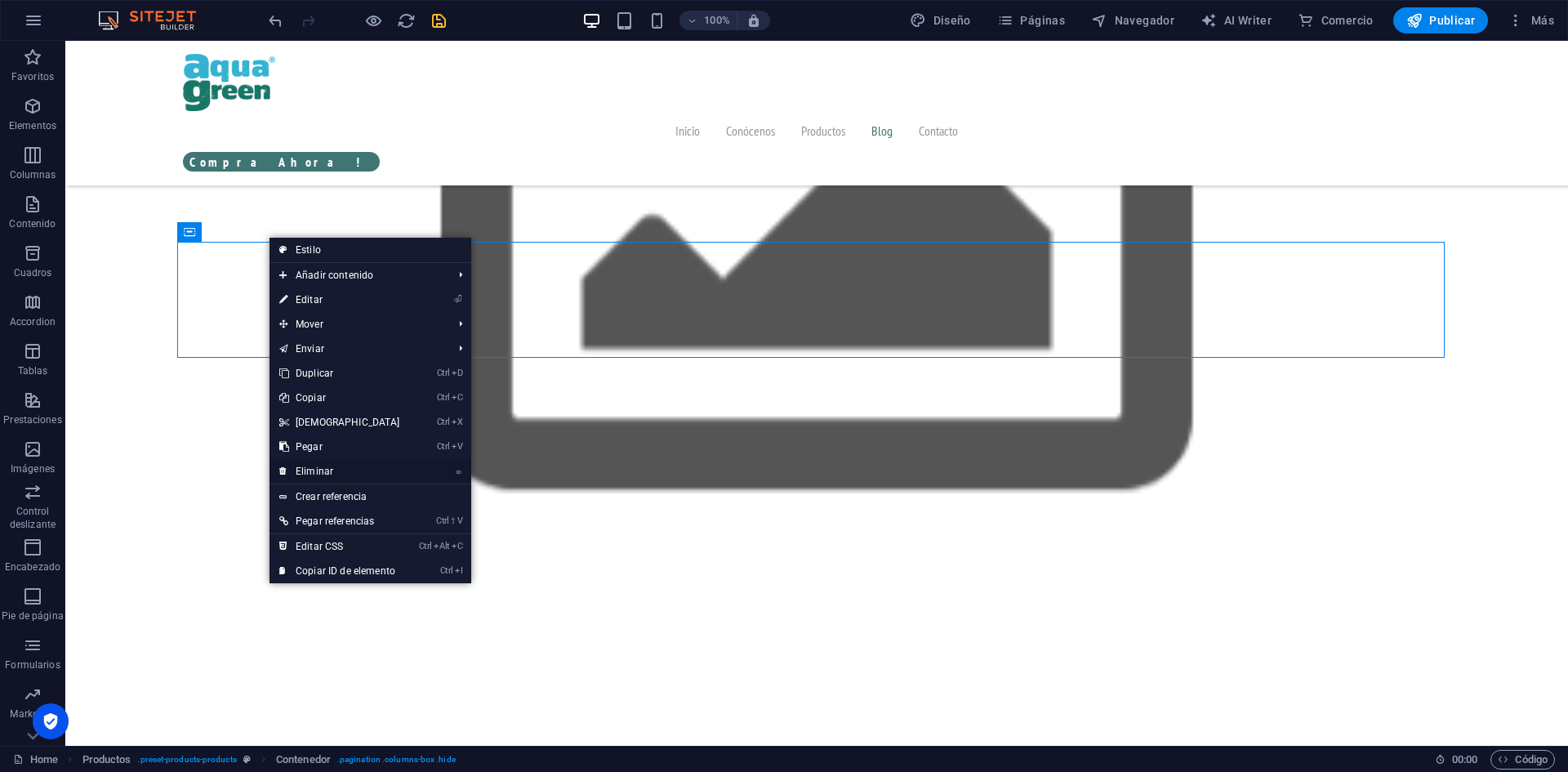 click on "⌦  Eliminar" at bounding box center (340, 471) 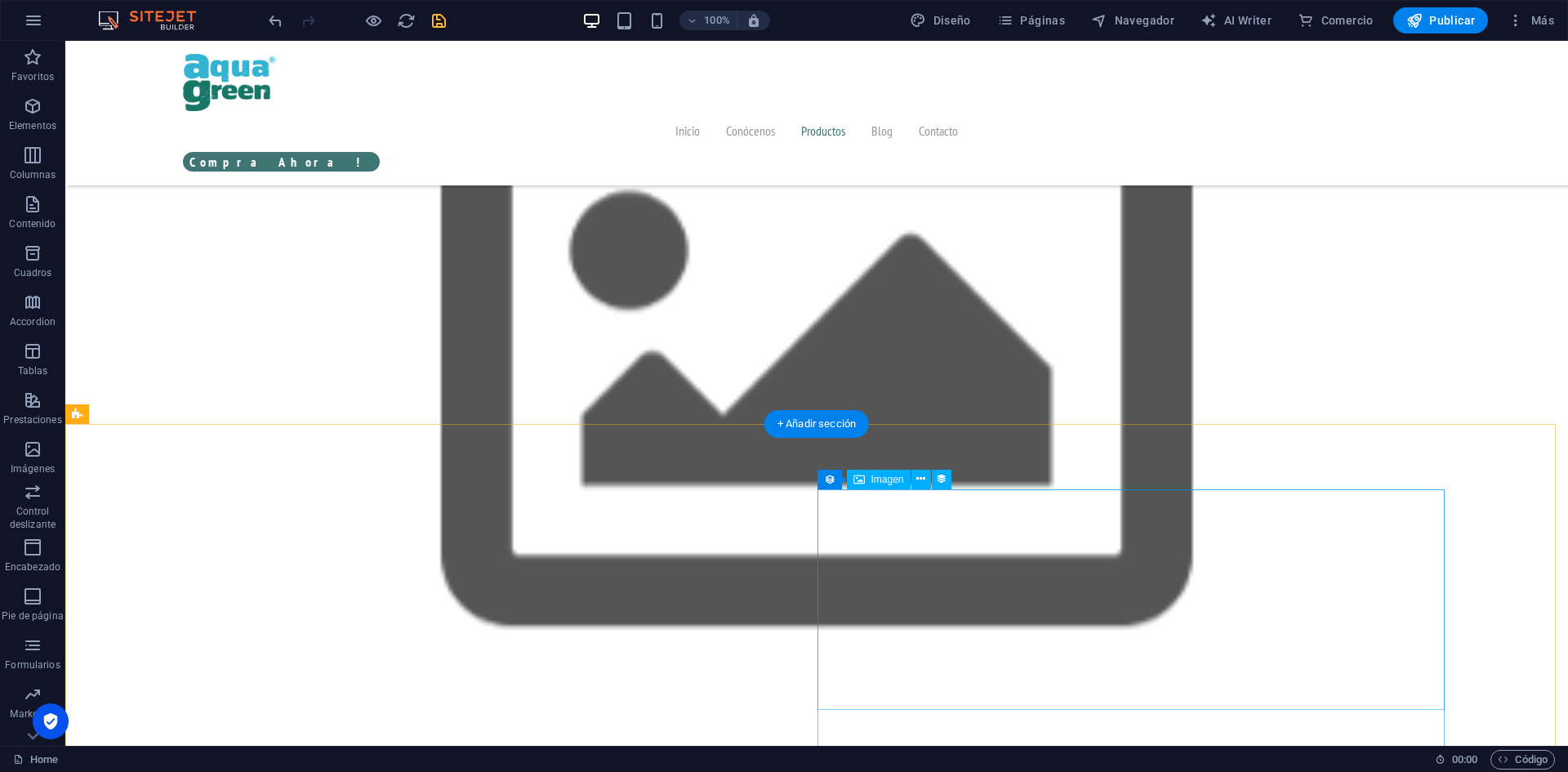 scroll, scrollTop: 4318, scrollLeft: 0, axis: vertical 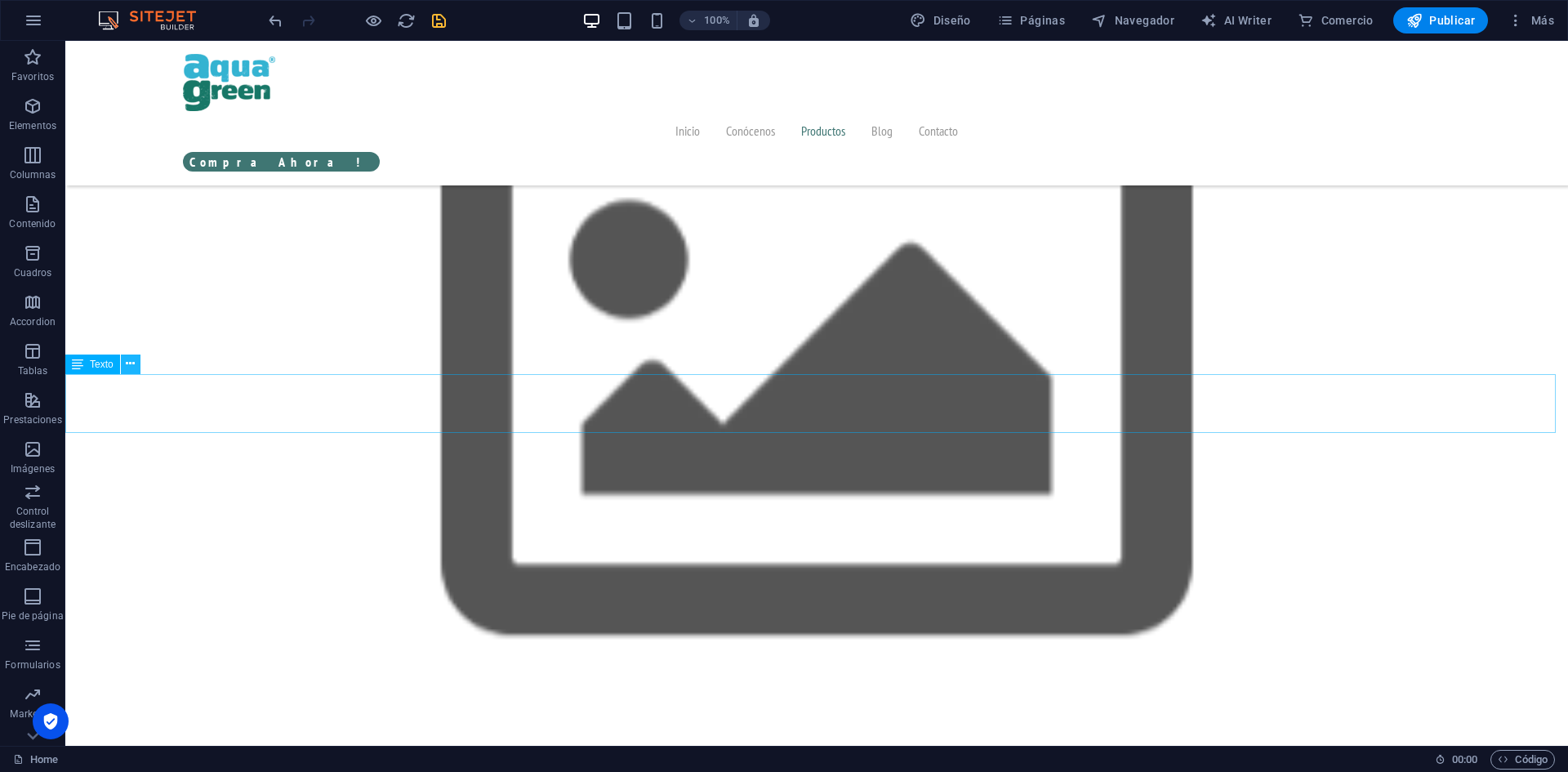 click at bounding box center [131, 364] 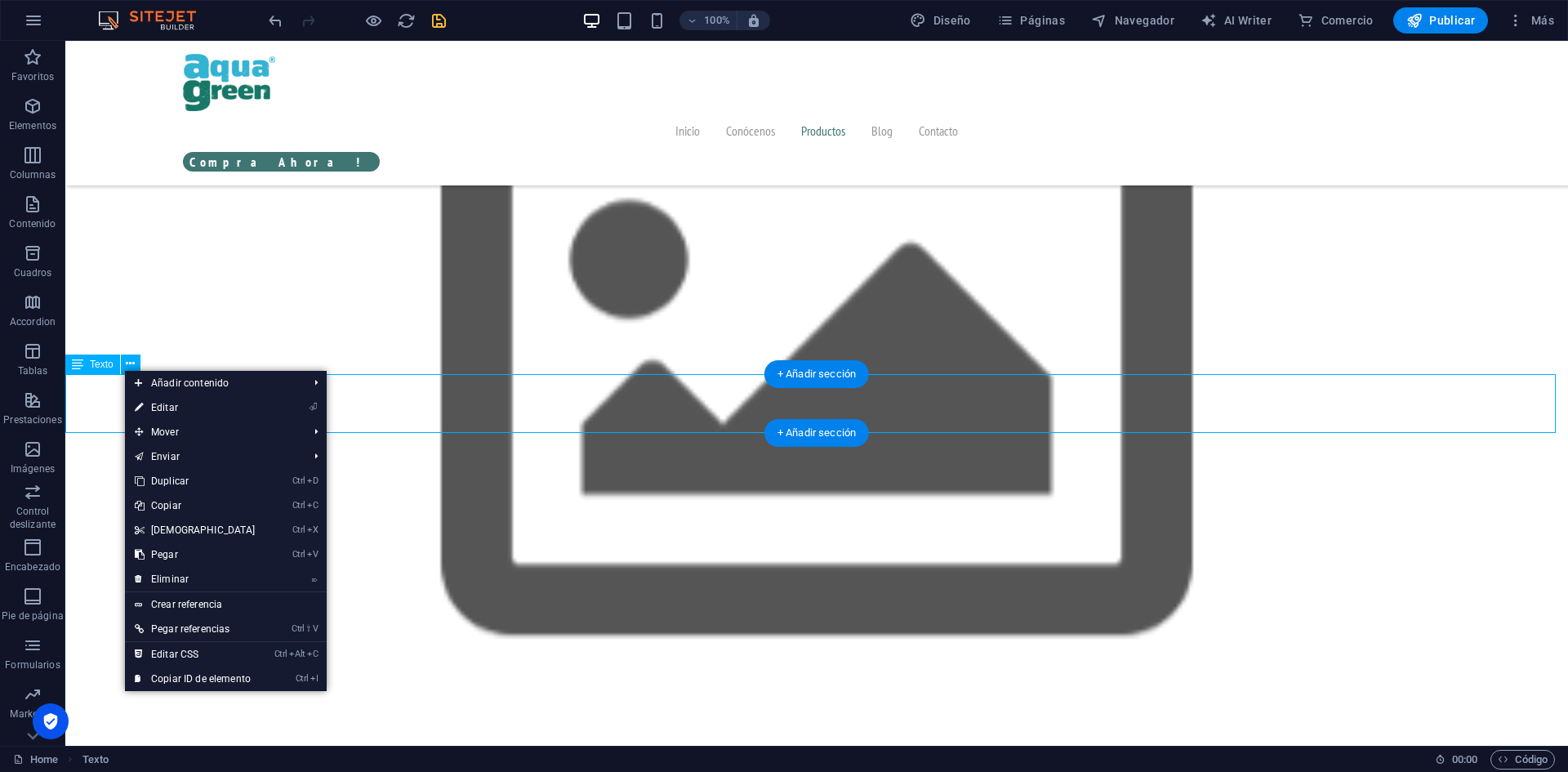click on "Artículos" at bounding box center [817, 6870] 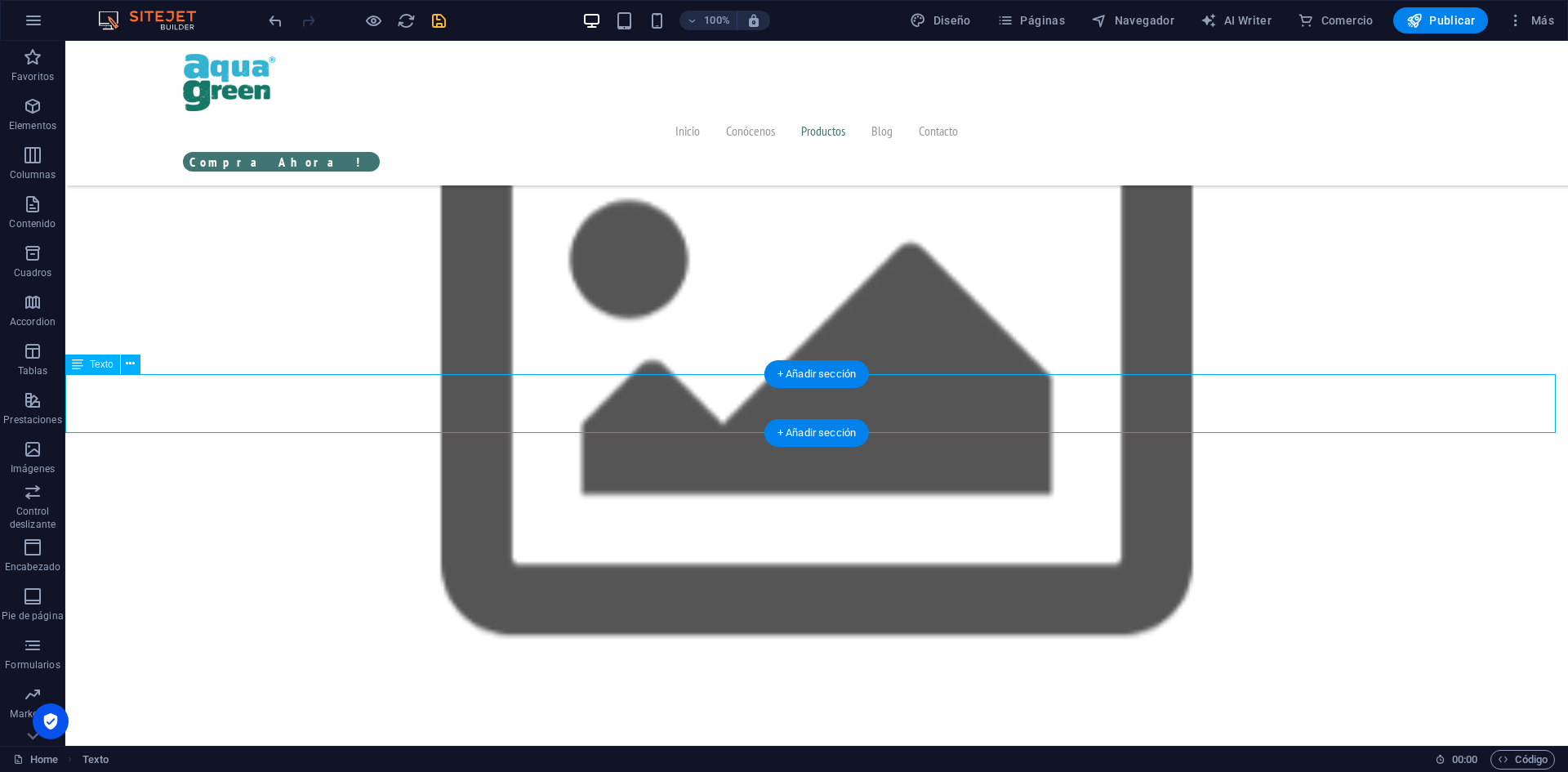 click on "Artículos" at bounding box center [817, 6870] 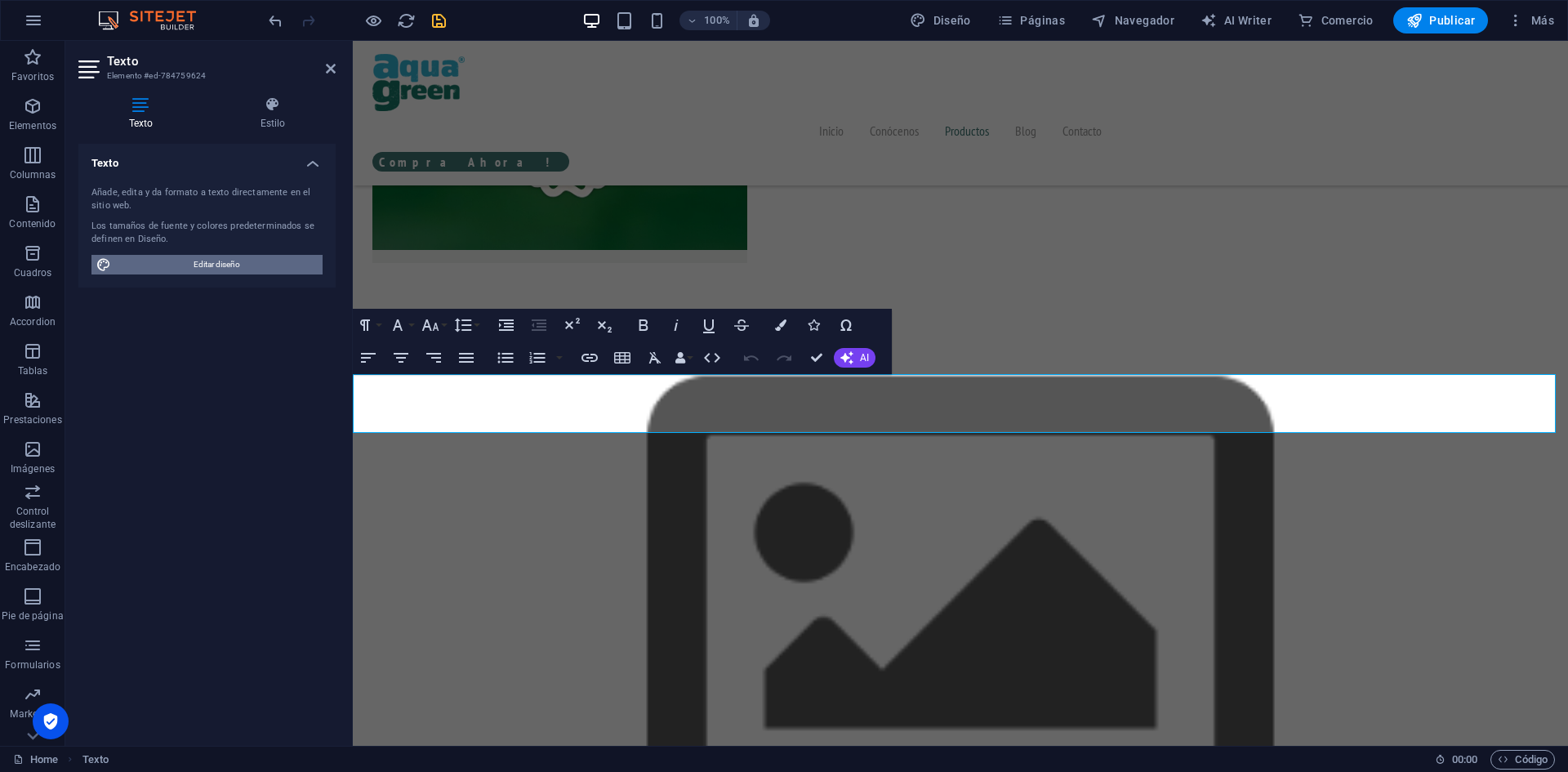 click on "Editar diseño" at bounding box center [216, 265] 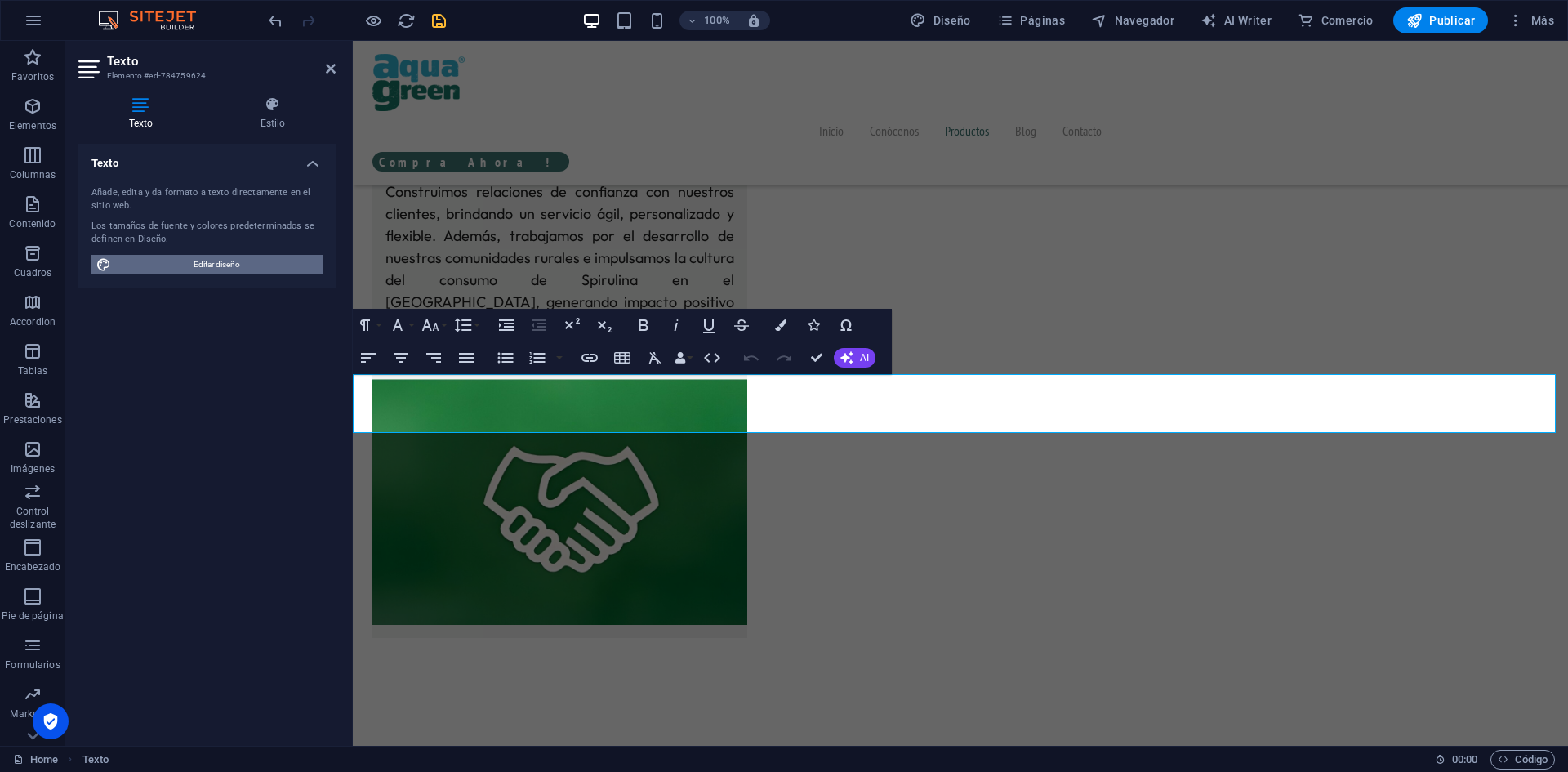 select on "ease-in-out" 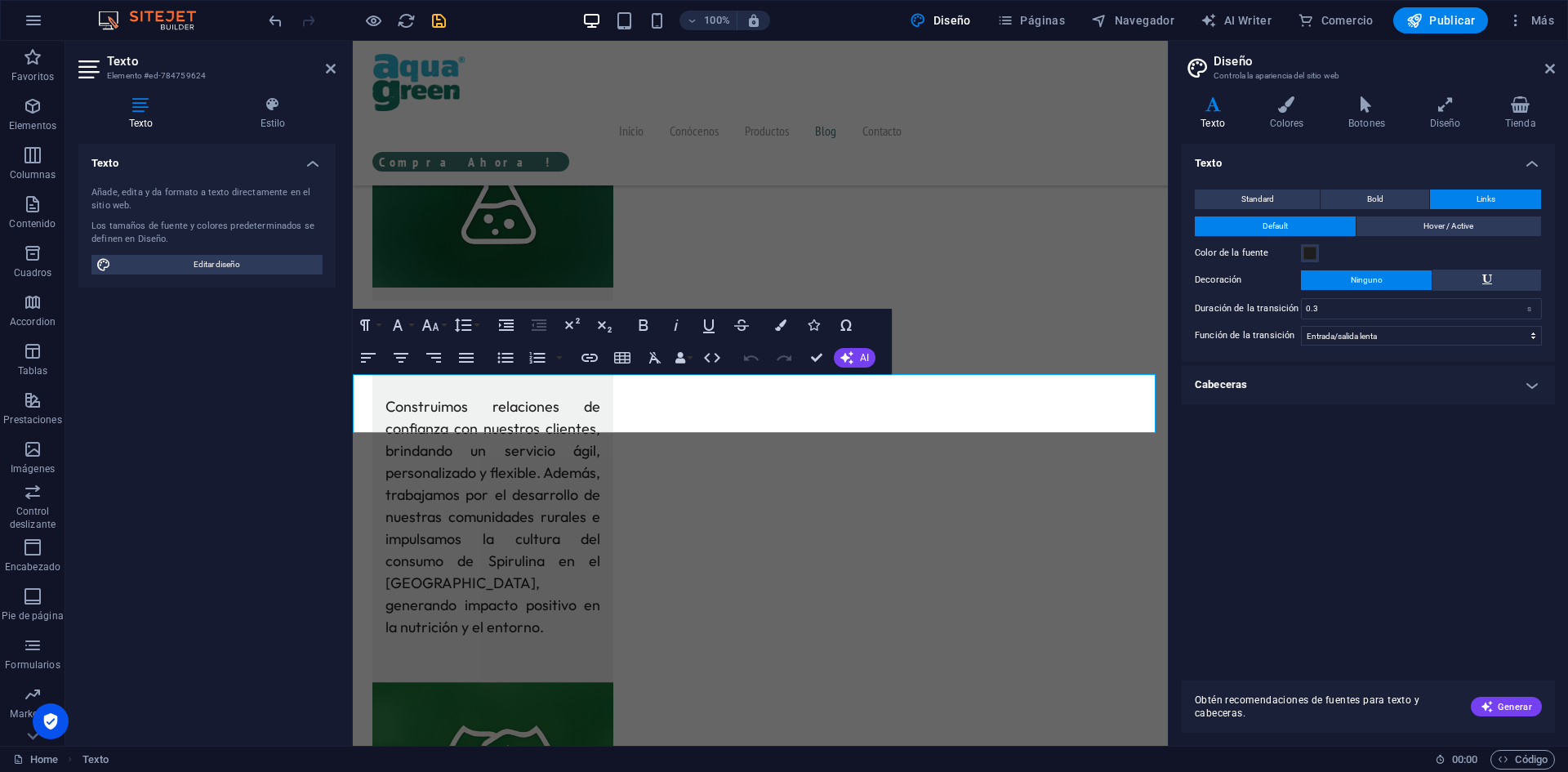 scroll, scrollTop: 4318, scrollLeft: 0, axis: vertical 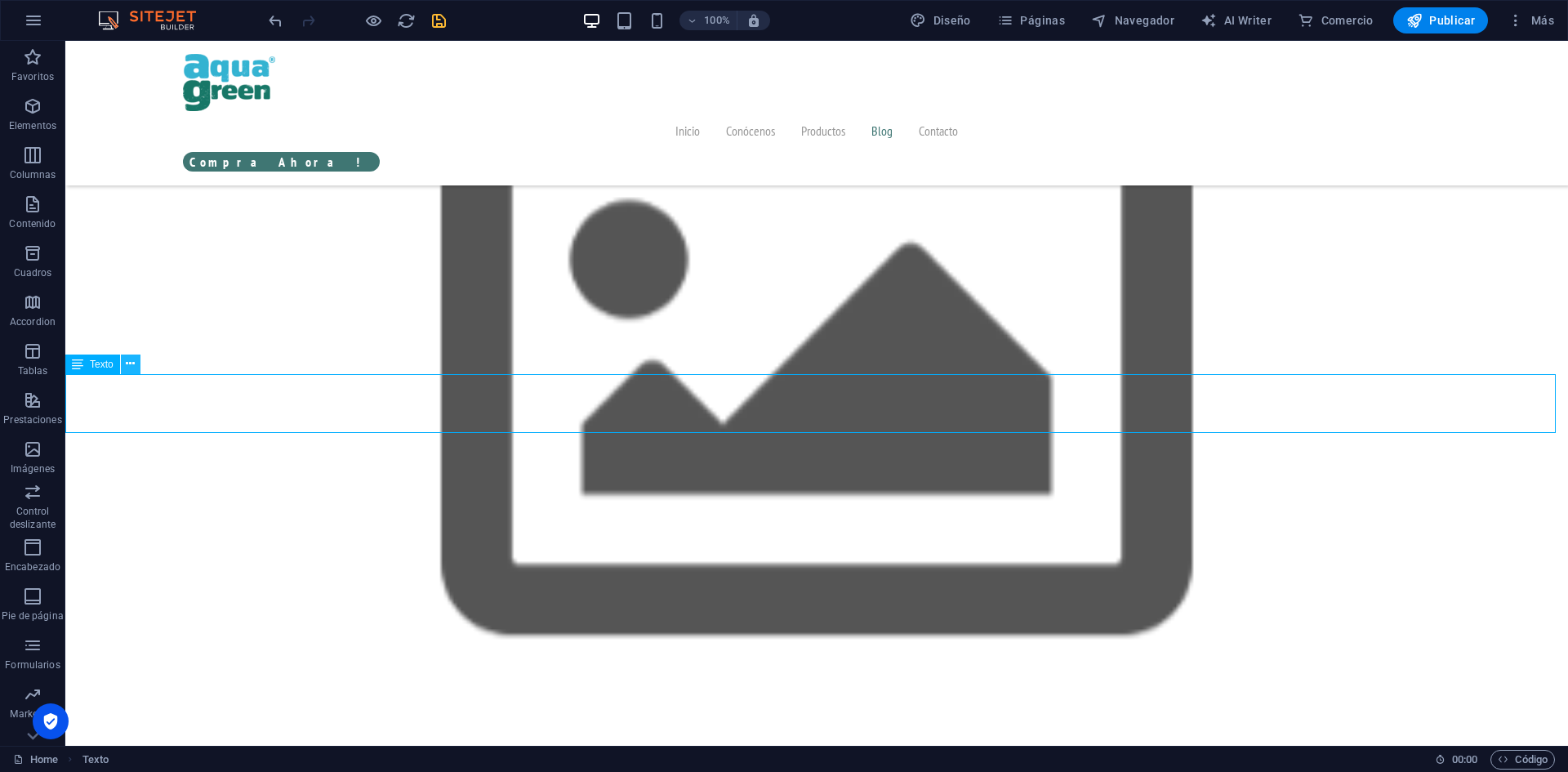 click at bounding box center (130, 364) 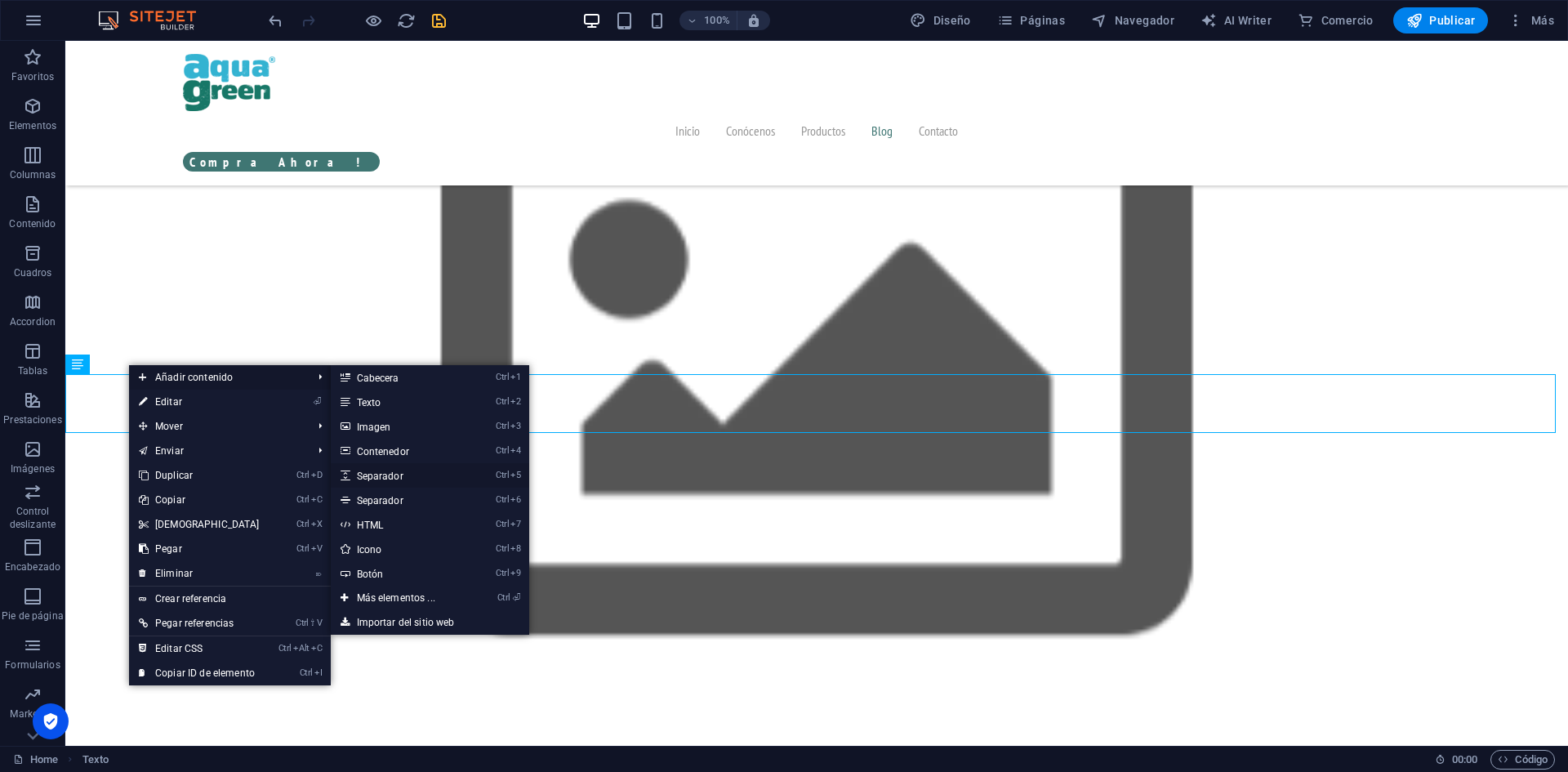 click on "Ctrl 5  Separador" at bounding box center (399, 475) 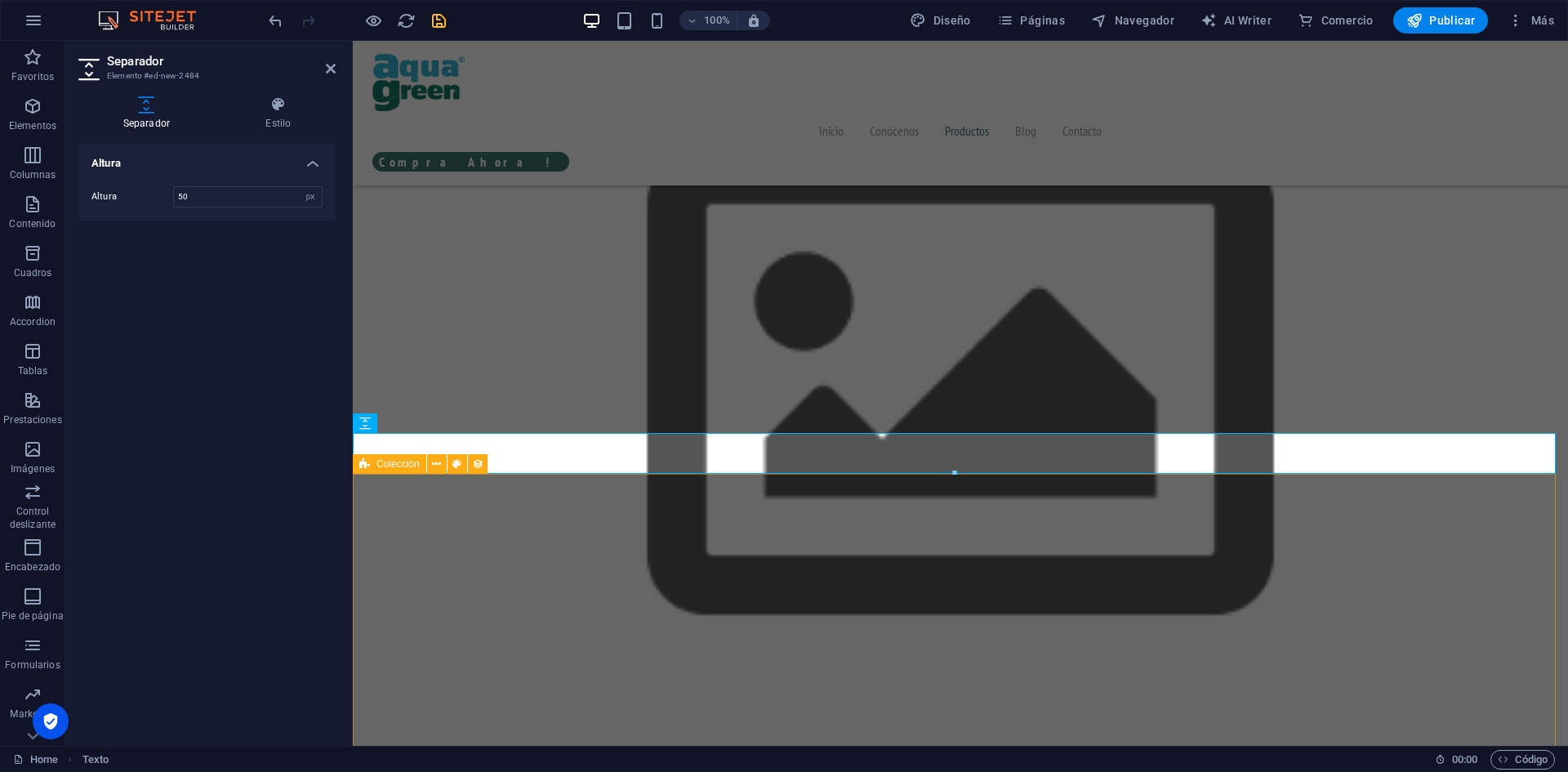 scroll, scrollTop: 4087, scrollLeft: 0, axis: vertical 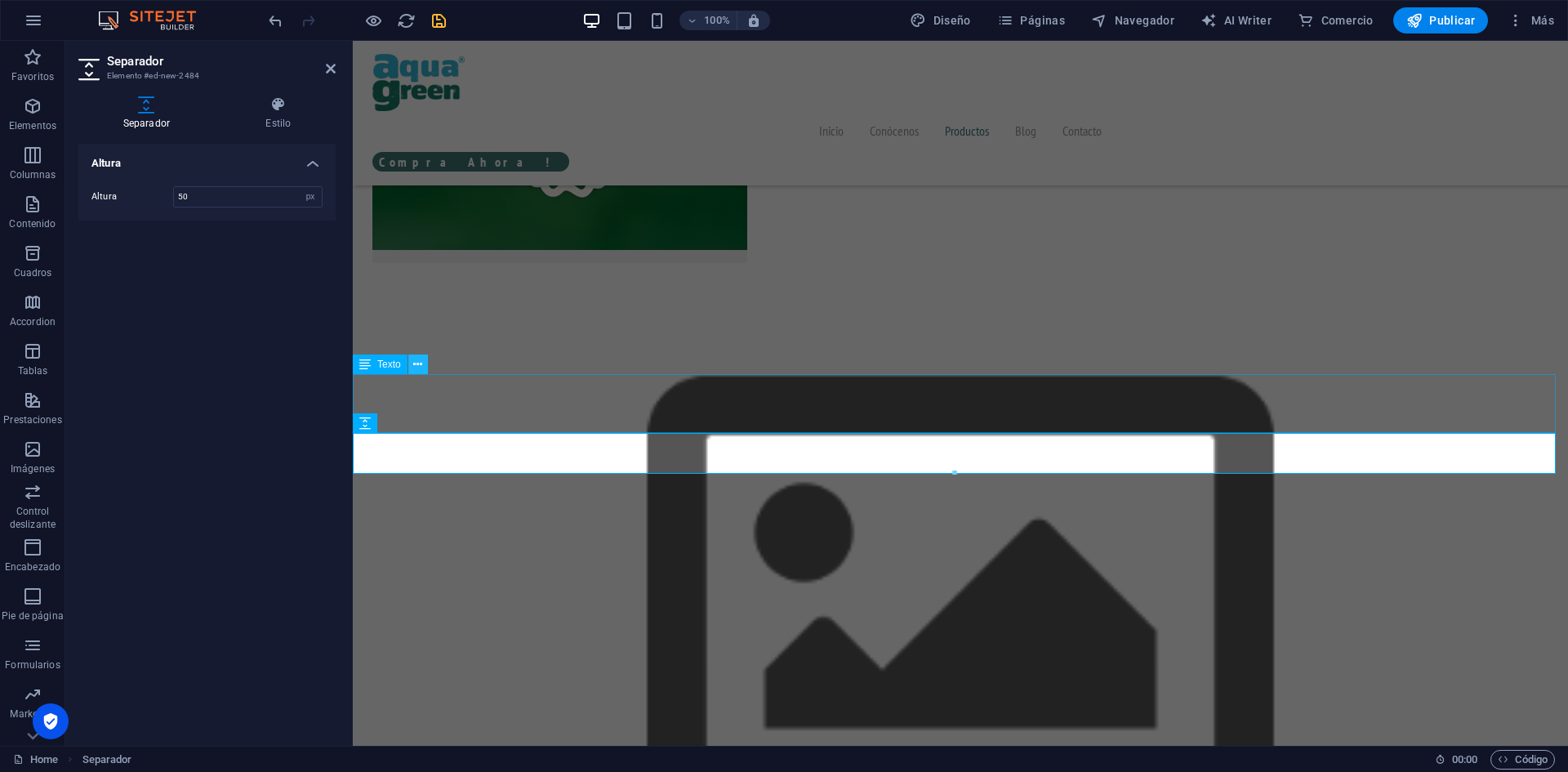 click at bounding box center (417, 364) 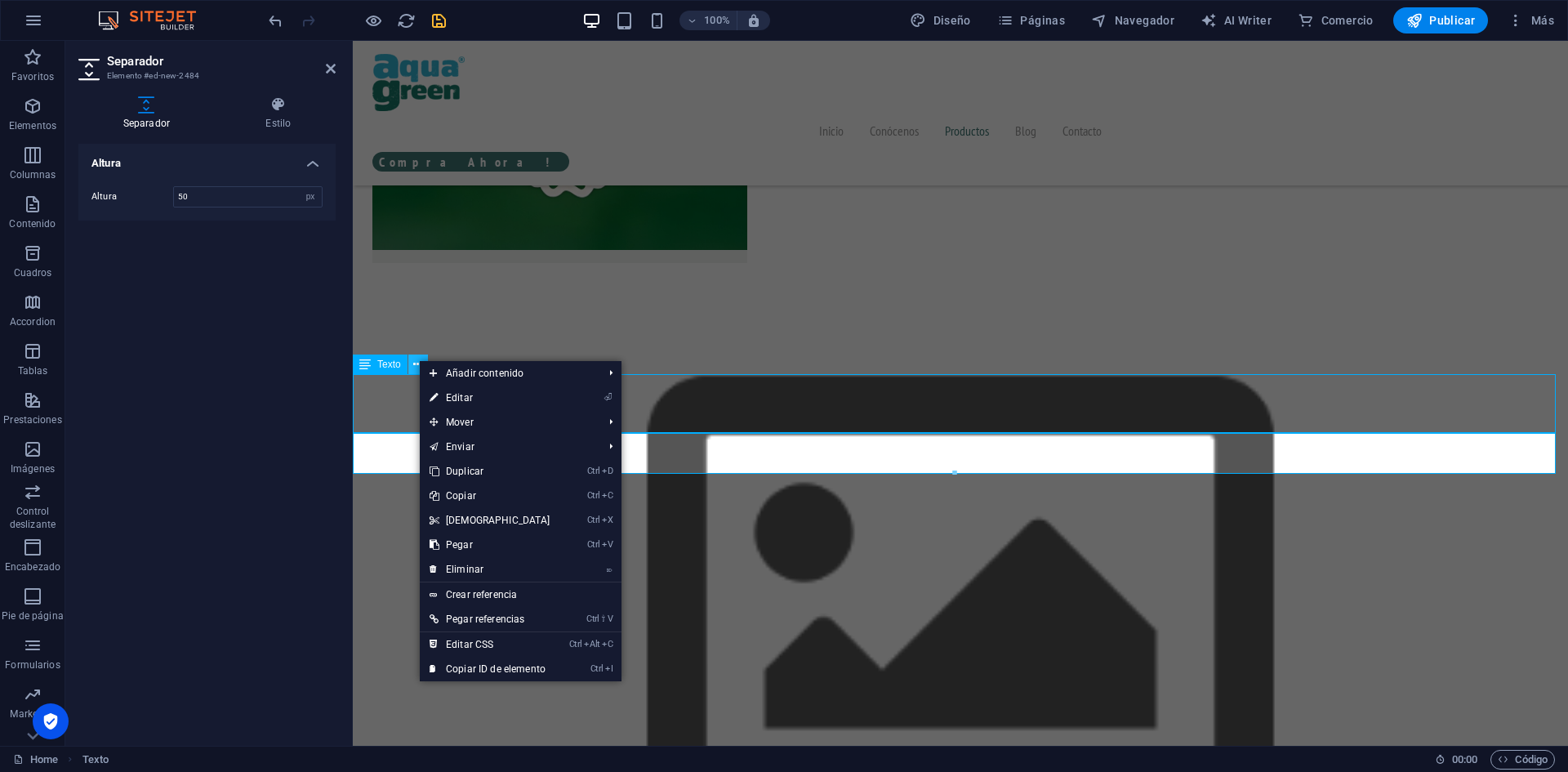 scroll, scrollTop: 4318, scrollLeft: 0, axis: vertical 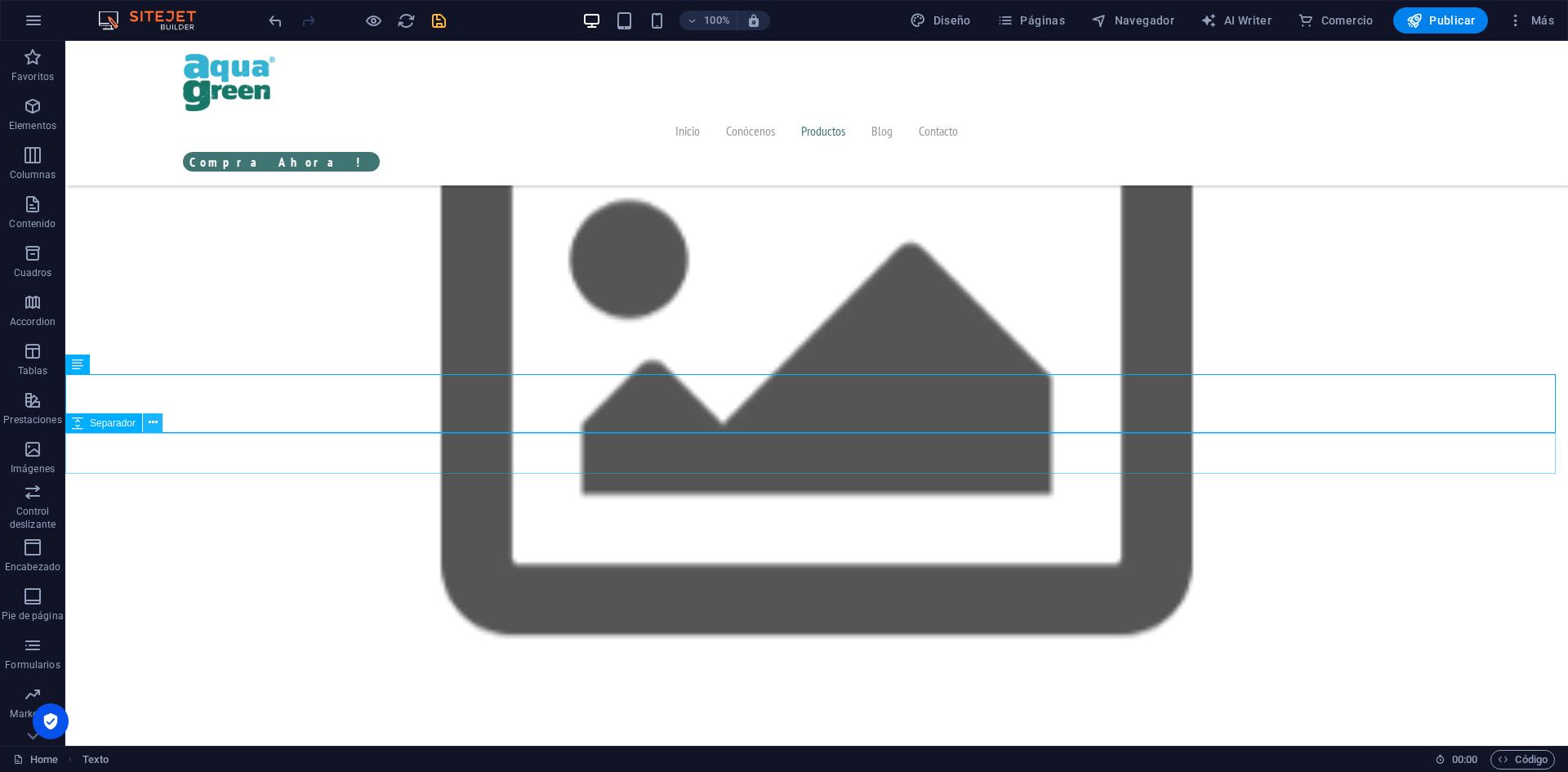 click at bounding box center (153, 422) 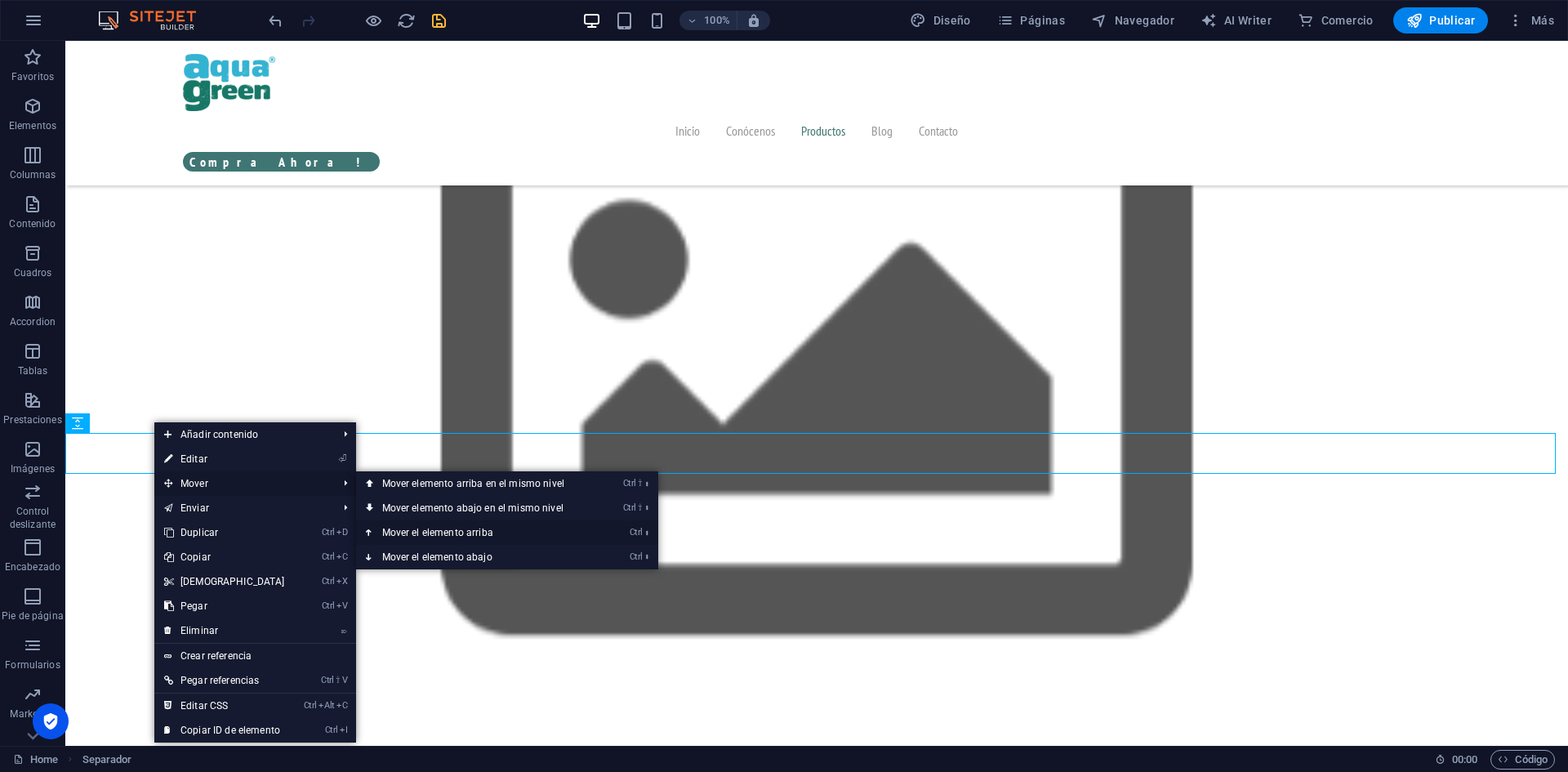 click on "Ctrl ⬆  Mover el elemento arriba" at bounding box center (476, 533) 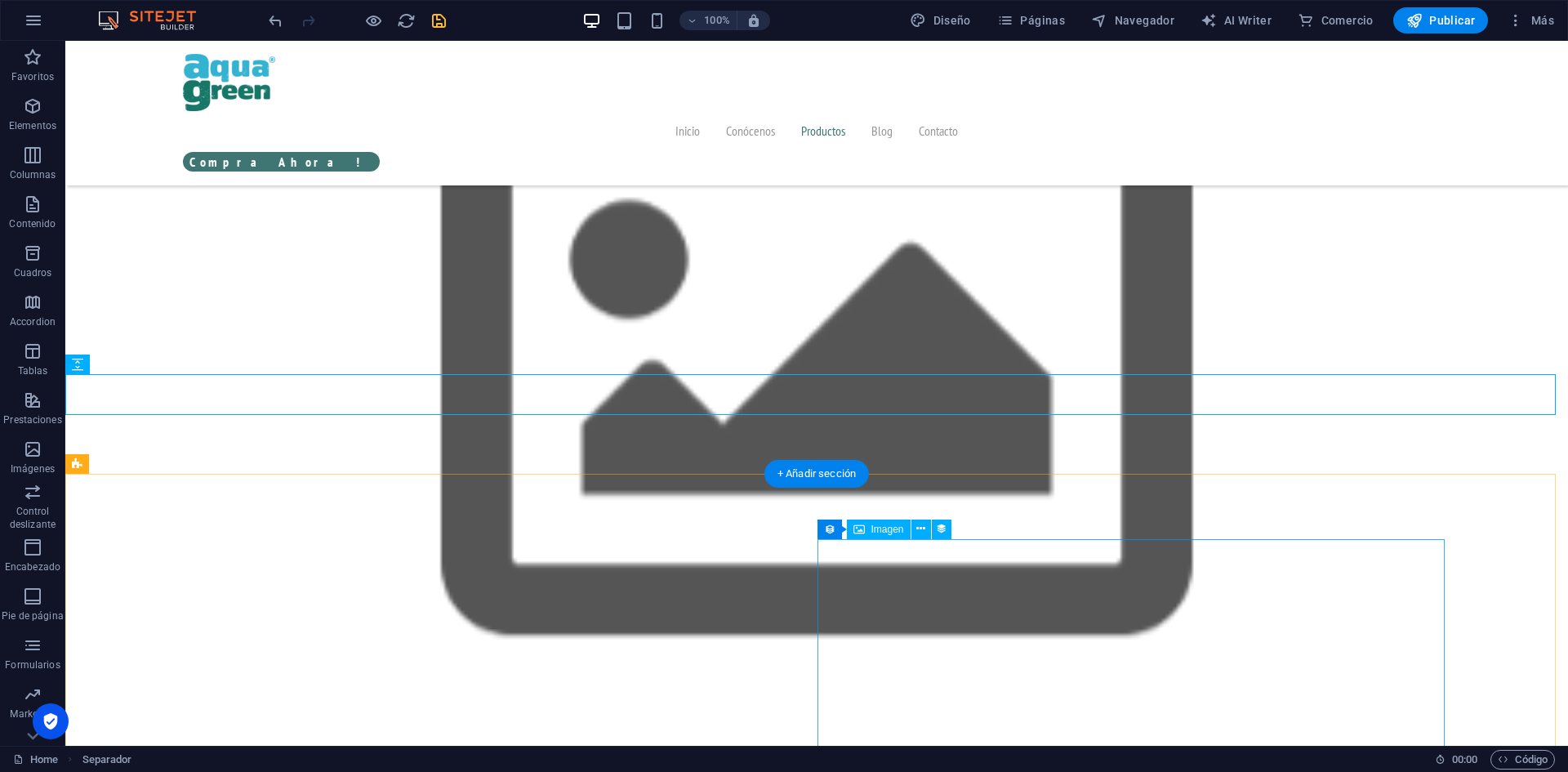click at bounding box center (719, 7465) 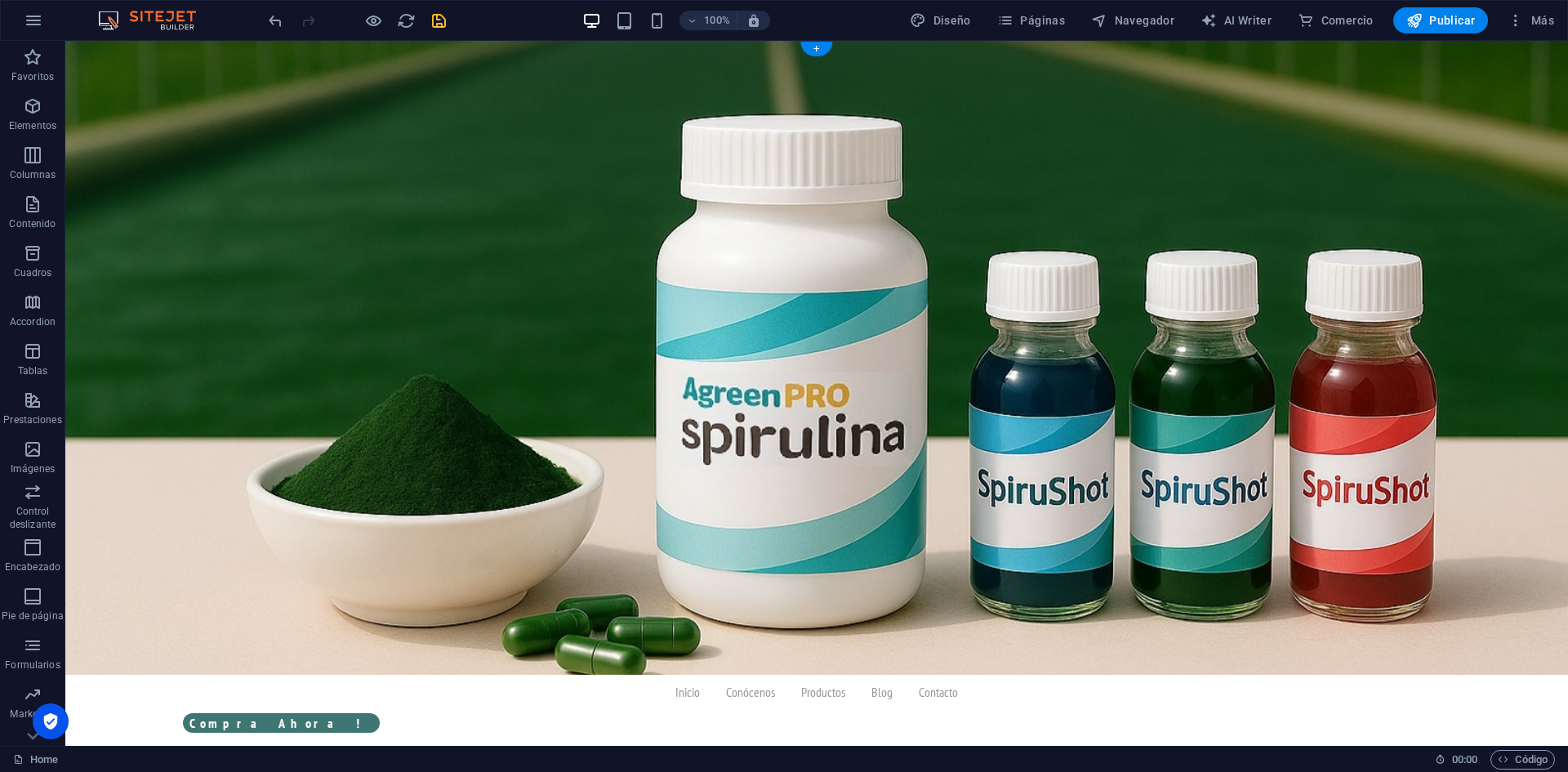 scroll, scrollTop: 0, scrollLeft: 0, axis: both 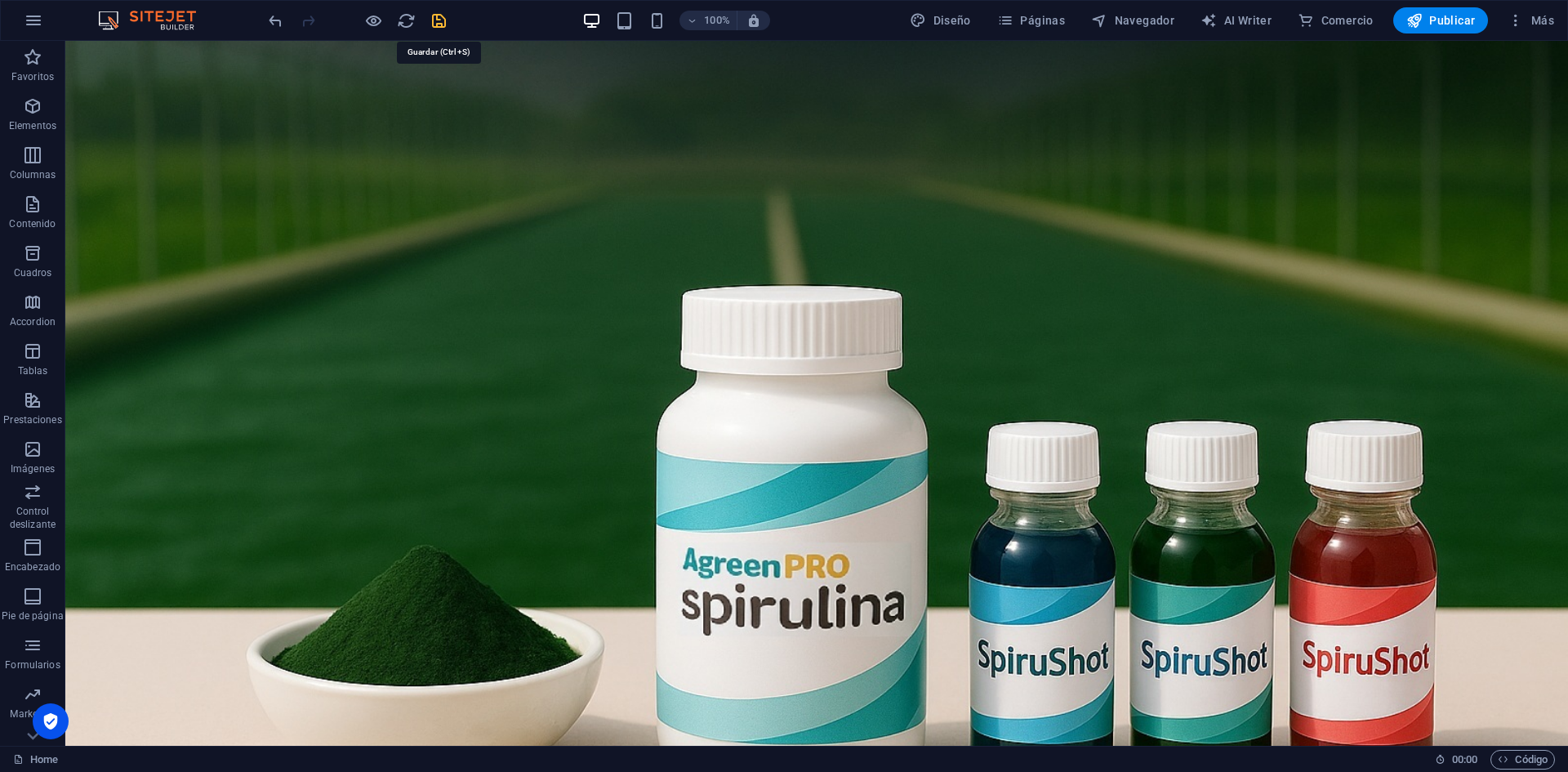 click at bounding box center [439, 20] 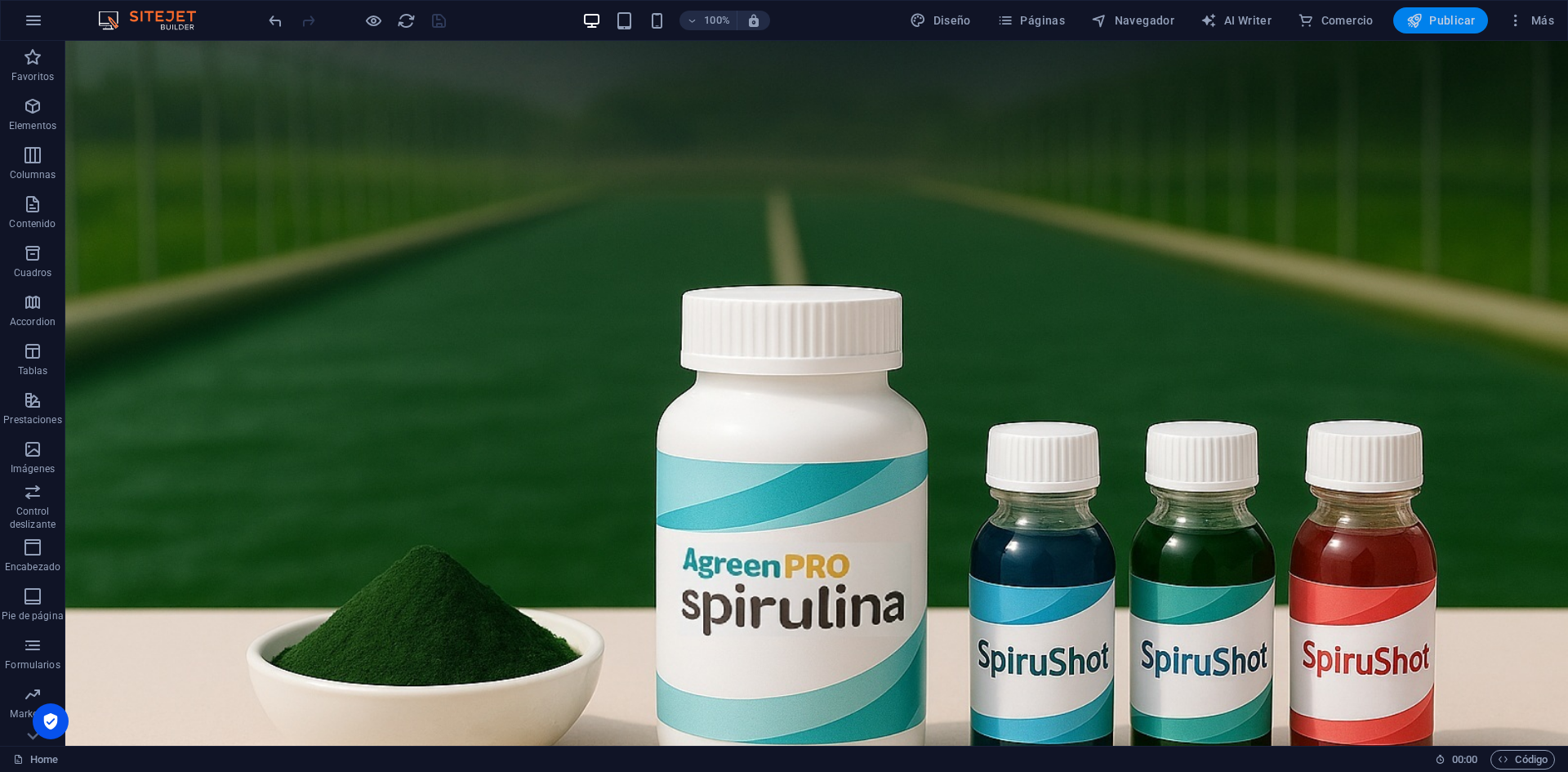 click on "Publicar" at bounding box center [1441, 20] 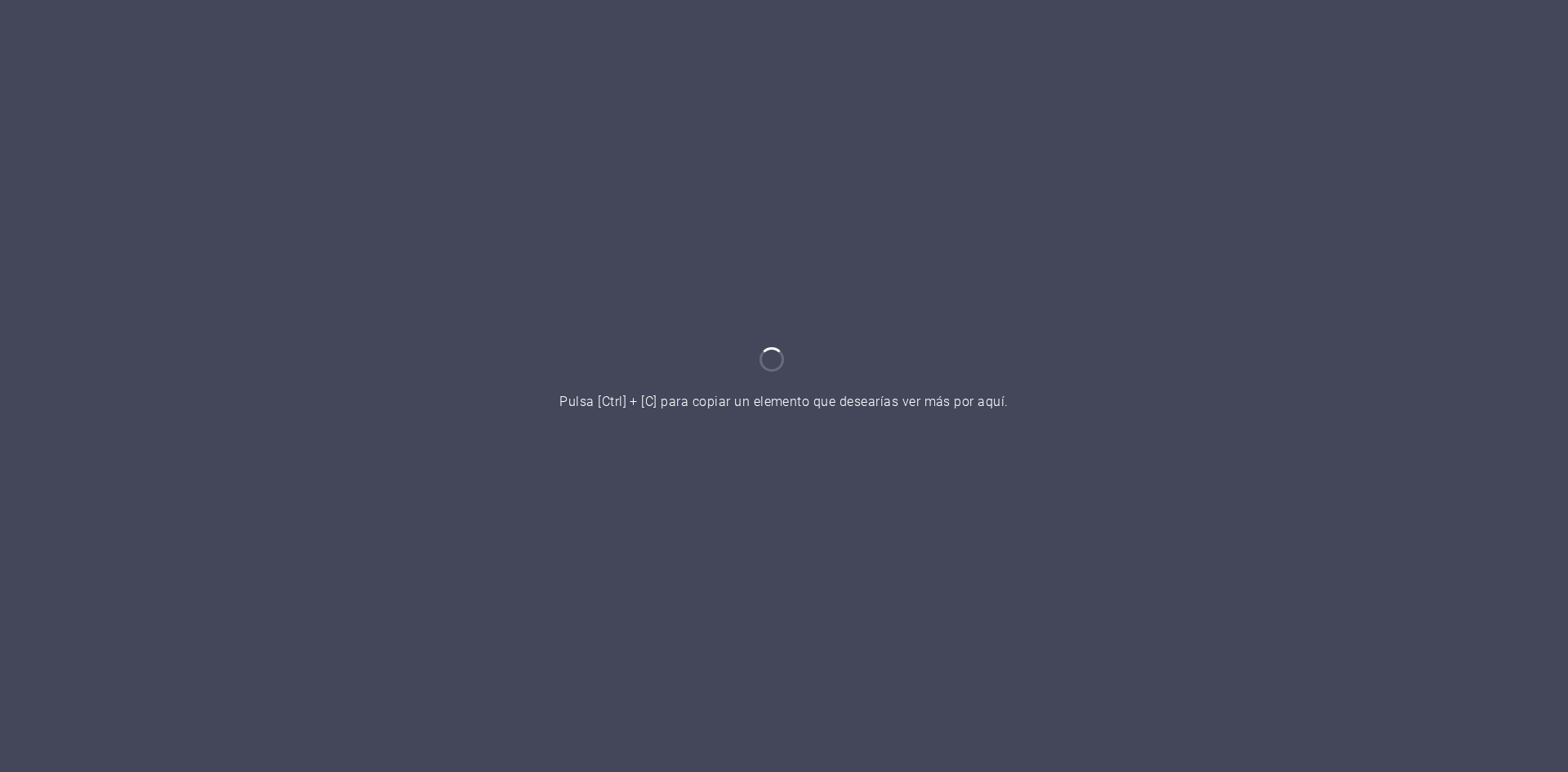 scroll, scrollTop: 0, scrollLeft: 0, axis: both 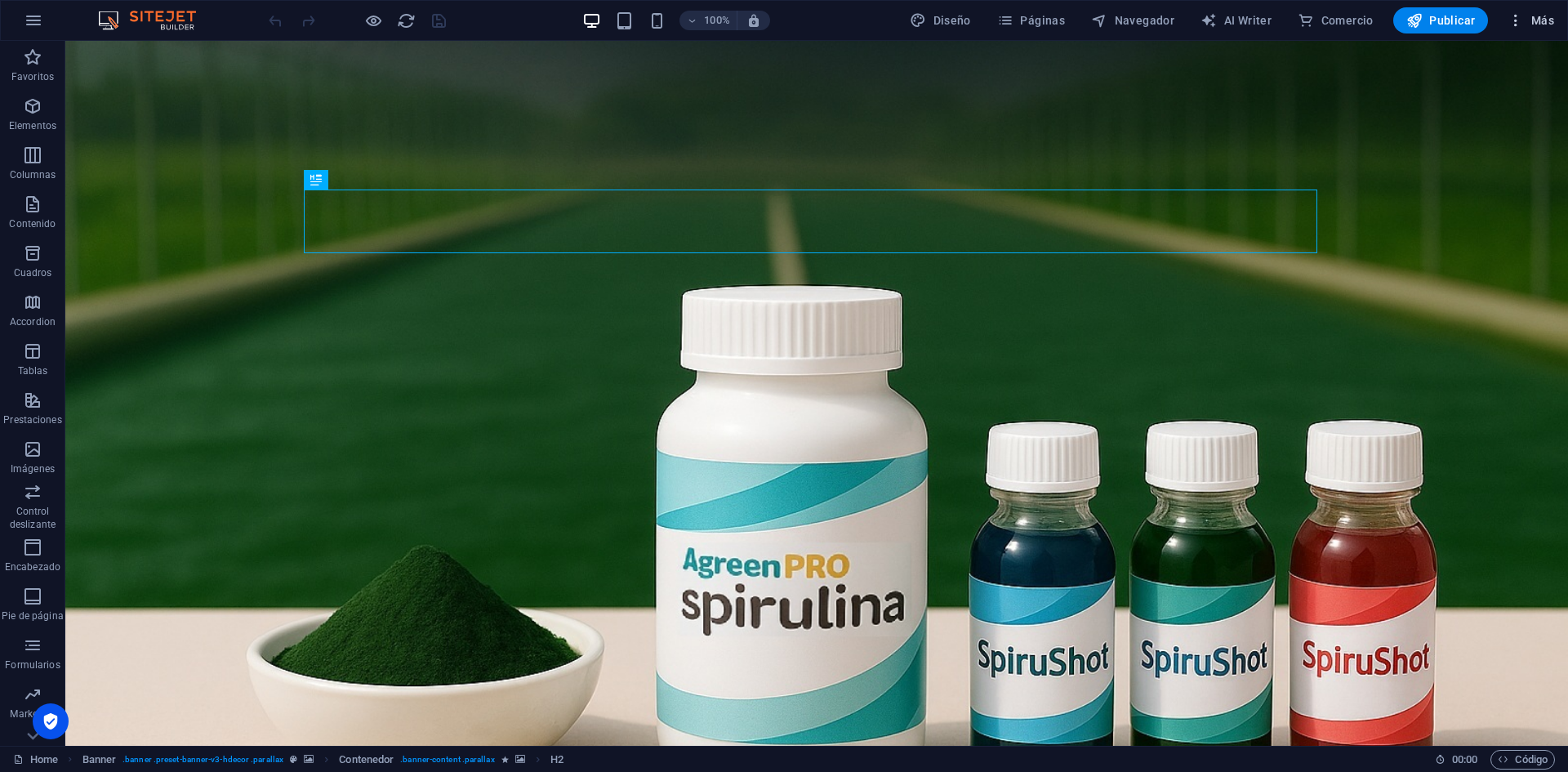 click at bounding box center [1516, 20] 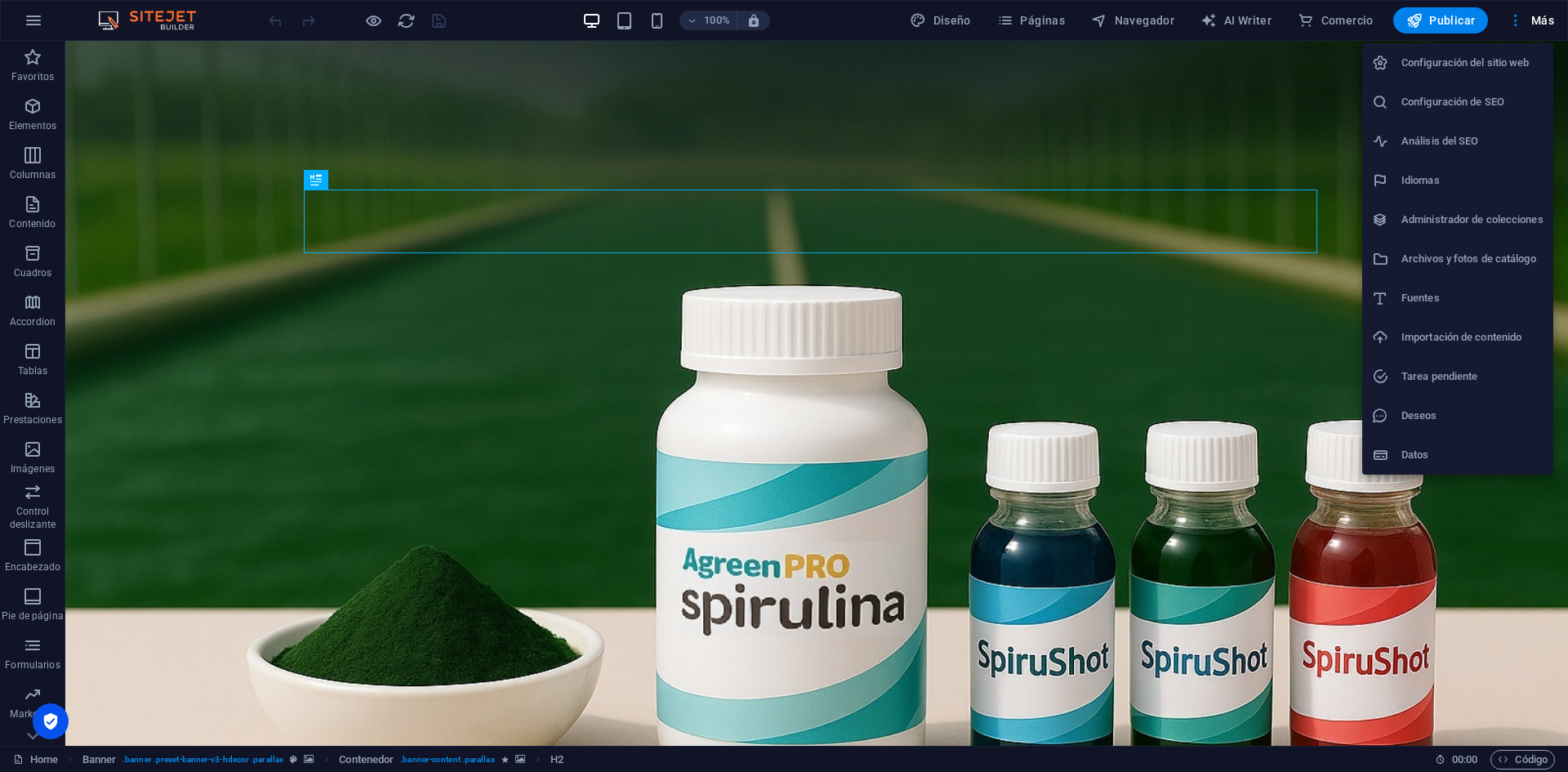 click on "Datos" at bounding box center [1472, 455] 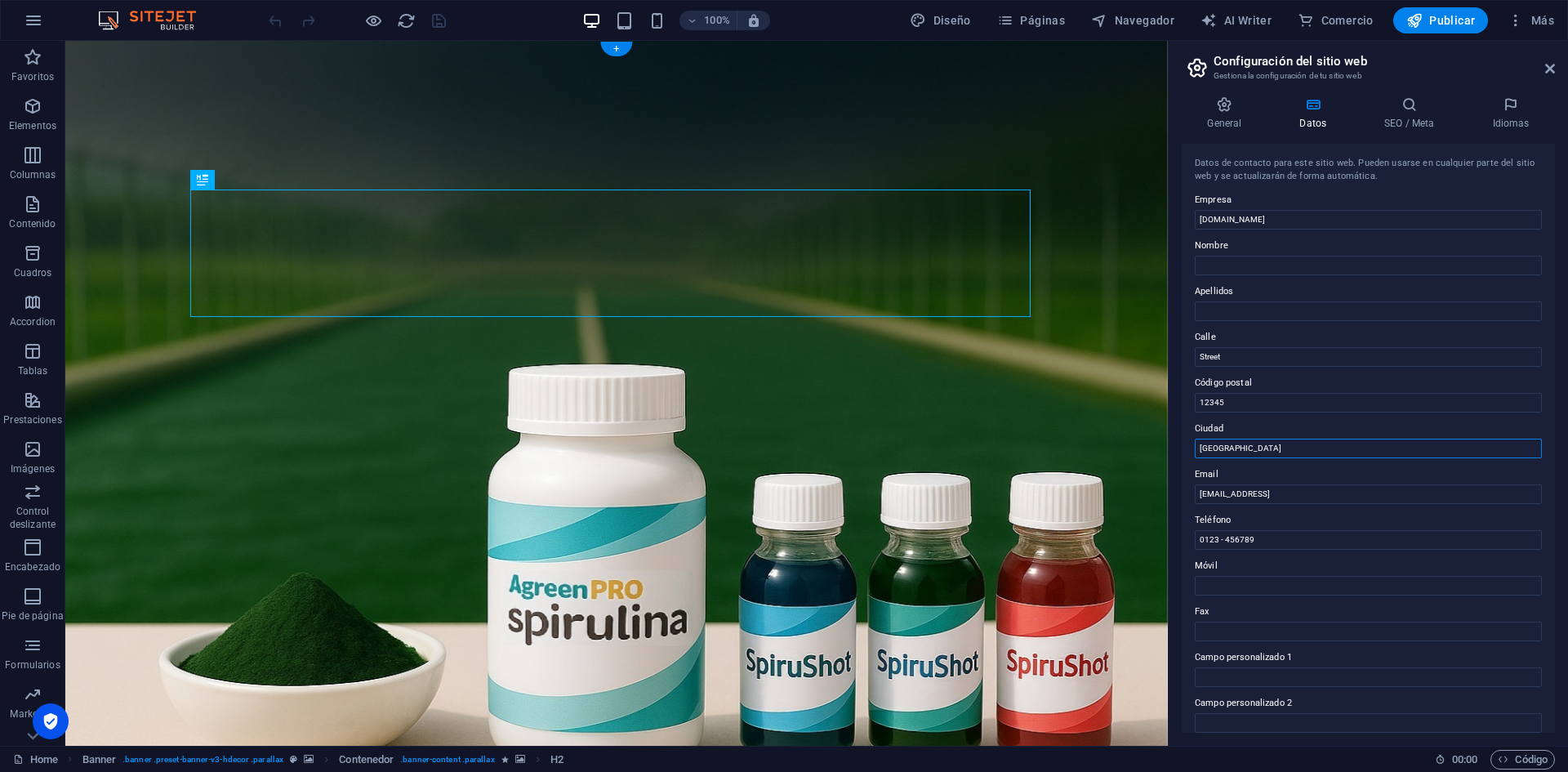 drag, startPoint x: 1323, startPoint y: 487, endPoint x: 1144, endPoint y: 416, distance: 192.56687 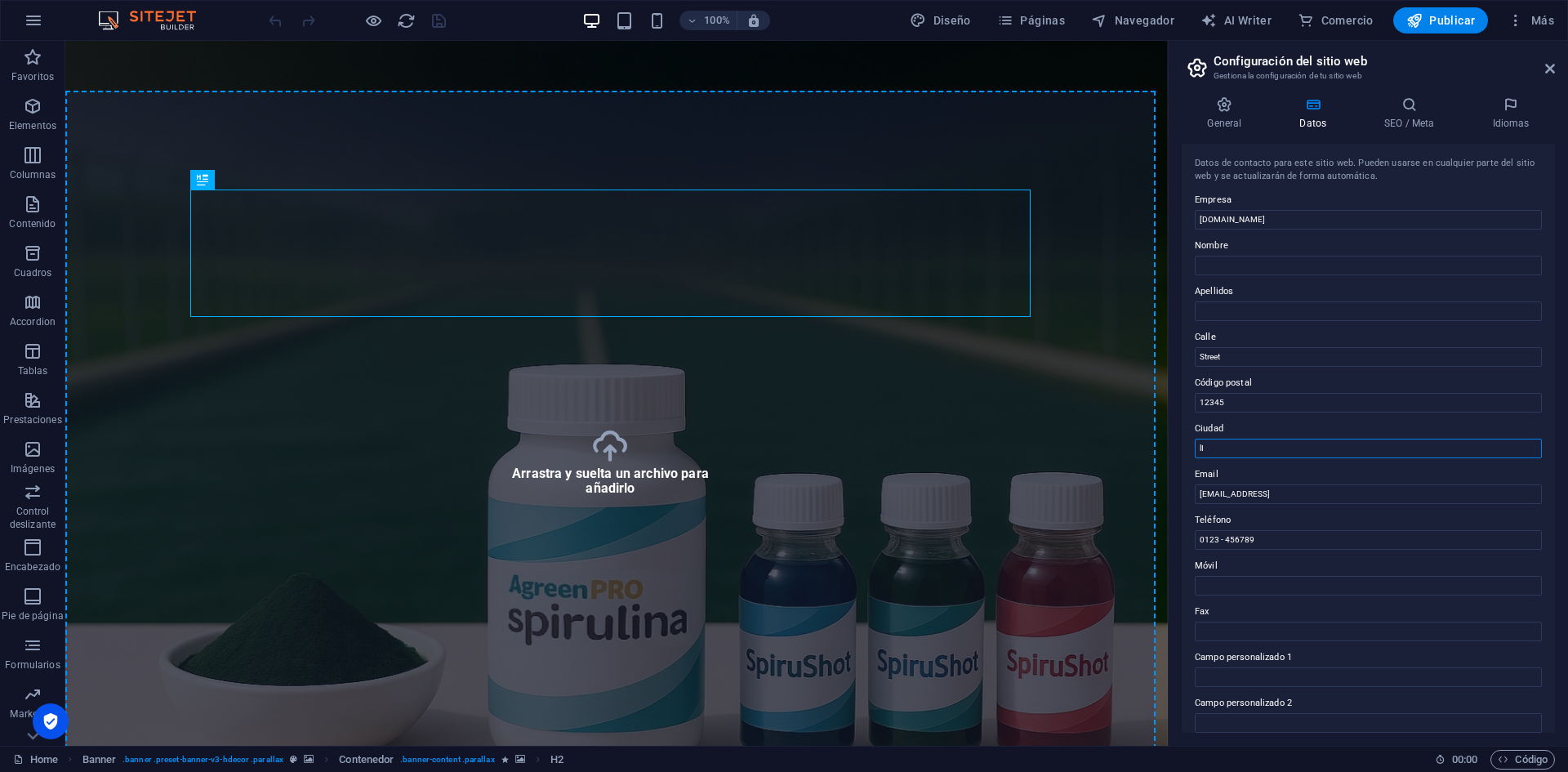 type on "l" 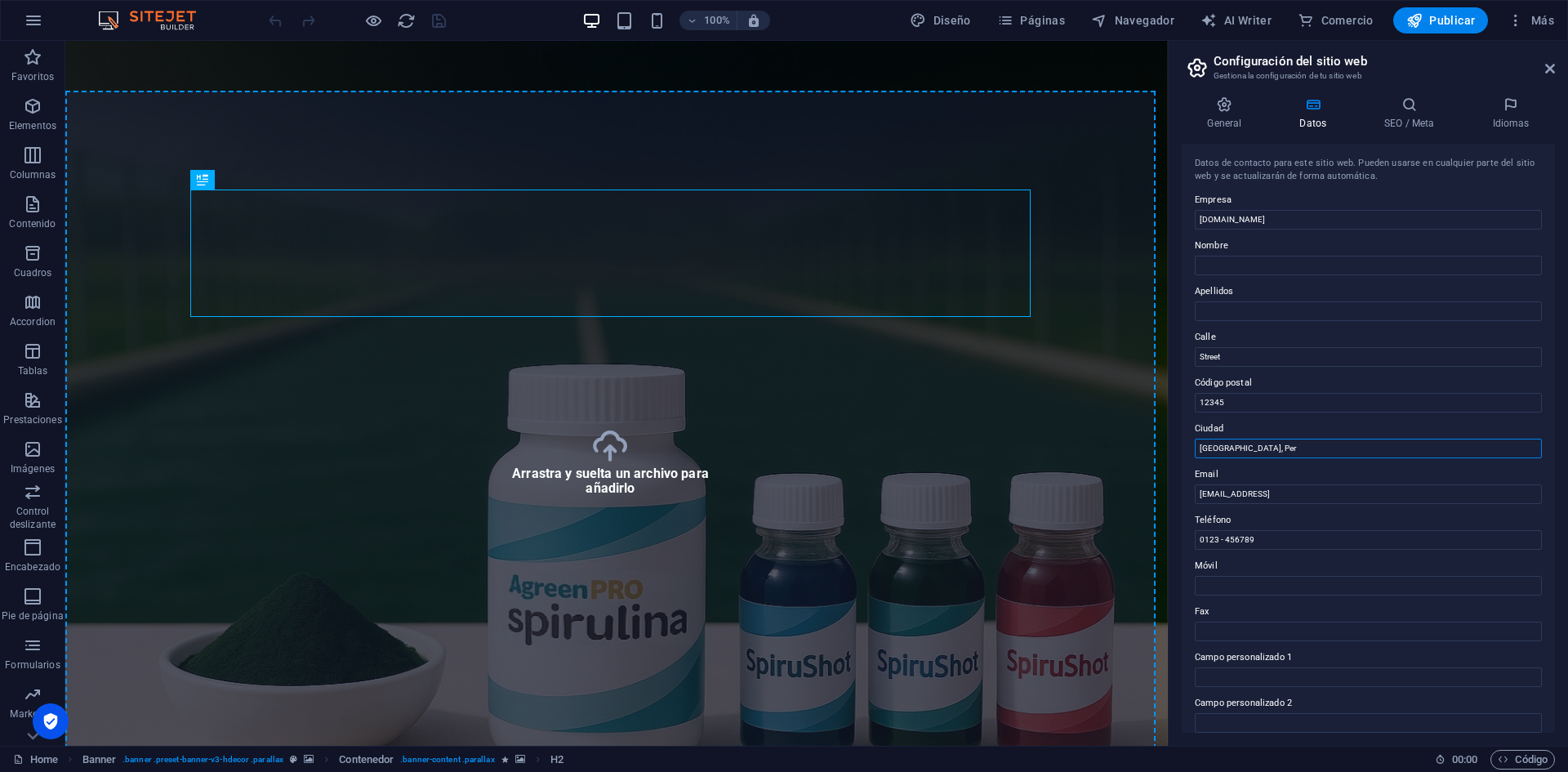 type on "Lima, Perú" 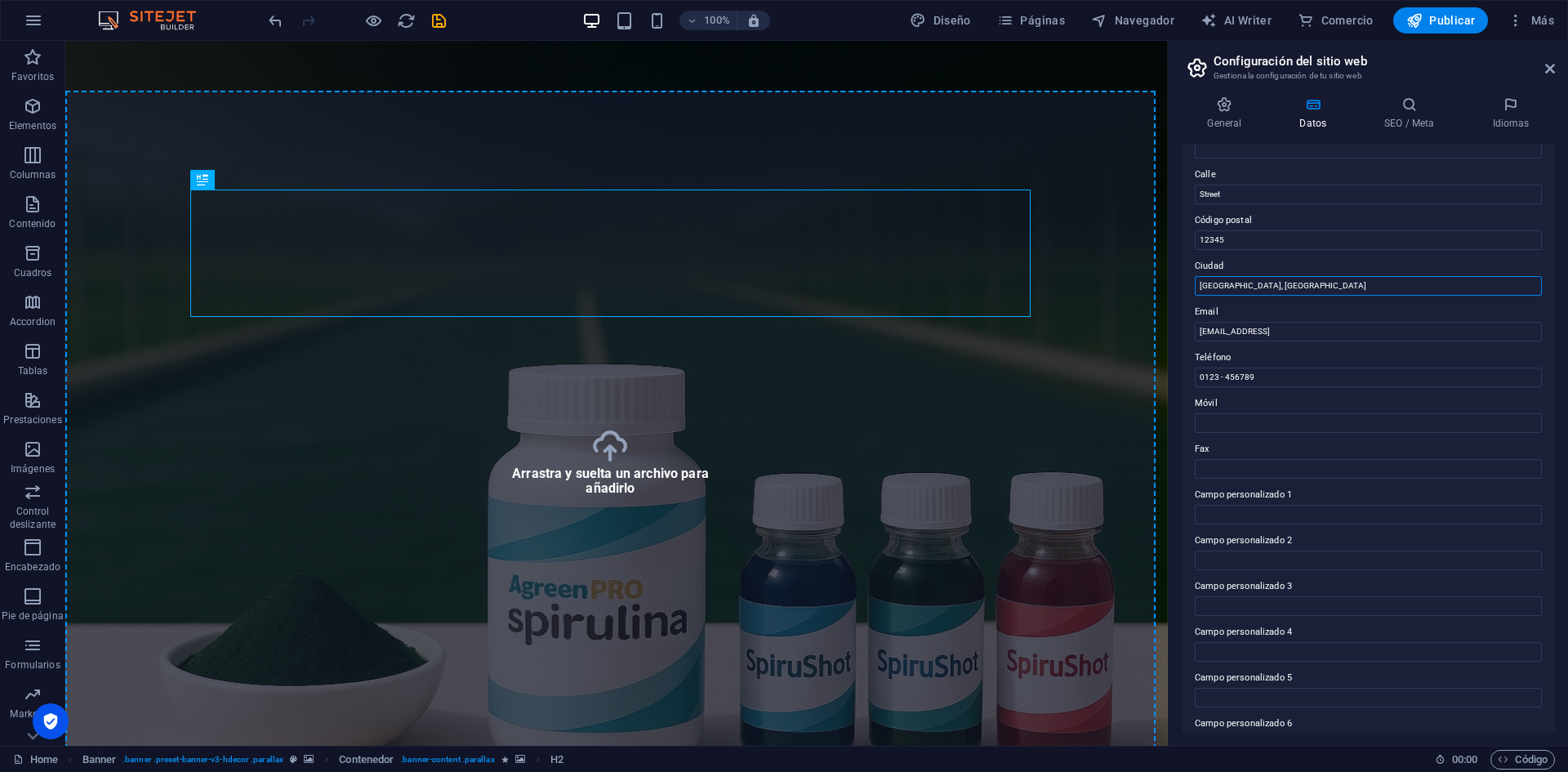 scroll, scrollTop: 196, scrollLeft: 0, axis: vertical 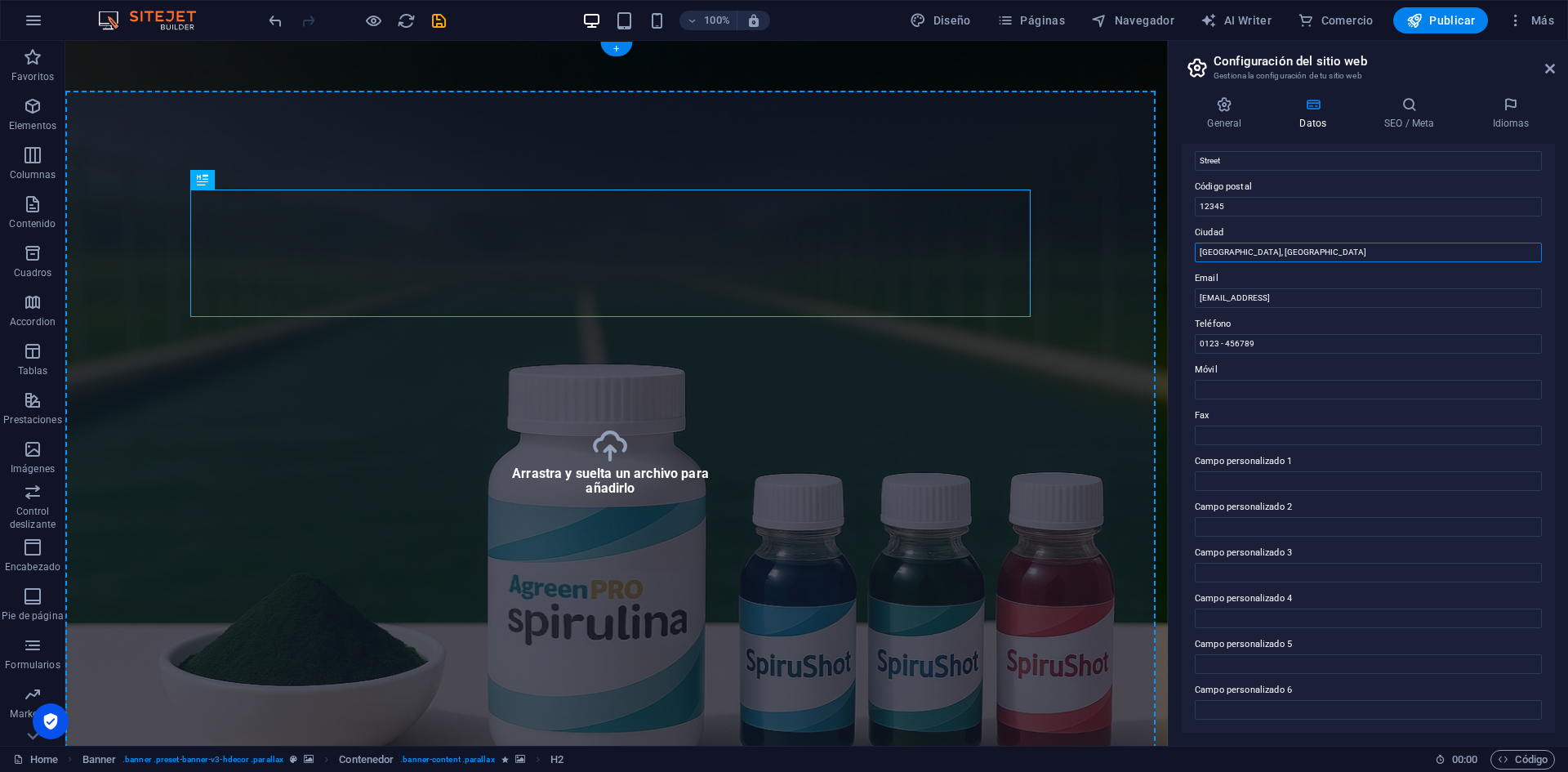 drag, startPoint x: 1327, startPoint y: 292, endPoint x: 1137, endPoint y: 248, distance: 195.0282 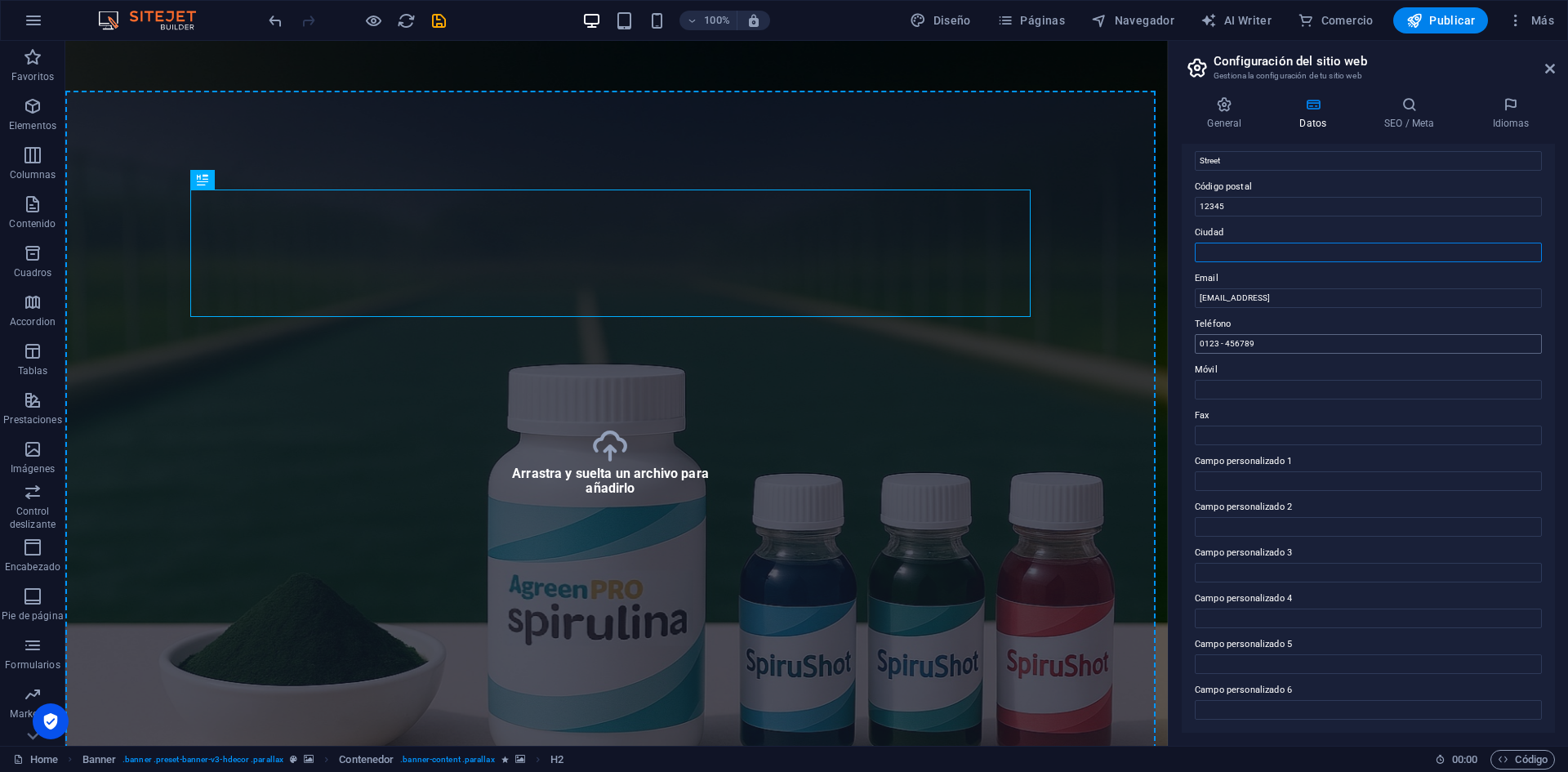 scroll, scrollTop: 0, scrollLeft: 0, axis: both 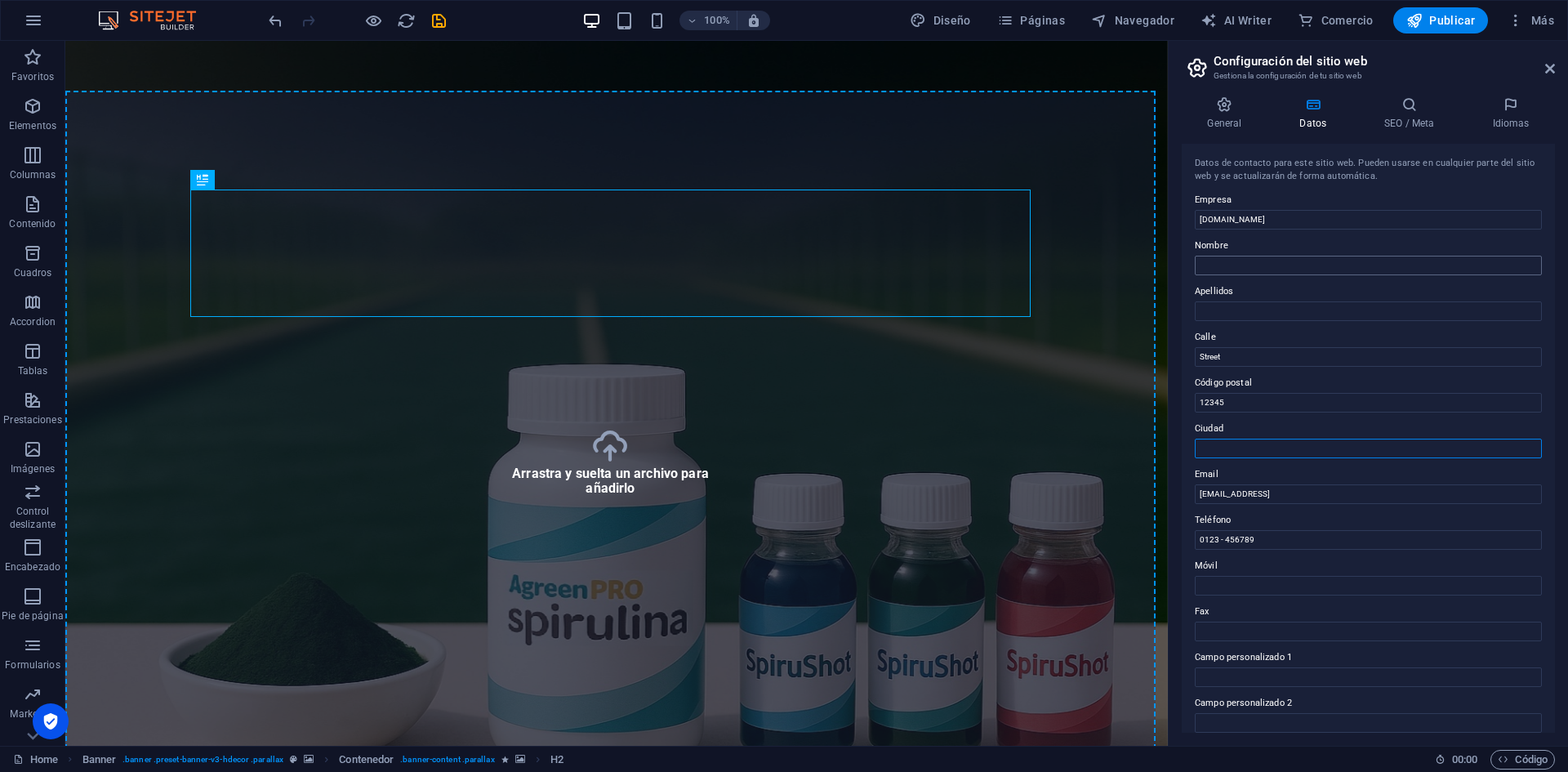 type 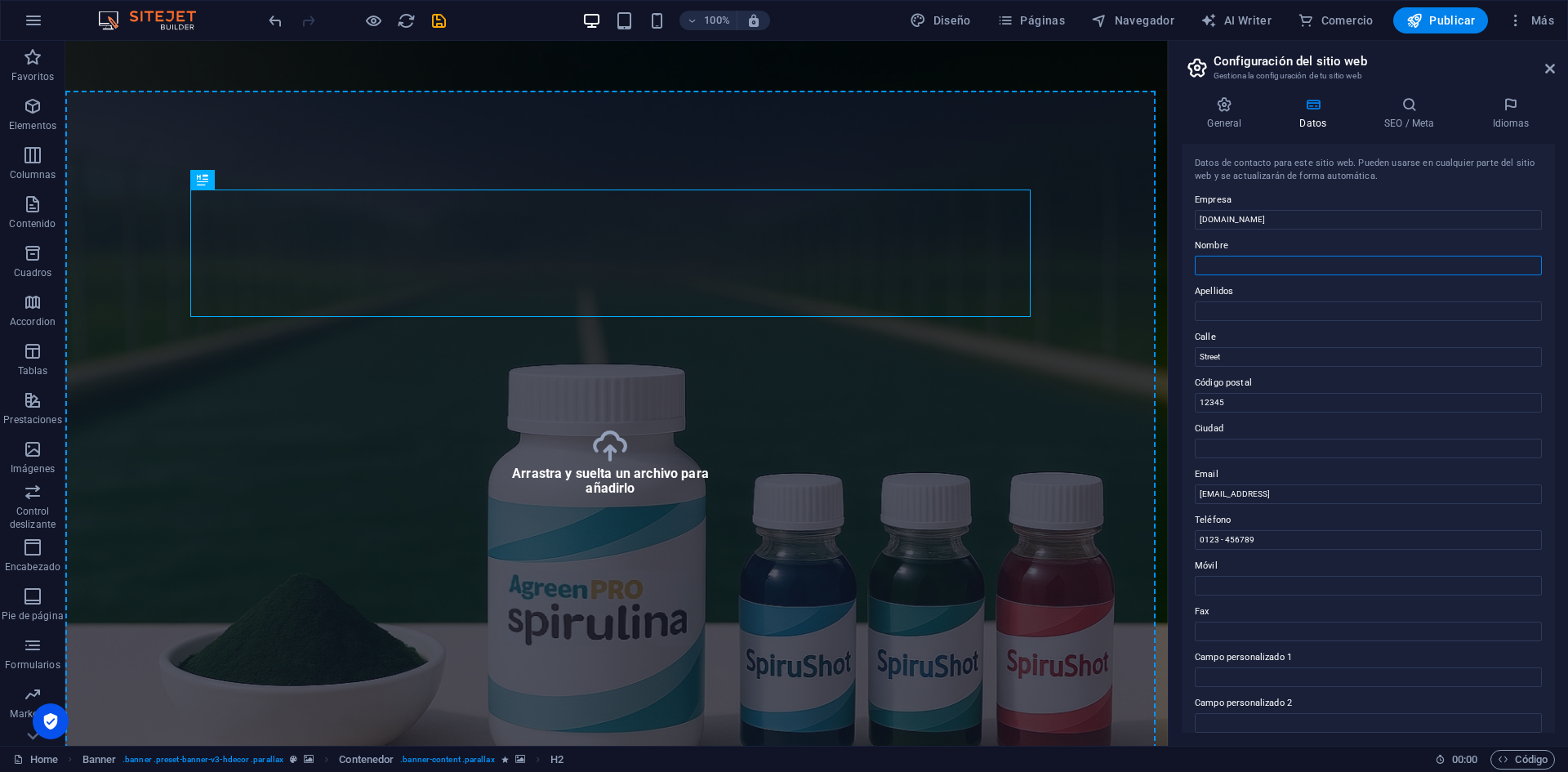 click on "Nombre" at bounding box center [1368, 266] 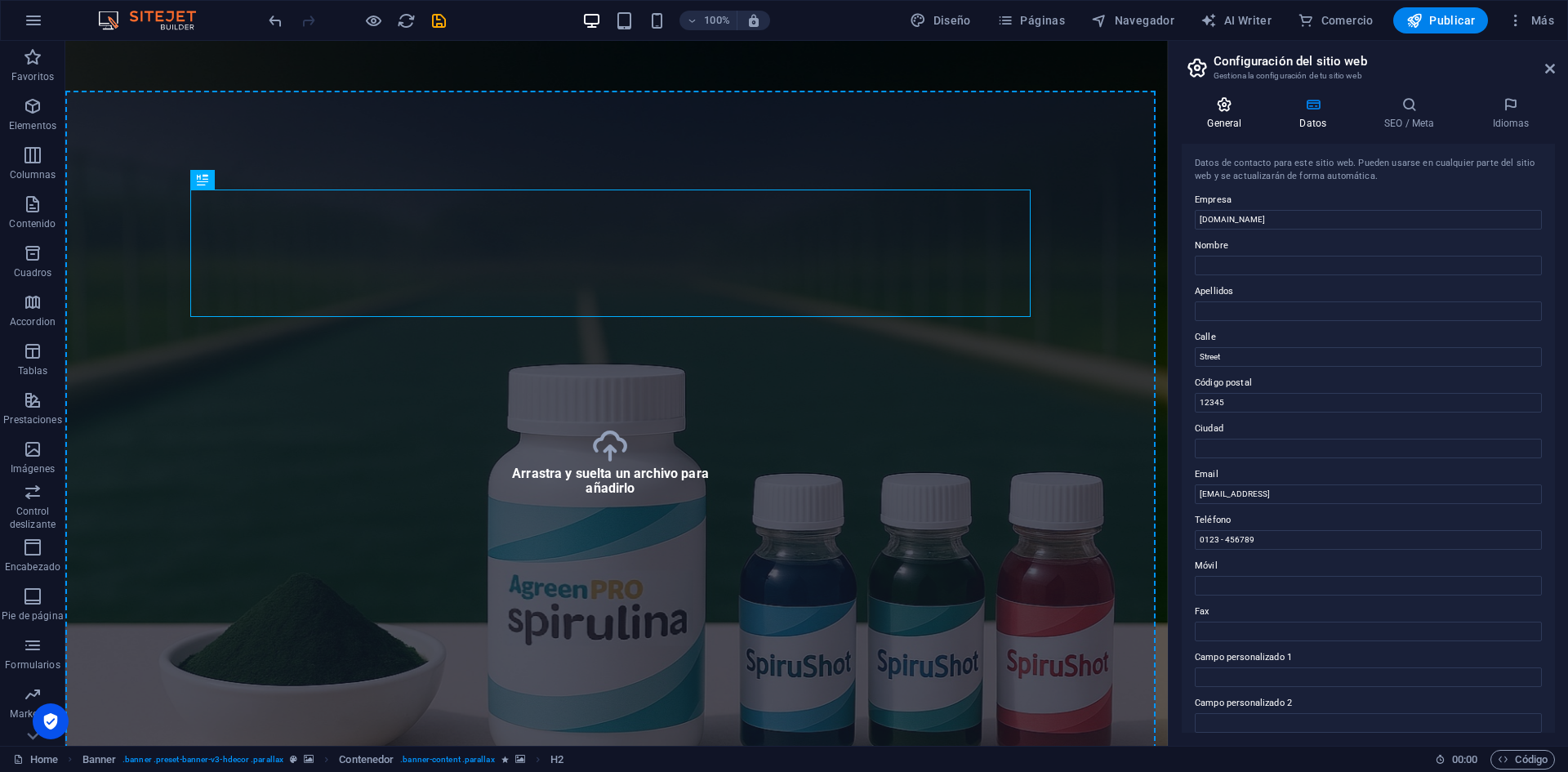 click at bounding box center (1224, 105) 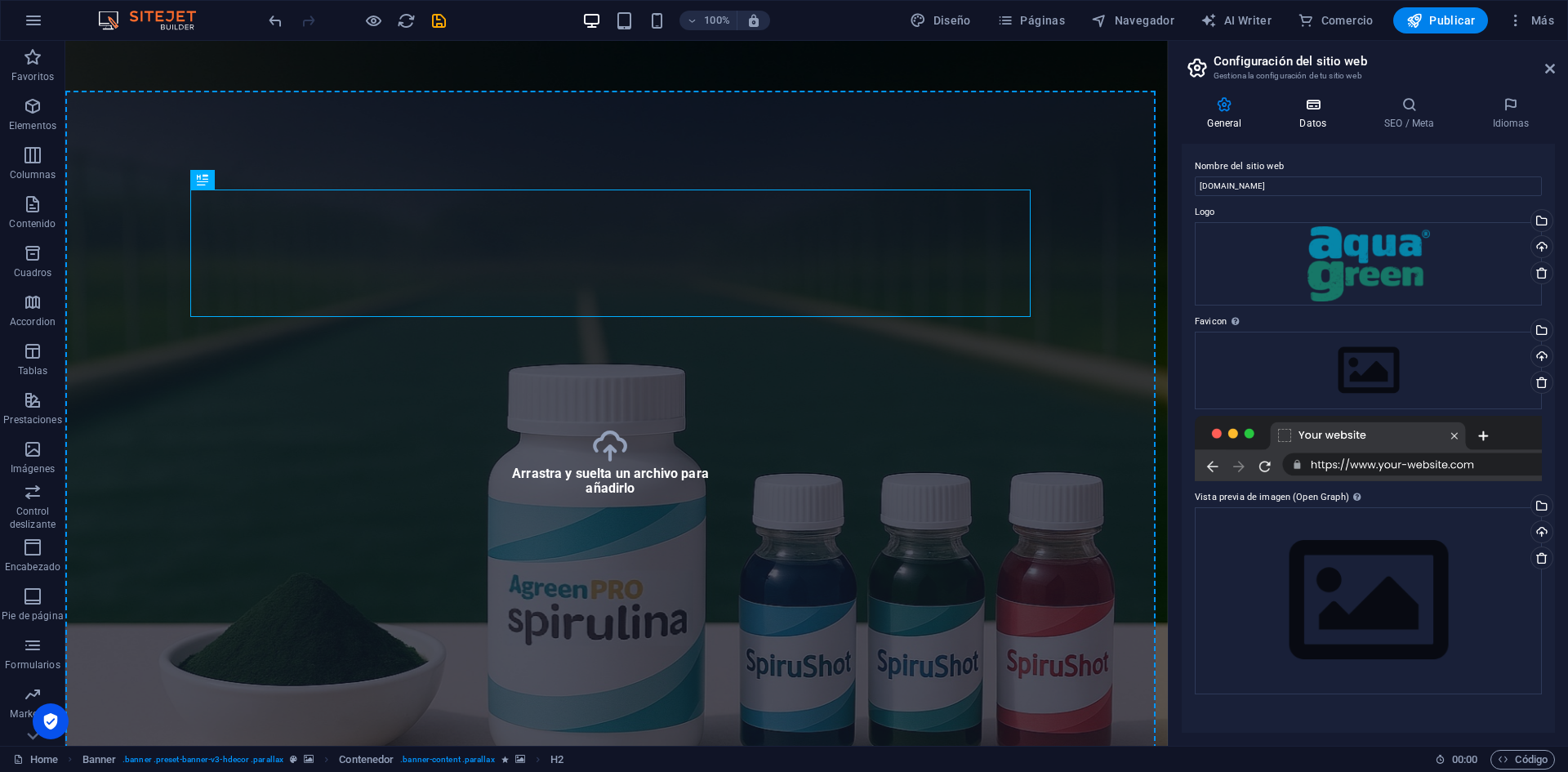 click at bounding box center [1313, 105] 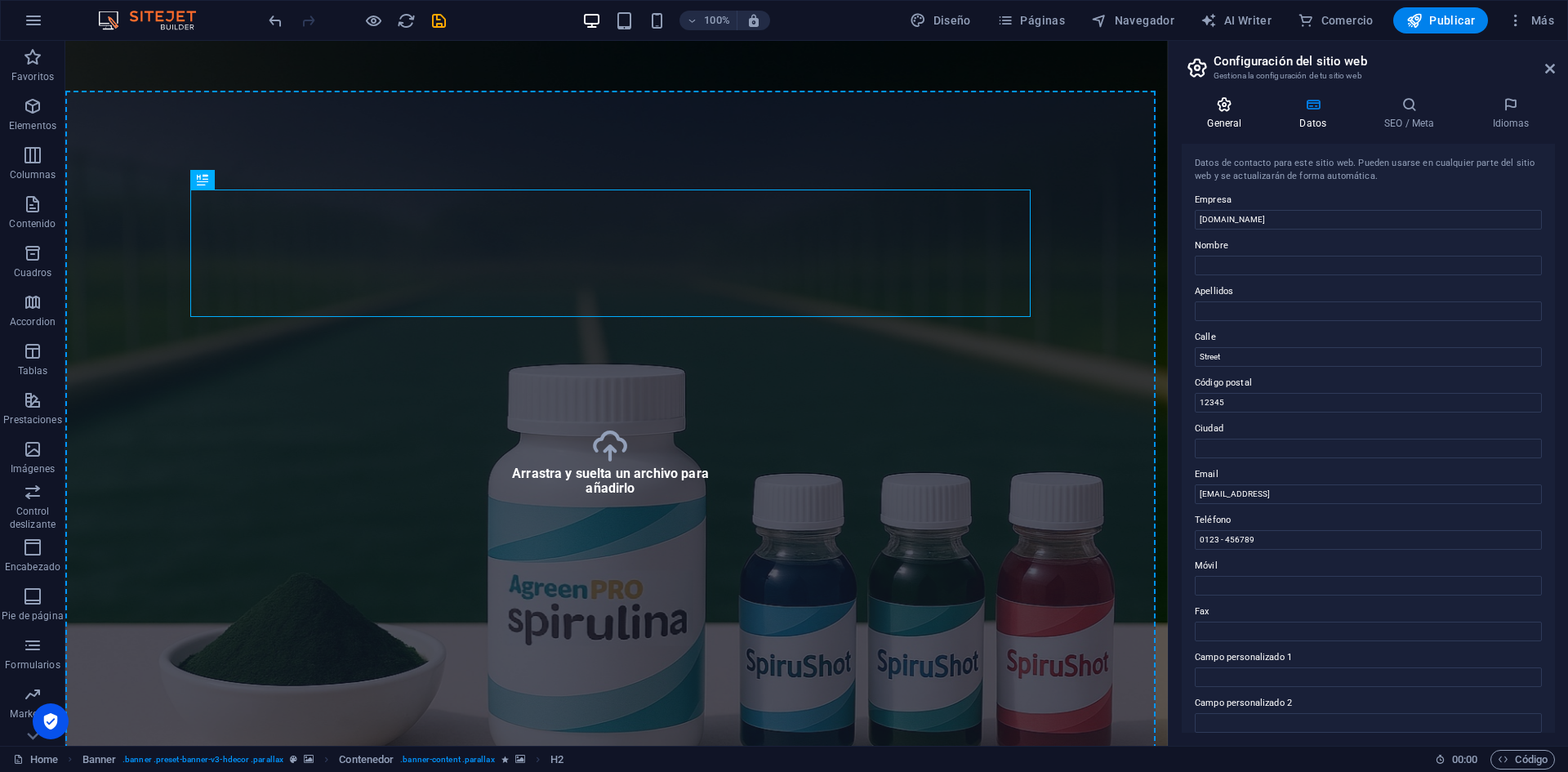 click at bounding box center [1224, 105] 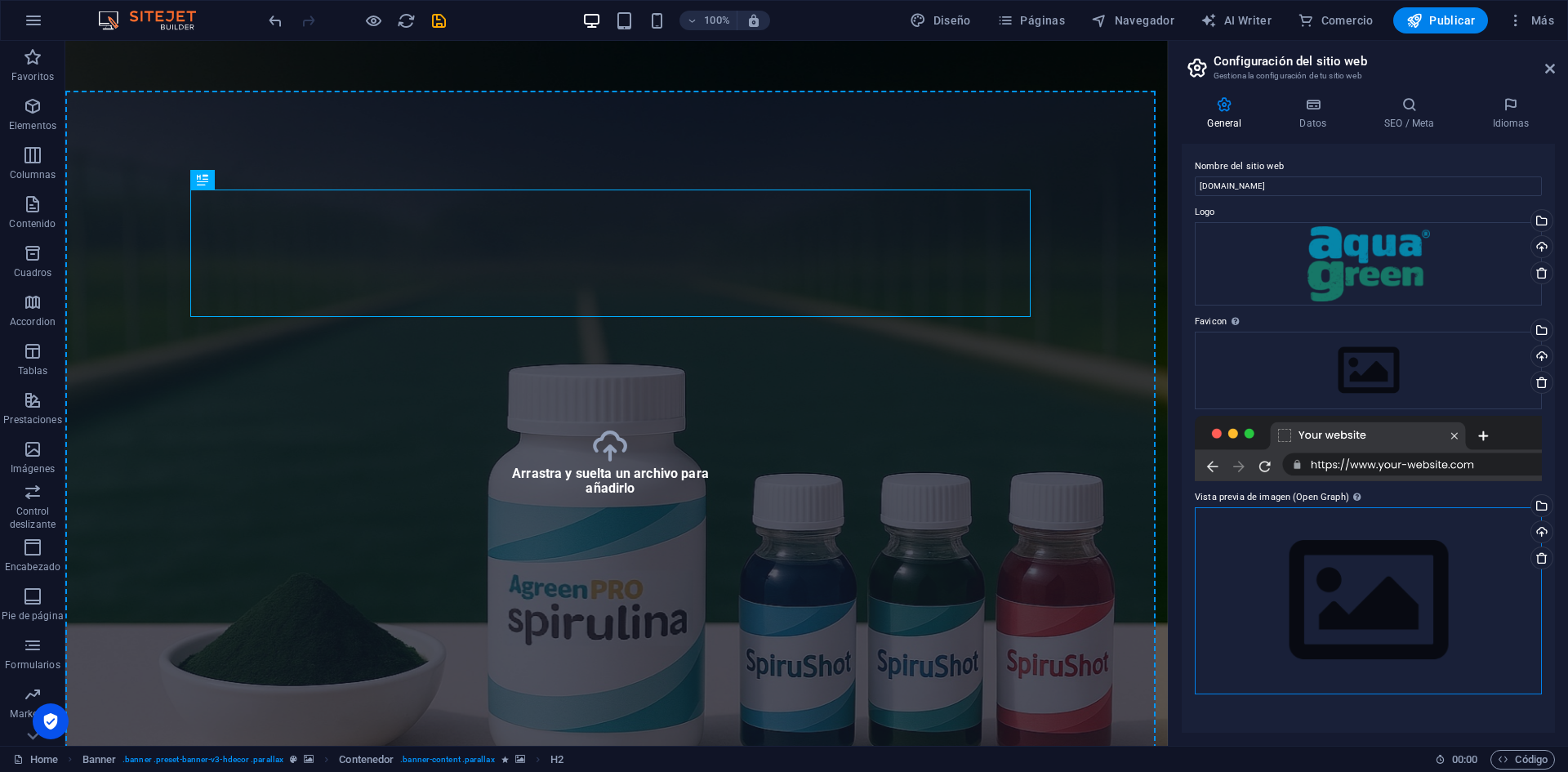 click on "Arrastra archivos aquí, haz clic para escoger archivos o  selecciona archivos de Archivos o de nuestra galería gratuita de fotos y vídeos" at bounding box center [1368, 600] 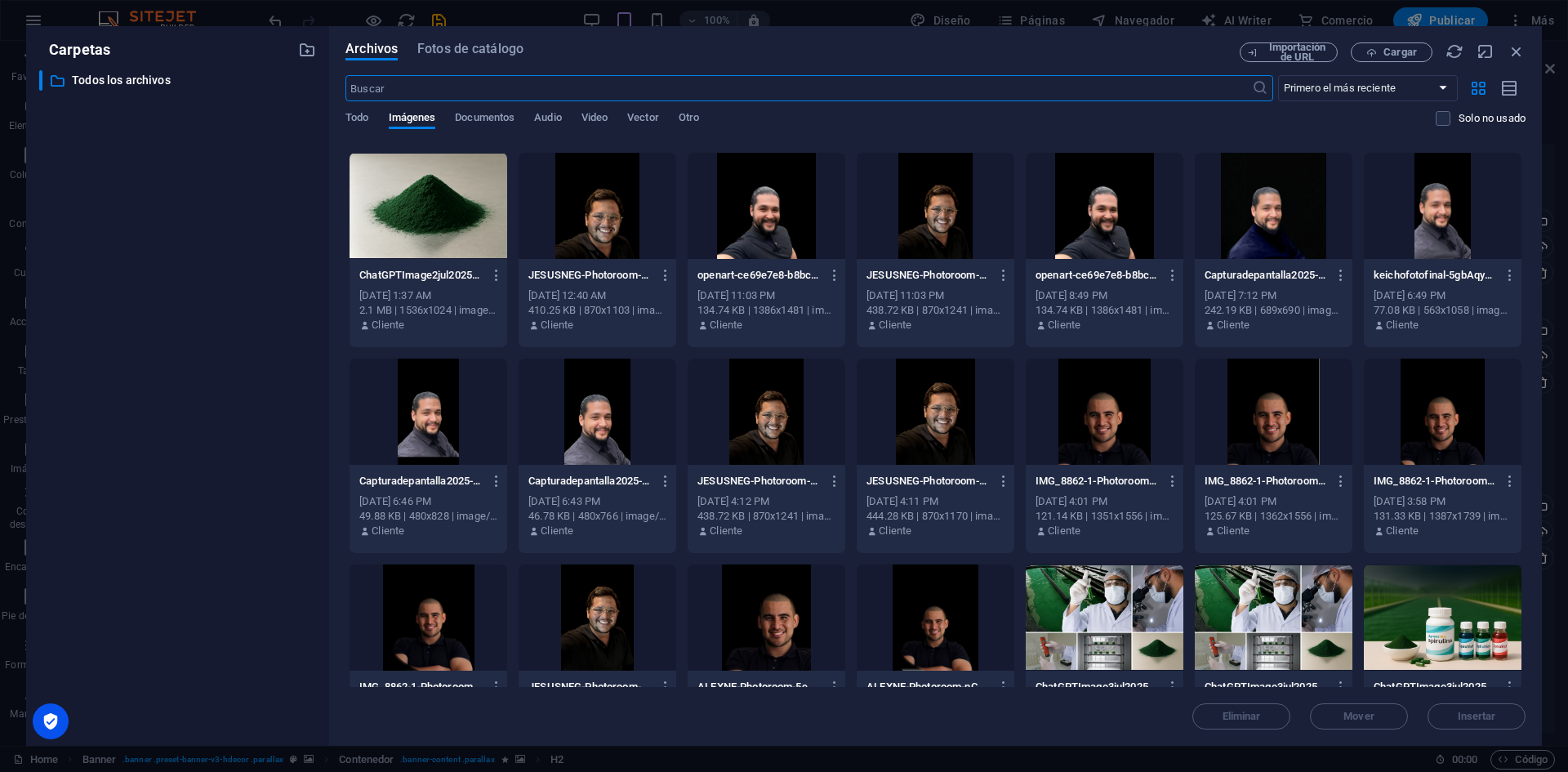 scroll, scrollTop: 1710, scrollLeft: 0, axis: vertical 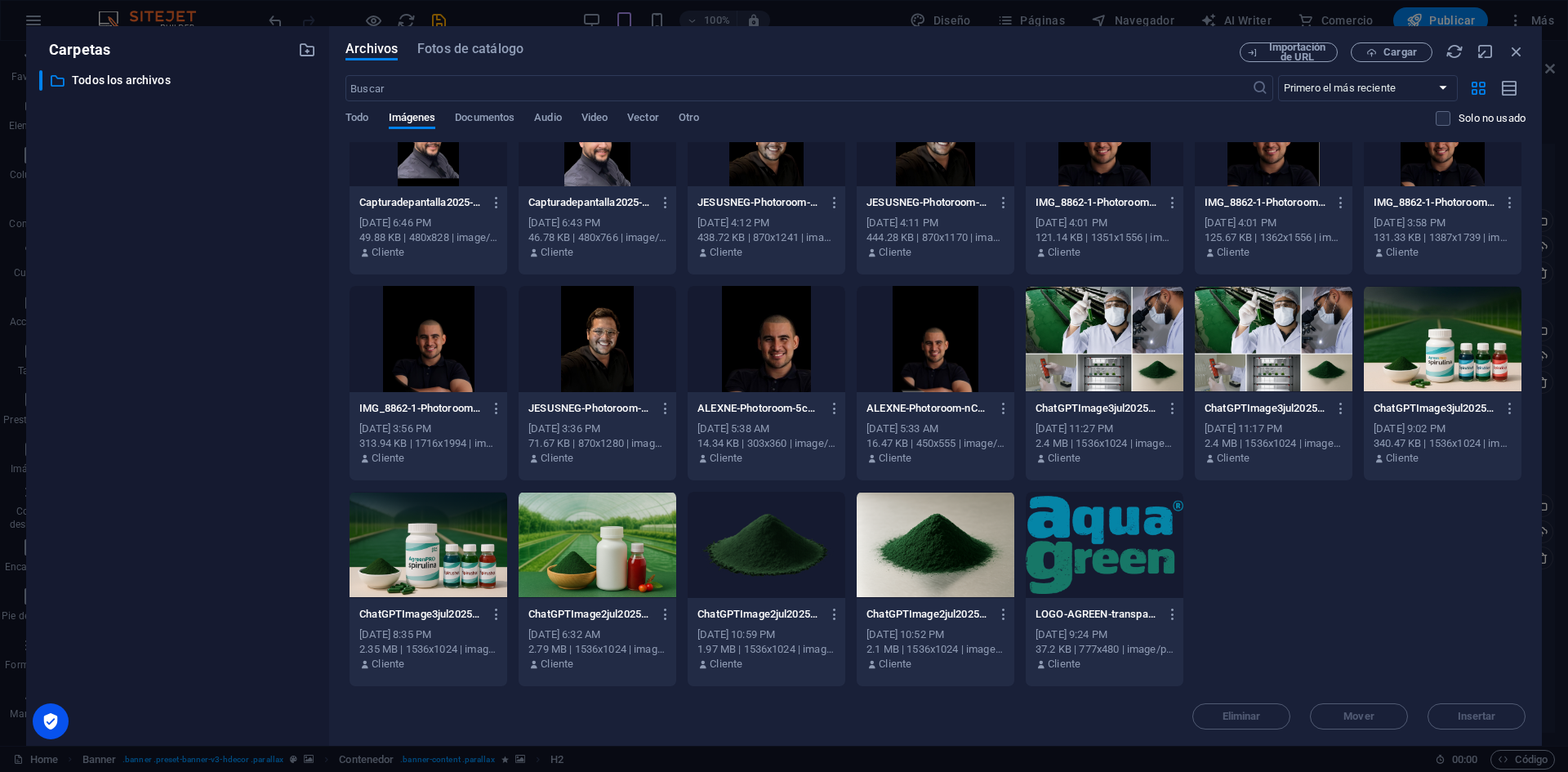 click at bounding box center (1104, 545) 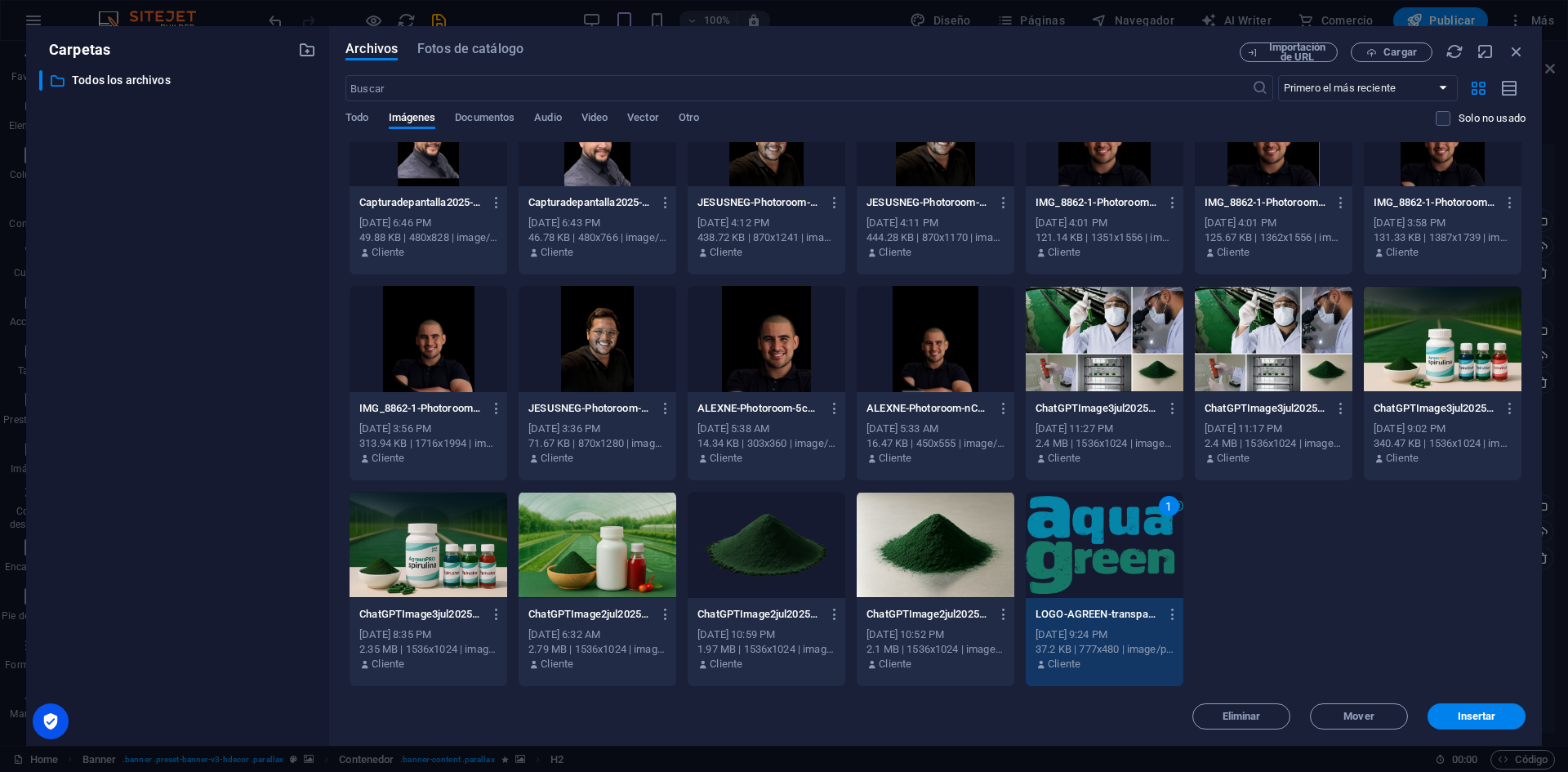 click on "1" at bounding box center [1104, 545] 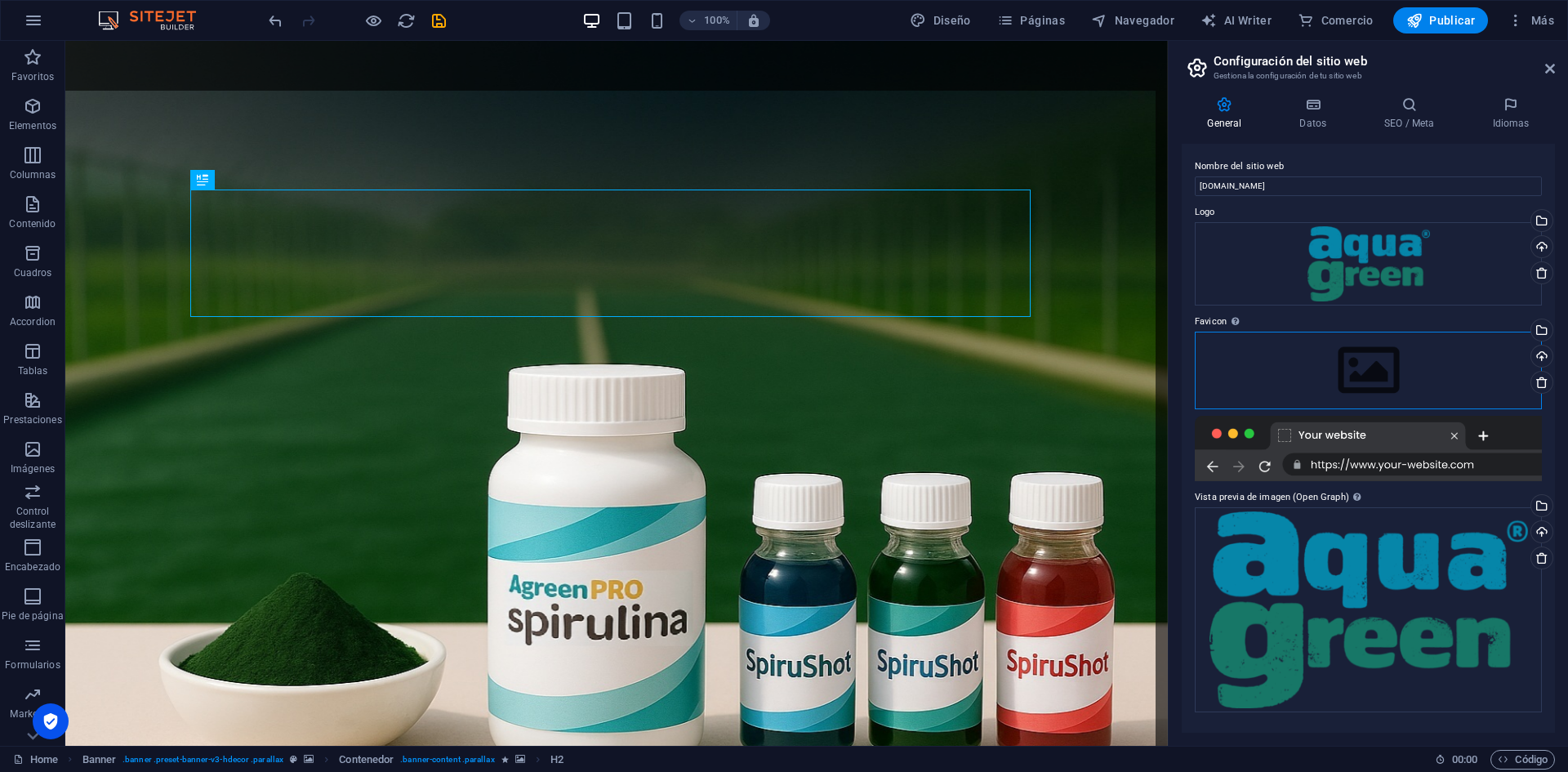 click on "Arrastra archivos aquí, haz clic para escoger archivos o  selecciona archivos de Archivos o de nuestra galería gratuita de fotos y vídeos" at bounding box center [1368, 370] 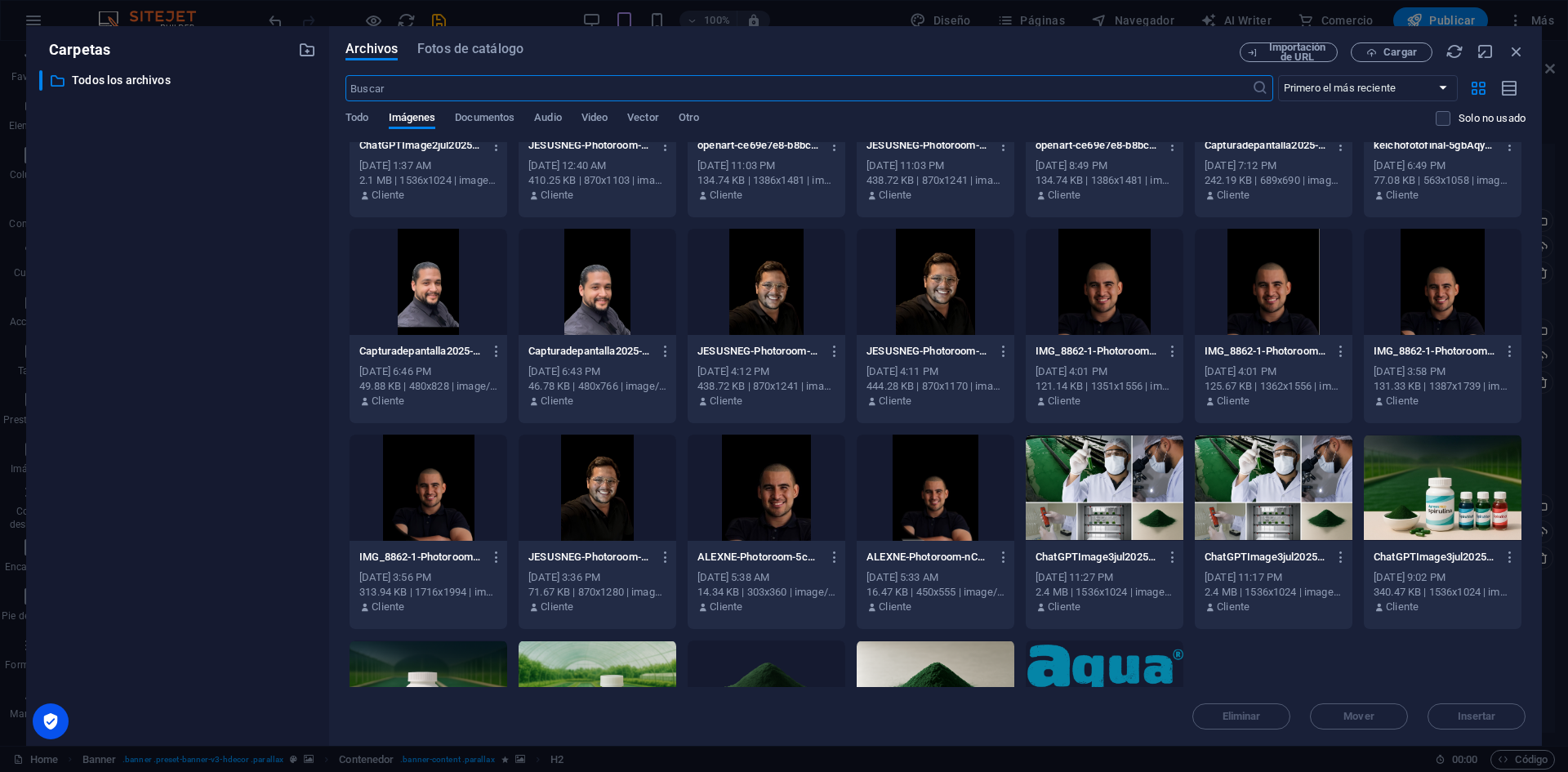 scroll, scrollTop: 1710, scrollLeft: 0, axis: vertical 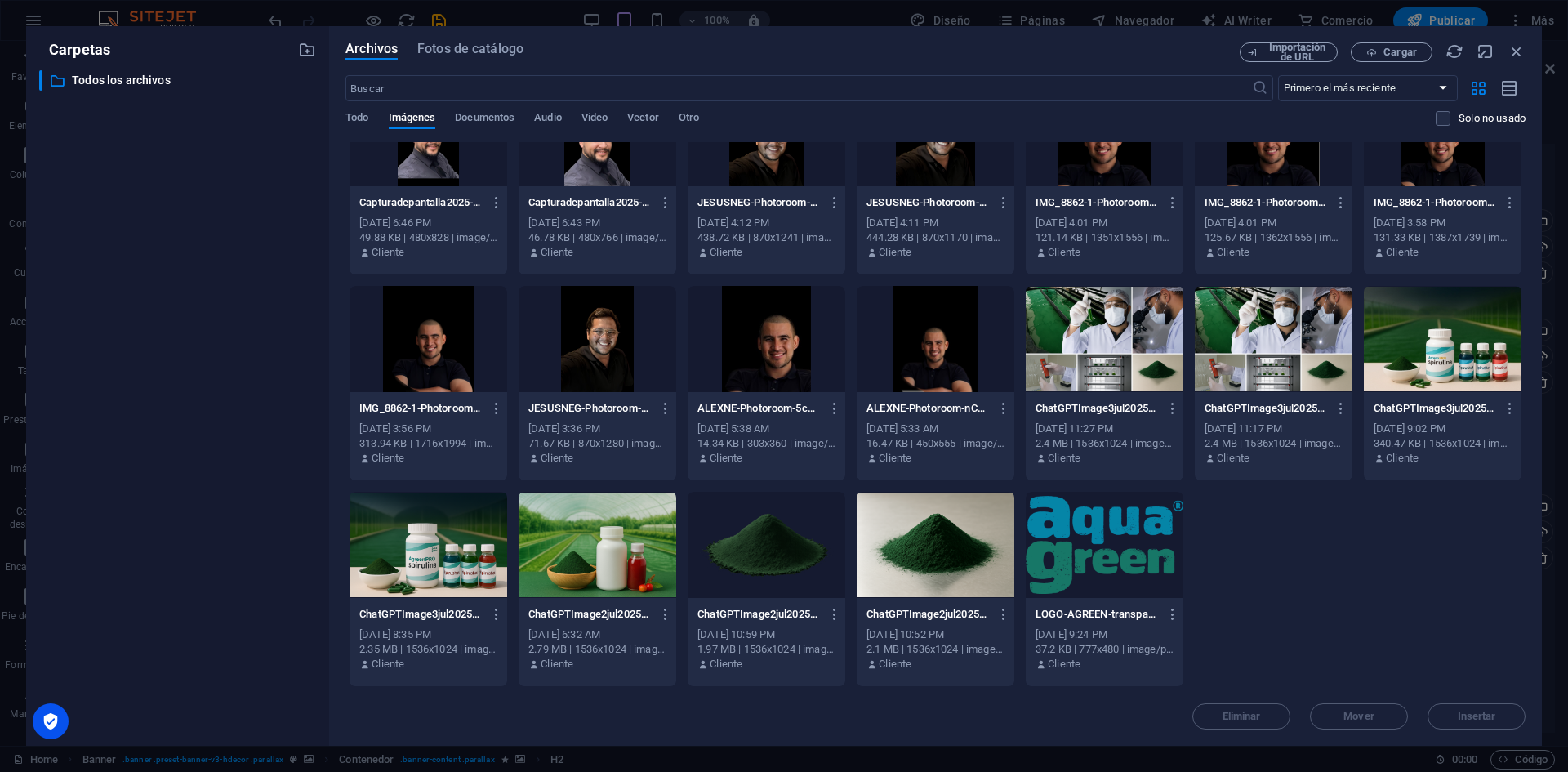 click at bounding box center (1104, 545) 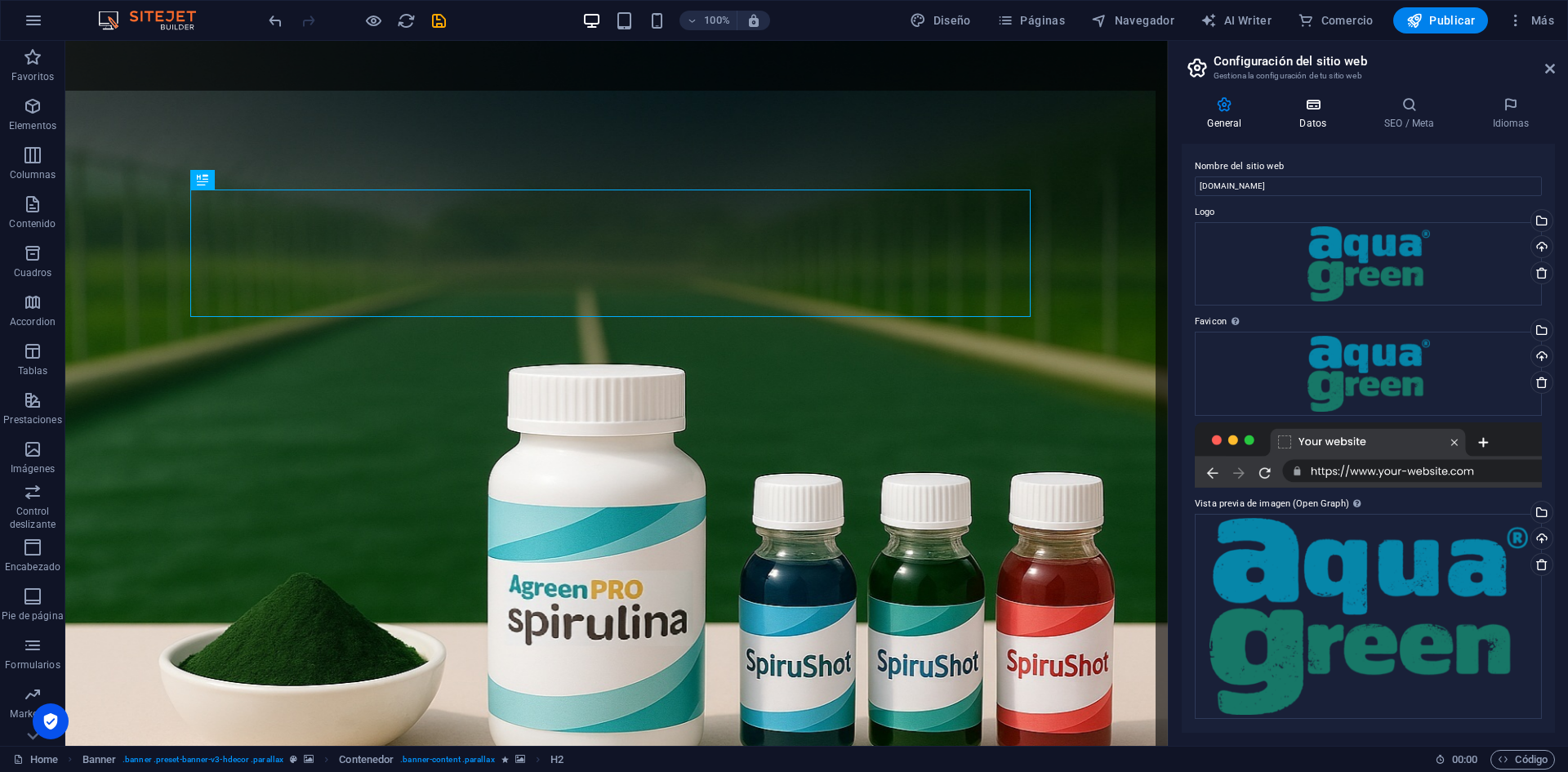 click on "Datos" at bounding box center [1316, 114] 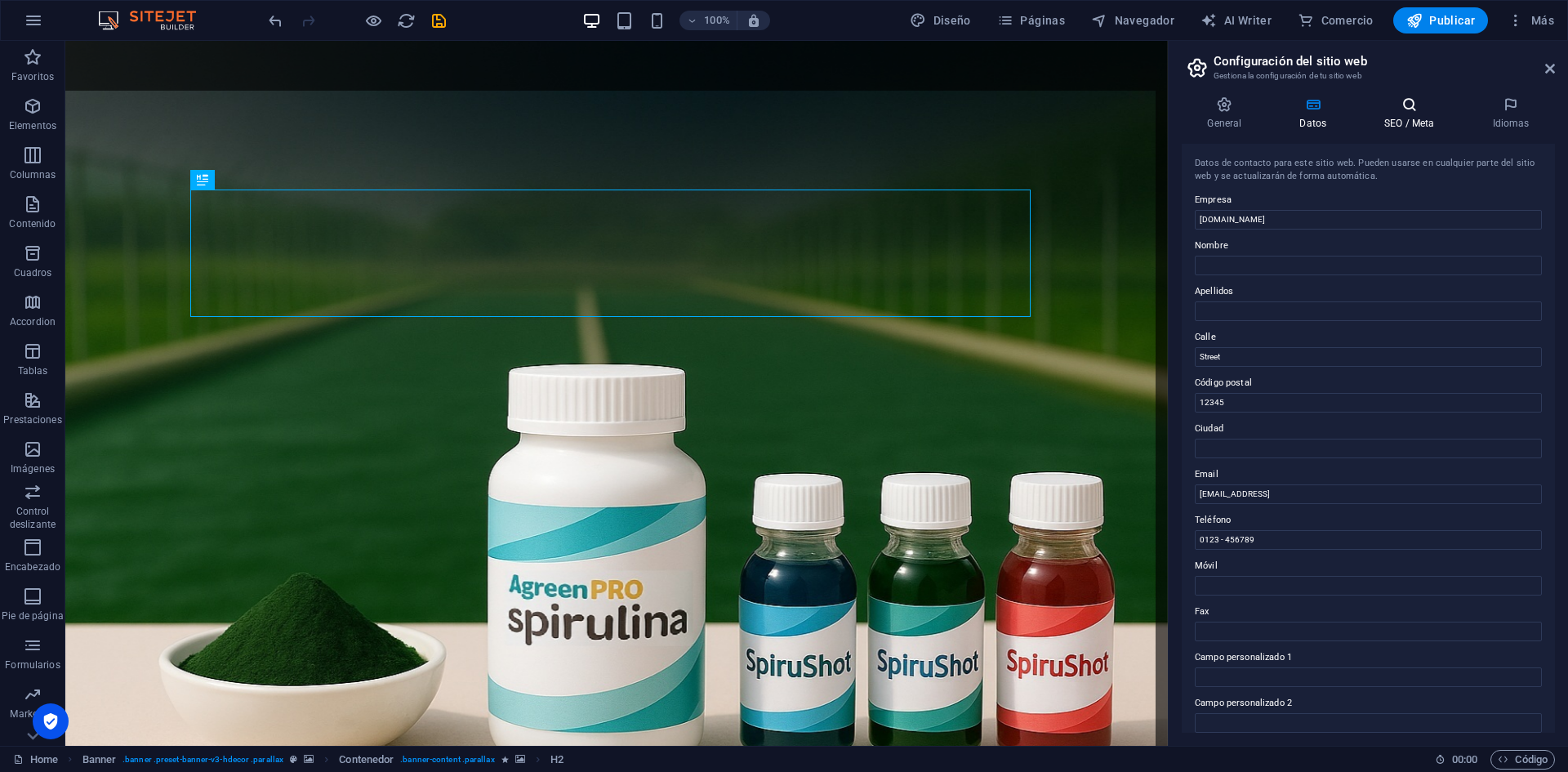 click at bounding box center (1410, 105) 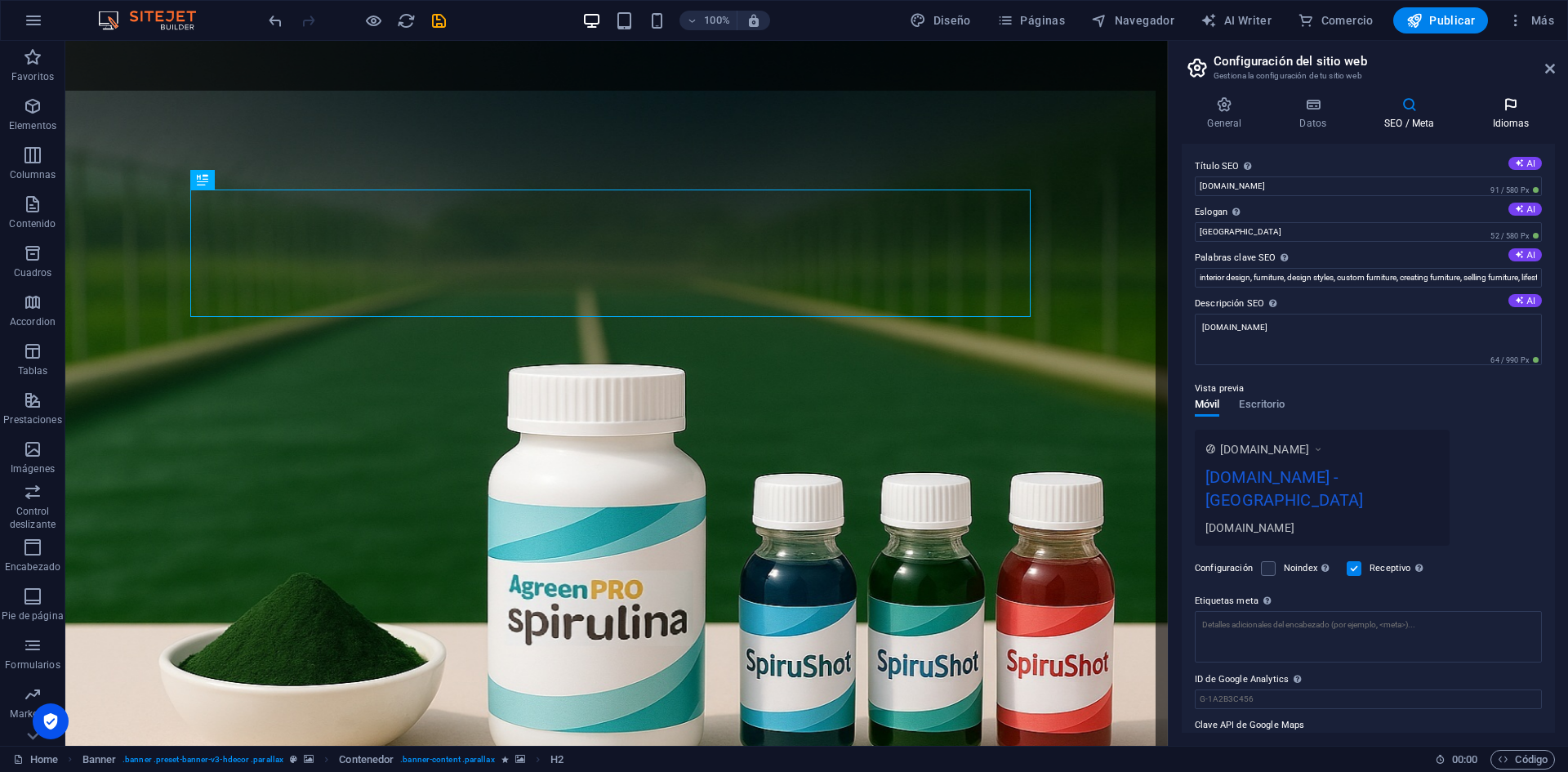 click at bounding box center (1511, 105) 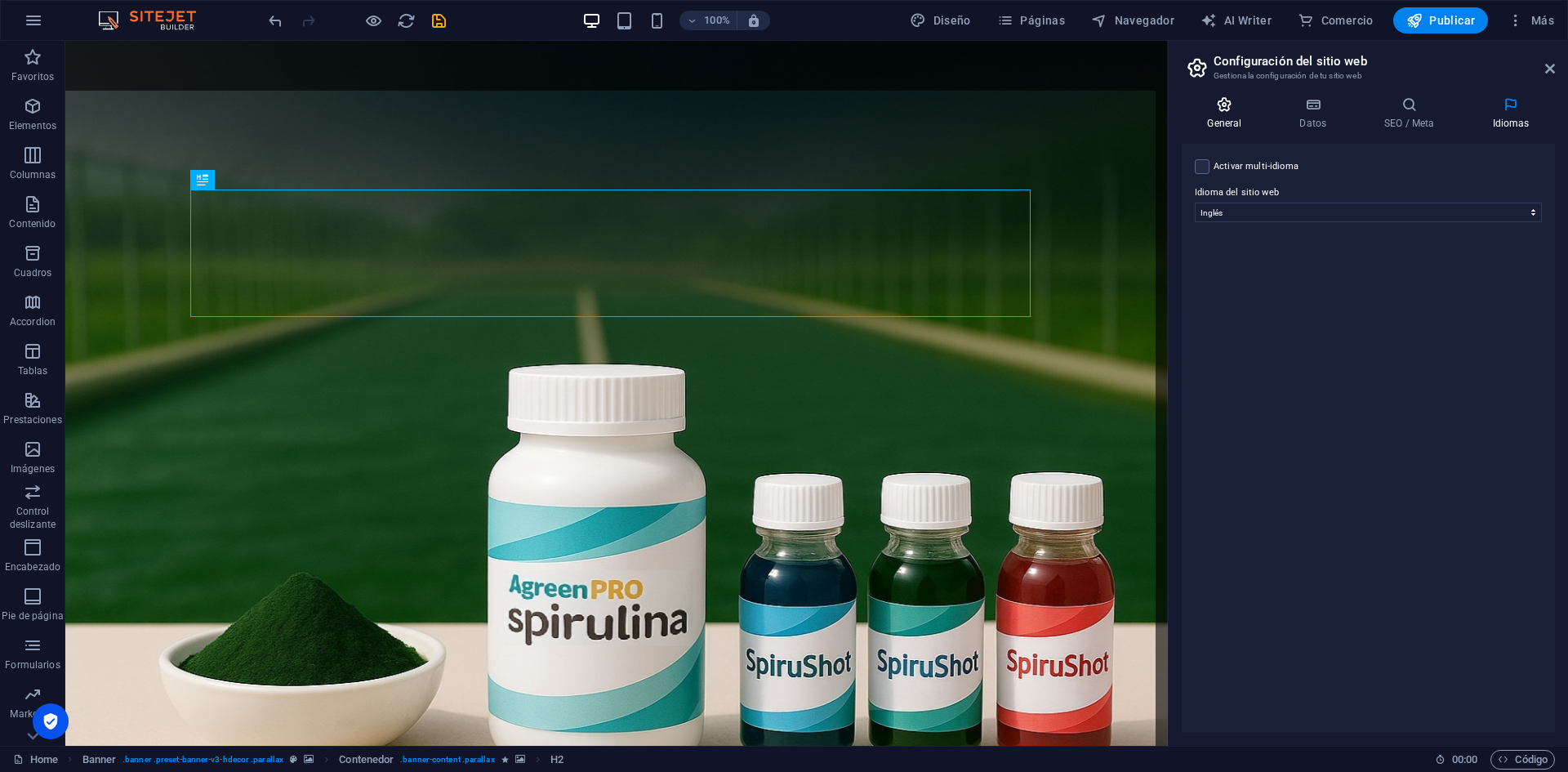 click at bounding box center [1224, 105] 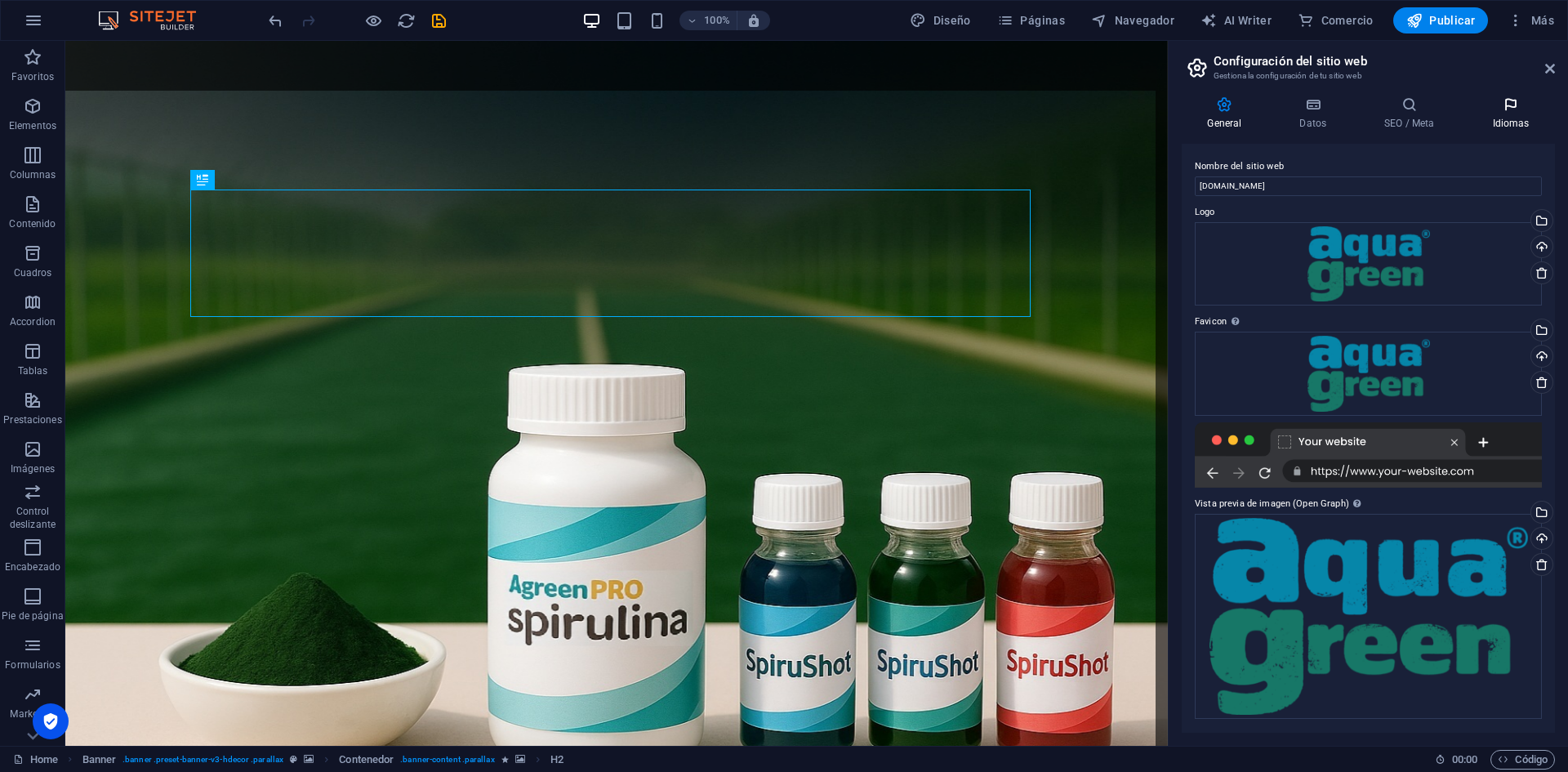 click on "Idiomas" at bounding box center [1511, 114] 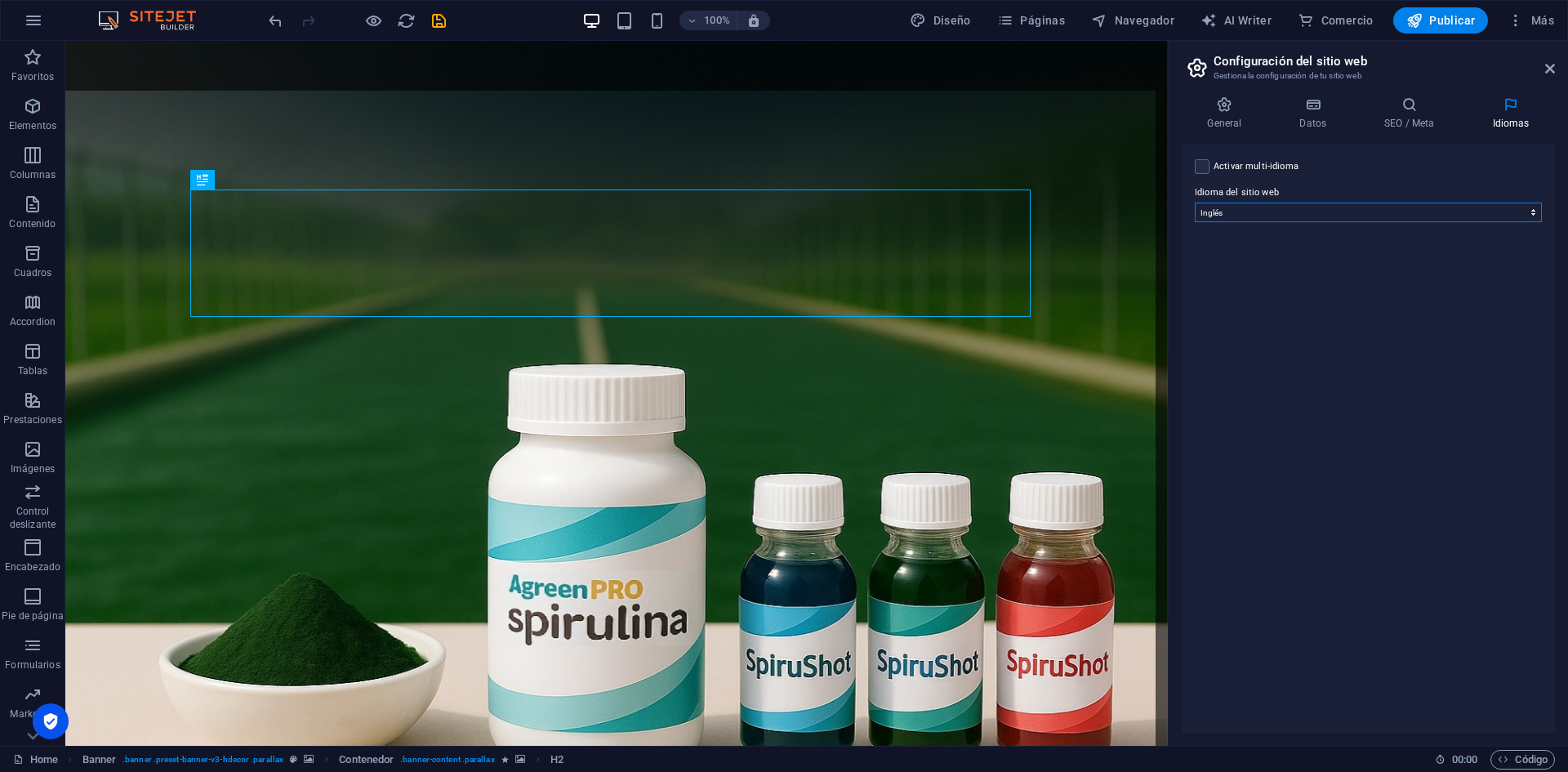 click on "Abkhazian Afar Afrikaans Akan Albanés Alemán Amharic Árabe Aragonese Armenian Assamese Avaric Avestan Aymara Azerbaijani Bambara Bashkir Basque Belarusian Bengalí Bihari languages Bislama Bokmål Bosnian Breton Búlgaro Burmese Catalán Central Khmer Chamorro Chechen Checo Chino Church Slavic Chuvash Coreano Cornish Corsican Cree Croata Danés Dzongkha Eslovaco Esloveno Español Esperanto Estonian Ewe Faroese Farsi (Persa) Fijian Finlandés Francés Fulah Gaelic Galician Ganda Georgian Greenlandic Griego Guaraní Gujarati Haitian Creole Hausa Hebreo Herero Hindi Hiri Motu Holandés Húngaro Ido Igbo Indonesio Inglés Interlingua Interlingue Inuktitut Inupiaq Irish Islandés Italiano Japonés Javanese Kannada Kanuri Kashmiri Kazakh Kikuyu Kinyarwanda Komi Kongo Kurdish Kwanyama Kyrgyz Lao Latín Letón Limburgish Lingala Lituano Luba-Katanga Luxembourgish Macedonio Malagasy Malay Malayalam Maldivian Maltés Manx Maori Marathi Marshallese Mongolian Nauru Navajo Ndonga Nepali North Ndebele Northern Sami Pali" at bounding box center [1368, 212] 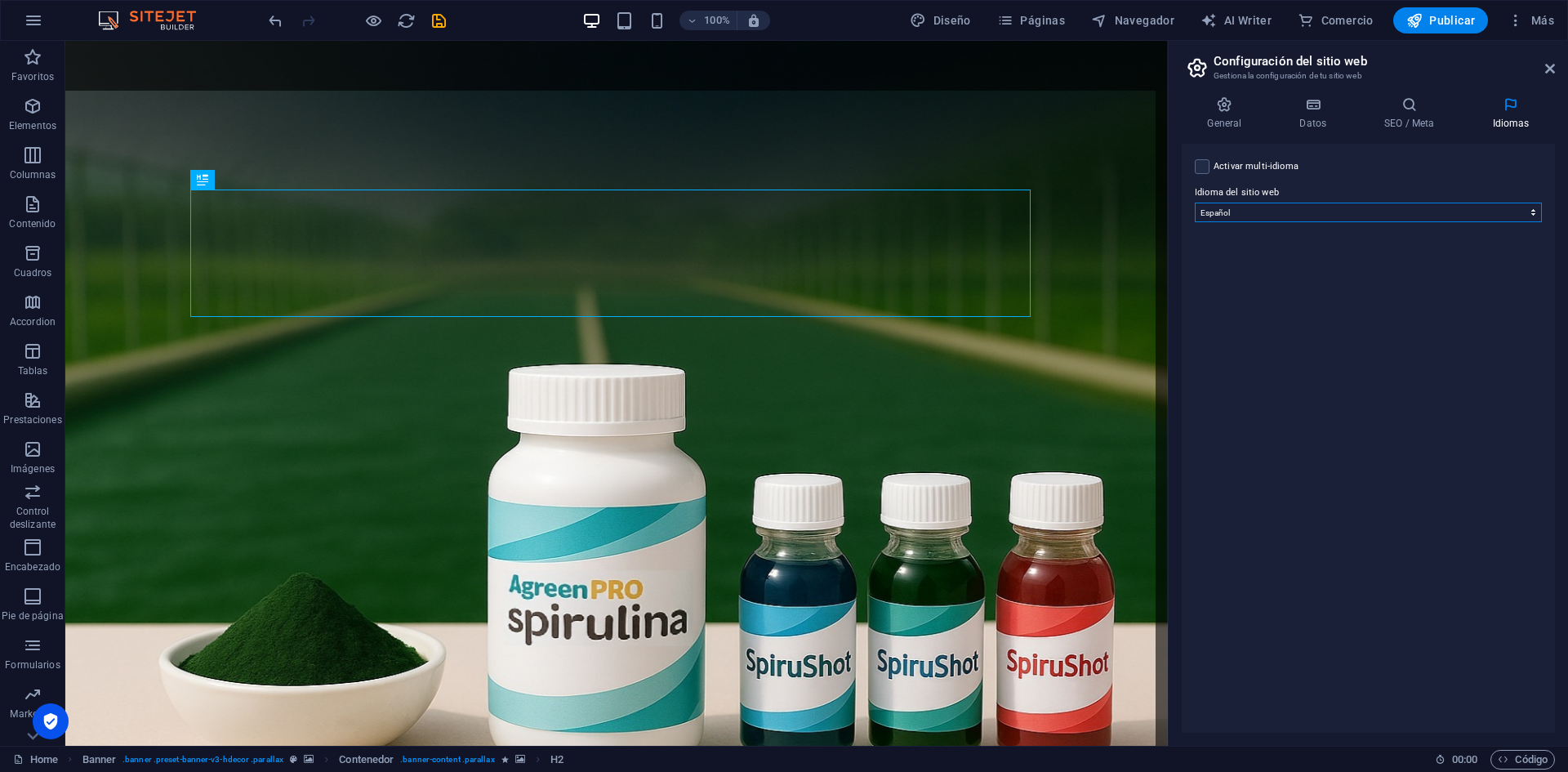 click on "Abkhazian Afar Afrikaans Akan Albanés Alemán Amharic Árabe Aragonese Armenian Assamese Avaric Avestan Aymara Azerbaijani Bambara Bashkir Basque Belarusian Bengalí Bihari languages Bislama Bokmål Bosnian Breton Búlgaro Burmese Catalán Central Khmer Chamorro Chechen Checo Chino Church Slavic Chuvash Coreano Cornish Corsican Cree Croata Danés Dzongkha Eslovaco Esloveno Español Esperanto Estonian Ewe Faroese Farsi (Persa) Fijian Finlandés Francés Fulah Gaelic Galician Ganda Georgian Greenlandic Griego Guaraní Gujarati Haitian Creole Hausa Hebreo Herero Hindi Hiri Motu Holandés Húngaro Ido Igbo Indonesio Inglés Interlingua Interlingue Inuktitut Inupiaq Irish Islandés Italiano Japonés Javanese Kannada Kanuri Kashmiri Kazakh Kikuyu Kinyarwanda Komi Kongo Kurdish Kwanyama Kyrgyz Lao Latín Letón Limburgish Lingala Lituano Luba-Katanga Luxembourgish Macedonio Malagasy Malay Malayalam Maldivian Maltés Manx Maori Marathi Marshallese Mongolian Nauru Navajo Ndonga Nepali North Ndebele Northern Sami Pali" at bounding box center (1368, 212) 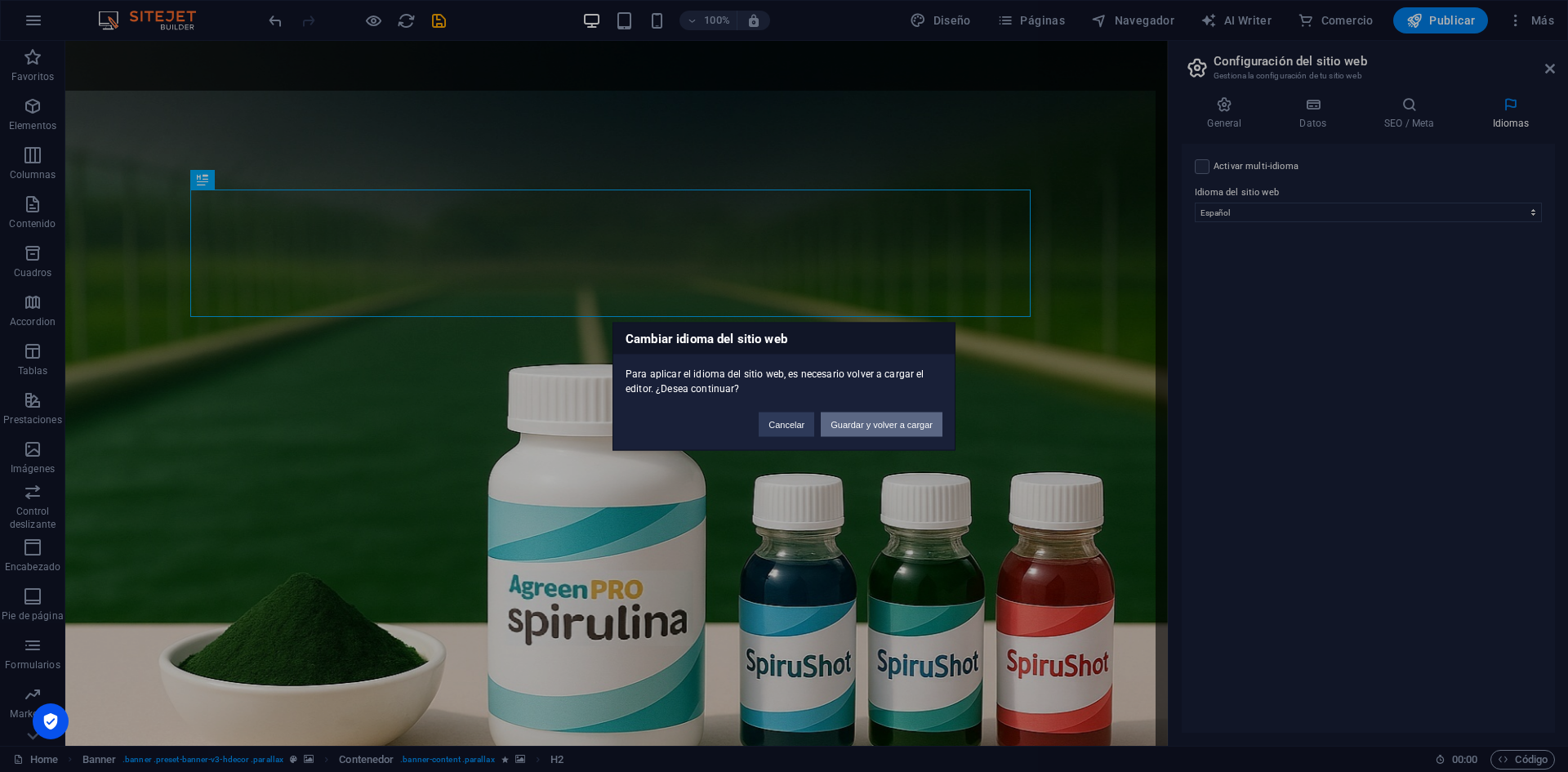 click on "Guardar y volver a cargar" at bounding box center [881, 424] 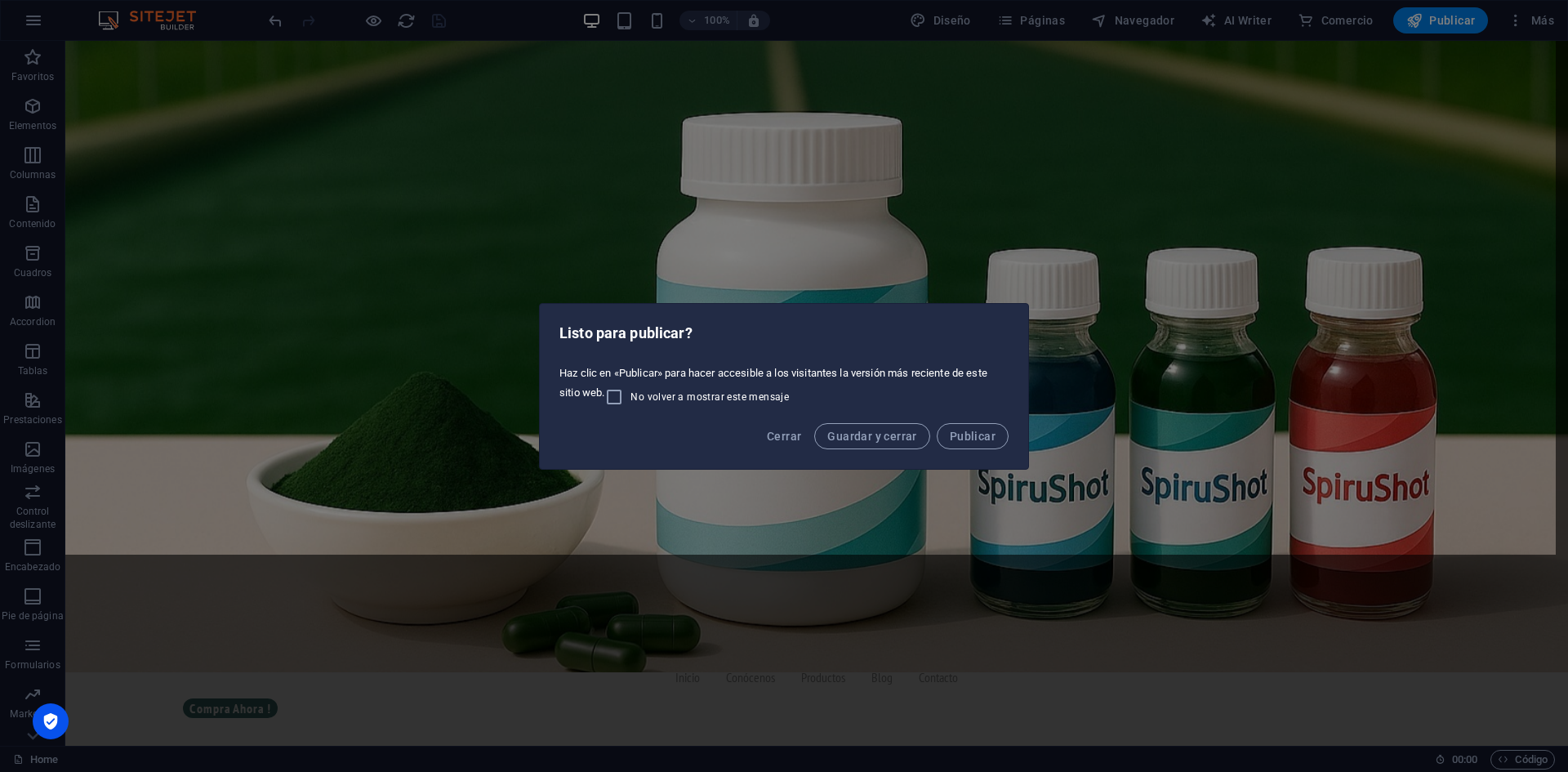 scroll, scrollTop: 283, scrollLeft: 0, axis: vertical 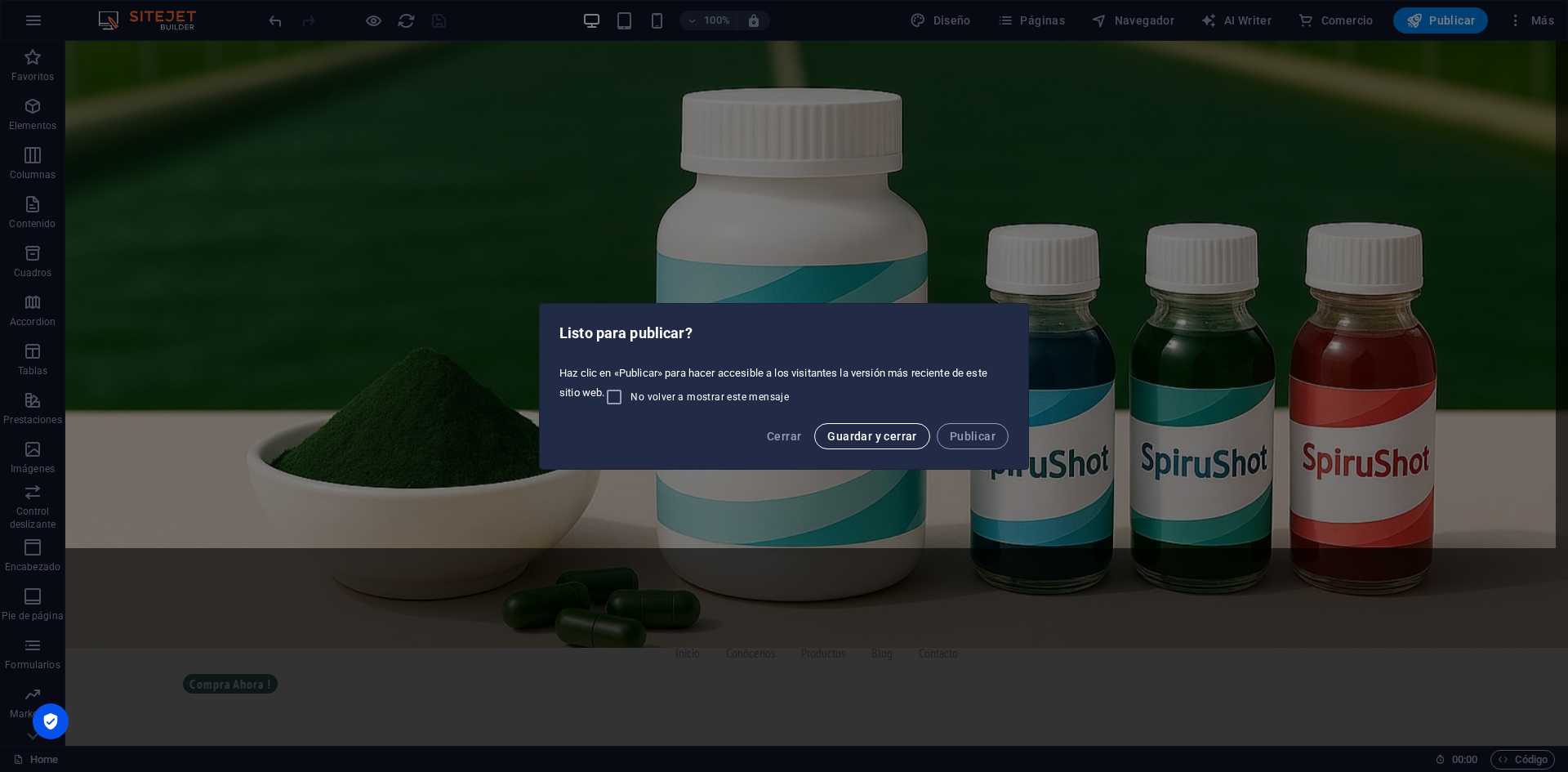click on "Guardar y cerrar" at bounding box center (871, 436) 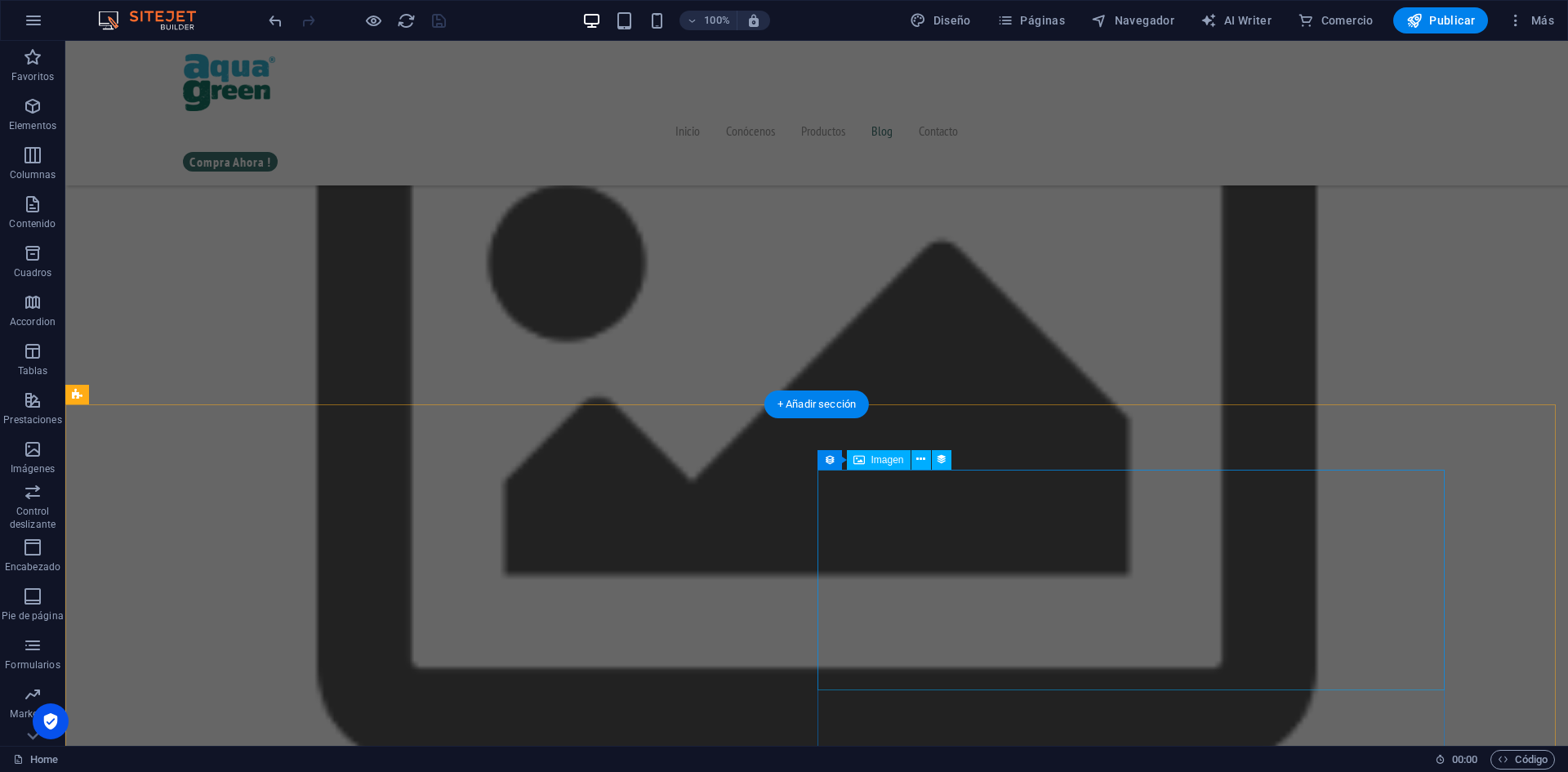 scroll, scrollTop: 4443, scrollLeft: 0, axis: vertical 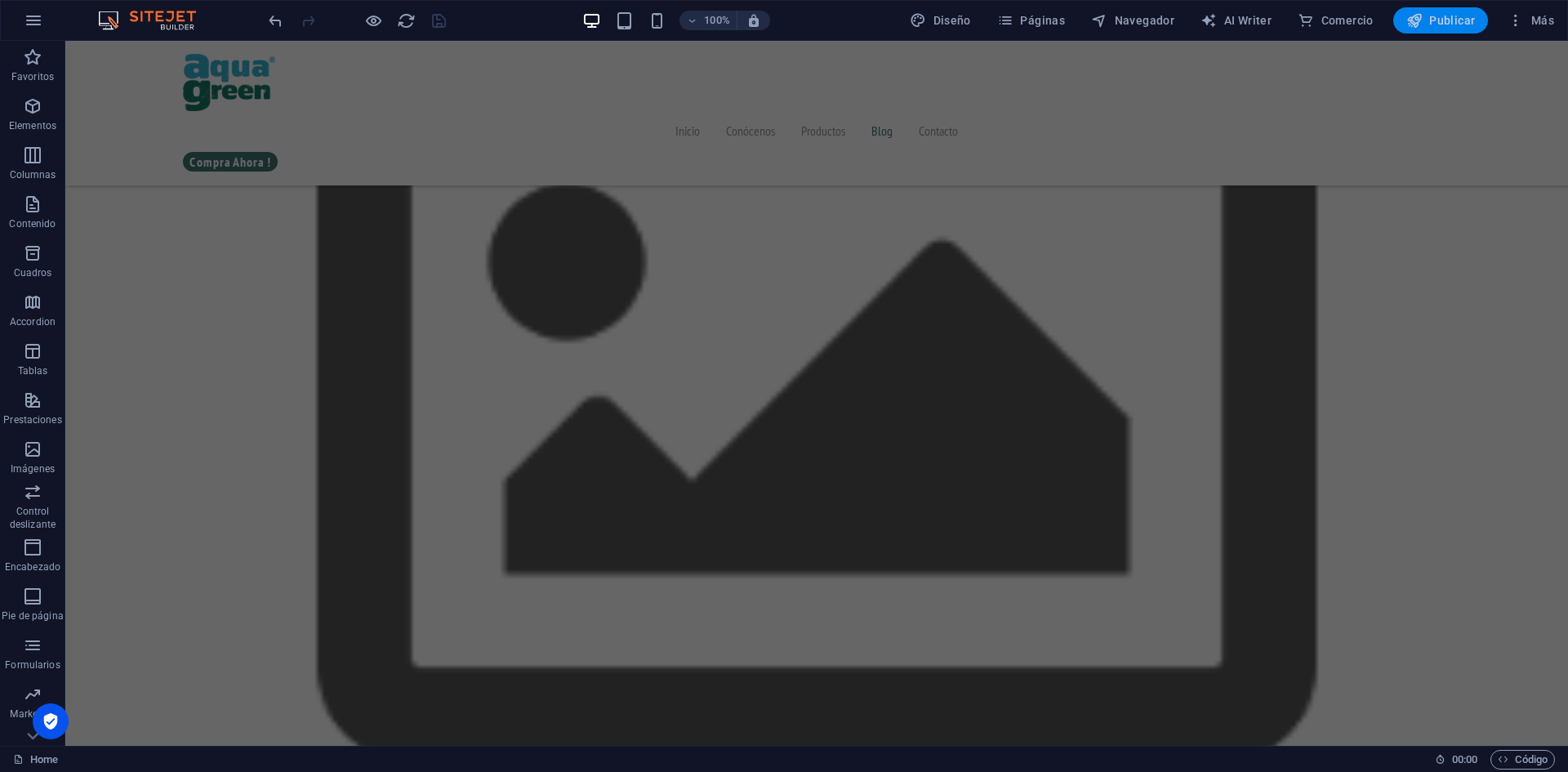click on "Publicar" at bounding box center [1441, 20] 